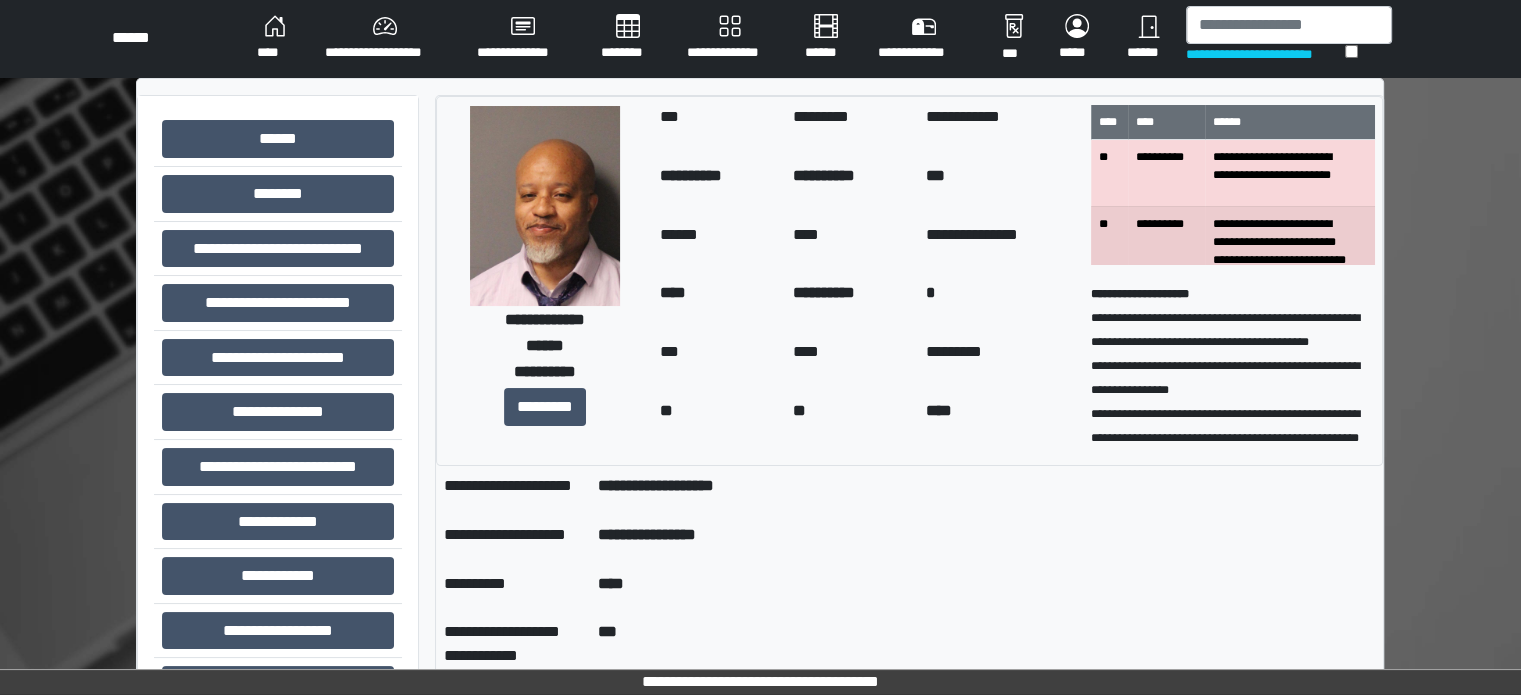 scroll, scrollTop: 0, scrollLeft: 0, axis: both 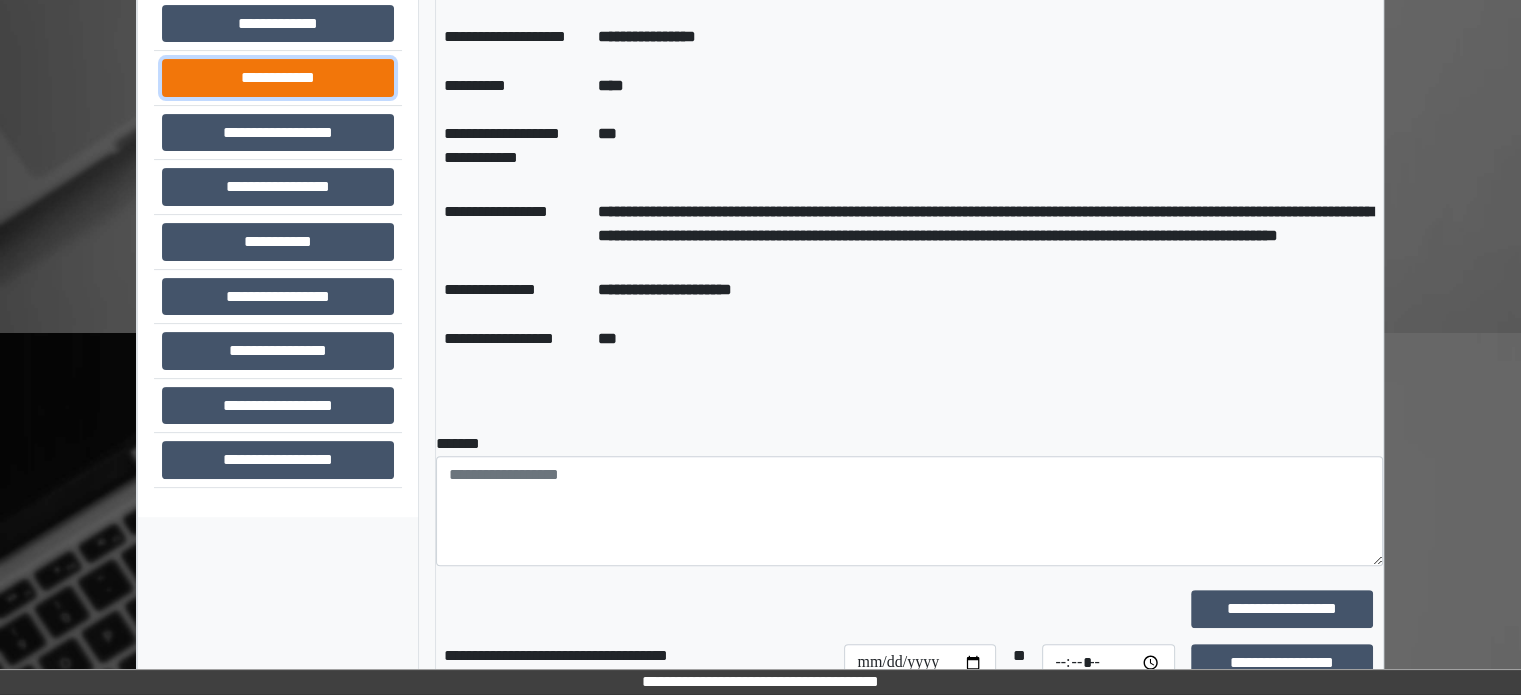 click on "**********" at bounding box center (278, 78) 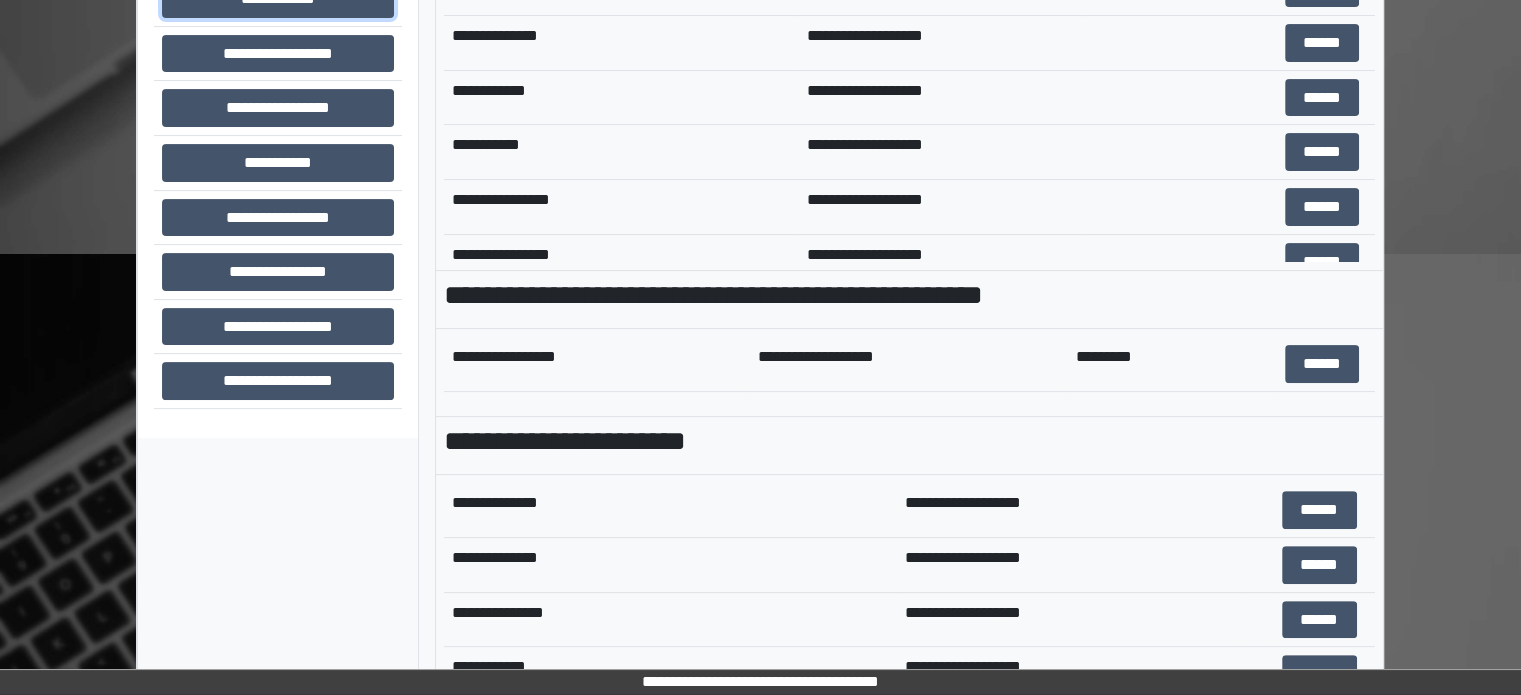 scroll, scrollTop: 708, scrollLeft: 0, axis: vertical 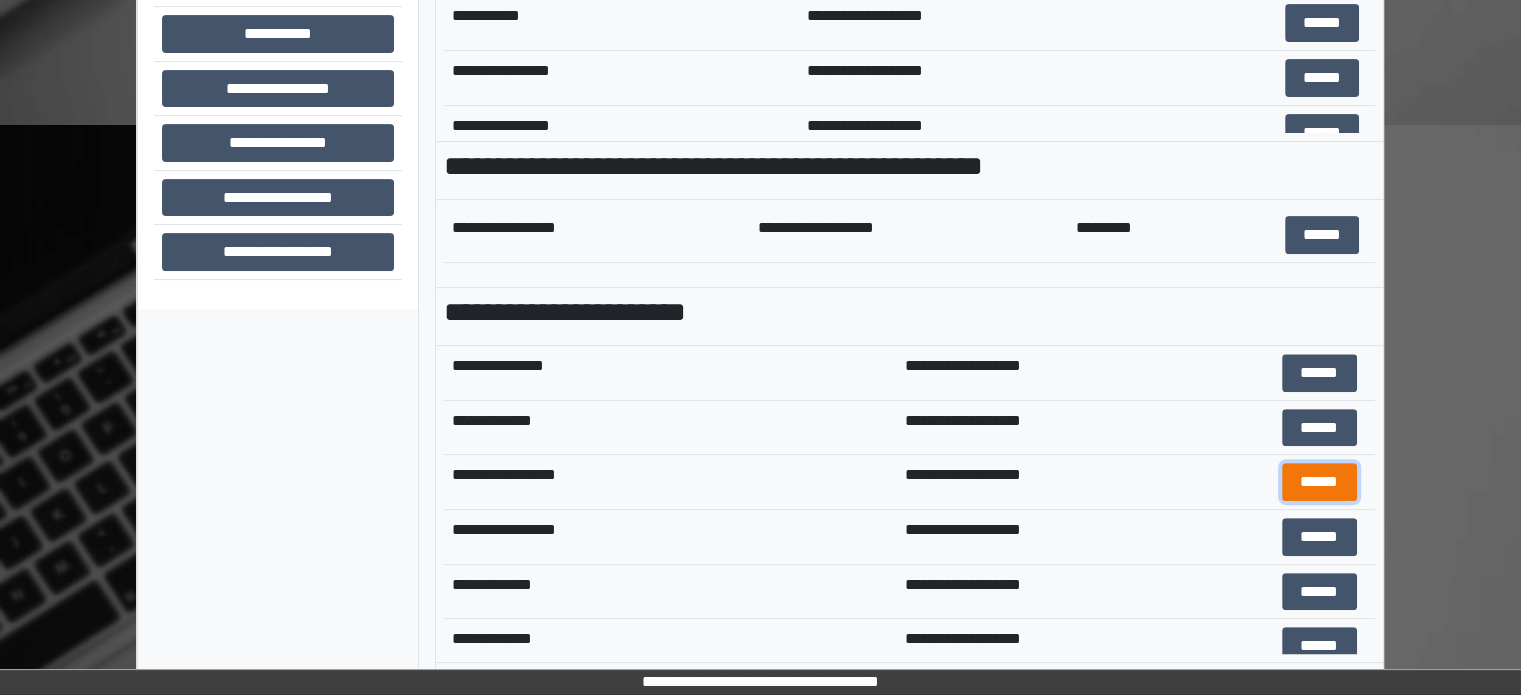 click on "******" at bounding box center (1319, 482) 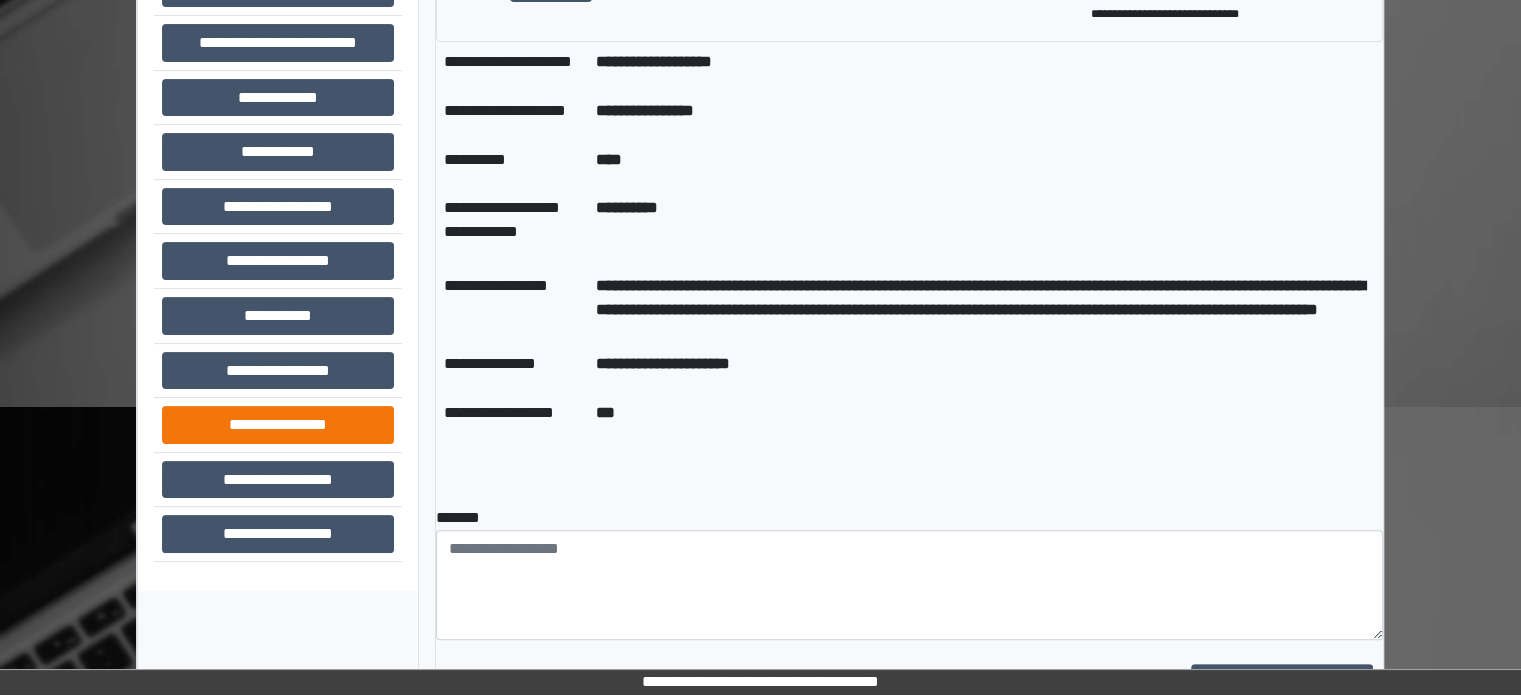 scroll, scrollTop: 508, scrollLeft: 0, axis: vertical 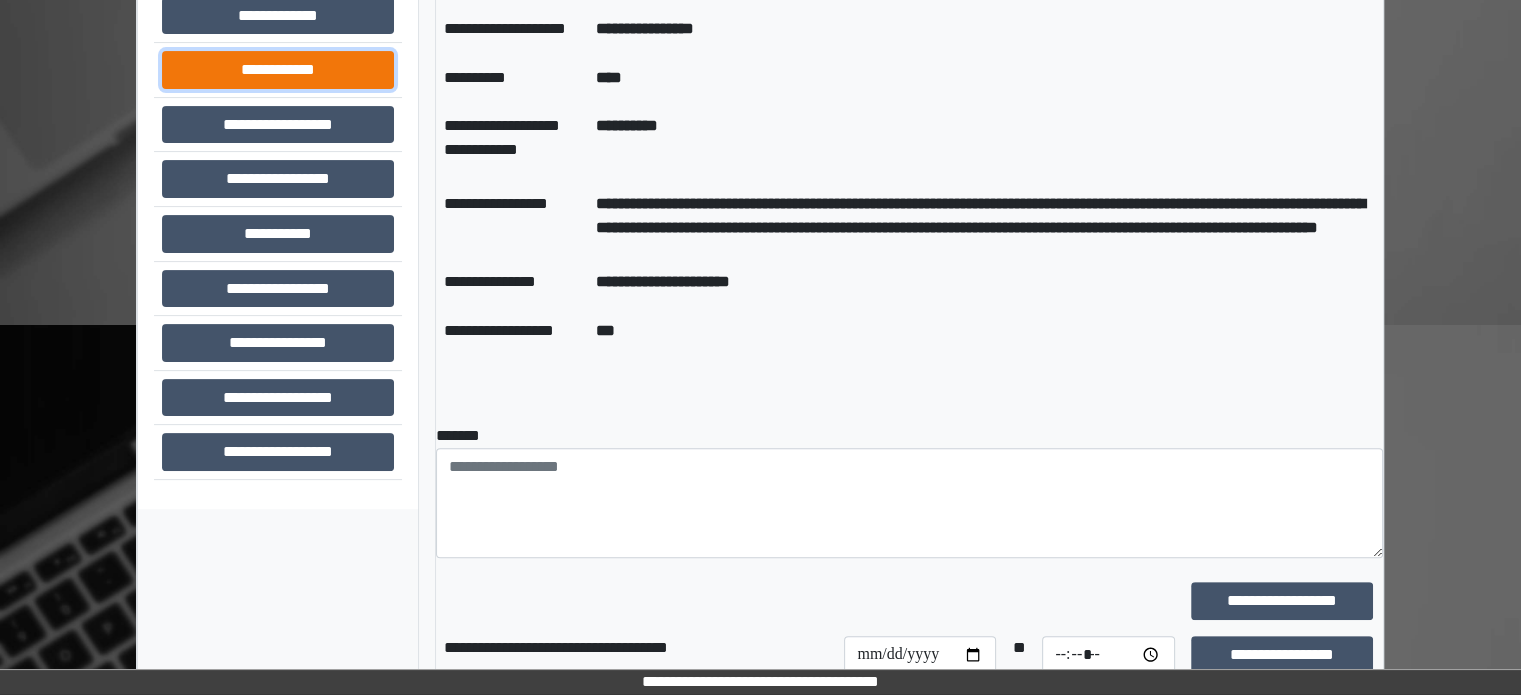 click on "**********" at bounding box center [278, 70] 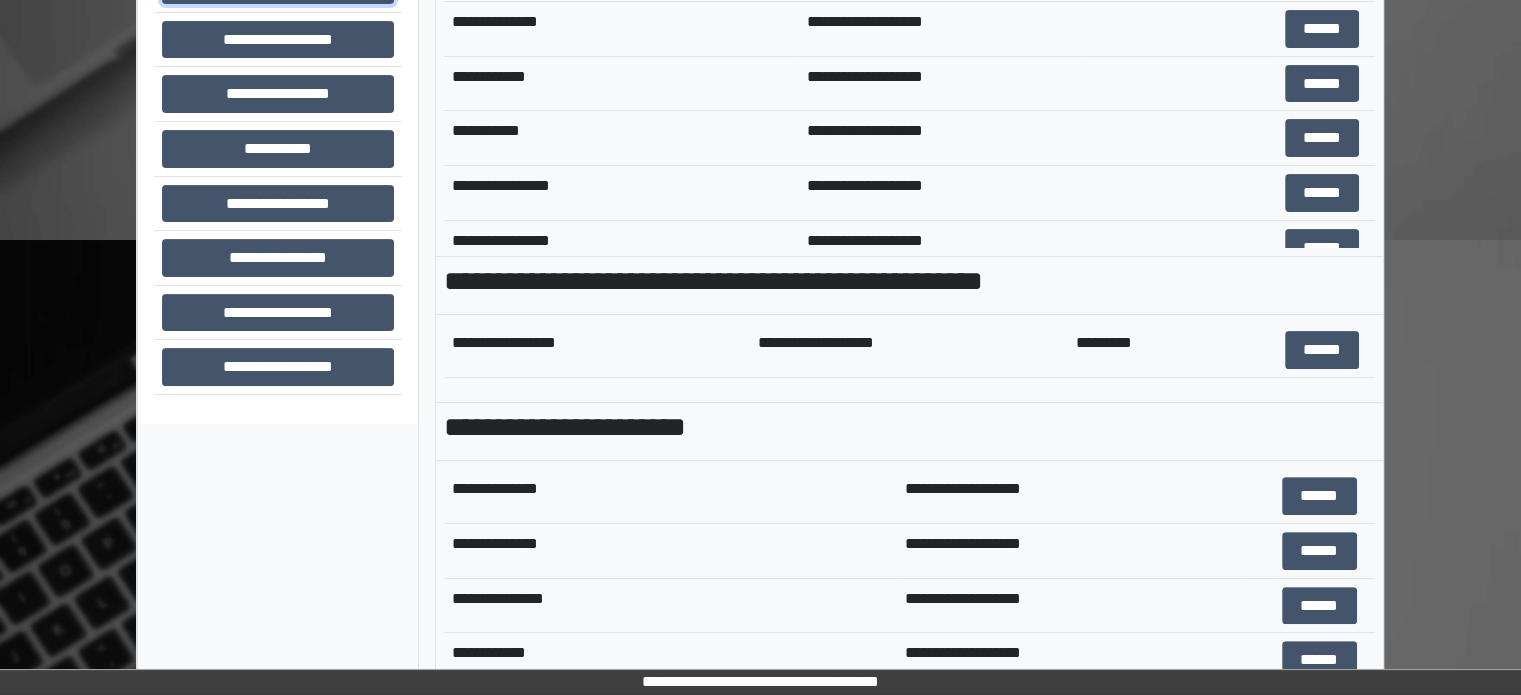 scroll, scrollTop: 708, scrollLeft: 0, axis: vertical 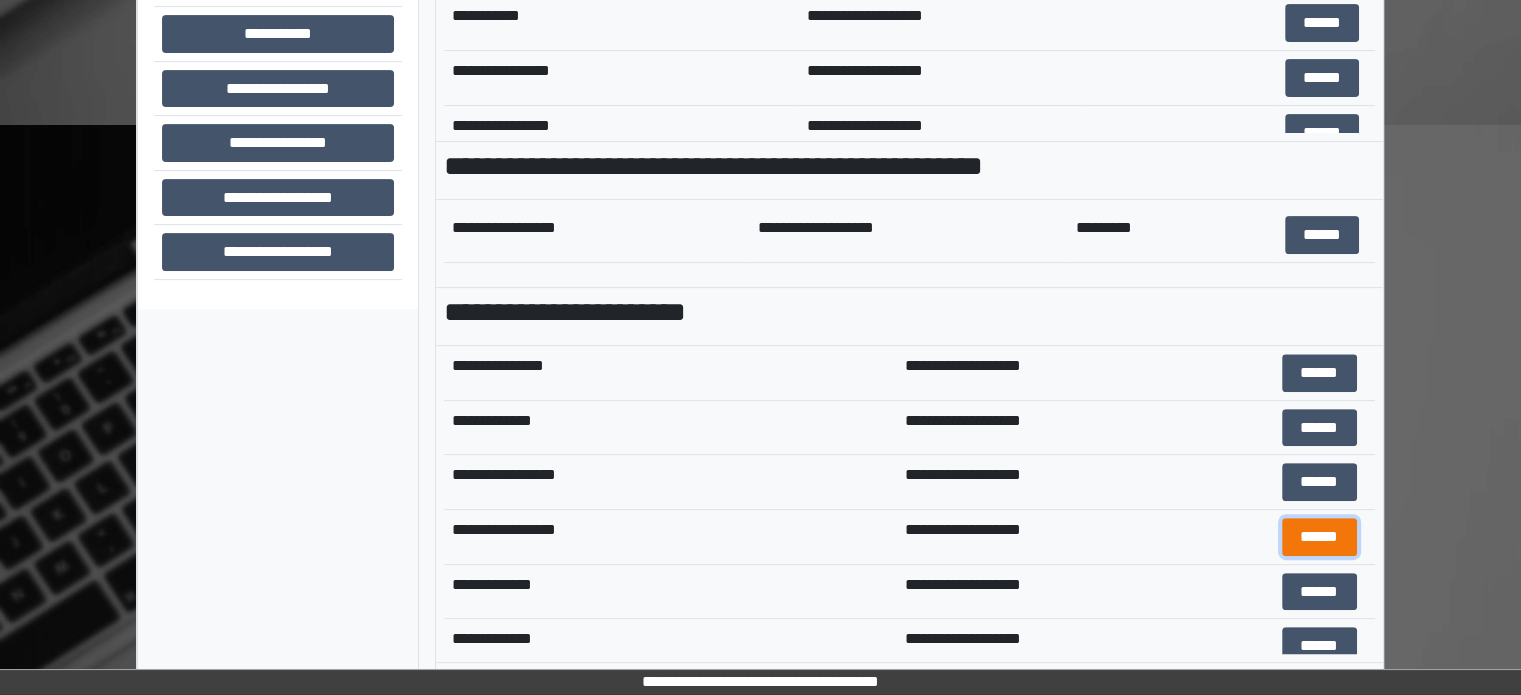 click on "******" at bounding box center (1319, 537) 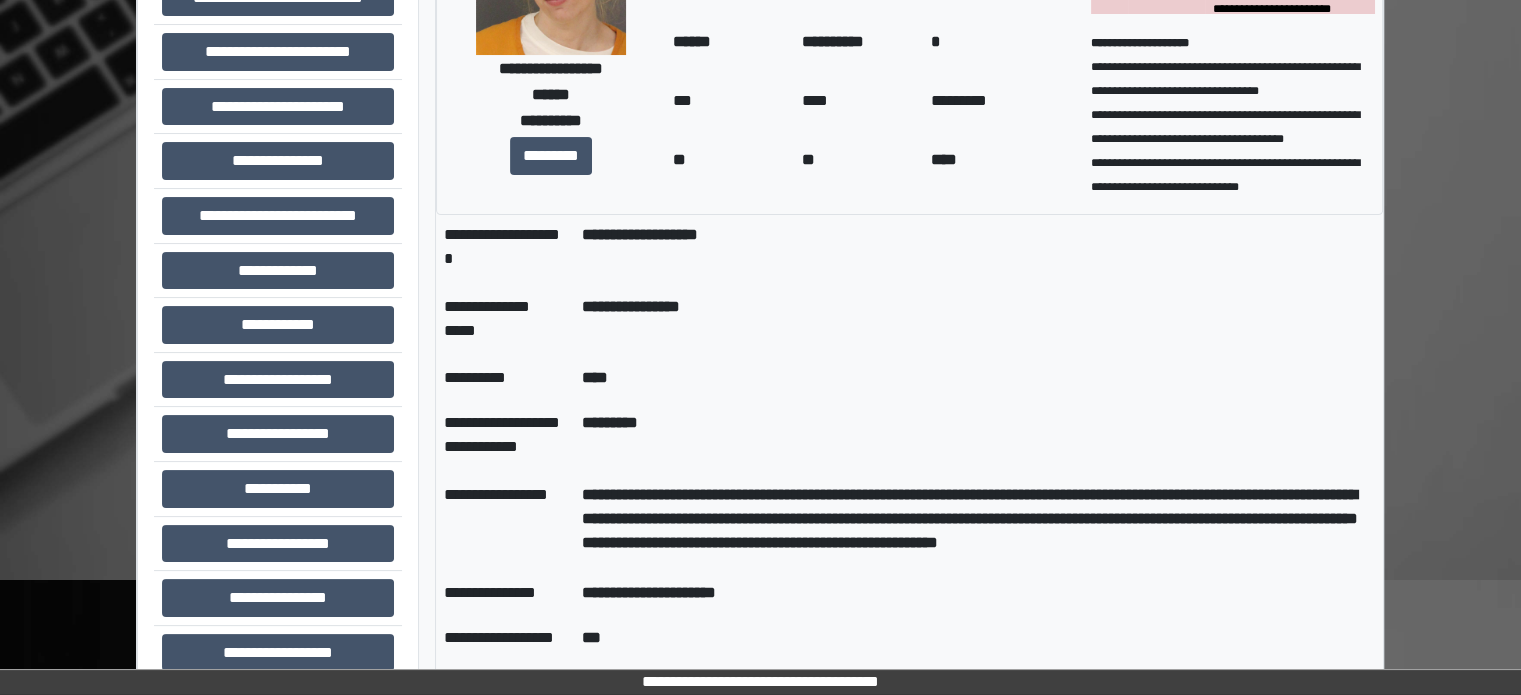 scroll, scrollTop: 308, scrollLeft: 0, axis: vertical 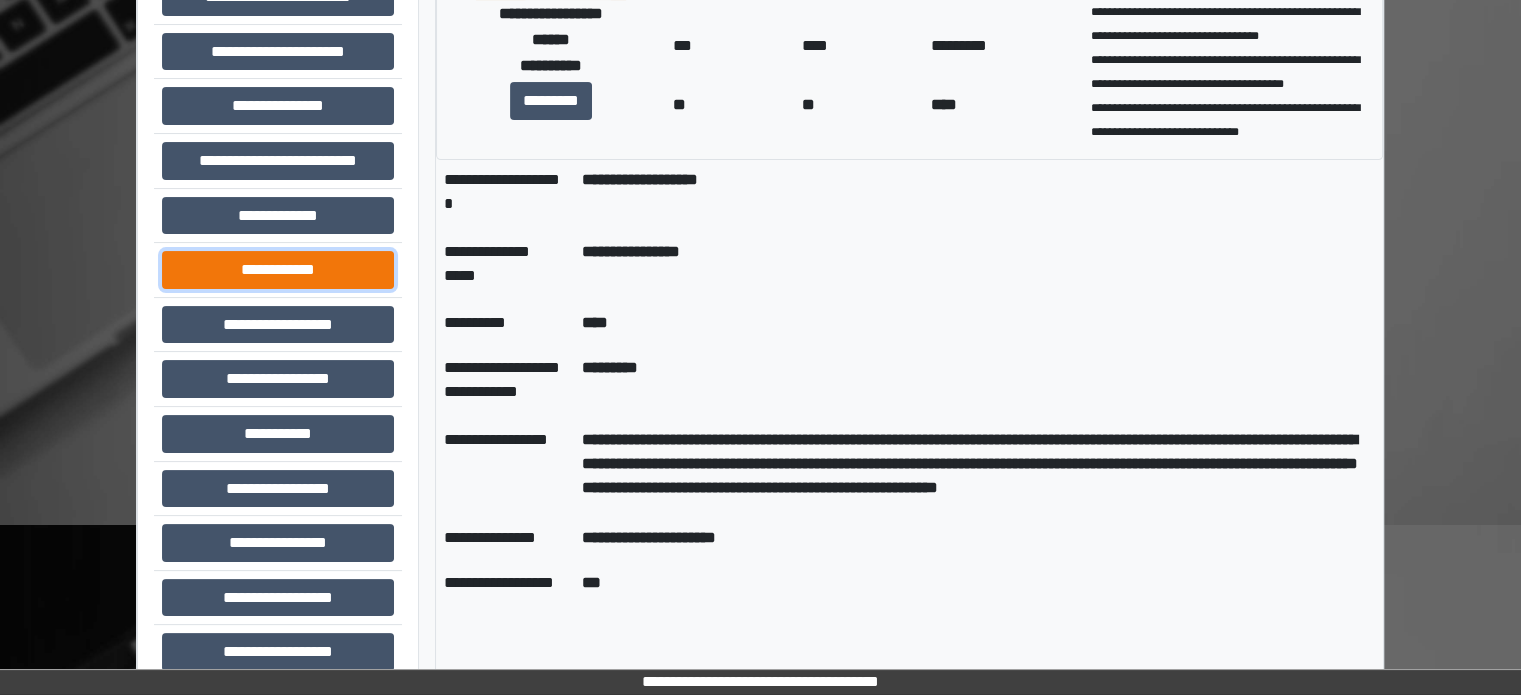 click on "**********" at bounding box center [278, 270] 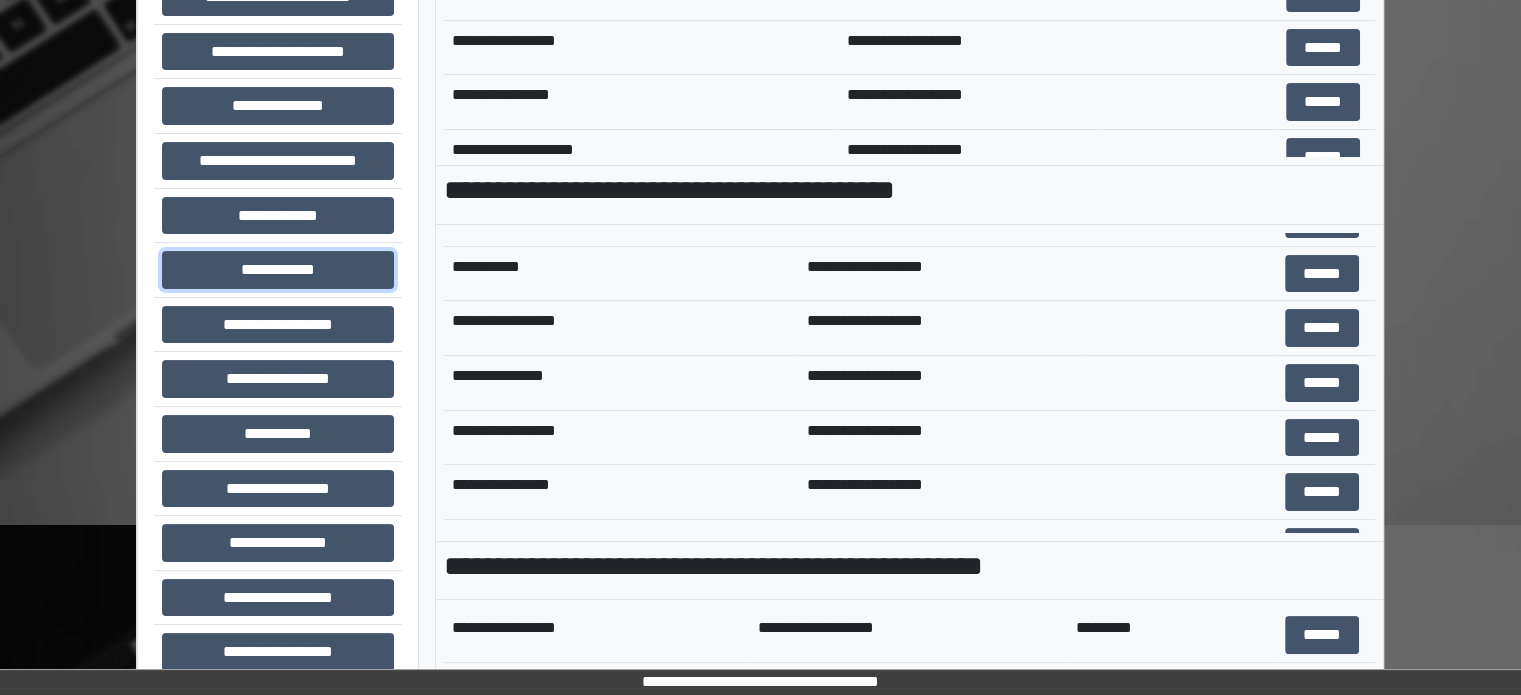 scroll, scrollTop: 1300, scrollLeft: 0, axis: vertical 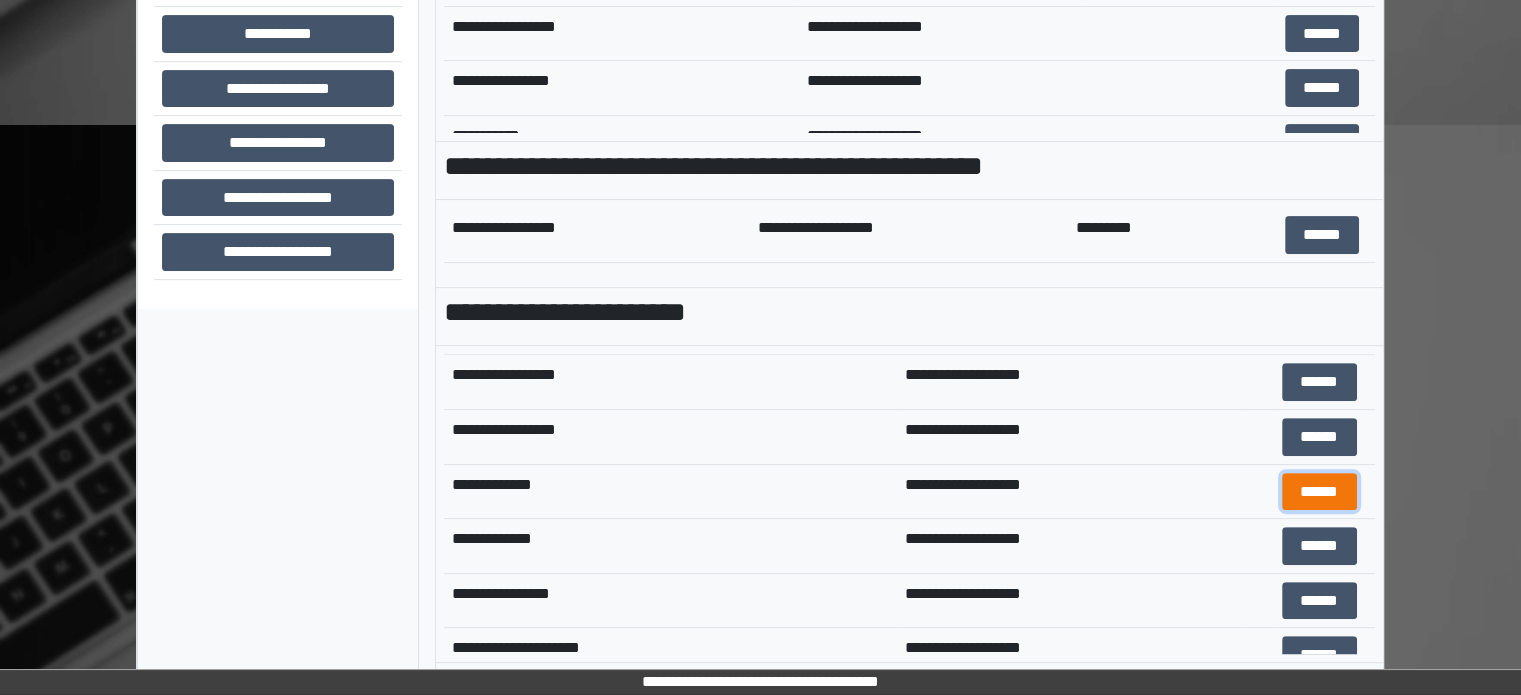 click on "******" at bounding box center [1319, 492] 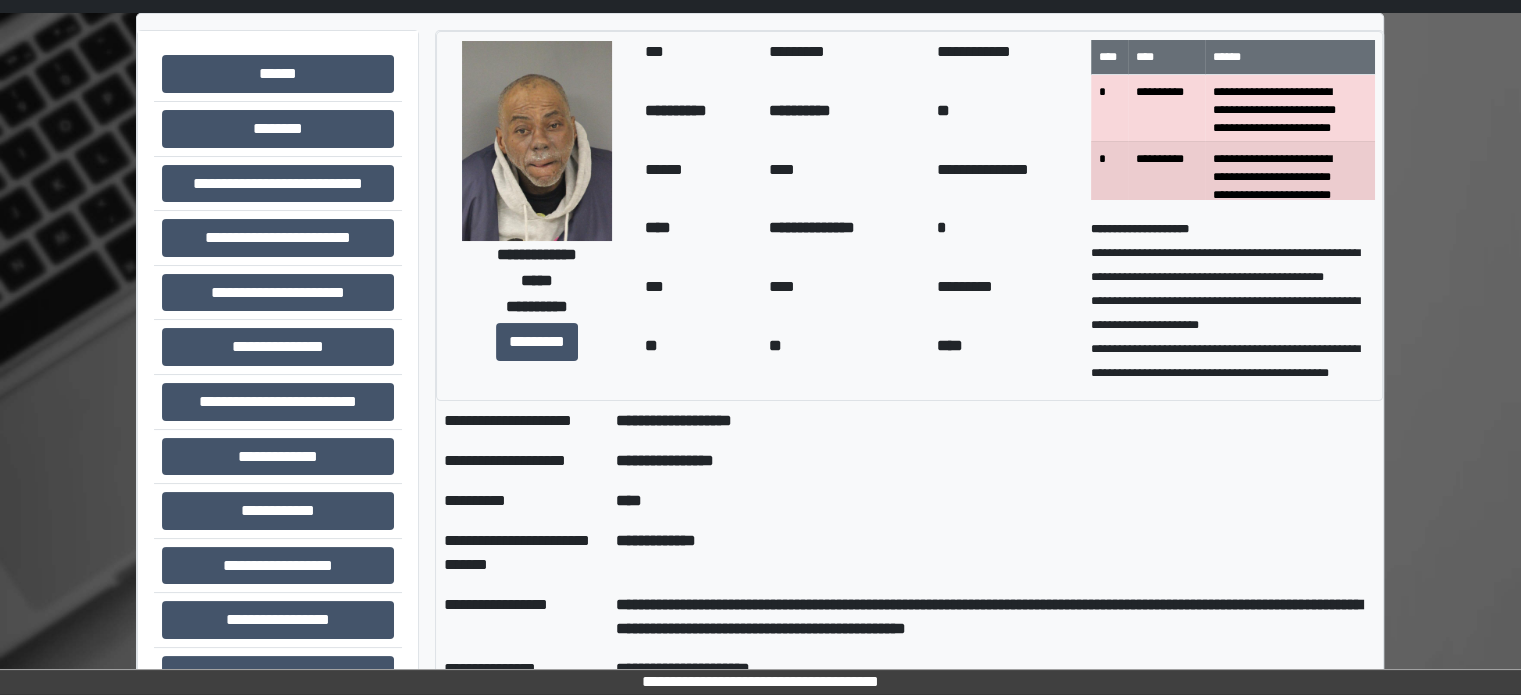 scroll, scrollTop: 100, scrollLeft: 0, axis: vertical 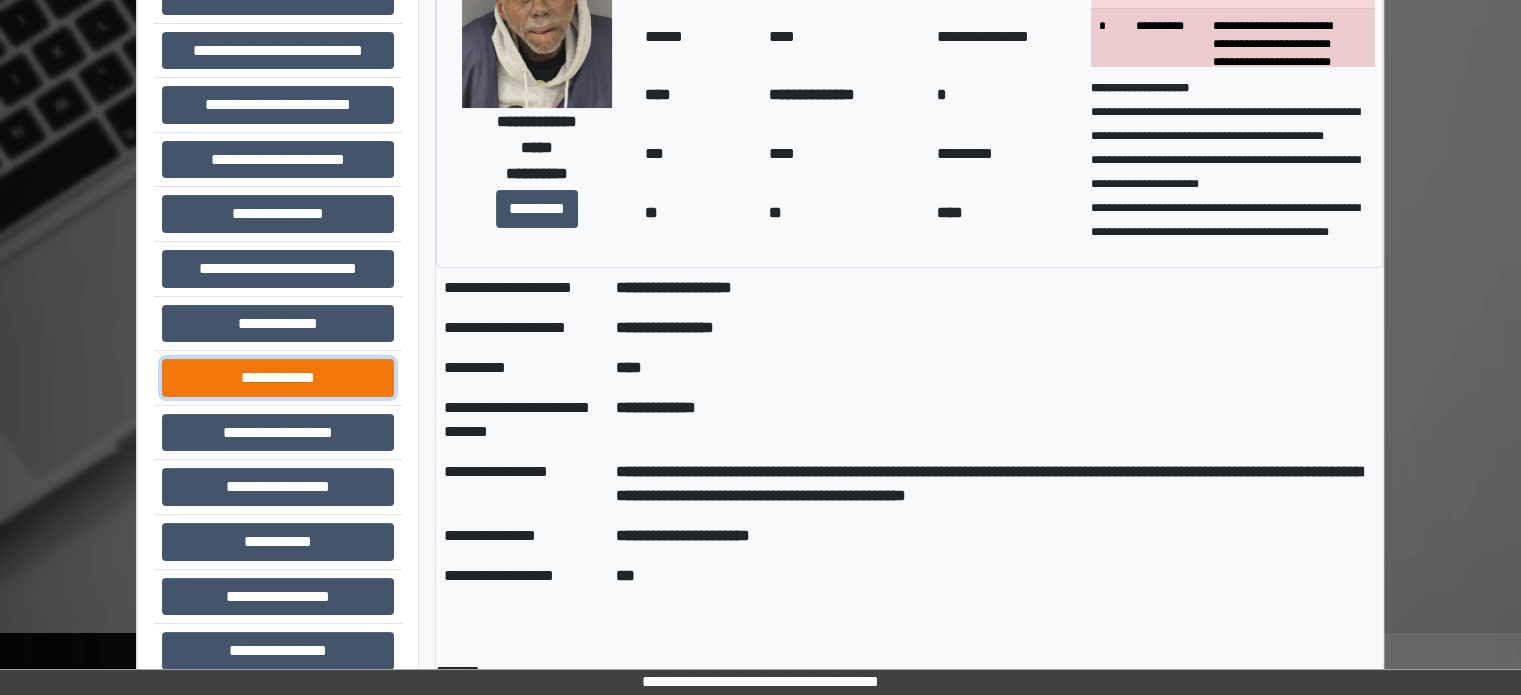 click on "**********" at bounding box center [278, 378] 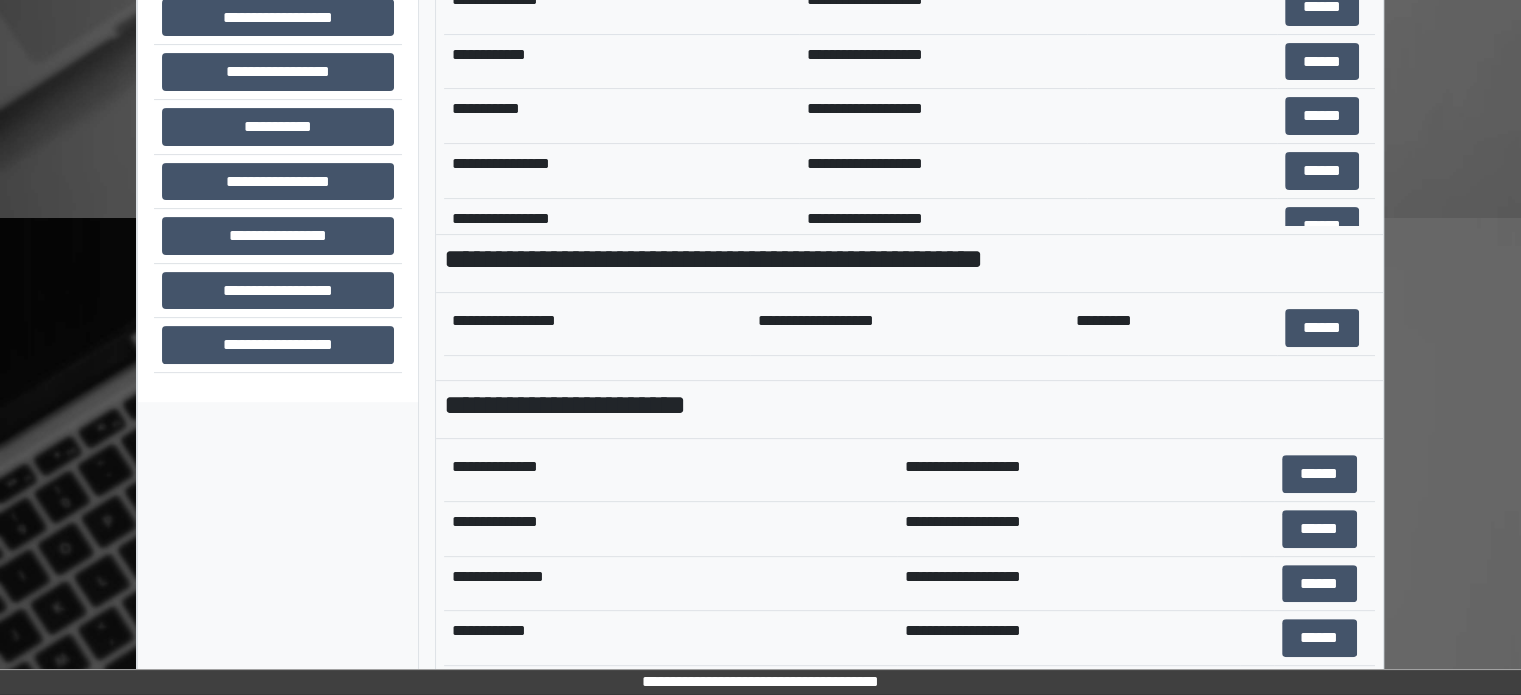 scroll, scrollTop: 708, scrollLeft: 0, axis: vertical 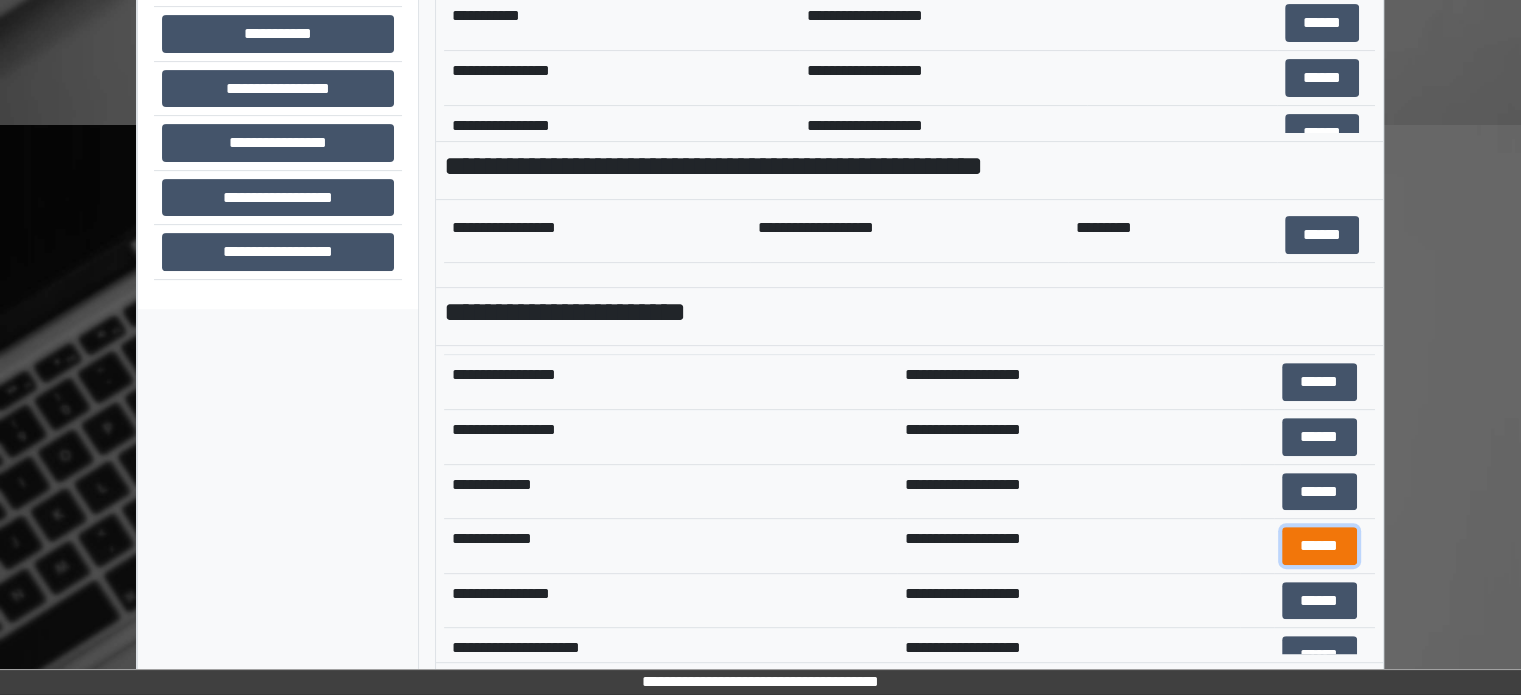 click on "******" at bounding box center (1319, 546) 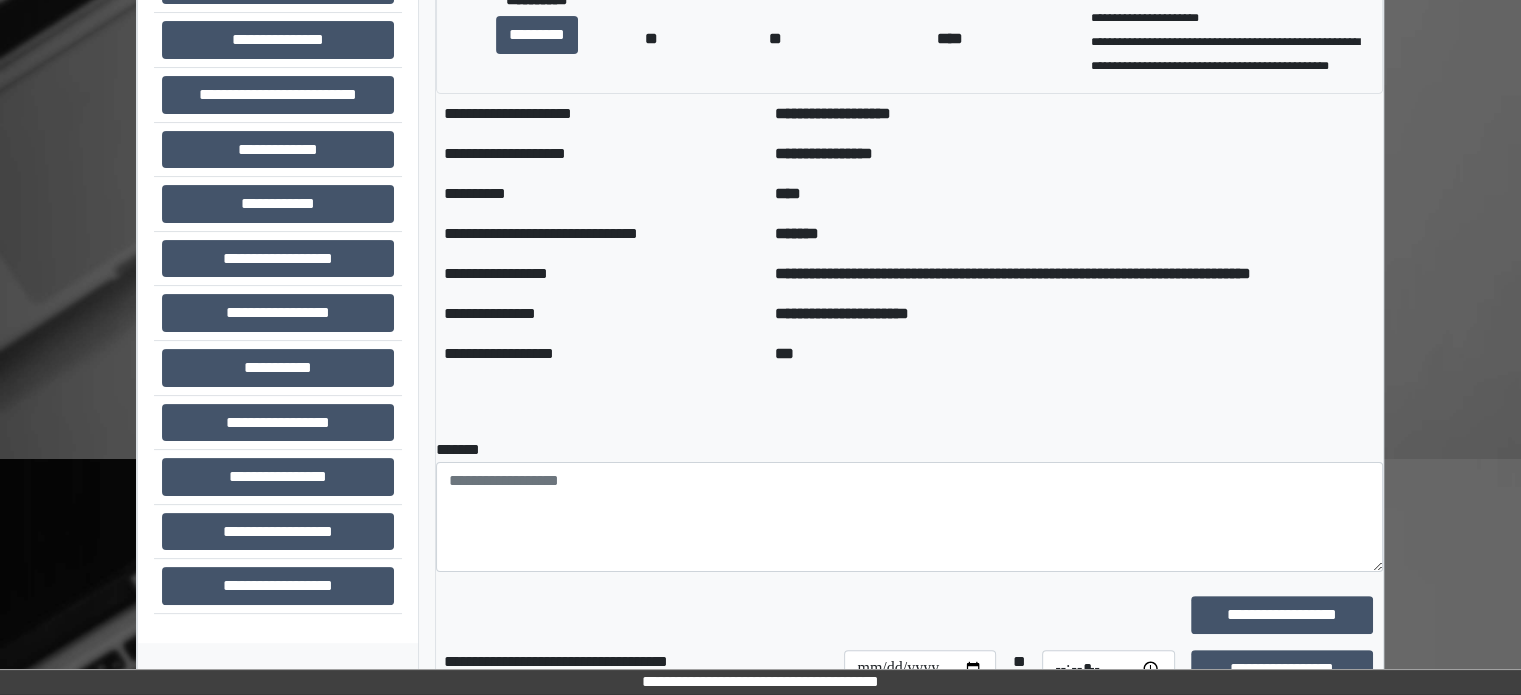 scroll, scrollTop: 28, scrollLeft: 0, axis: vertical 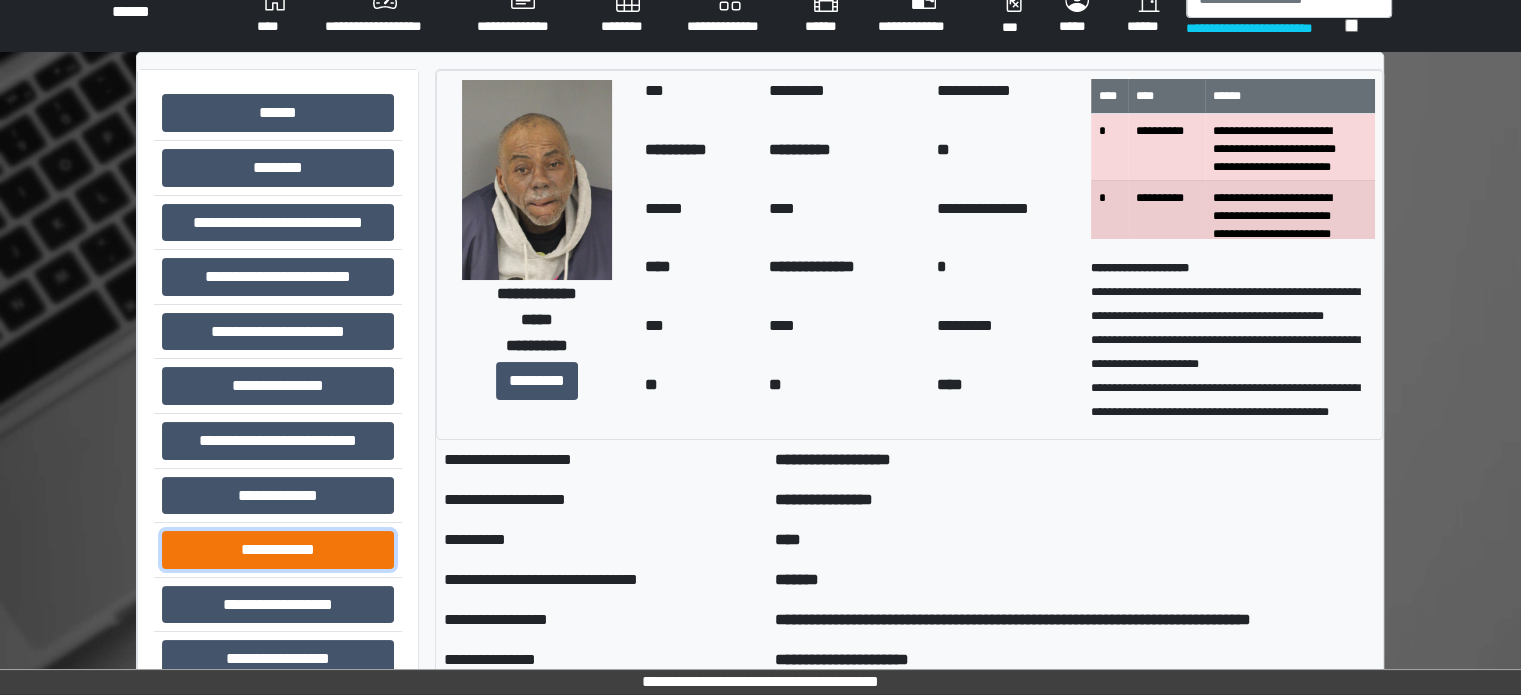click on "**********" at bounding box center [278, 550] 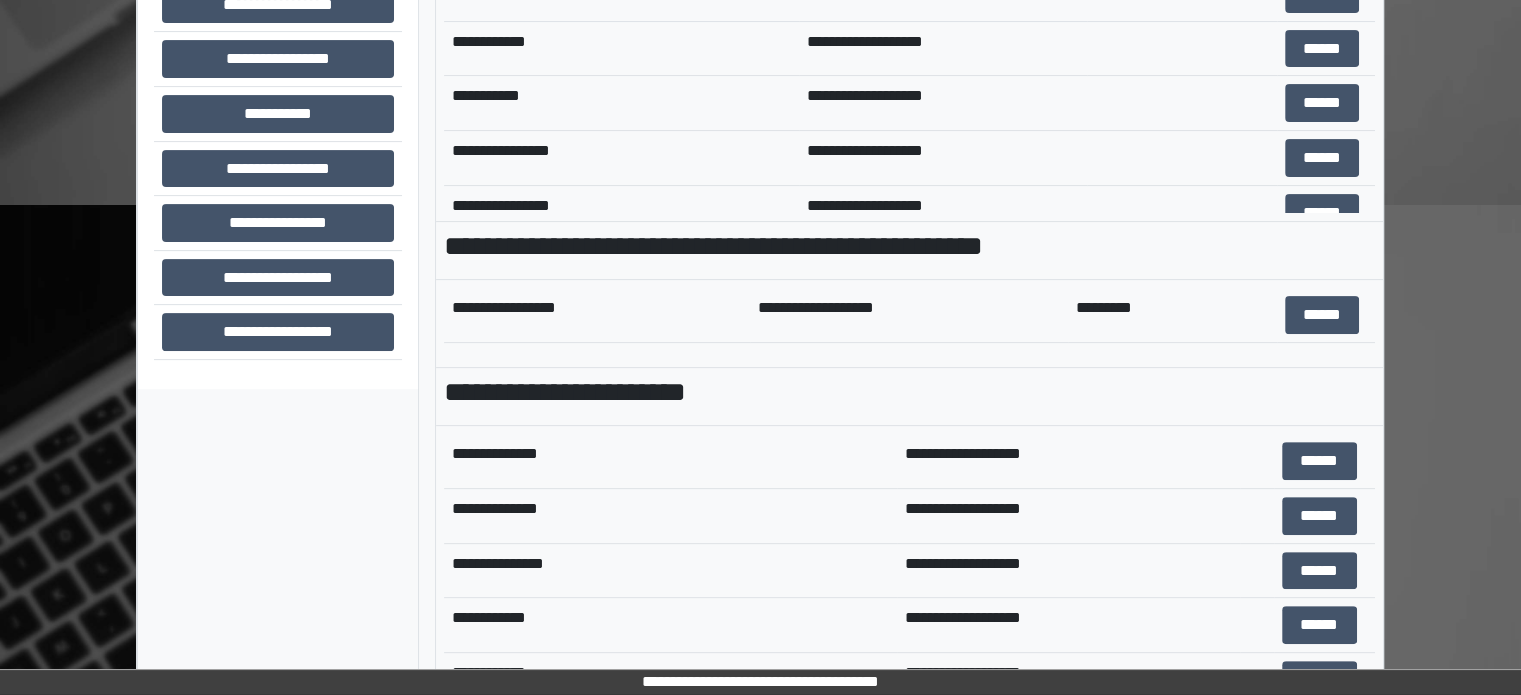 scroll, scrollTop: 708, scrollLeft: 0, axis: vertical 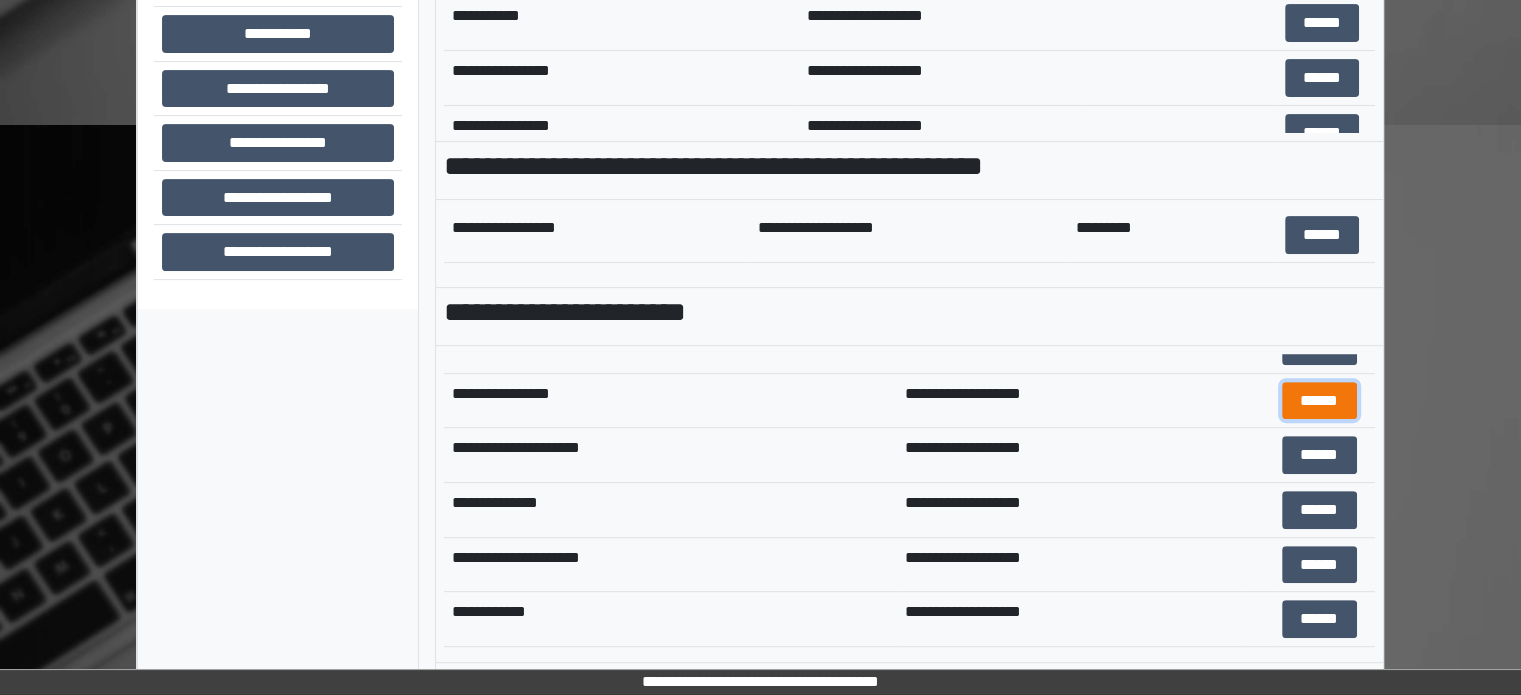 click on "******" at bounding box center [1319, 401] 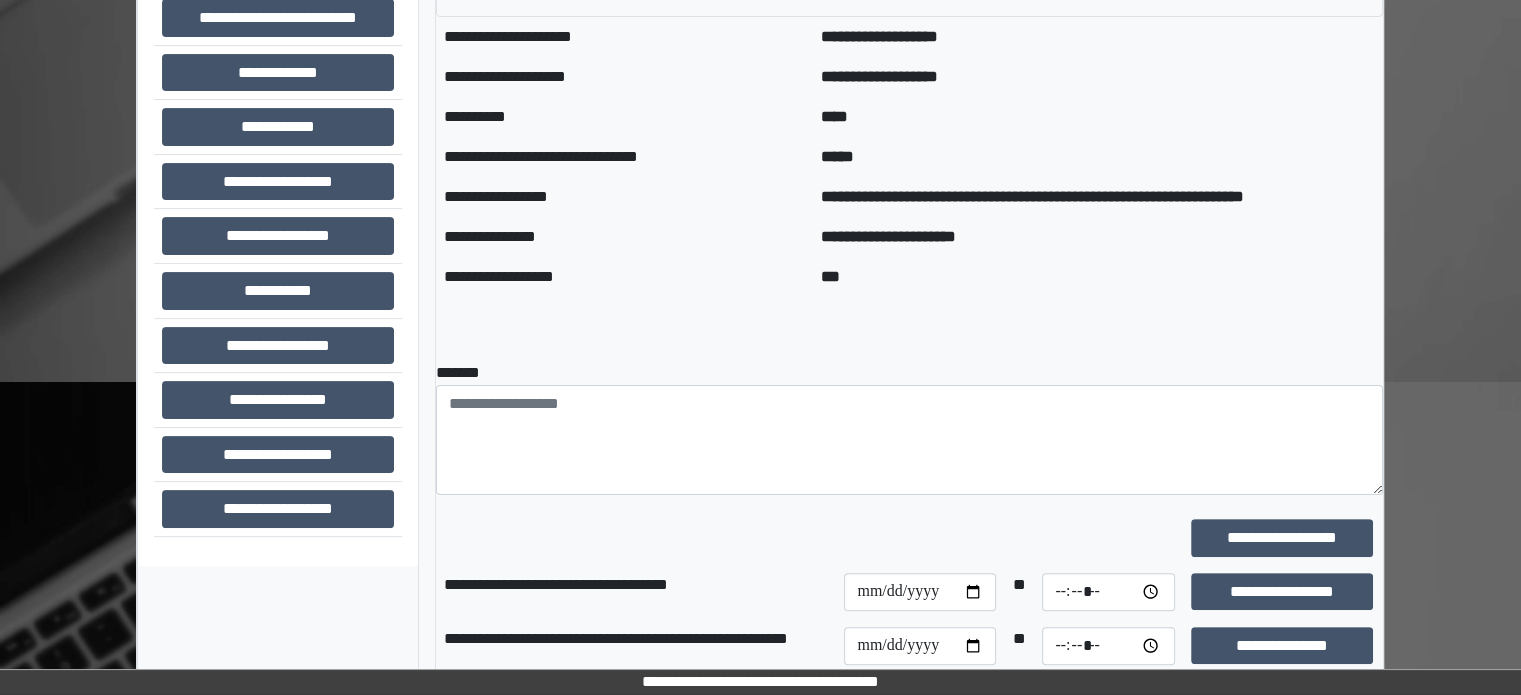 scroll, scrollTop: 508, scrollLeft: 0, axis: vertical 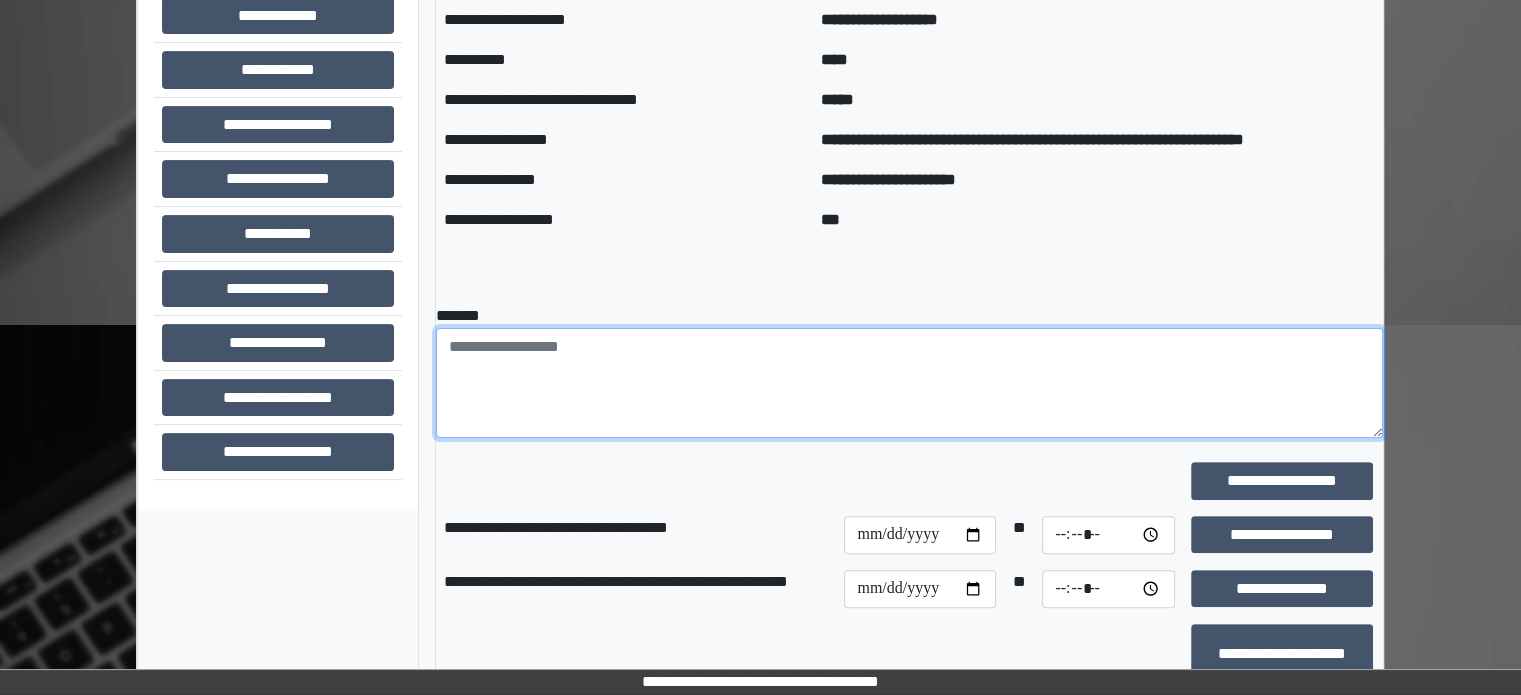 click at bounding box center (909, 383) 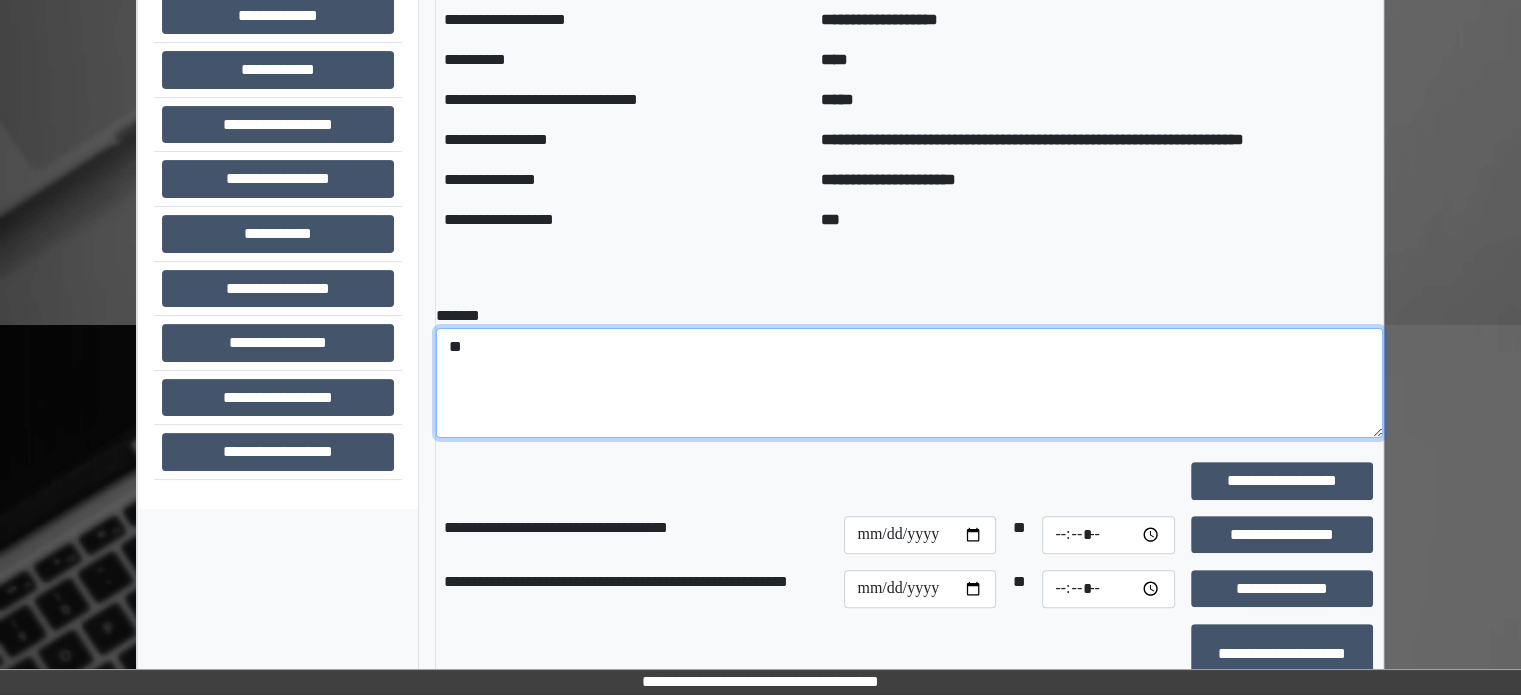 type on "*" 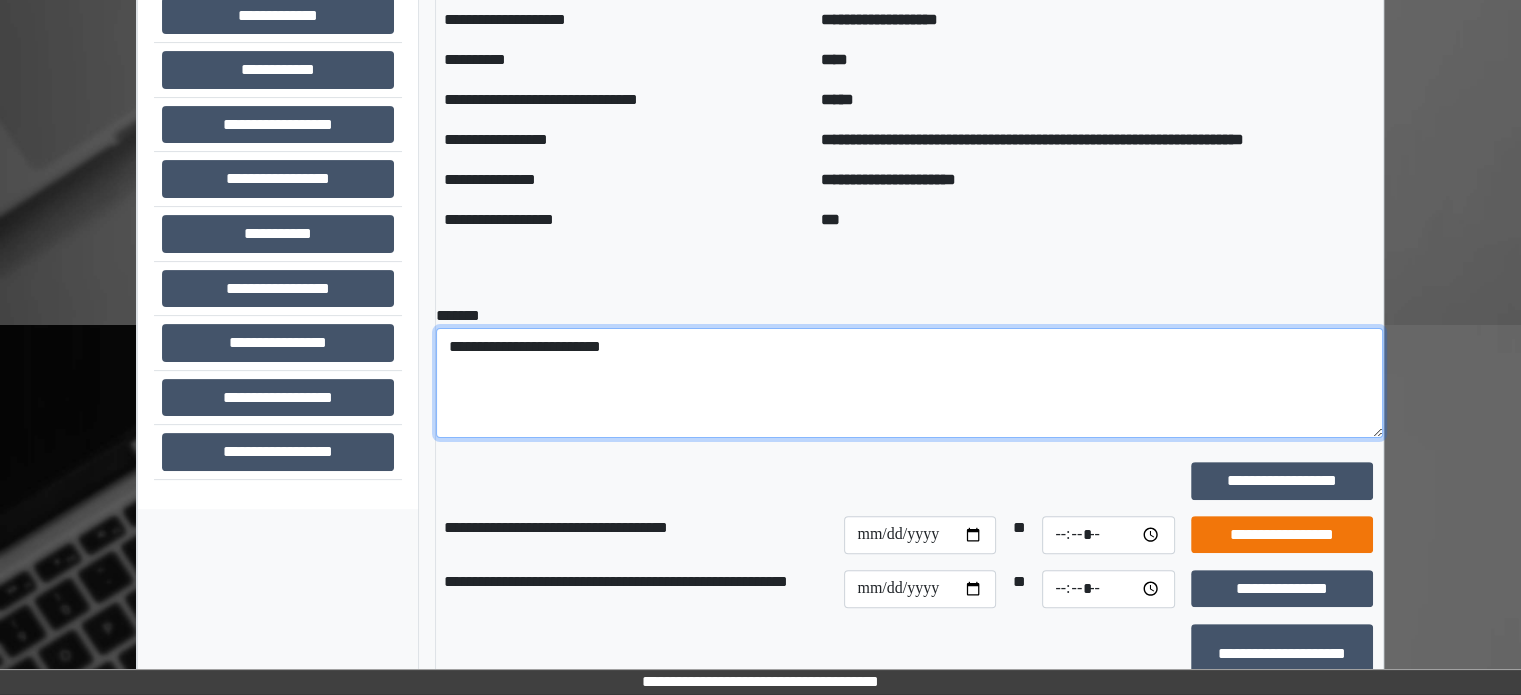 type on "**********" 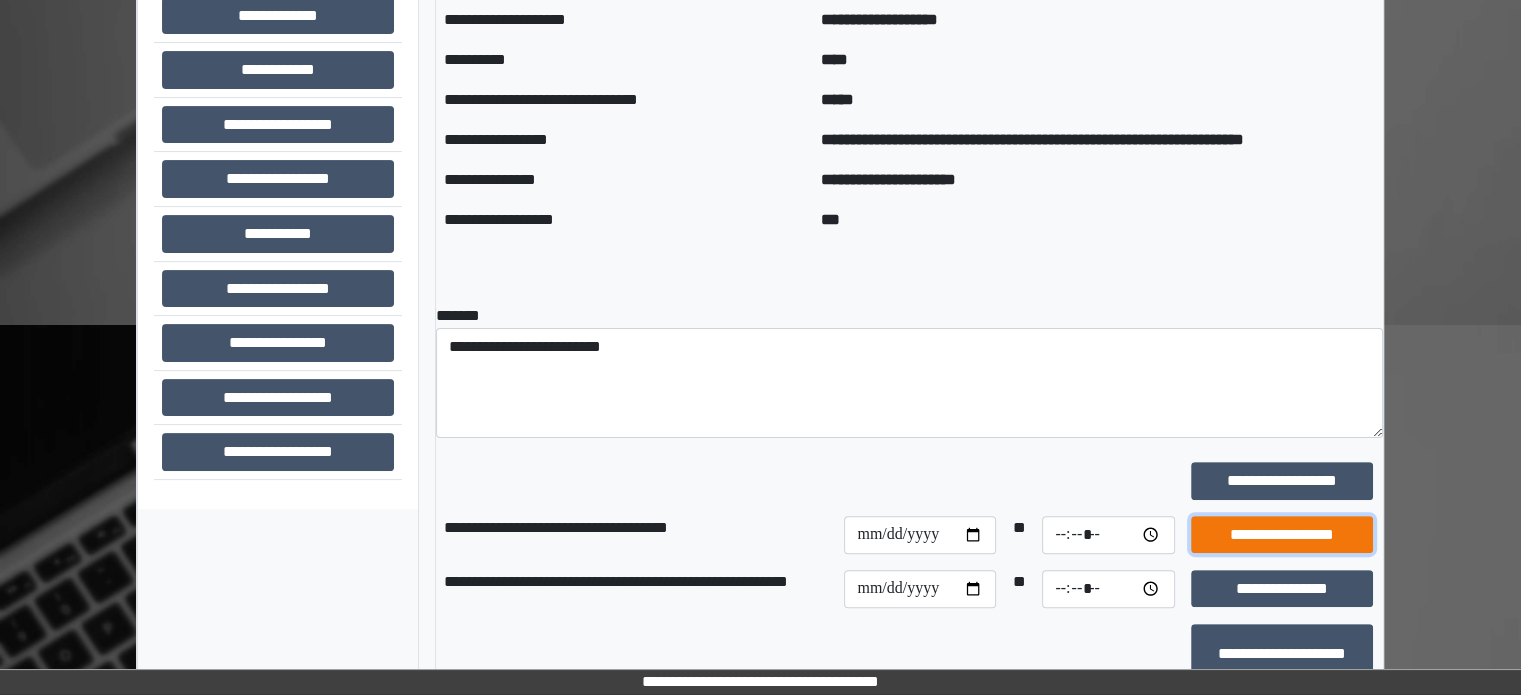 click on "**********" at bounding box center (1282, 535) 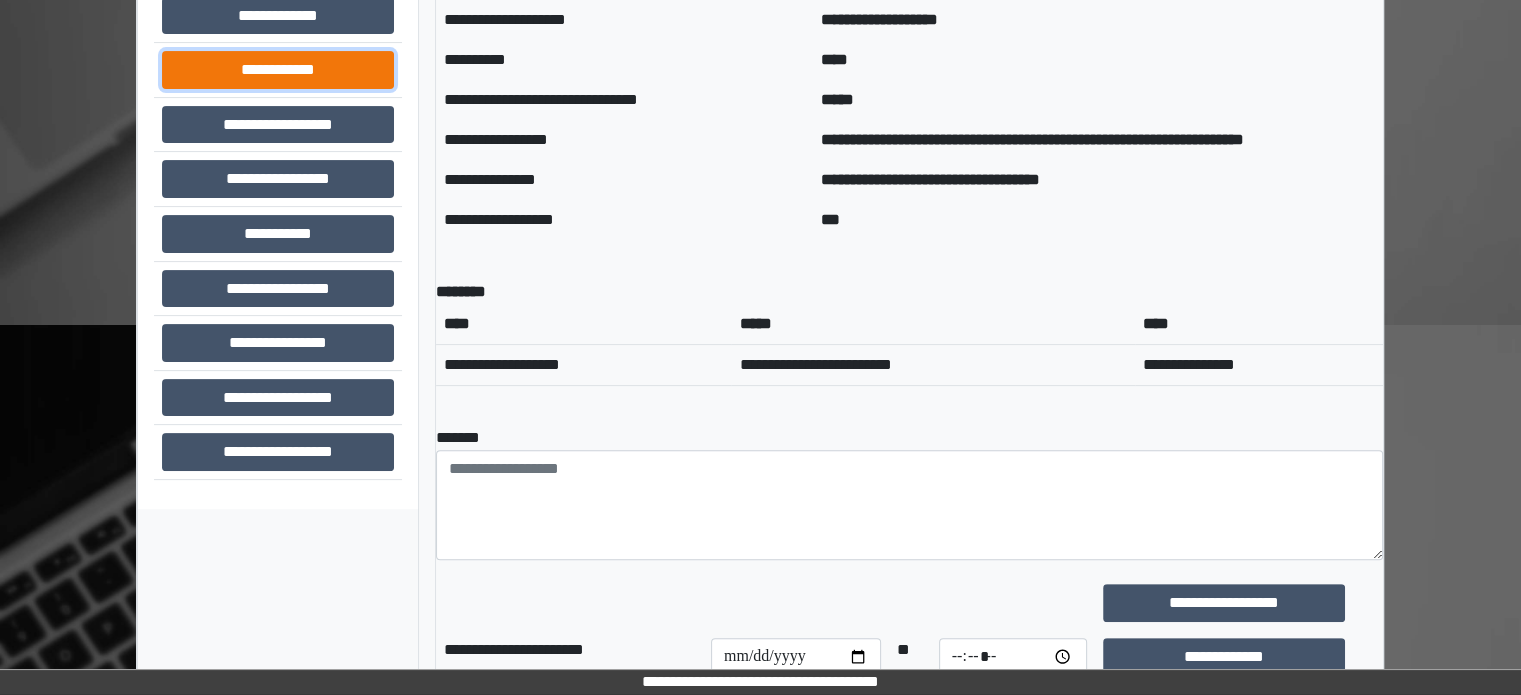 click on "**********" at bounding box center (278, 70) 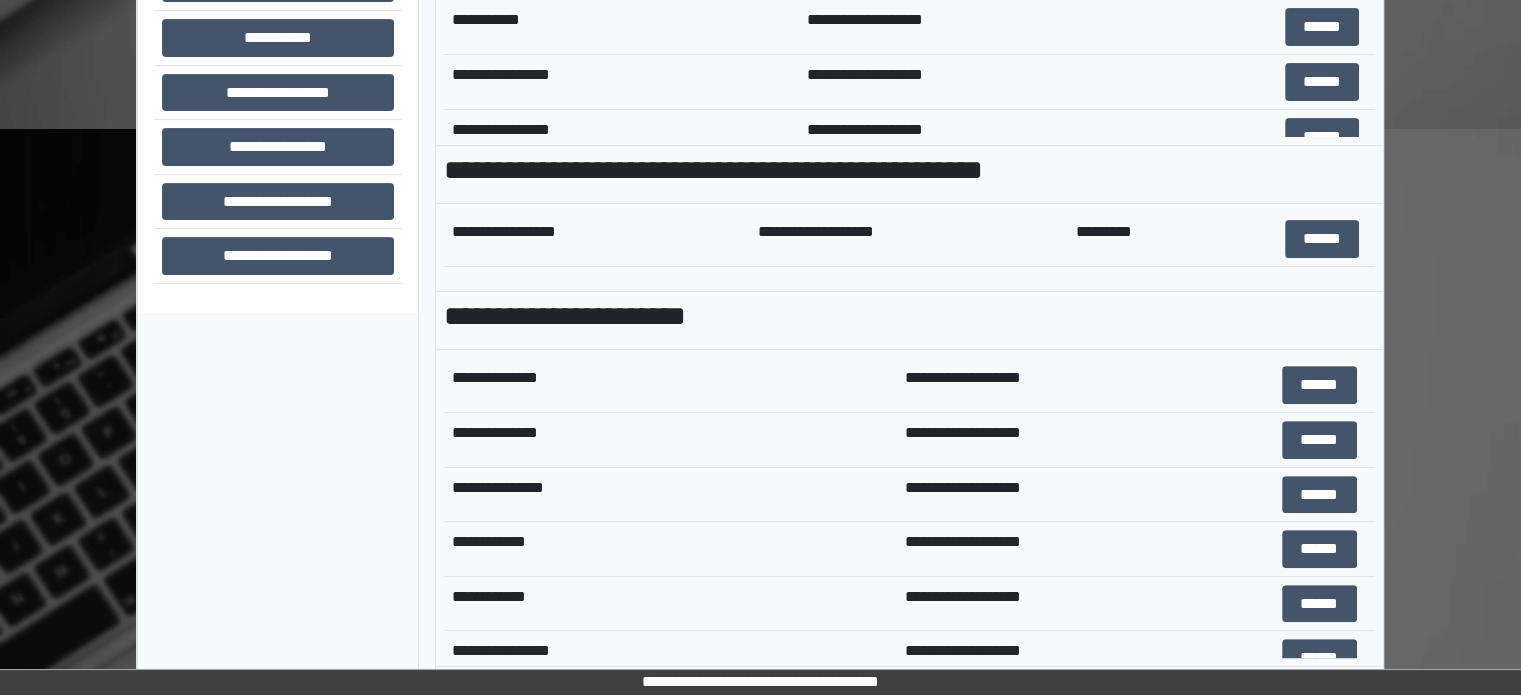 scroll, scrollTop: 708, scrollLeft: 0, axis: vertical 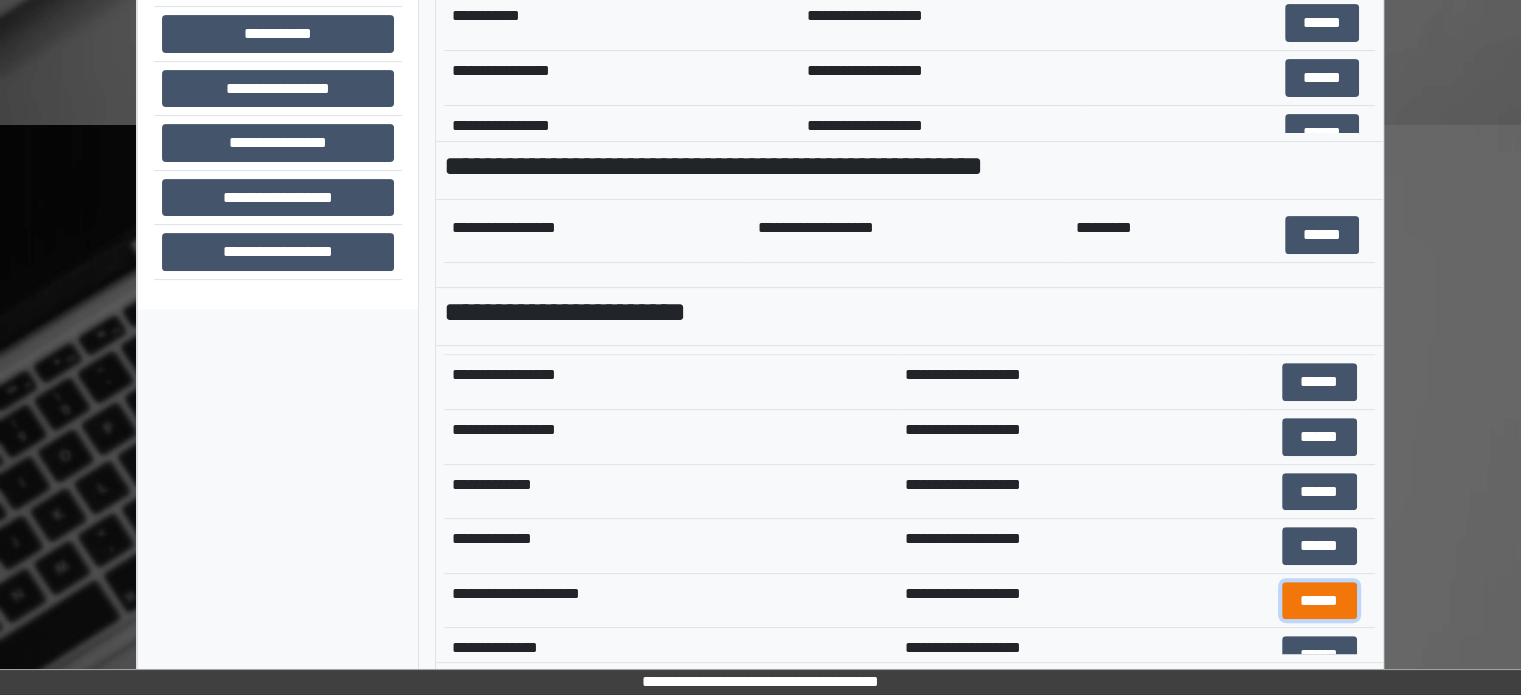 click on "******" at bounding box center [1319, 601] 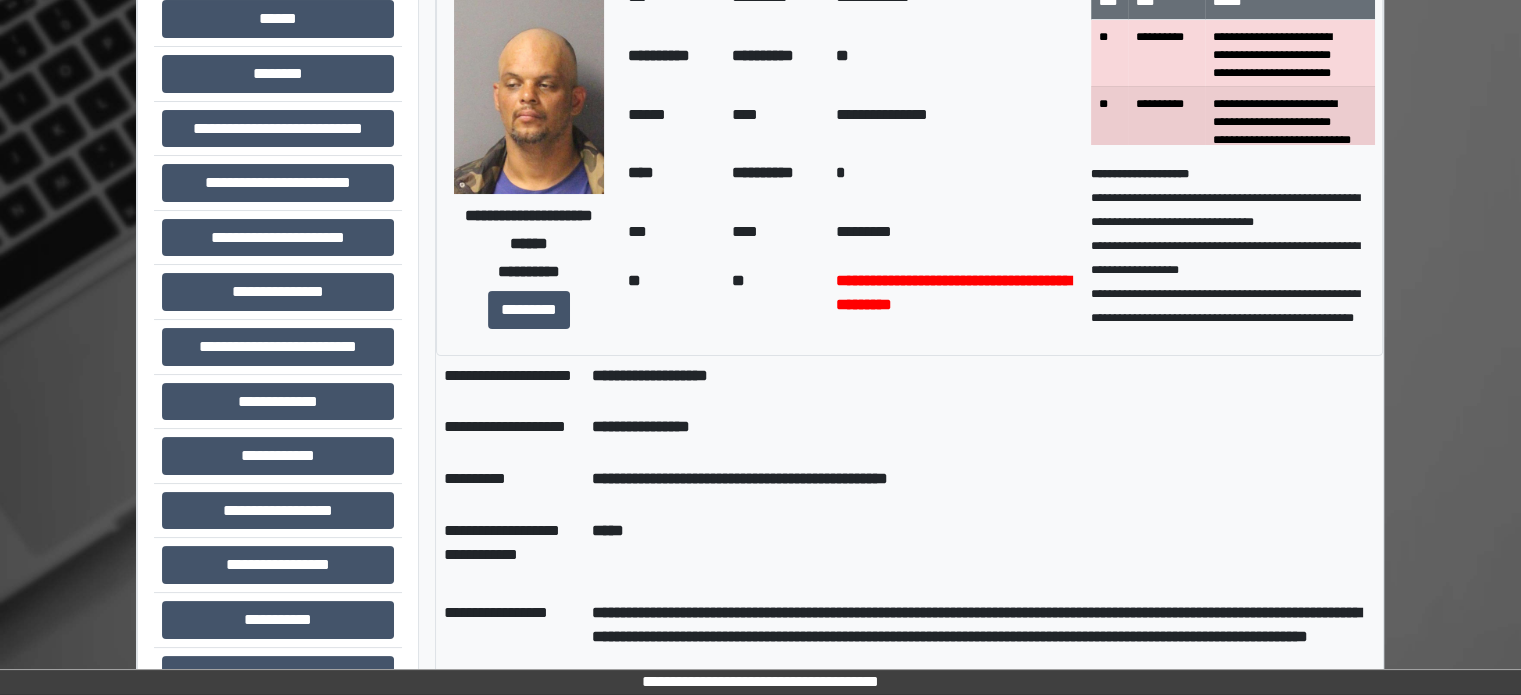 scroll, scrollTop: 108, scrollLeft: 0, axis: vertical 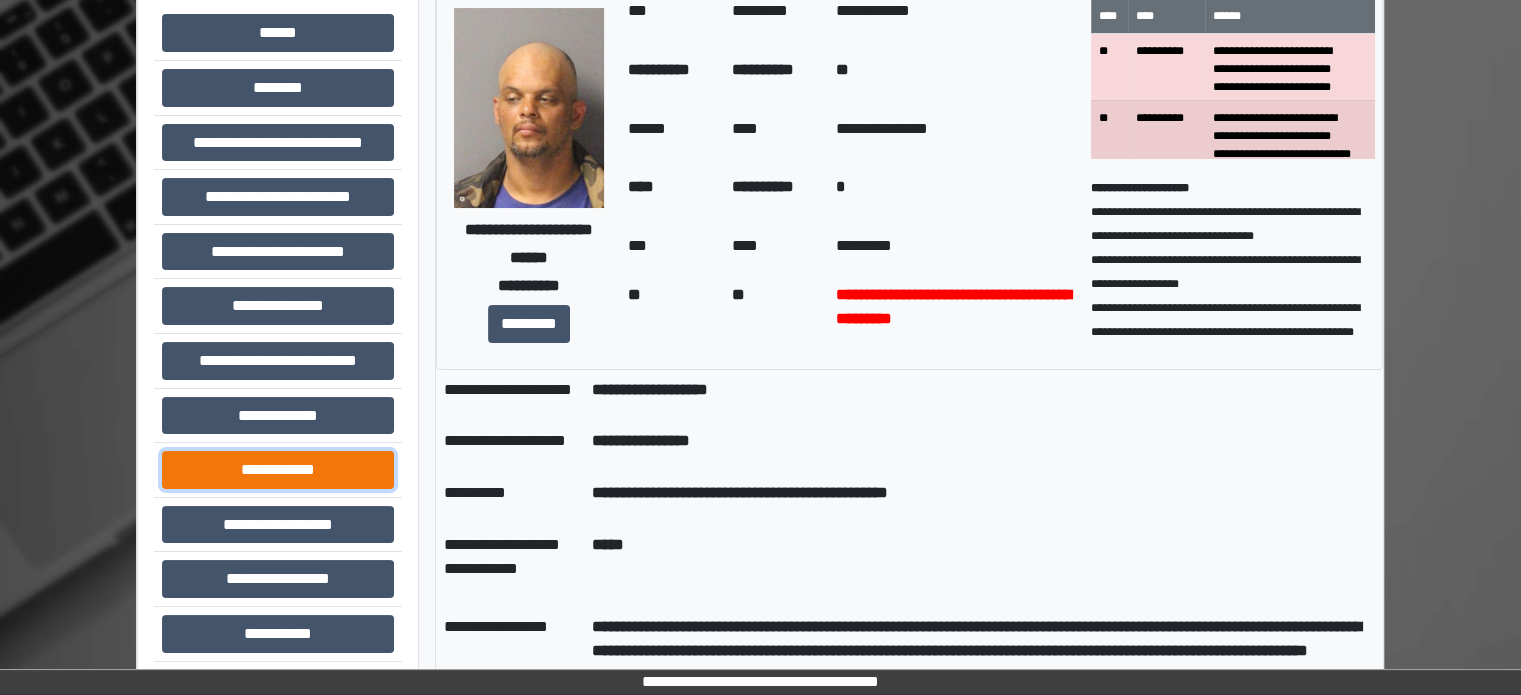 click on "**********" at bounding box center (278, 470) 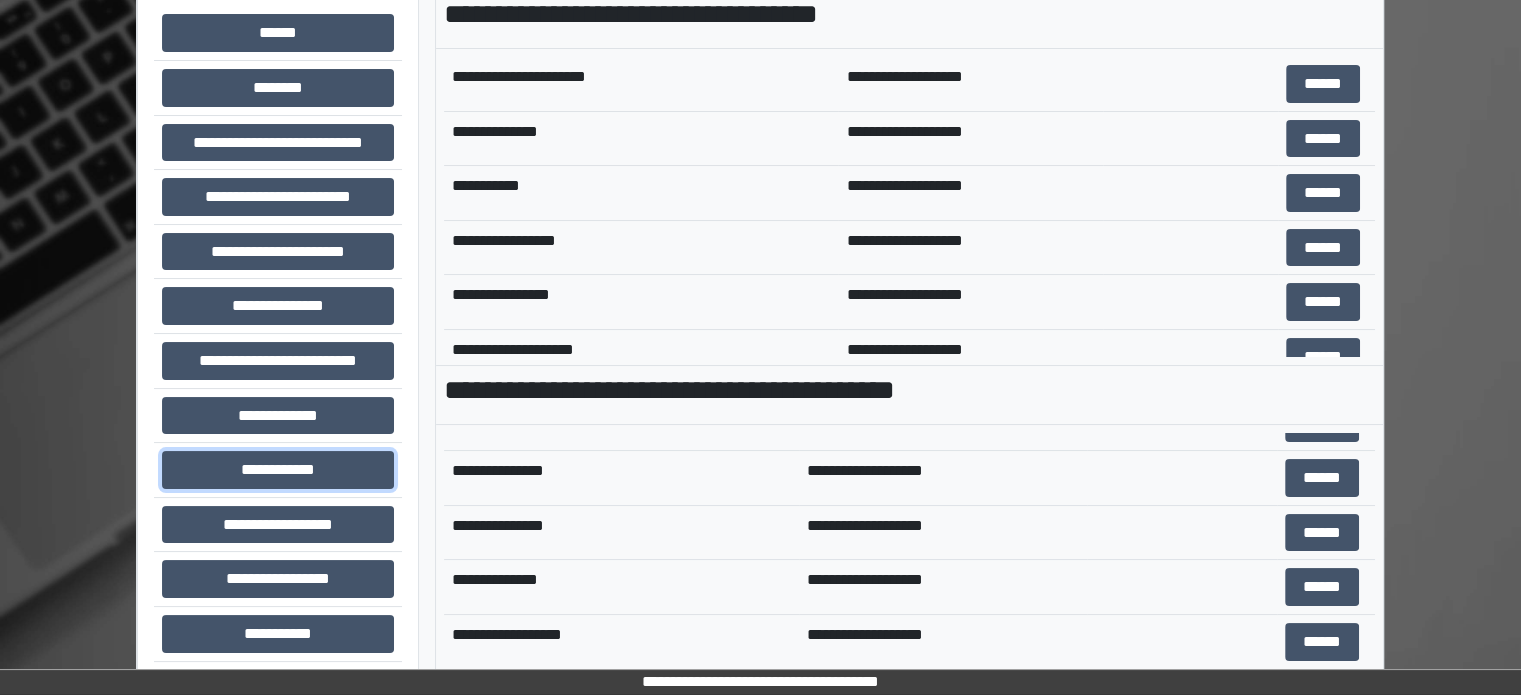 scroll, scrollTop: 400, scrollLeft: 0, axis: vertical 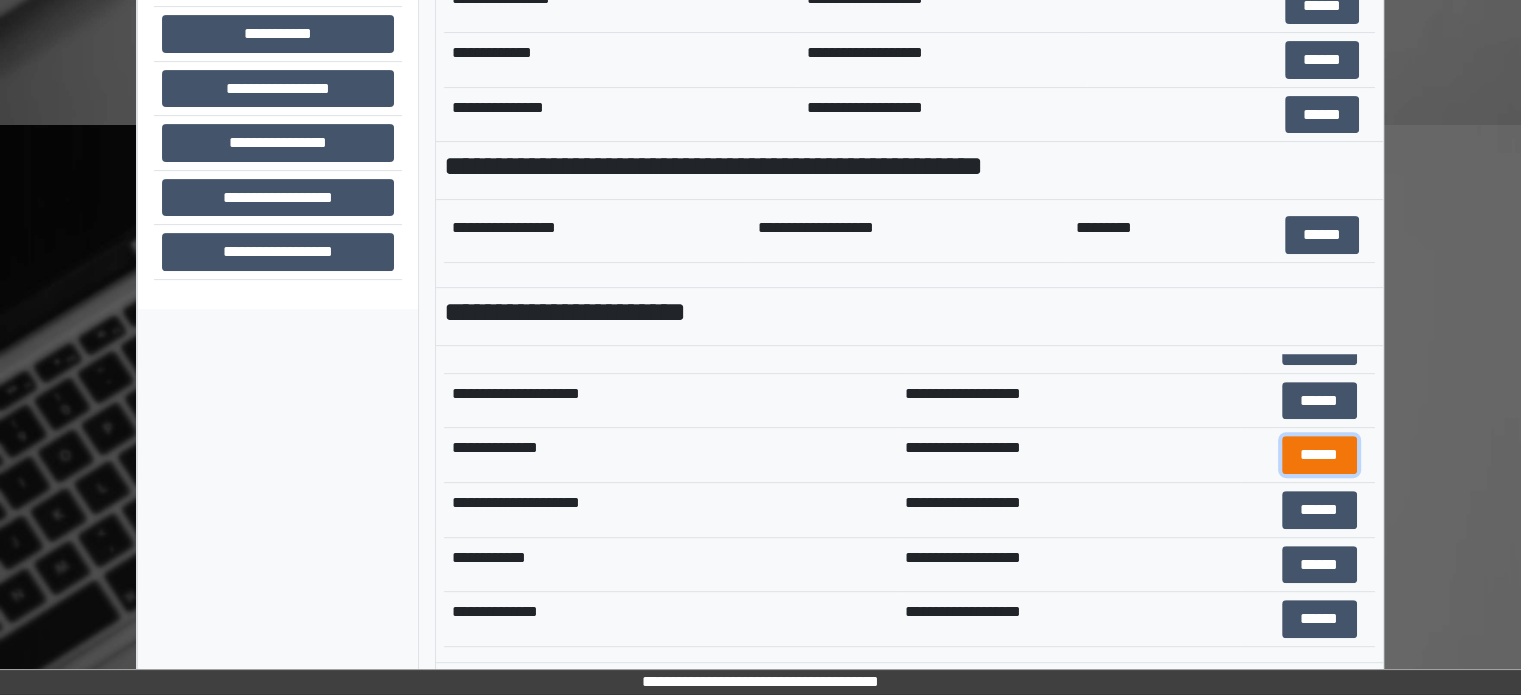 click on "******" at bounding box center [1319, 455] 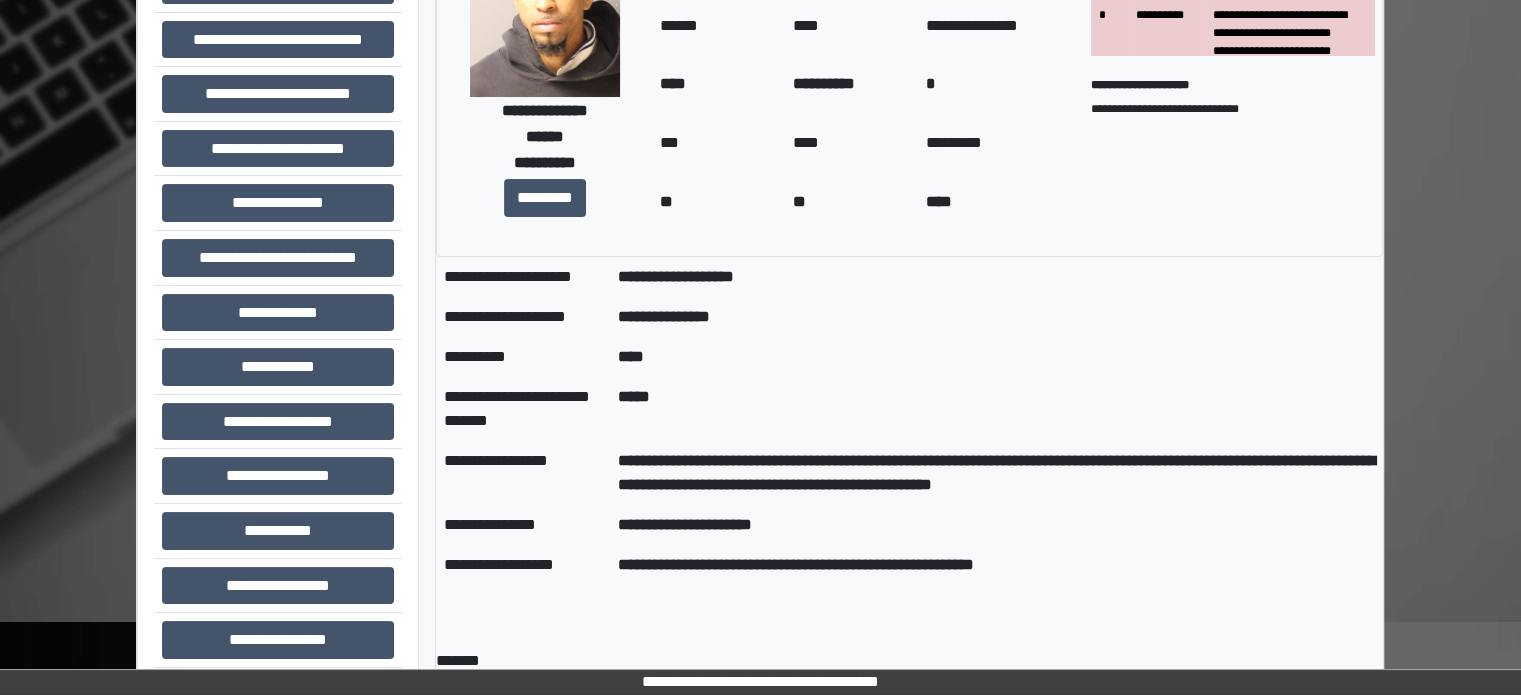 scroll, scrollTop: 200, scrollLeft: 0, axis: vertical 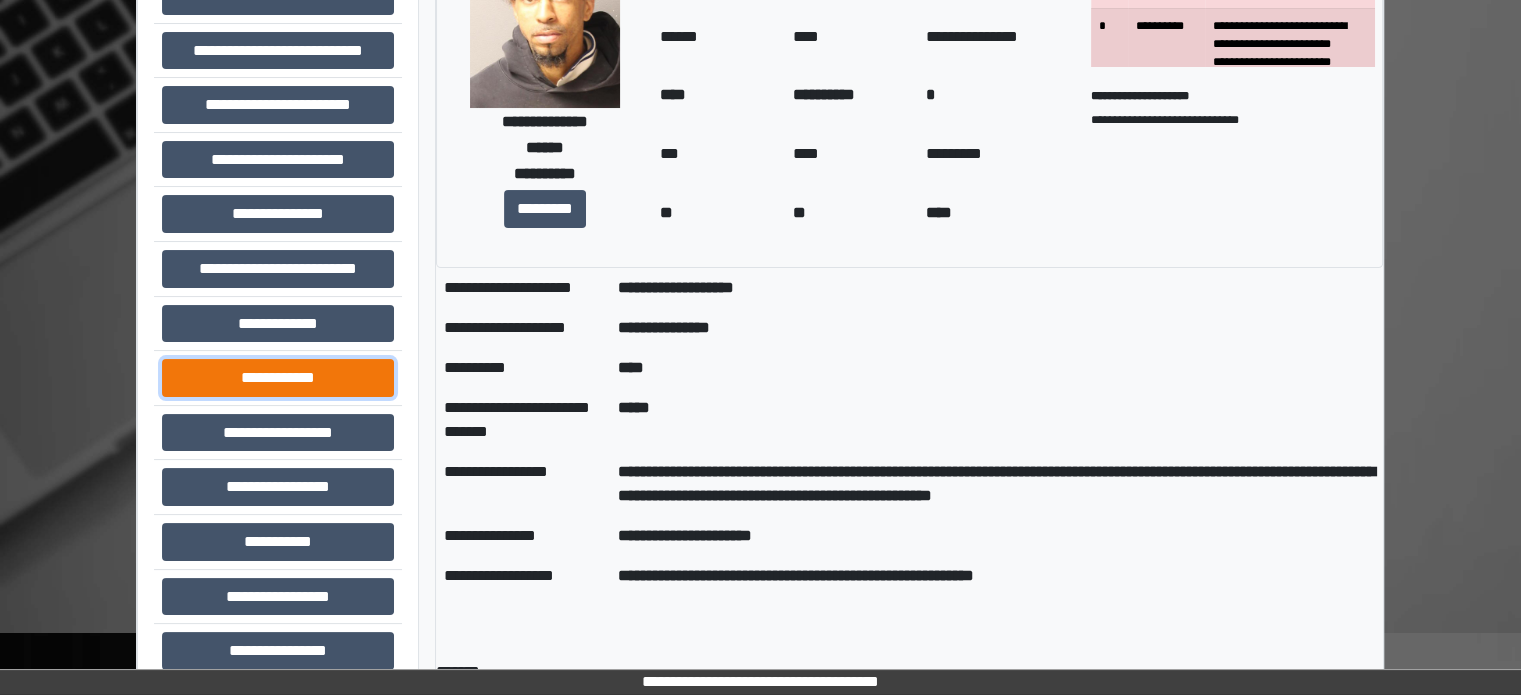 click on "**********" at bounding box center (278, 378) 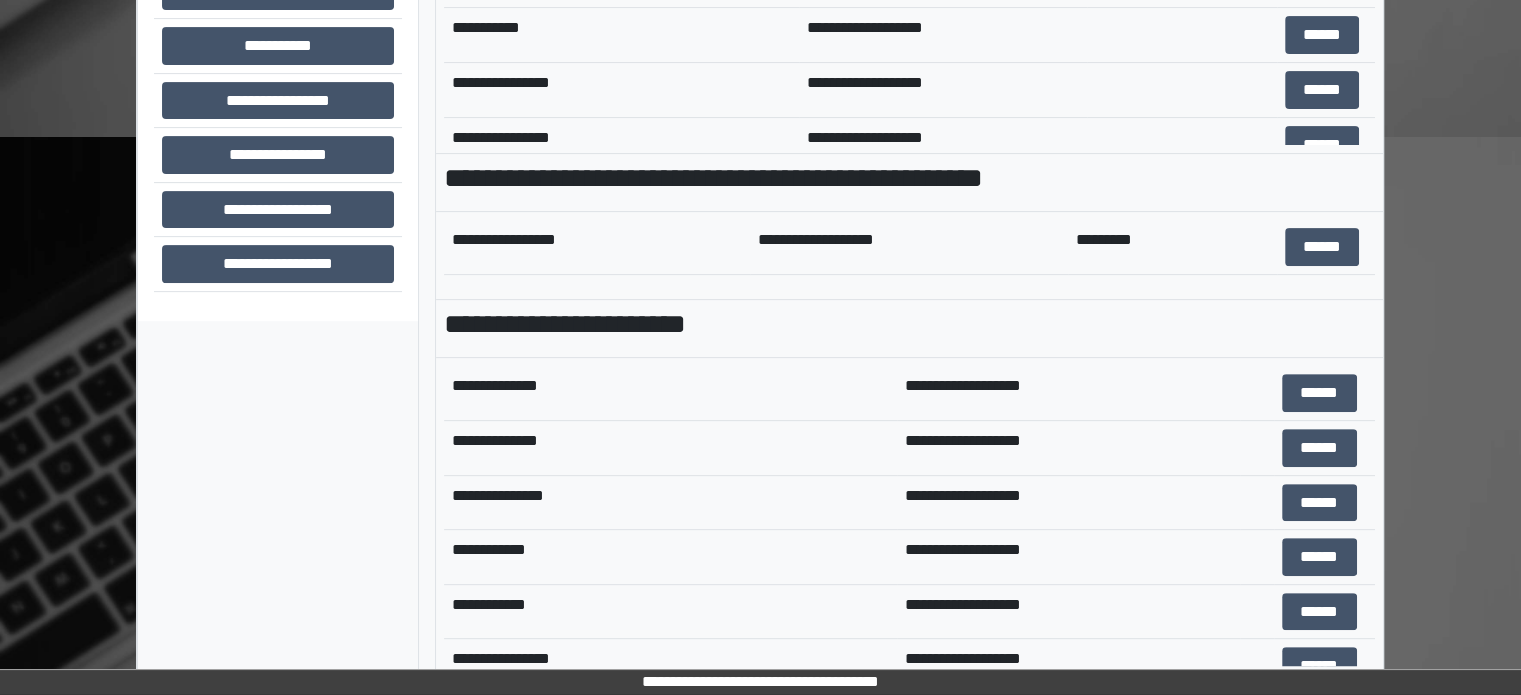 scroll, scrollTop: 708, scrollLeft: 0, axis: vertical 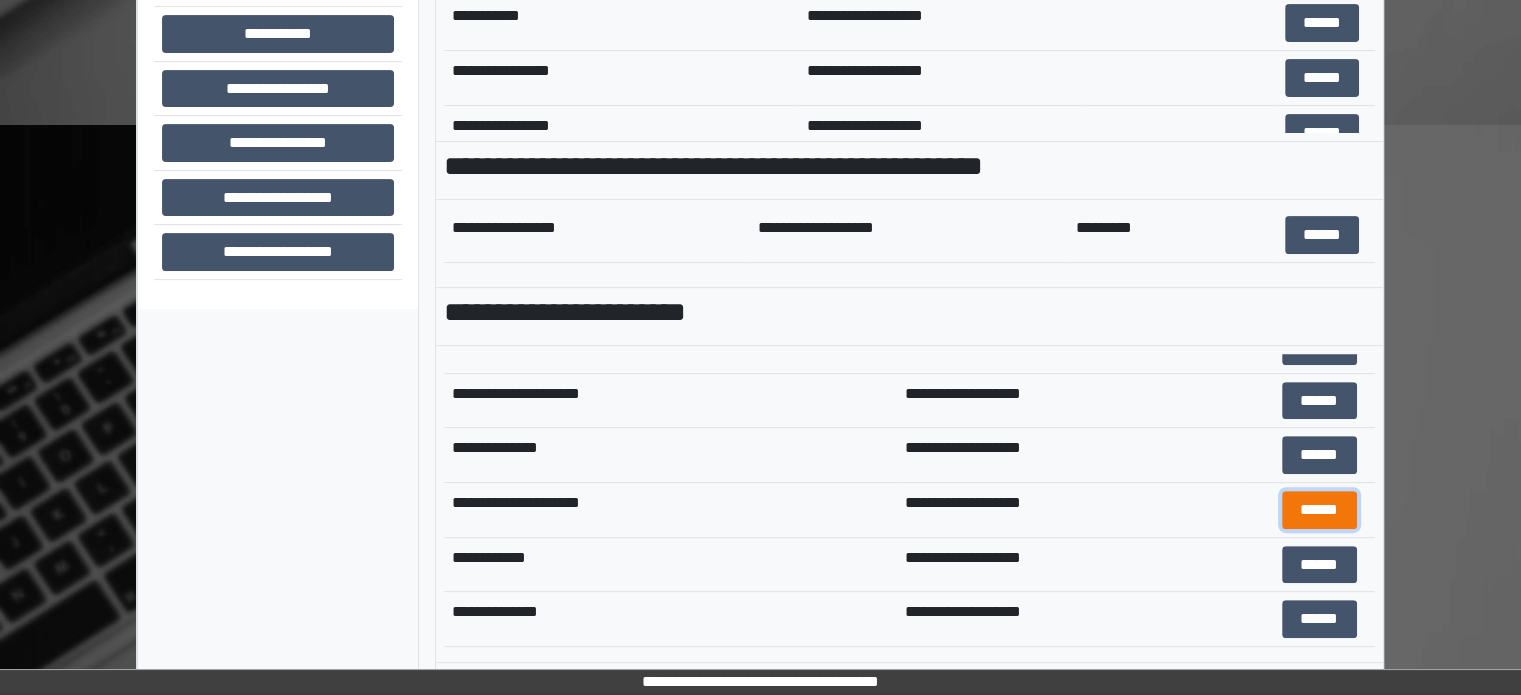 click on "******" at bounding box center (1319, 510) 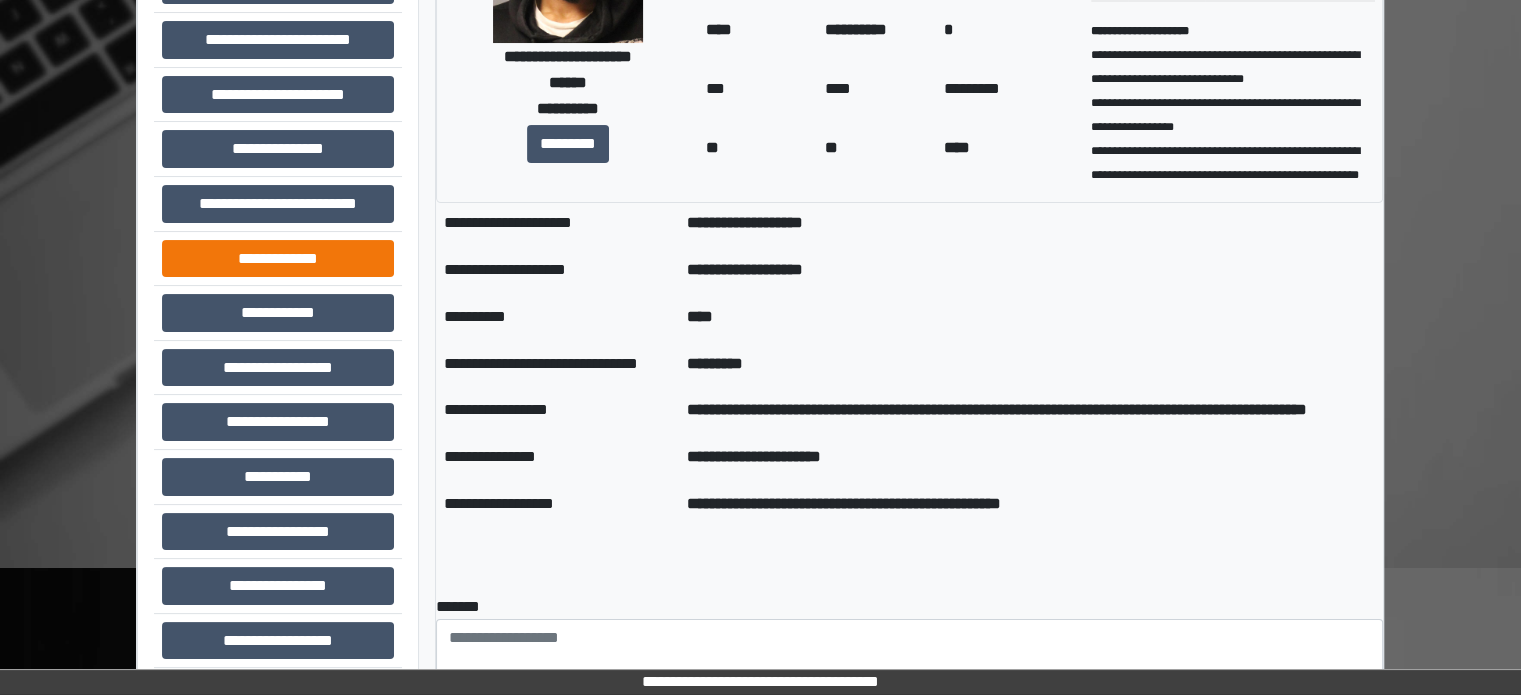 scroll, scrollTop: 300, scrollLeft: 0, axis: vertical 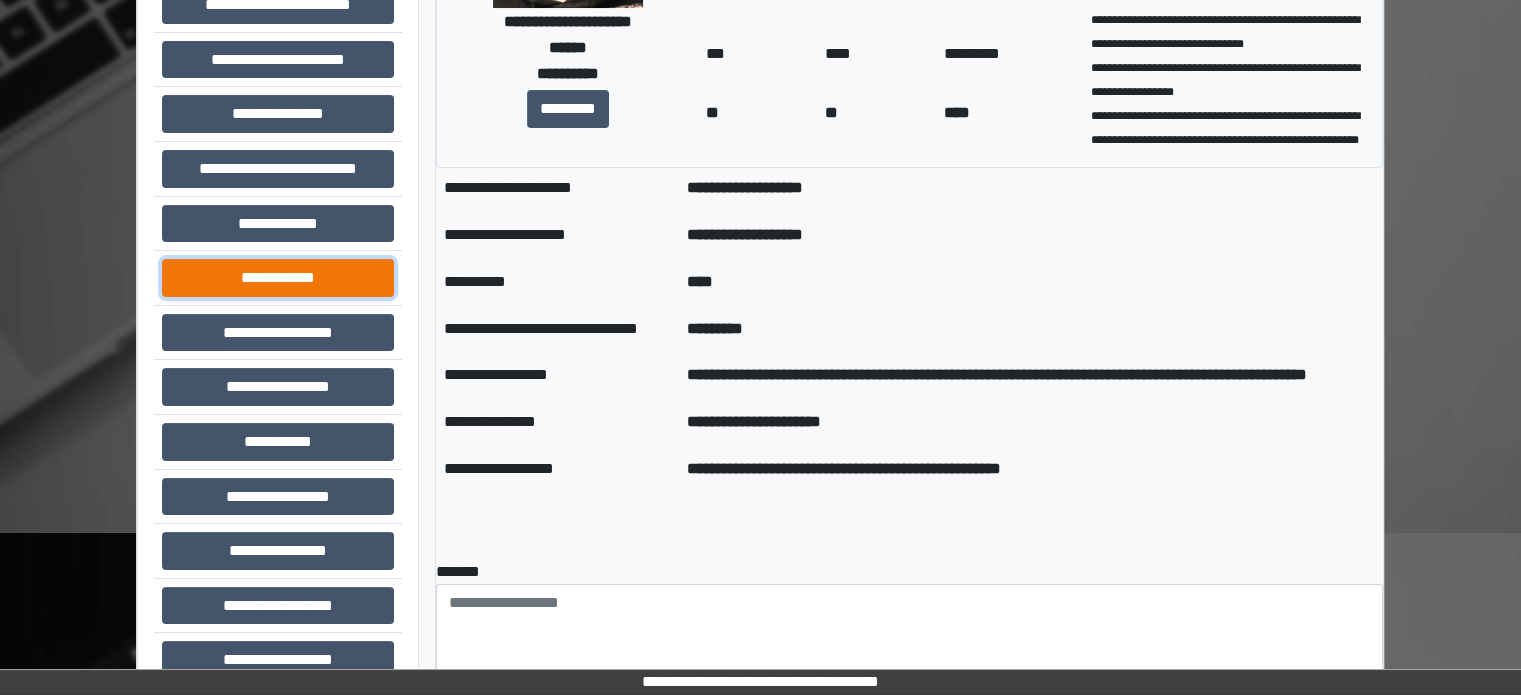 click on "**********" at bounding box center (278, 278) 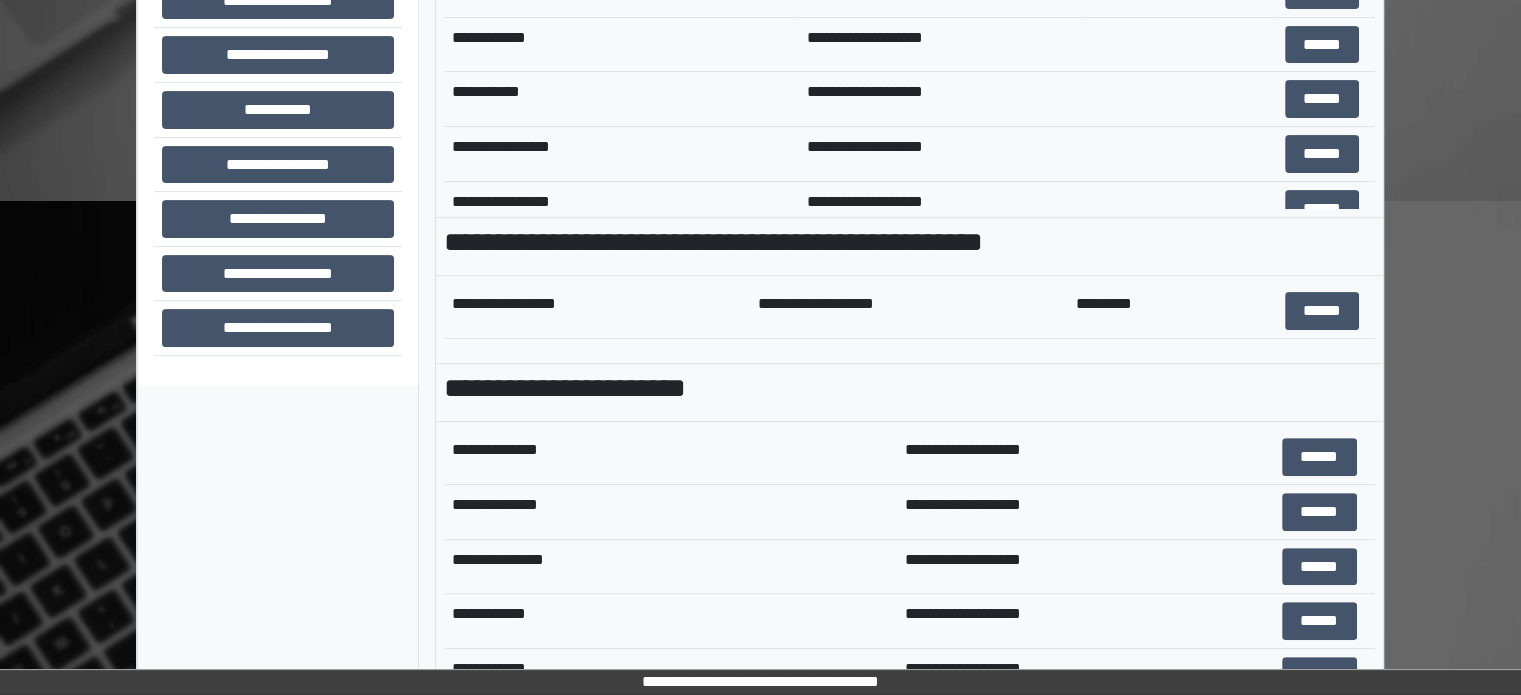 scroll, scrollTop: 708, scrollLeft: 0, axis: vertical 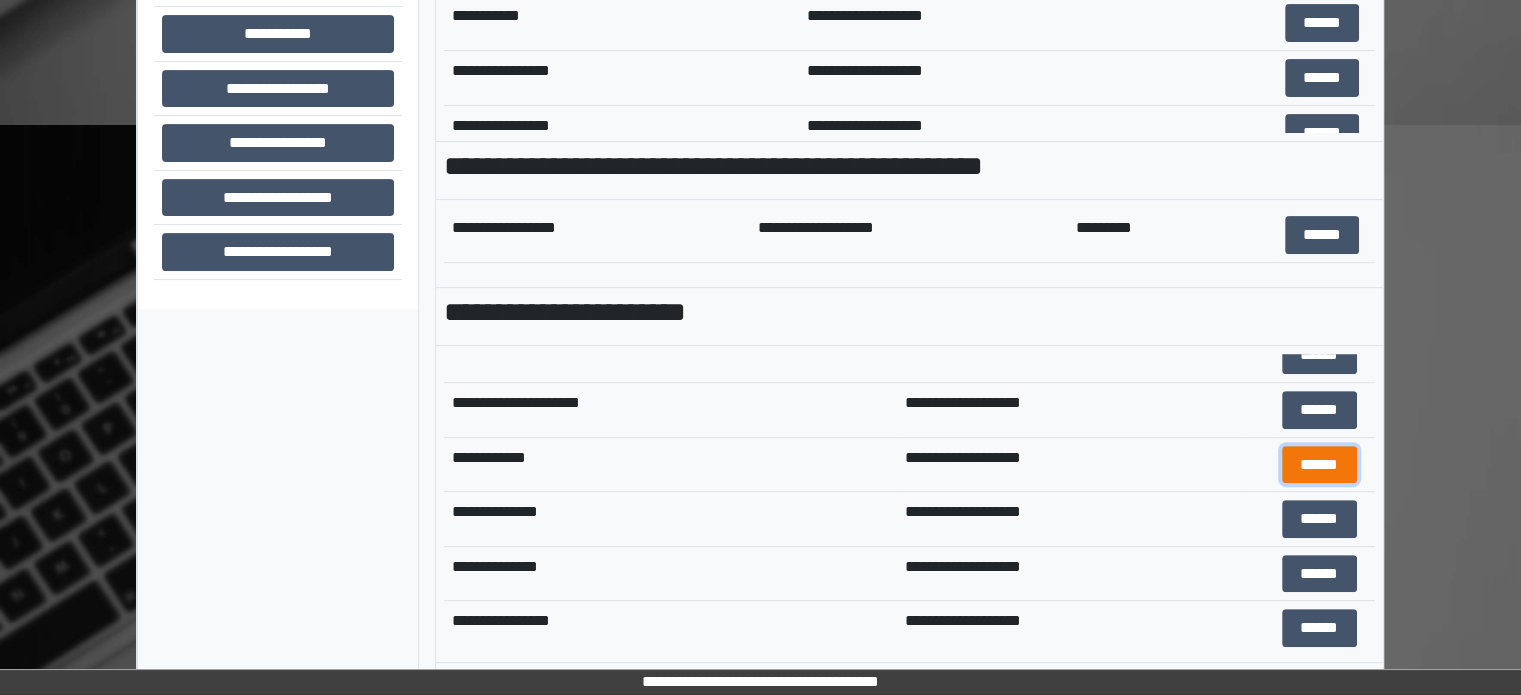 click on "******" at bounding box center (1319, 465) 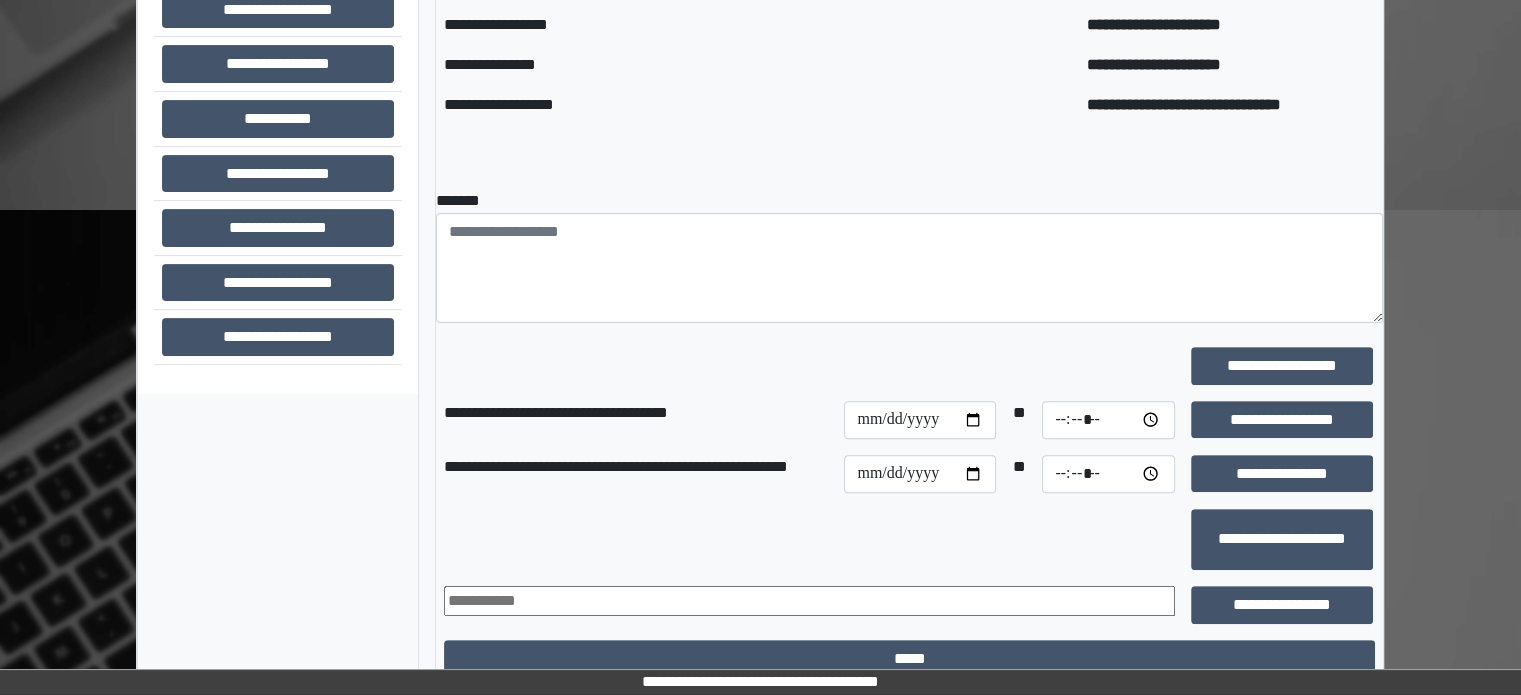 scroll, scrollTop: 508, scrollLeft: 0, axis: vertical 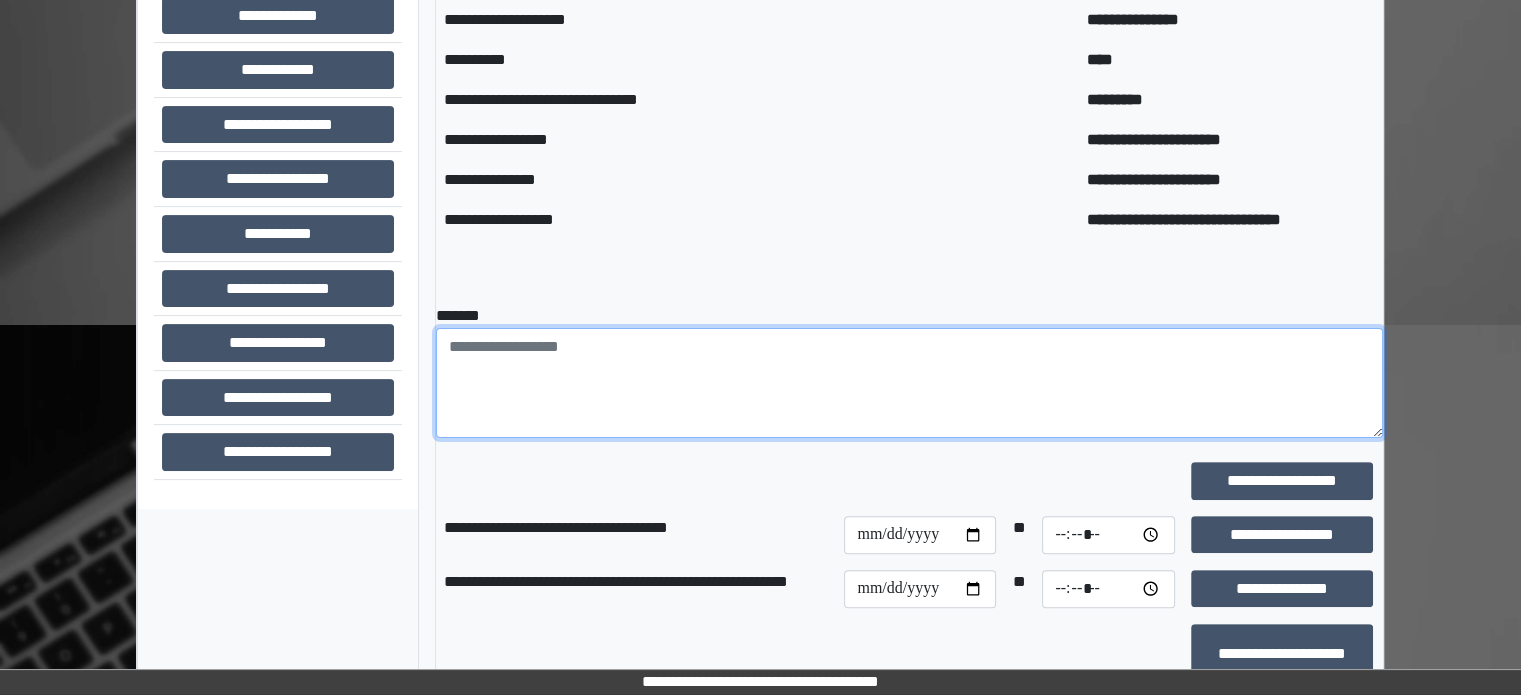 paste on "**********" 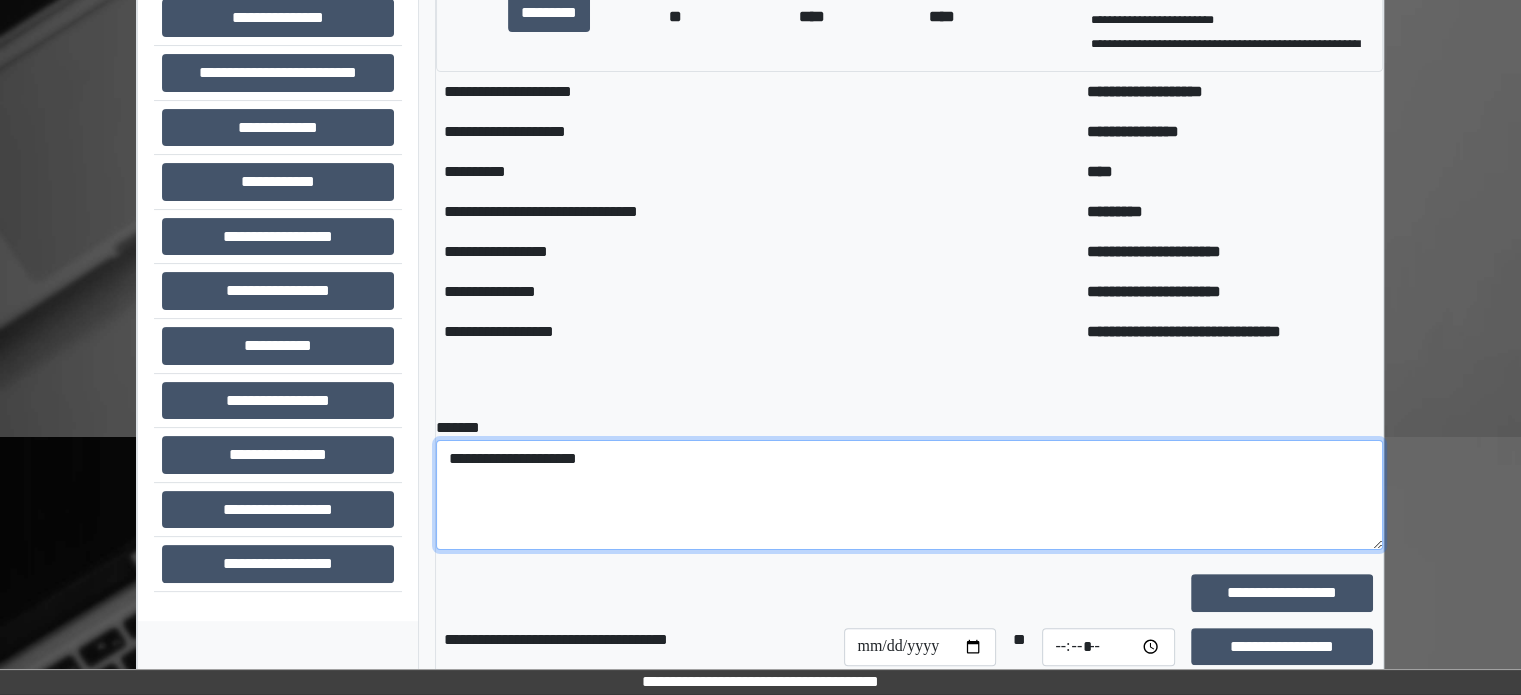 scroll, scrollTop: 508, scrollLeft: 0, axis: vertical 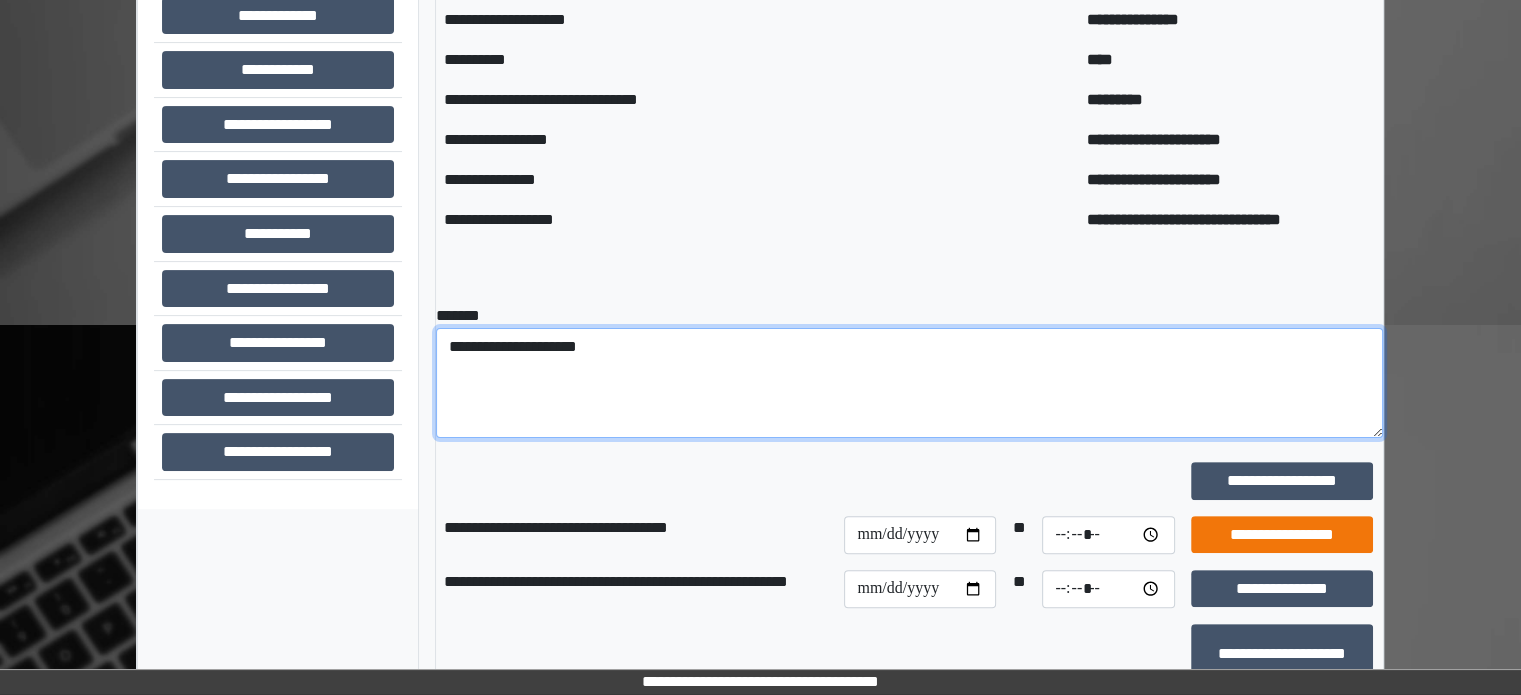 type on "**********" 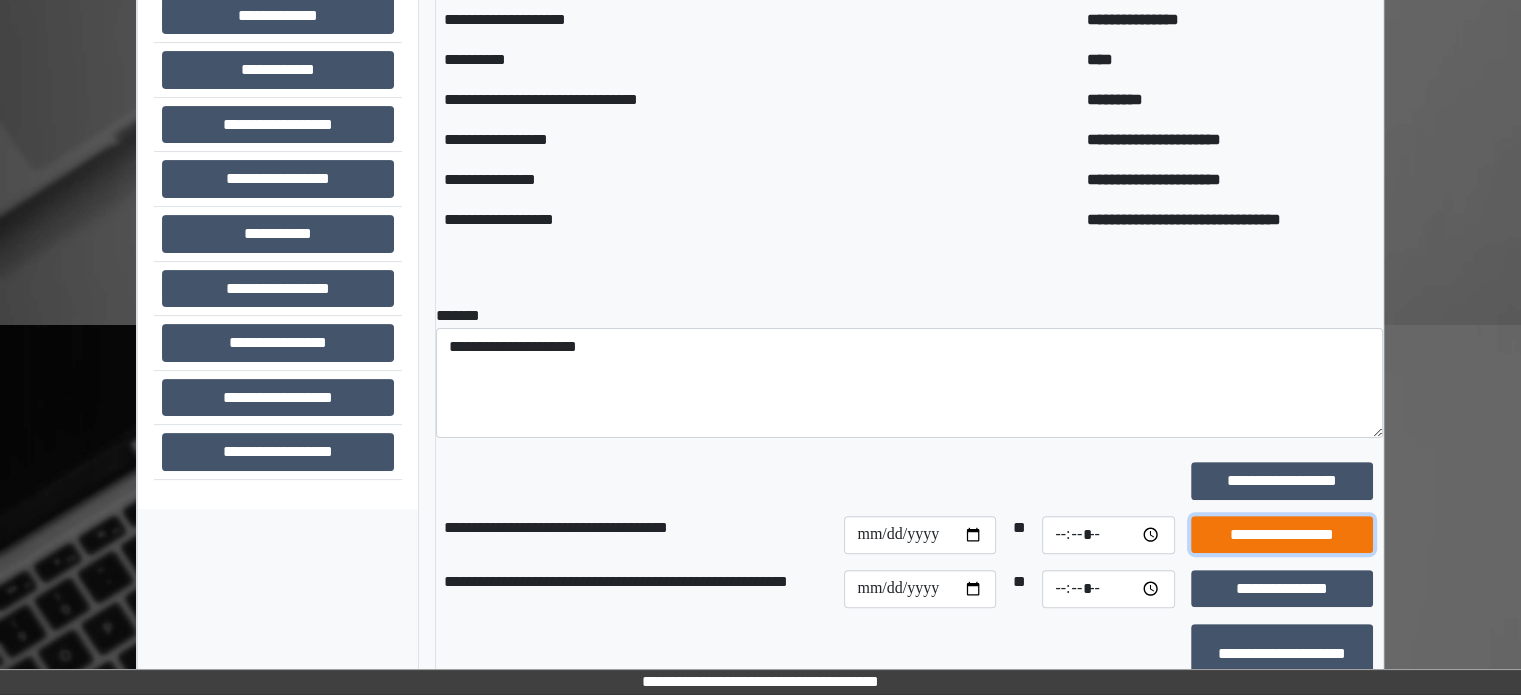 click on "**********" at bounding box center (1282, 535) 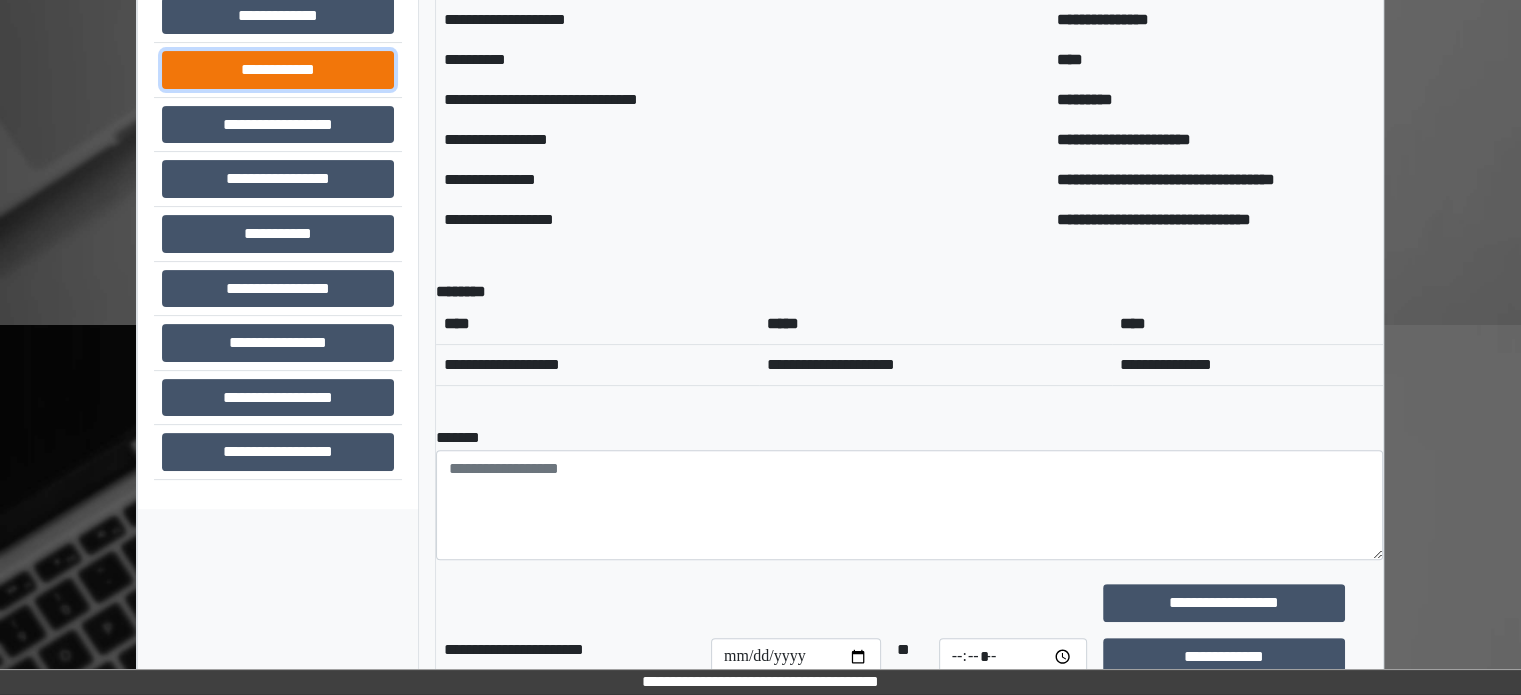 click on "**********" at bounding box center [278, 70] 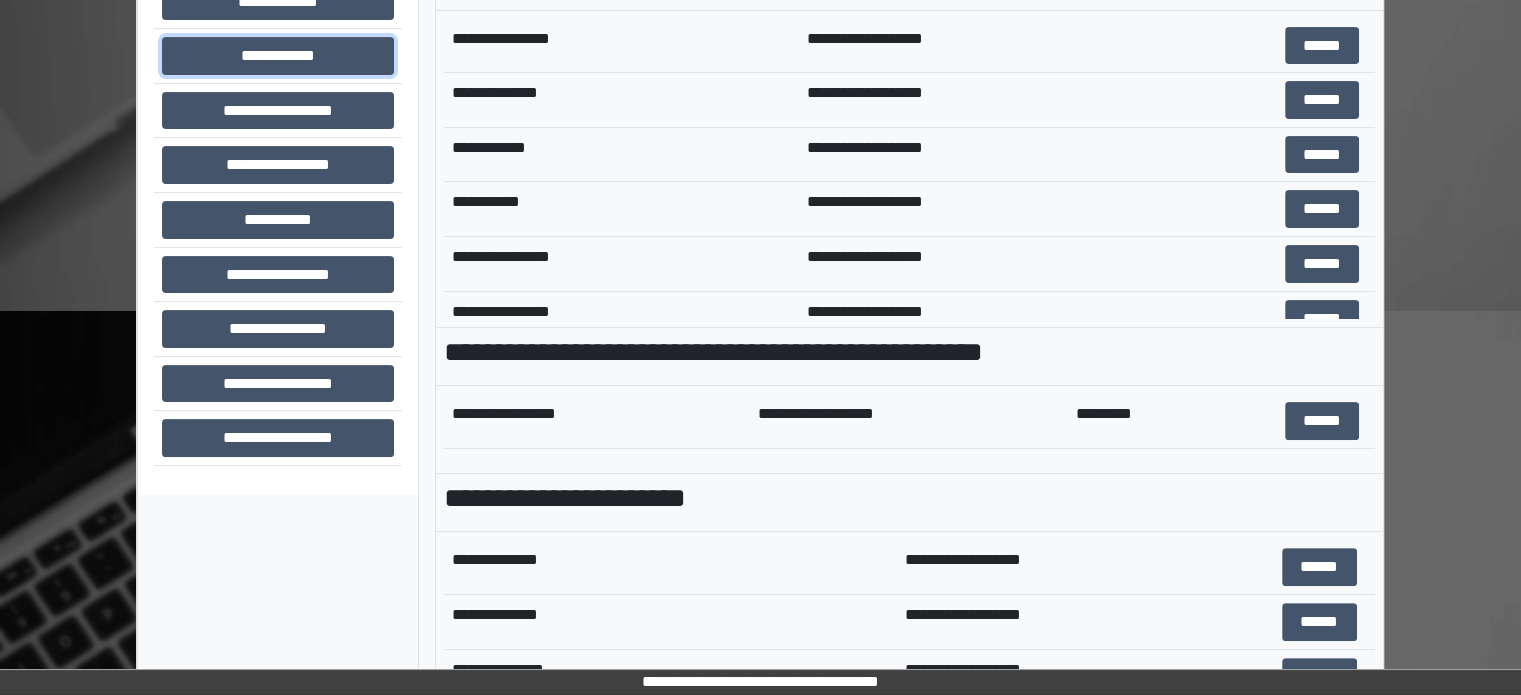 scroll, scrollTop: 708, scrollLeft: 0, axis: vertical 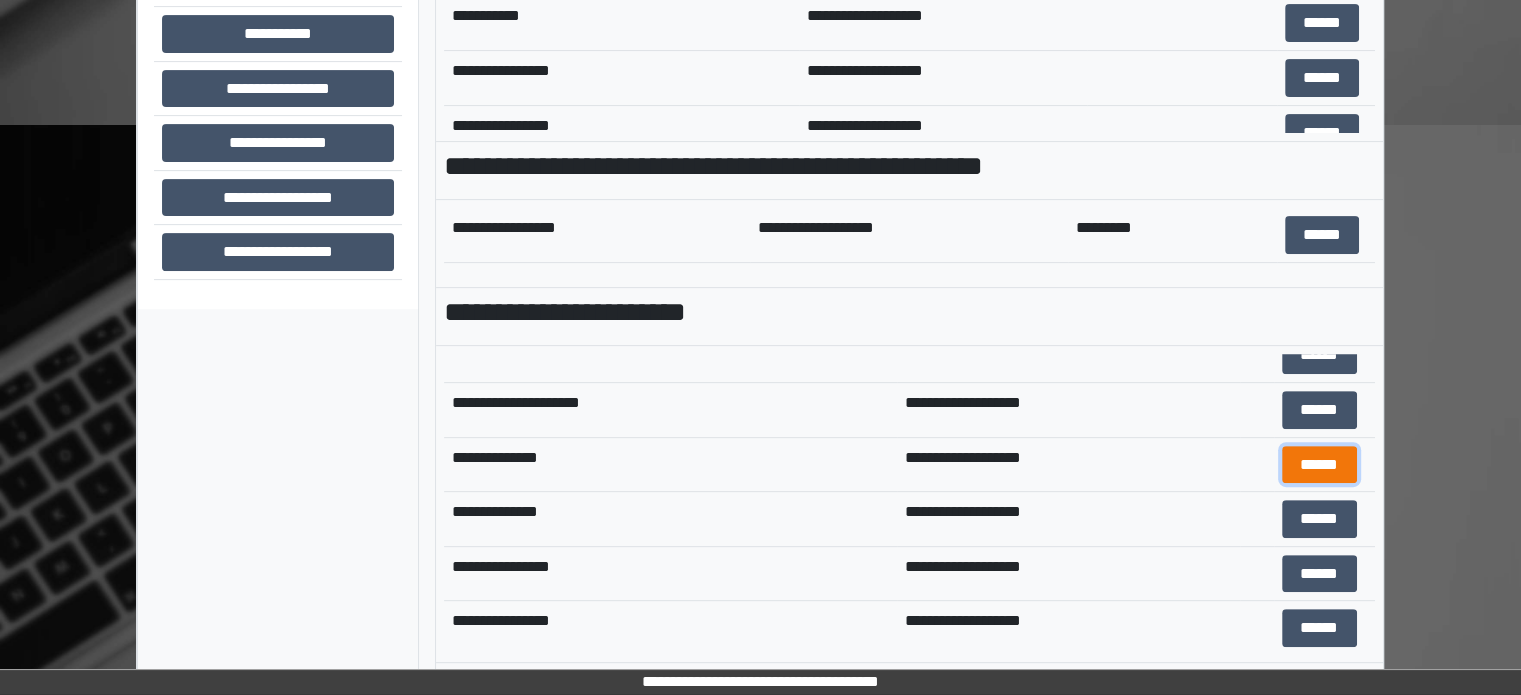 click on "******" at bounding box center [1319, 465] 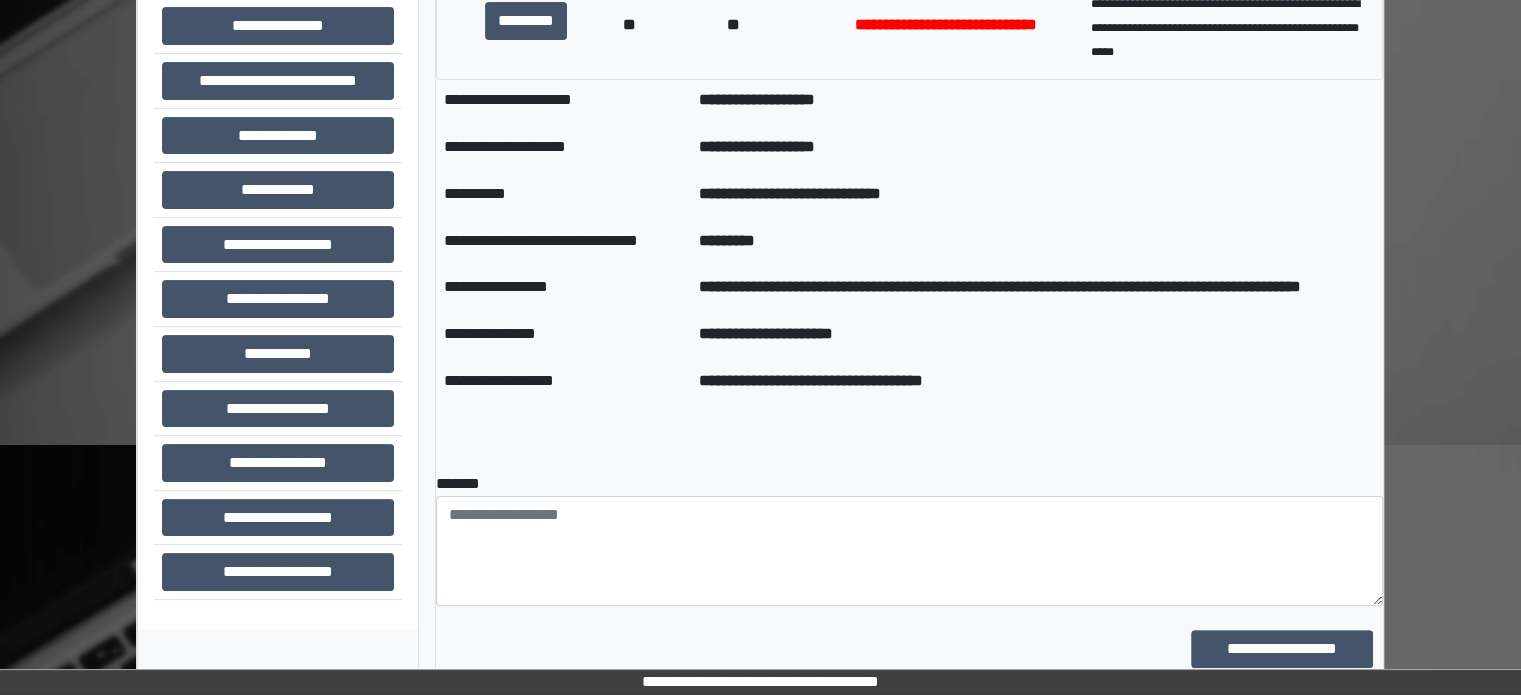 scroll, scrollTop: 408, scrollLeft: 0, axis: vertical 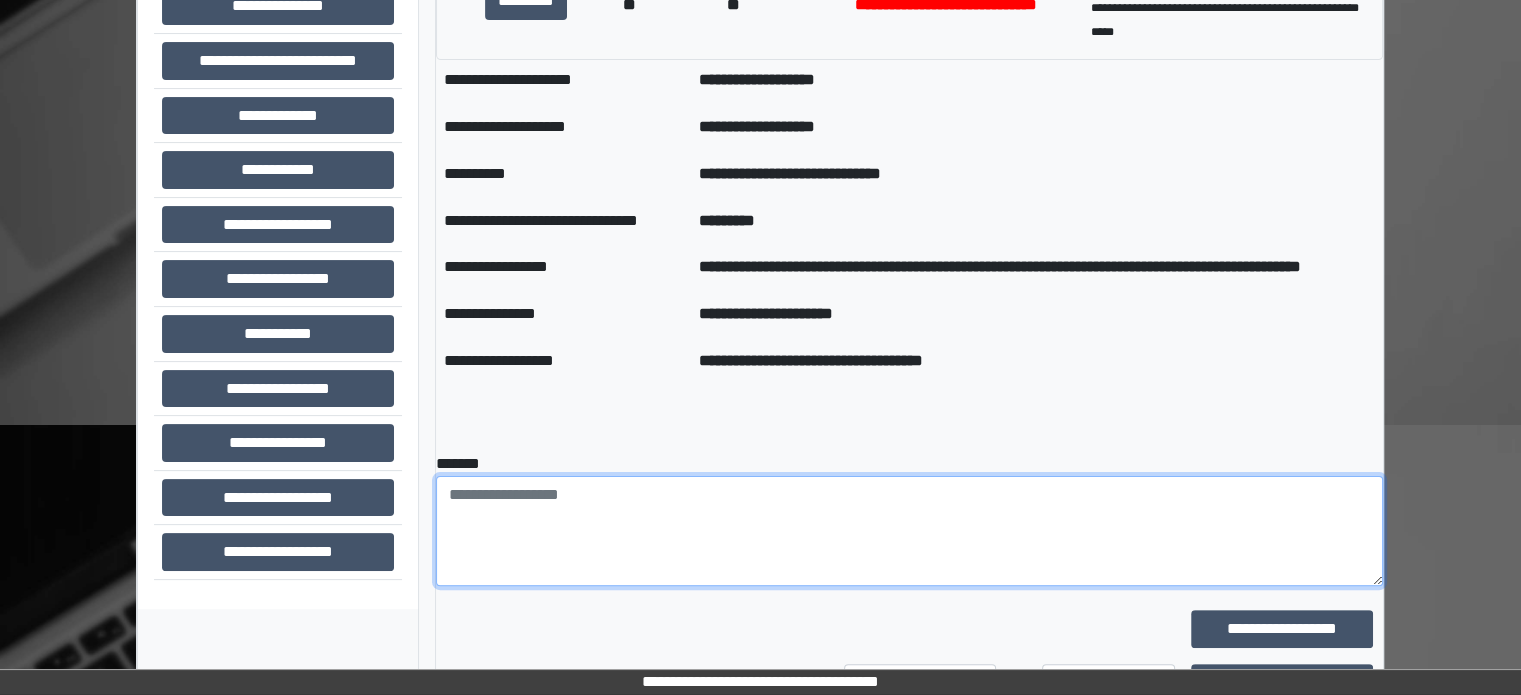 paste on "**********" 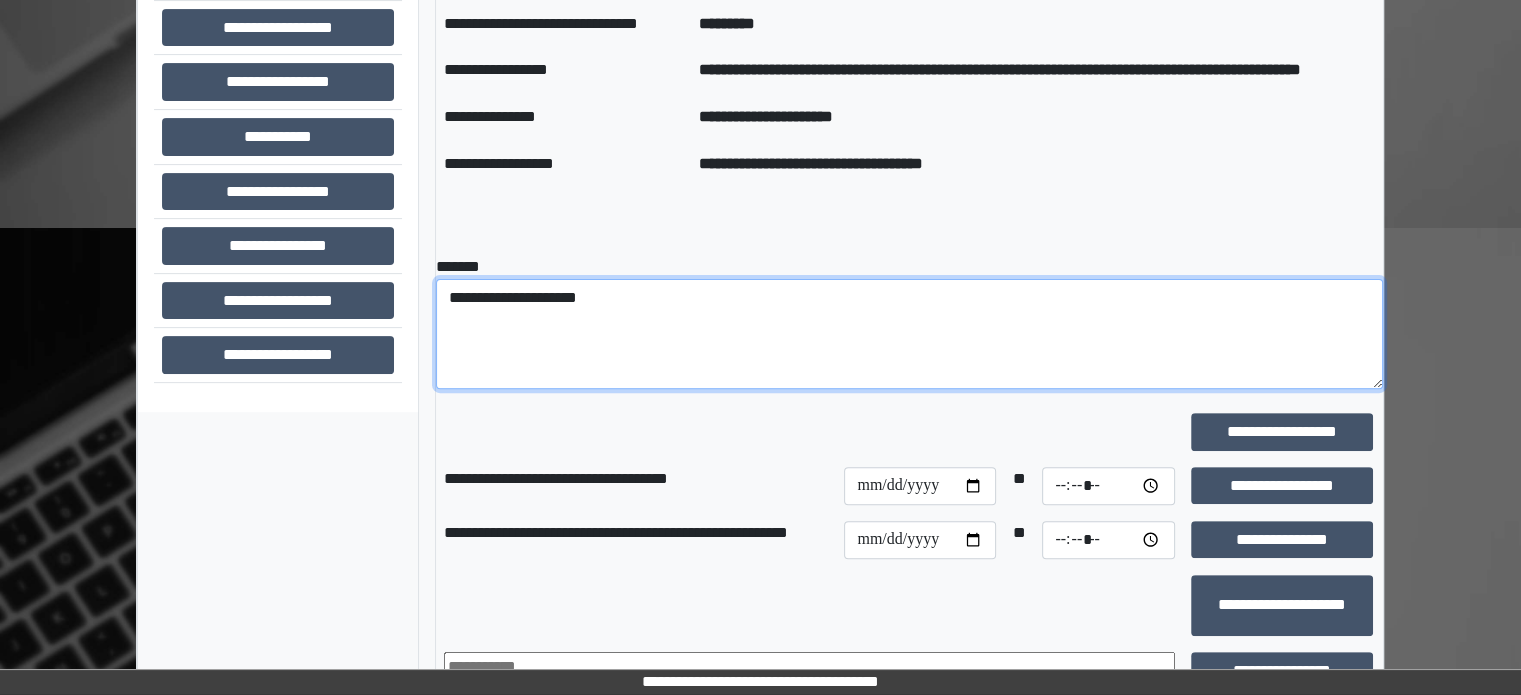 scroll, scrollTop: 776, scrollLeft: 0, axis: vertical 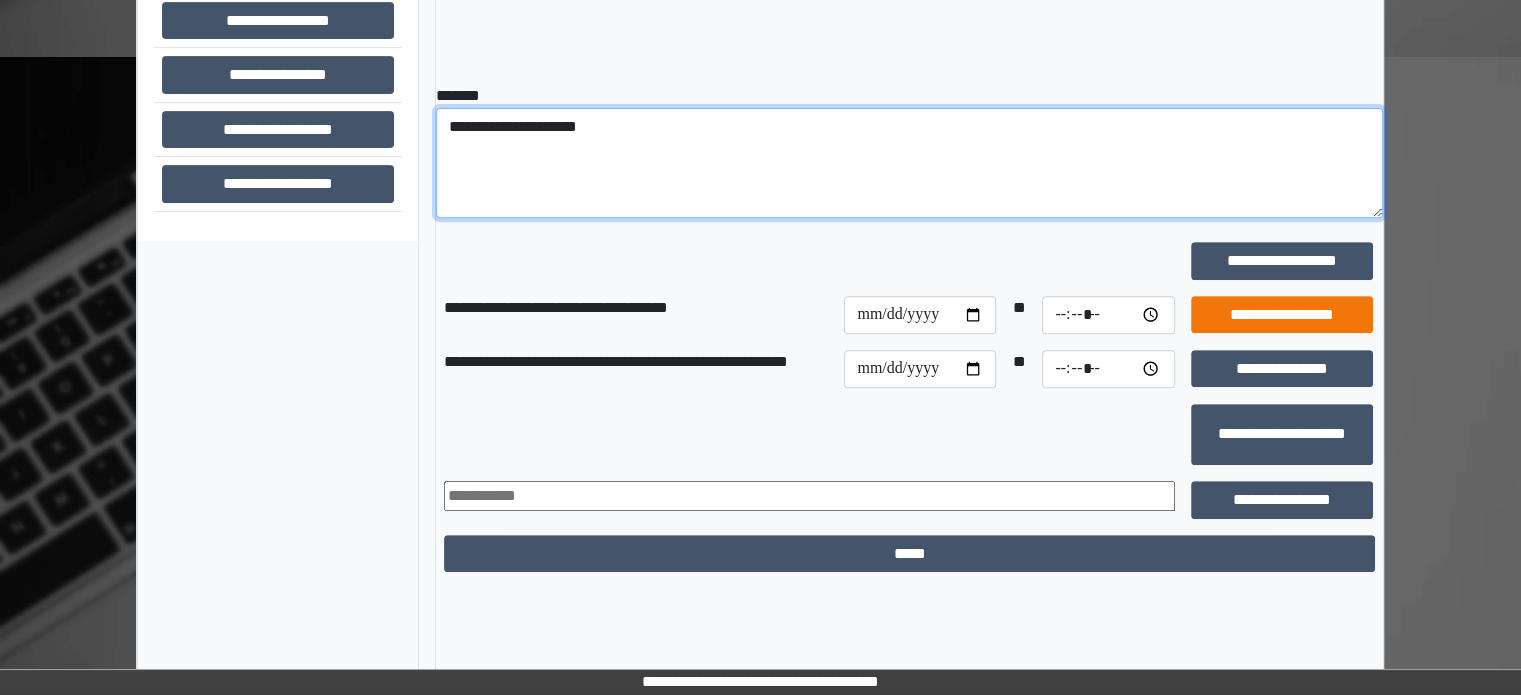 type on "**********" 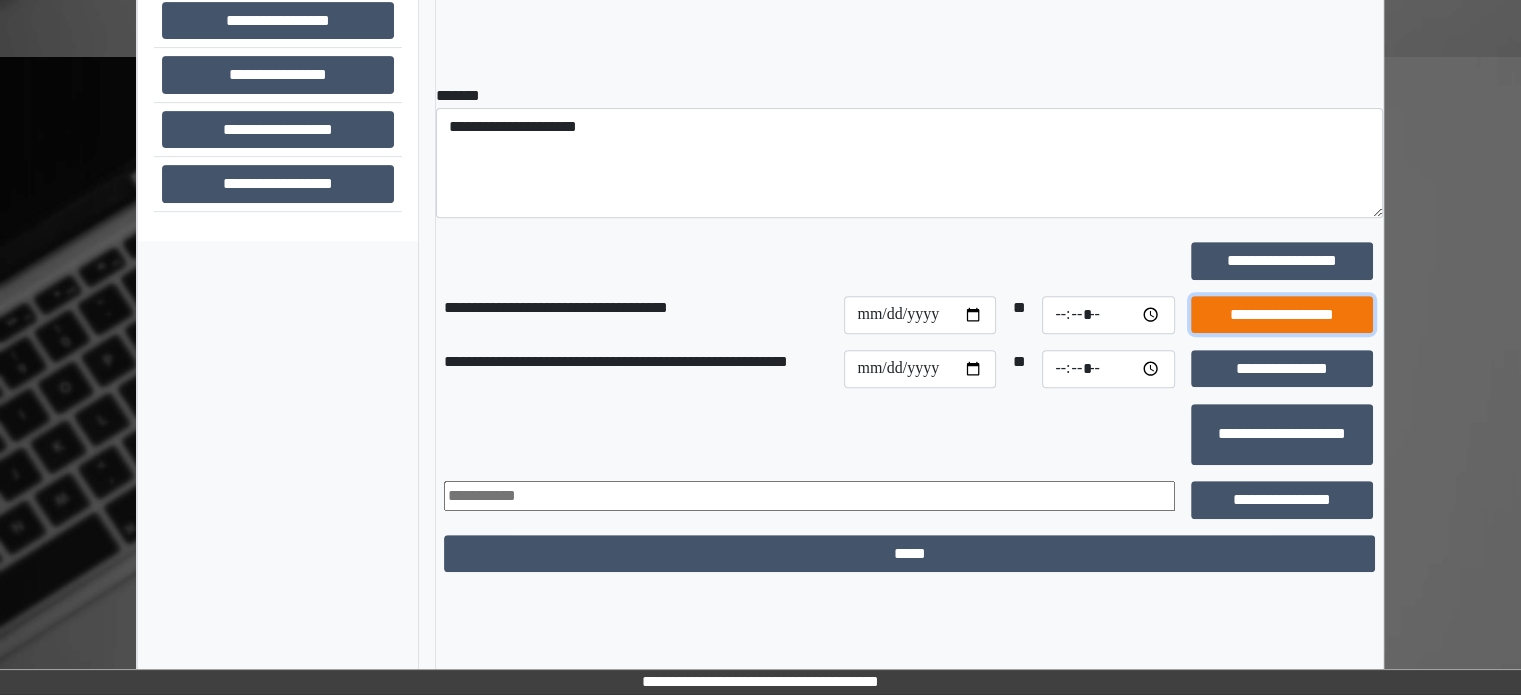 click on "**********" at bounding box center (1282, 315) 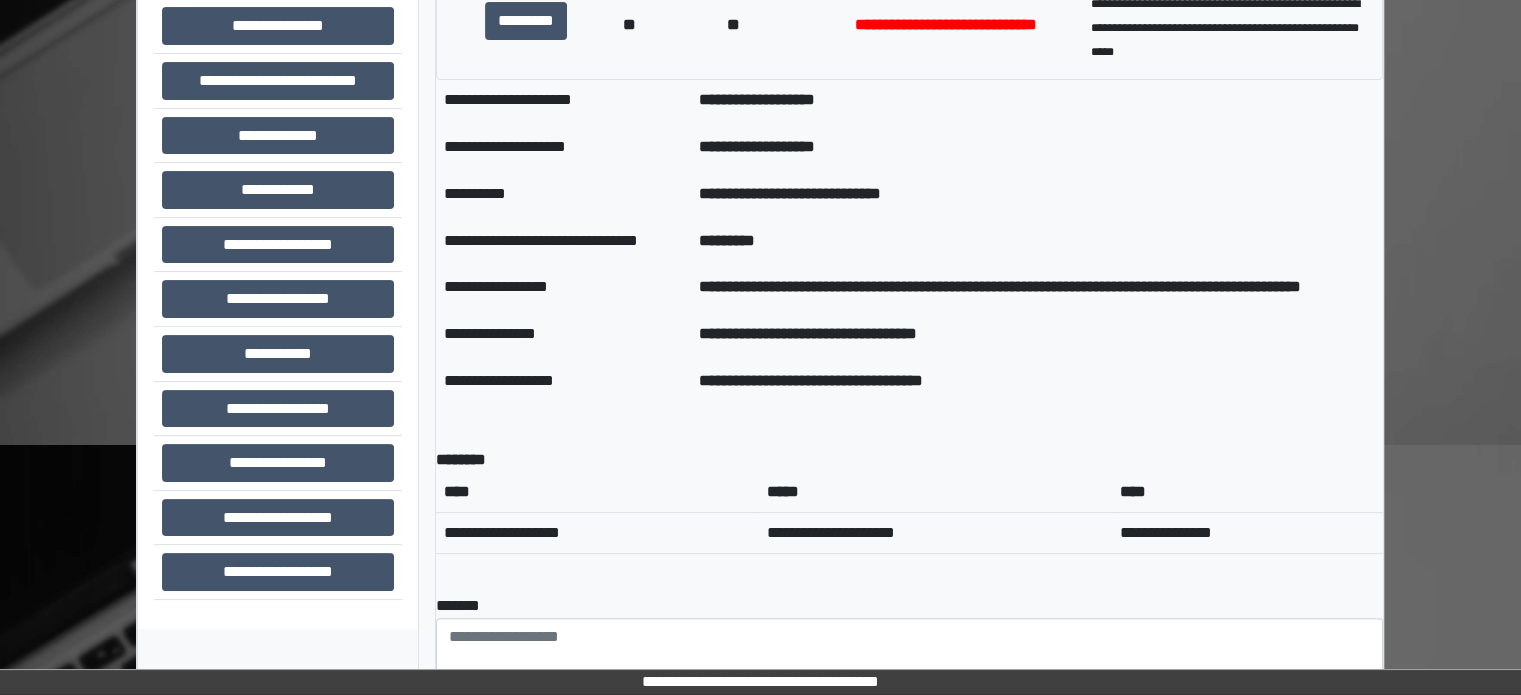 scroll, scrollTop: 376, scrollLeft: 0, axis: vertical 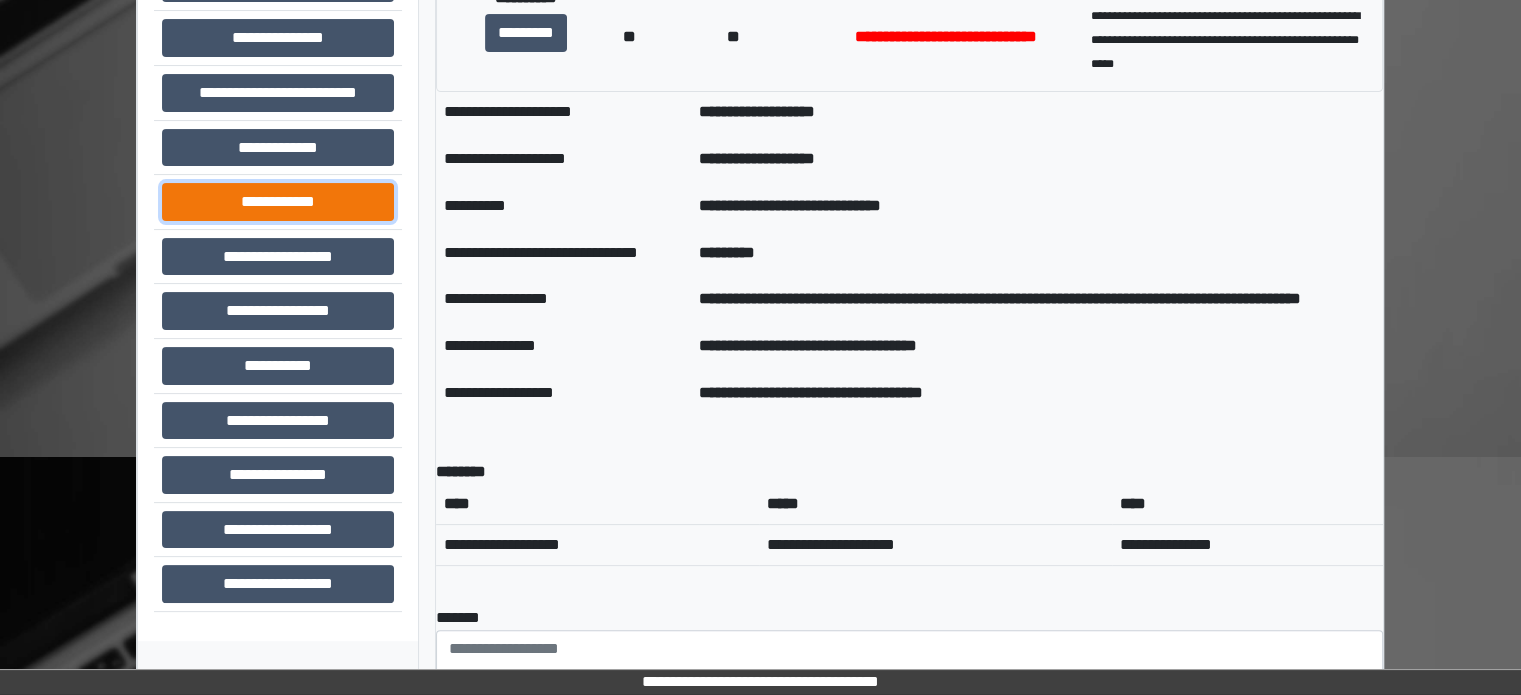 click on "**********" at bounding box center [278, 202] 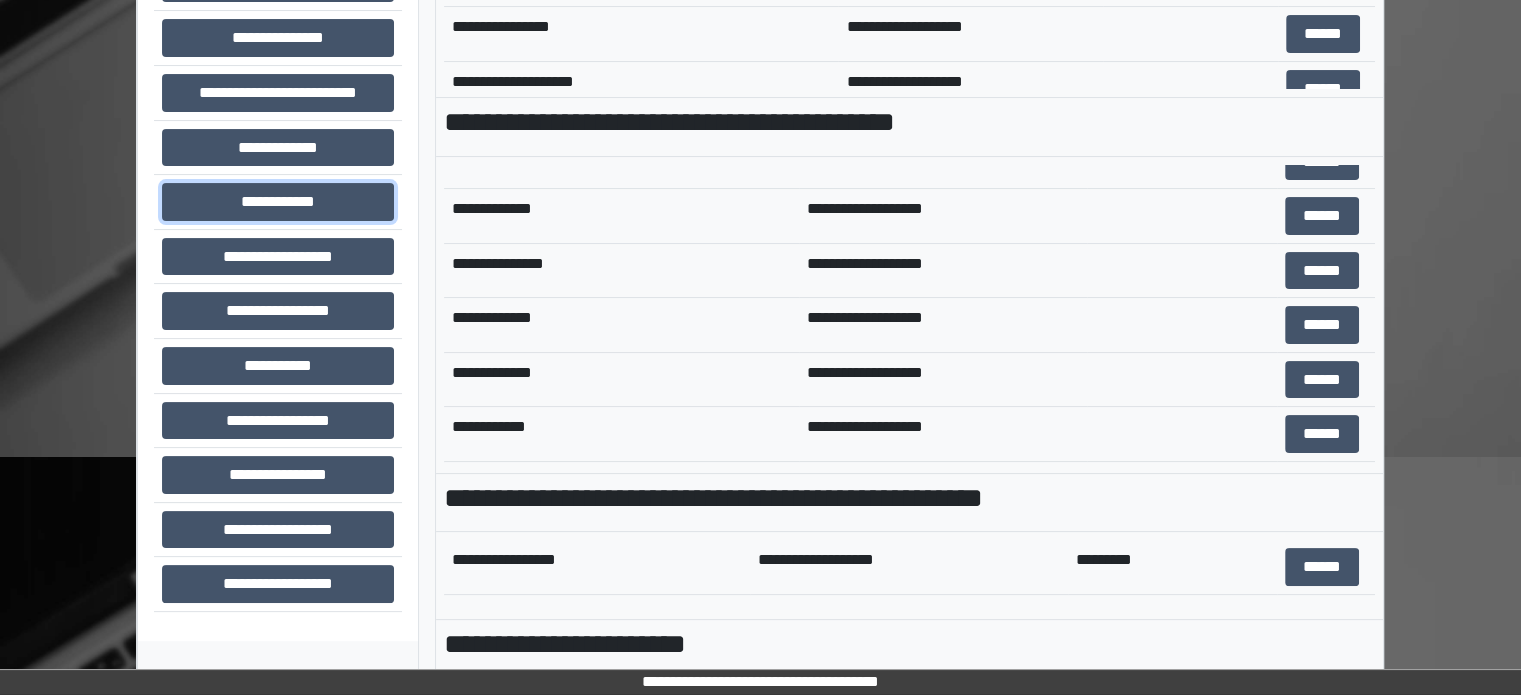 scroll, scrollTop: 600, scrollLeft: 0, axis: vertical 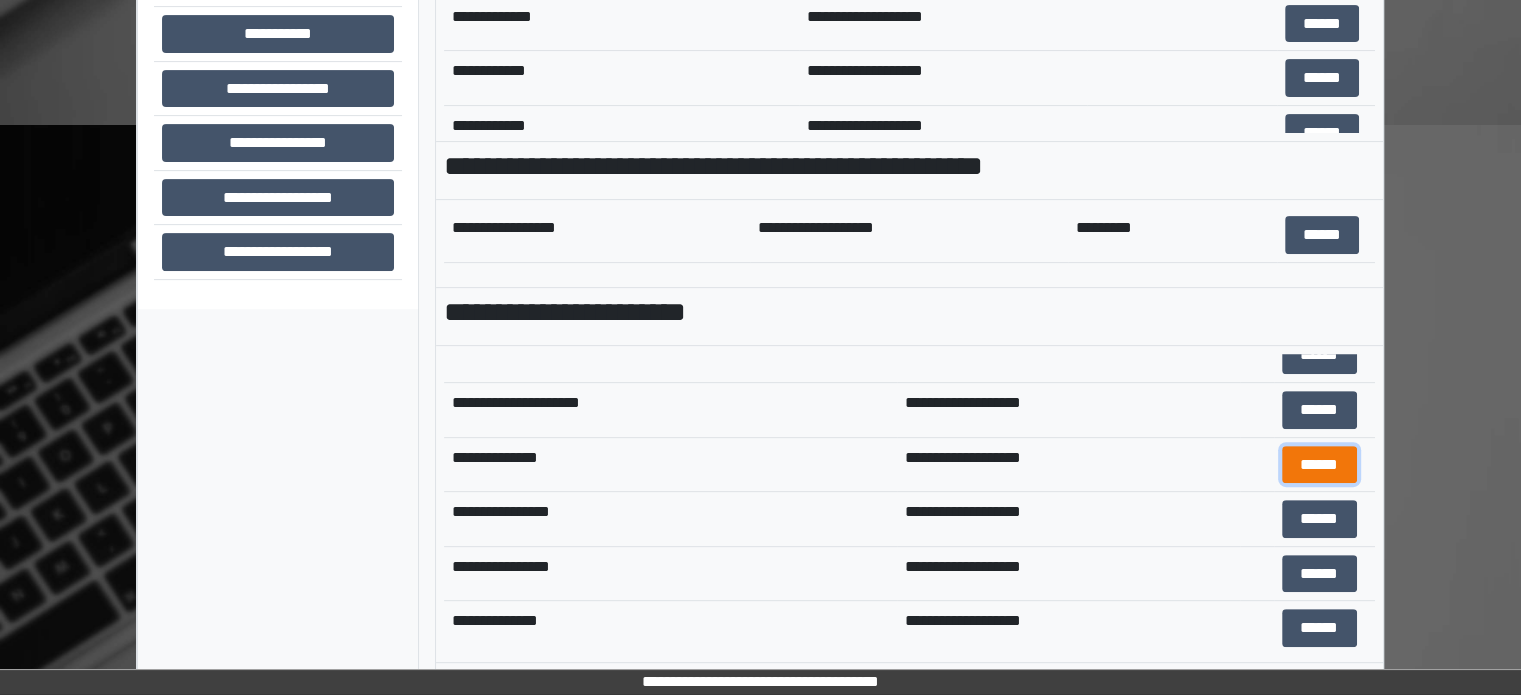 click on "******" at bounding box center (1319, 465) 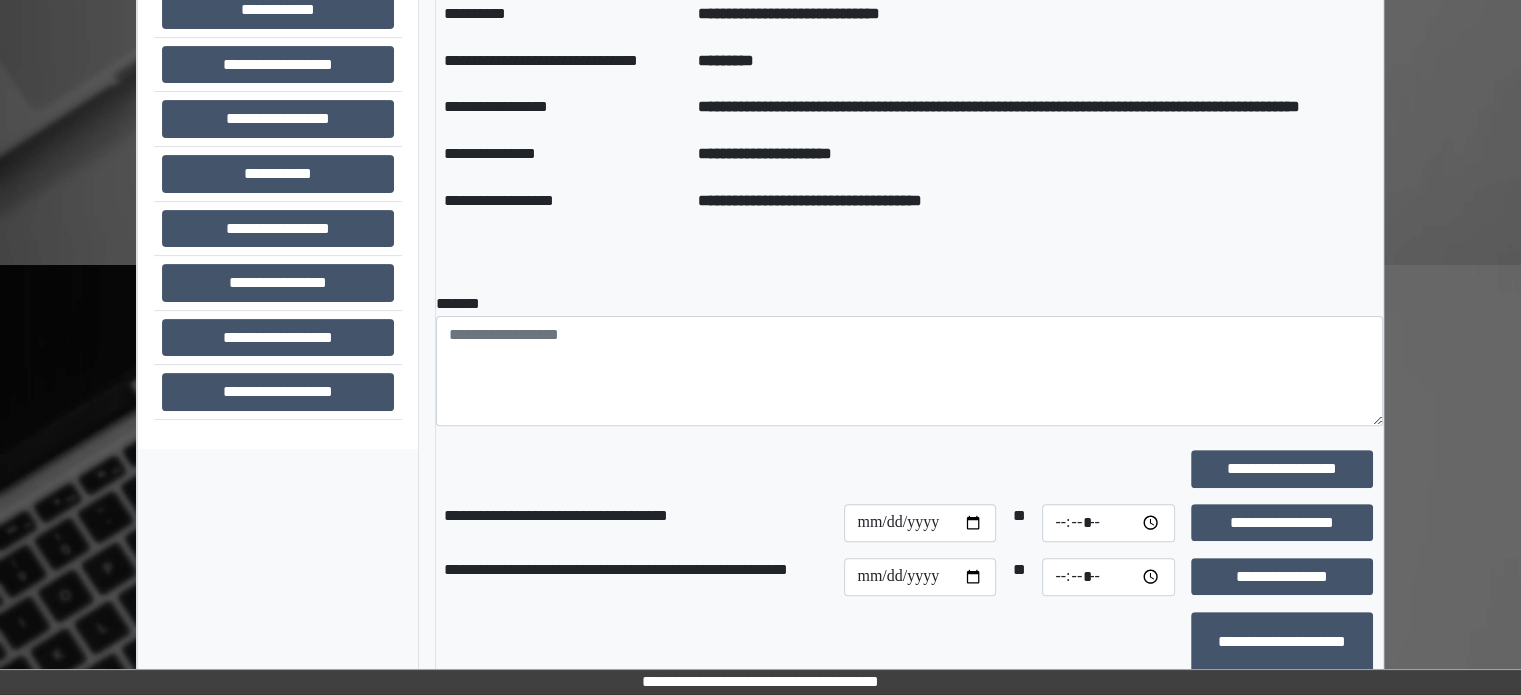 scroll, scrollTop: 408, scrollLeft: 0, axis: vertical 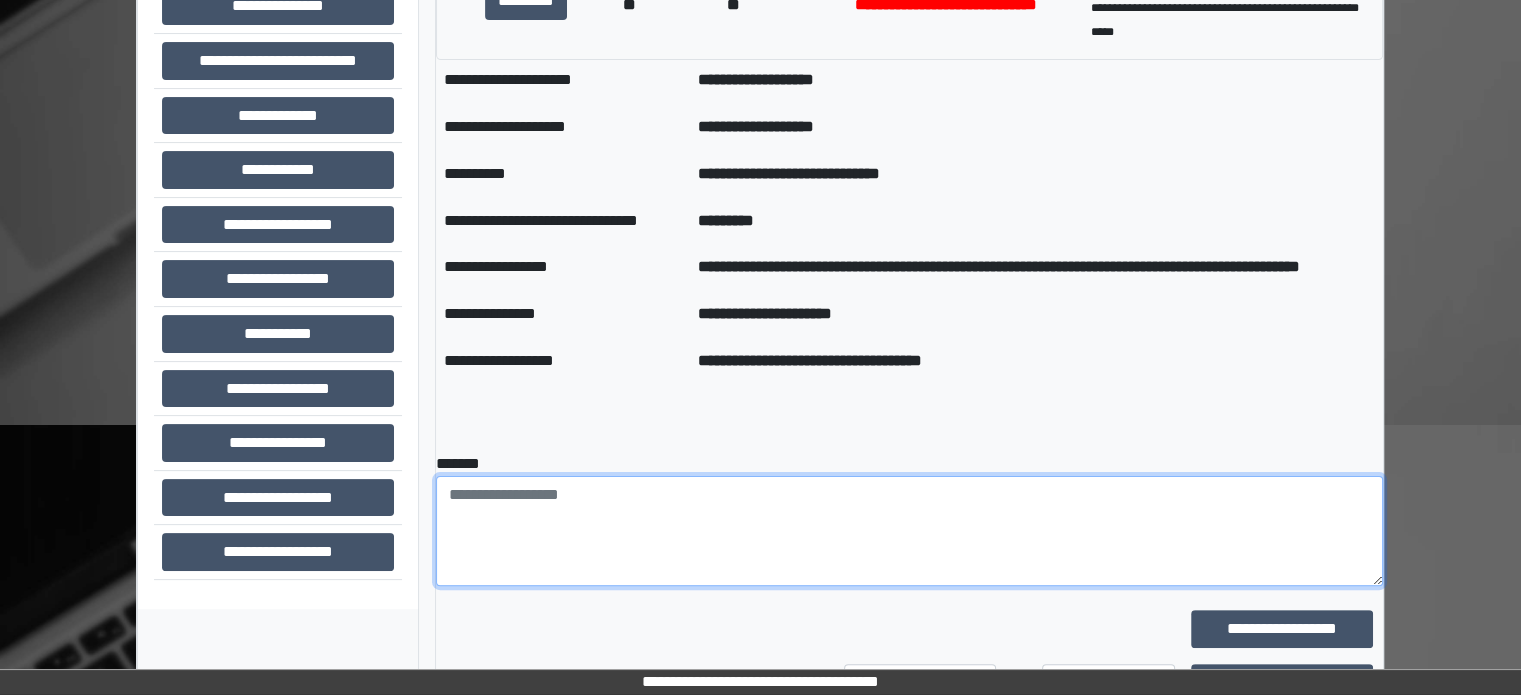 paste on "**********" 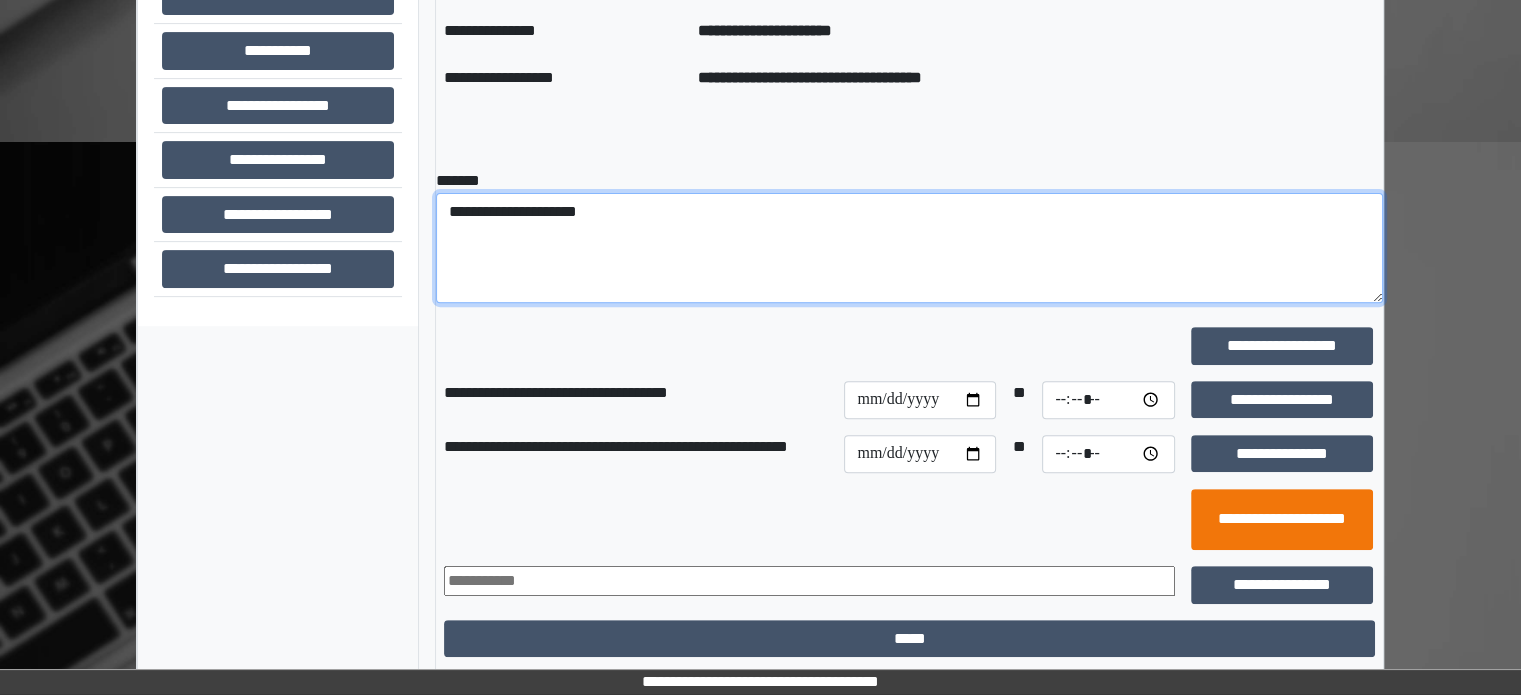 scroll, scrollTop: 708, scrollLeft: 0, axis: vertical 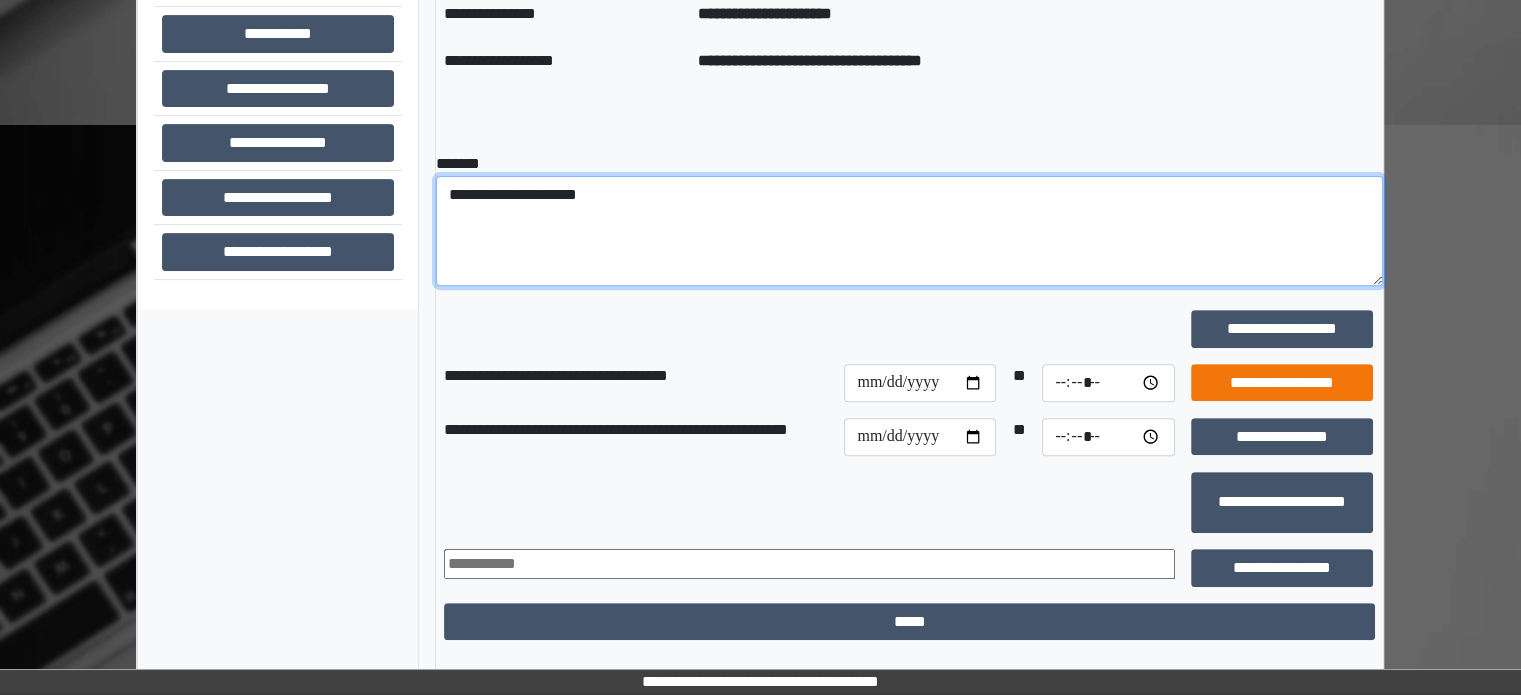 type on "**********" 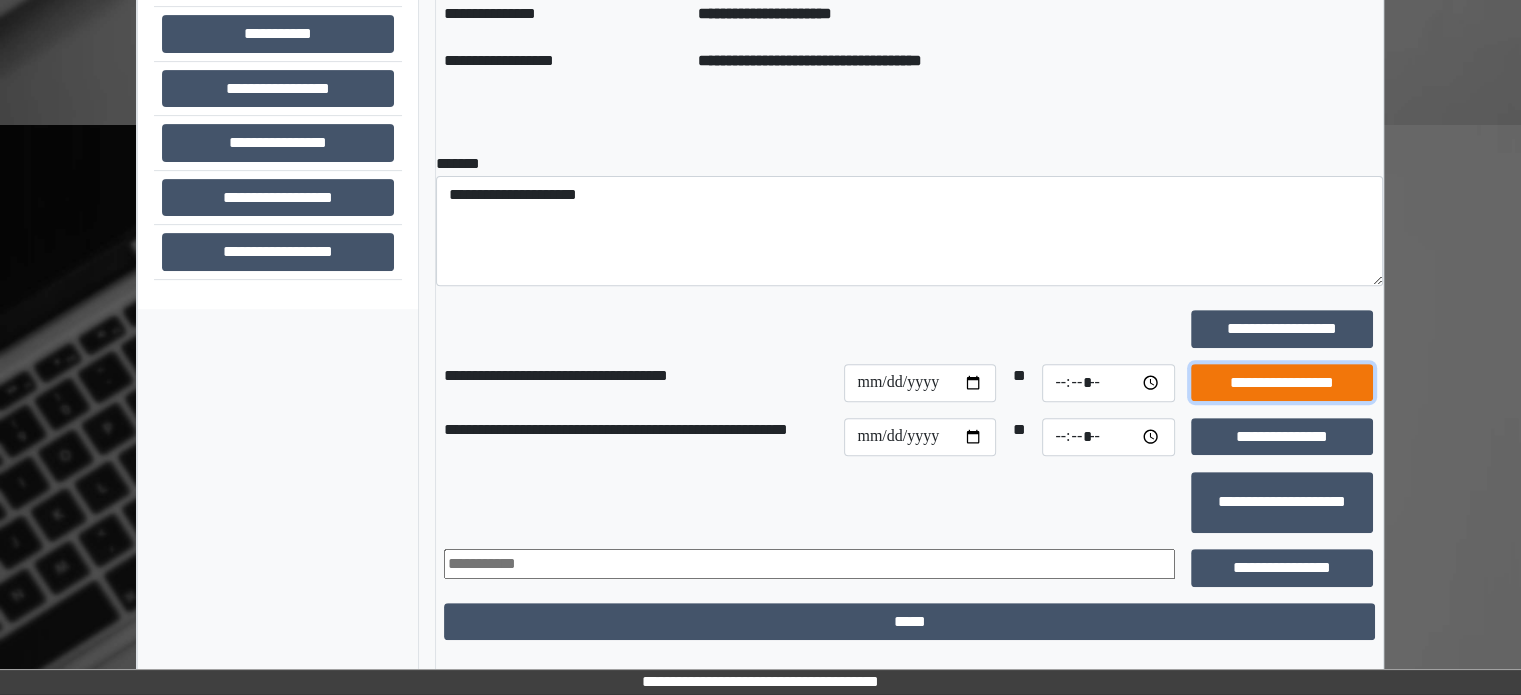 click on "**********" at bounding box center (1282, 383) 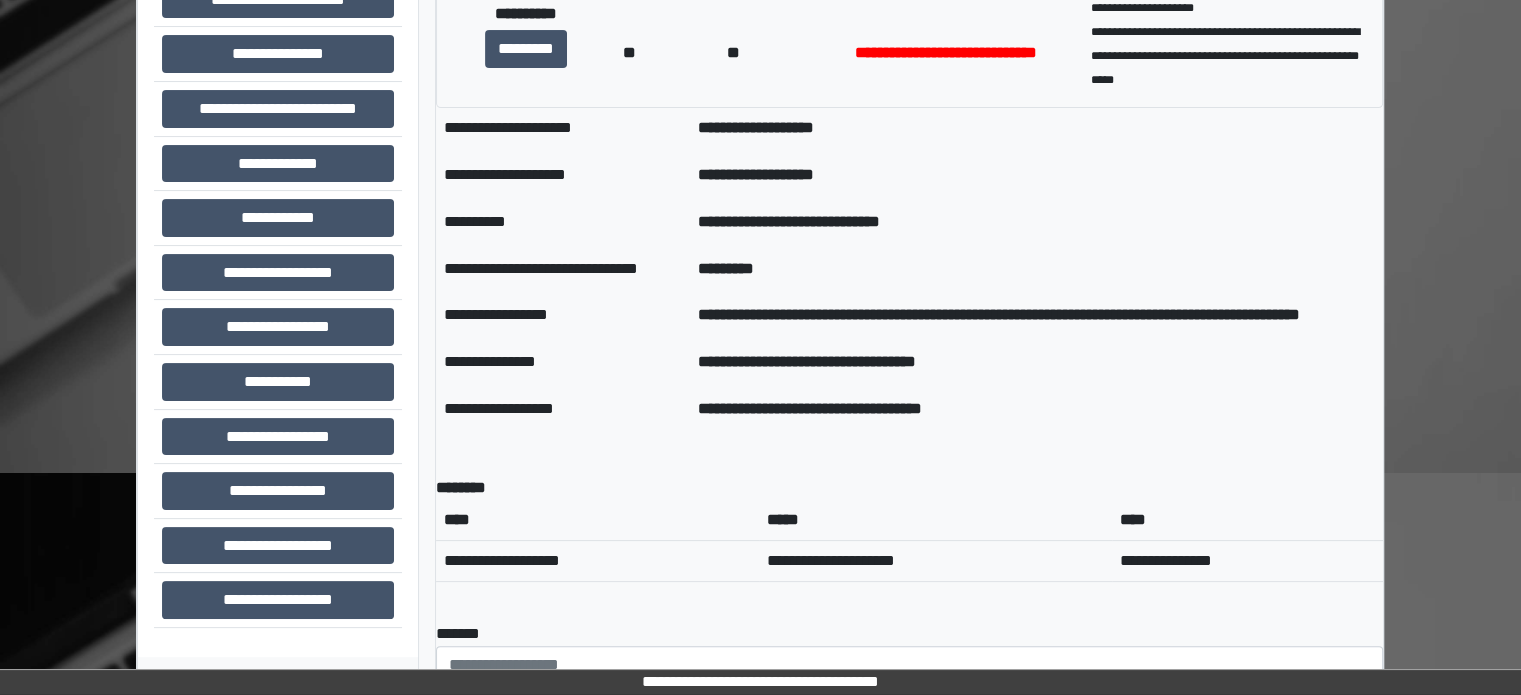 scroll, scrollTop: 408, scrollLeft: 0, axis: vertical 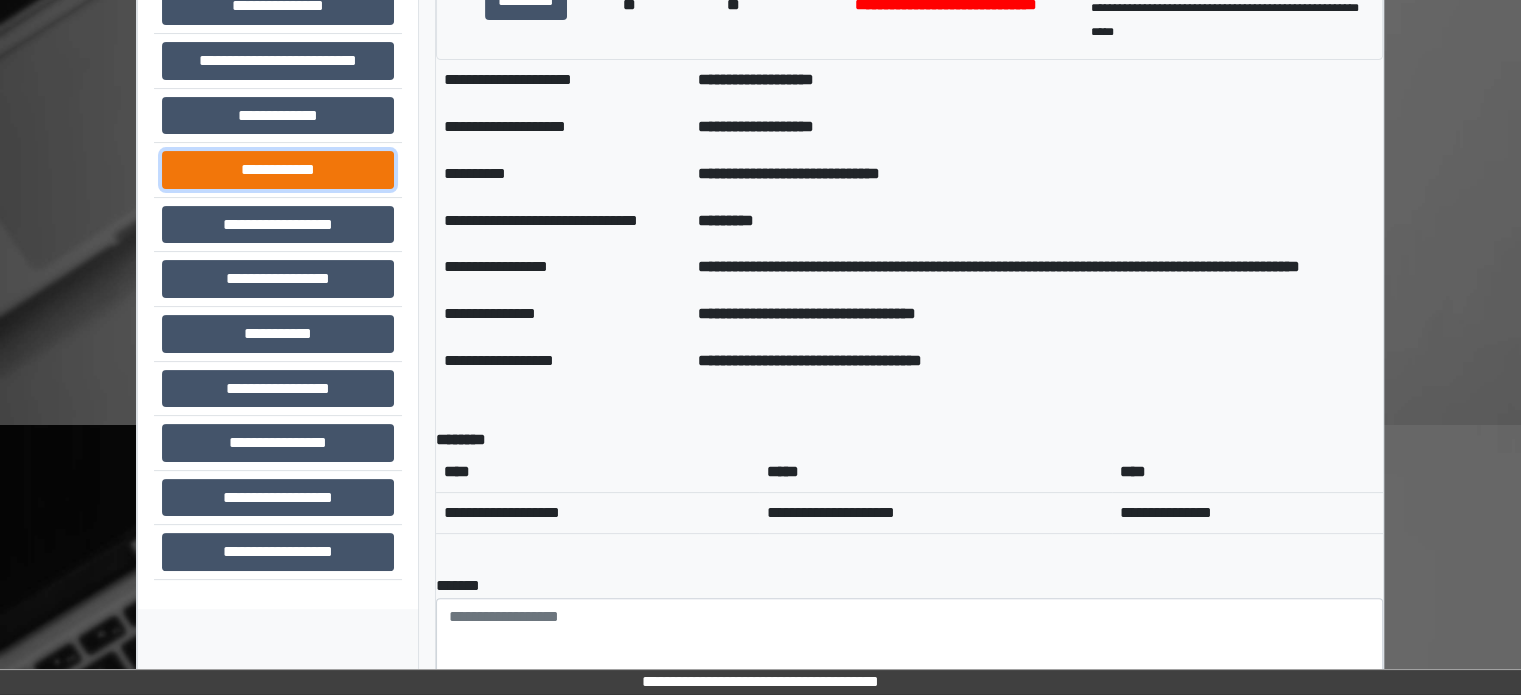 click on "**********" at bounding box center (278, 170) 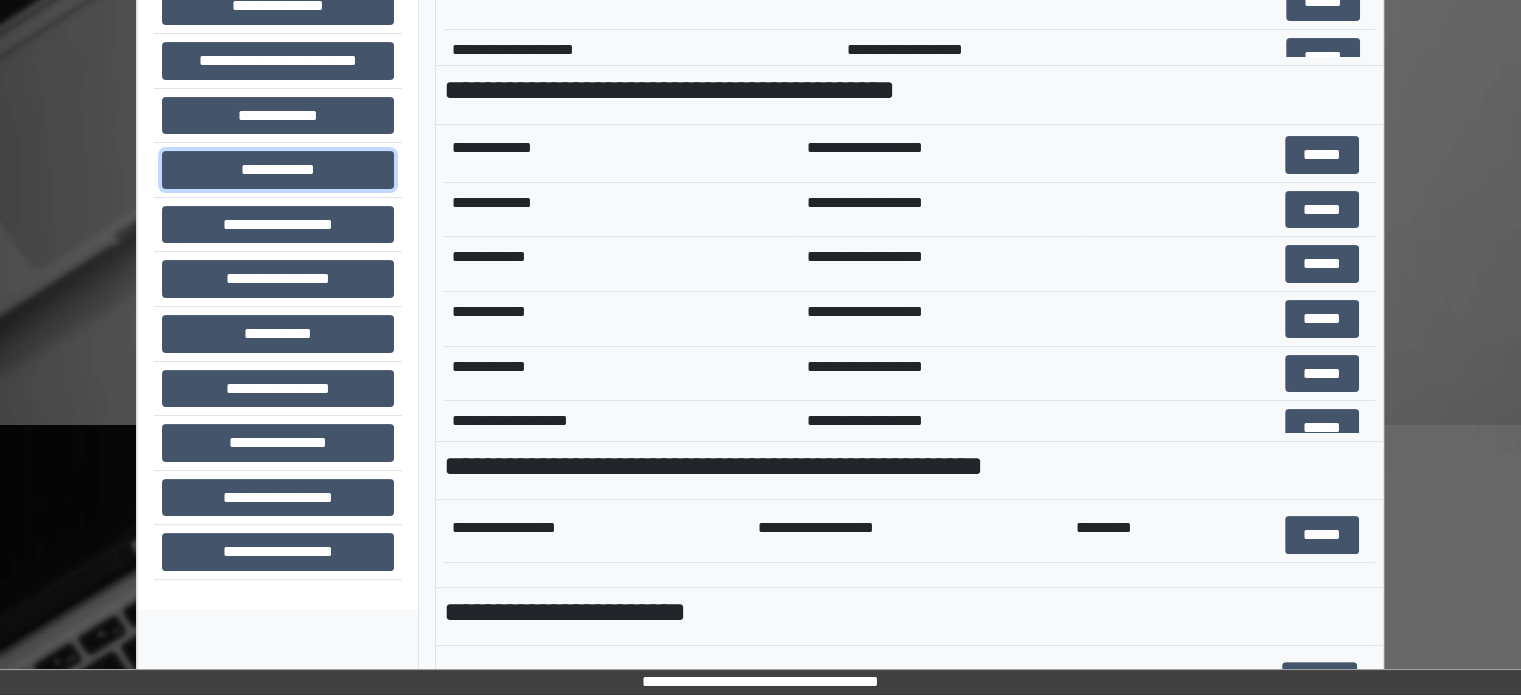 scroll, scrollTop: 900, scrollLeft: 0, axis: vertical 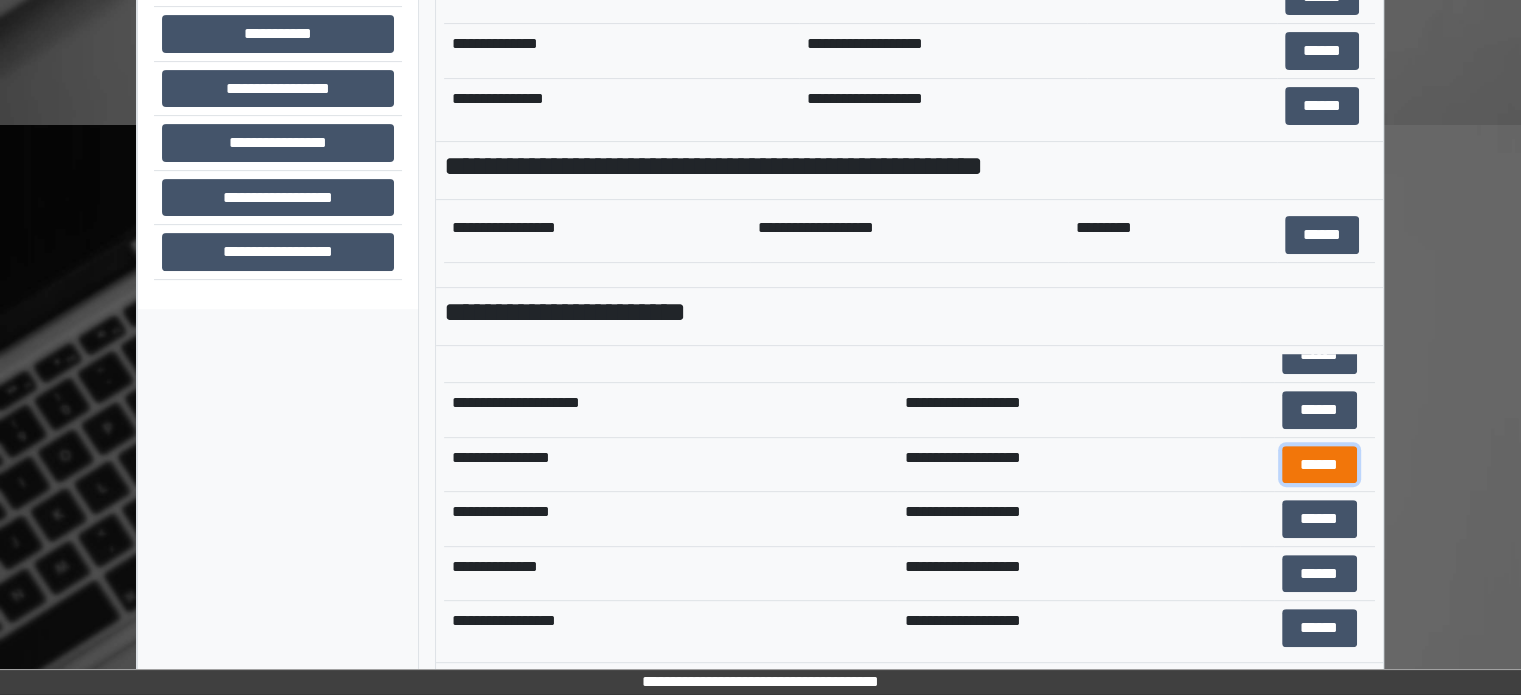 click on "******" at bounding box center [1319, 465] 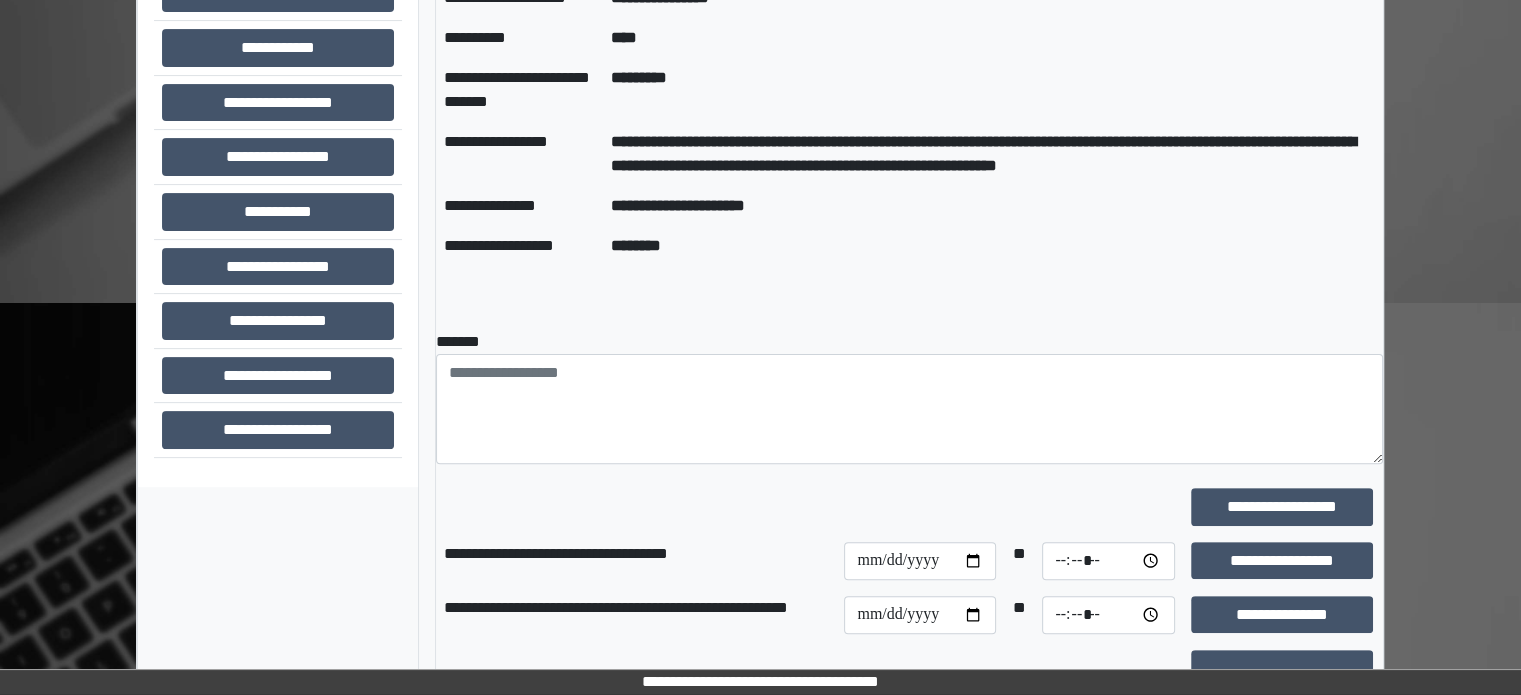 scroll, scrollTop: 376, scrollLeft: 0, axis: vertical 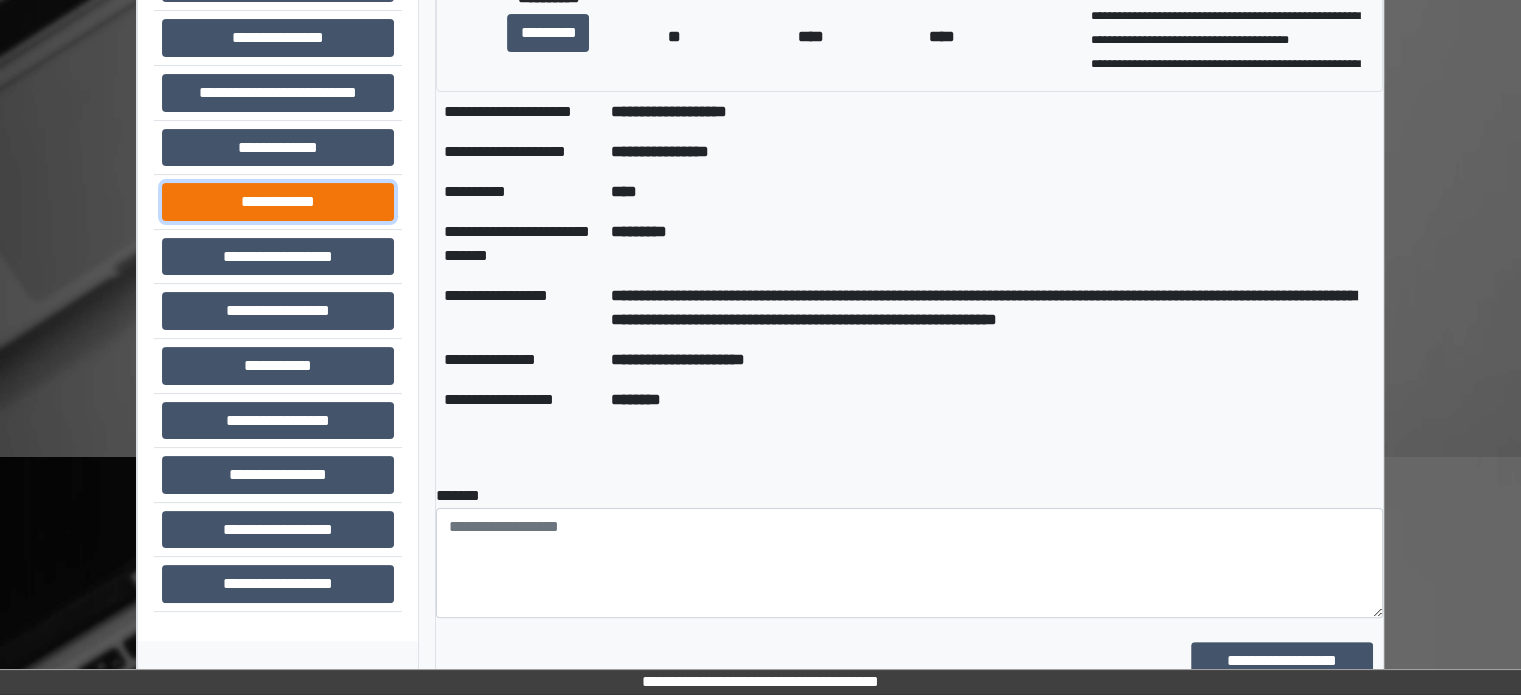 click on "**********" at bounding box center (278, 202) 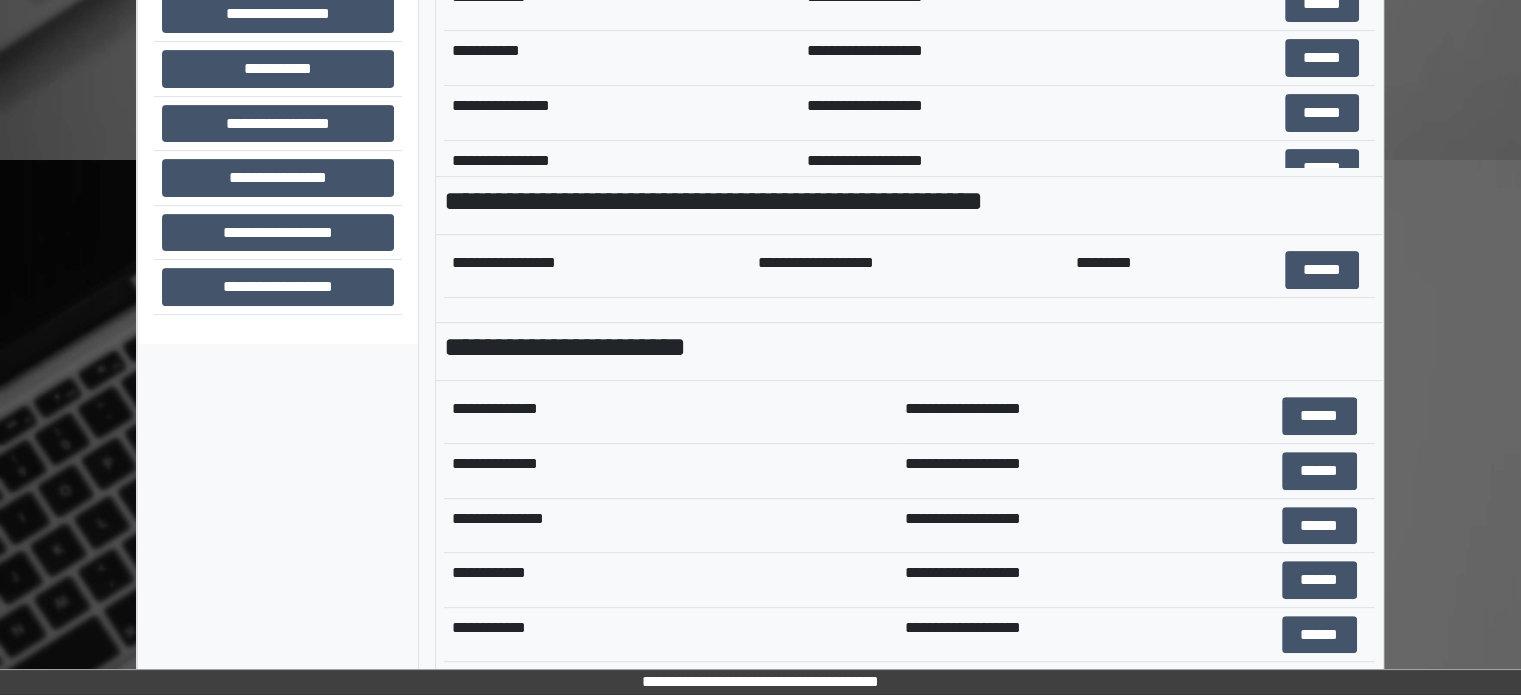scroll, scrollTop: 708, scrollLeft: 0, axis: vertical 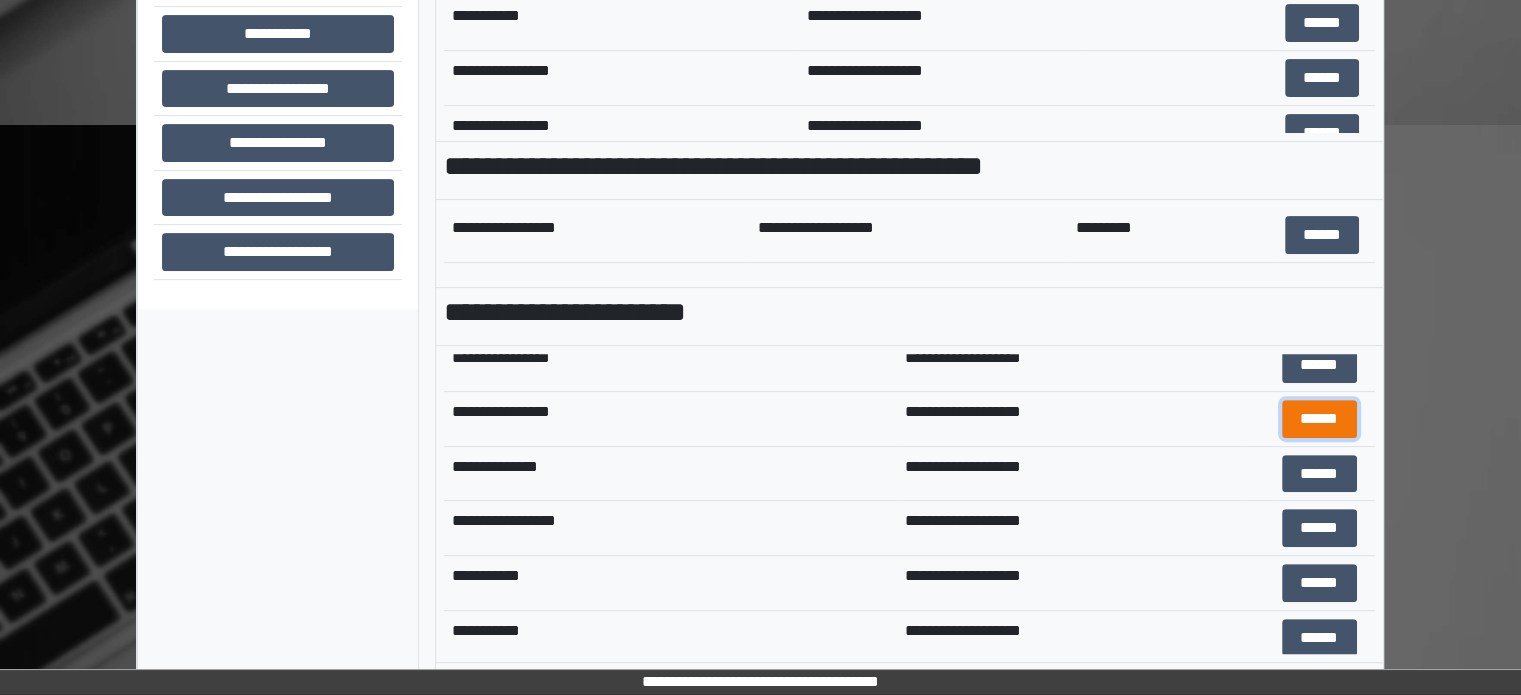 click on "******" at bounding box center [1319, 419] 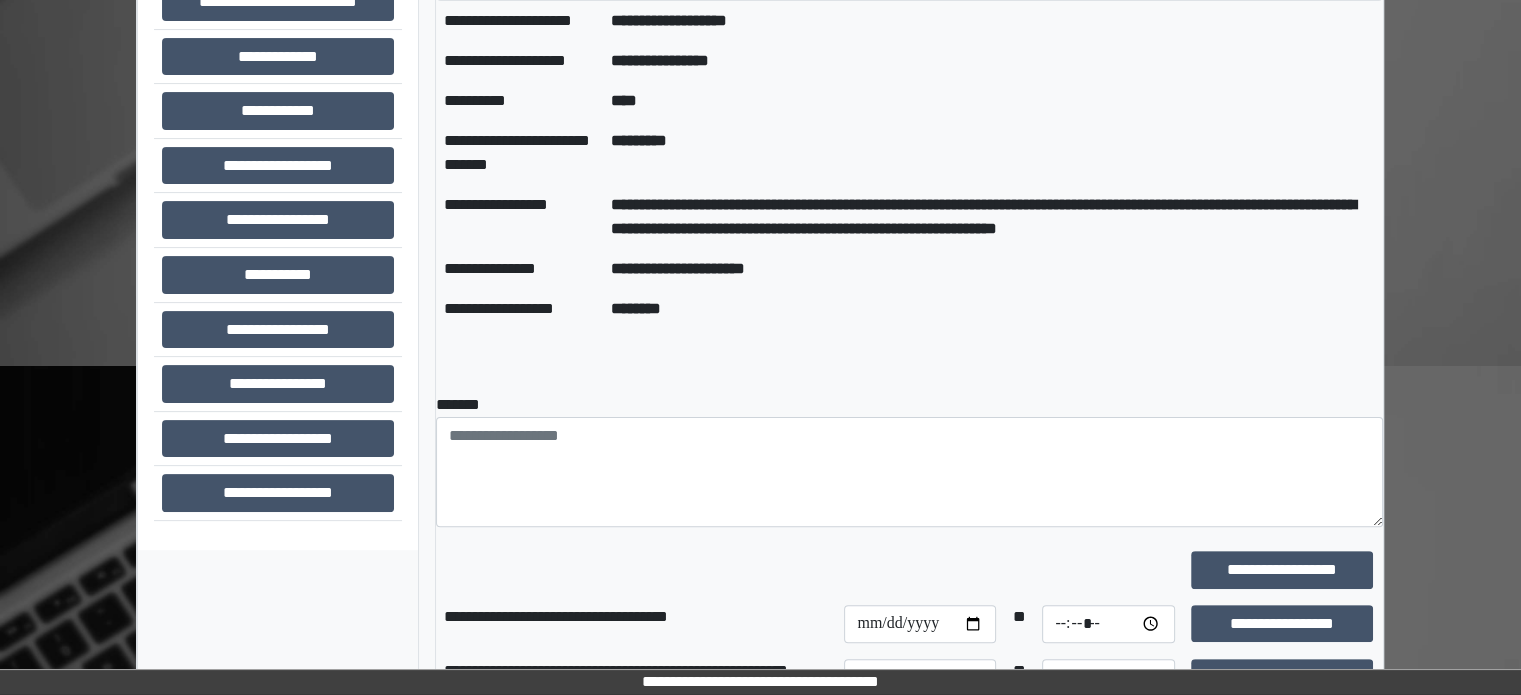 scroll, scrollTop: 508, scrollLeft: 0, axis: vertical 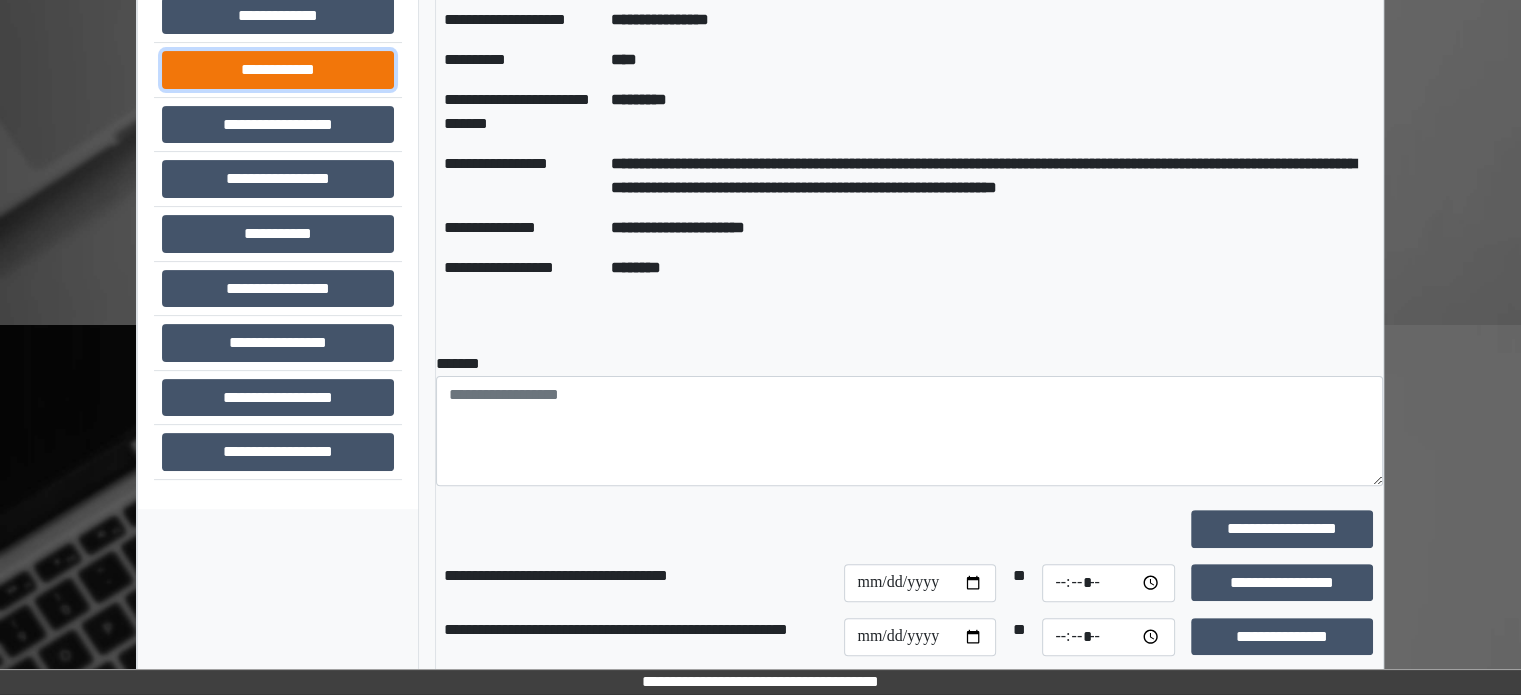 click on "**********" at bounding box center (278, 70) 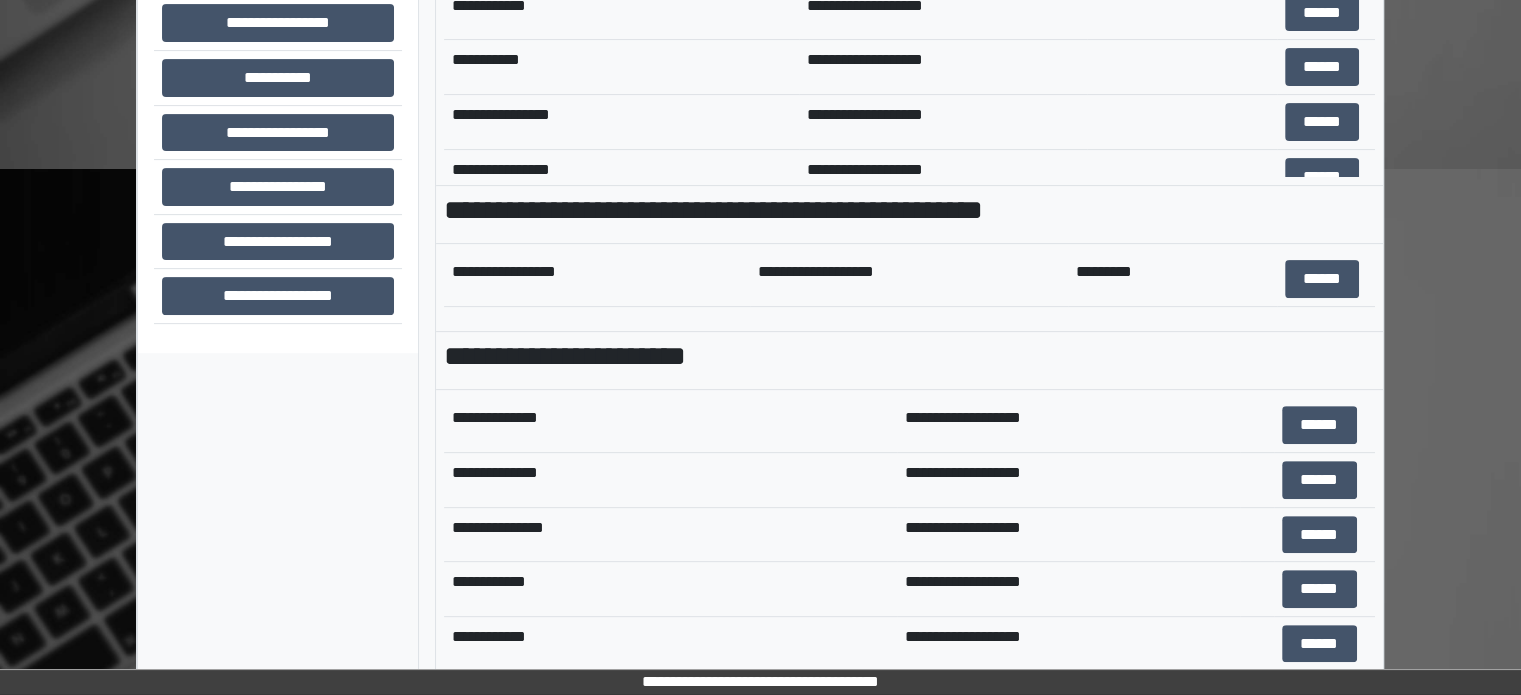 scroll, scrollTop: 708, scrollLeft: 0, axis: vertical 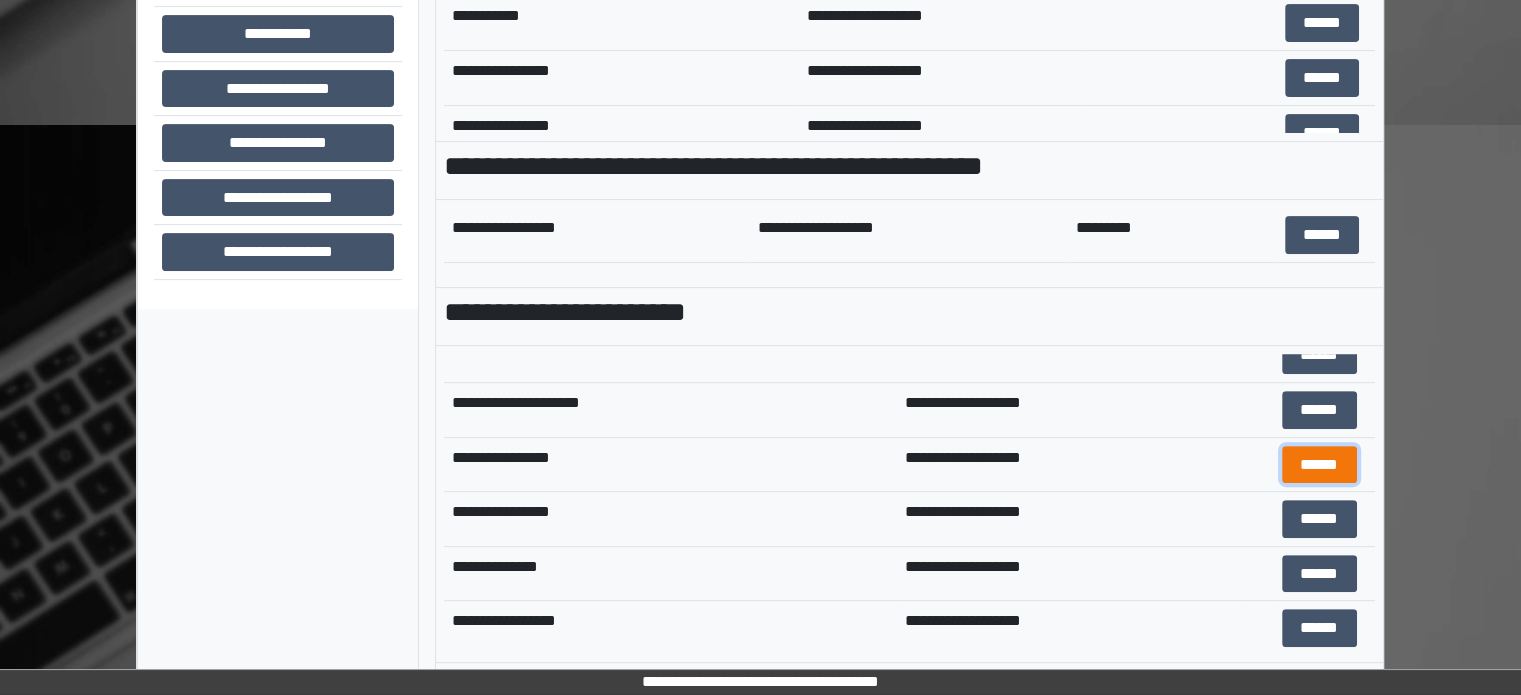 click on "******" at bounding box center (1319, 465) 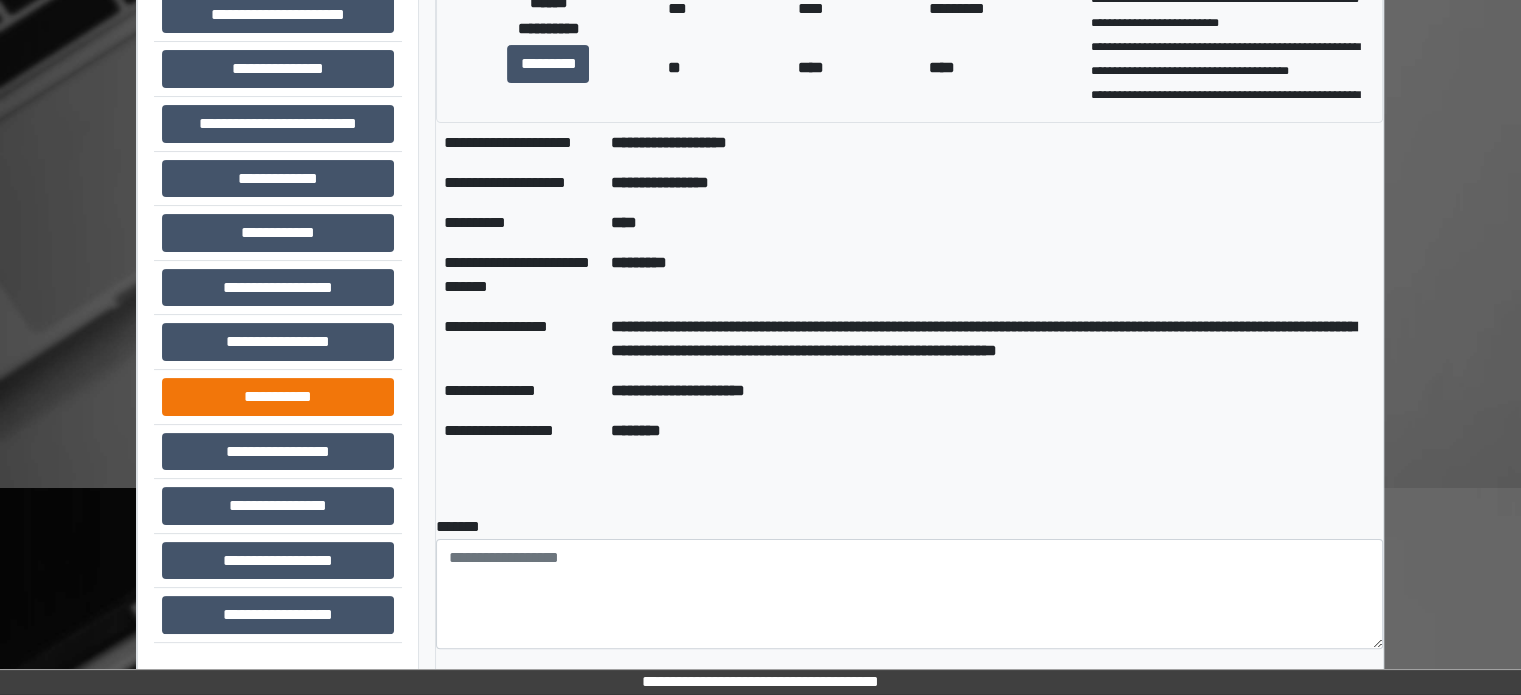 scroll, scrollTop: 308, scrollLeft: 0, axis: vertical 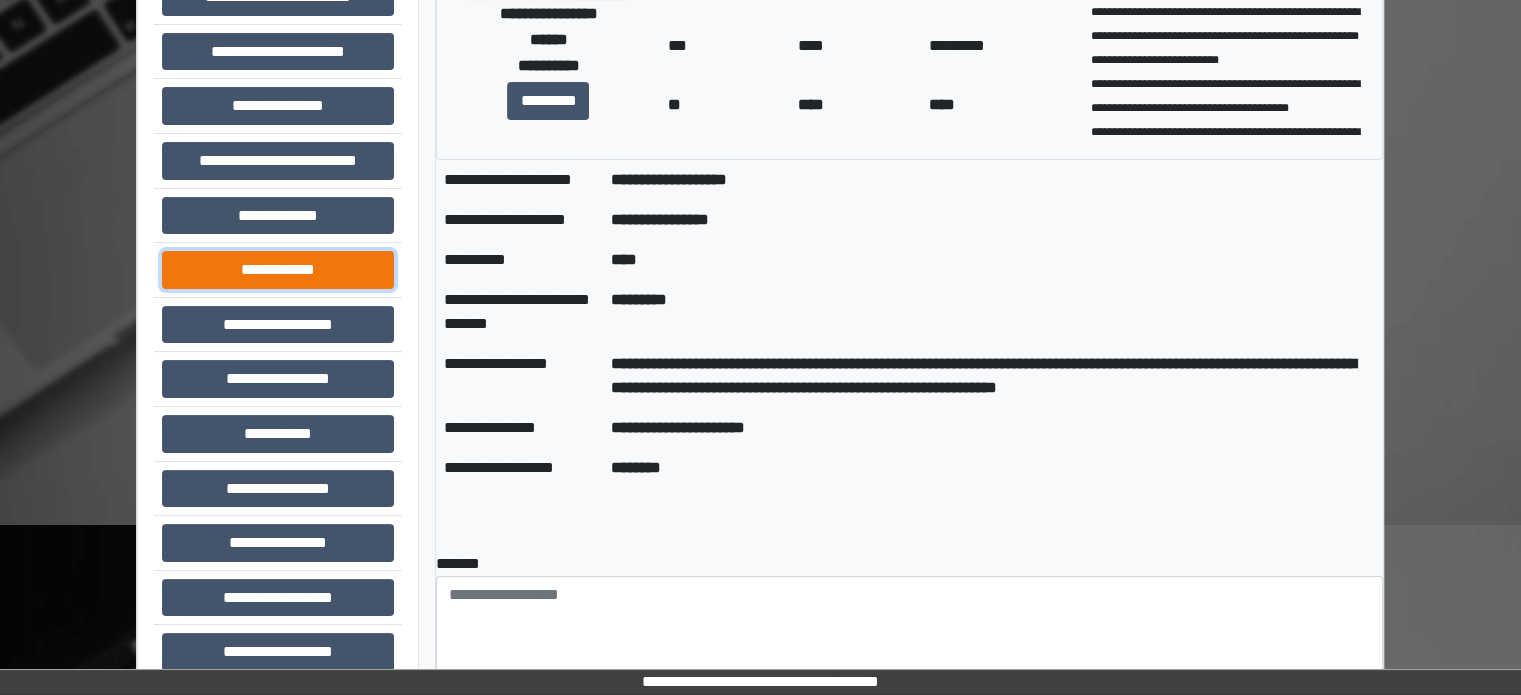 click on "**********" at bounding box center (278, 270) 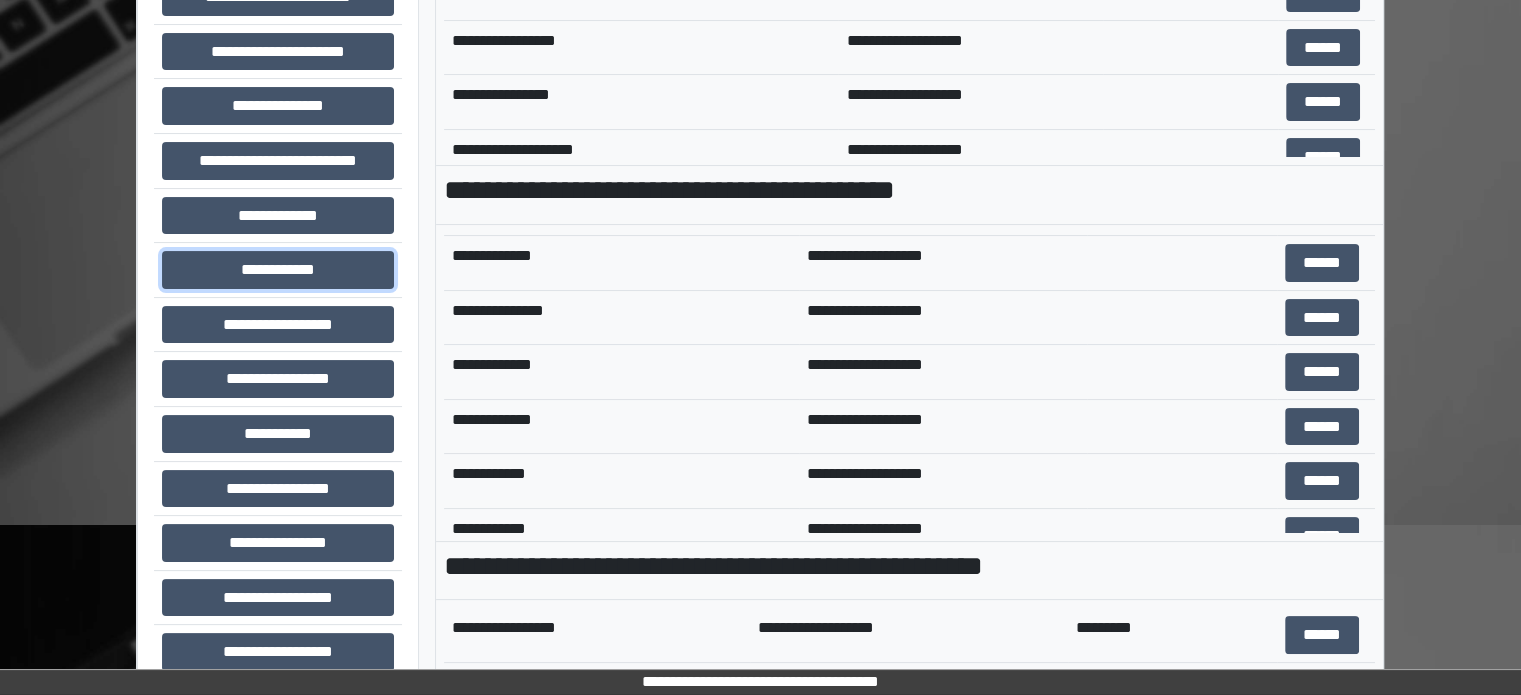 scroll, scrollTop: 600, scrollLeft: 0, axis: vertical 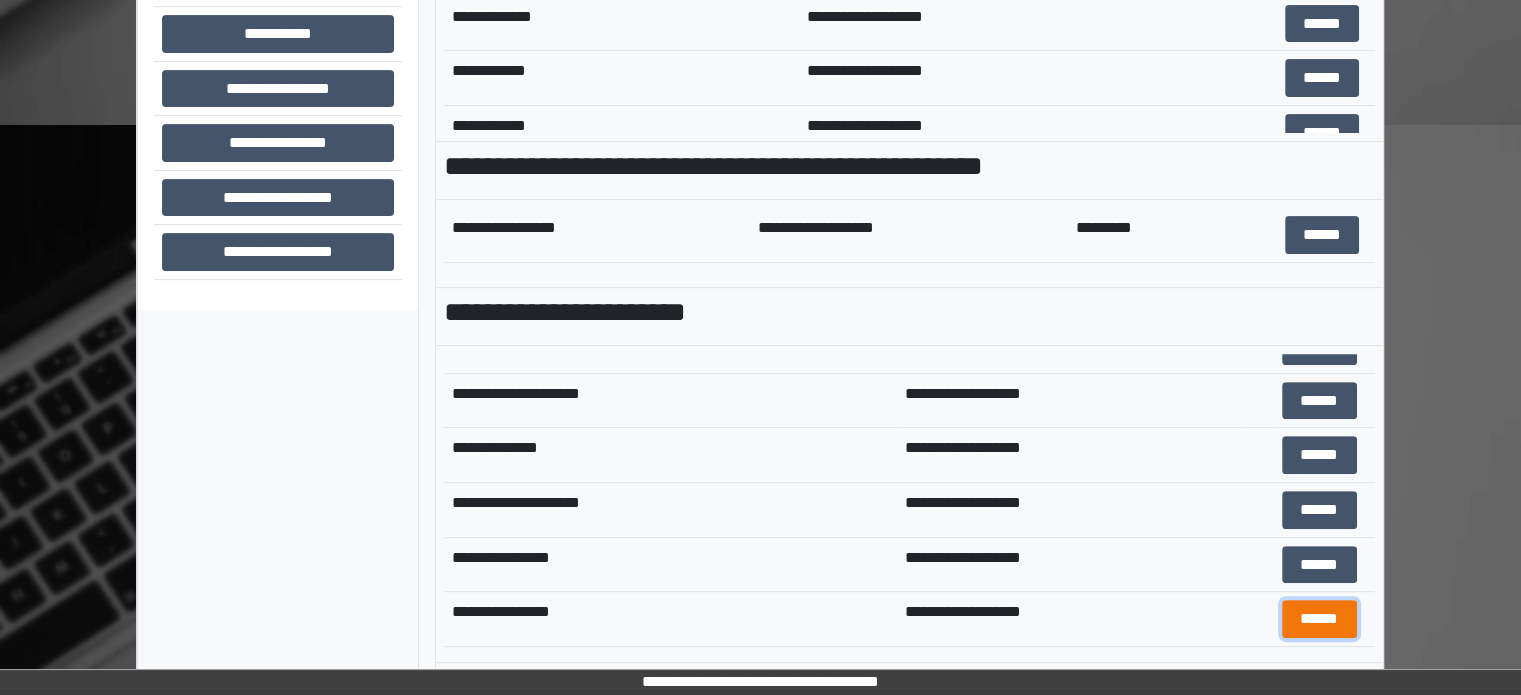 click on "******" at bounding box center (1319, 619) 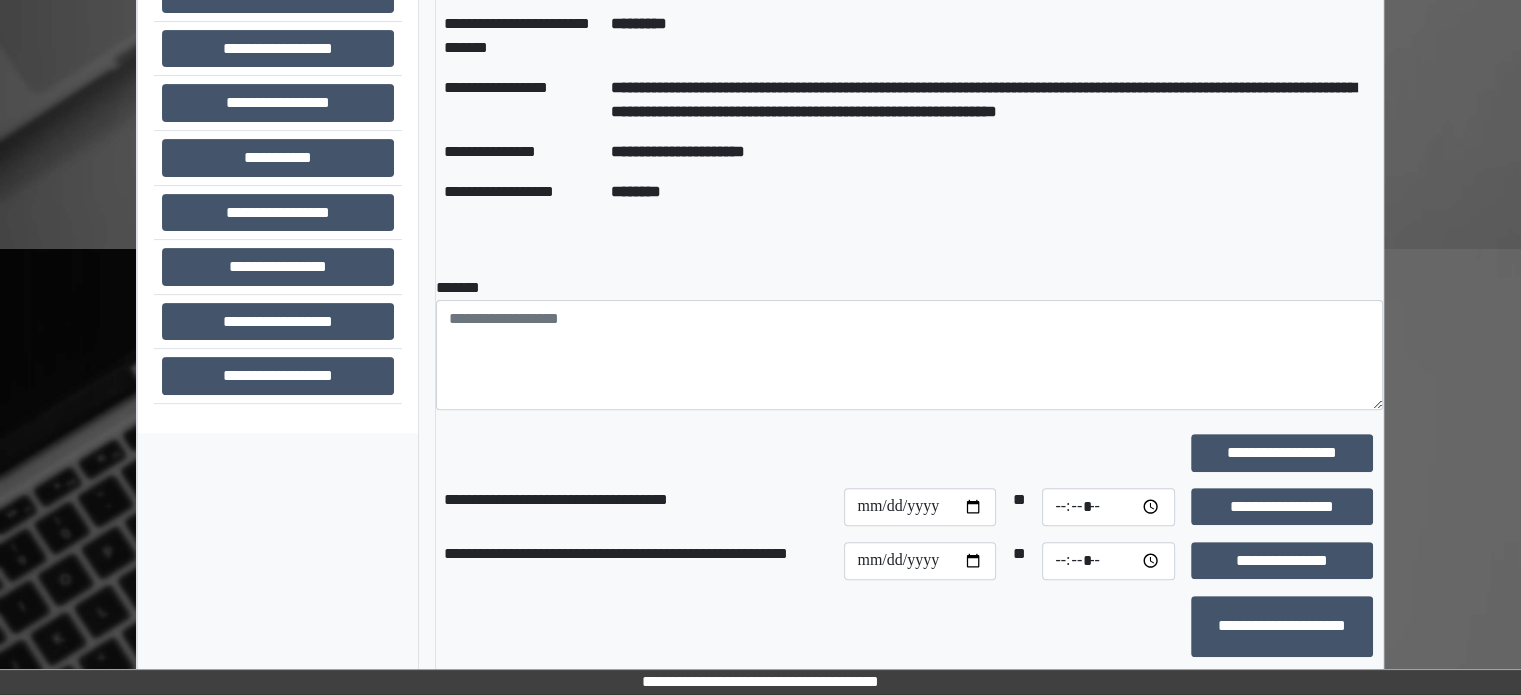 scroll, scrollTop: 608, scrollLeft: 0, axis: vertical 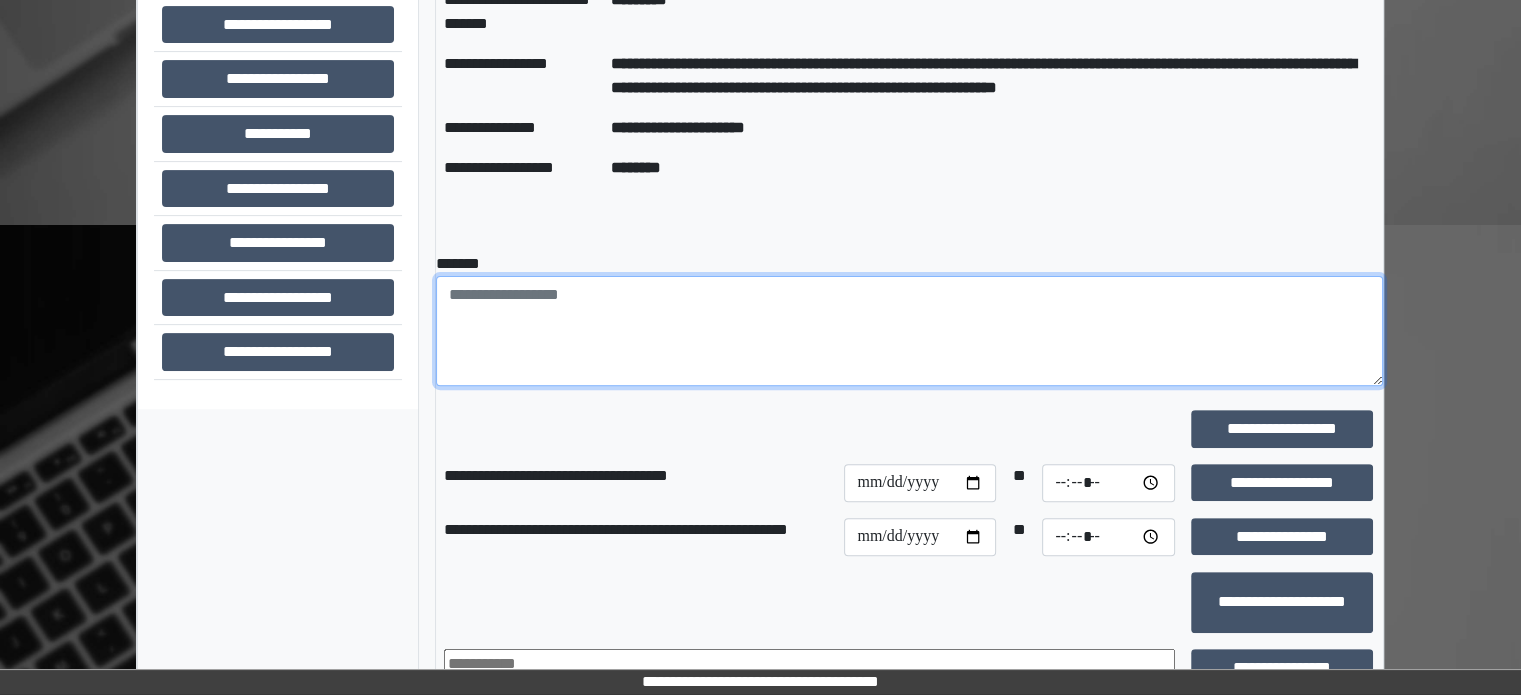 drag, startPoint x: 724, startPoint y: 323, endPoint x: 721, endPoint y: 291, distance: 32.140316 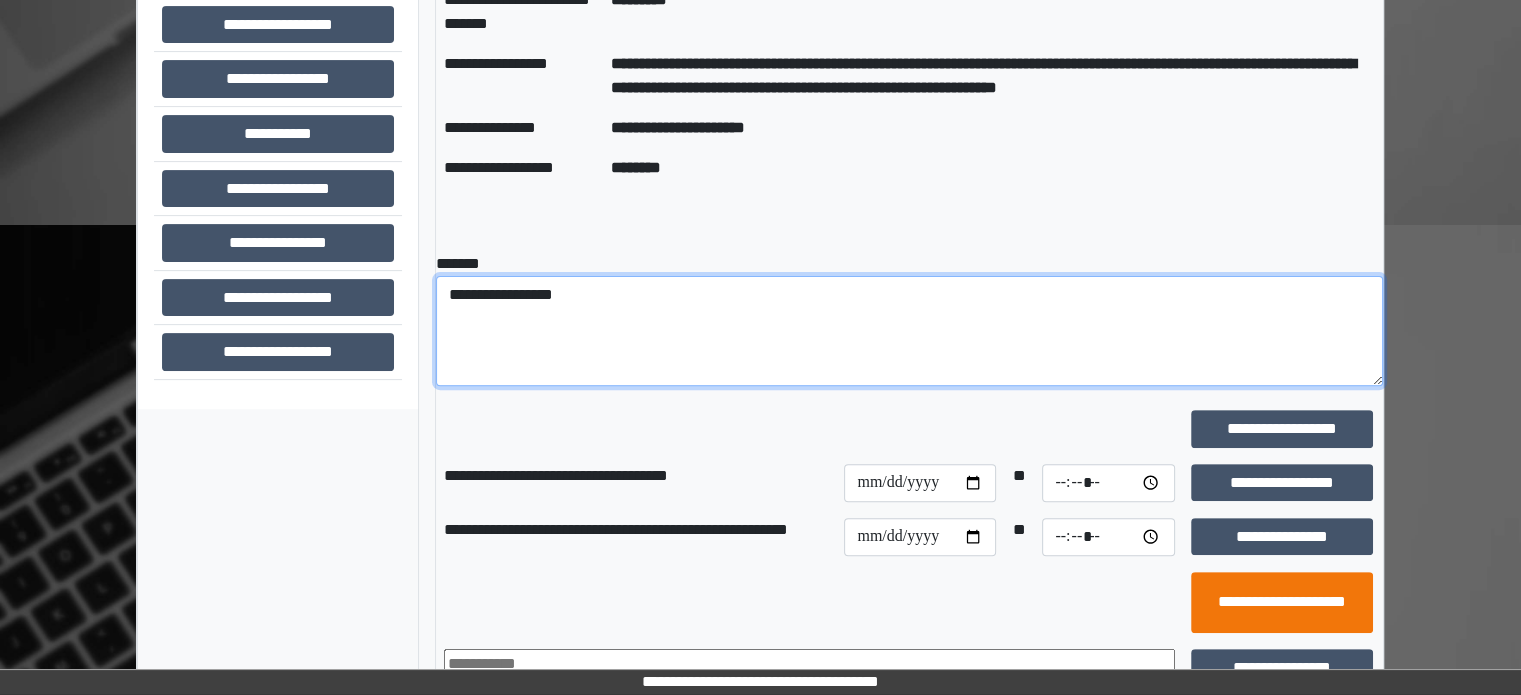 type on "**********" 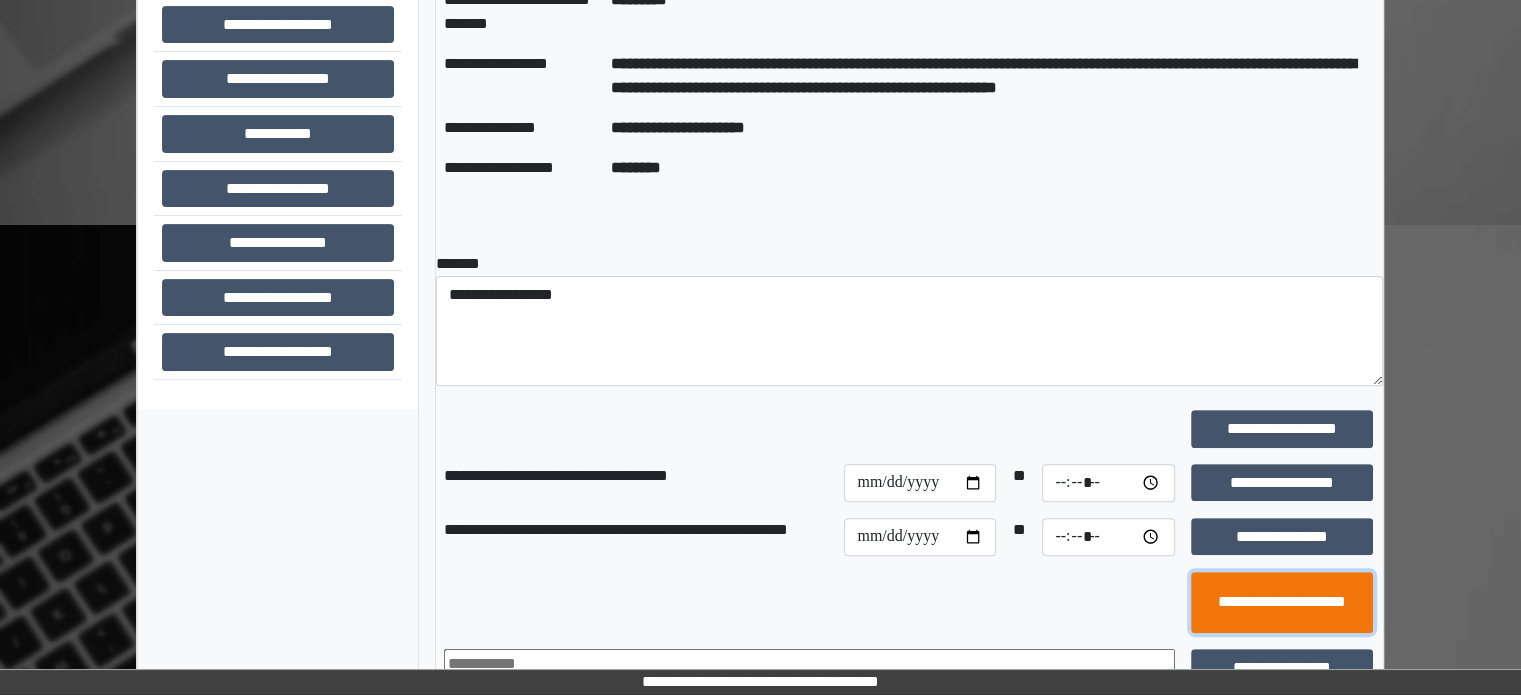 click on "**********" at bounding box center [1282, 603] 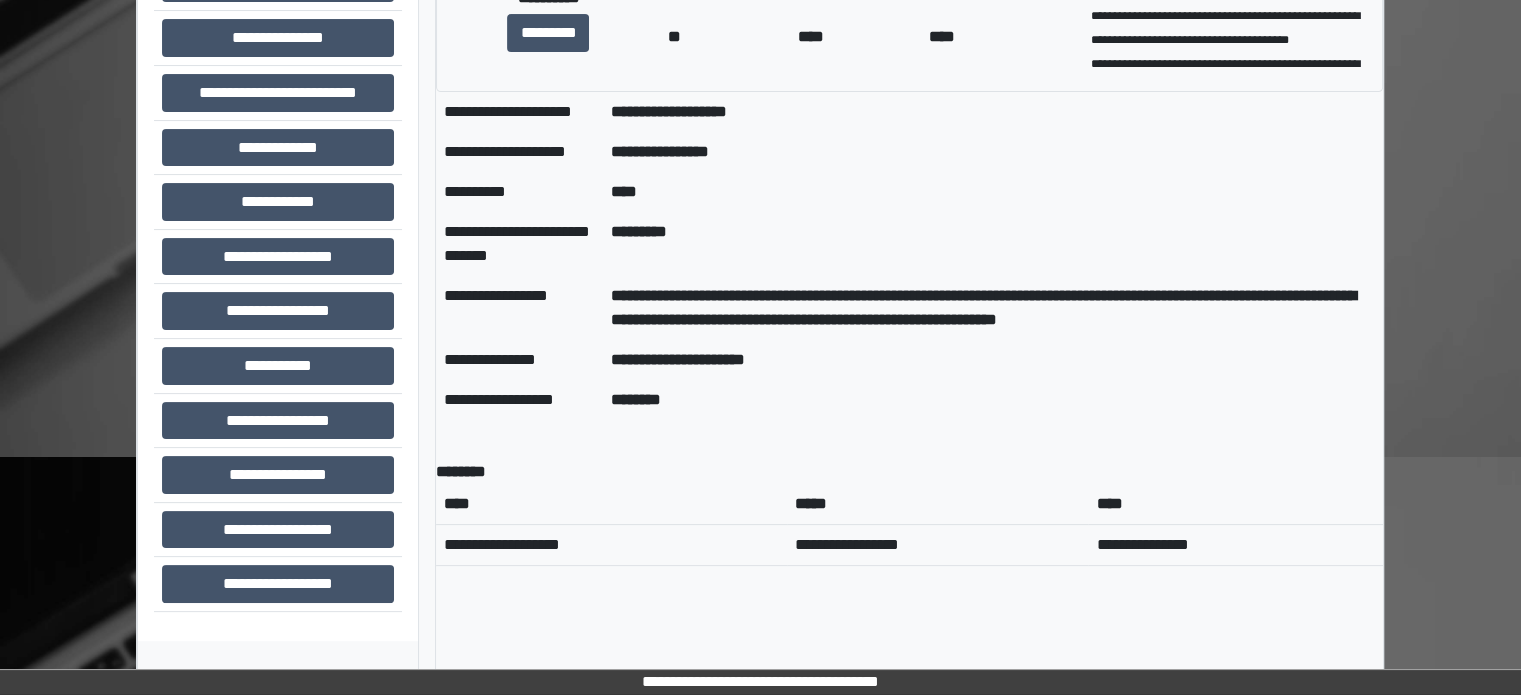 scroll, scrollTop: 376, scrollLeft: 0, axis: vertical 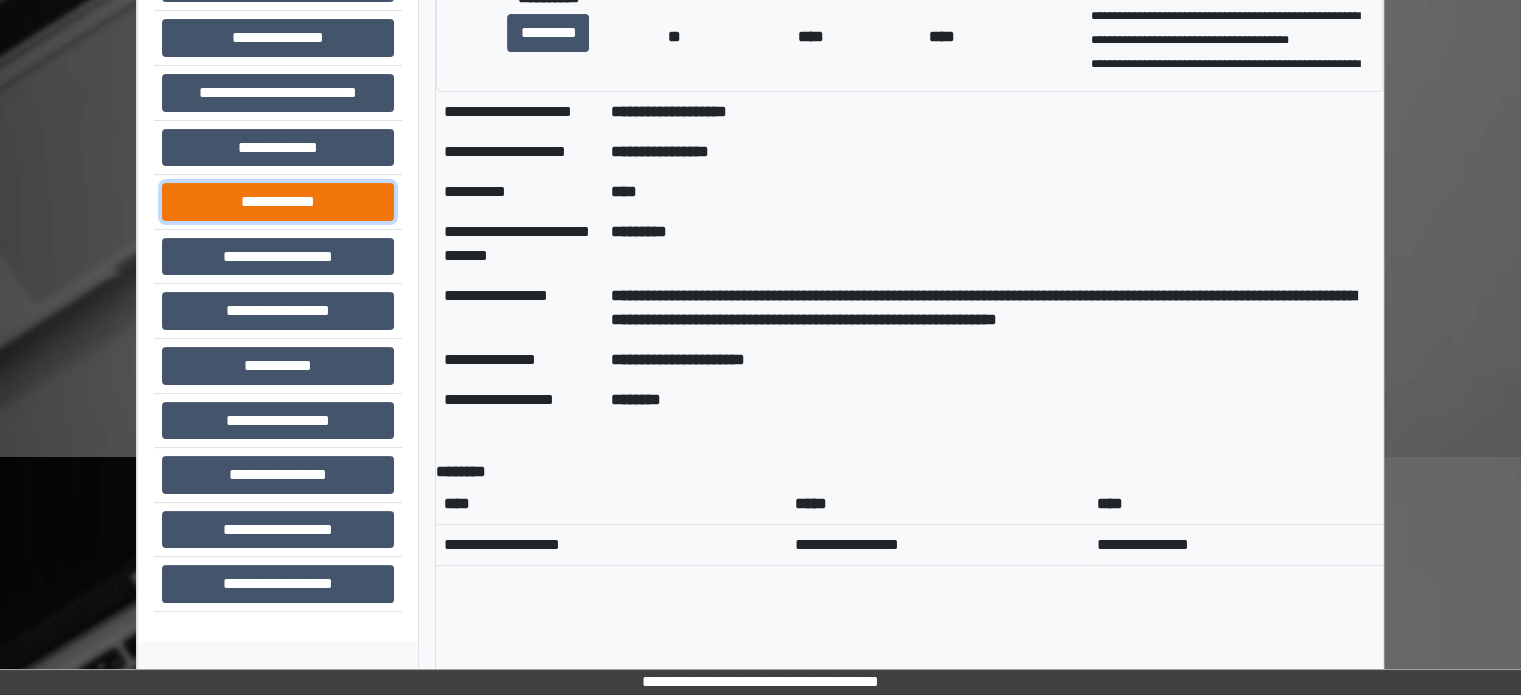 click on "**********" at bounding box center [278, 202] 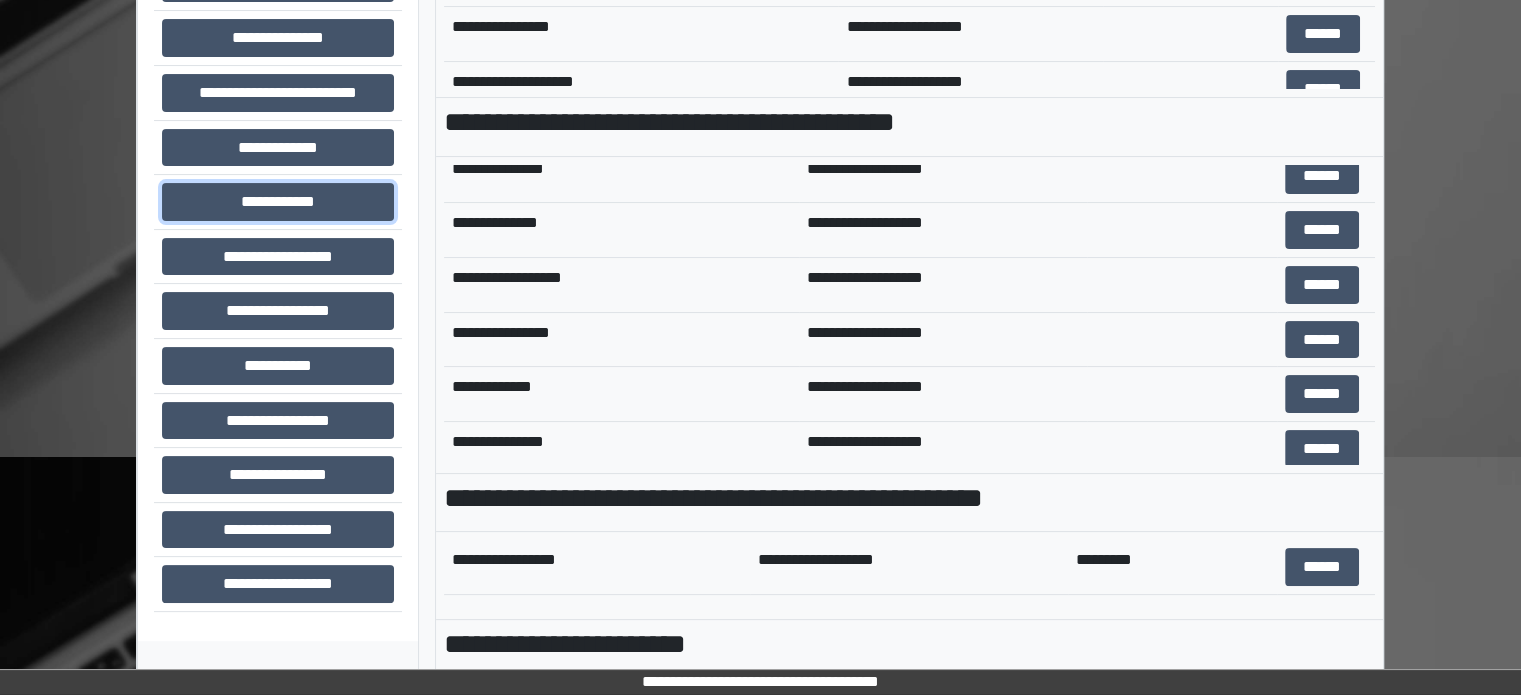 scroll, scrollTop: 400, scrollLeft: 0, axis: vertical 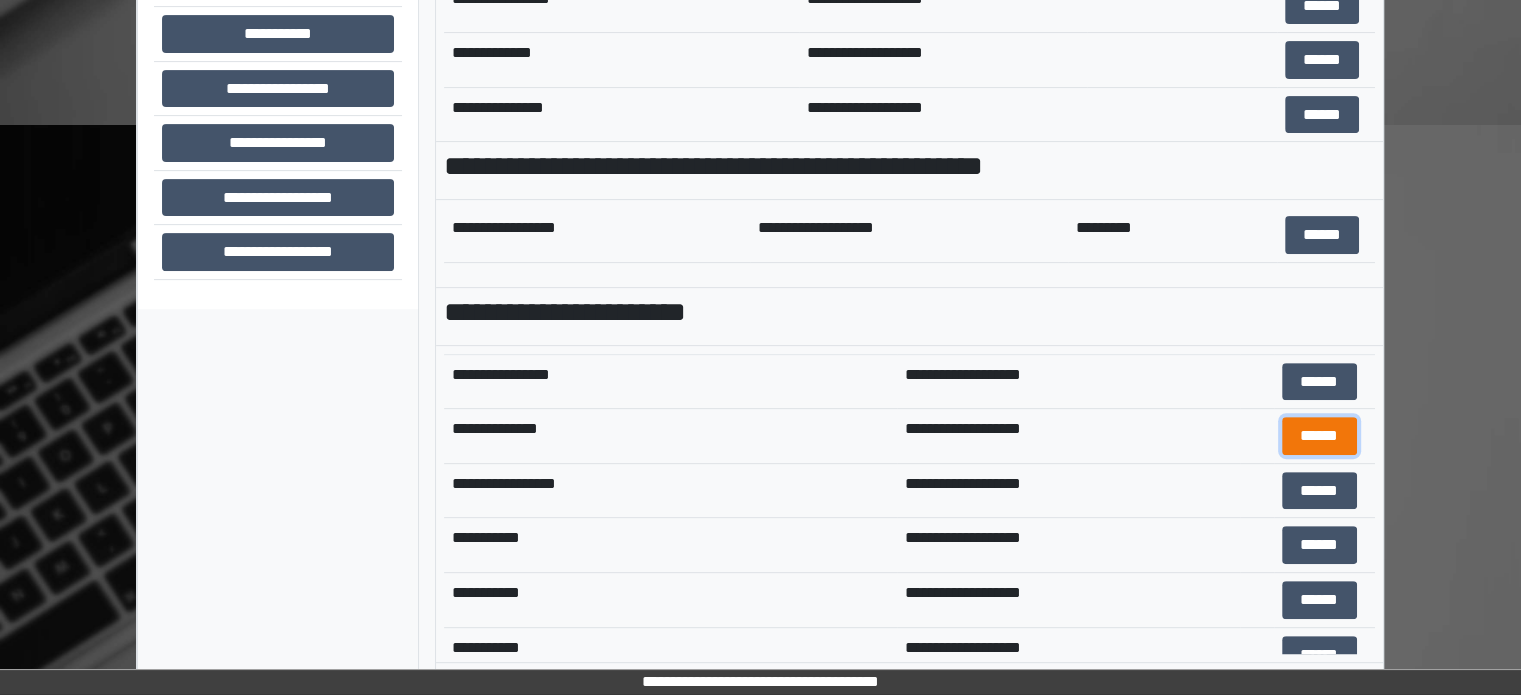 click on "******" at bounding box center [1319, 436] 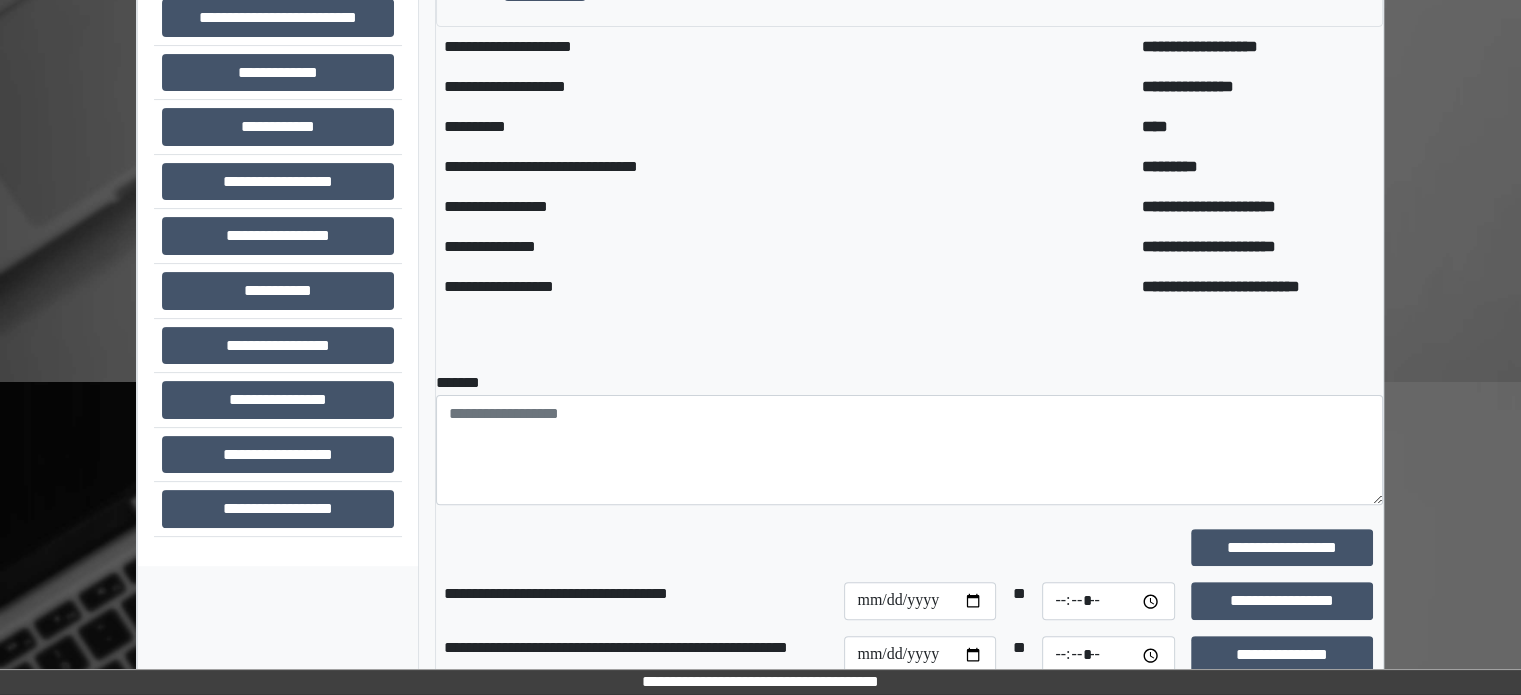 scroll, scrollTop: 408, scrollLeft: 0, axis: vertical 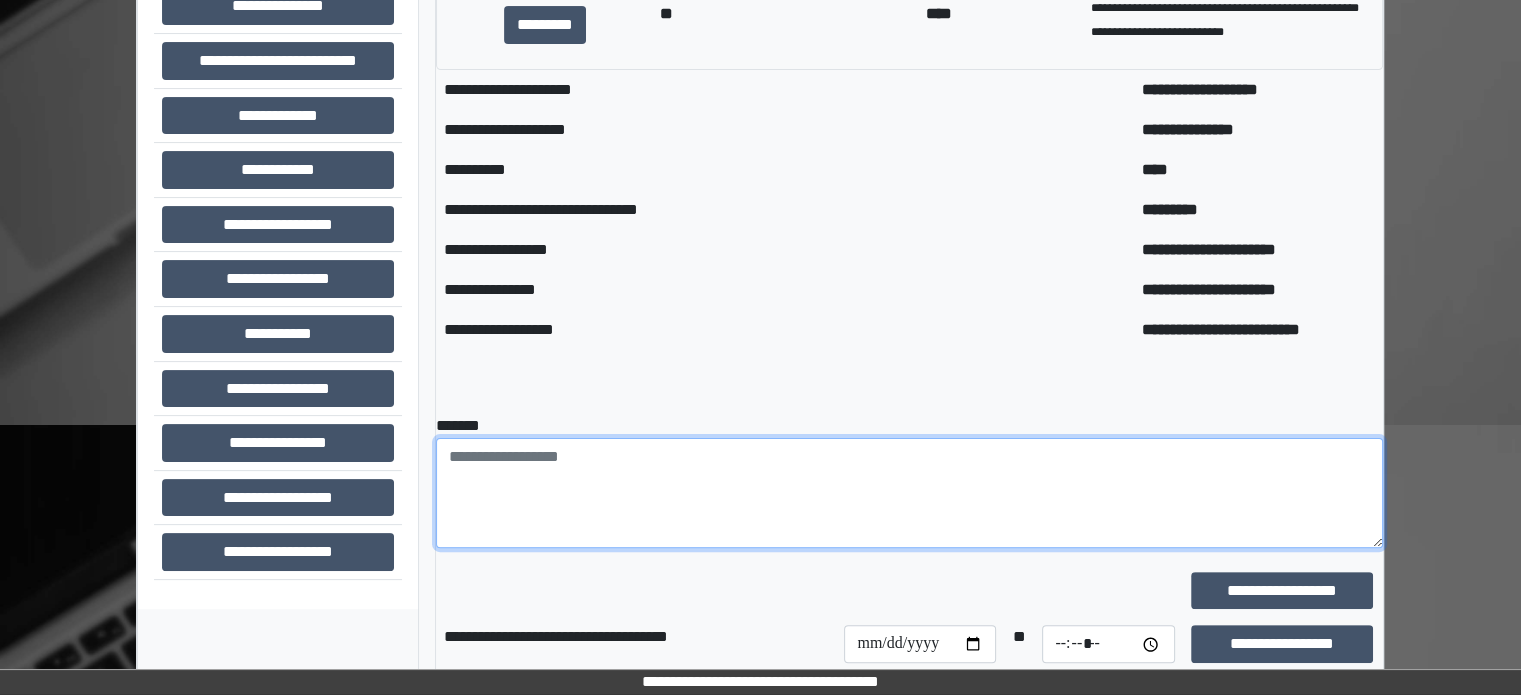 paste on "**********" 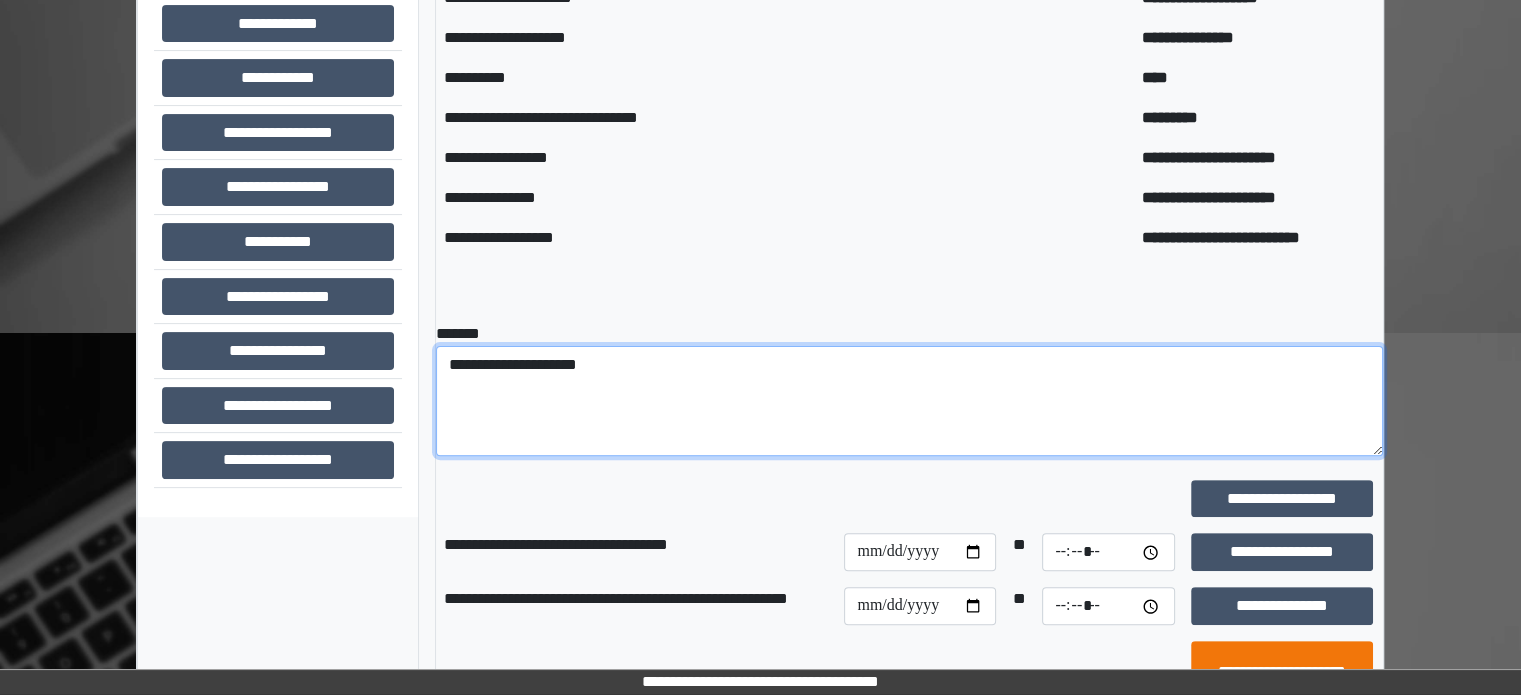 scroll, scrollTop: 608, scrollLeft: 0, axis: vertical 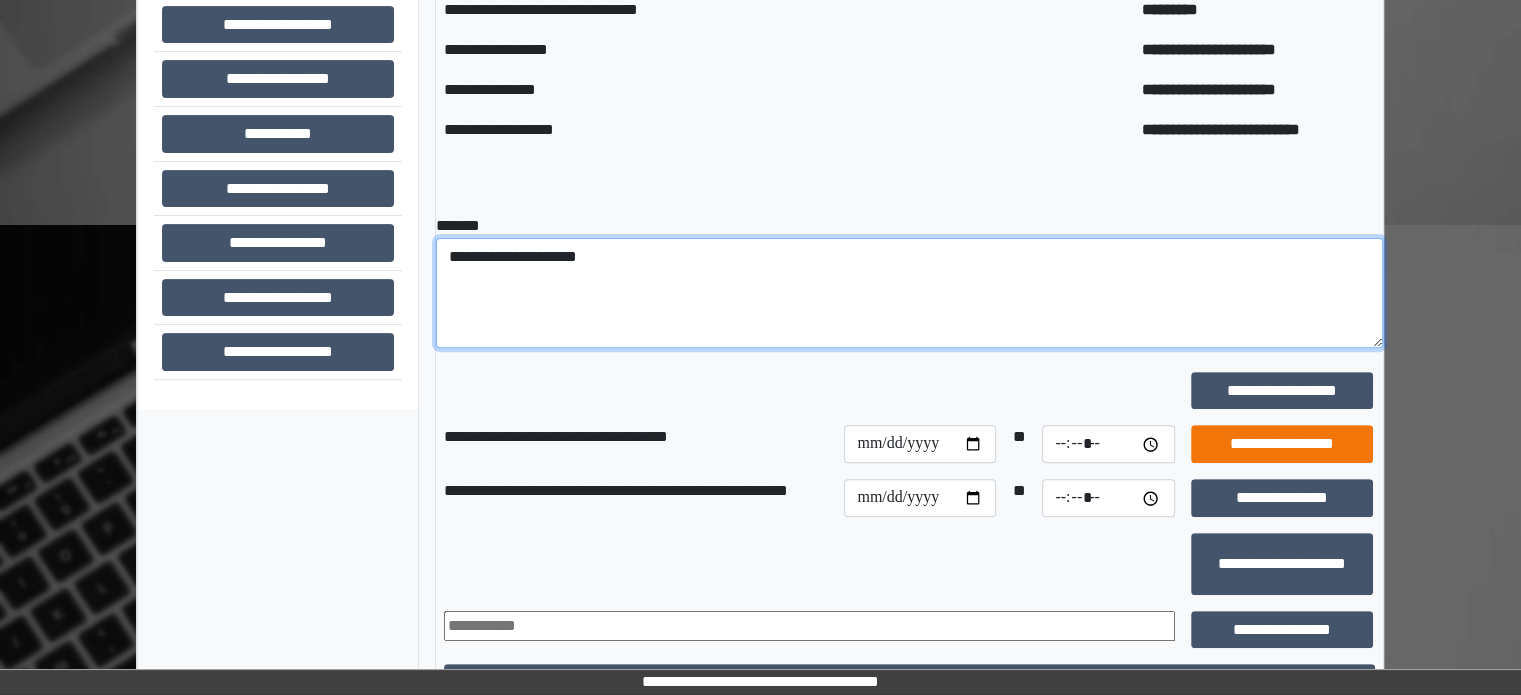 type on "**********" 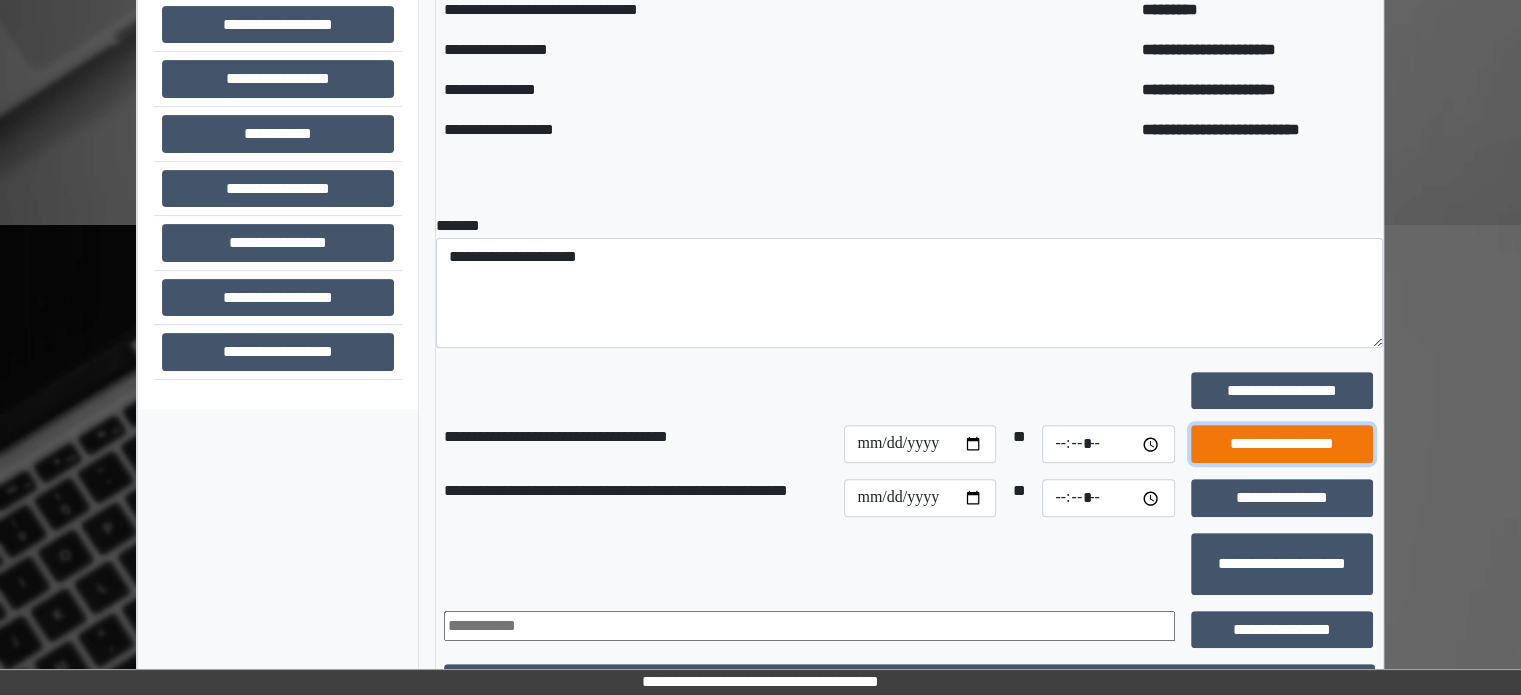 click on "**********" at bounding box center [1282, 444] 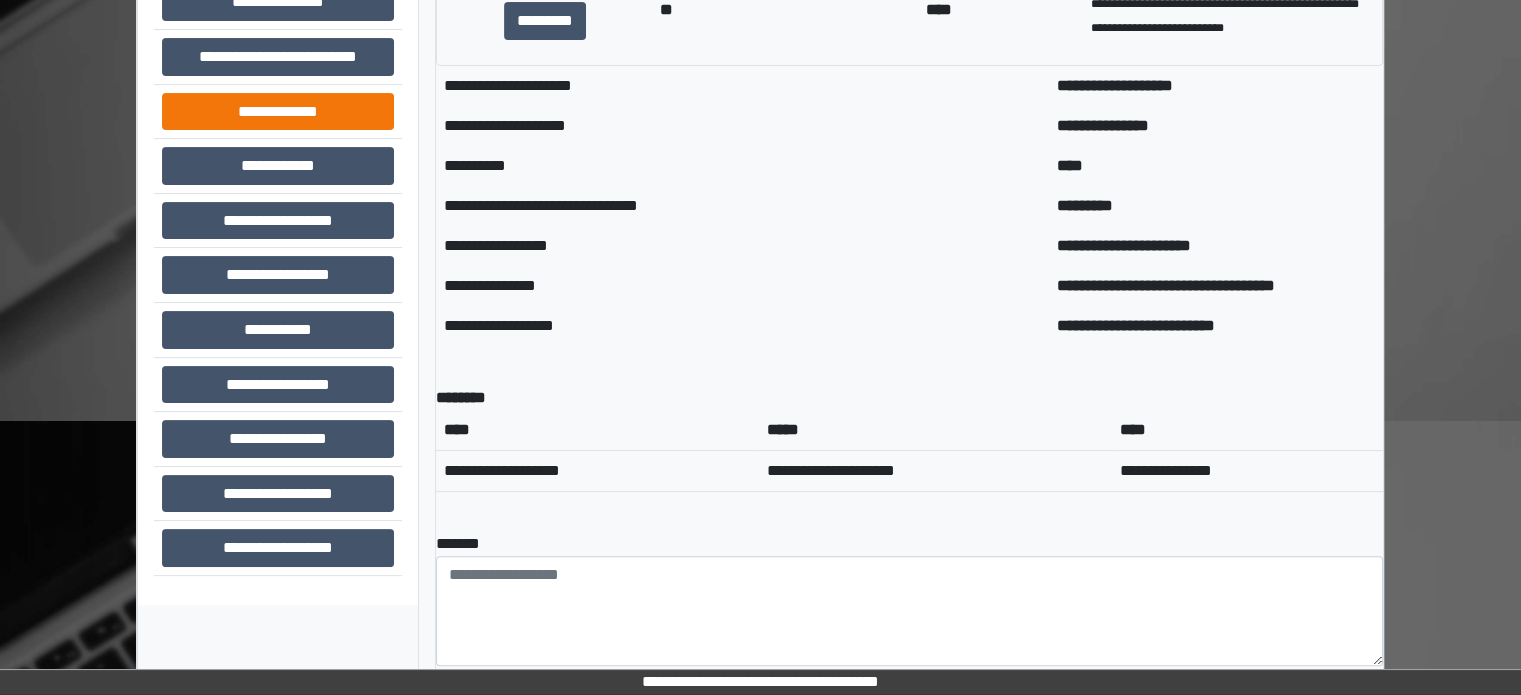 scroll, scrollTop: 408, scrollLeft: 0, axis: vertical 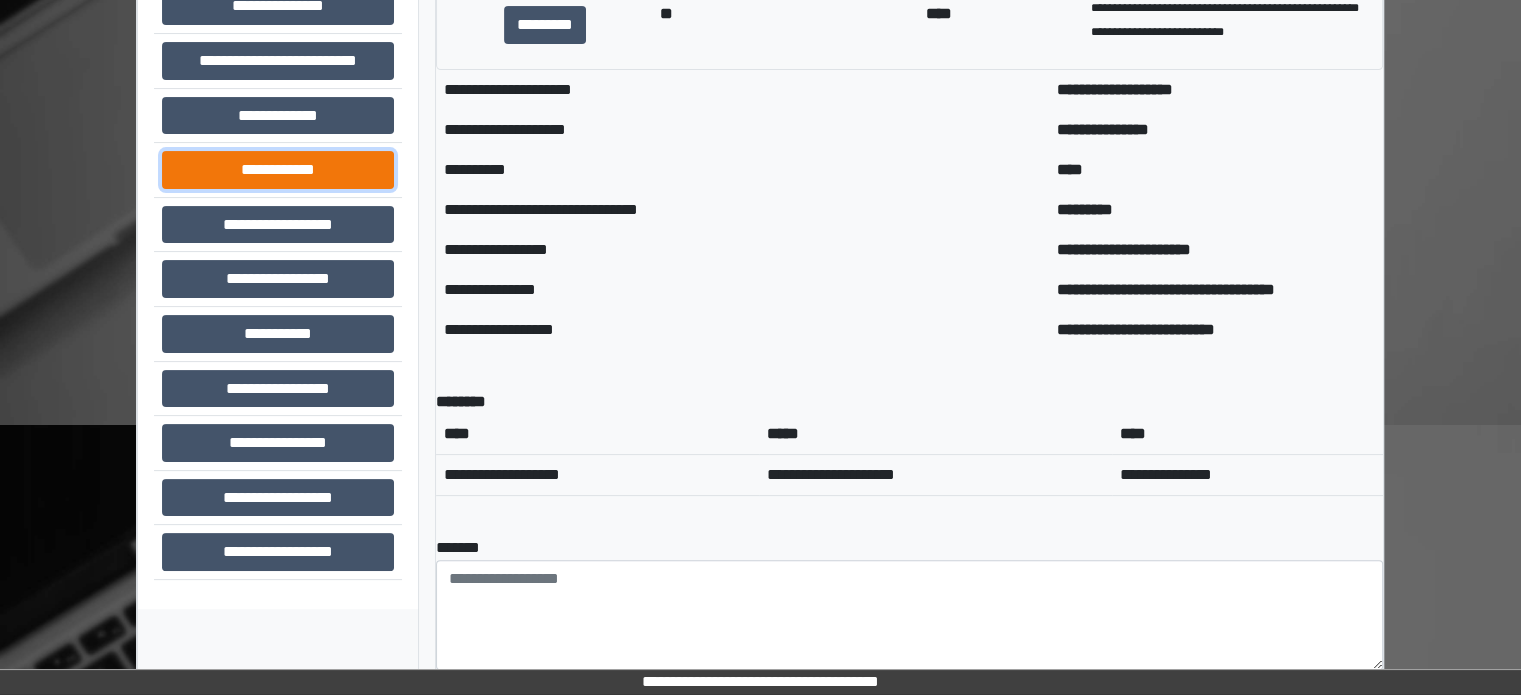 click on "**********" at bounding box center (278, 170) 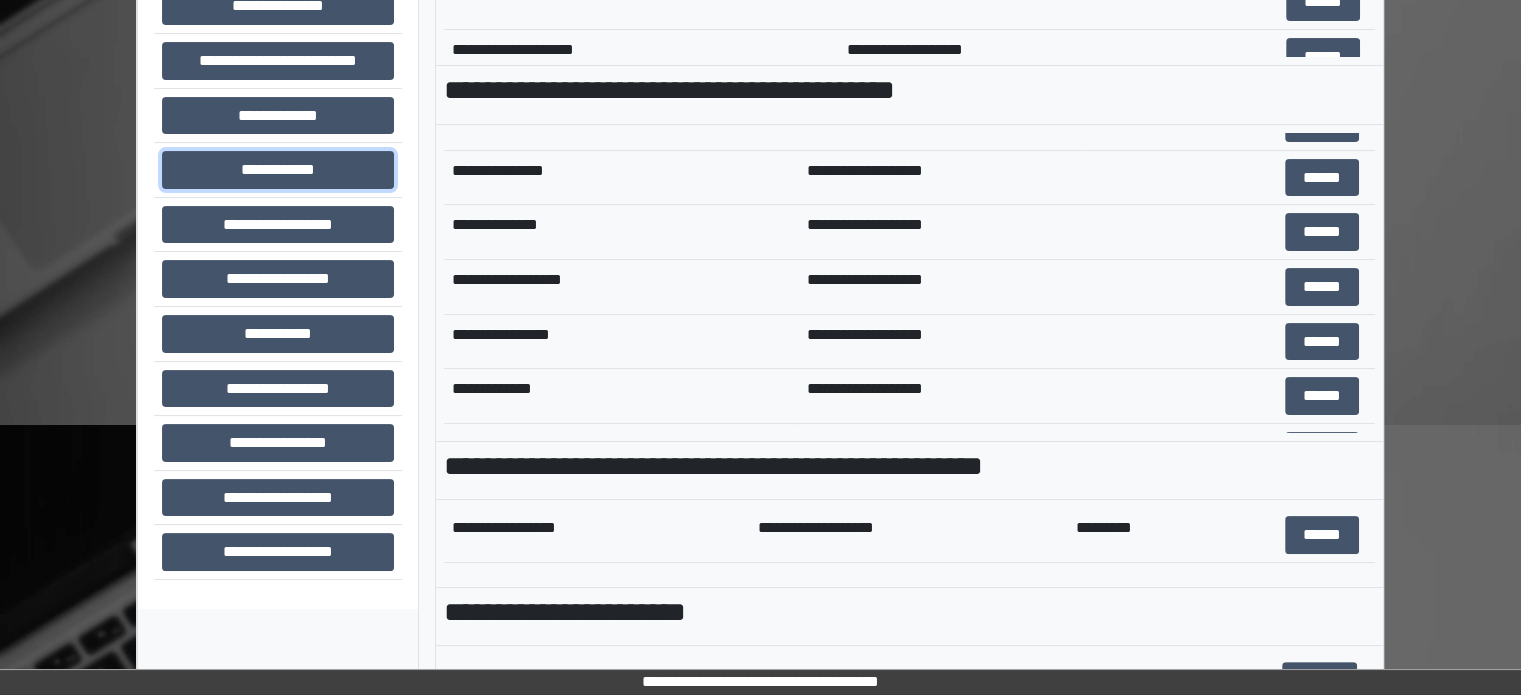 scroll, scrollTop: 400, scrollLeft: 0, axis: vertical 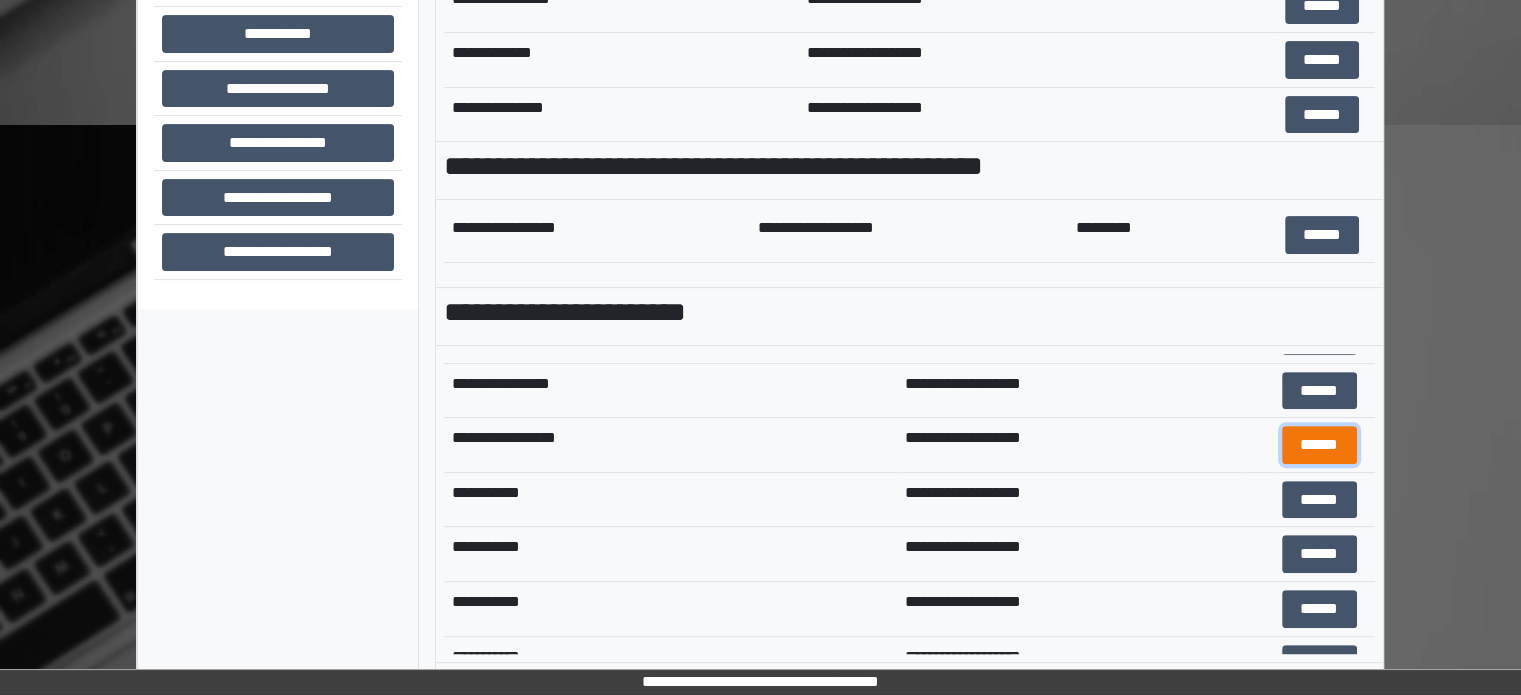 click on "******" at bounding box center (1319, 445) 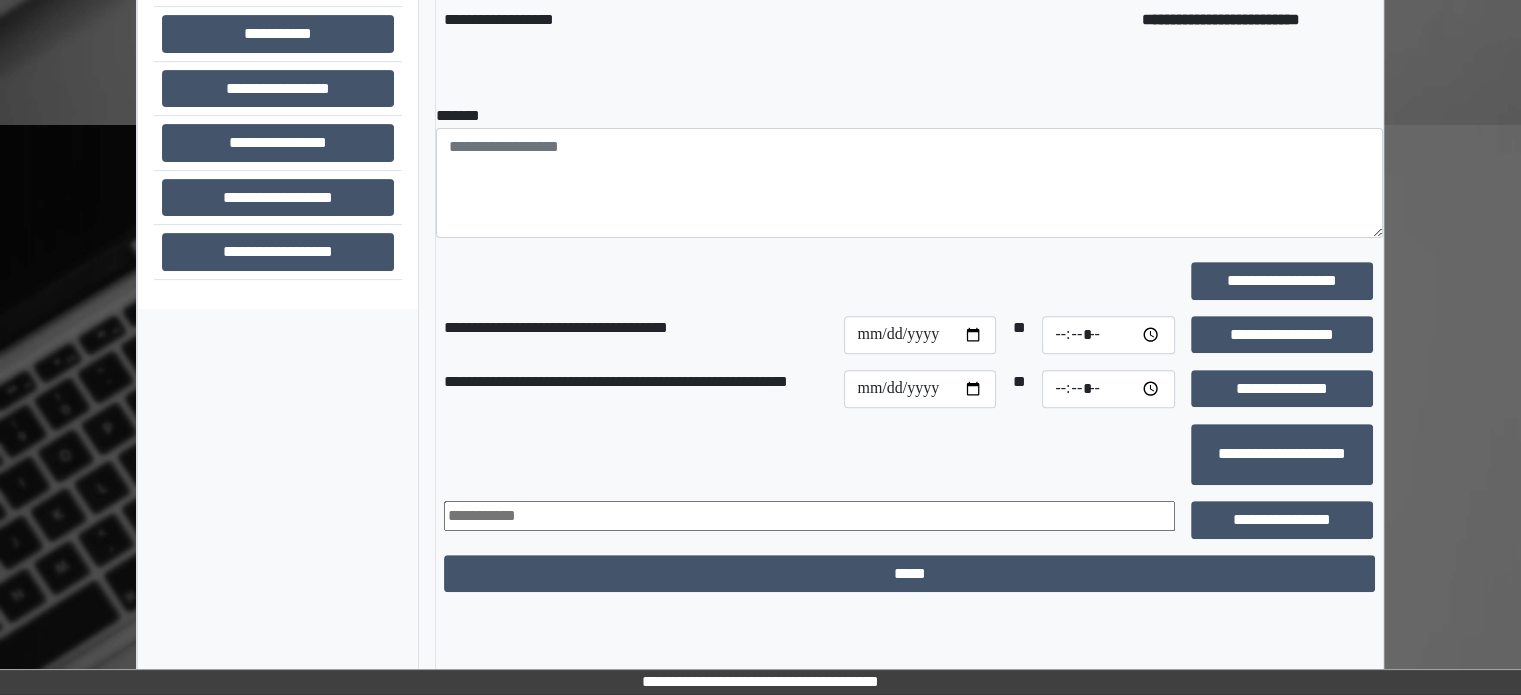 scroll, scrollTop: 408, scrollLeft: 0, axis: vertical 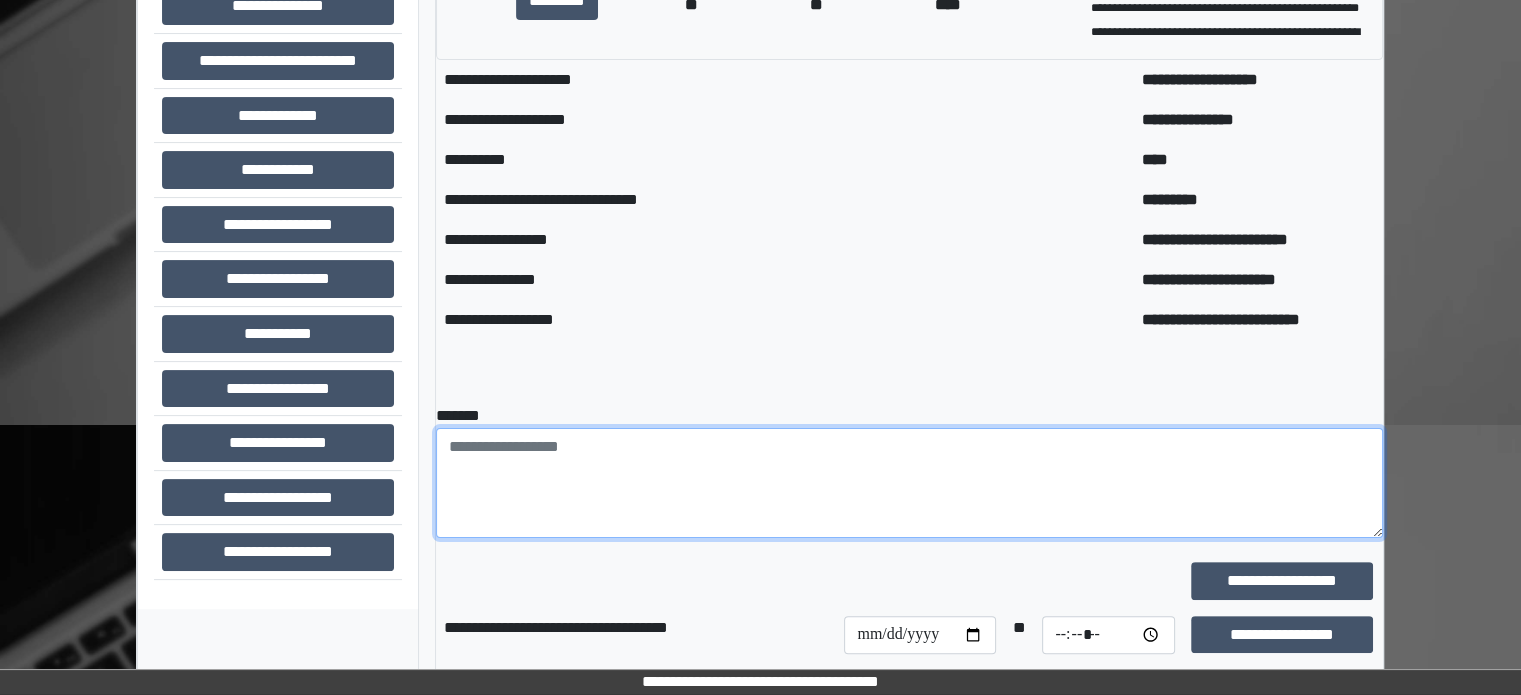 paste on "**********" 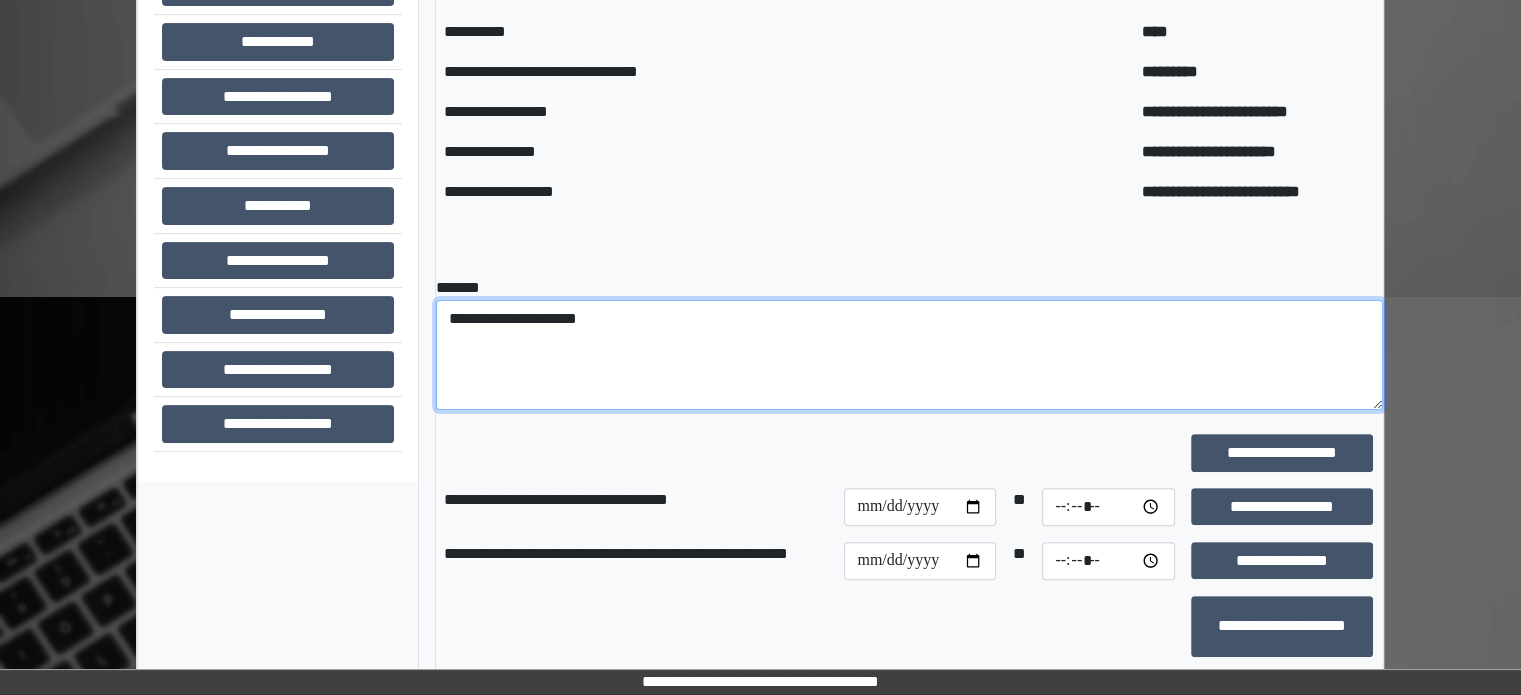 scroll, scrollTop: 708, scrollLeft: 0, axis: vertical 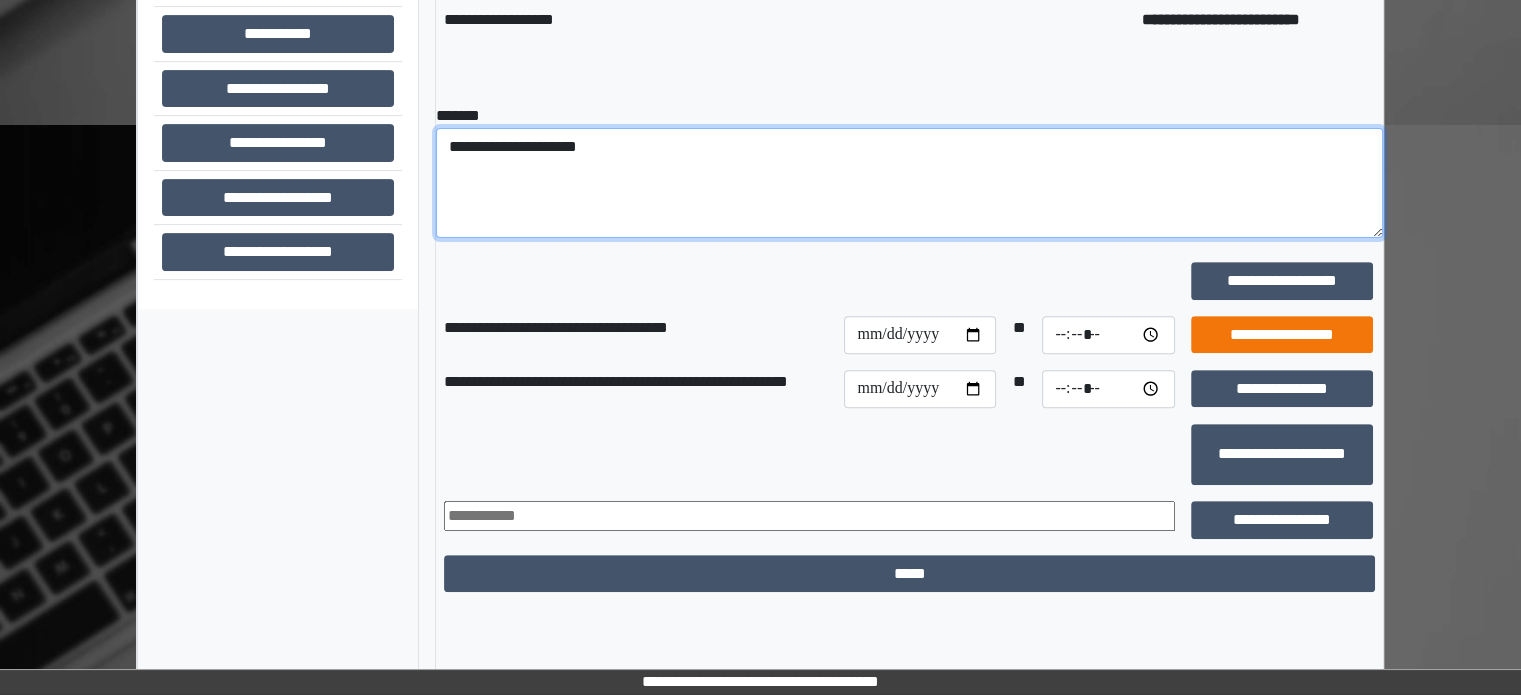 type on "**********" 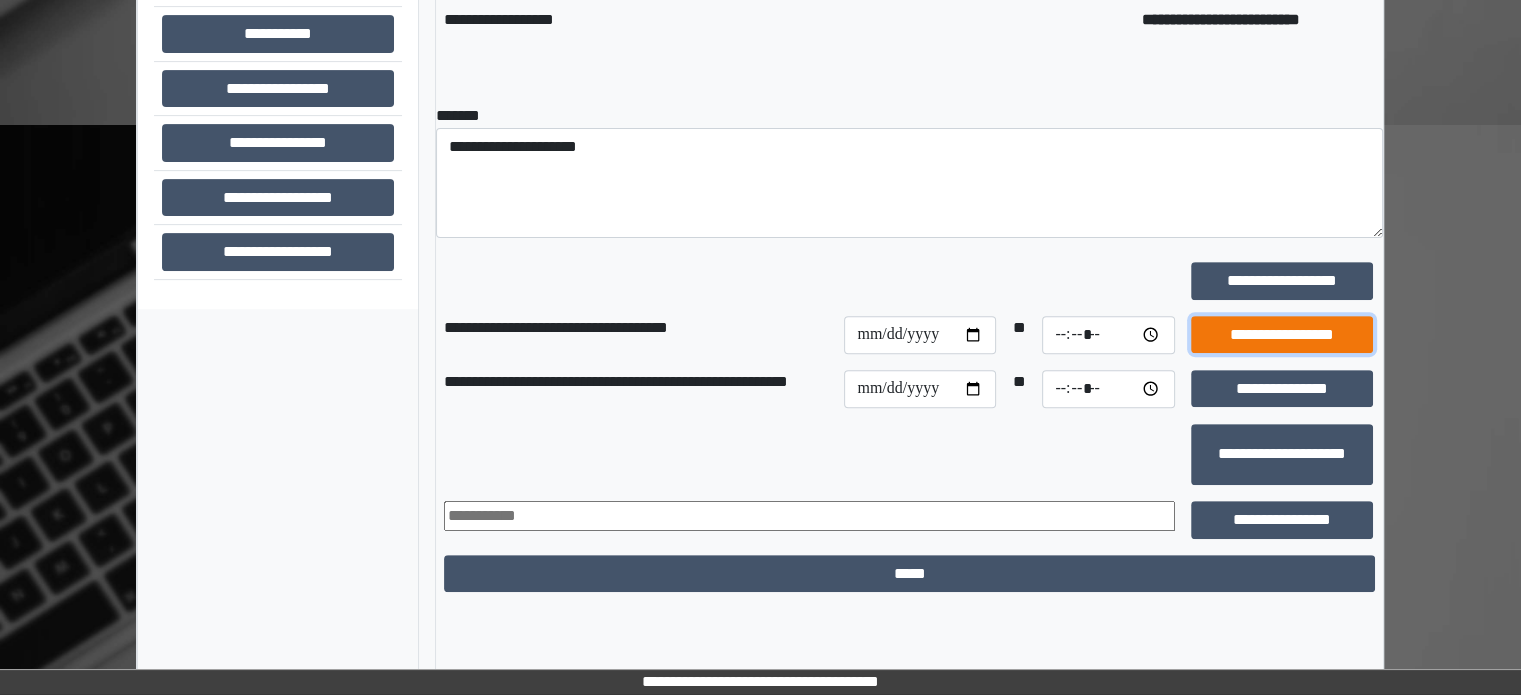click on "**********" at bounding box center (1282, 335) 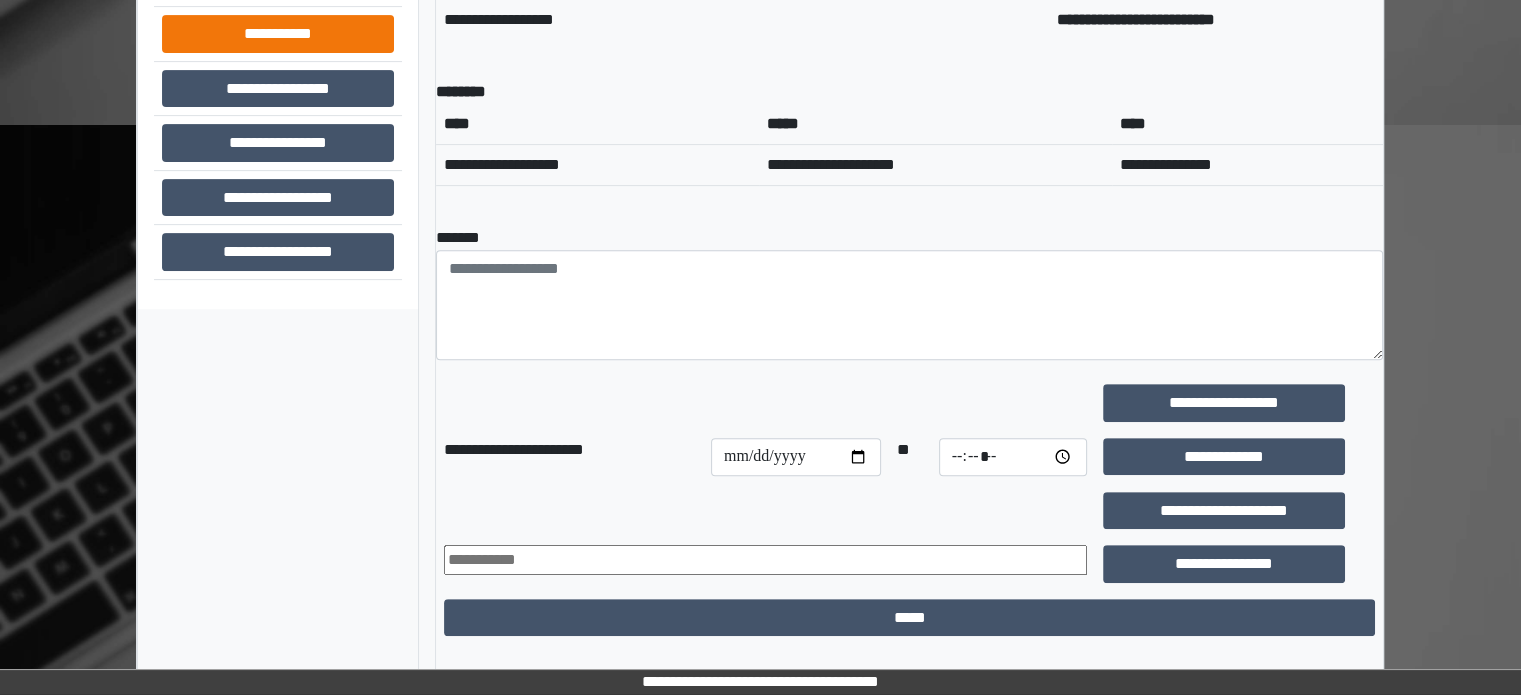 scroll, scrollTop: 508, scrollLeft: 0, axis: vertical 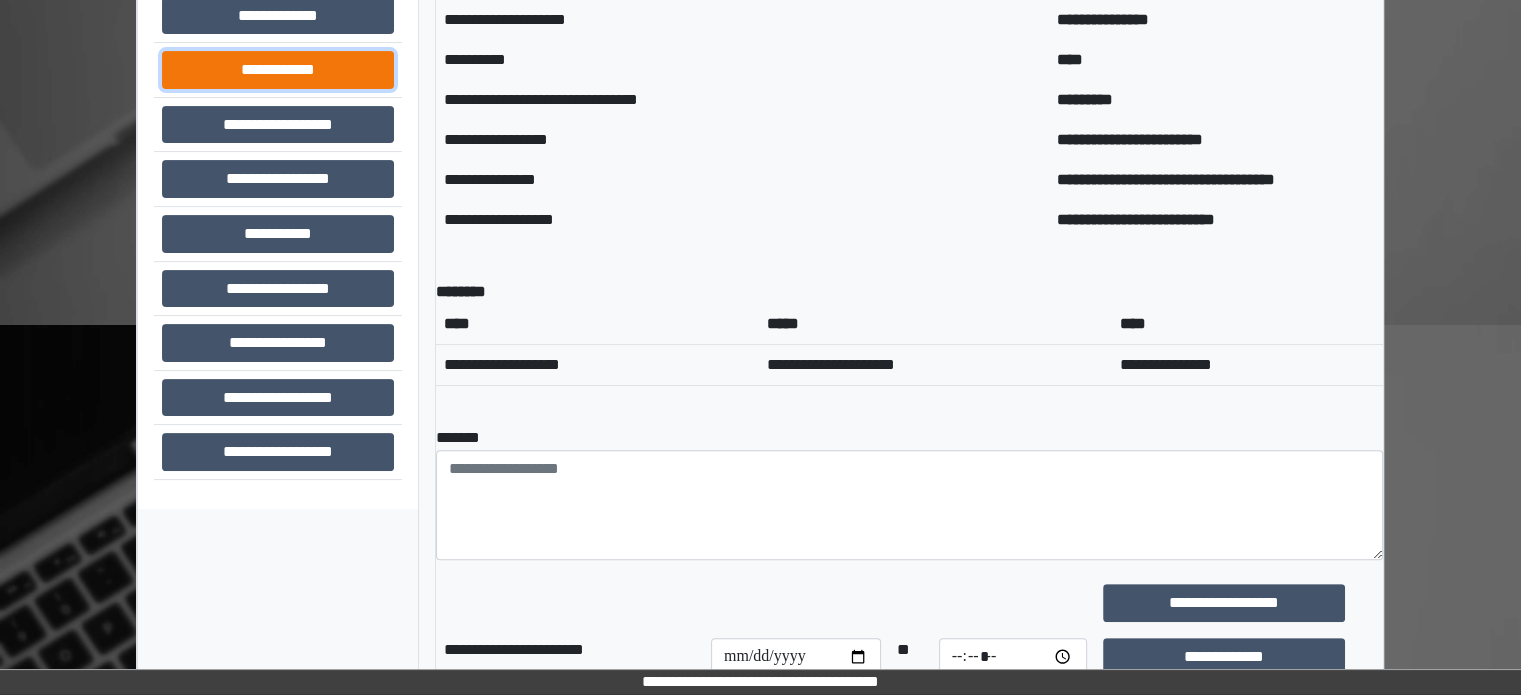 click on "**********" at bounding box center (278, 70) 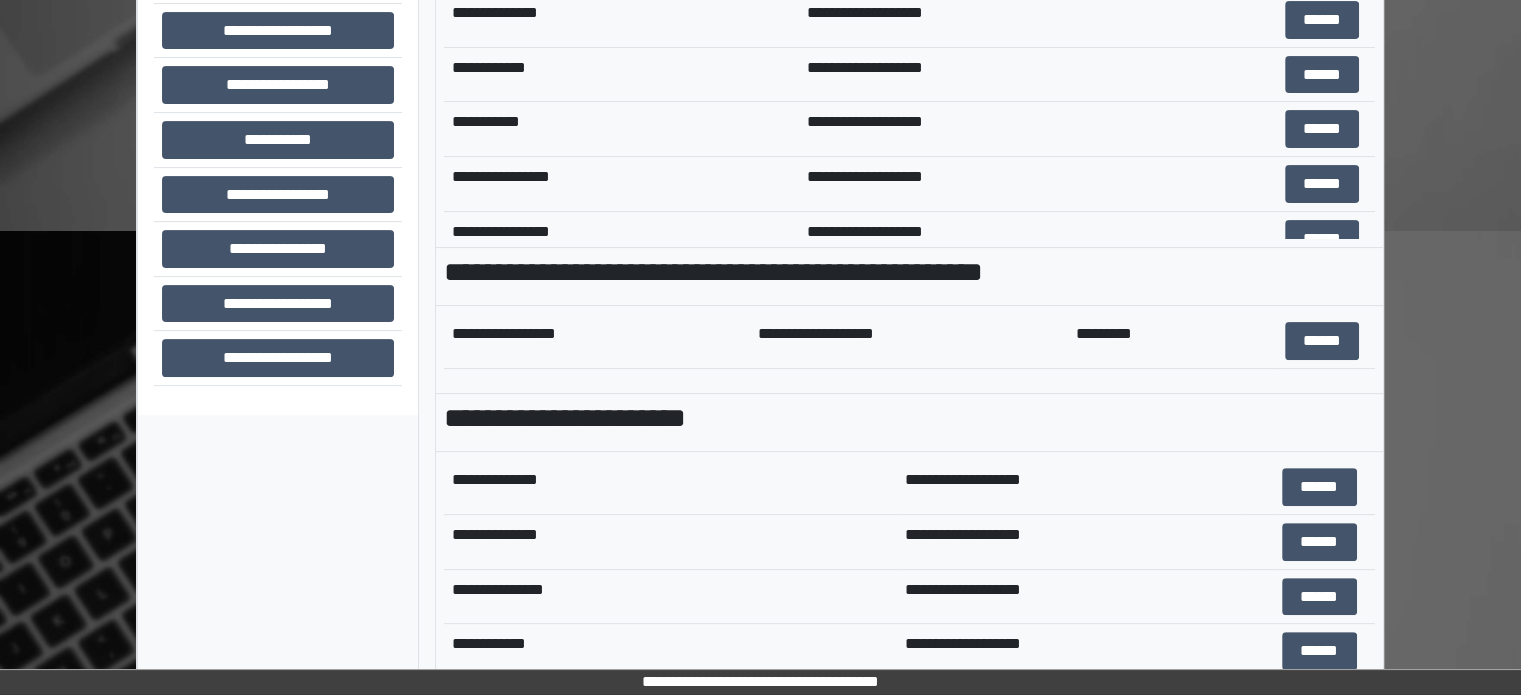 scroll, scrollTop: 708, scrollLeft: 0, axis: vertical 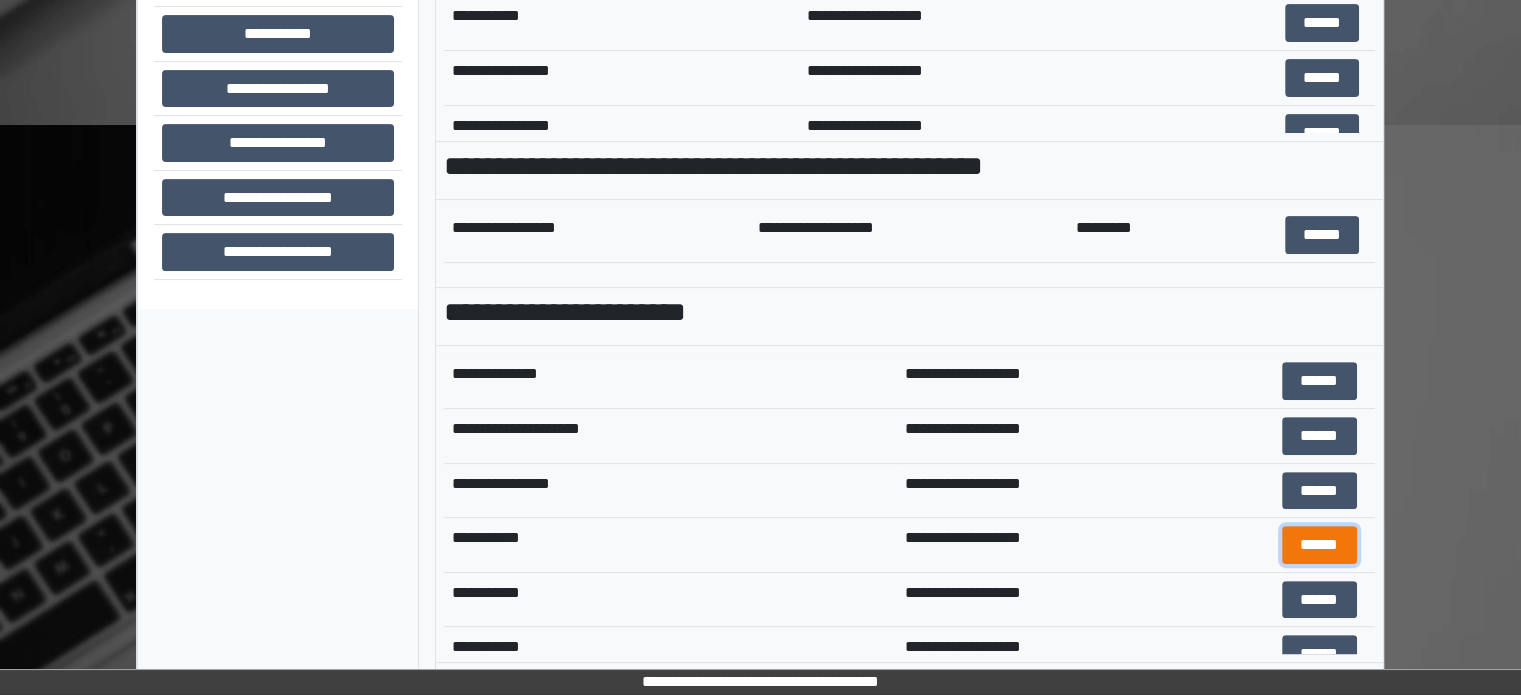 click on "******" at bounding box center [1319, 545] 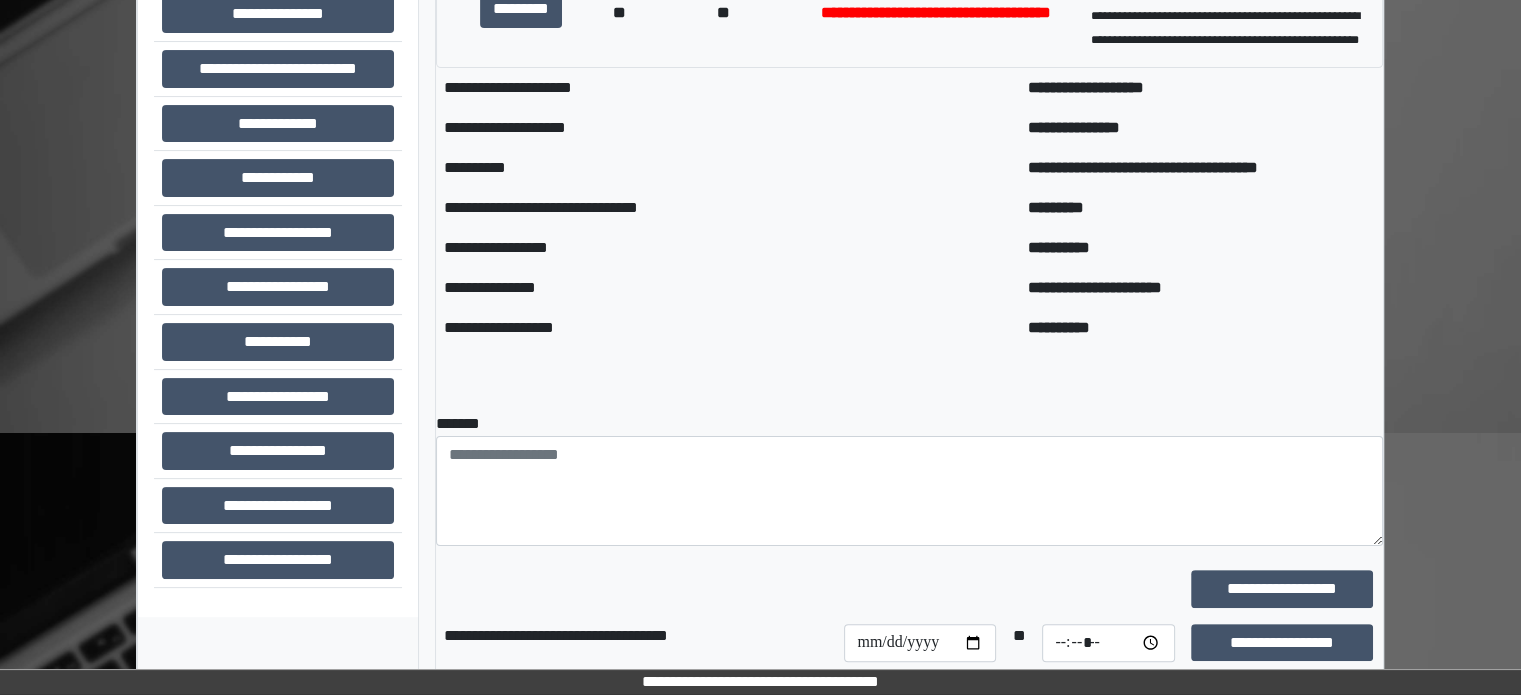 scroll, scrollTop: 408, scrollLeft: 0, axis: vertical 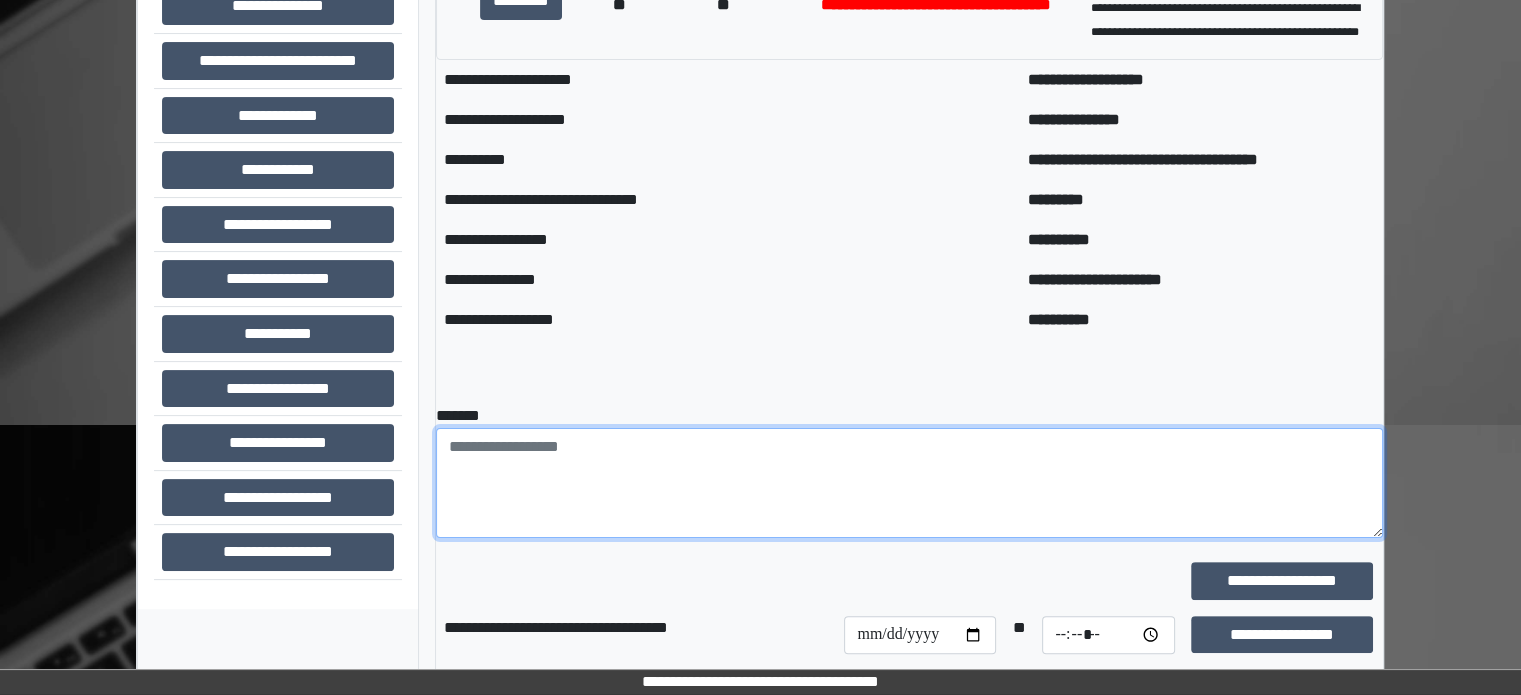 paste on "**********" 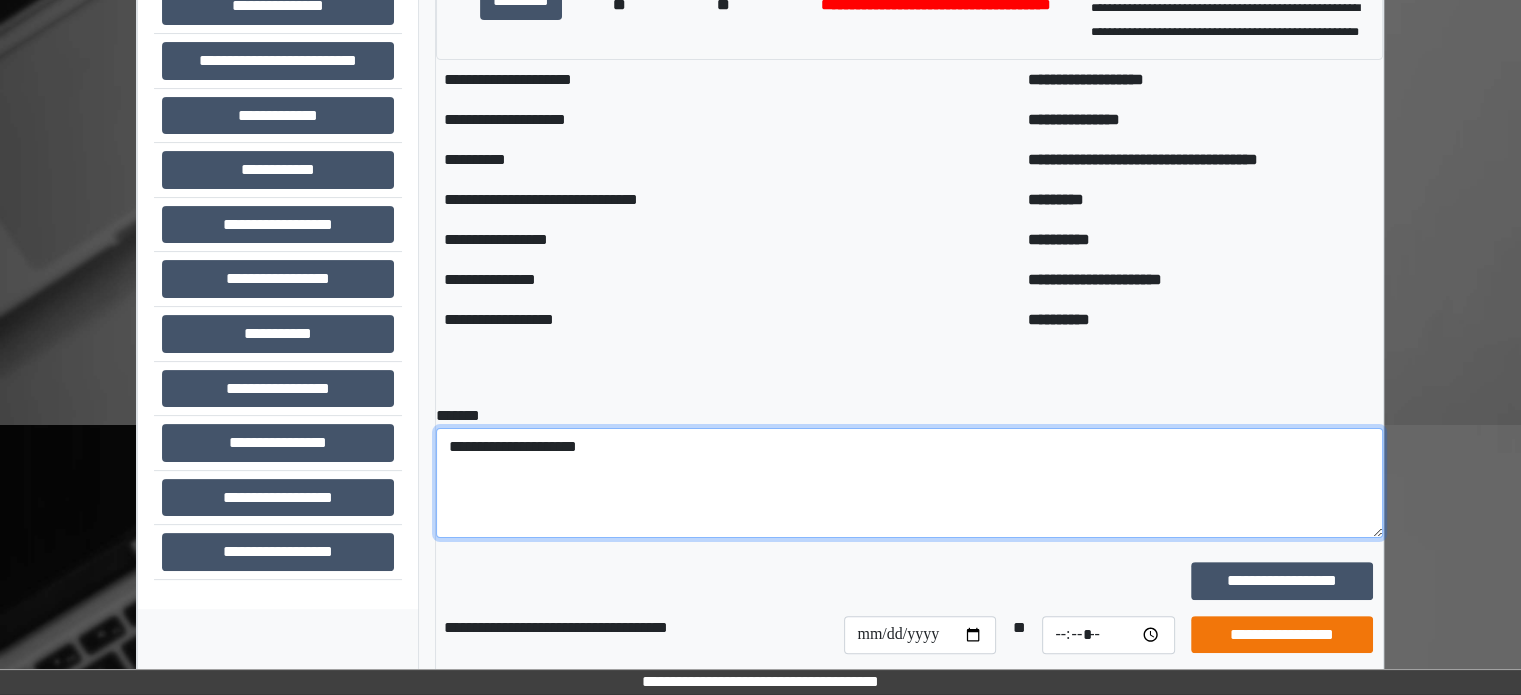 type on "**********" 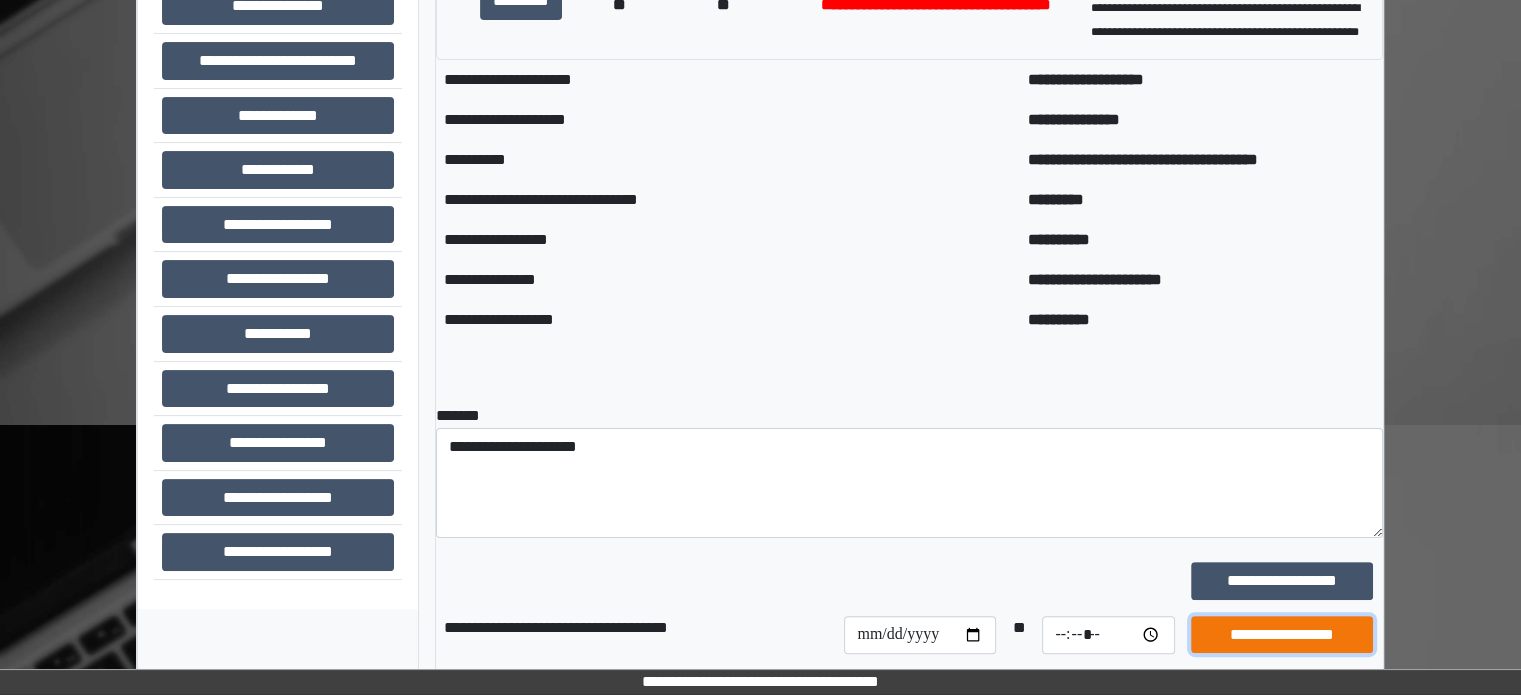 click on "**********" at bounding box center [1282, 635] 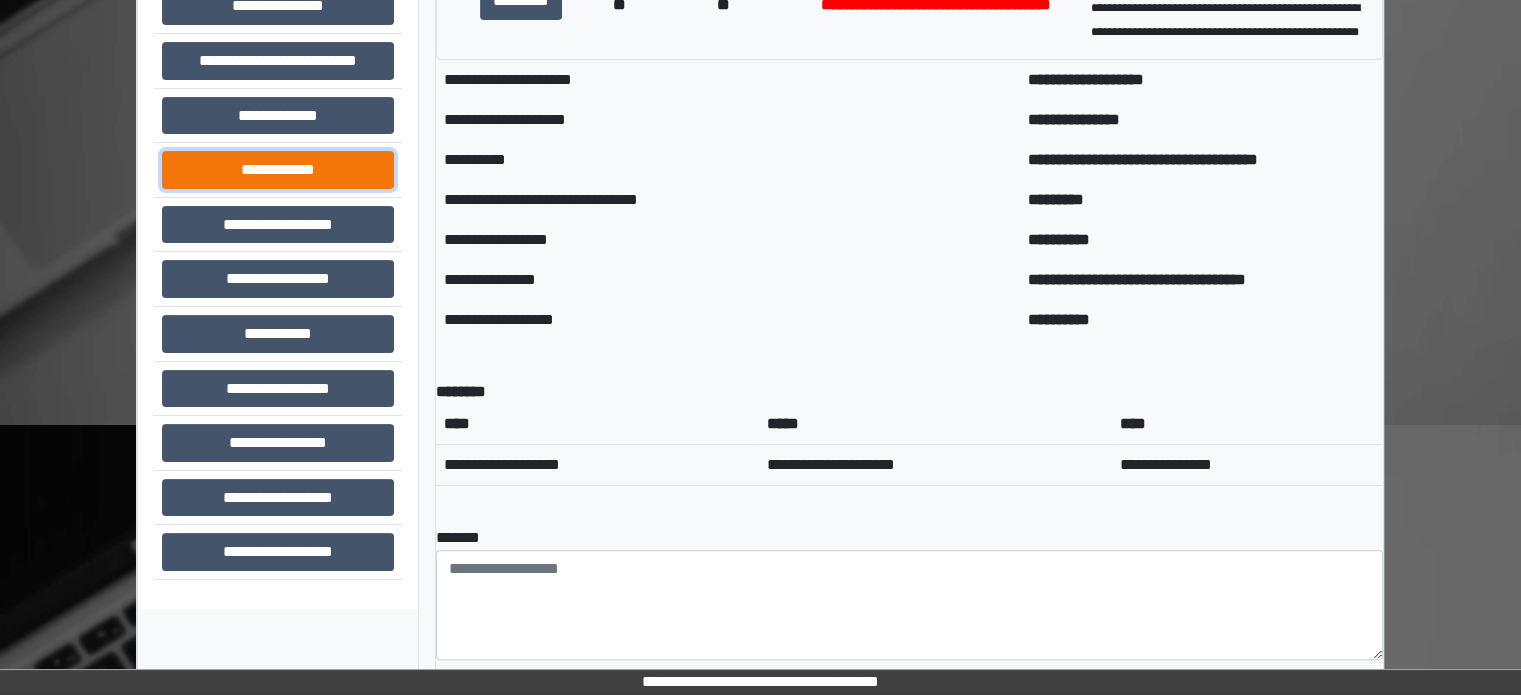 click on "**********" at bounding box center (278, 170) 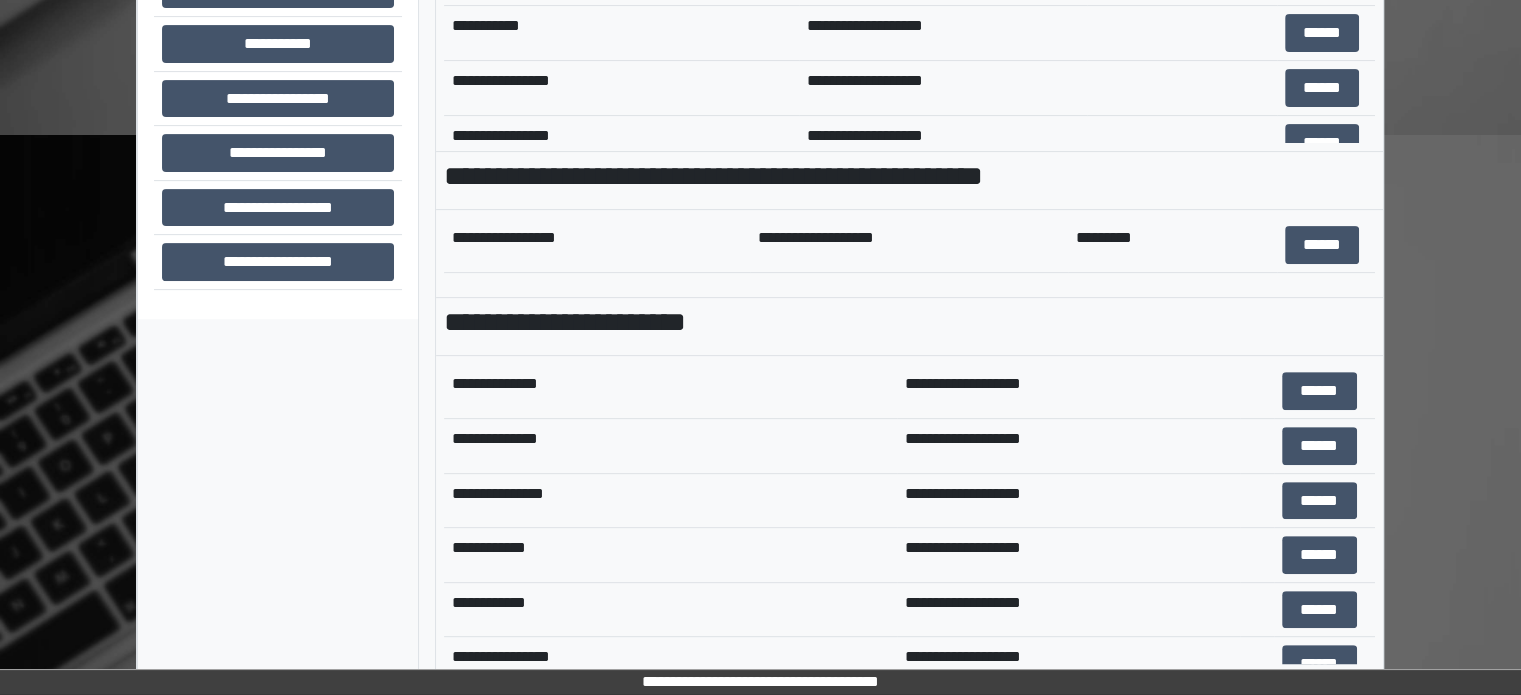 scroll, scrollTop: 708, scrollLeft: 0, axis: vertical 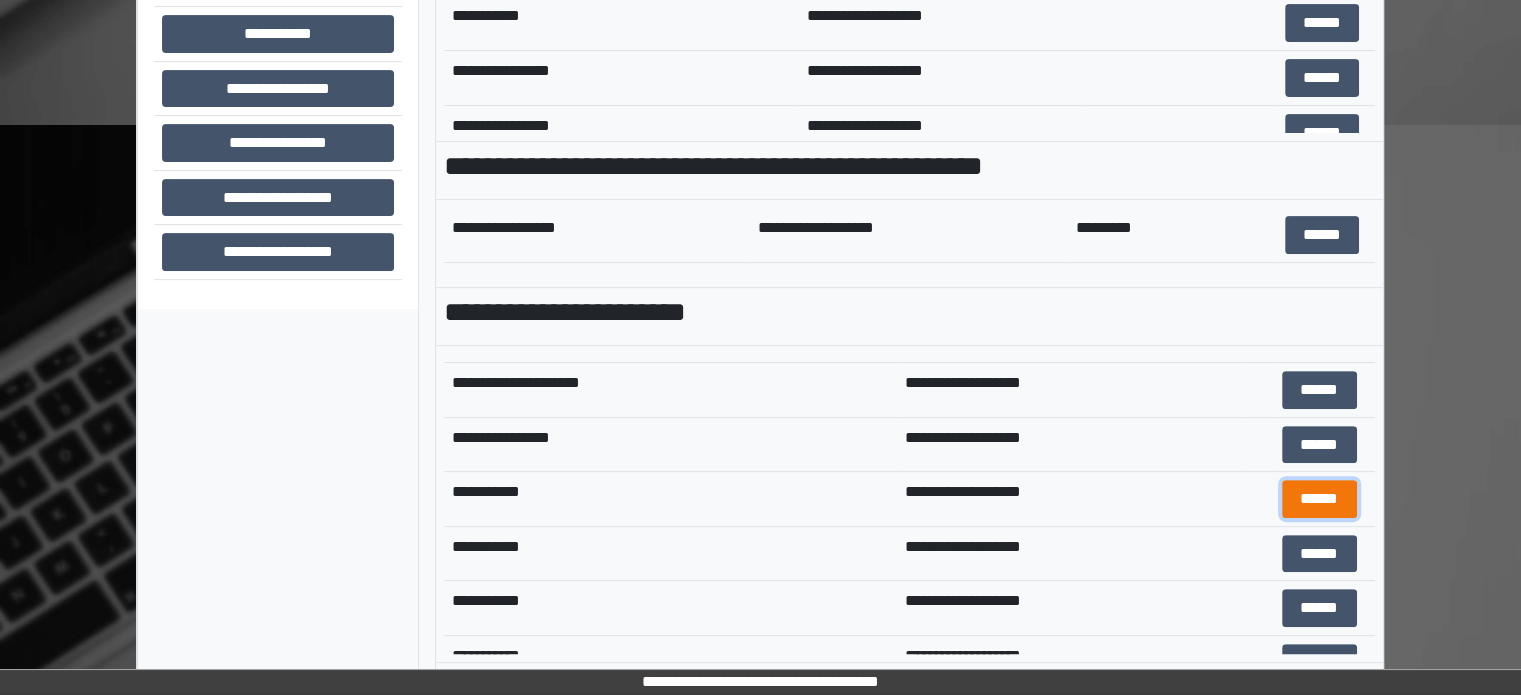 click on "******" at bounding box center [1319, 499] 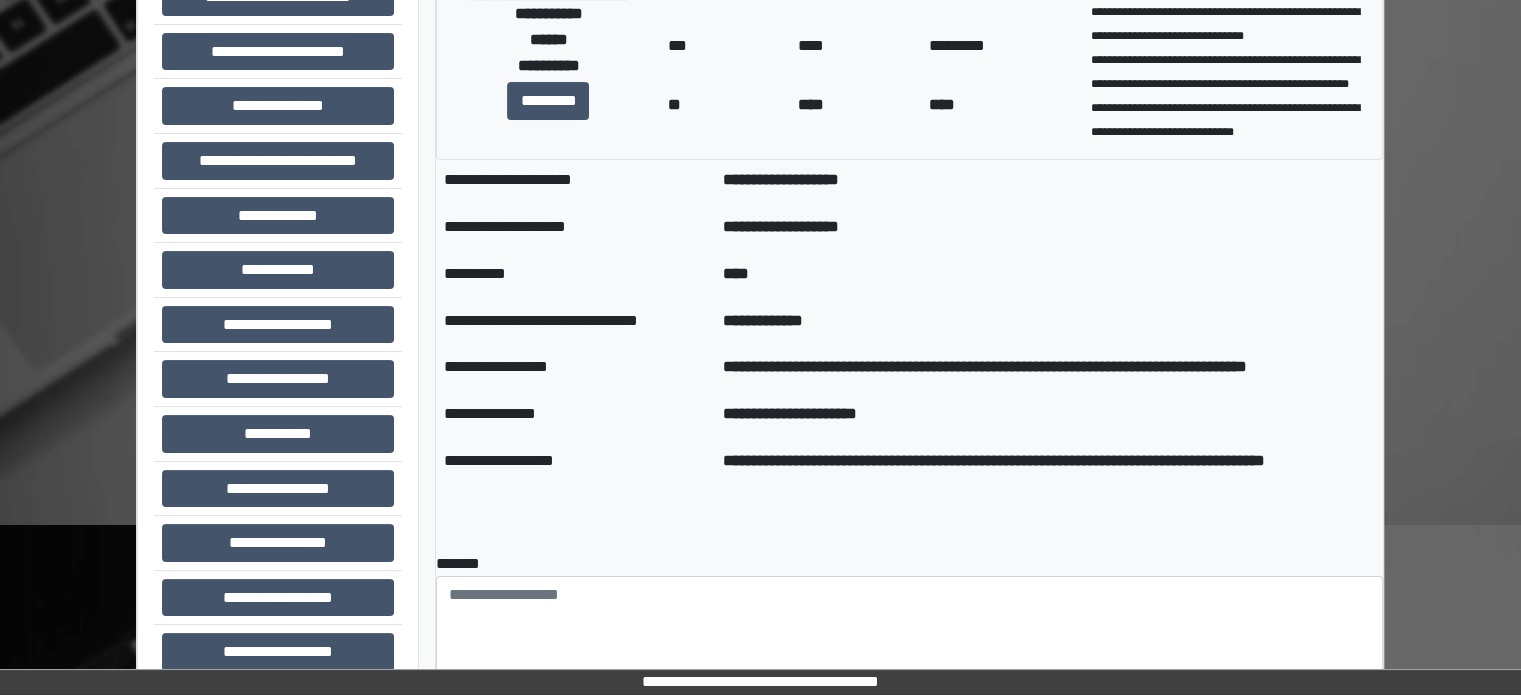 scroll, scrollTop: 408, scrollLeft: 0, axis: vertical 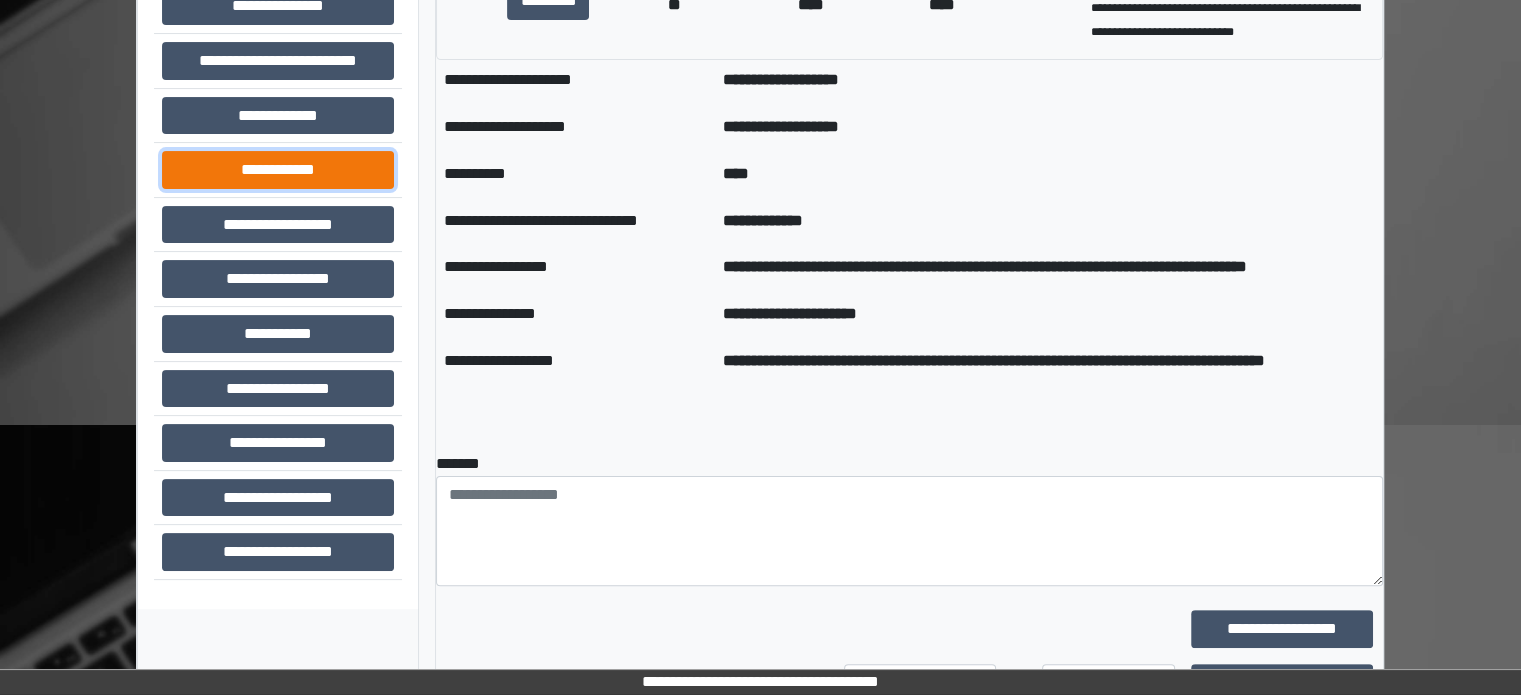 click on "**********" at bounding box center (278, 170) 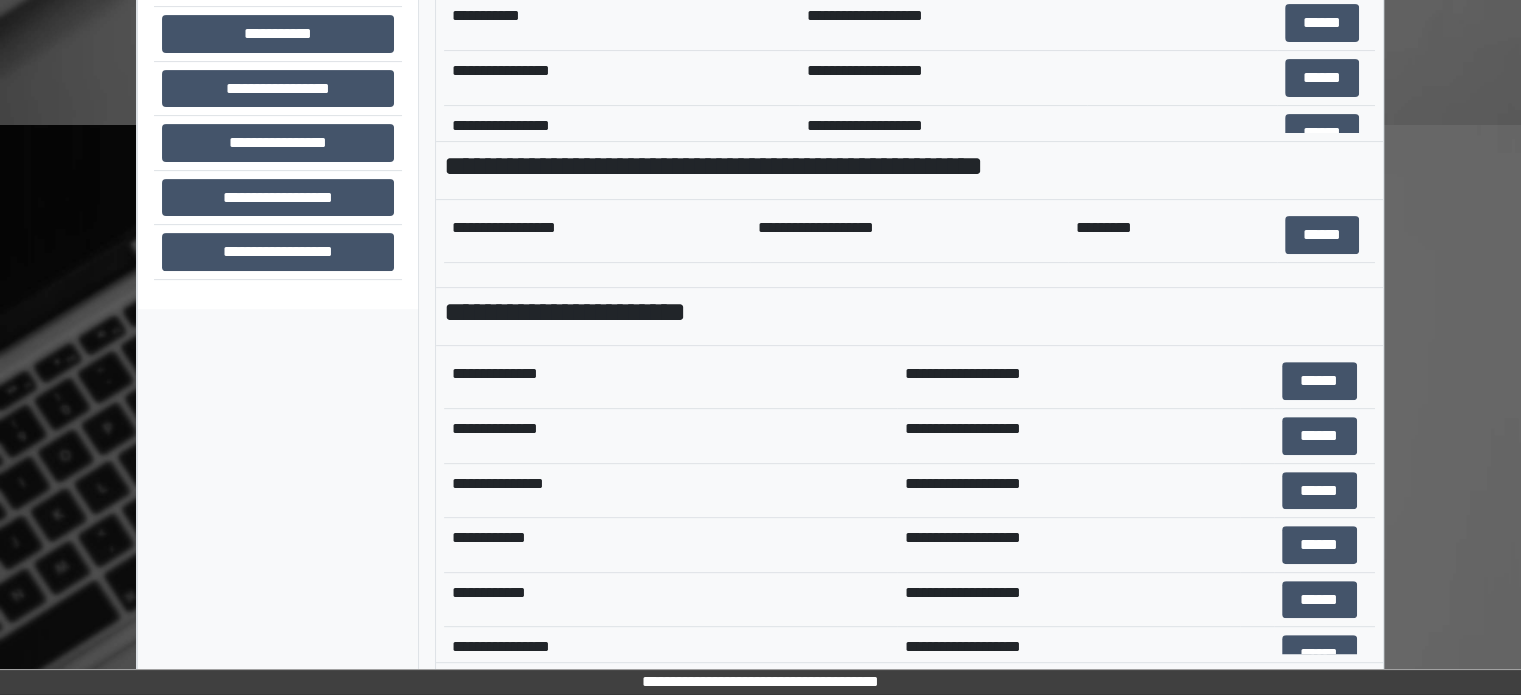 scroll, scrollTop: 608, scrollLeft: 0, axis: vertical 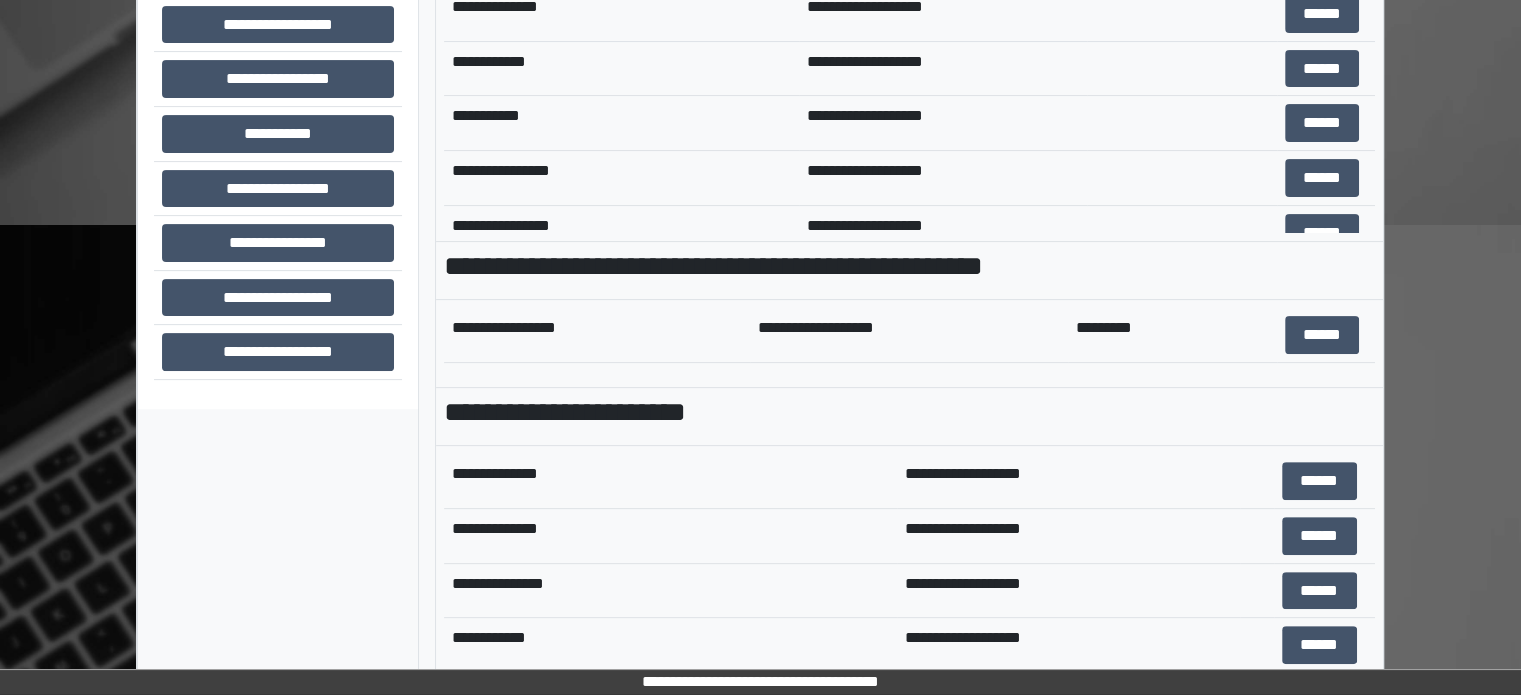 drag, startPoint x: 1374, startPoint y: 499, endPoint x: 1379, endPoint y: 742, distance: 243.05144 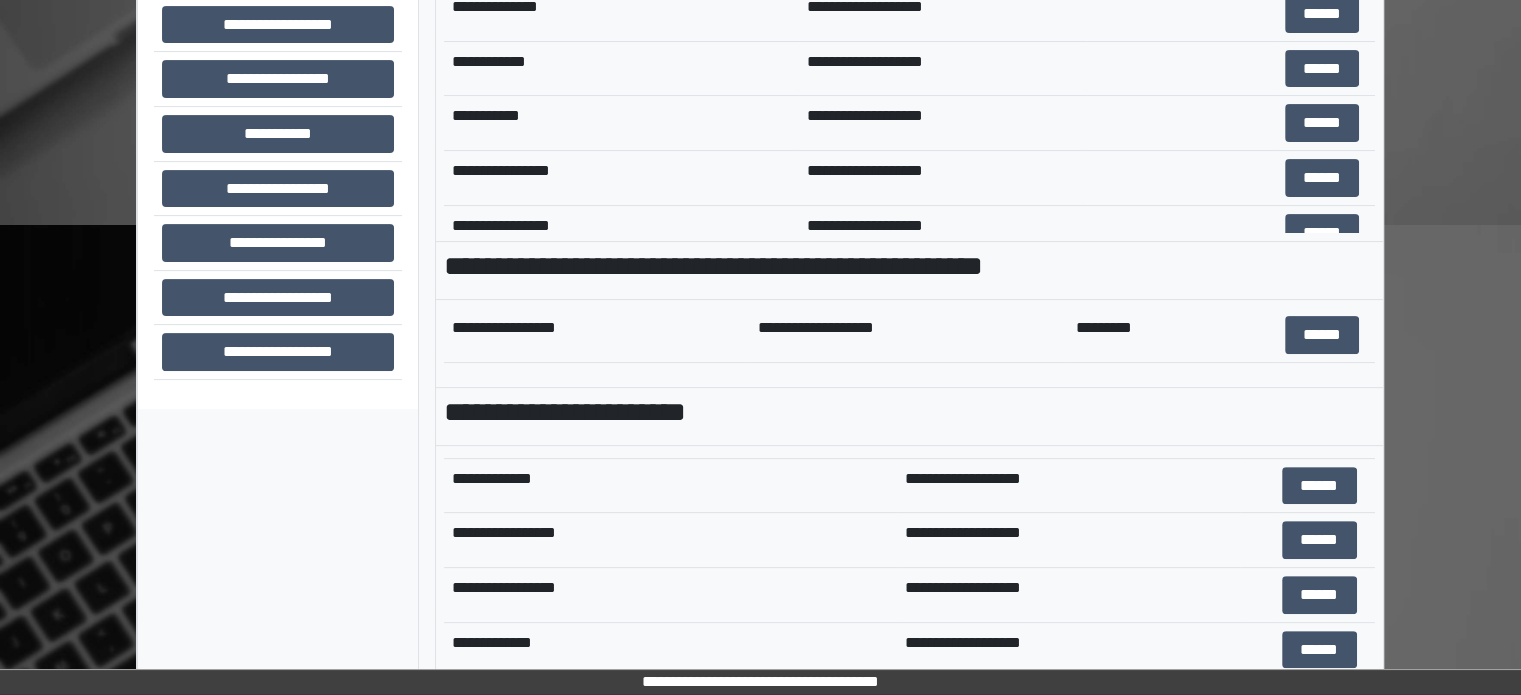 scroll, scrollTop: 1620, scrollLeft: 0, axis: vertical 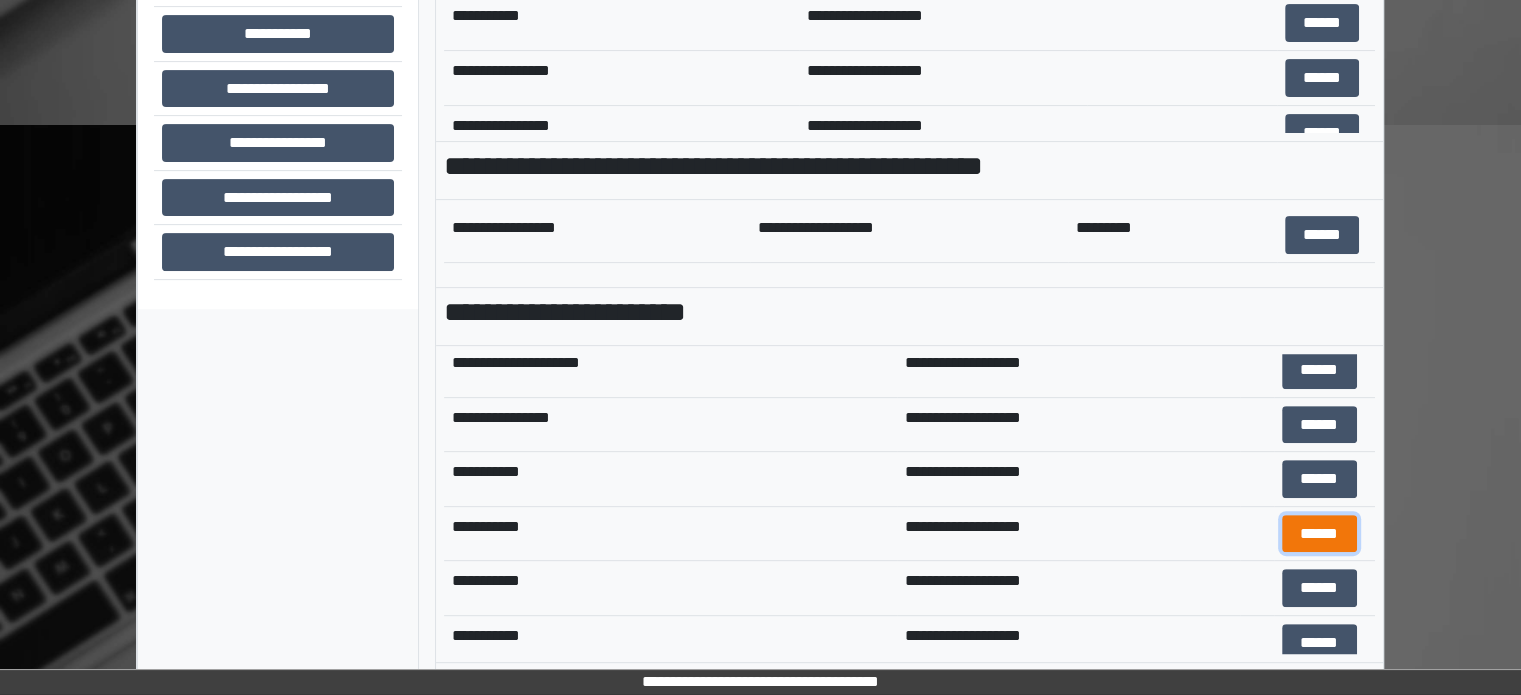 click on "******" at bounding box center [1319, 534] 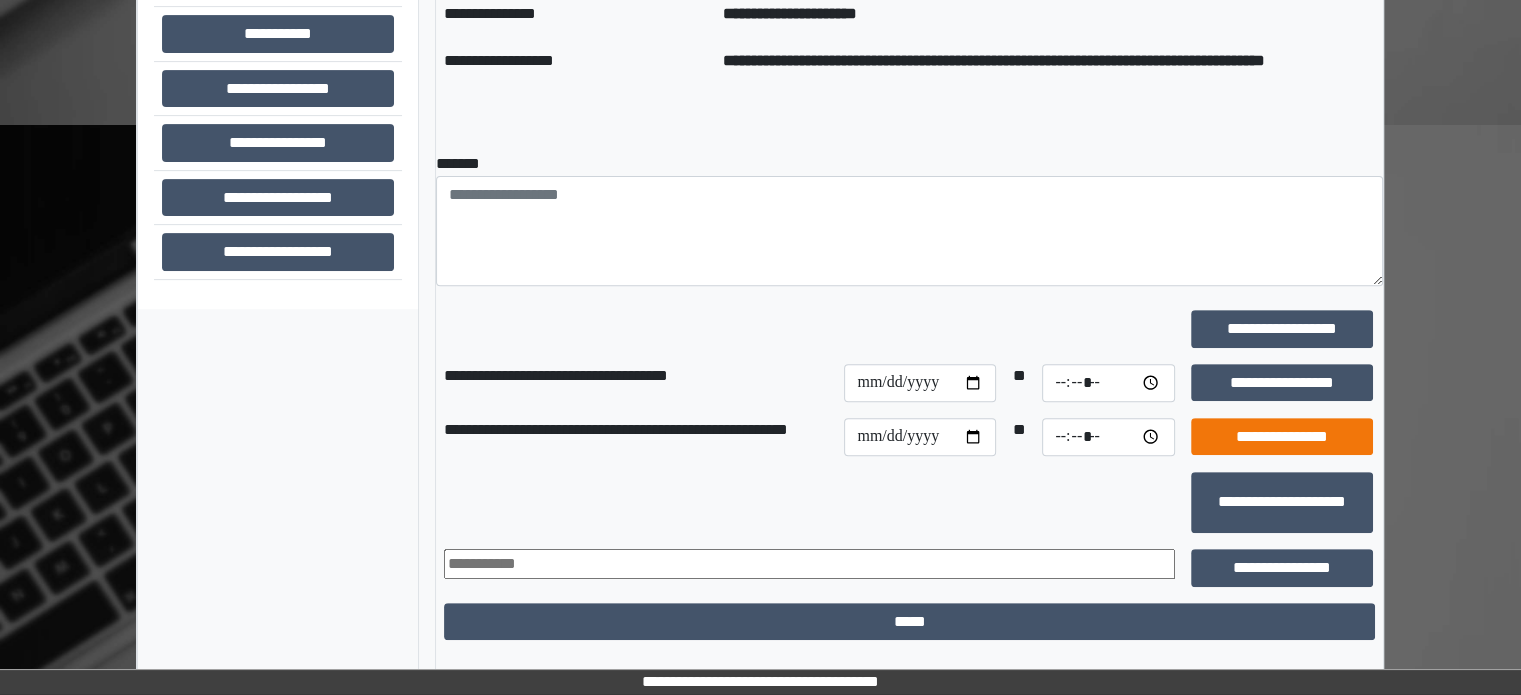 scroll, scrollTop: 408, scrollLeft: 0, axis: vertical 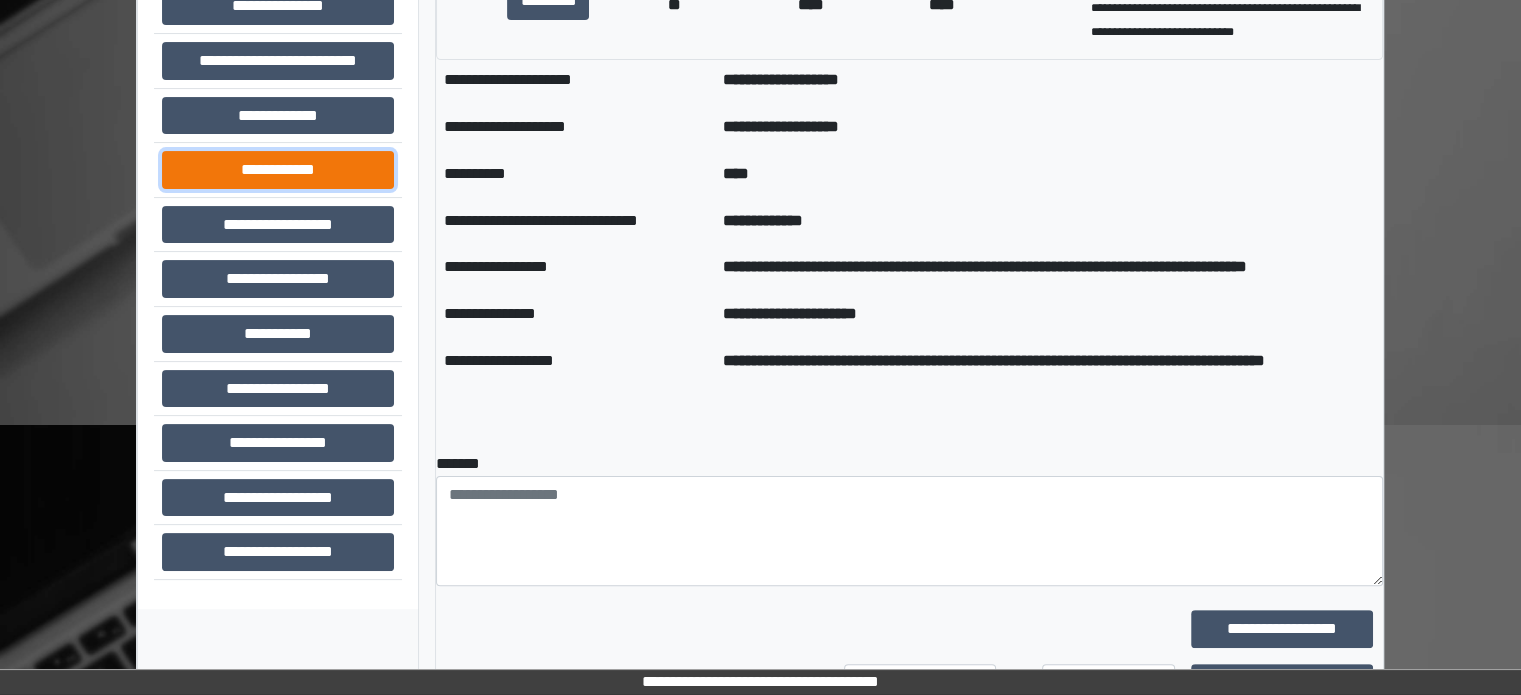 click on "**********" at bounding box center (278, 170) 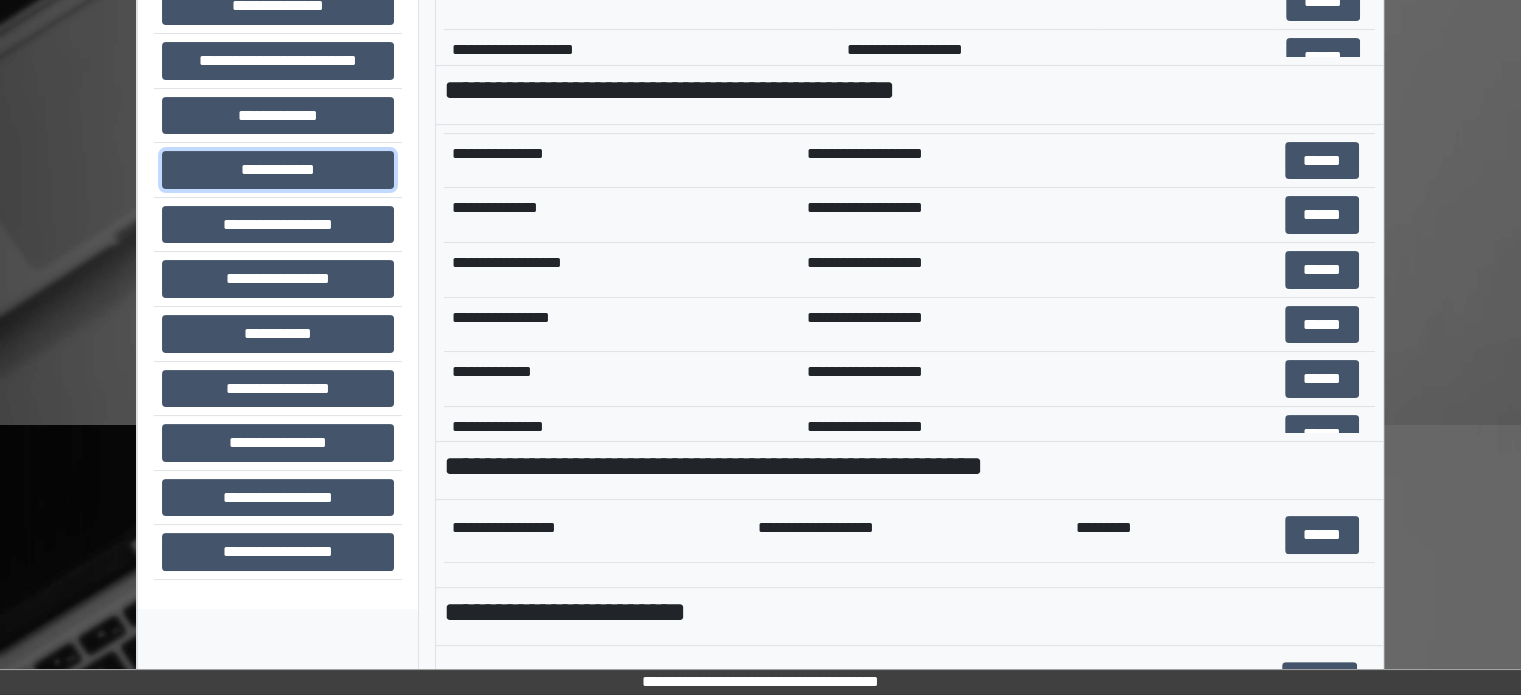scroll, scrollTop: 500, scrollLeft: 0, axis: vertical 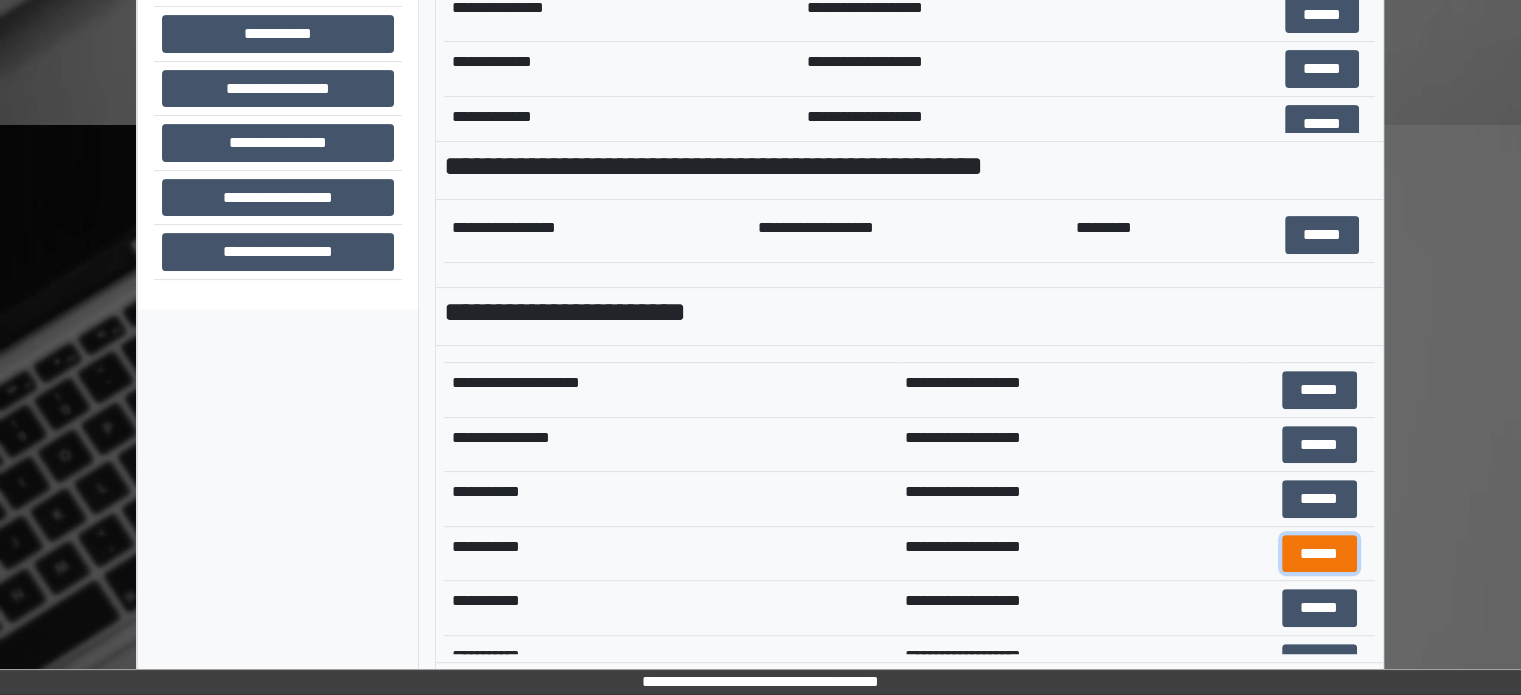 click on "******" at bounding box center (1319, 554) 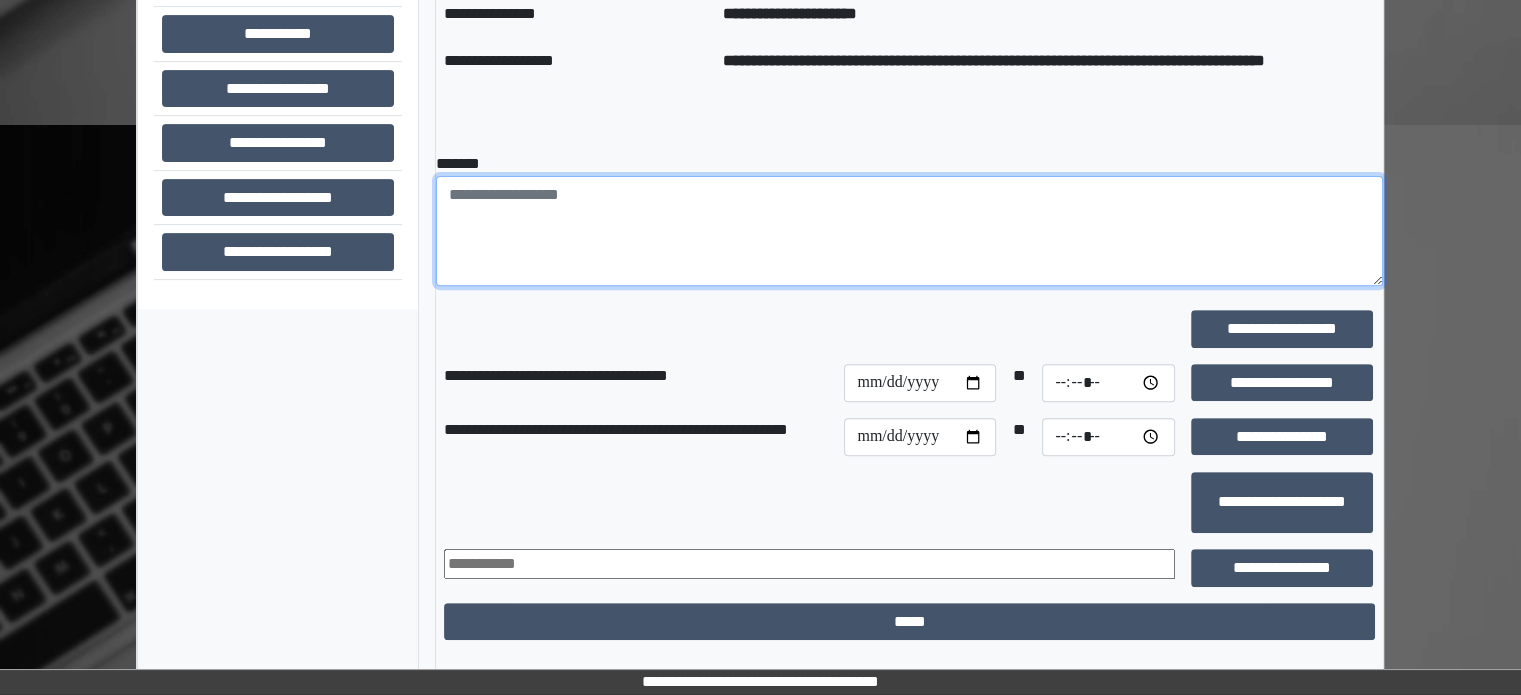 click at bounding box center (909, 231) 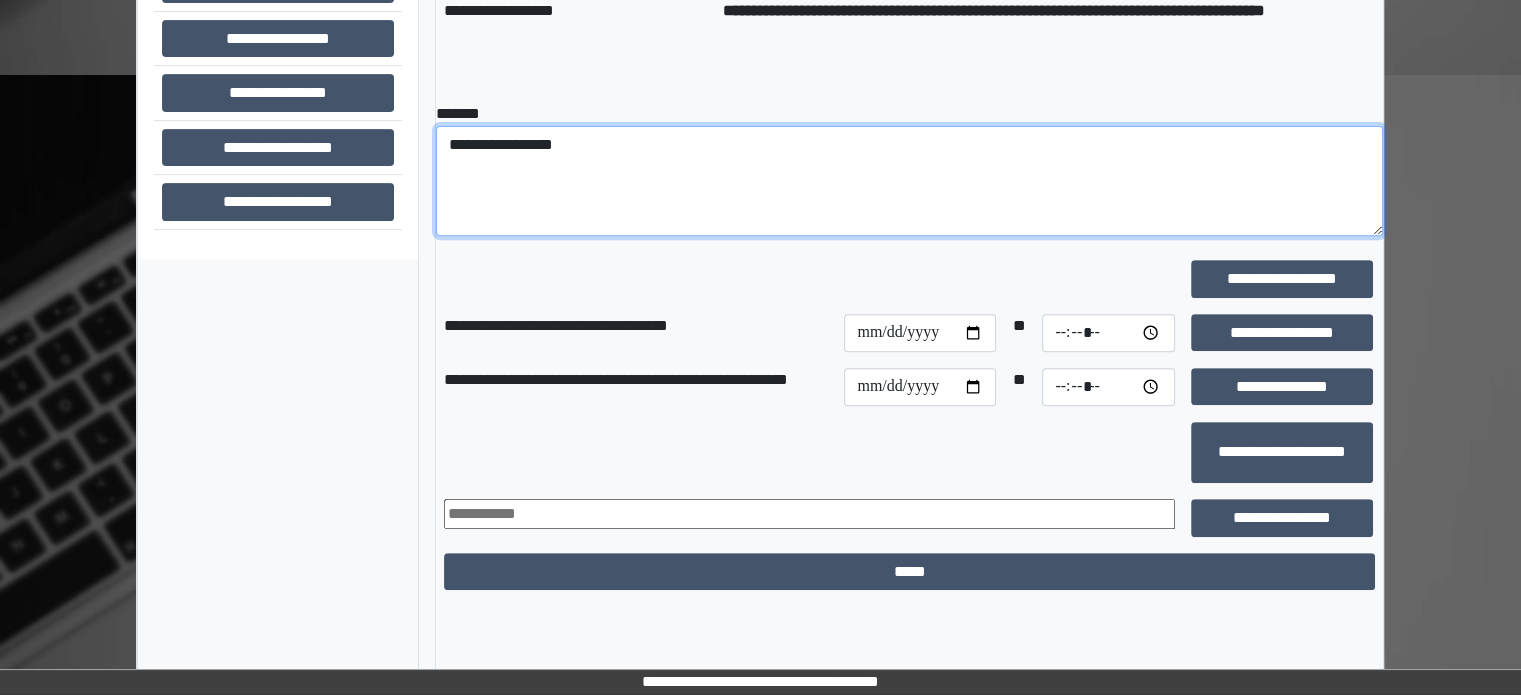 scroll, scrollTop: 776, scrollLeft: 0, axis: vertical 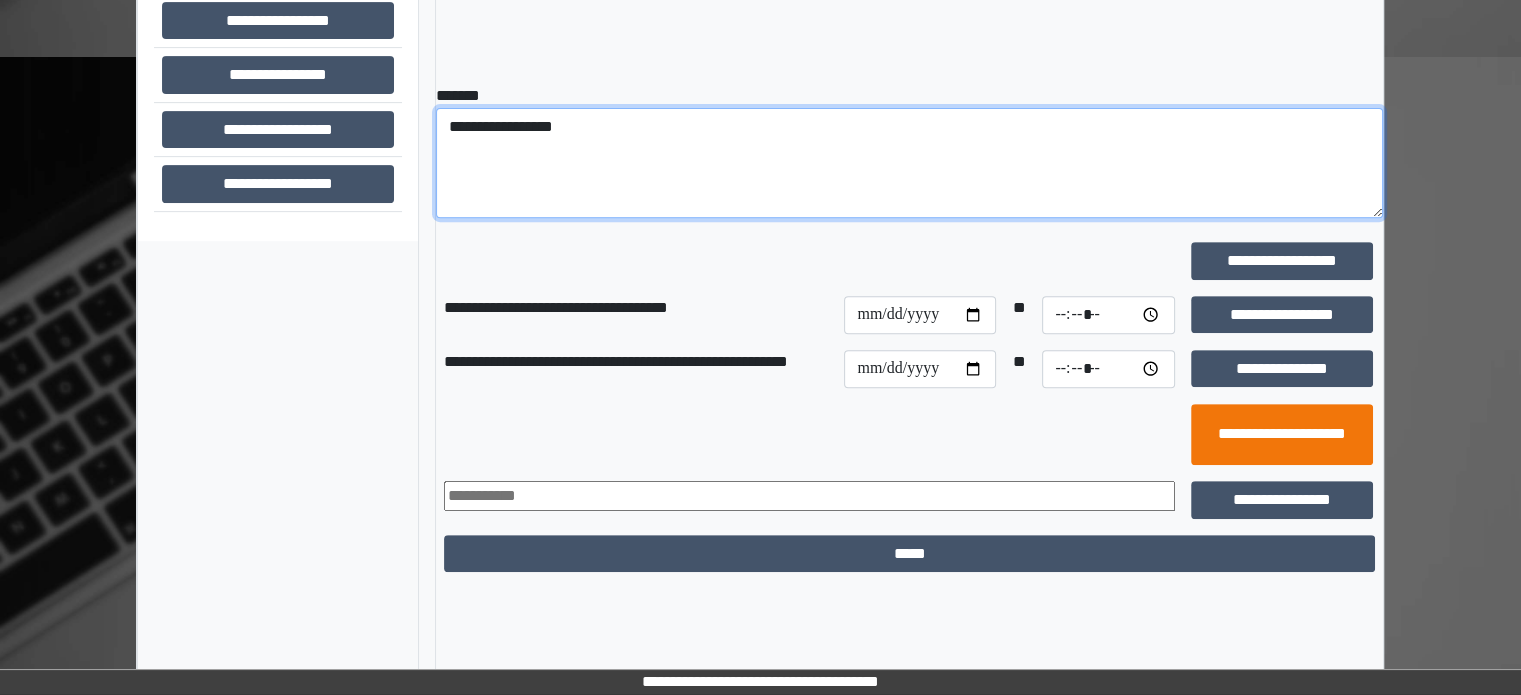 type on "**********" 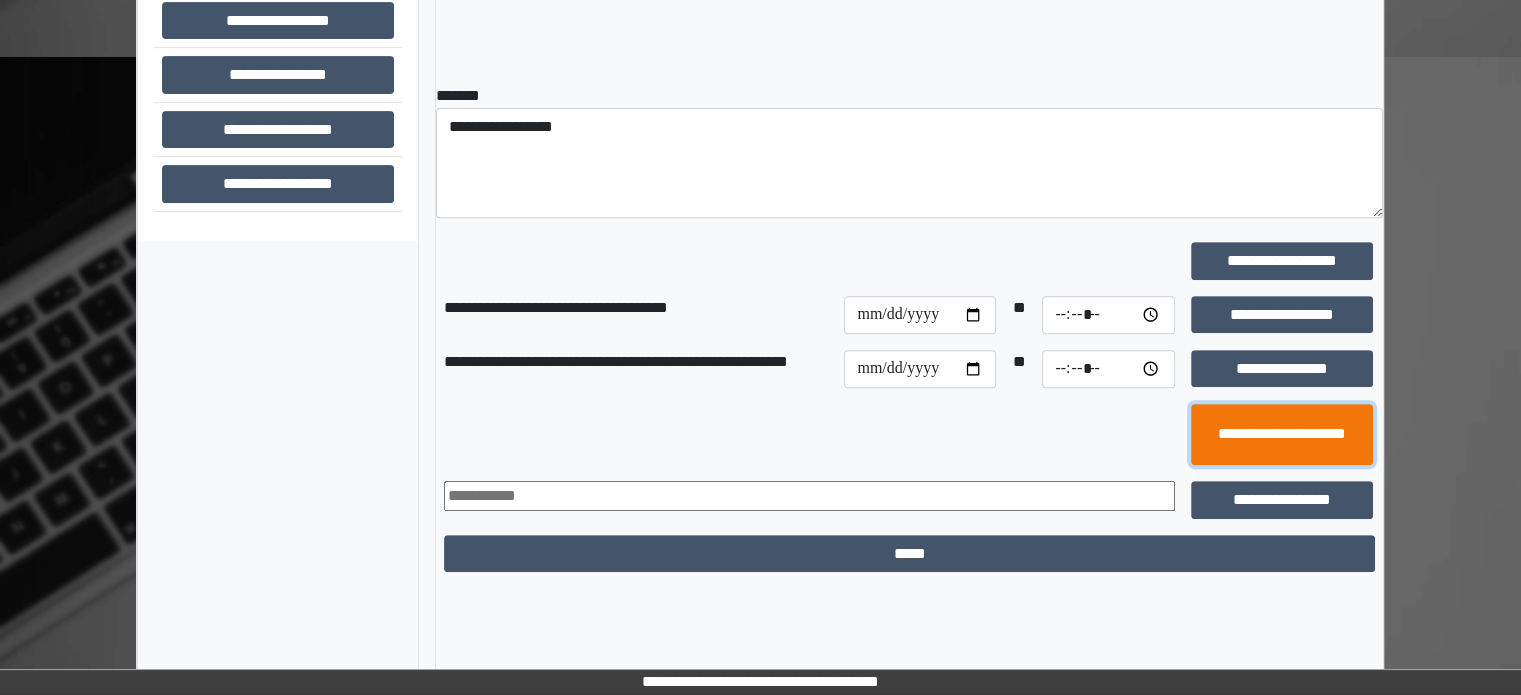 click on "**********" at bounding box center [1282, 435] 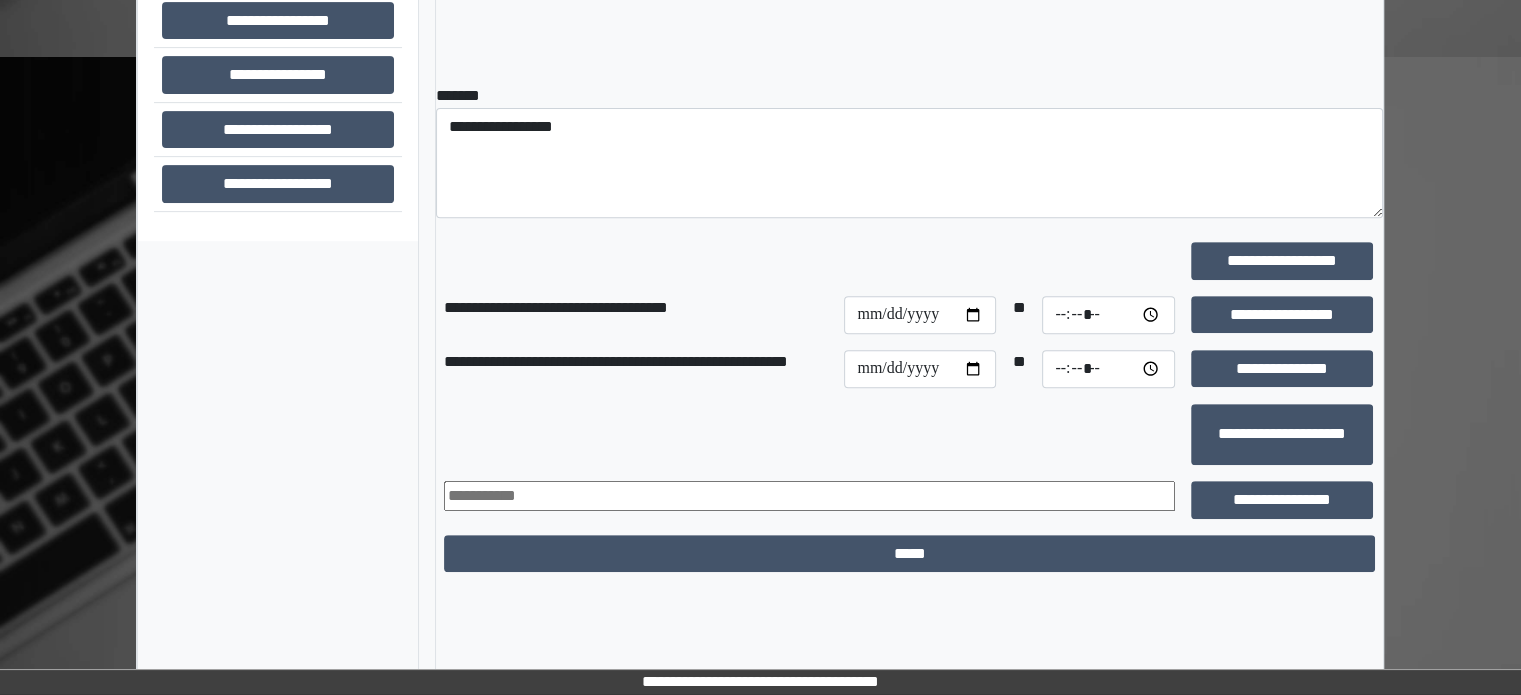scroll, scrollTop: 376, scrollLeft: 0, axis: vertical 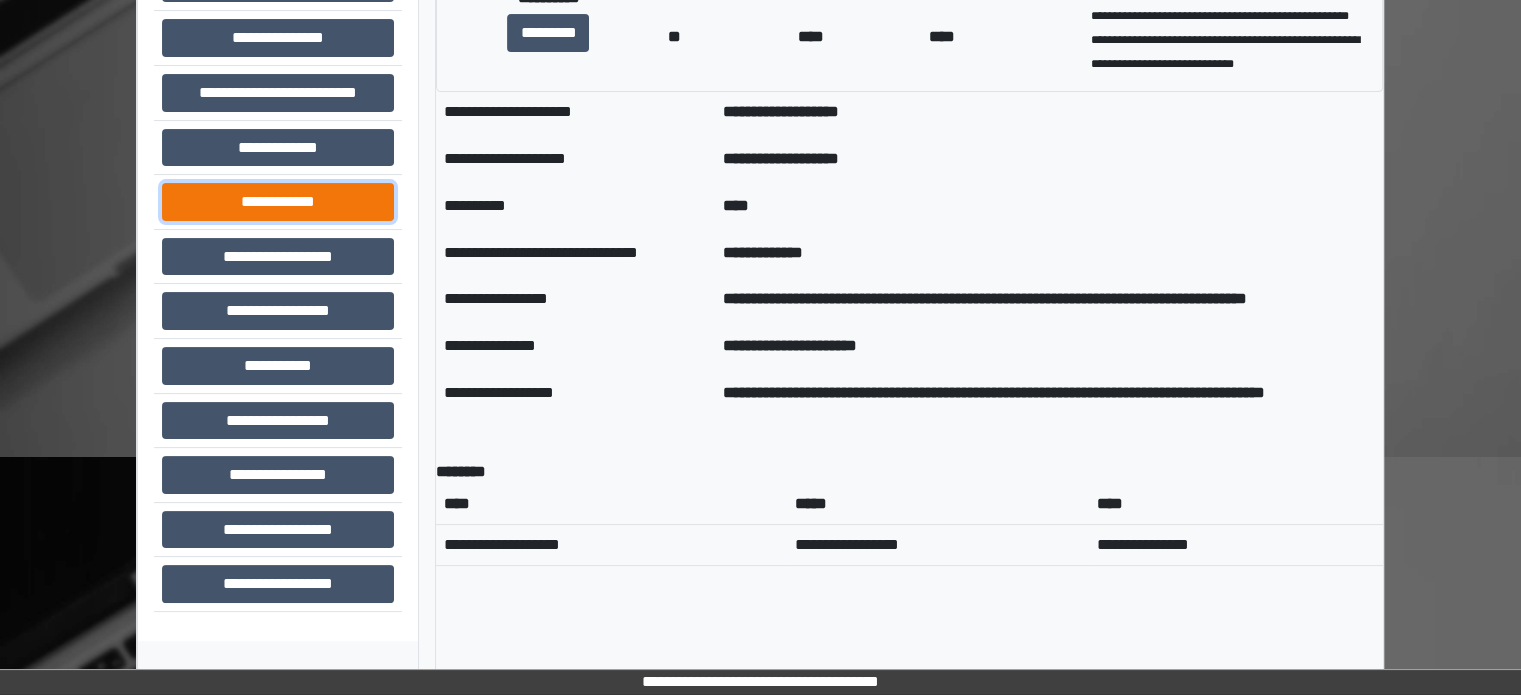 click on "**********" at bounding box center [278, 202] 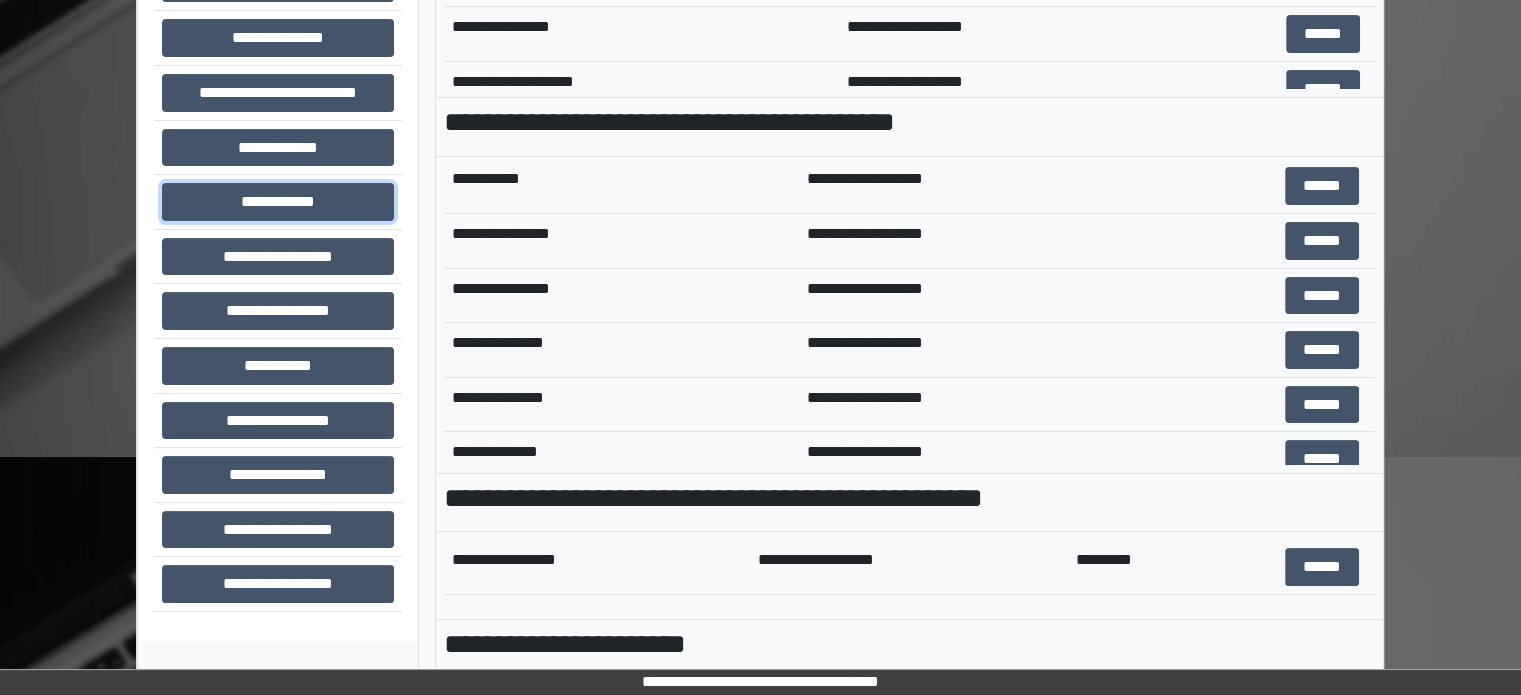 scroll, scrollTop: 800, scrollLeft: 0, axis: vertical 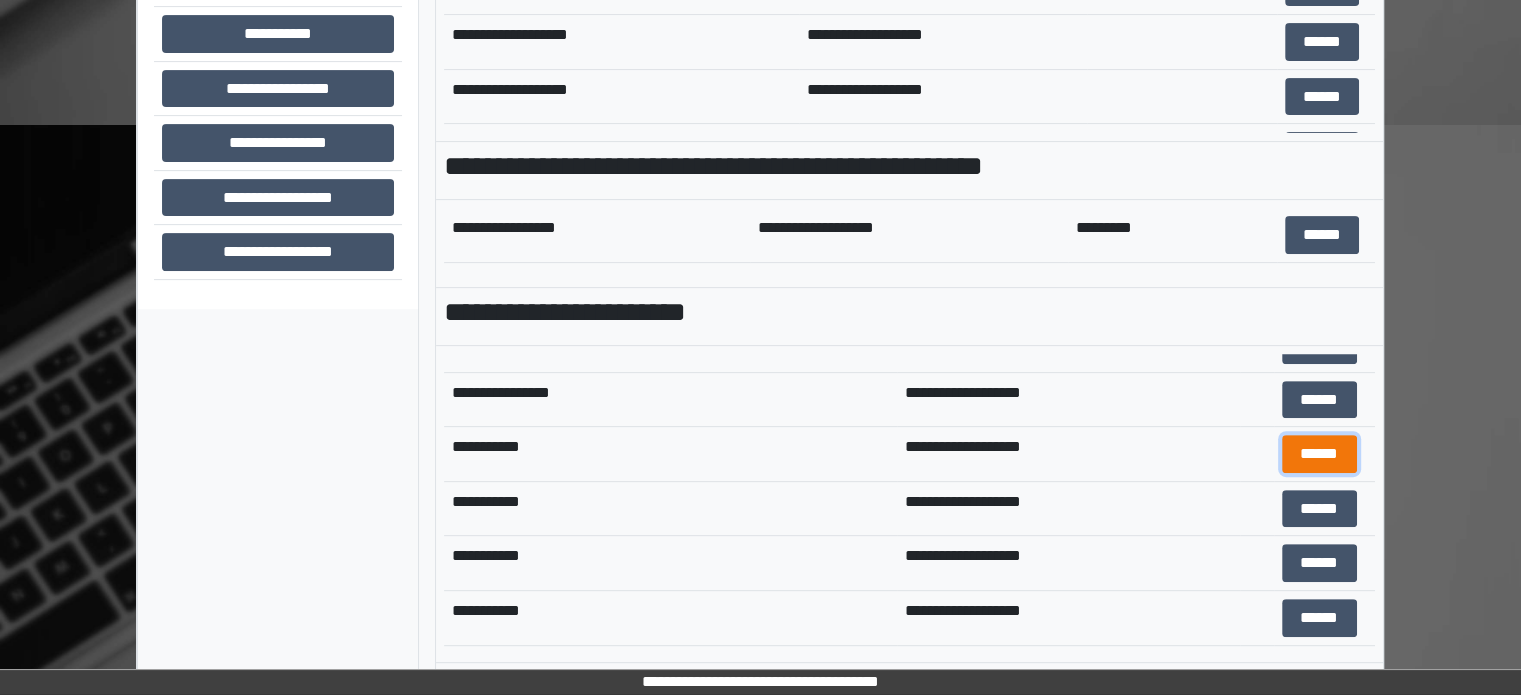 click on "******" at bounding box center [1319, 454] 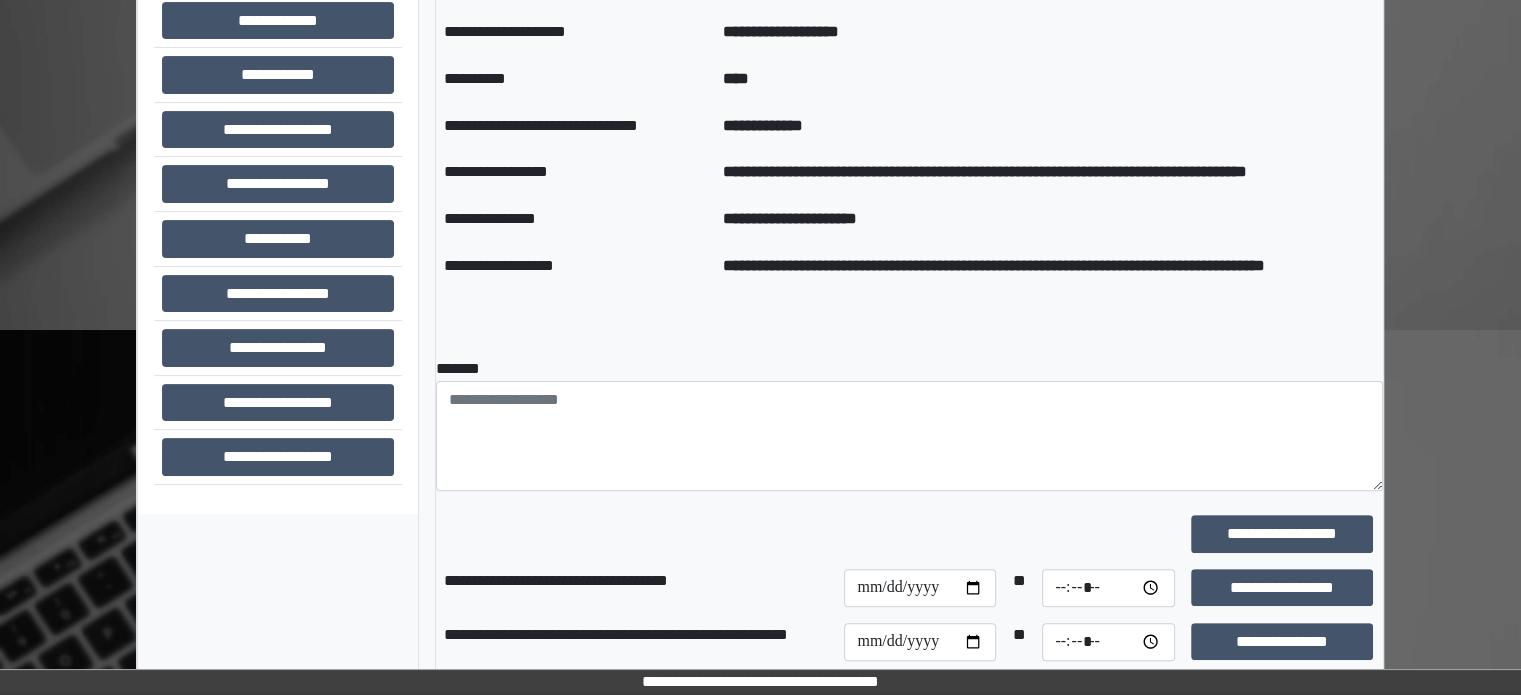 scroll, scrollTop: 476, scrollLeft: 0, axis: vertical 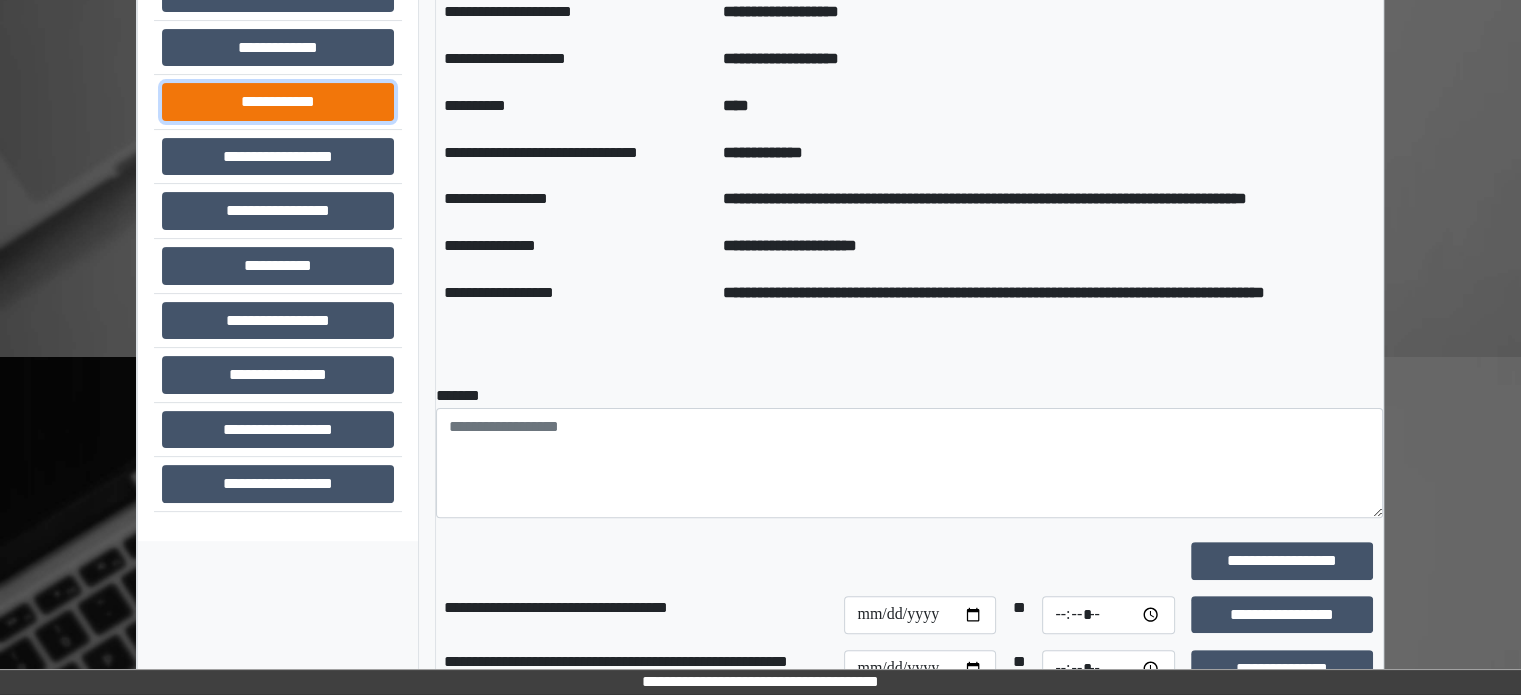 click on "**********" at bounding box center [278, 102] 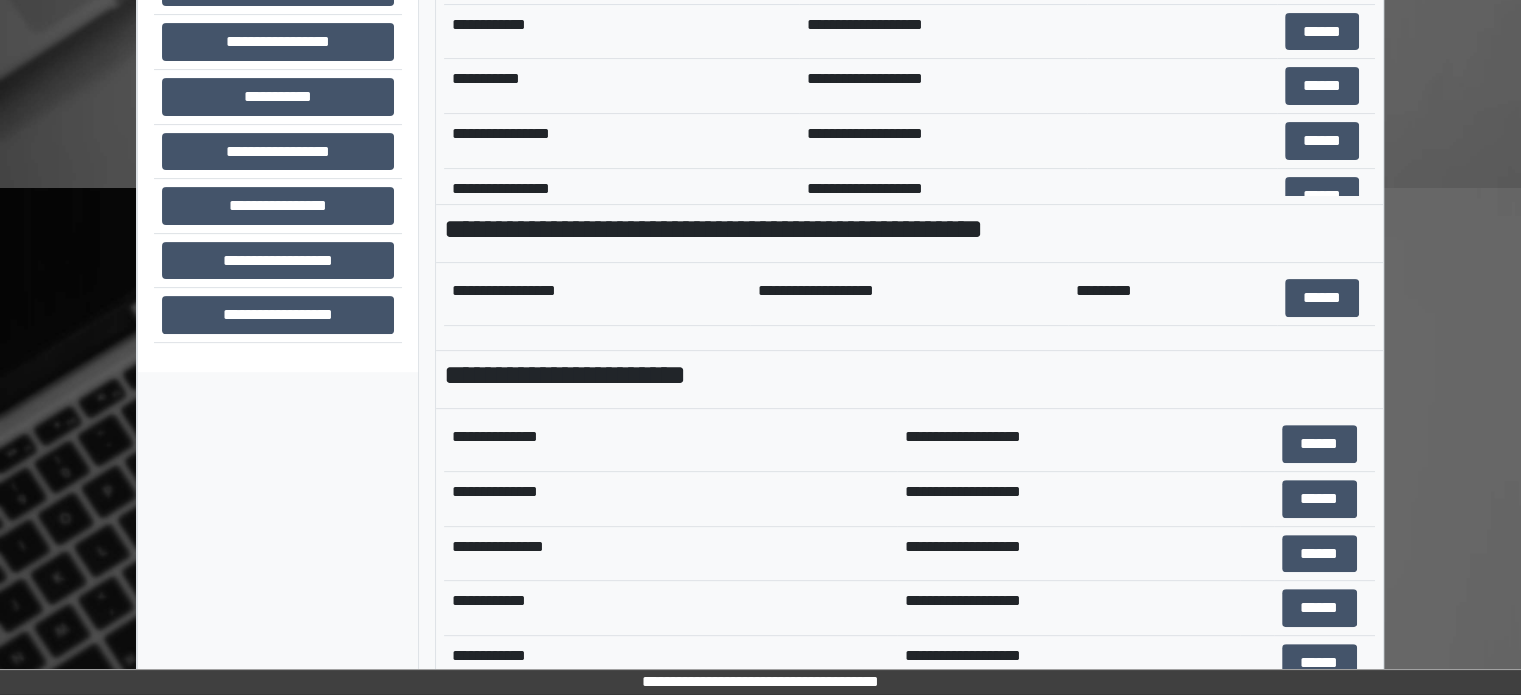 scroll, scrollTop: 708, scrollLeft: 0, axis: vertical 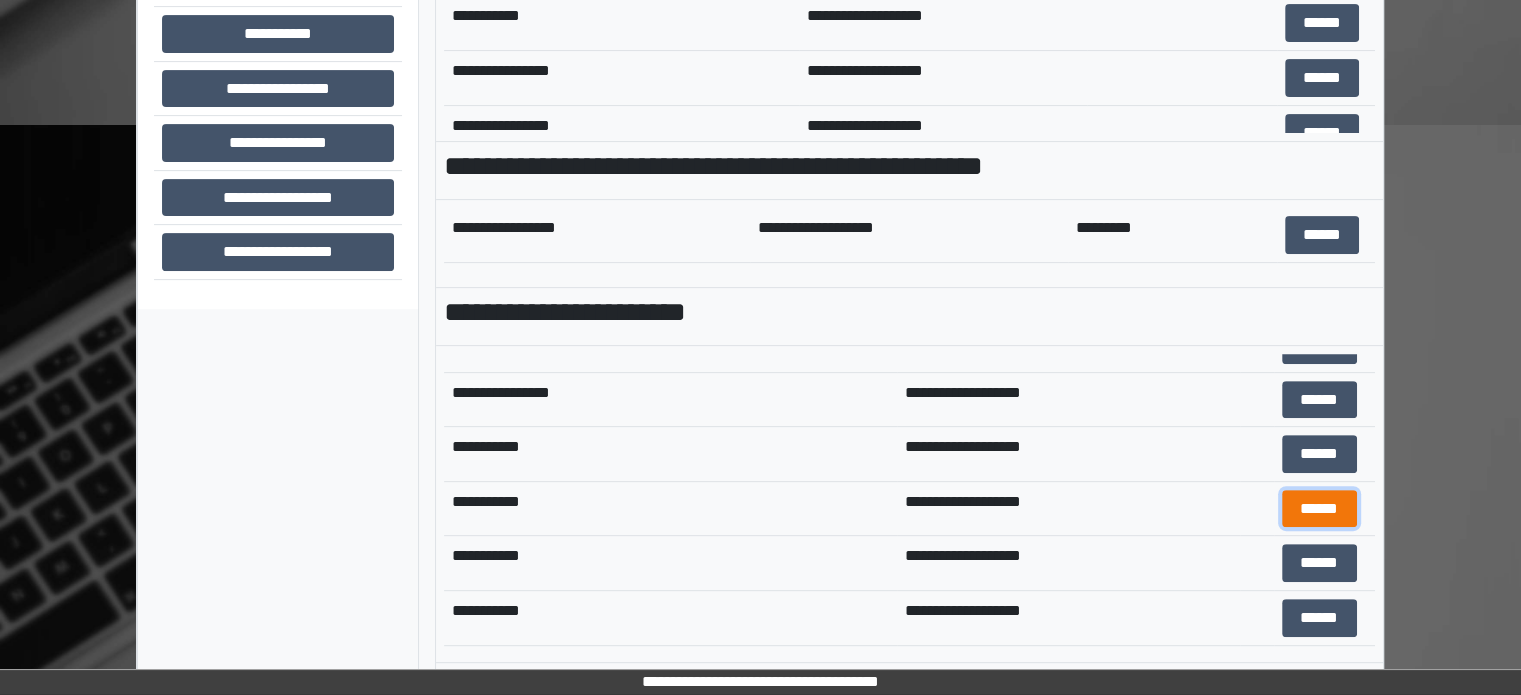 click on "******" at bounding box center [1319, 509] 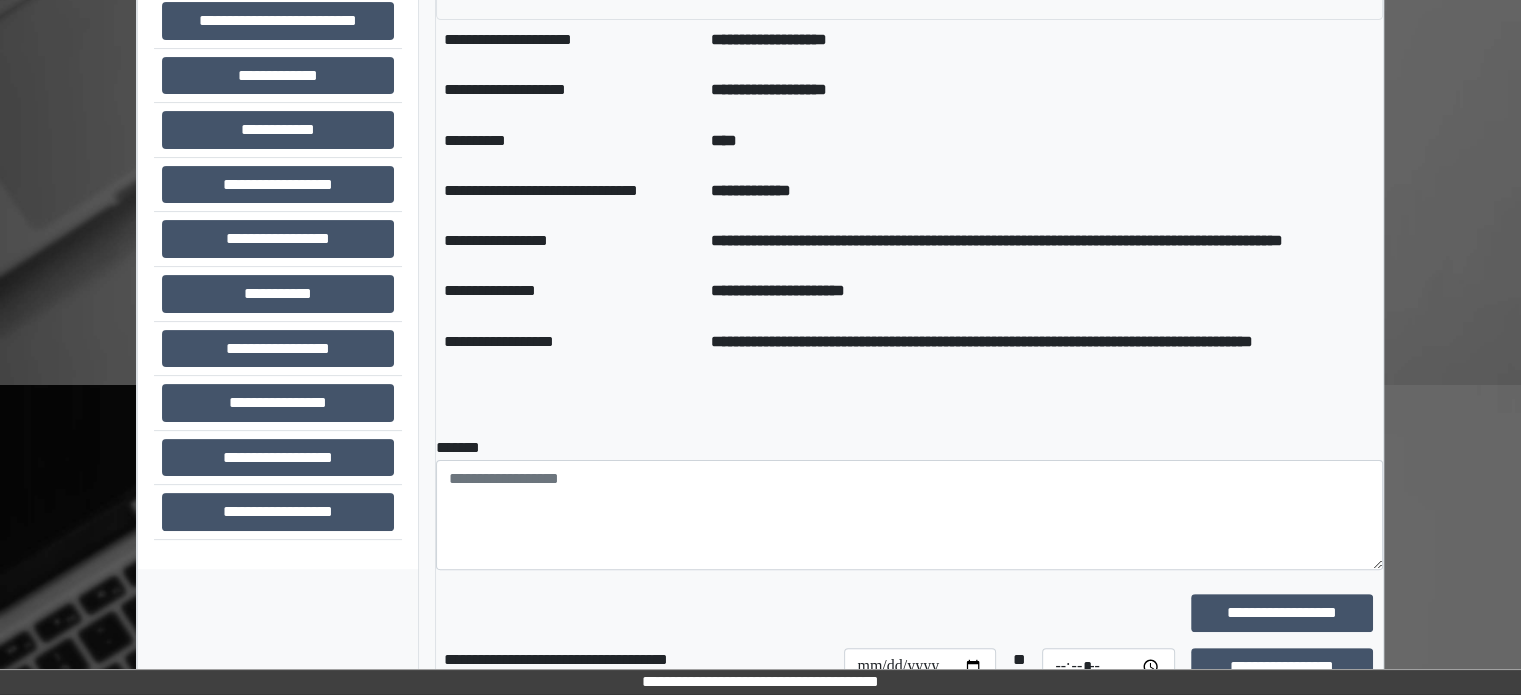 scroll, scrollTop: 408, scrollLeft: 0, axis: vertical 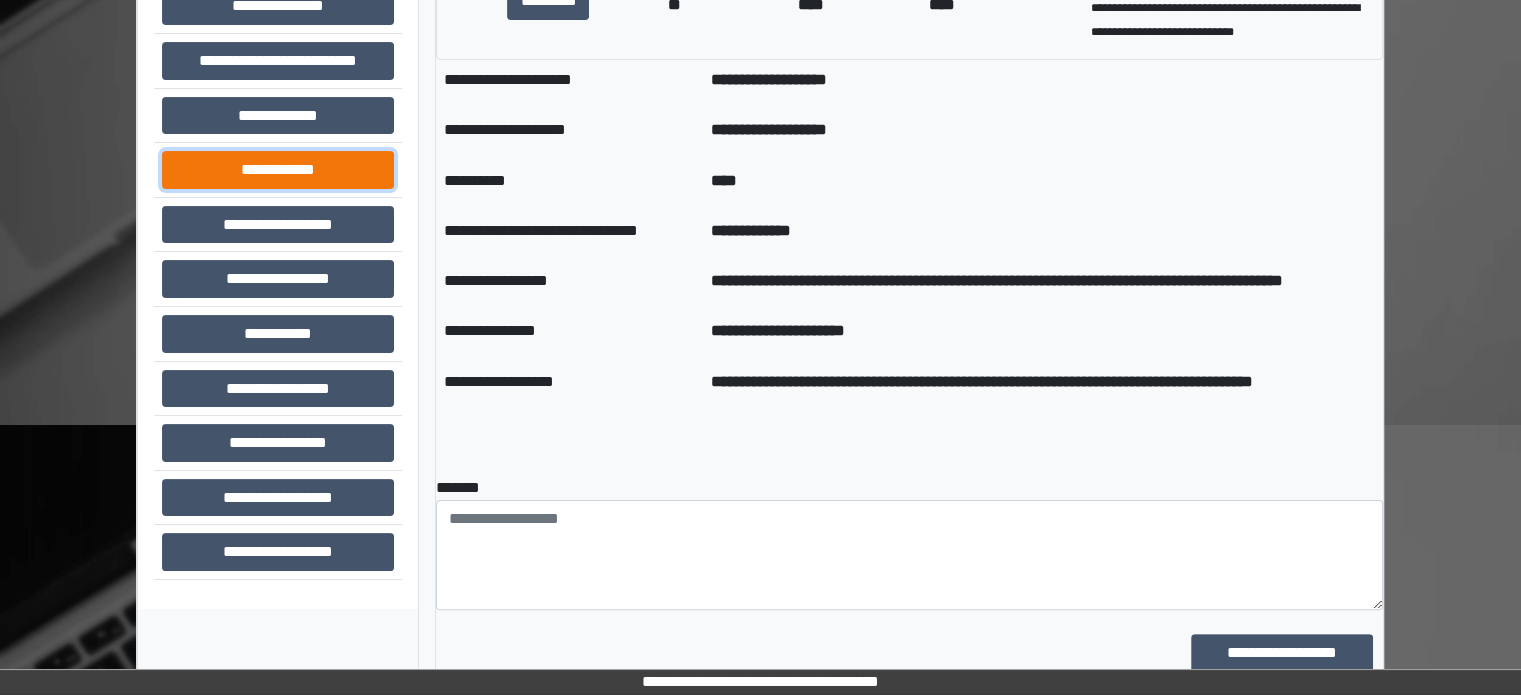 click on "**********" at bounding box center [278, 170] 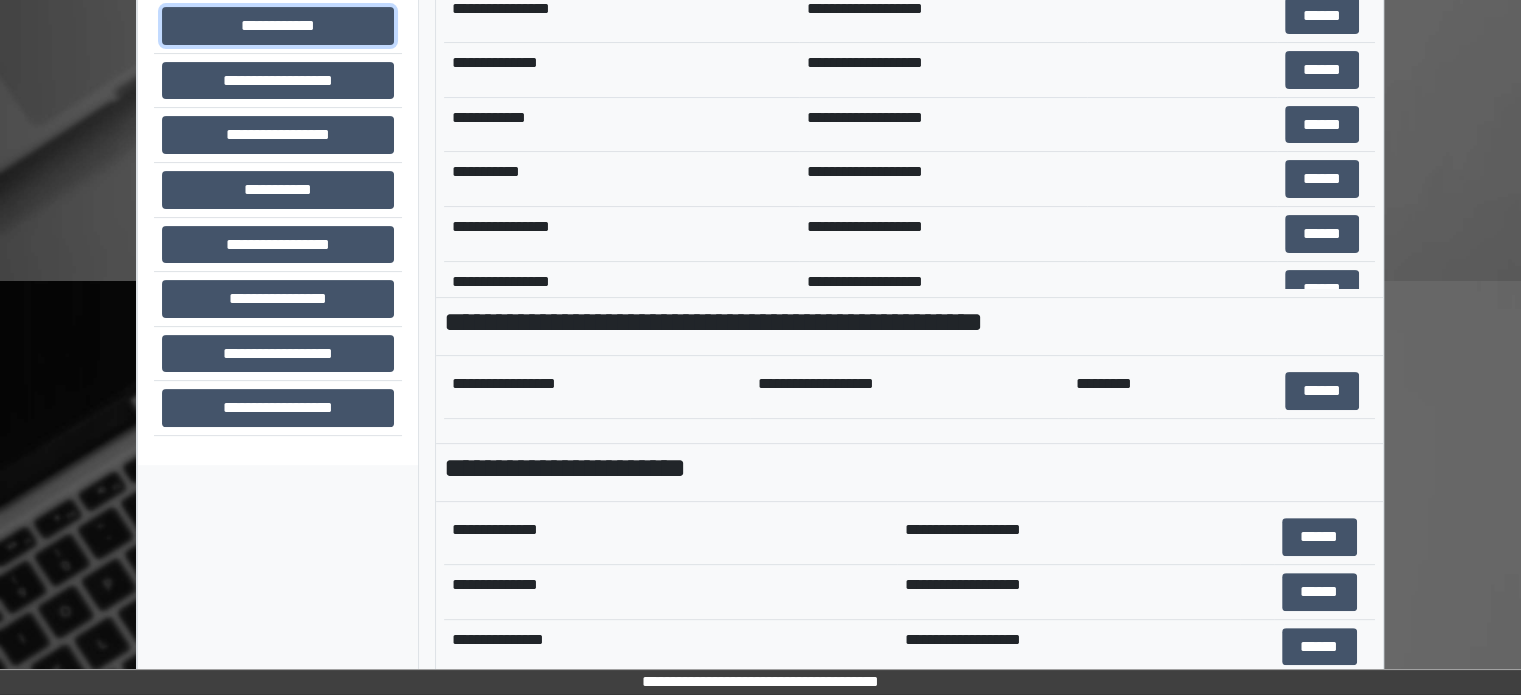 scroll, scrollTop: 708, scrollLeft: 0, axis: vertical 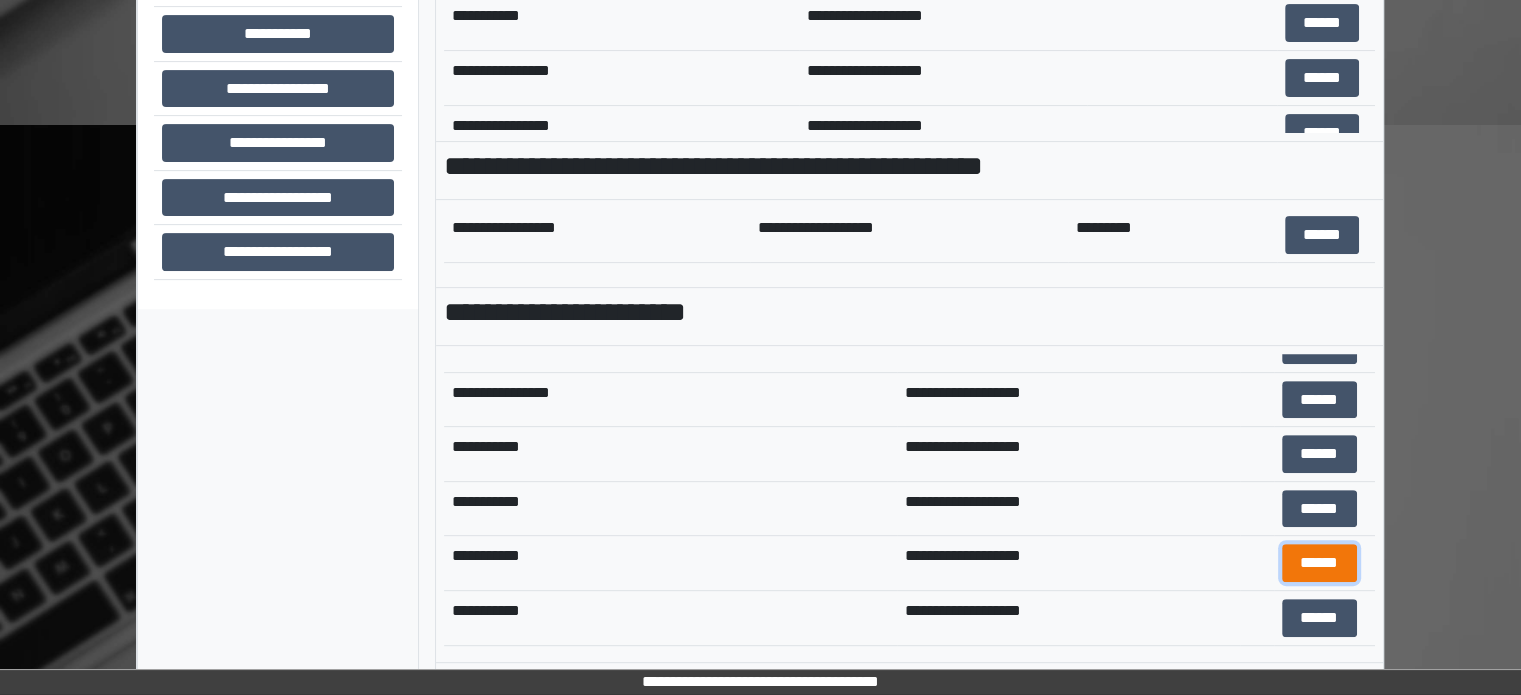 click on "******" at bounding box center (1319, 563) 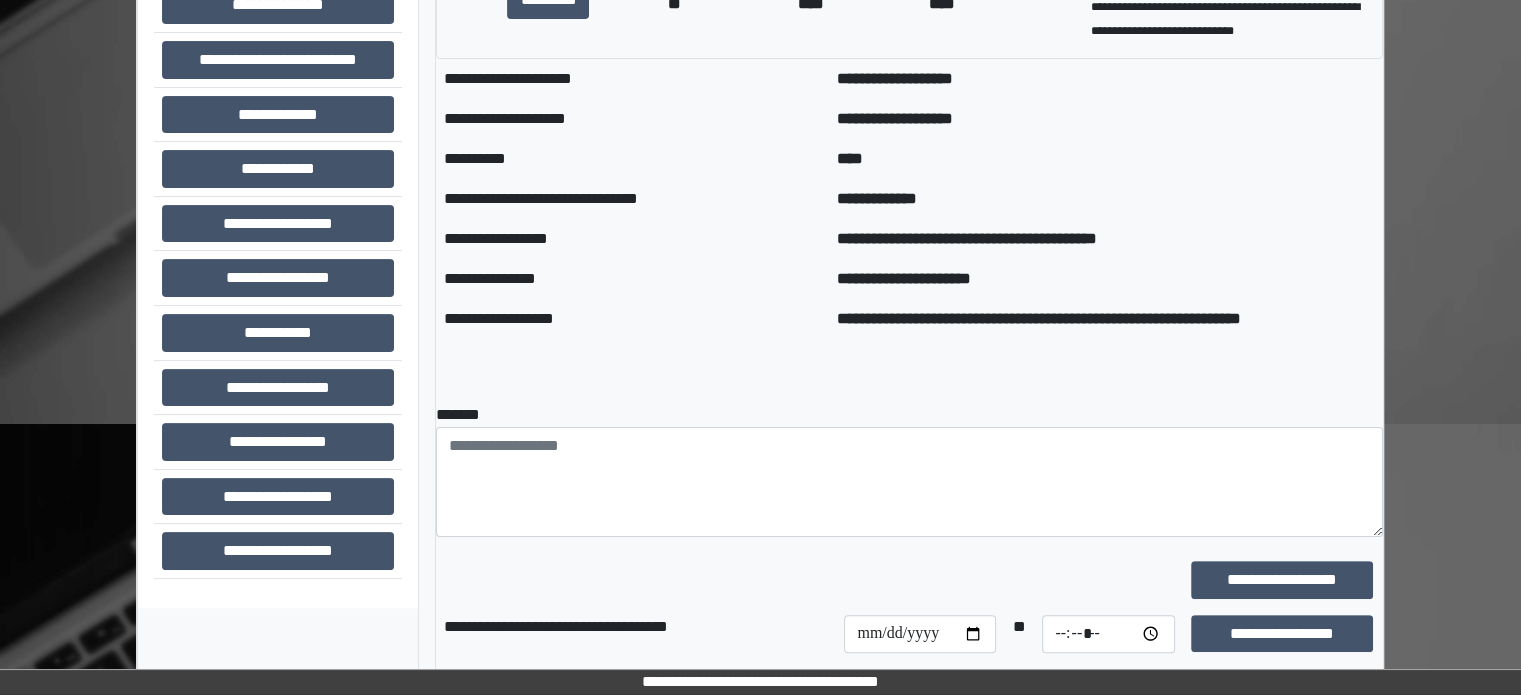 scroll, scrollTop: 408, scrollLeft: 0, axis: vertical 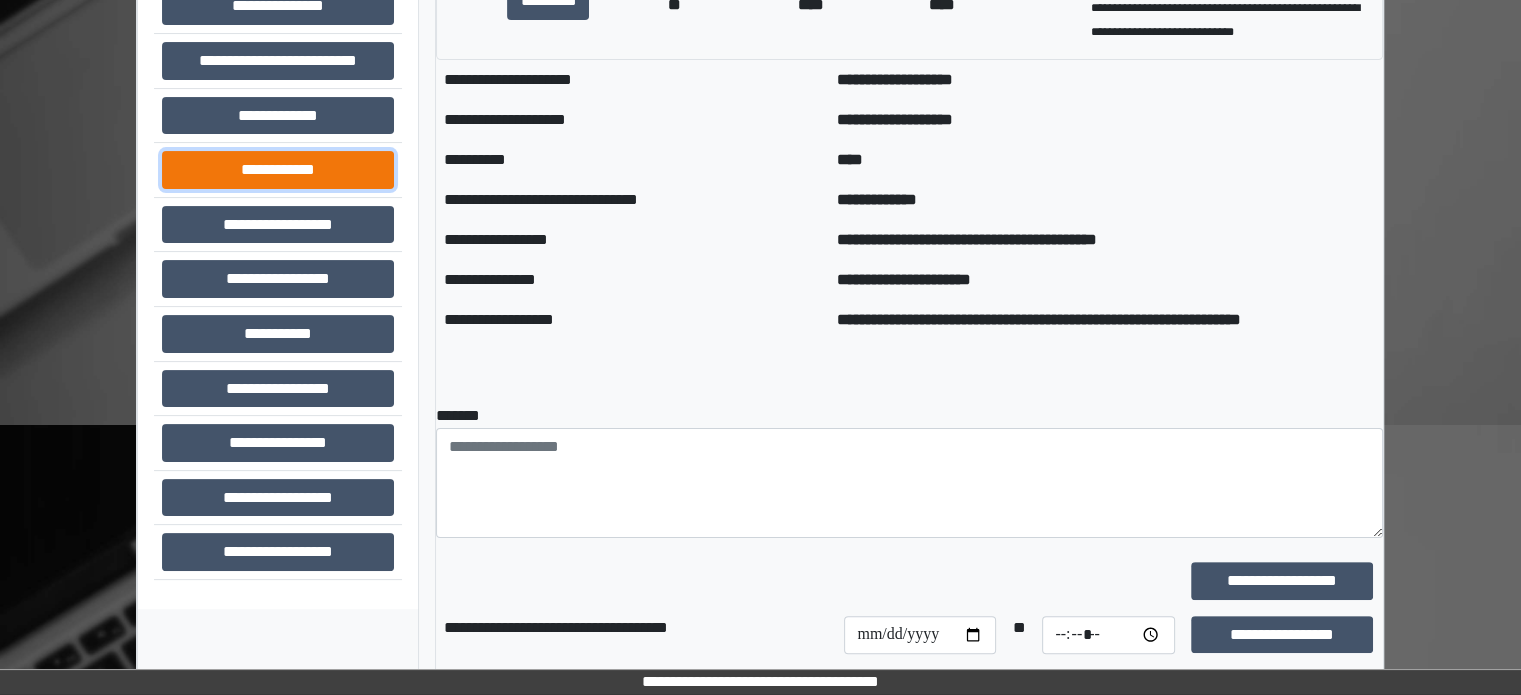 click on "**********" at bounding box center [278, 170] 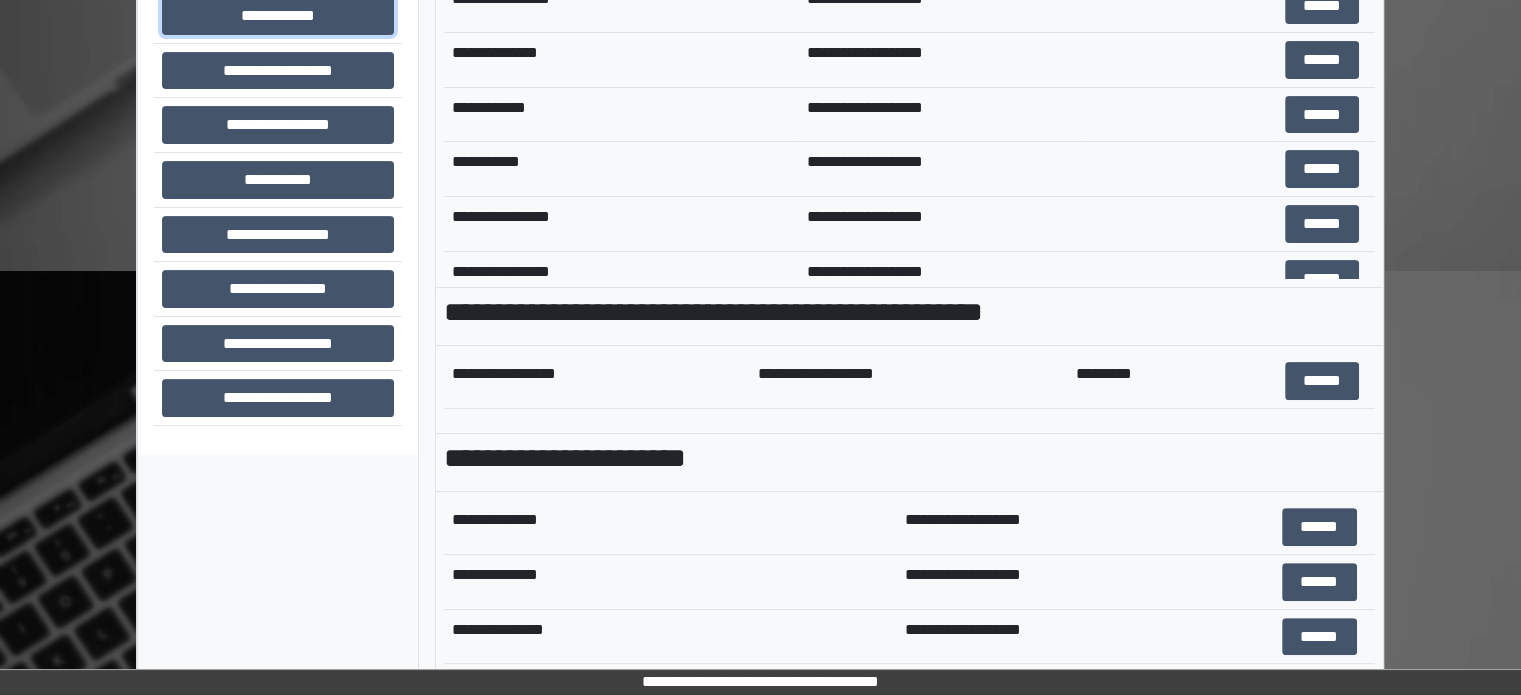 scroll, scrollTop: 708, scrollLeft: 0, axis: vertical 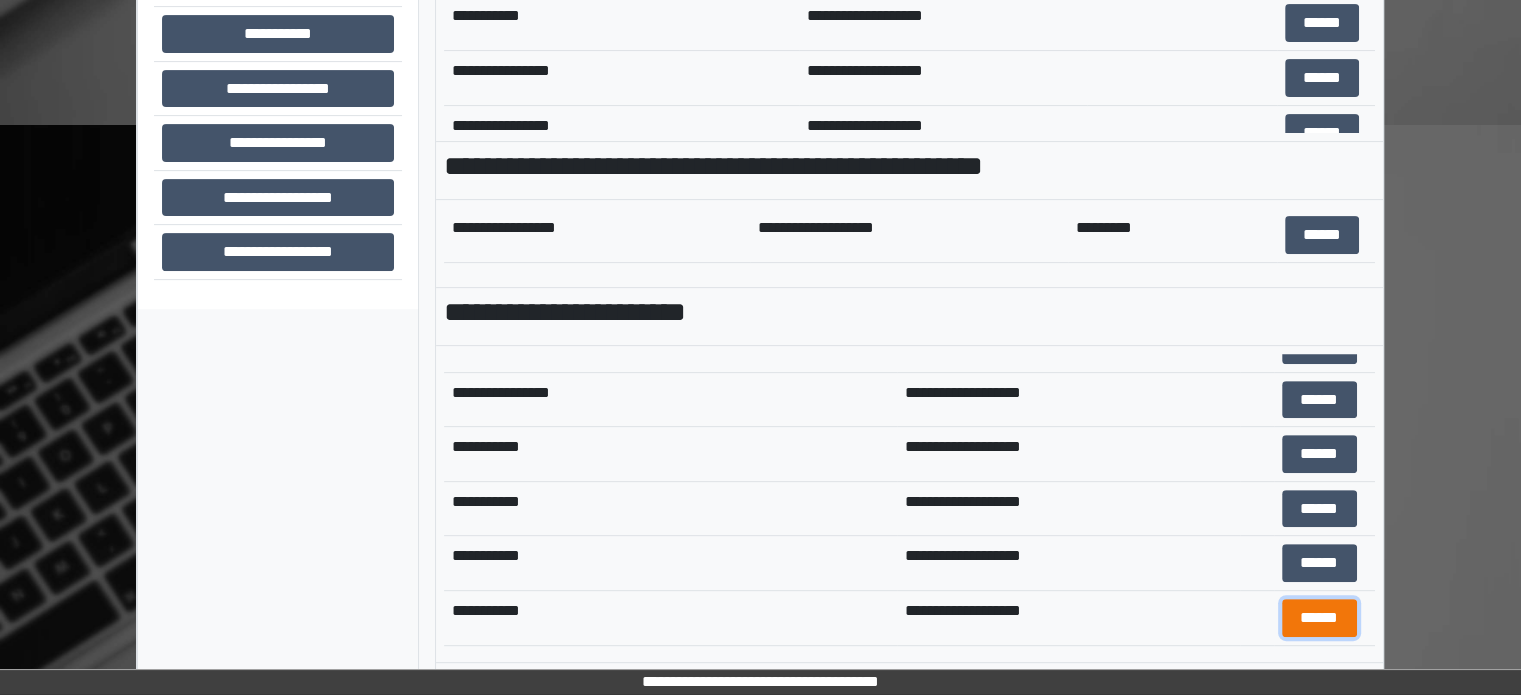 click on "******" at bounding box center (1319, 618) 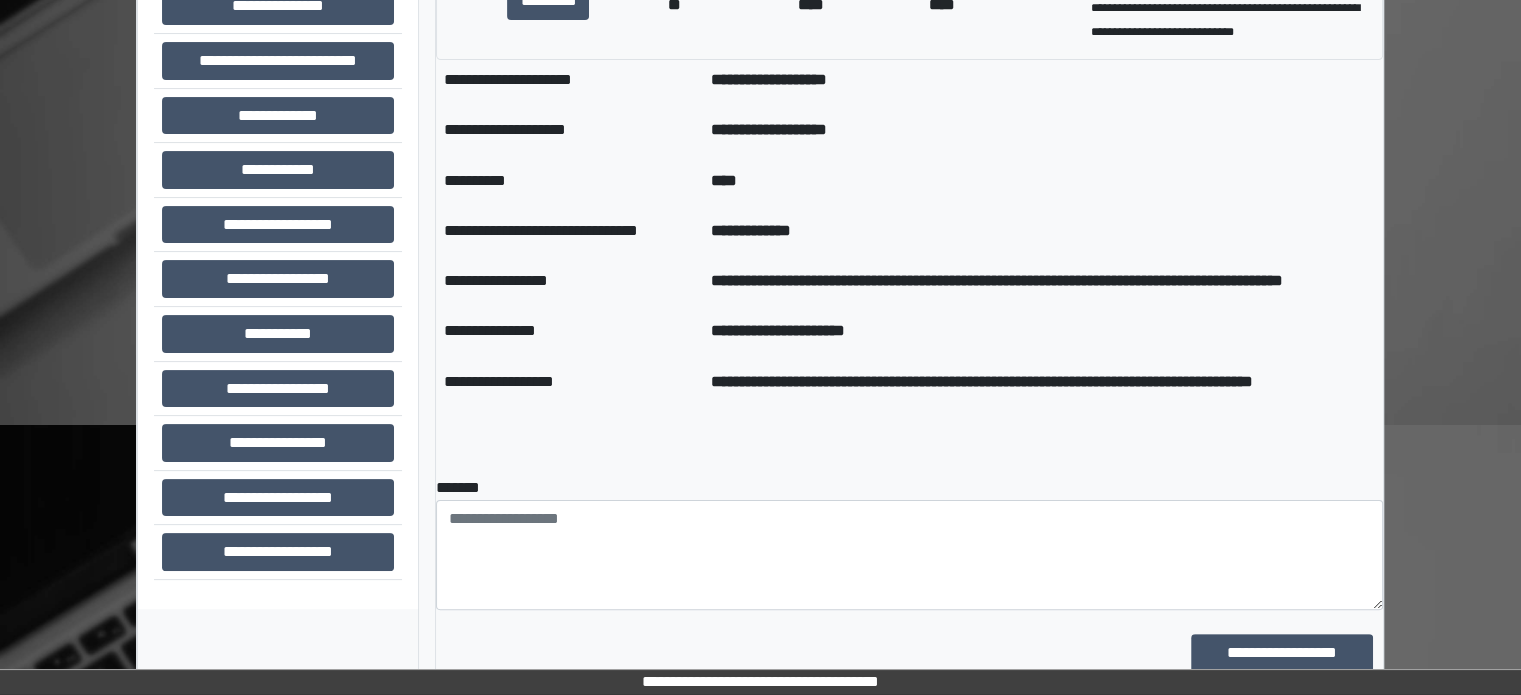 scroll, scrollTop: 0, scrollLeft: 0, axis: both 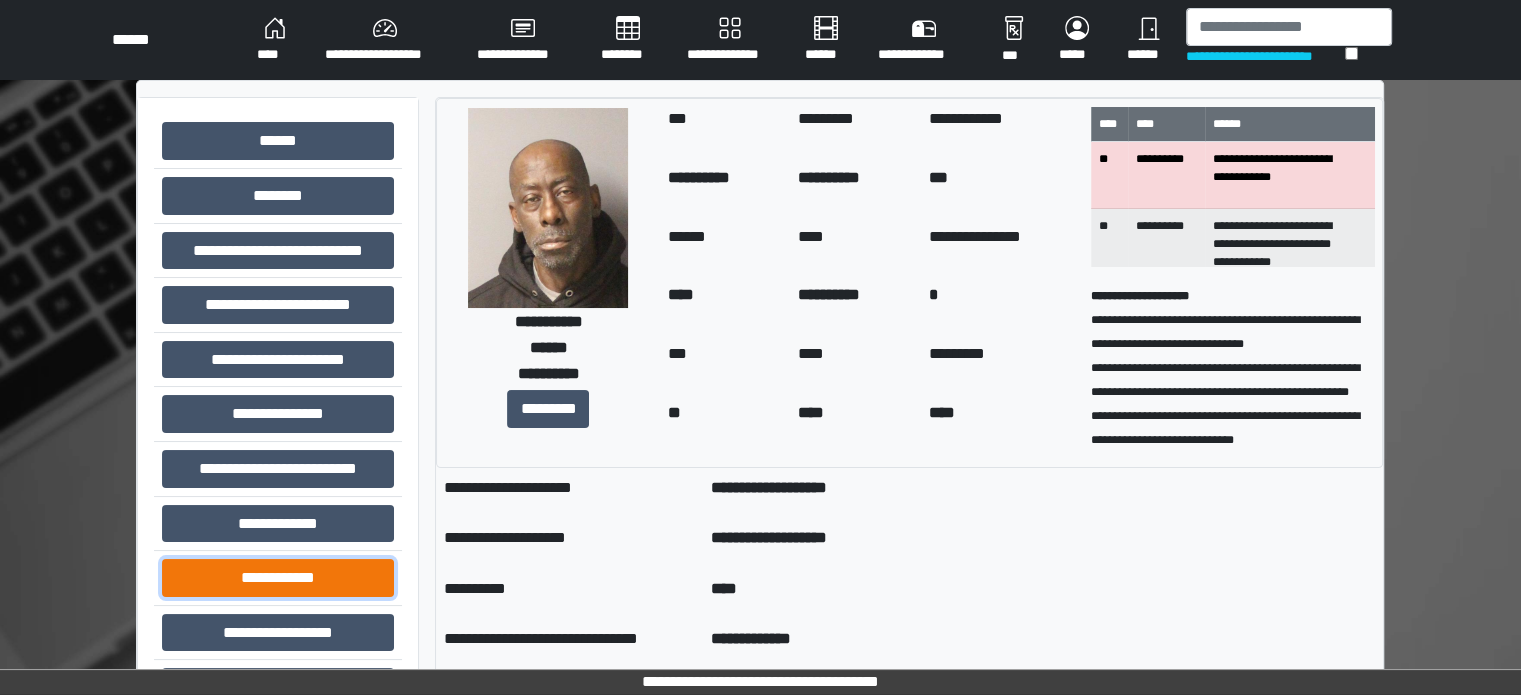 click on "**********" at bounding box center (278, 578) 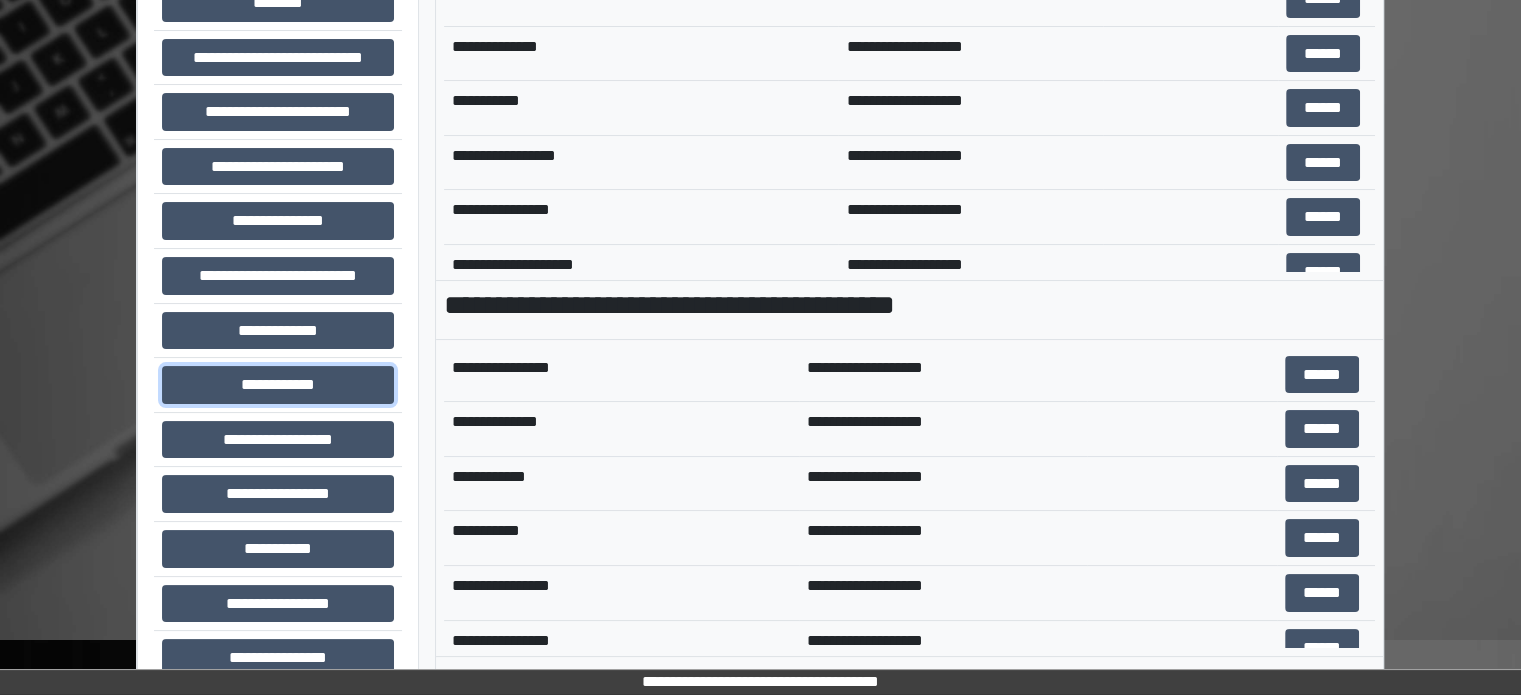 scroll, scrollTop: 300, scrollLeft: 0, axis: vertical 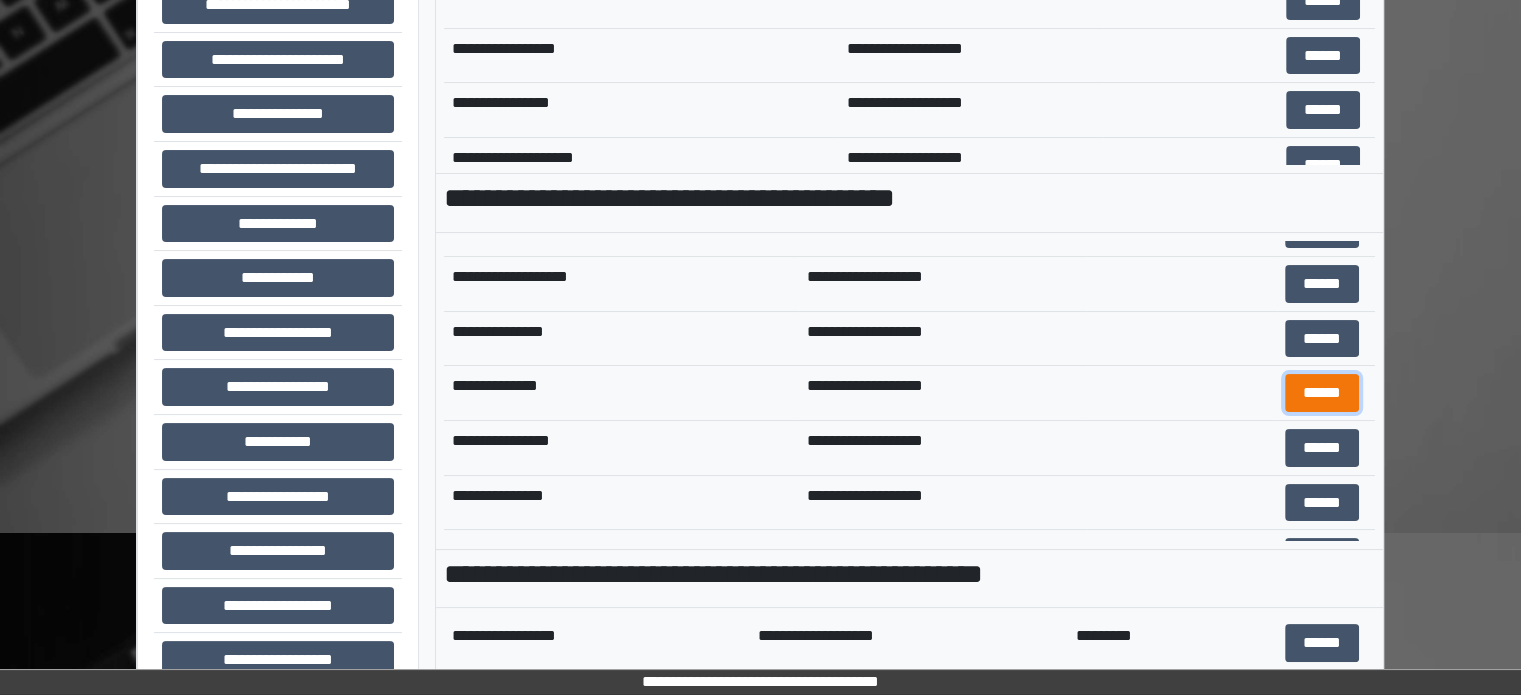 click on "******" at bounding box center [1322, 393] 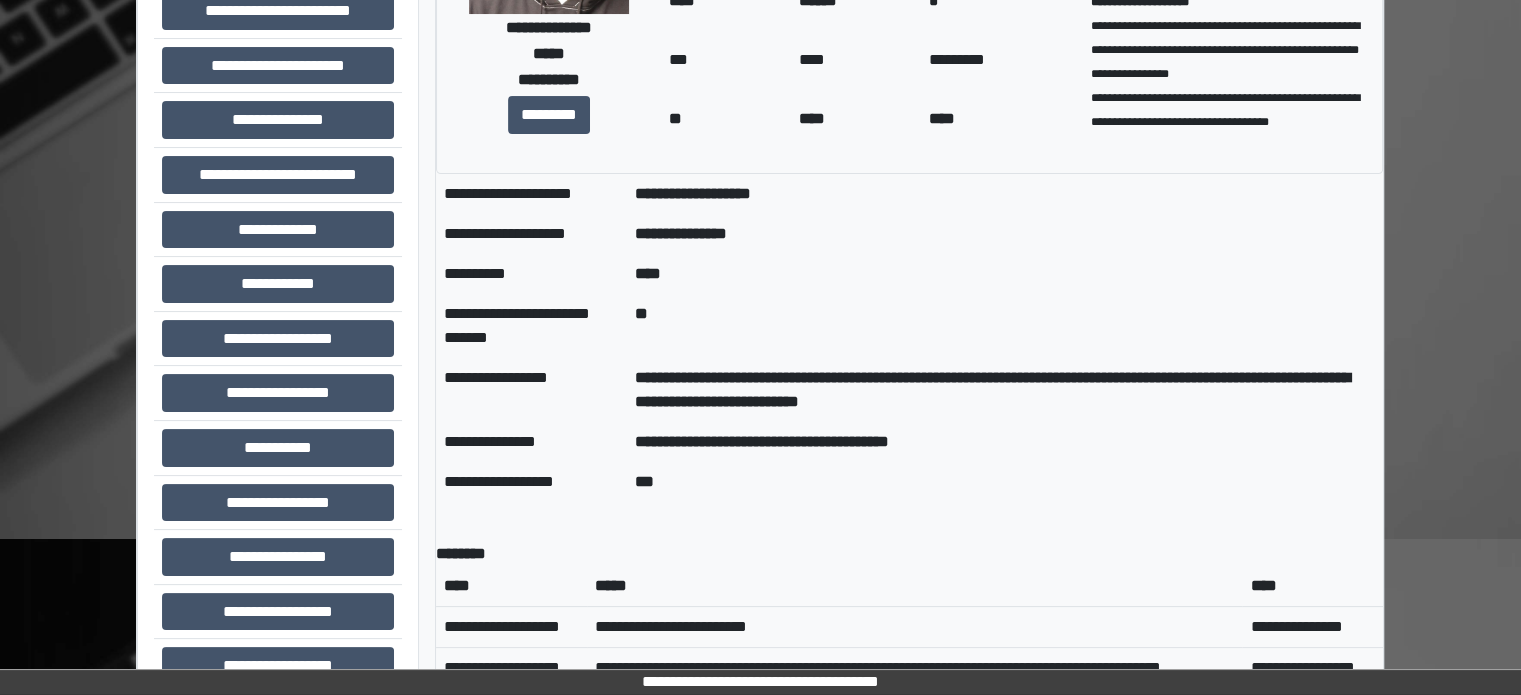 scroll, scrollTop: 0, scrollLeft: 0, axis: both 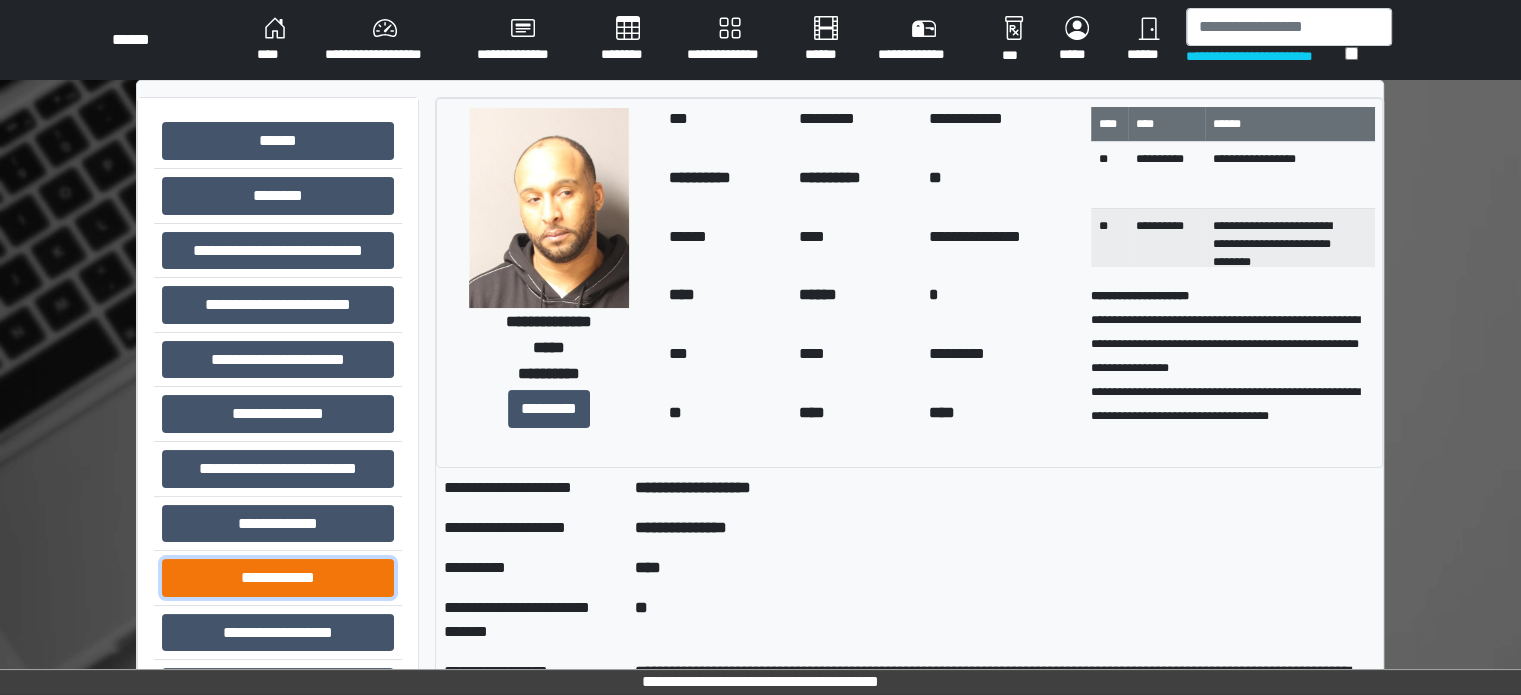 click on "**********" at bounding box center (278, 578) 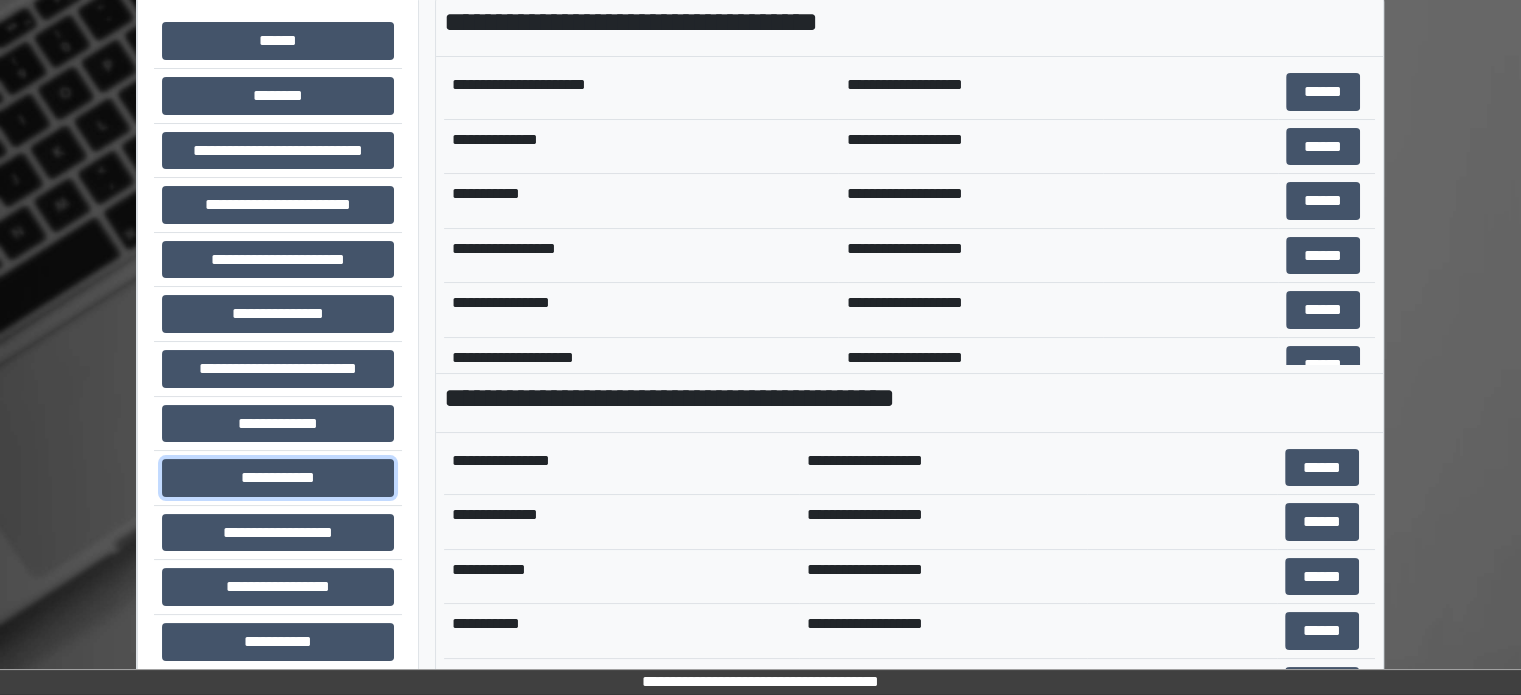 scroll, scrollTop: 0, scrollLeft: 0, axis: both 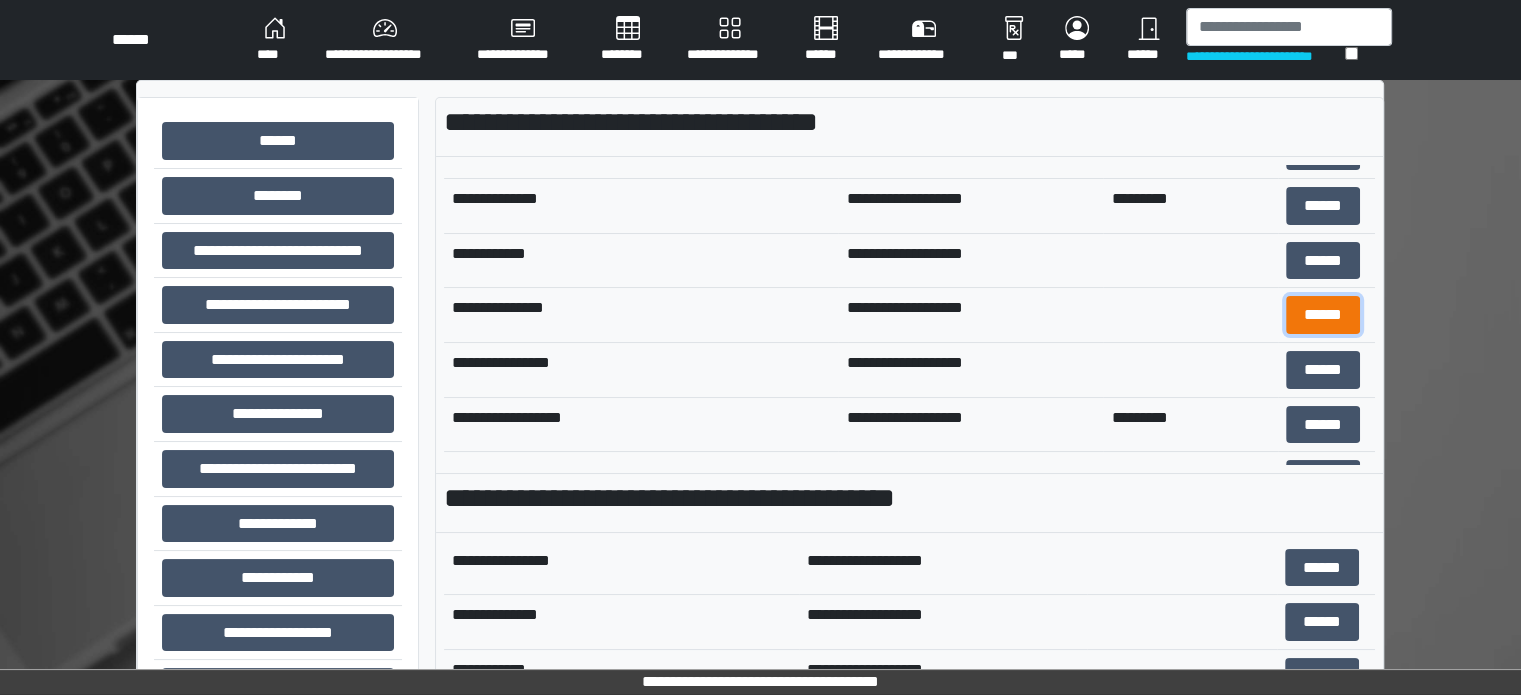 click on "******" at bounding box center (1323, 315) 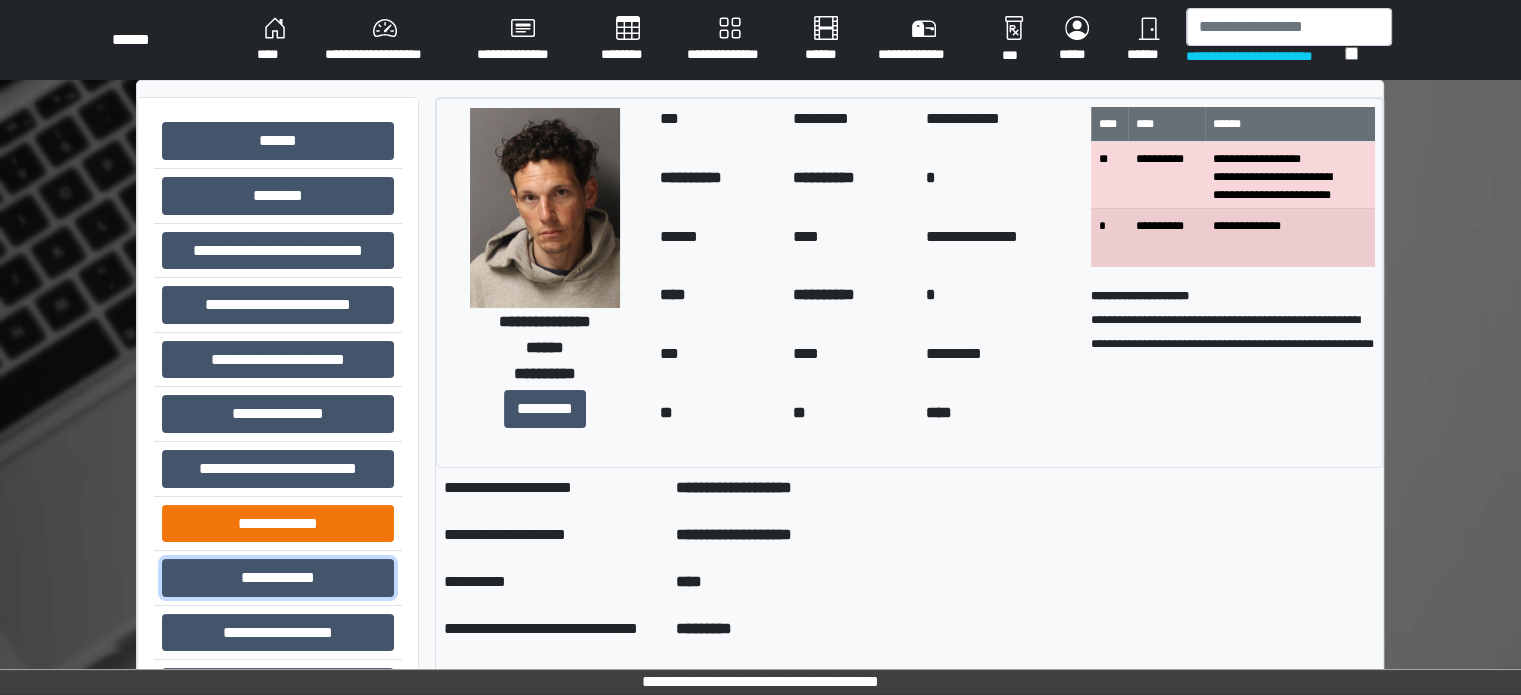 drag, startPoint x: 298, startPoint y: 569, endPoint x: 342, endPoint y: 515, distance: 69.656296 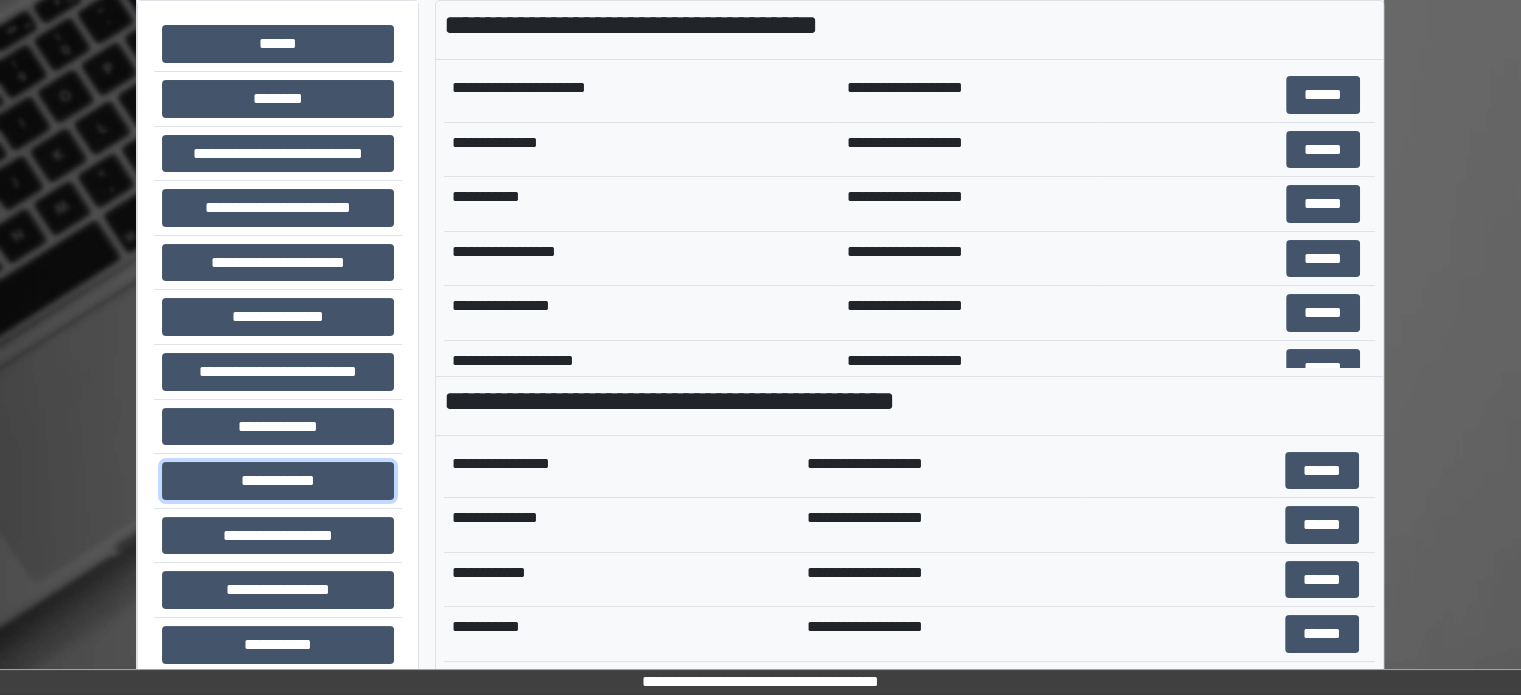 scroll, scrollTop: 0, scrollLeft: 0, axis: both 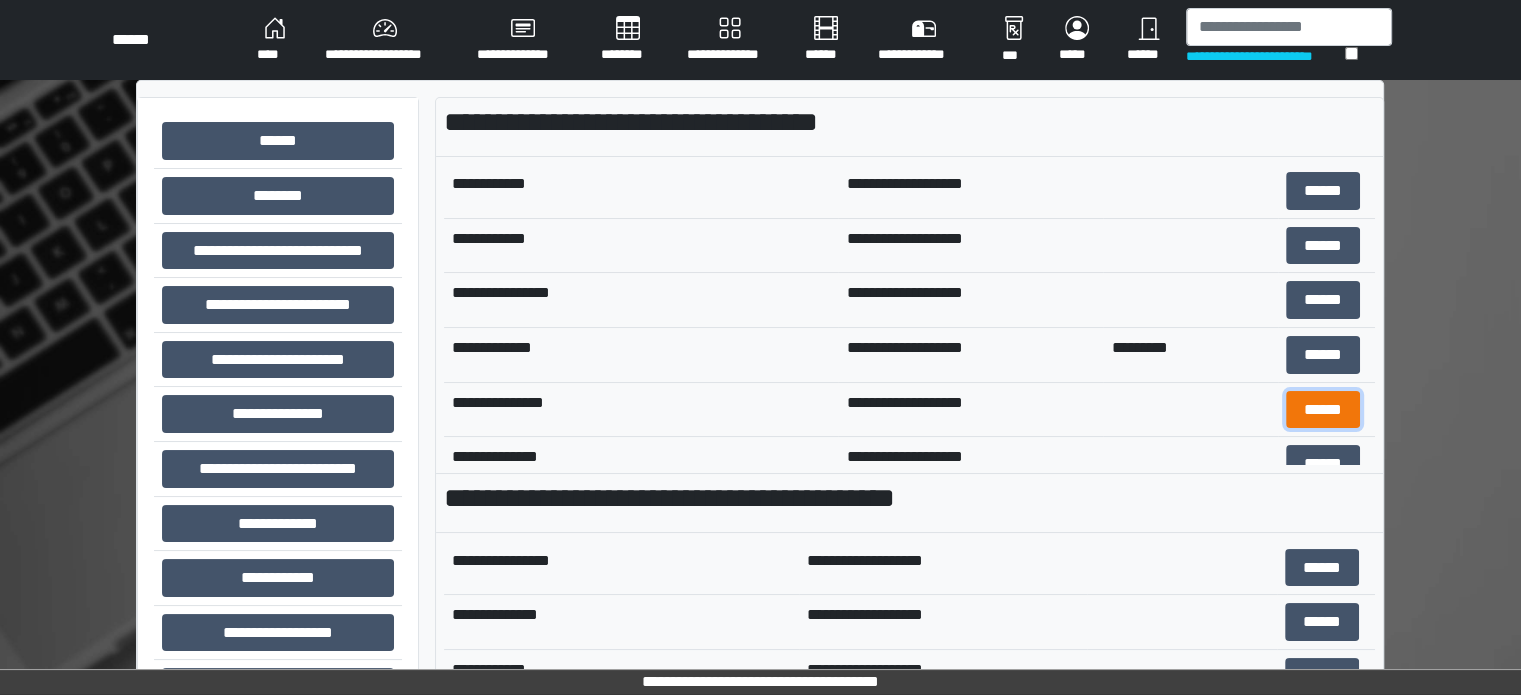 click on "******" at bounding box center (1323, 410) 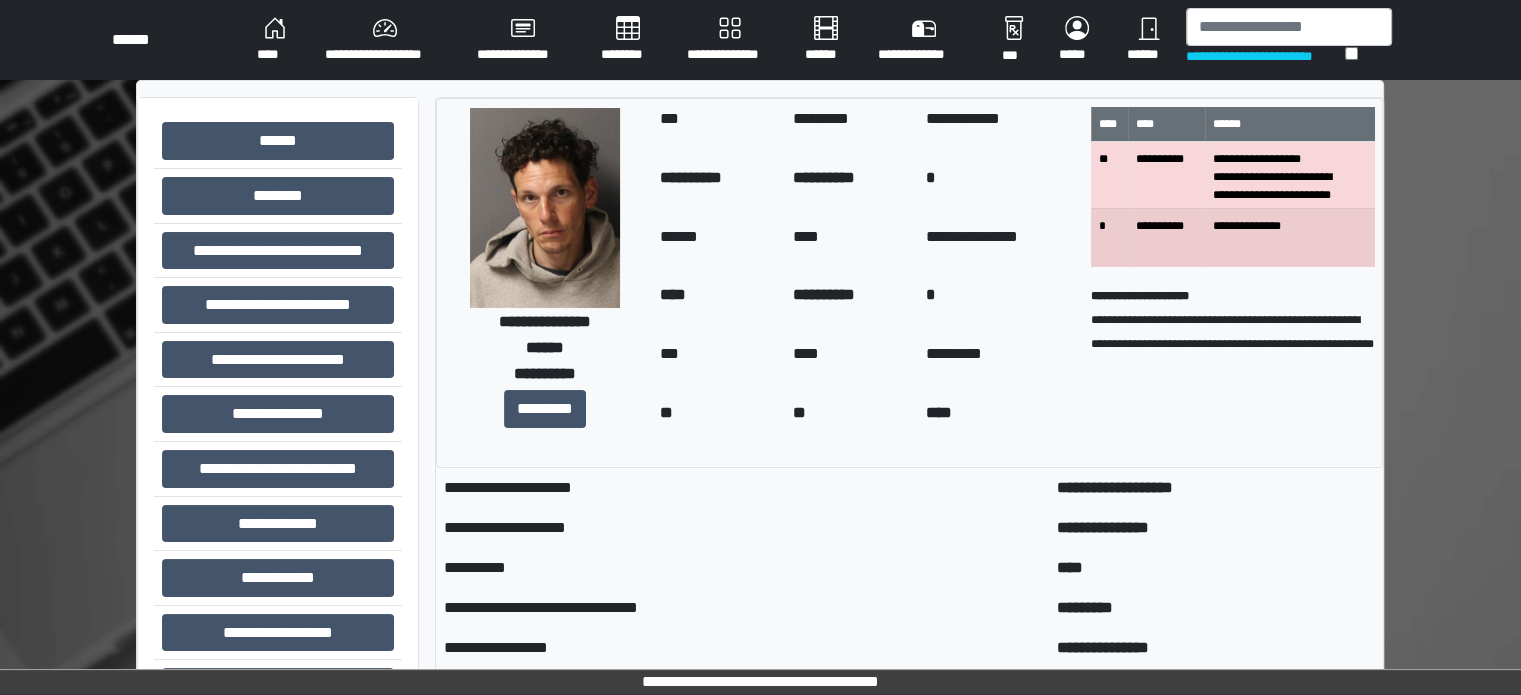 click on "****" at bounding box center [275, 40] 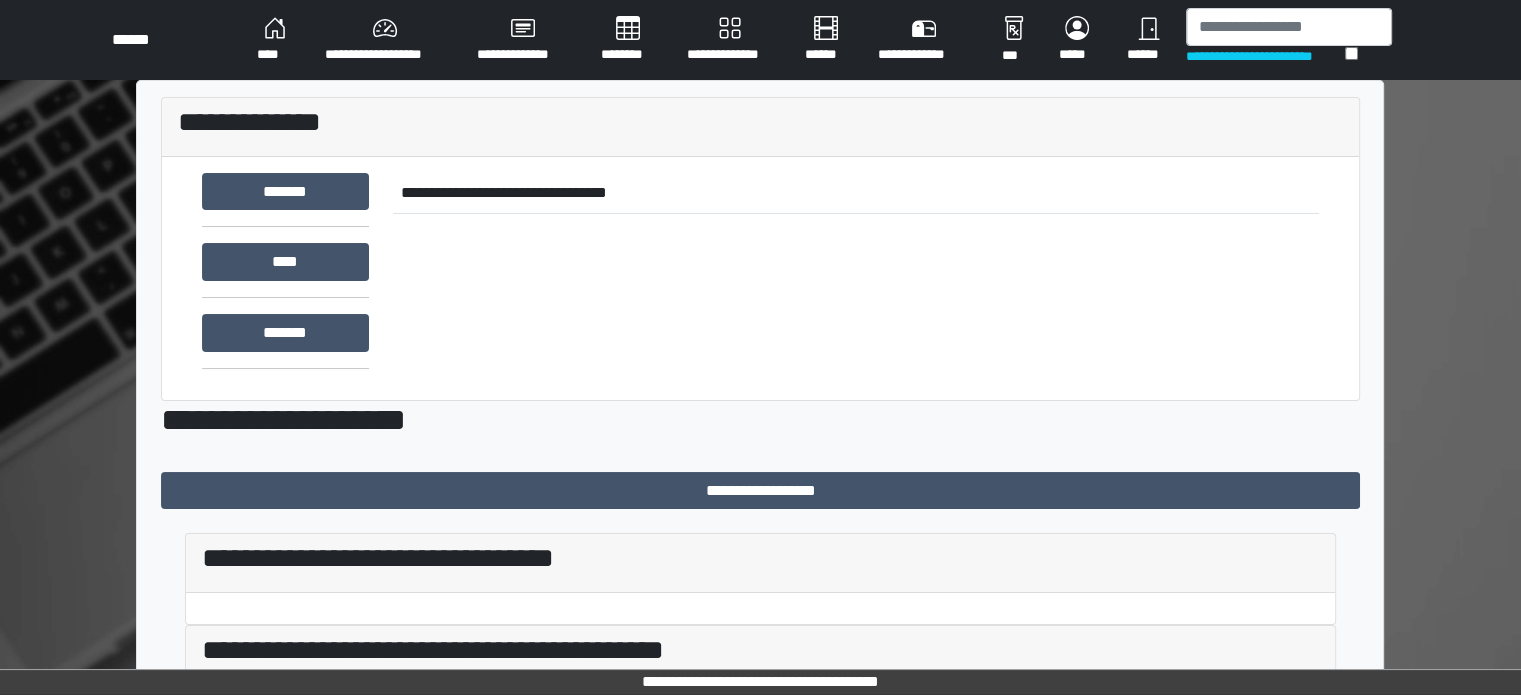 click on "**********" at bounding box center (385, 40) 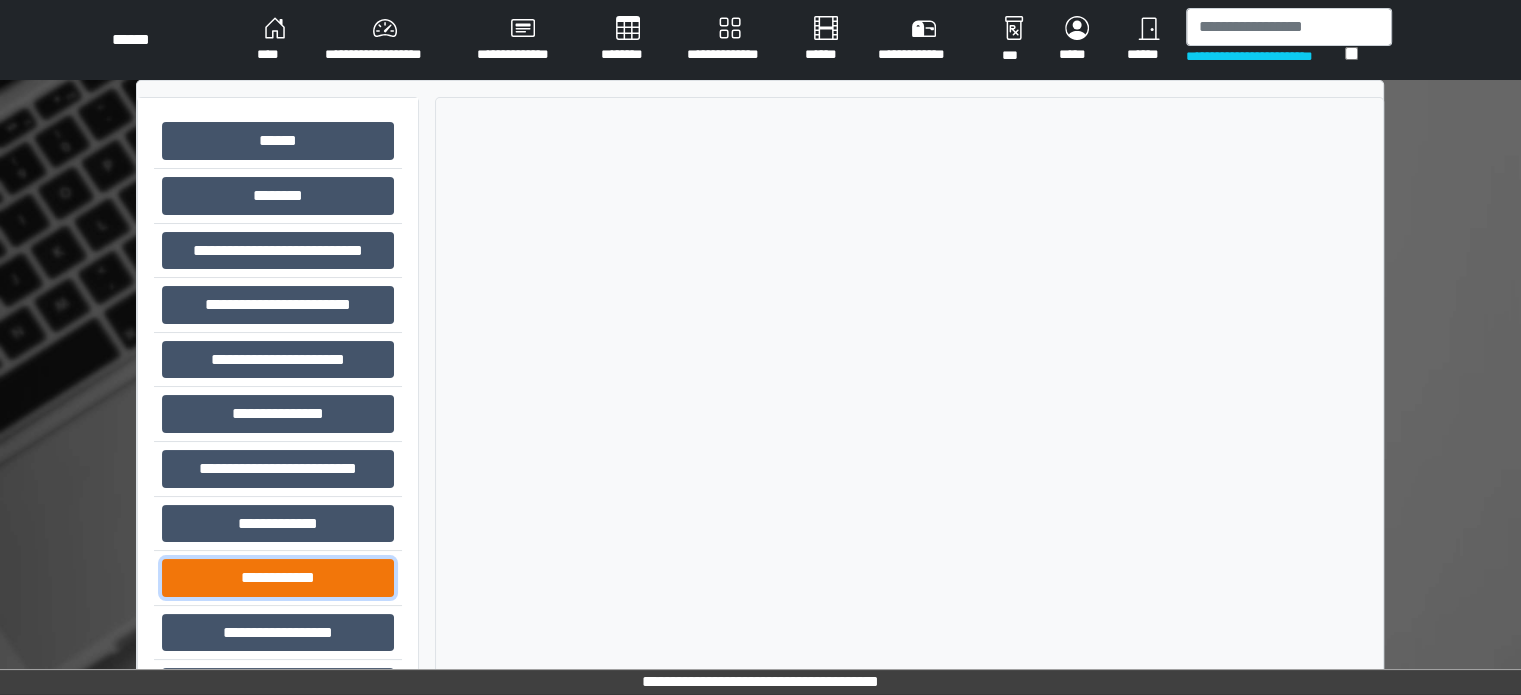 click on "**********" at bounding box center [278, 578] 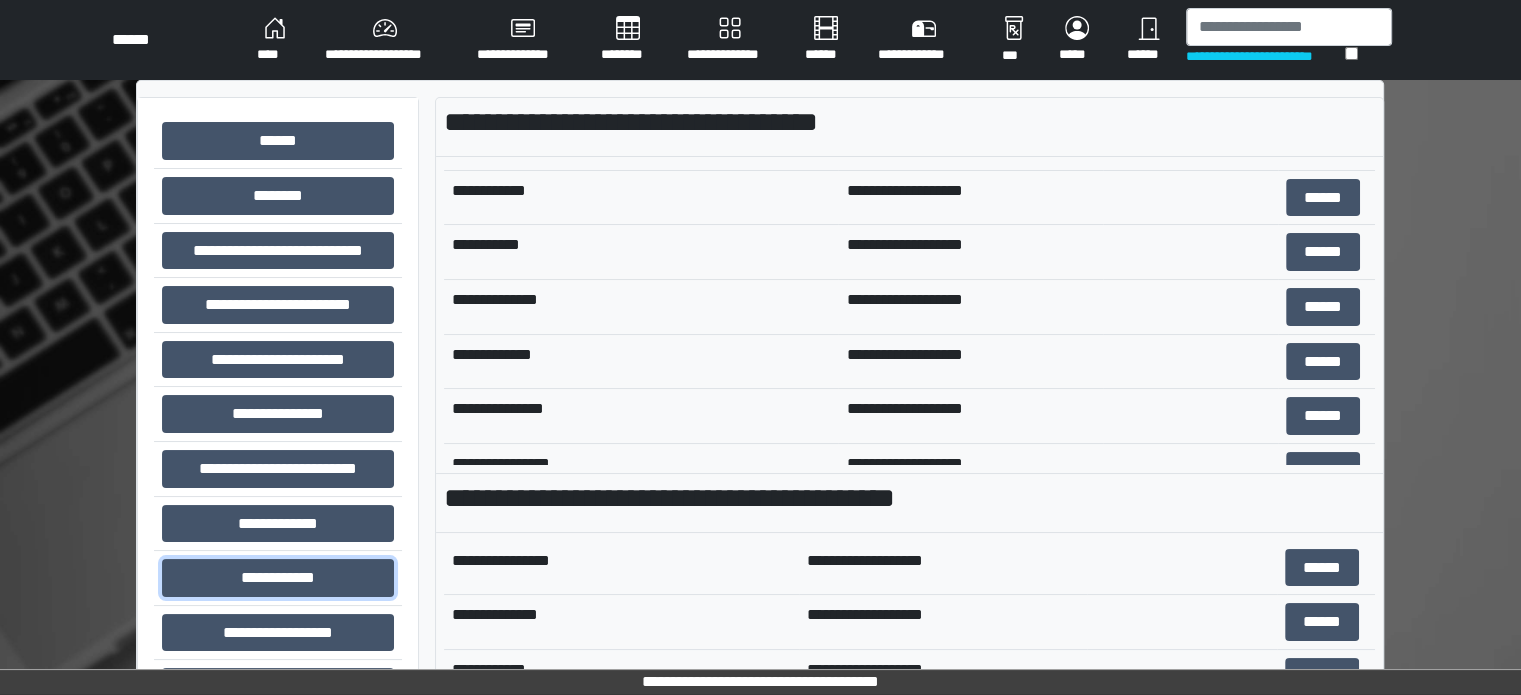scroll, scrollTop: 8859, scrollLeft: 0, axis: vertical 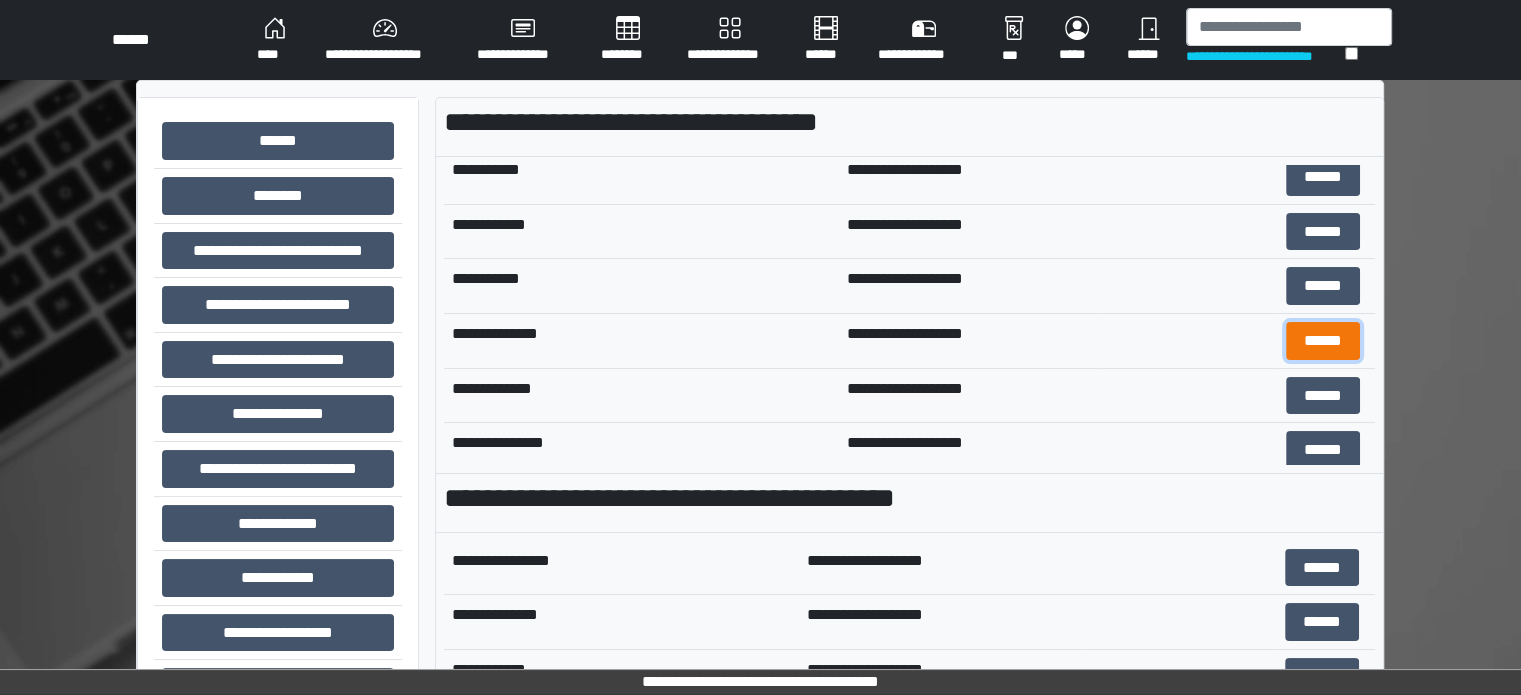 click on "******" at bounding box center [1323, 341] 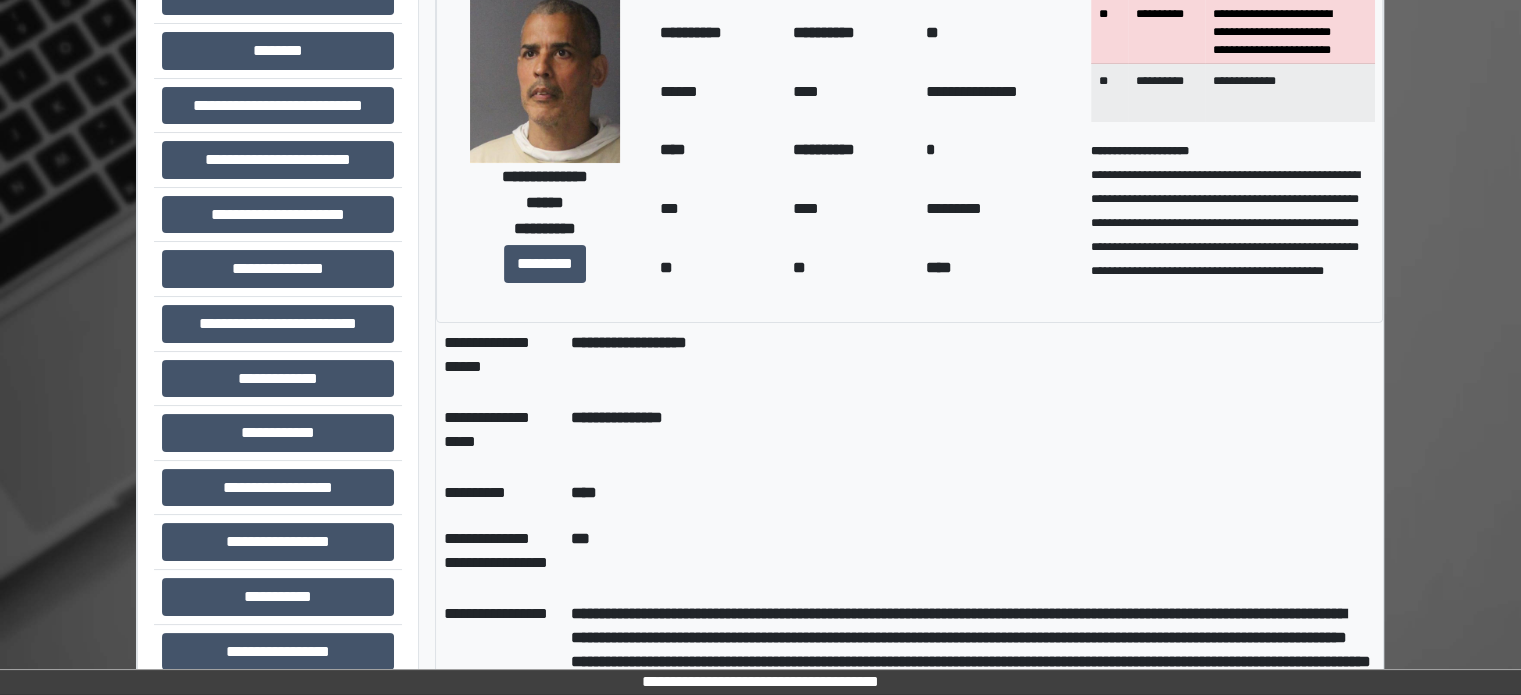 scroll, scrollTop: 100, scrollLeft: 0, axis: vertical 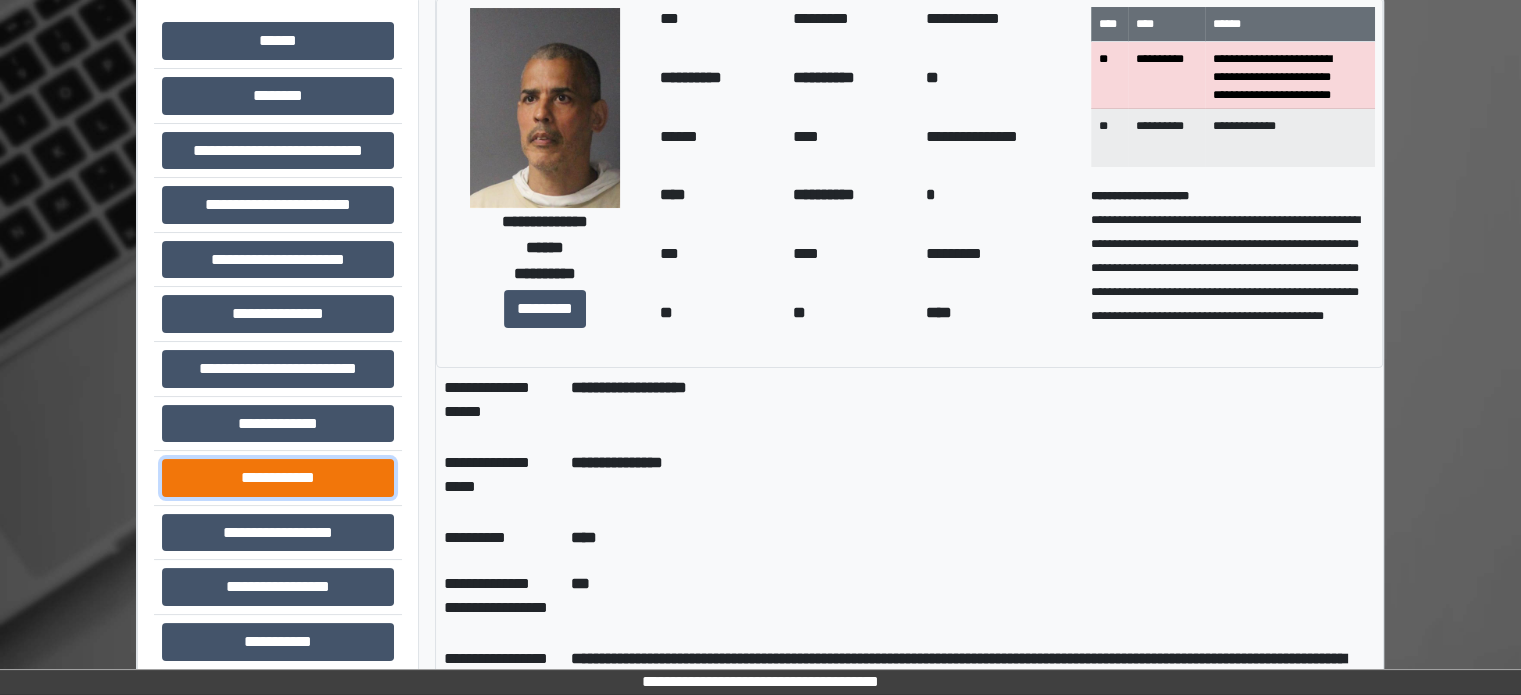 click on "**********" at bounding box center [278, 478] 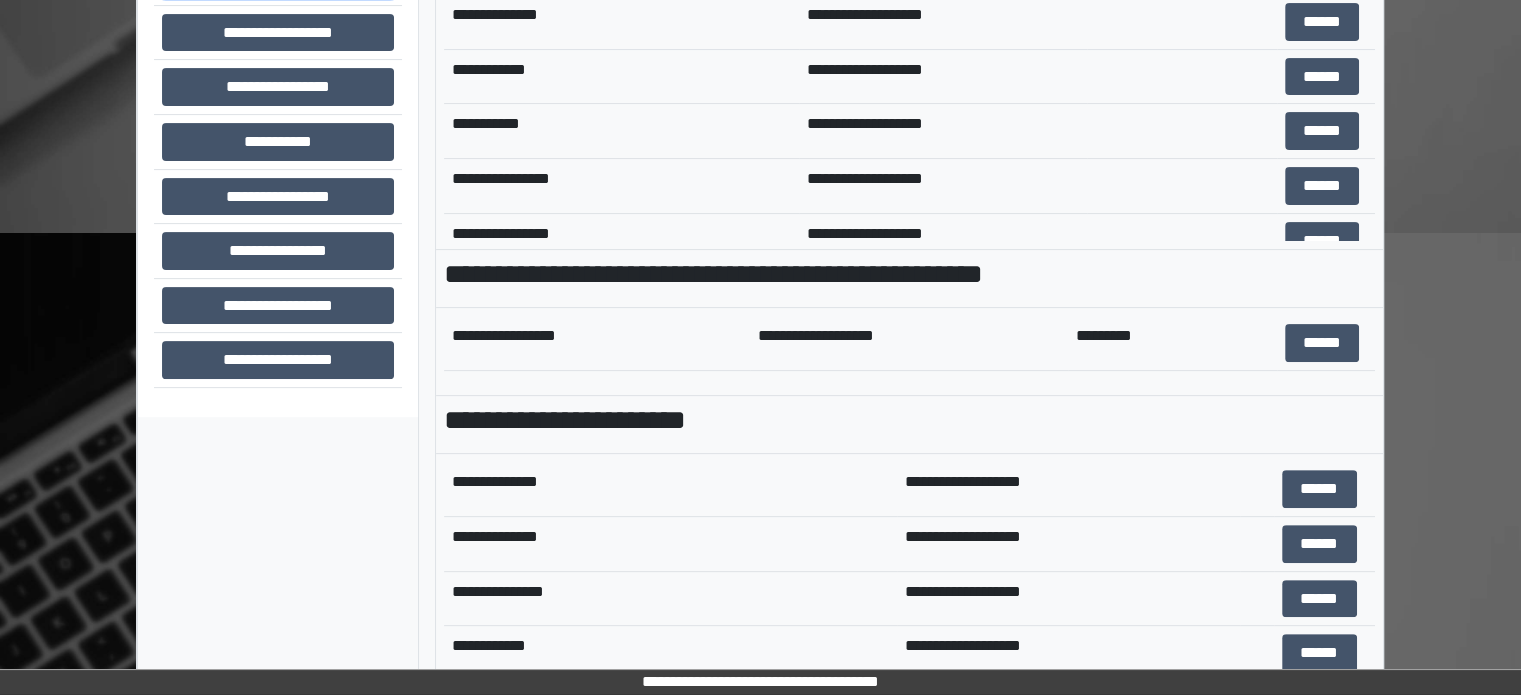scroll, scrollTop: 708, scrollLeft: 0, axis: vertical 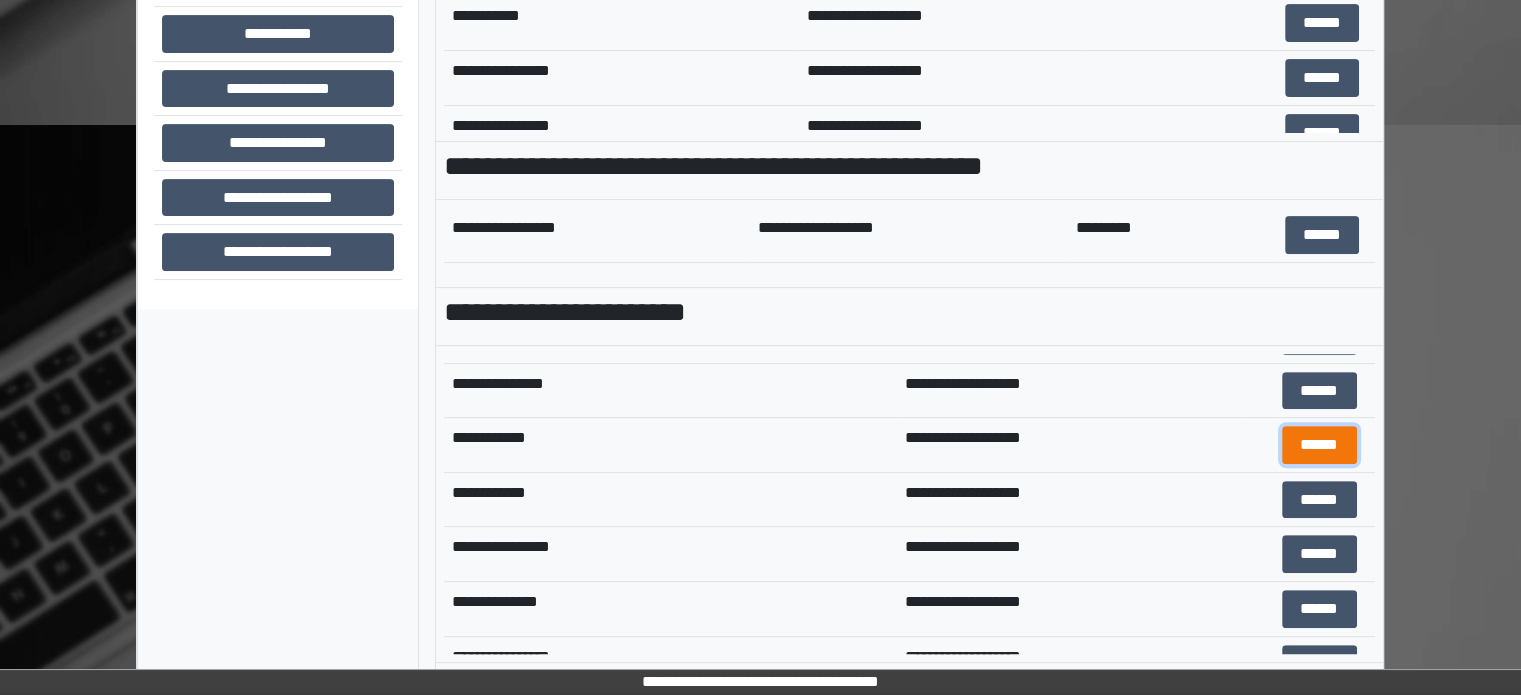 click on "******" at bounding box center [1319, 445] 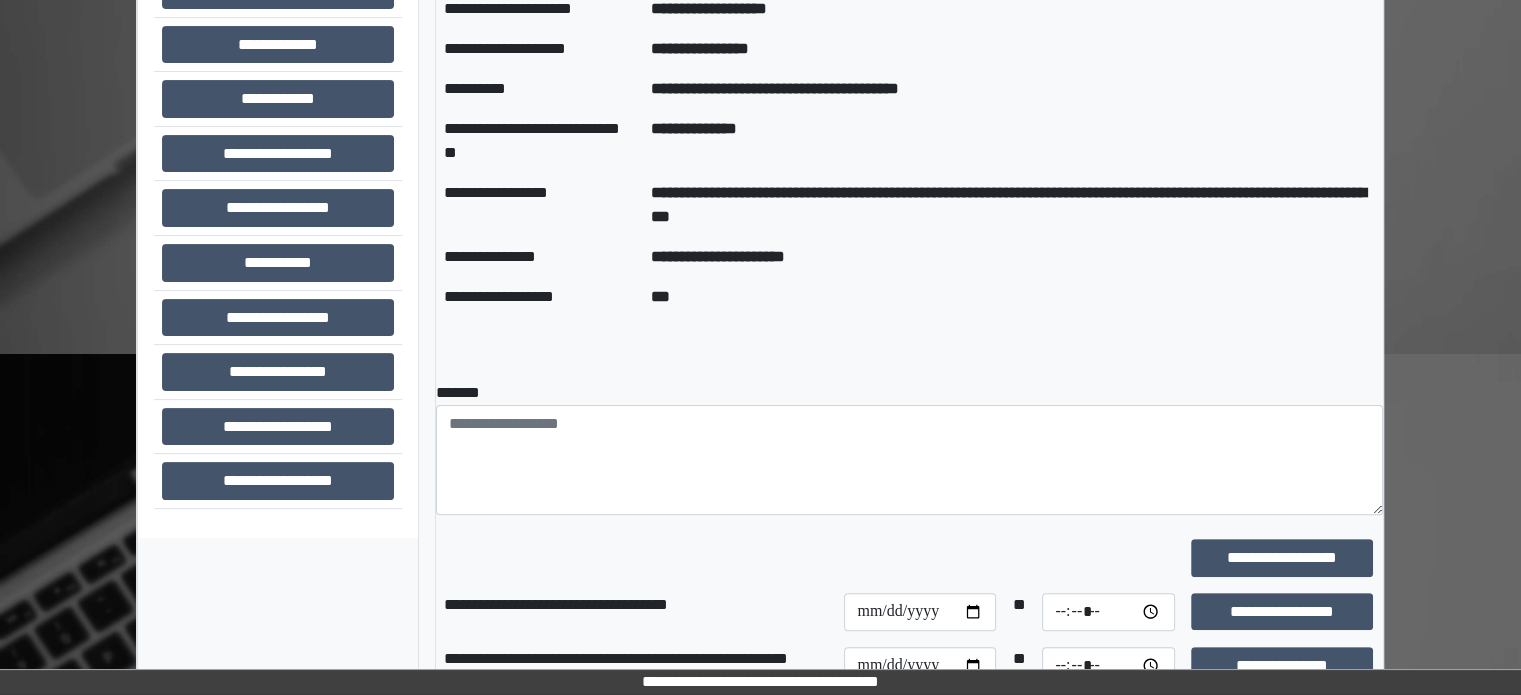 scroll, scrollTop: 508, scrollLeft: 0, axis: vertical 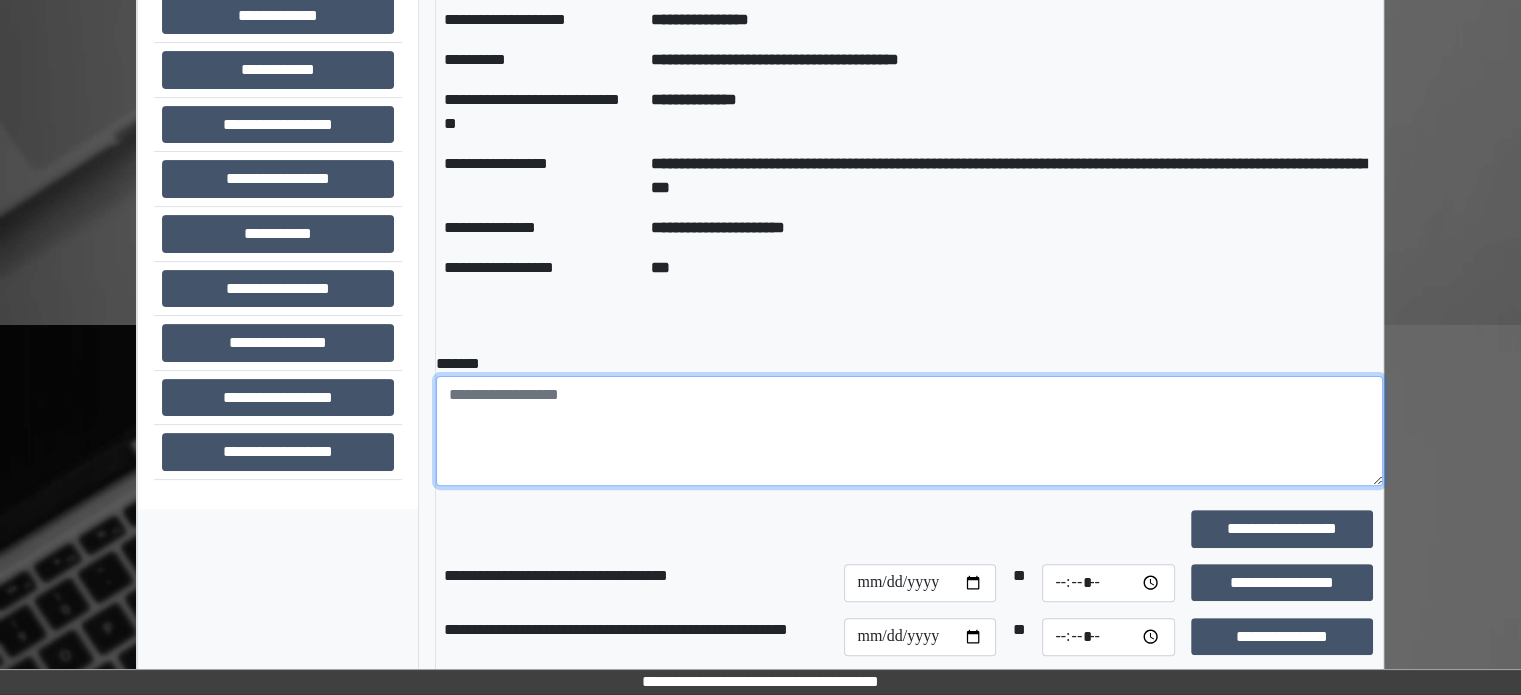 click at bounding box center (909, 431) 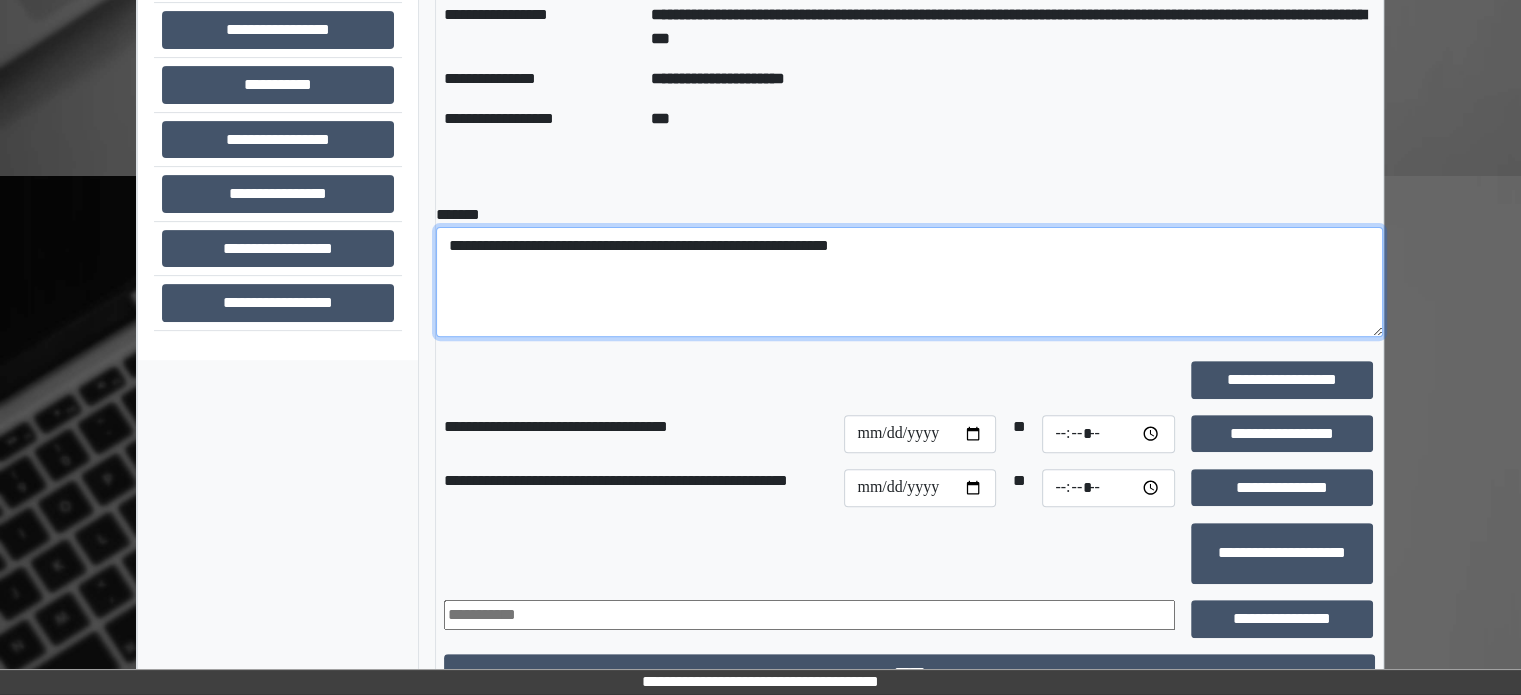 scroll, scrollTop: 776, scrollLeft: 0, axis: vertical 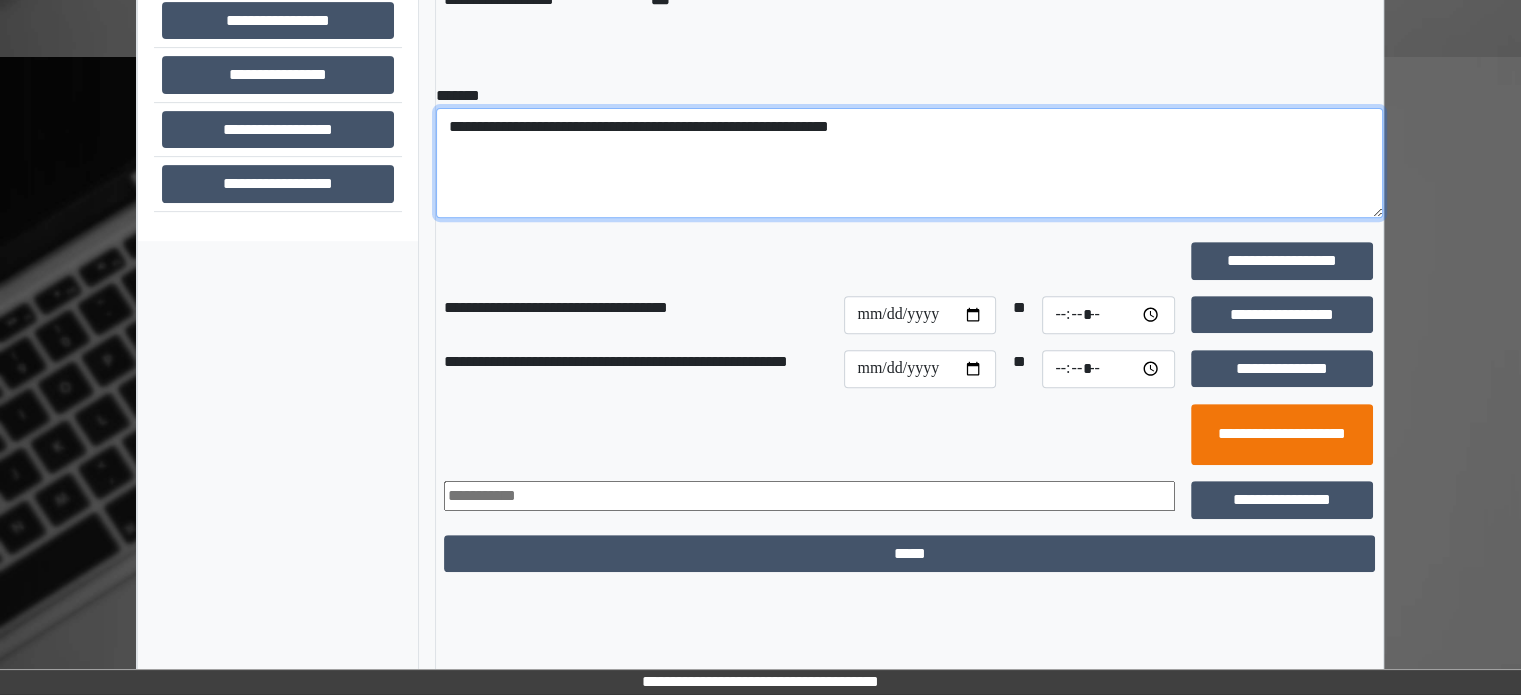 type on "**********" 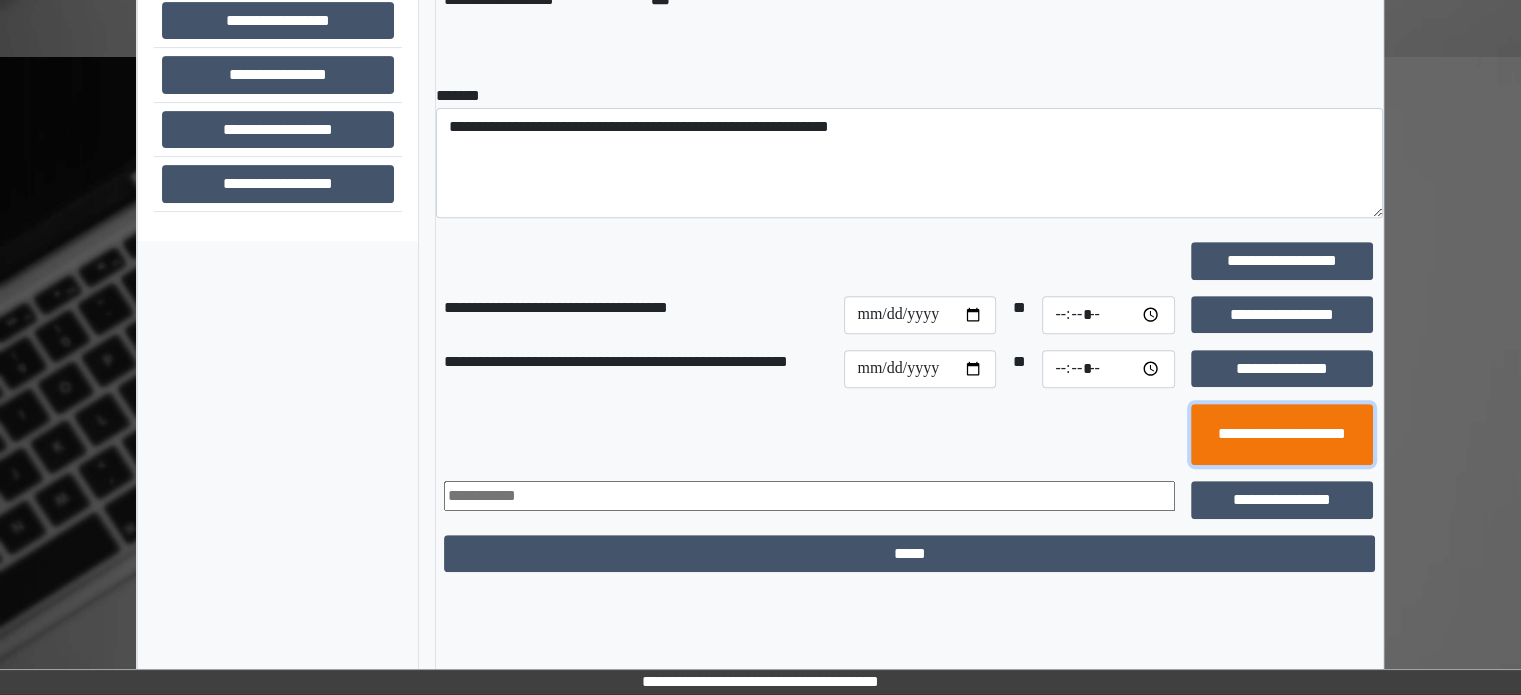 click on "**********" at bounding box center [1282, 435] 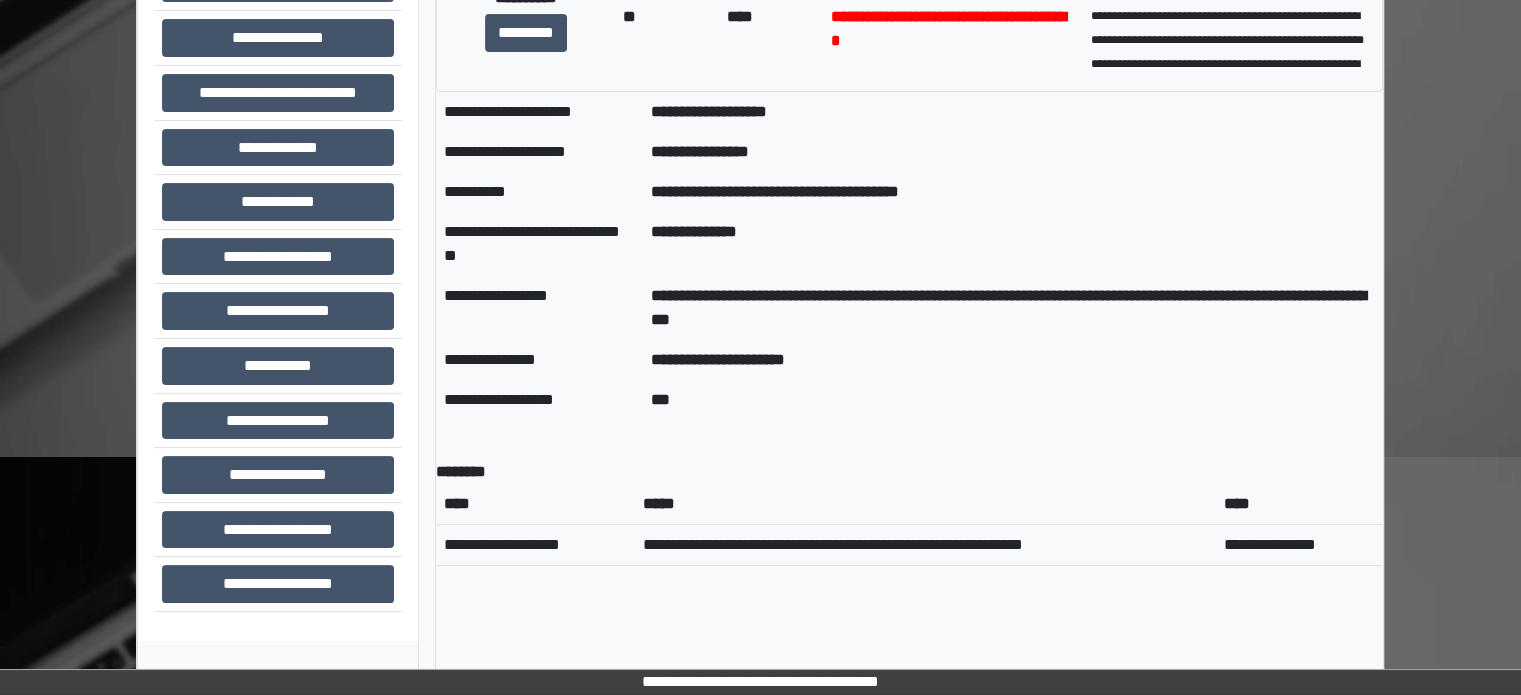 scroll, scrollTop: 376, scrollLeft: 0, axis: vertical 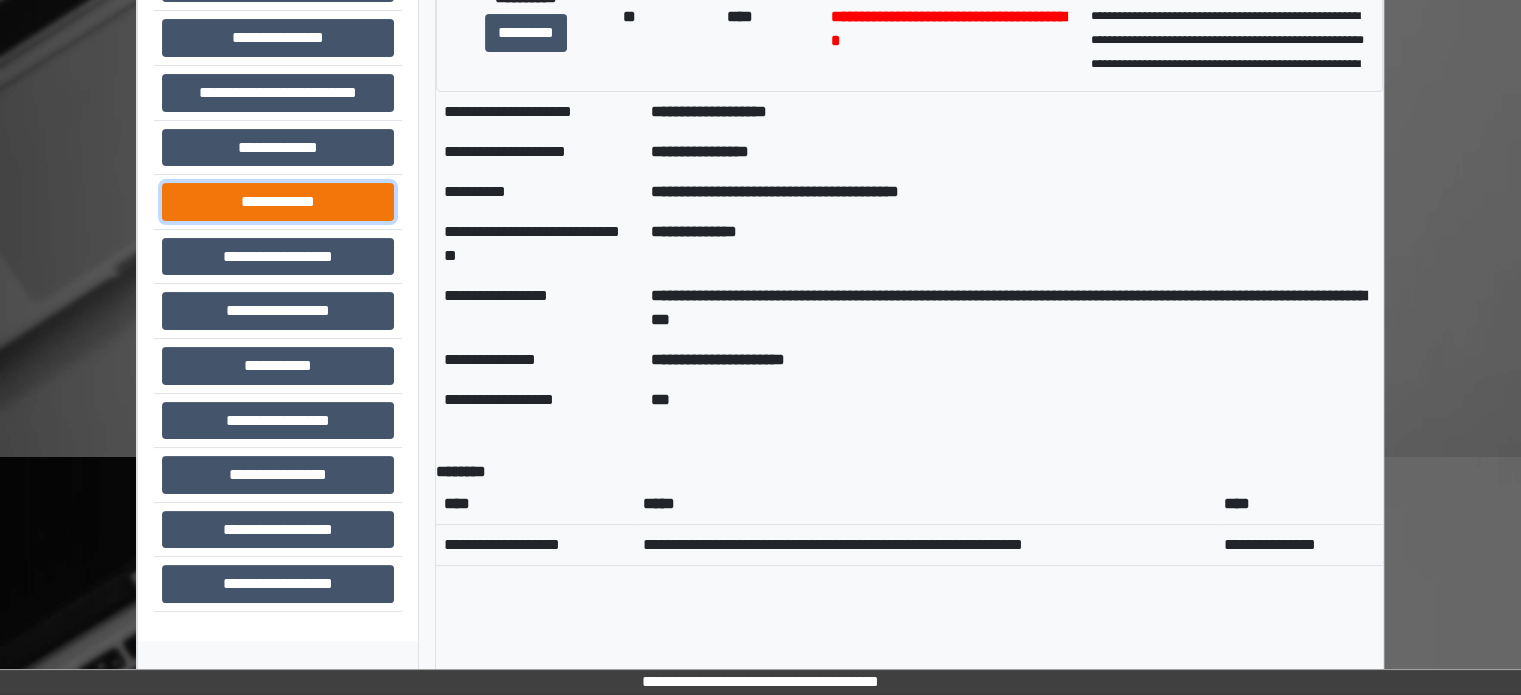 click on "**********" at bounding box center [278, 202] 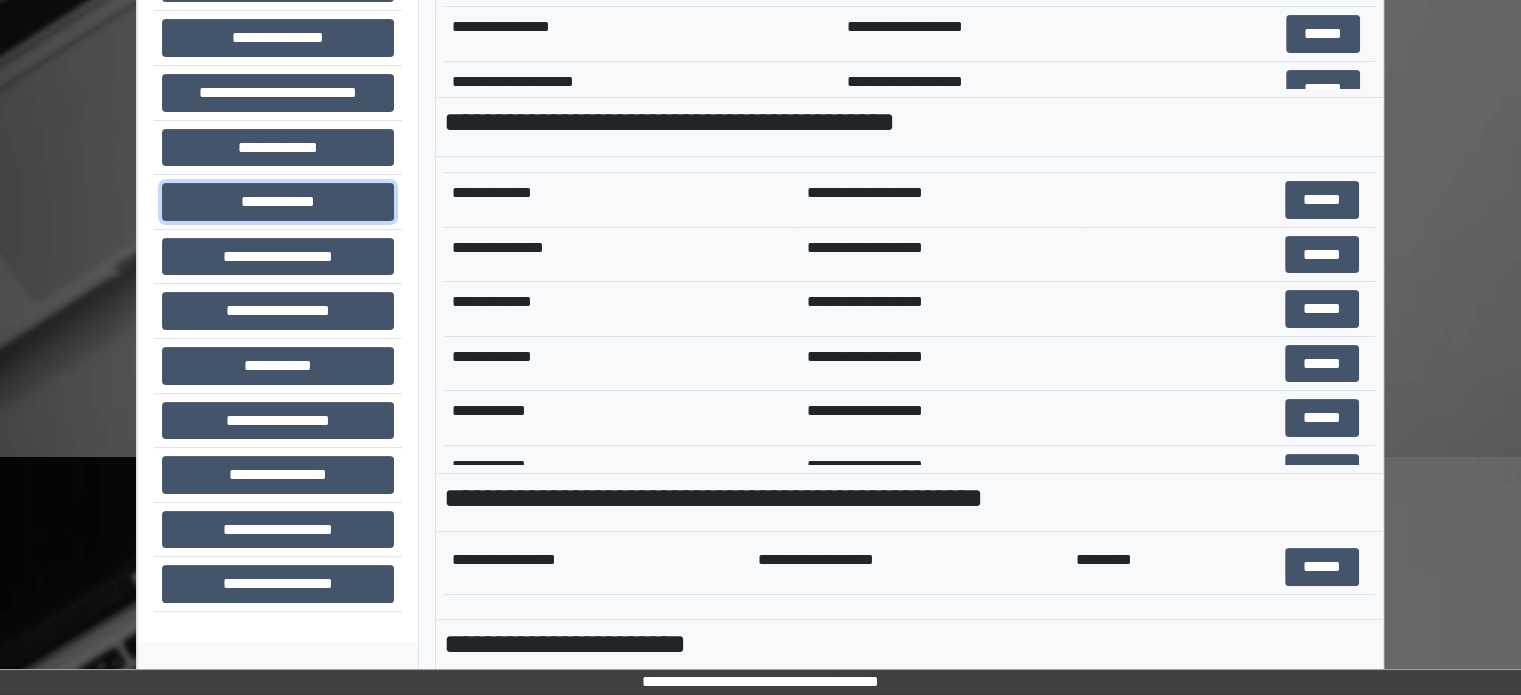 scroll, scrollTop: 900, scrollLeft: 0, axis: vertical 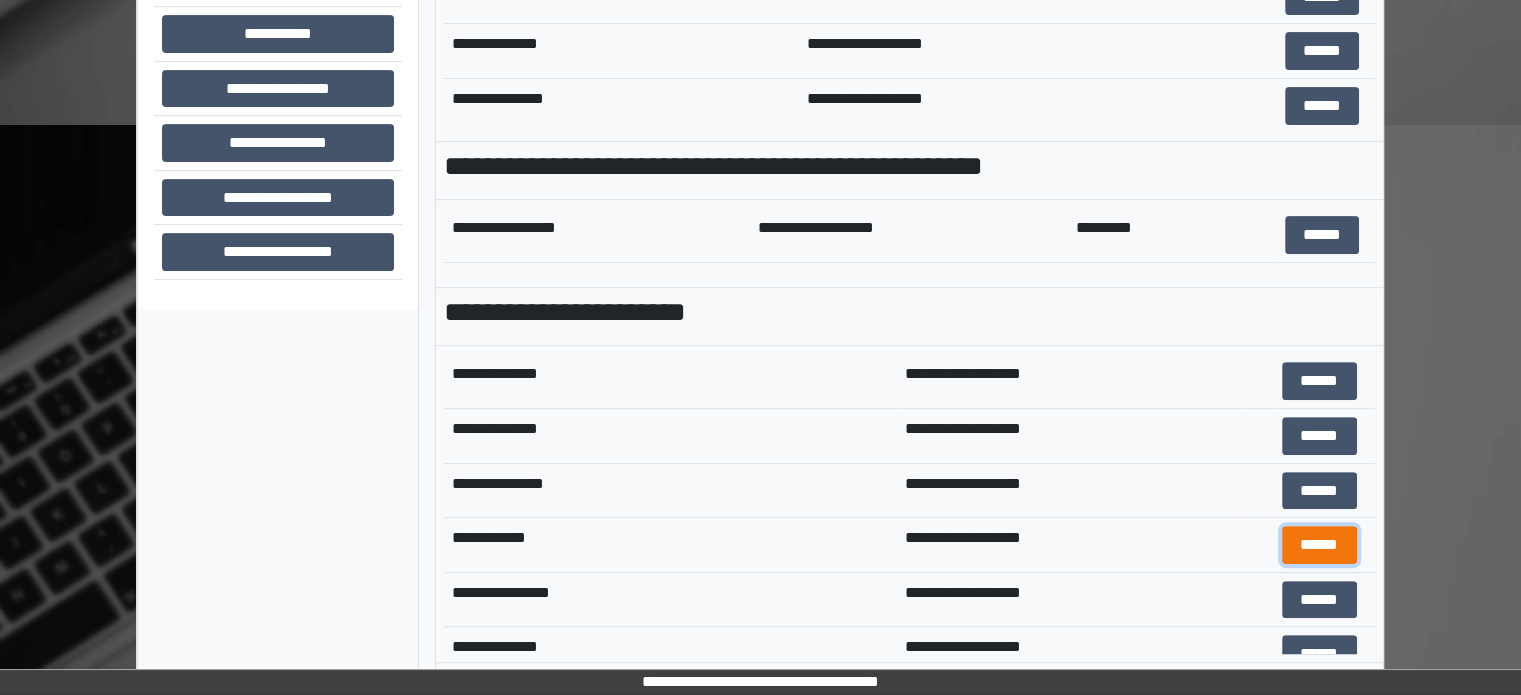 click on "******" at bounding box center (1319, 545) 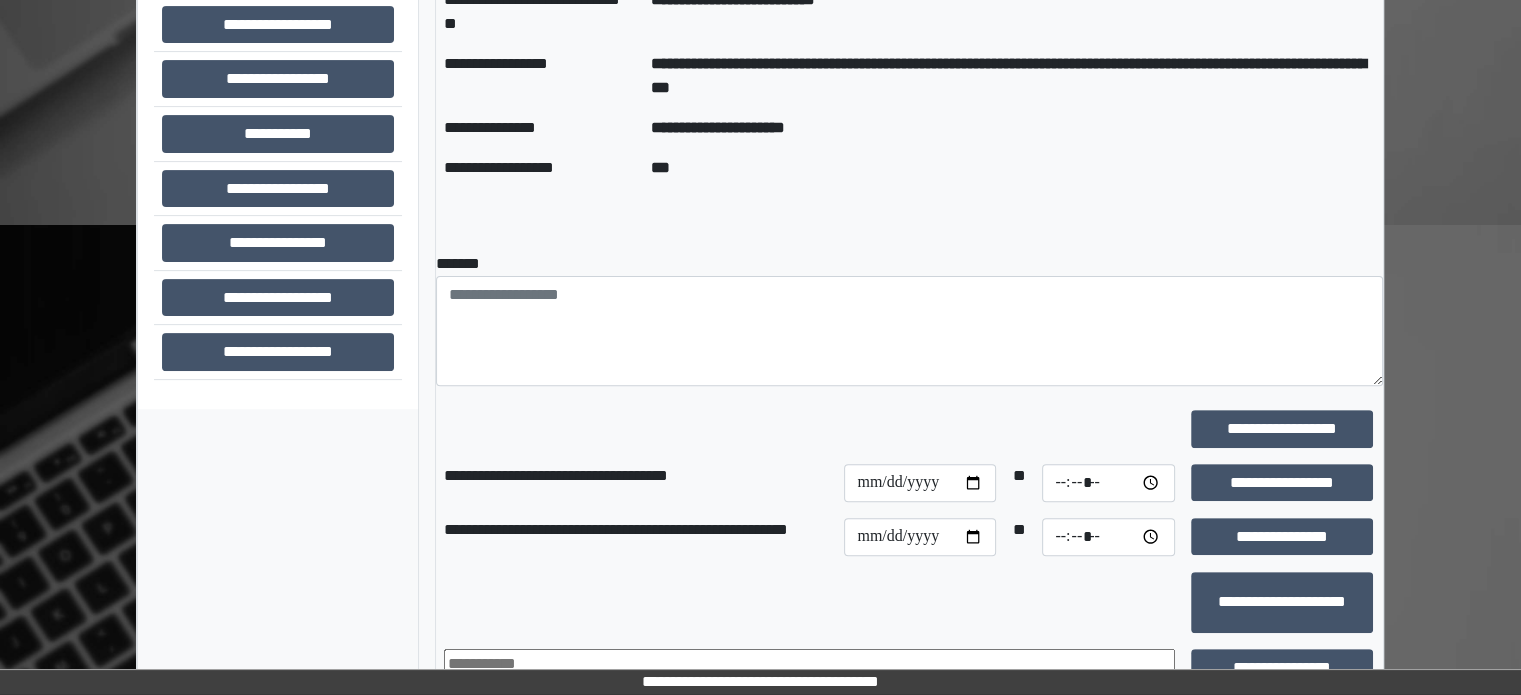 scroll, scrollTop: 508, scrollLeft: 0, axis: vertical 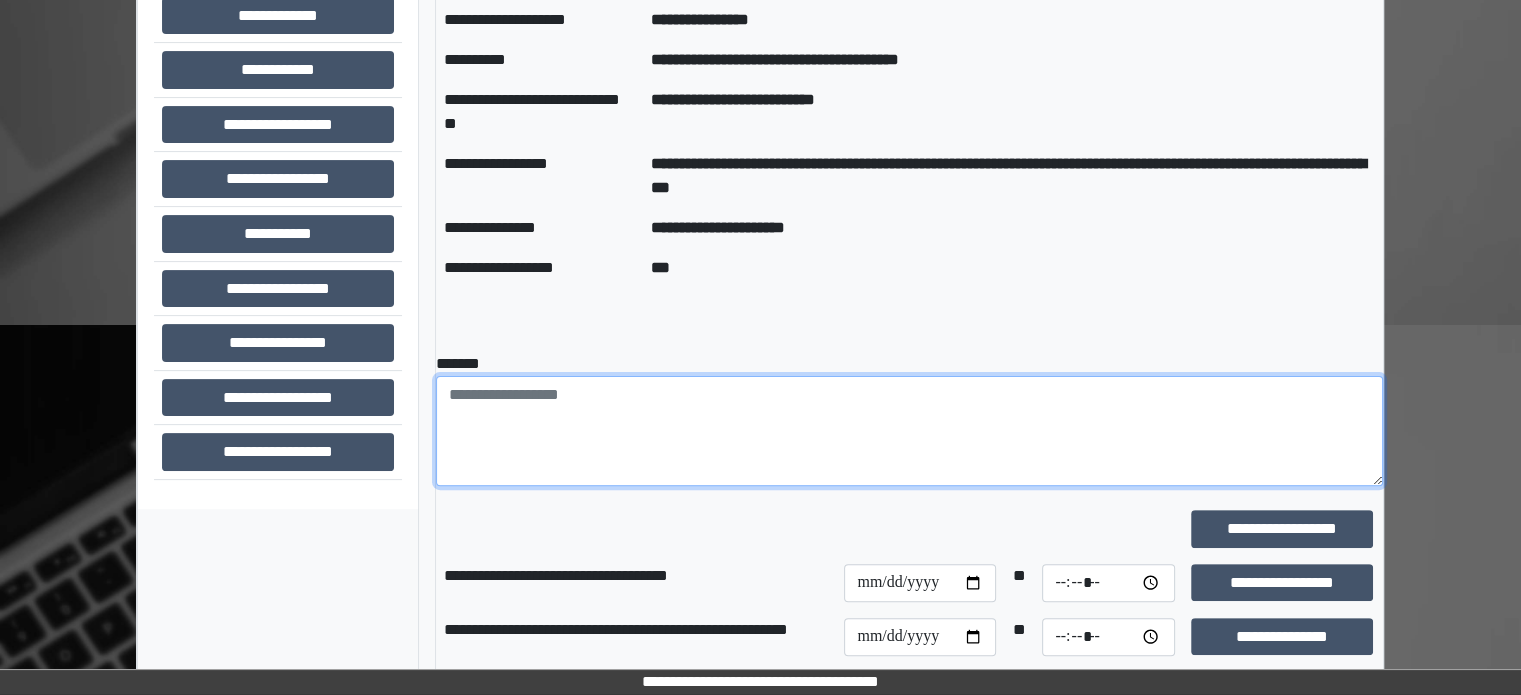click at bounding box center [909, 431] 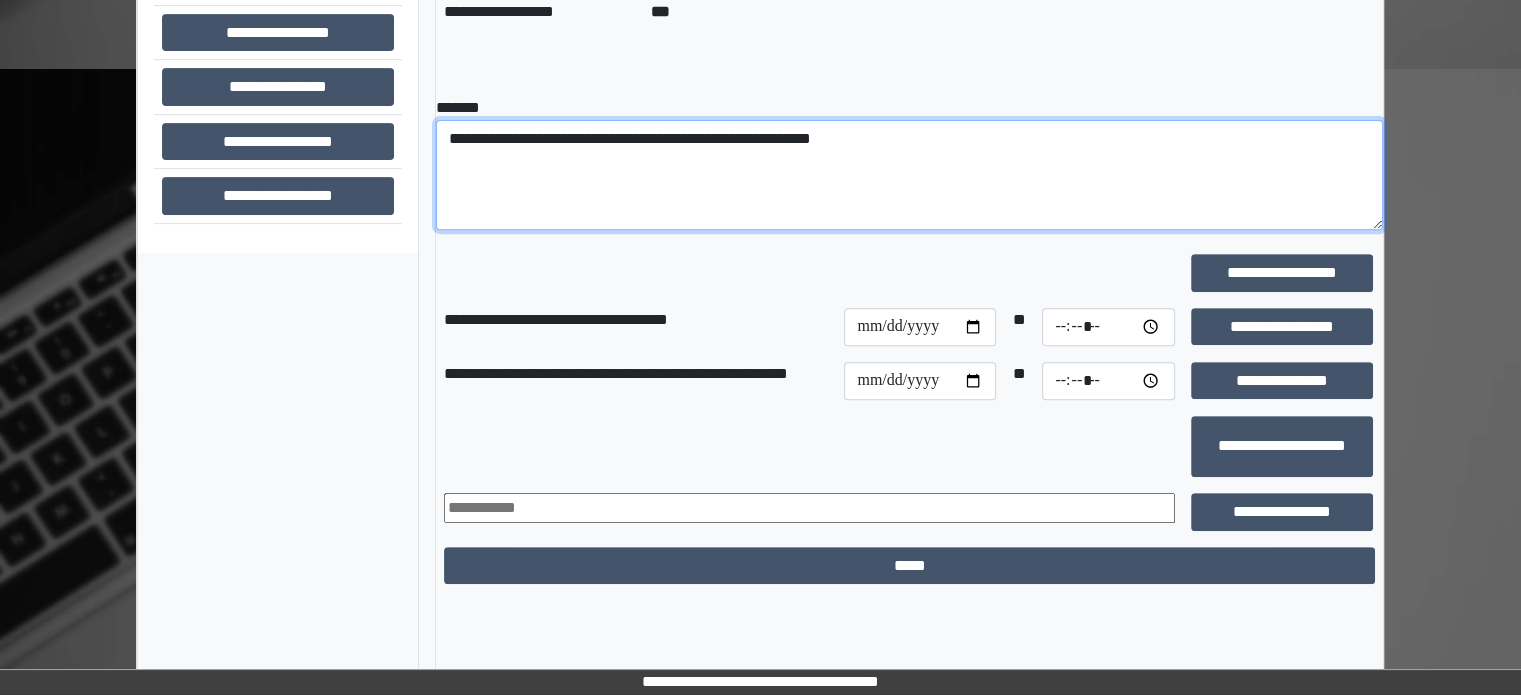 scroll, scrollTop: 776, scrollLeft: 0, axis: vertical 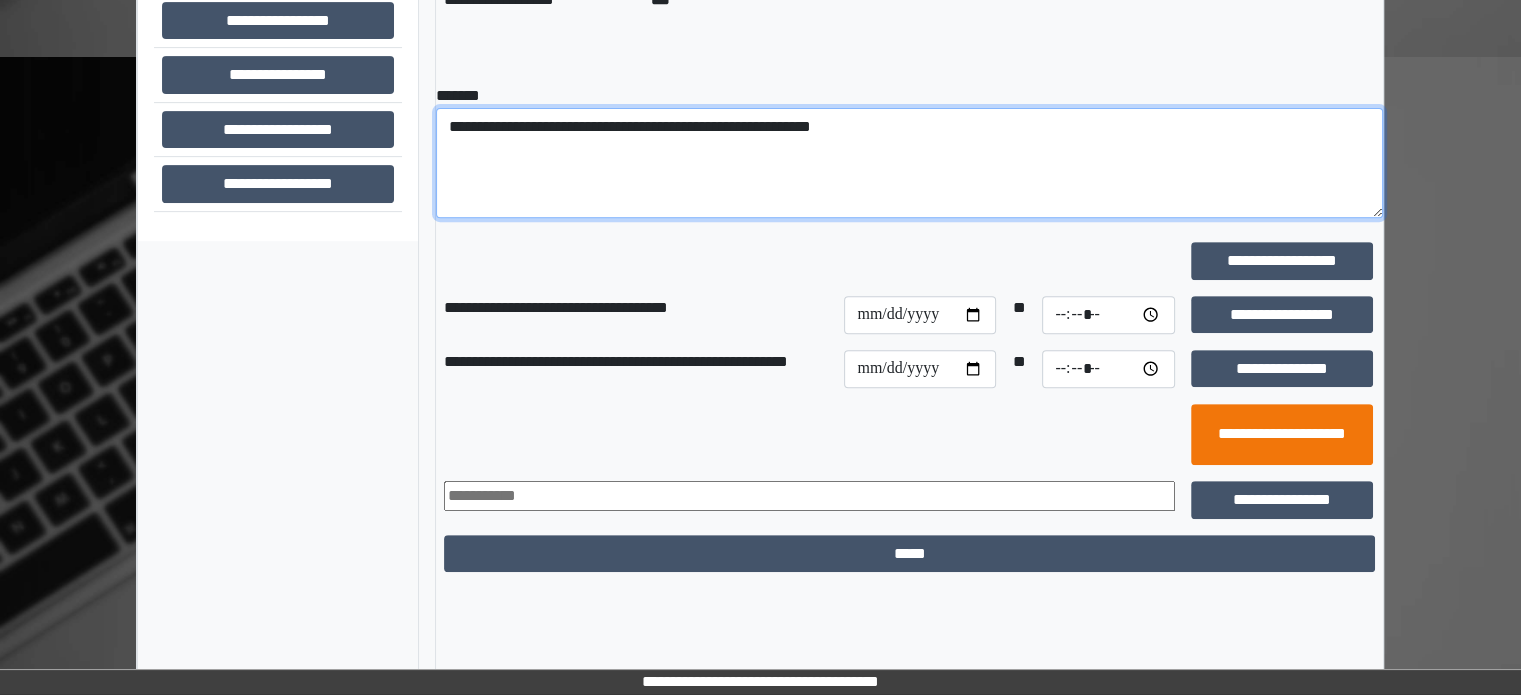 type on "**********" 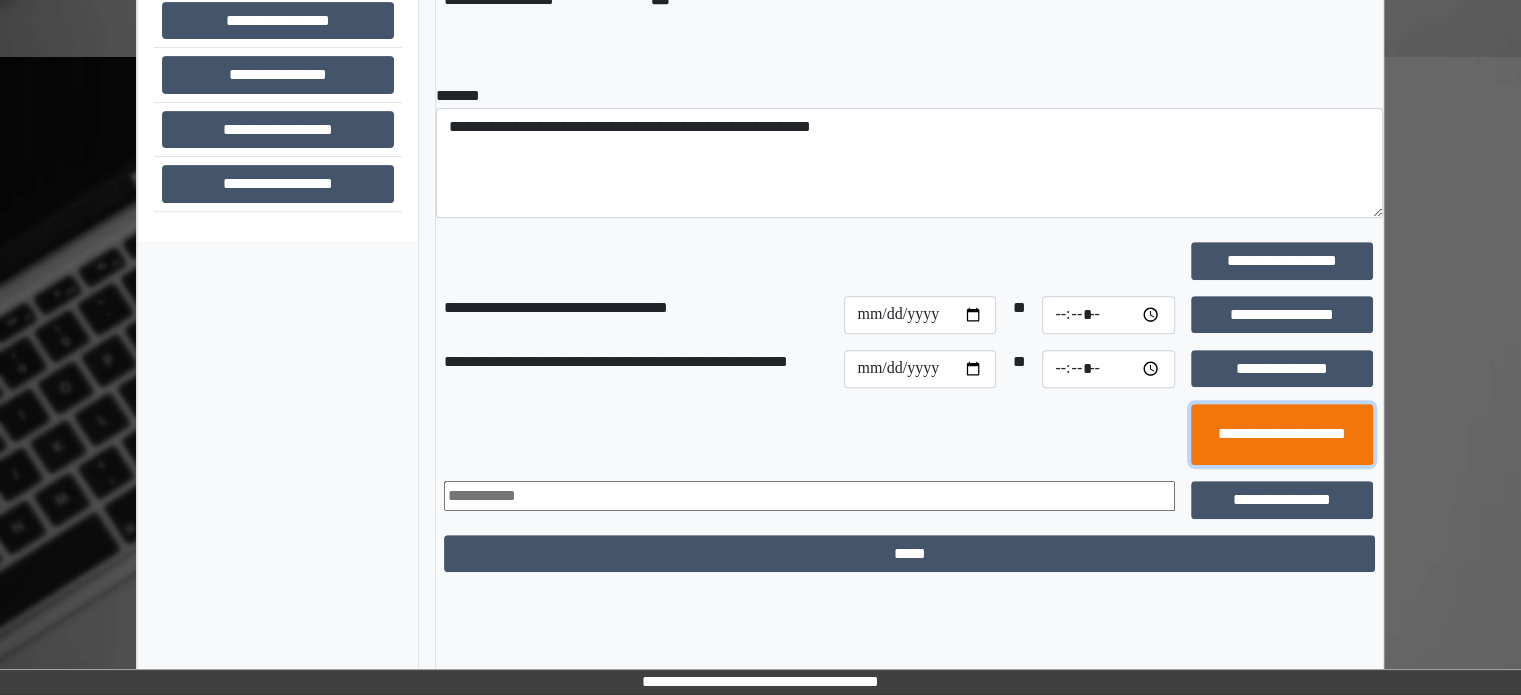 click on "**********" at bounding box center (1282, 435) 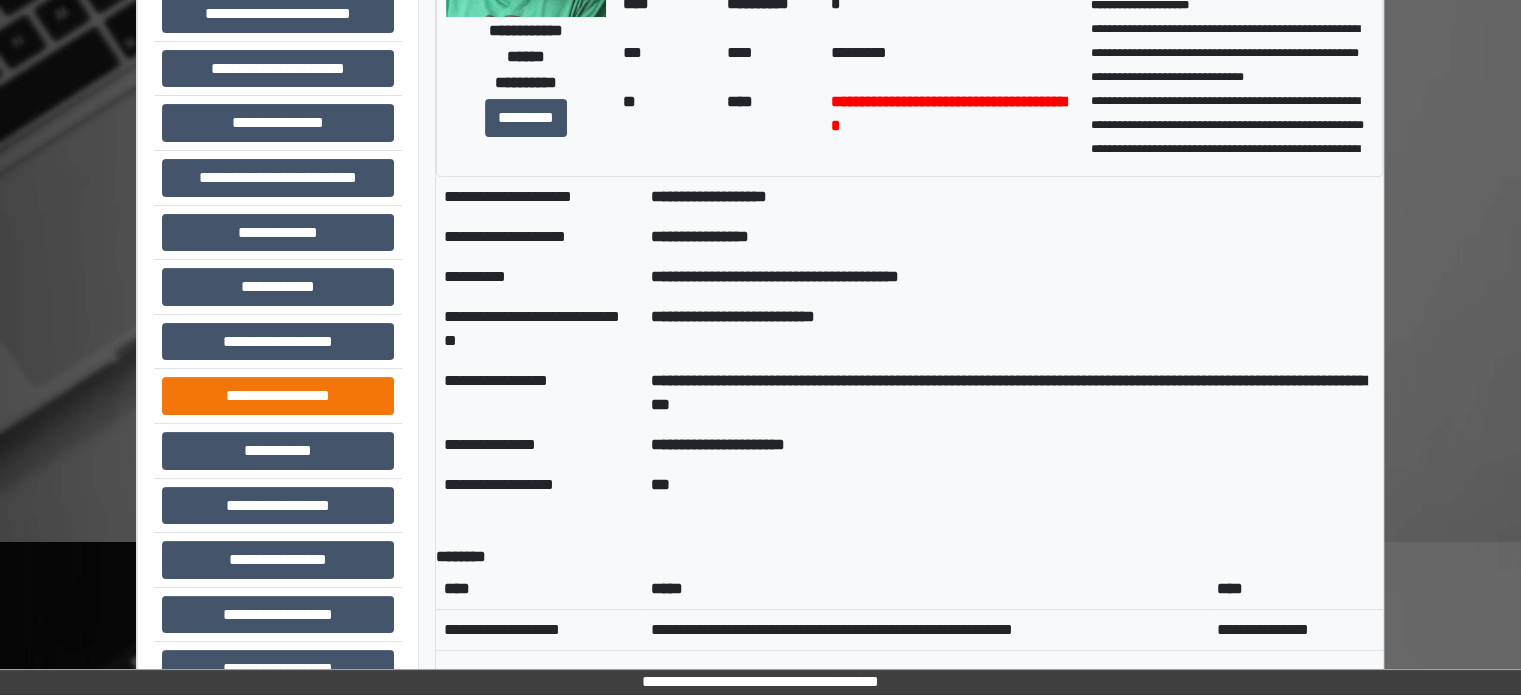 scroll, scrollTop: 376, scrollLeft: 0, axis: vertical 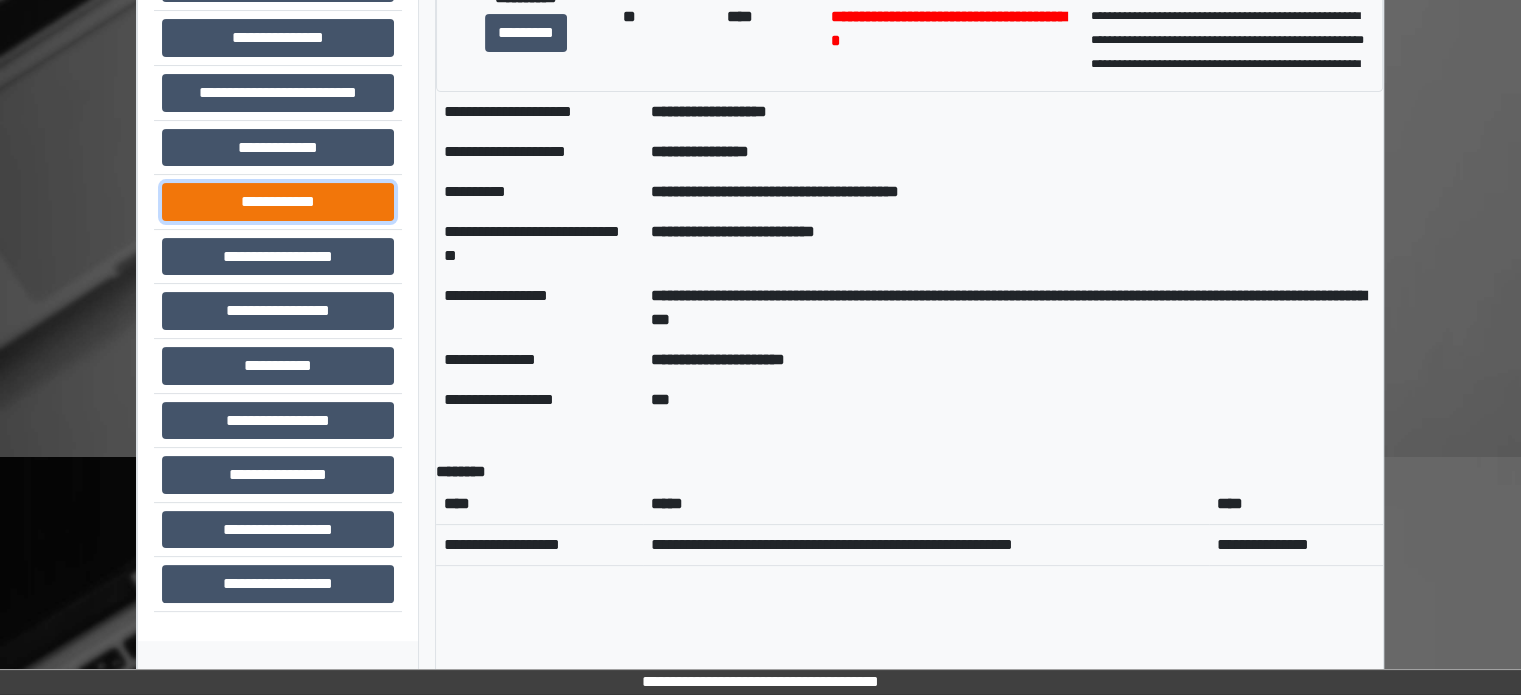 click on "**********" at bounding box center (278, 202) 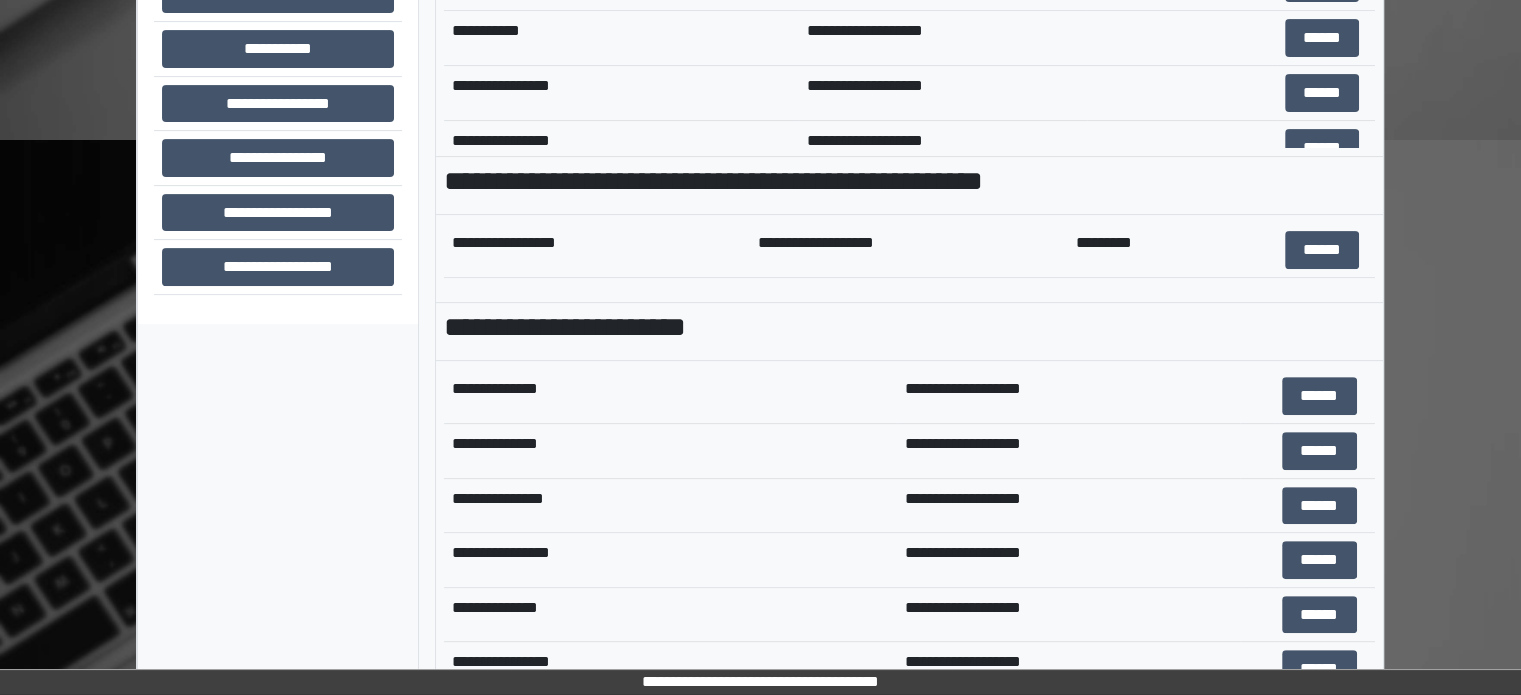 scroll, scrollTop: 708, scrollLeft: 0, axis: vertical 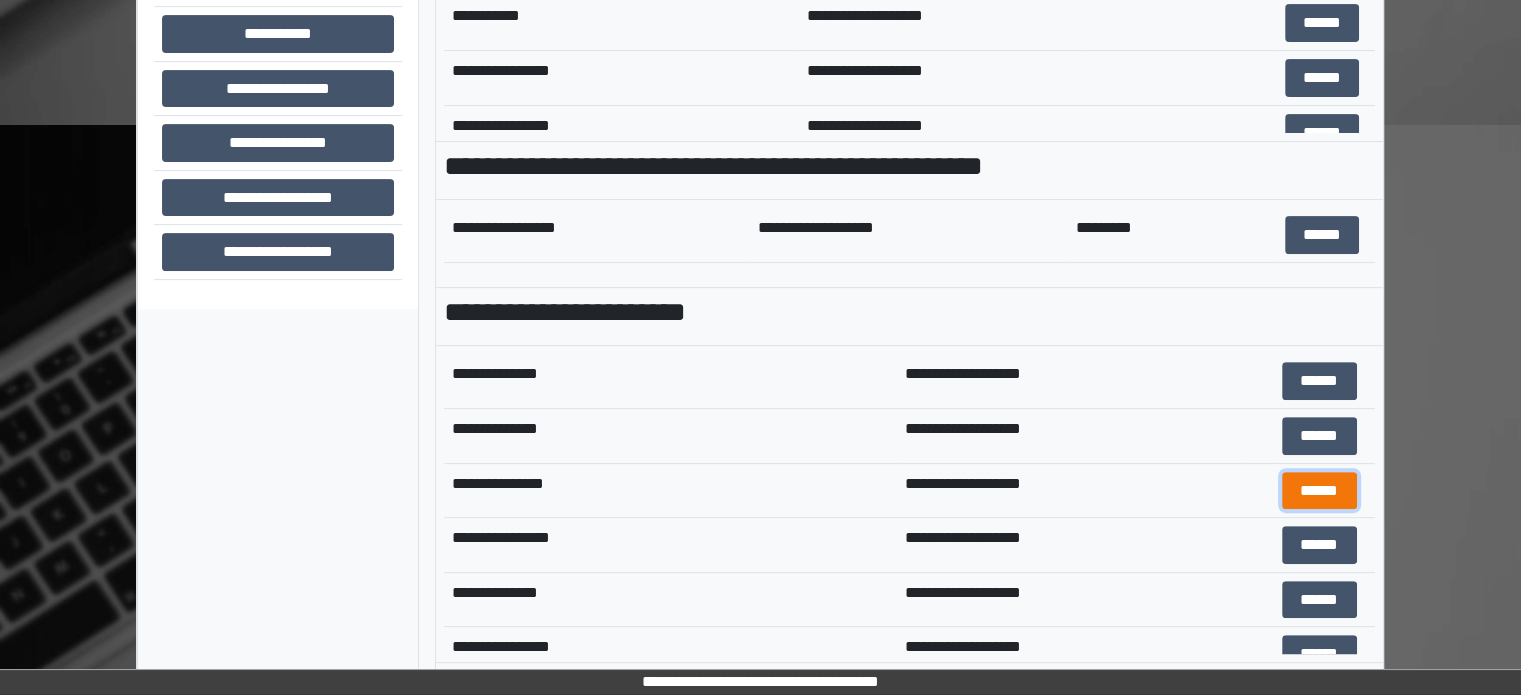 click on "******" at bounding box center [1319, 491] 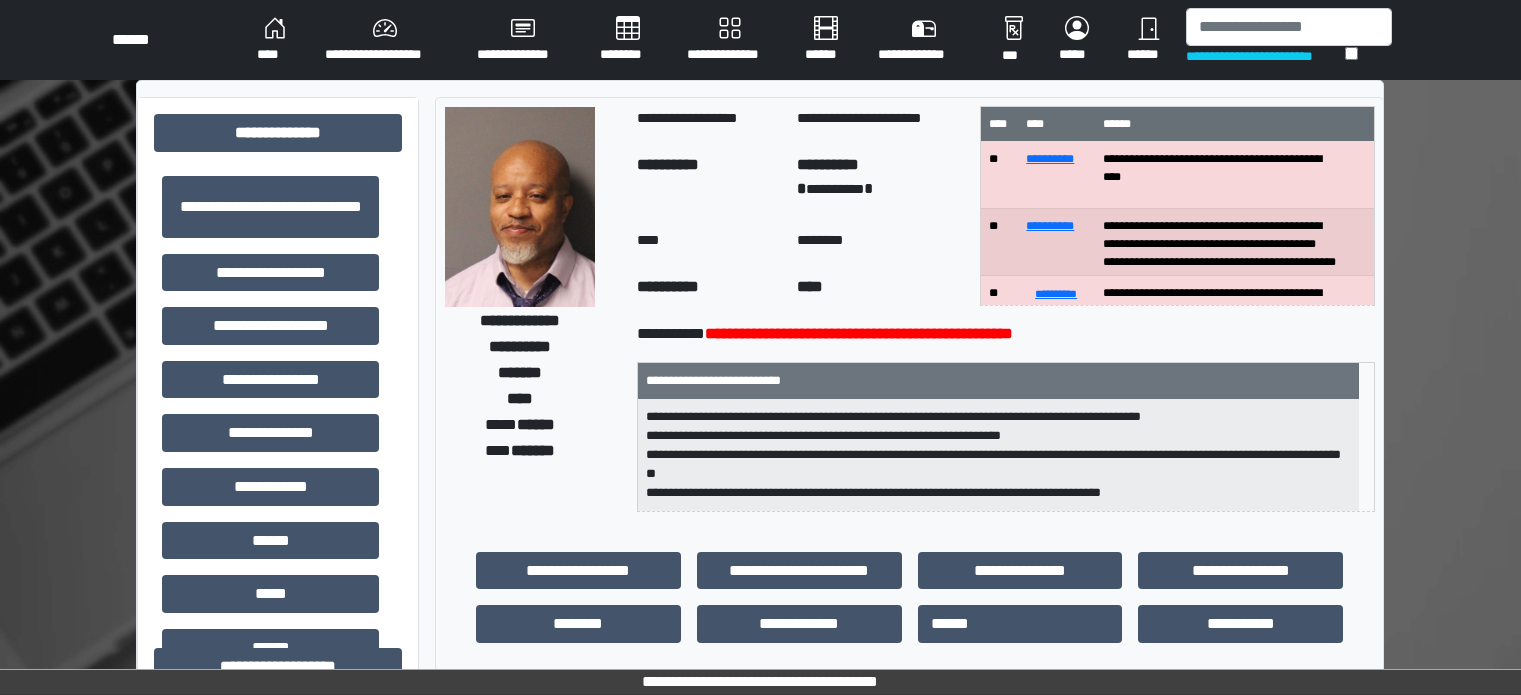 scroll, scrollTop: 0, scrollLeft: 0, axis: both 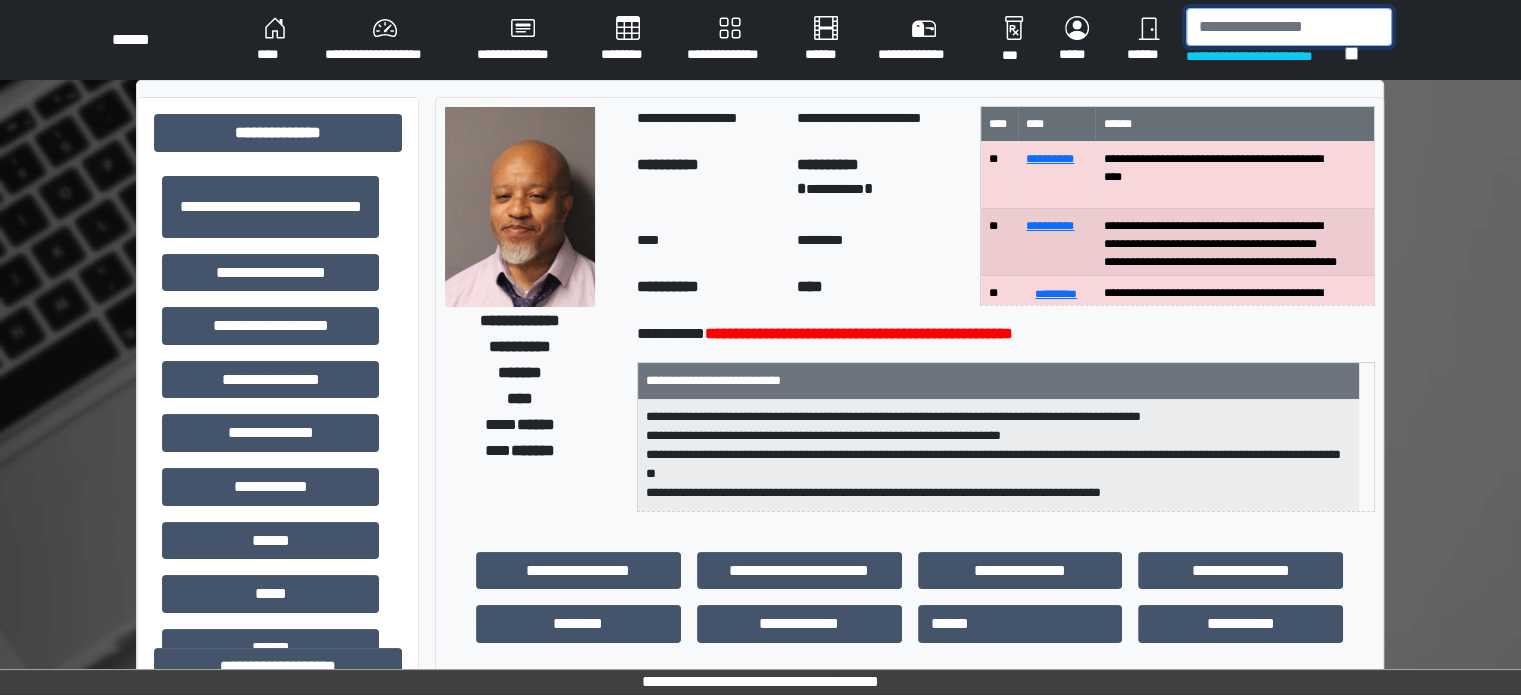 click at bounding box center [1289, 27] 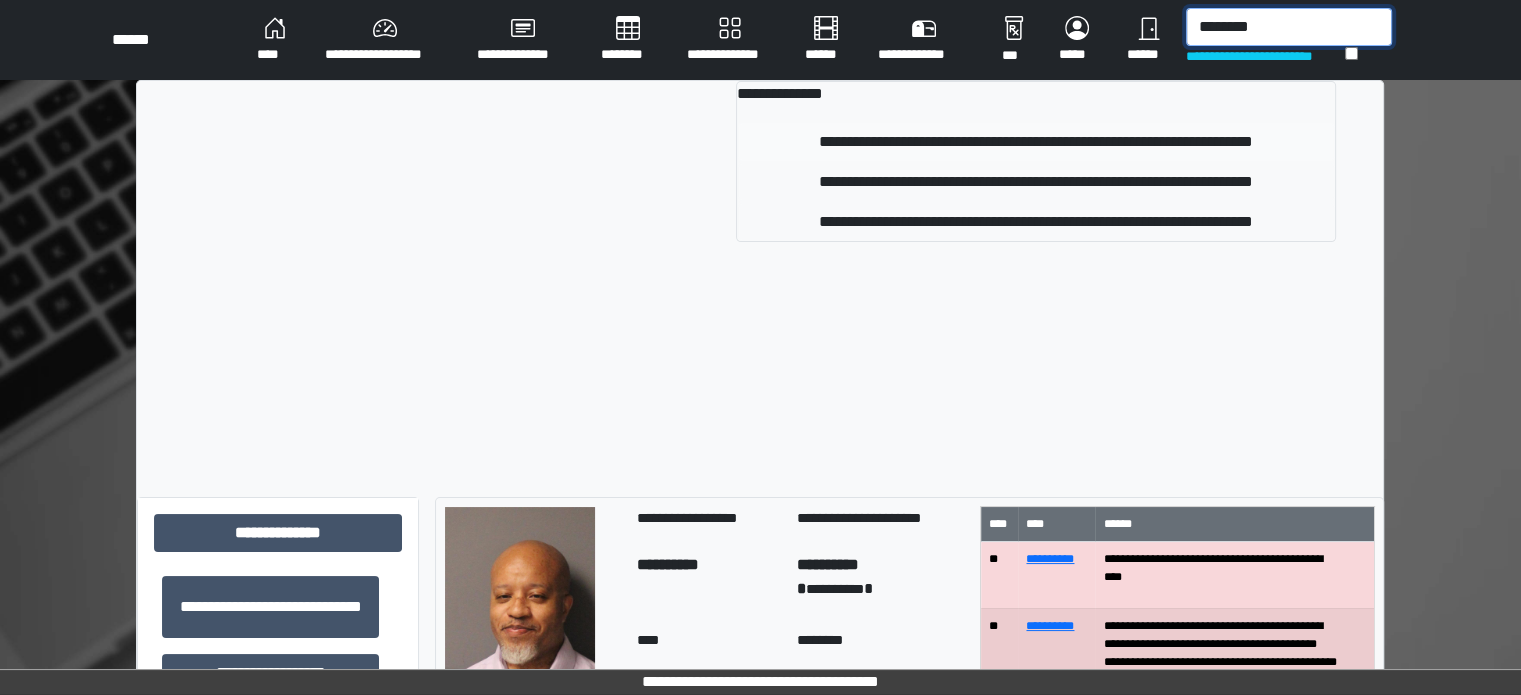 type on "********" 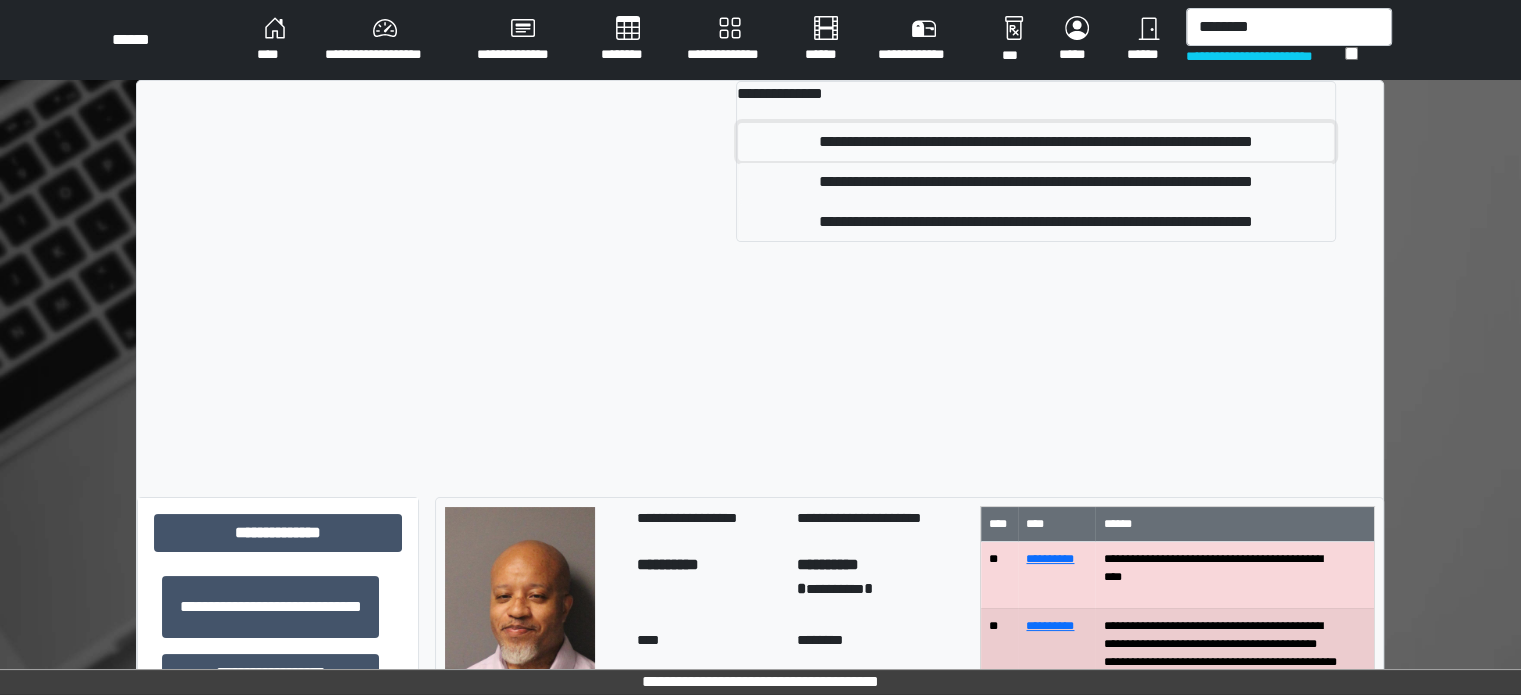 click on "**********" at bounding box center [1035, 142] 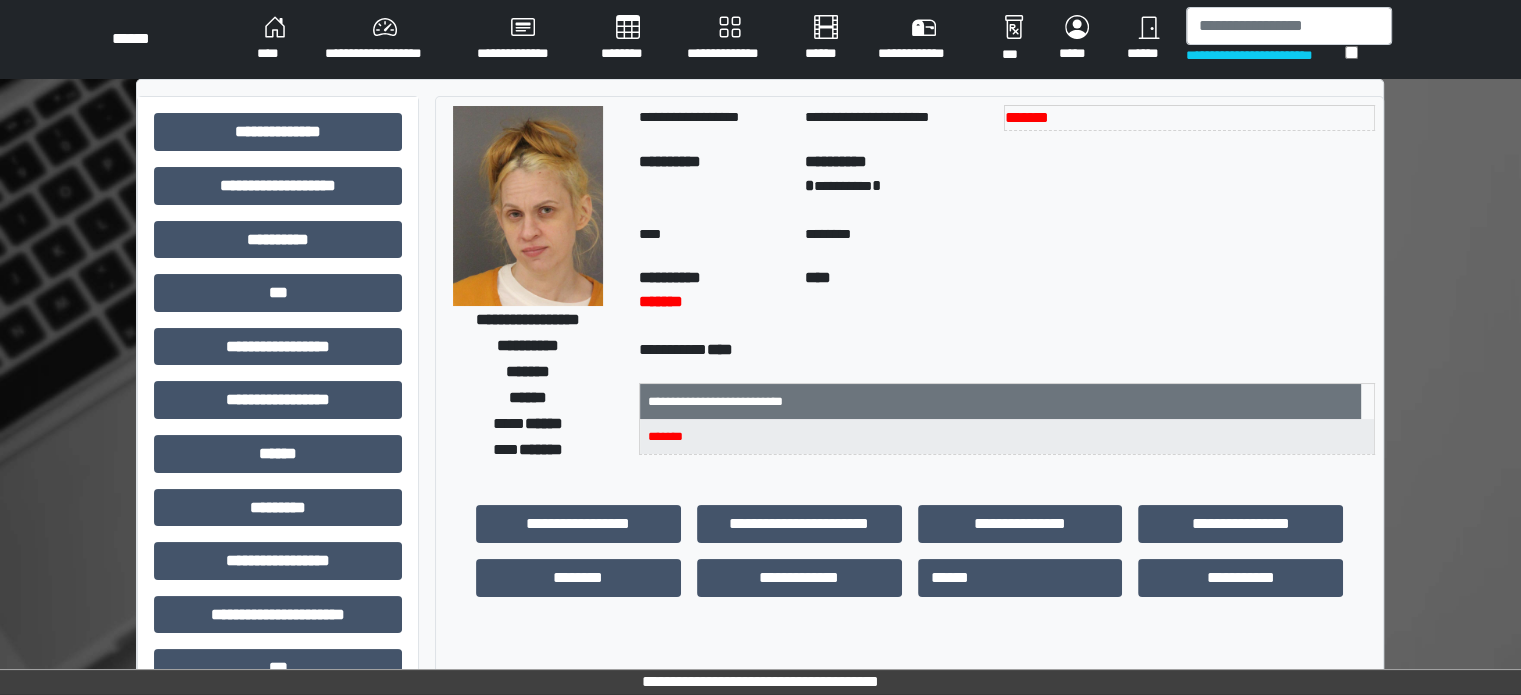 scroll, scrollTop: 0, scrollLeft: 0, axis: both 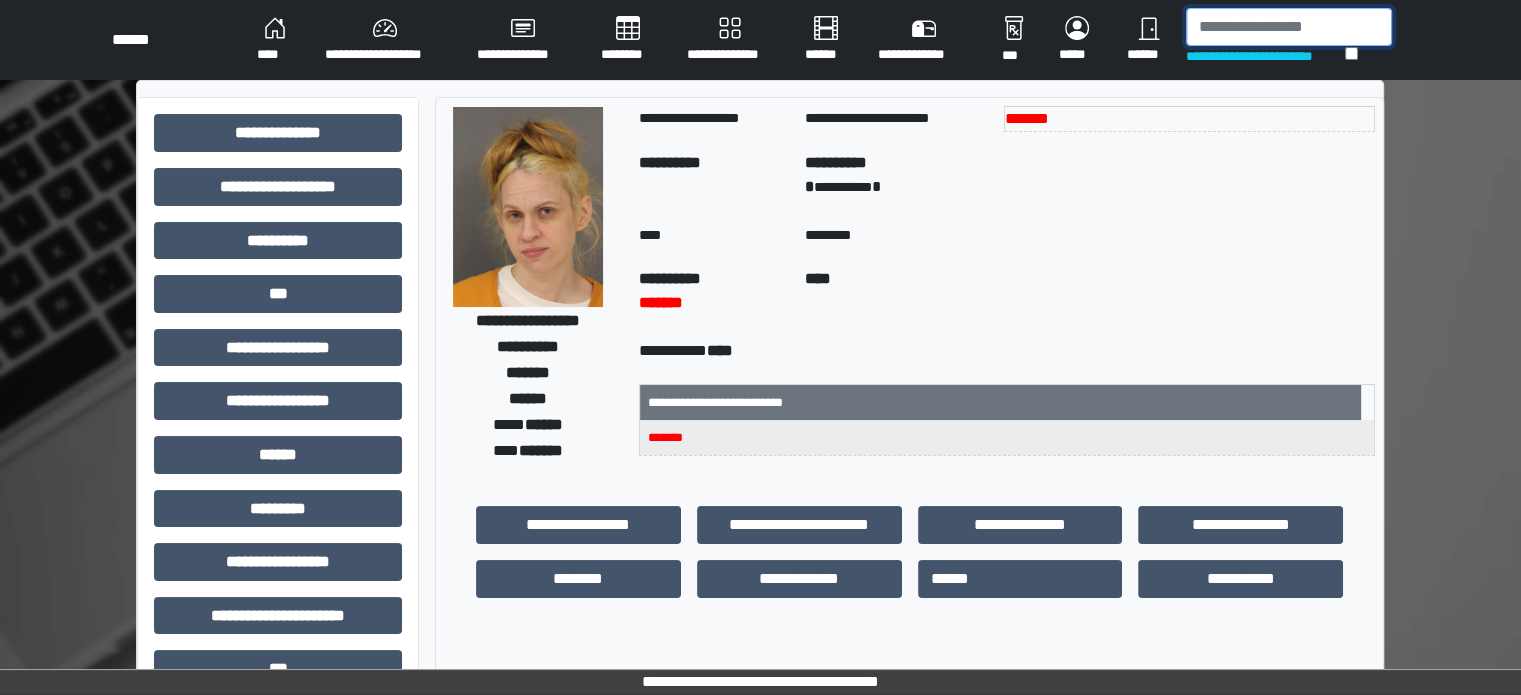 click at bounding box center [1289, 27] 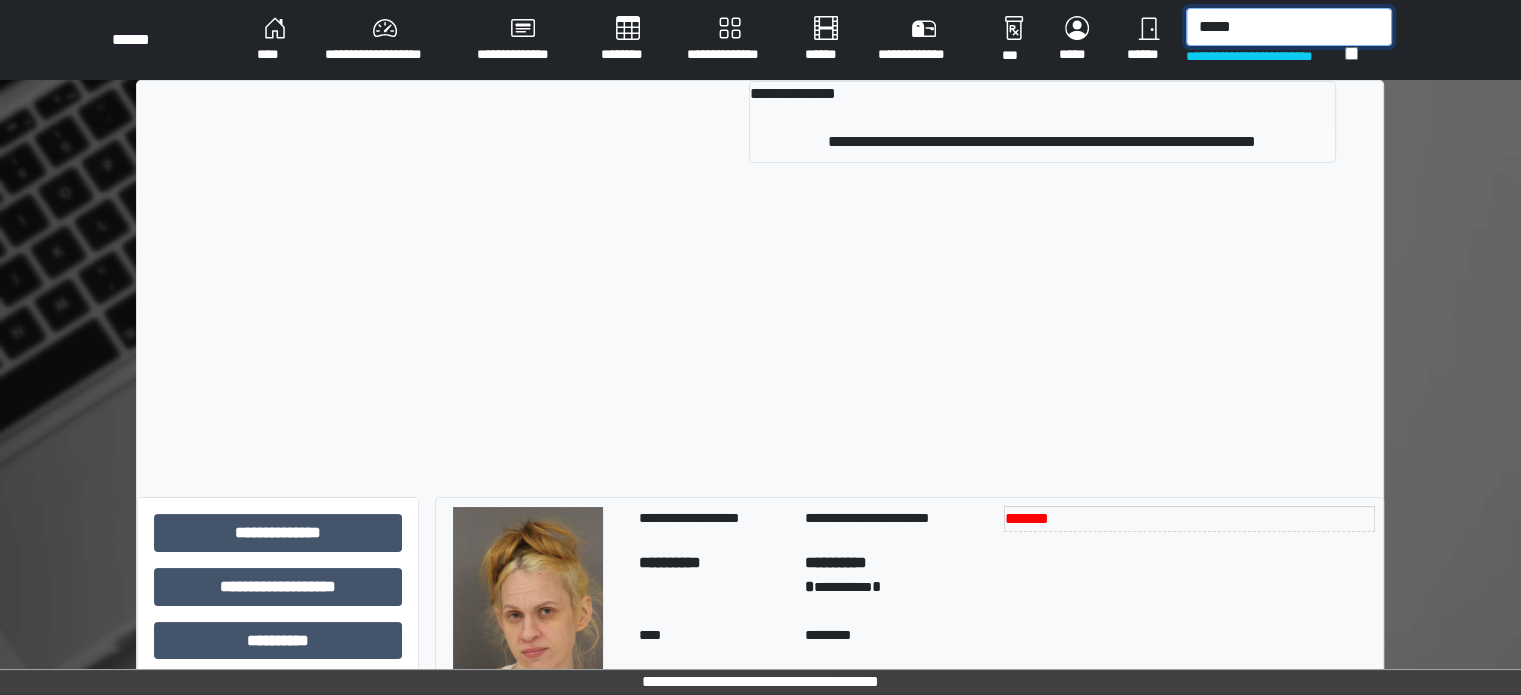 type on "*****" 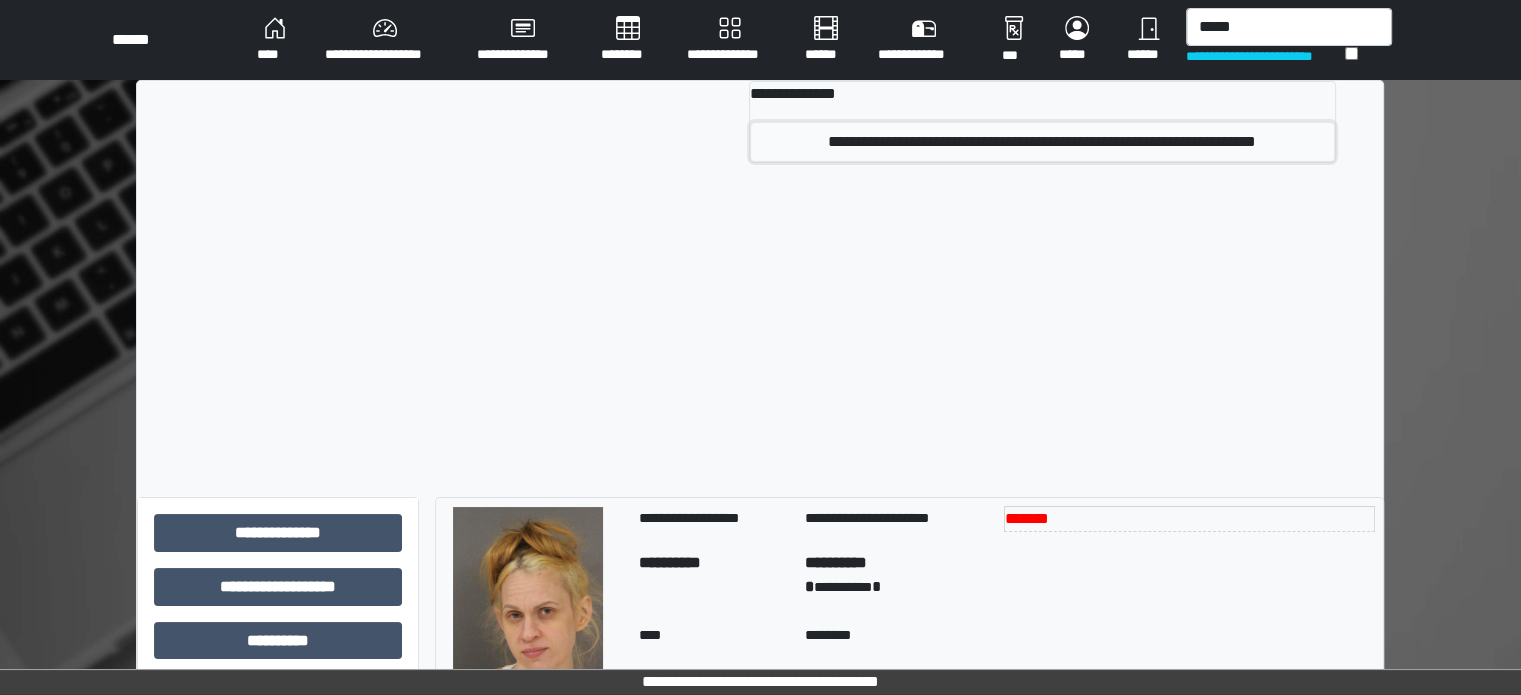 click on "**********" at bounding box center [1042, 142] 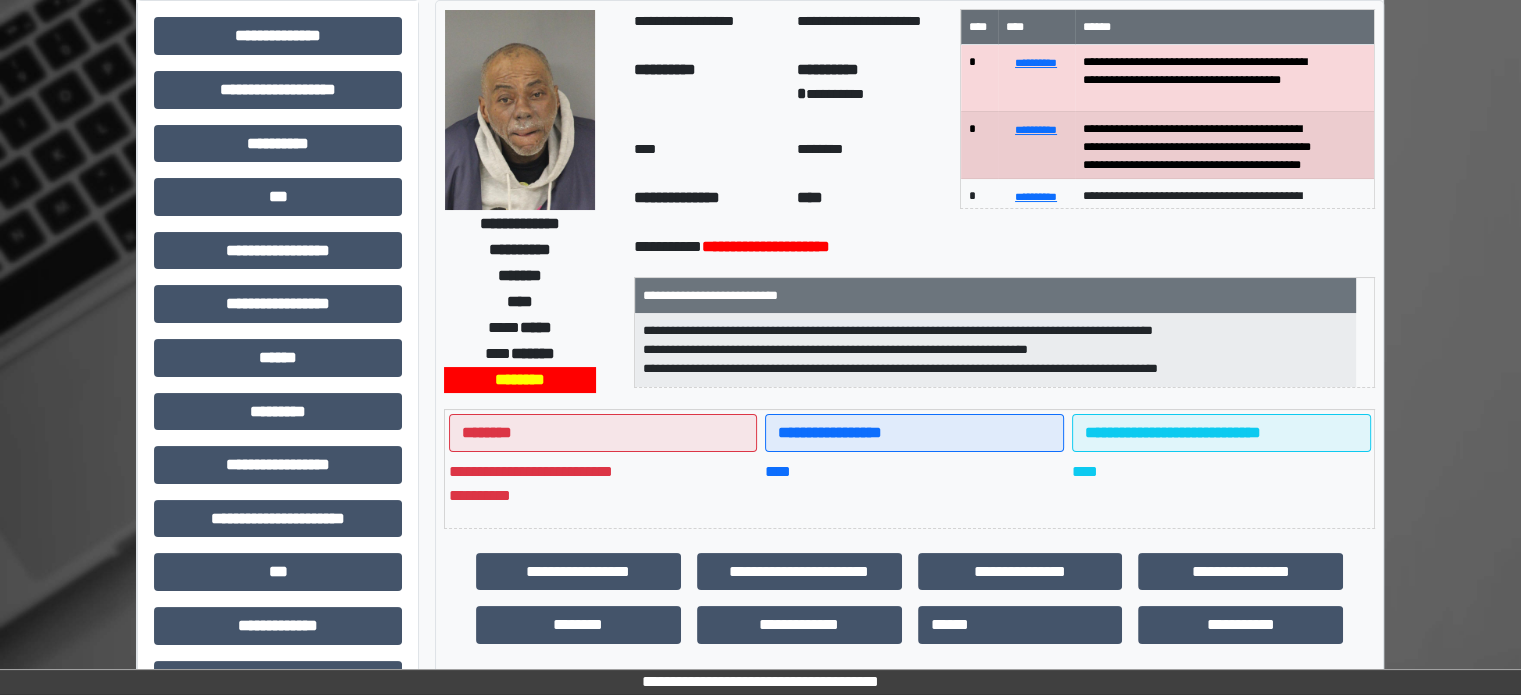 scroll, scrollTop: 471, scrollLeft: 0, axis: vertical 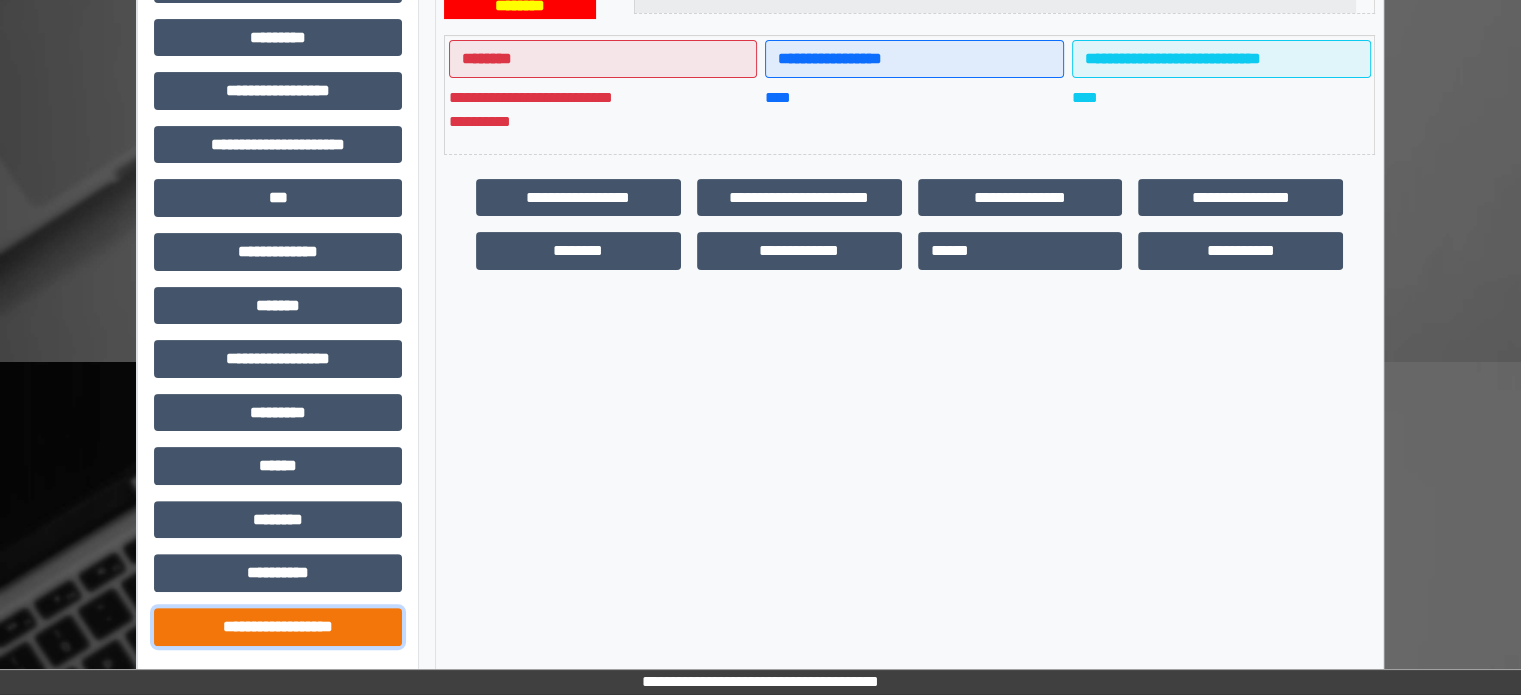 click on "**********" at bounding box center (278, 627) 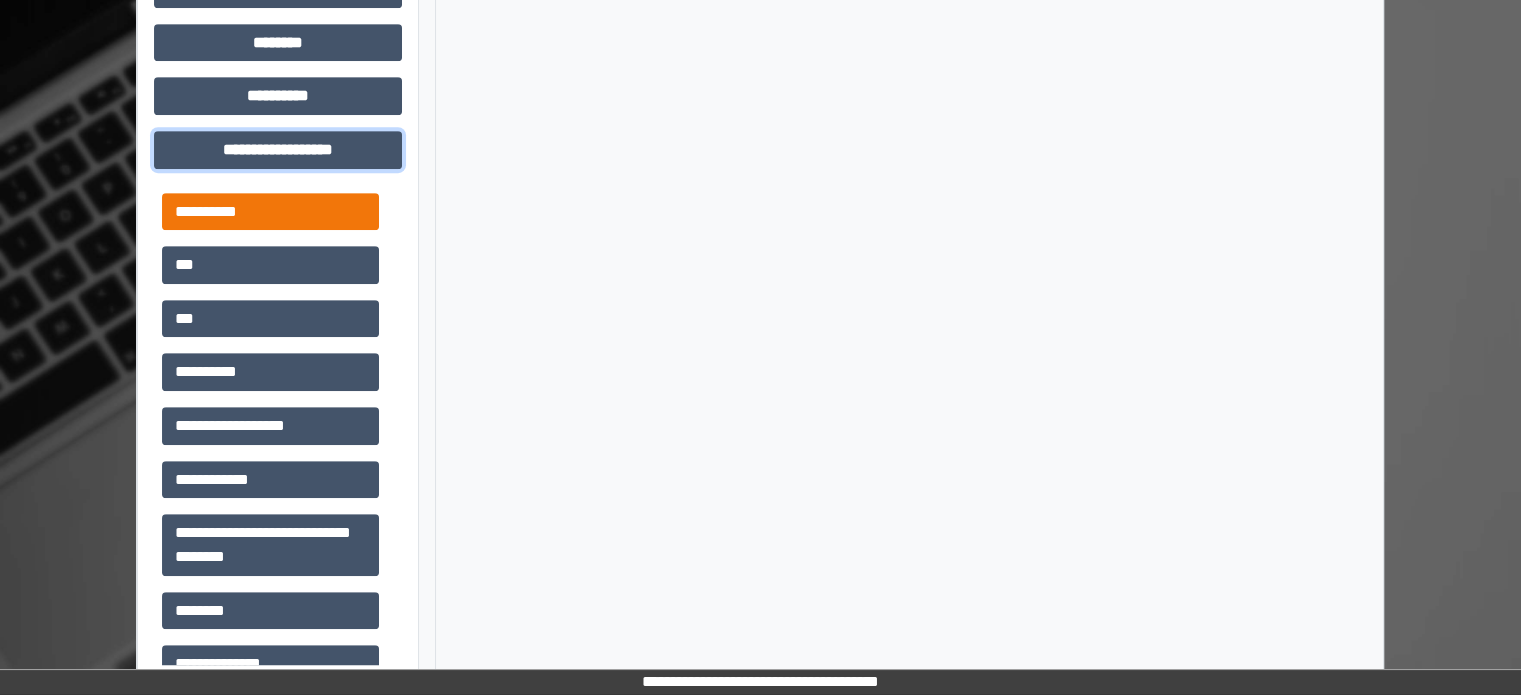 scroll, scrollTop: 951, scrollLeft: 0, axis: vertical 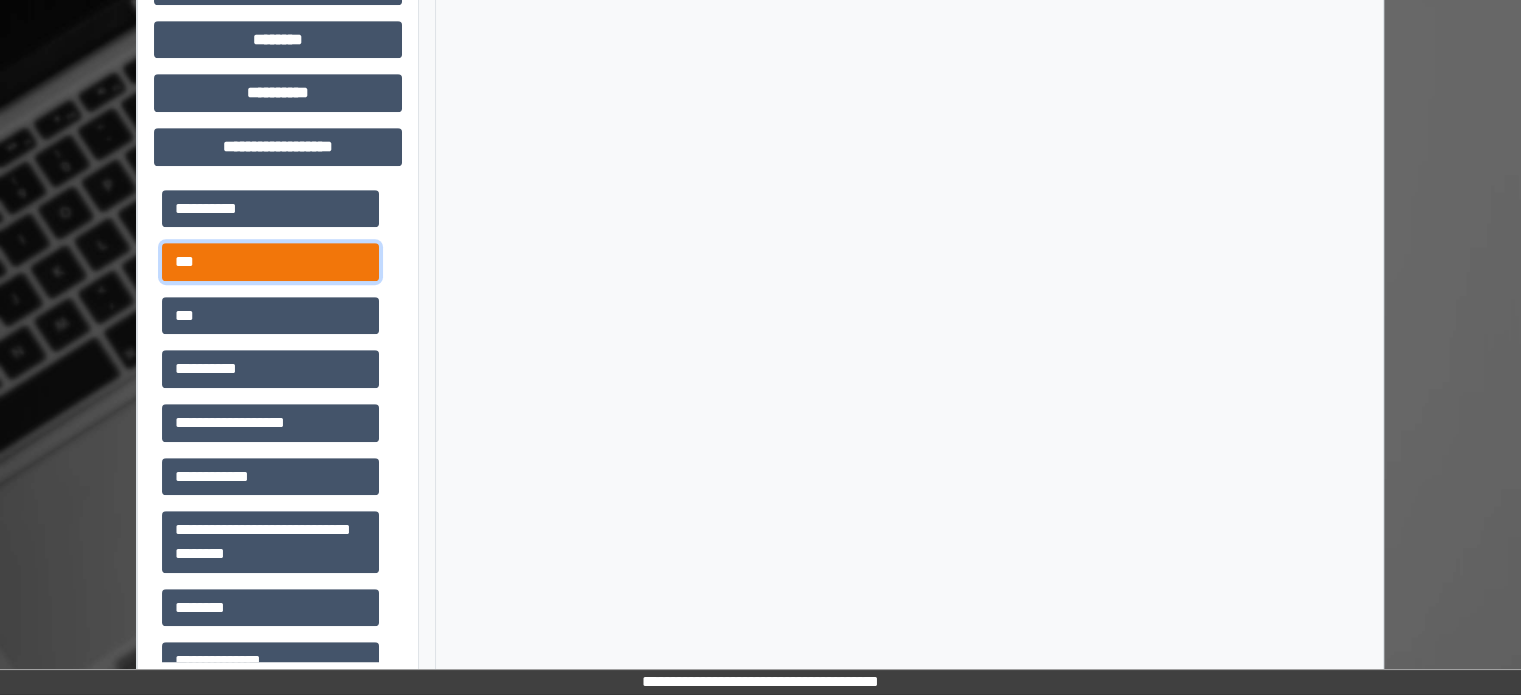 click on "***" at bounding box center [270, 262] 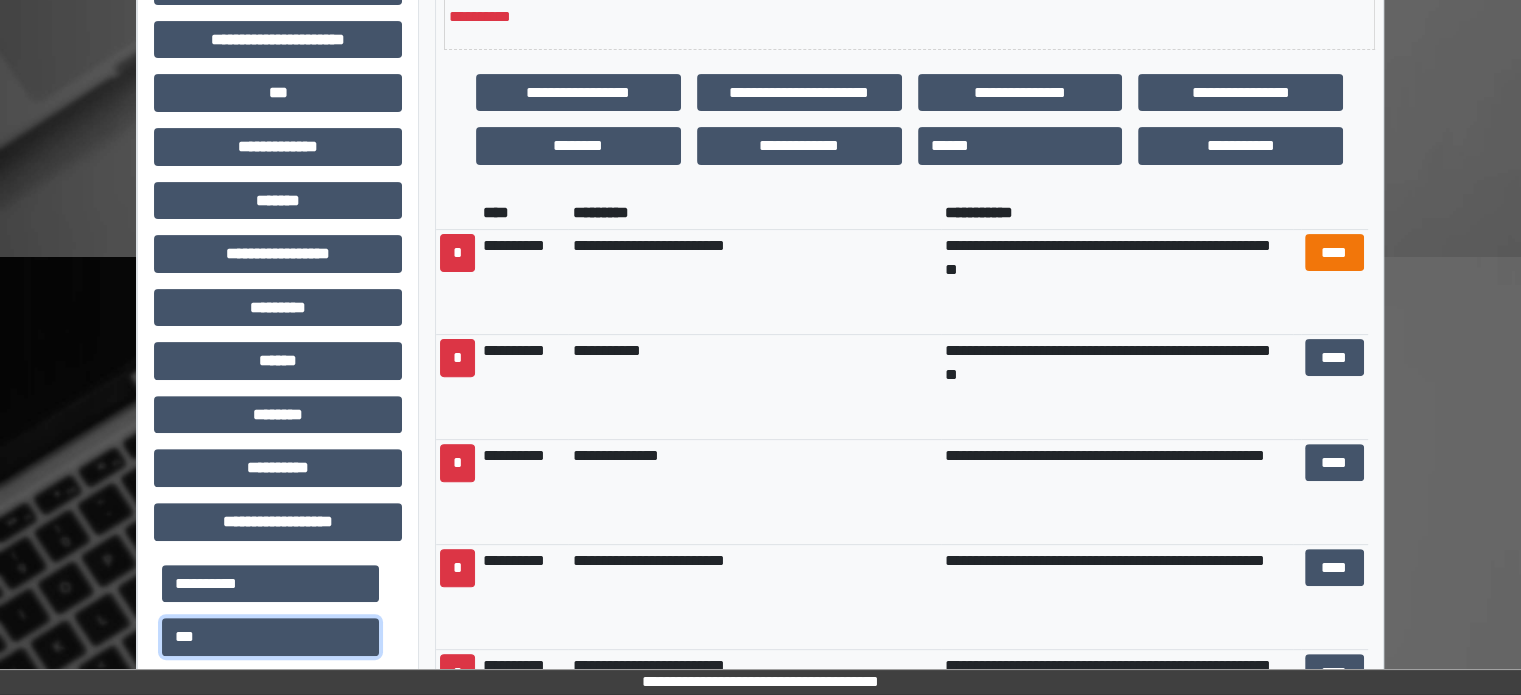 scroll, scrollTop: 551, scrollLeft: 0, axis: vertical 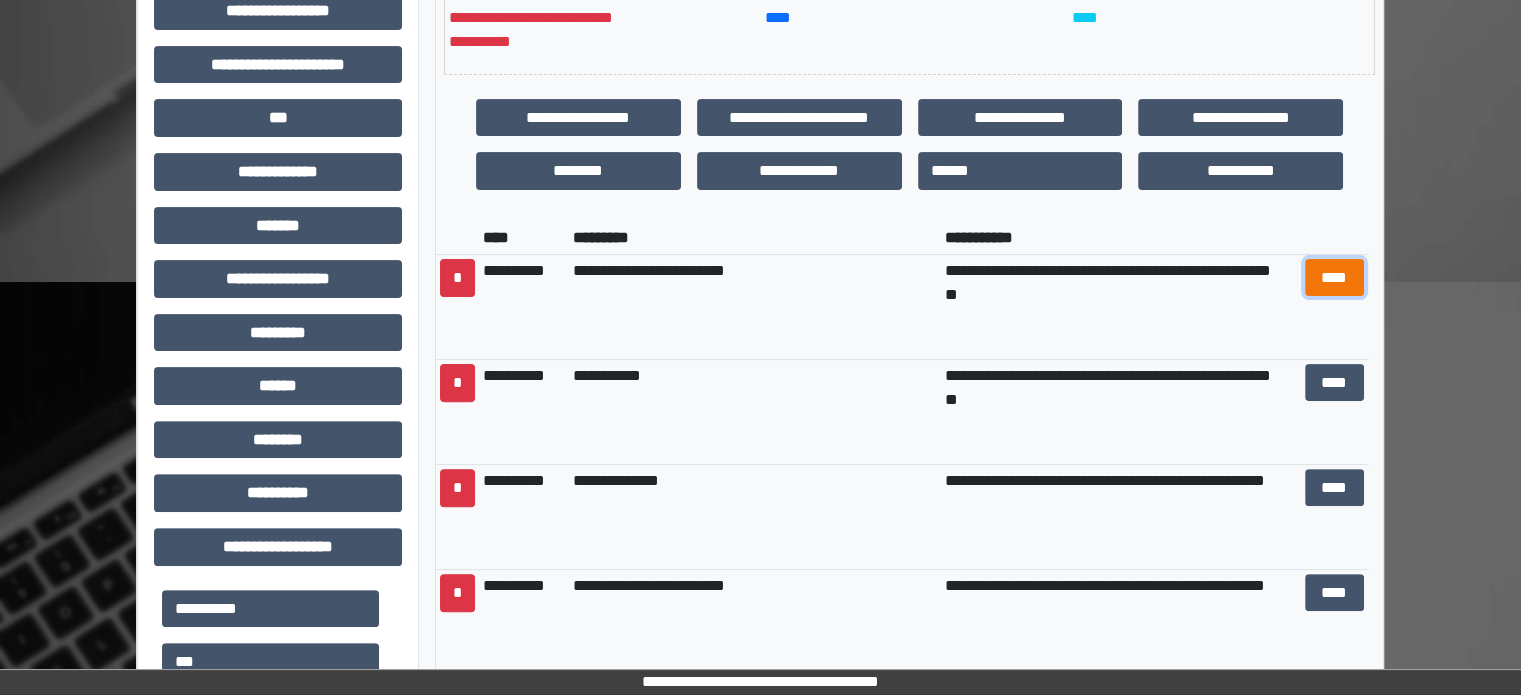 click on "****" at bounding box center [1334, 278] 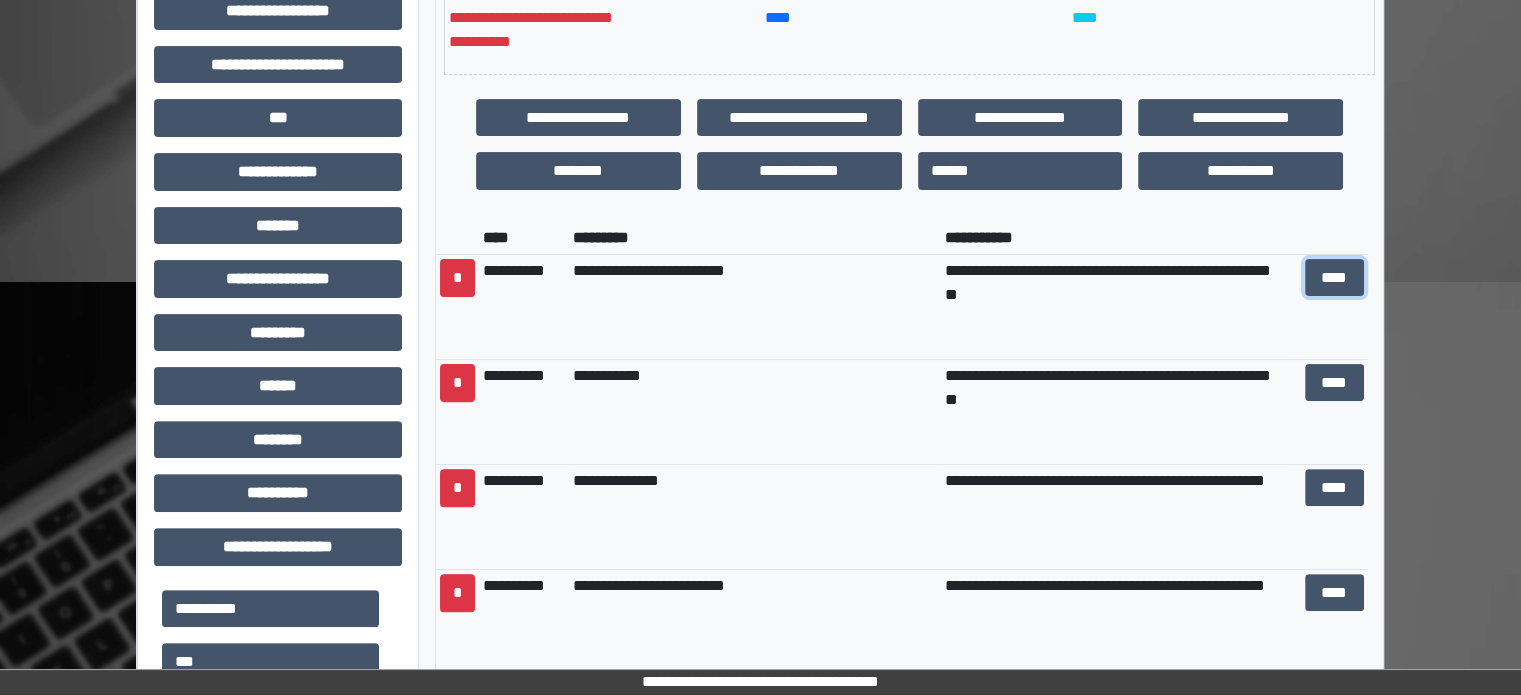 scroll, scrollTop: 0, scrollLeft: 0, axis: both 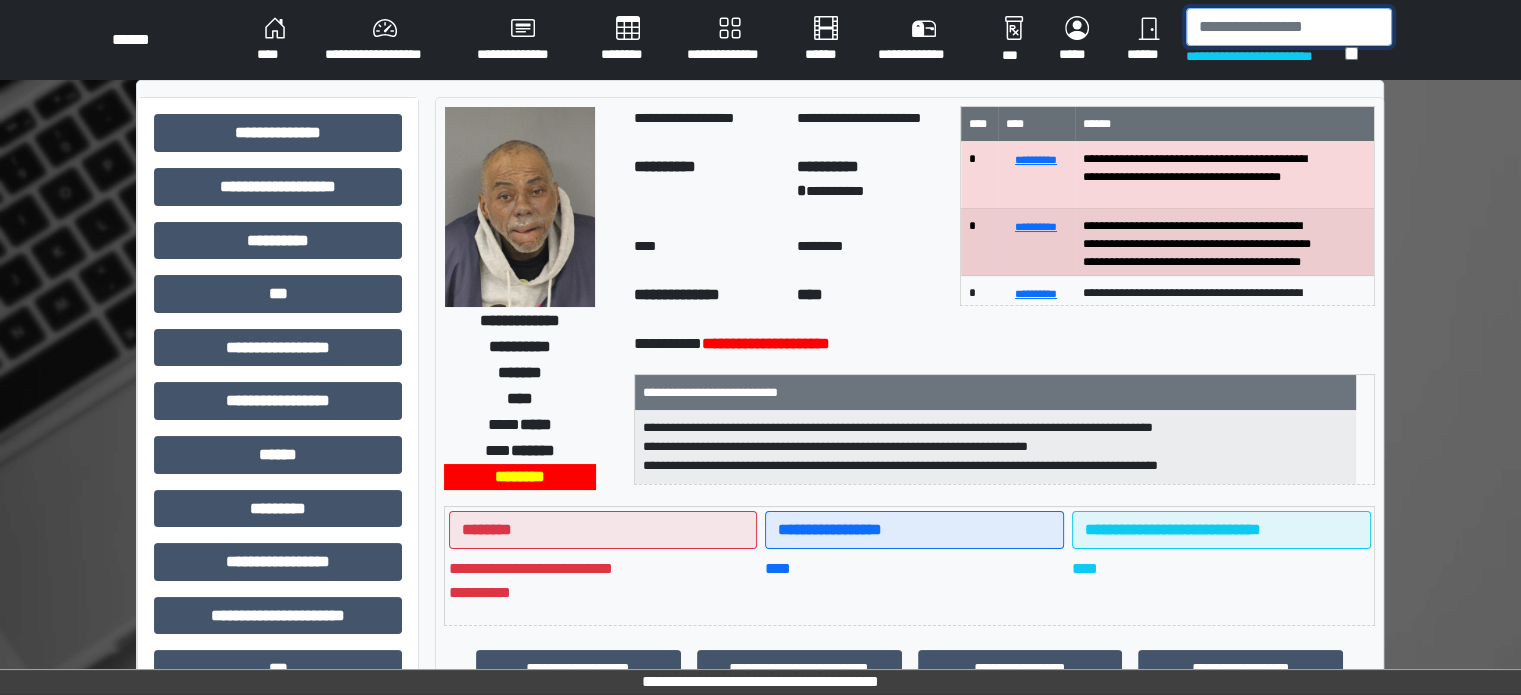 click at bounding box center [1289, 27] 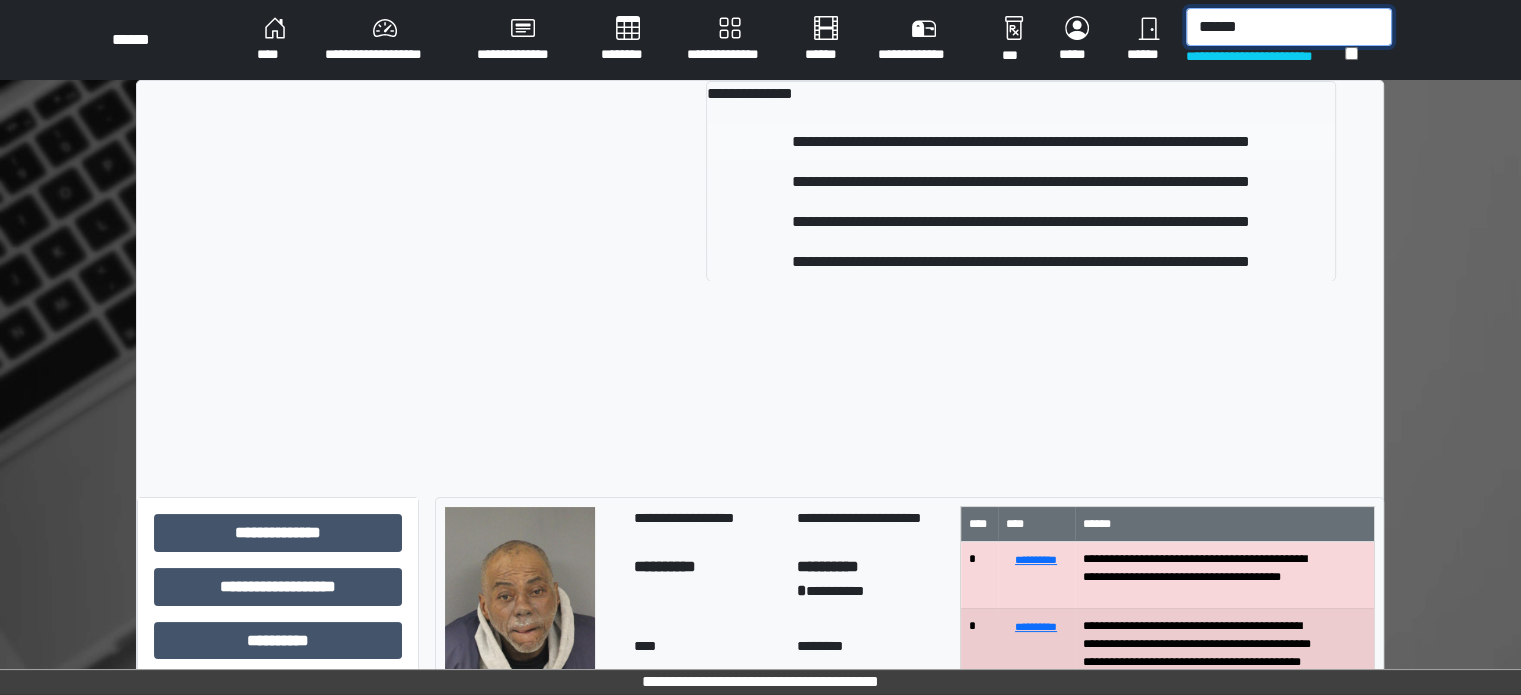 type on "******" 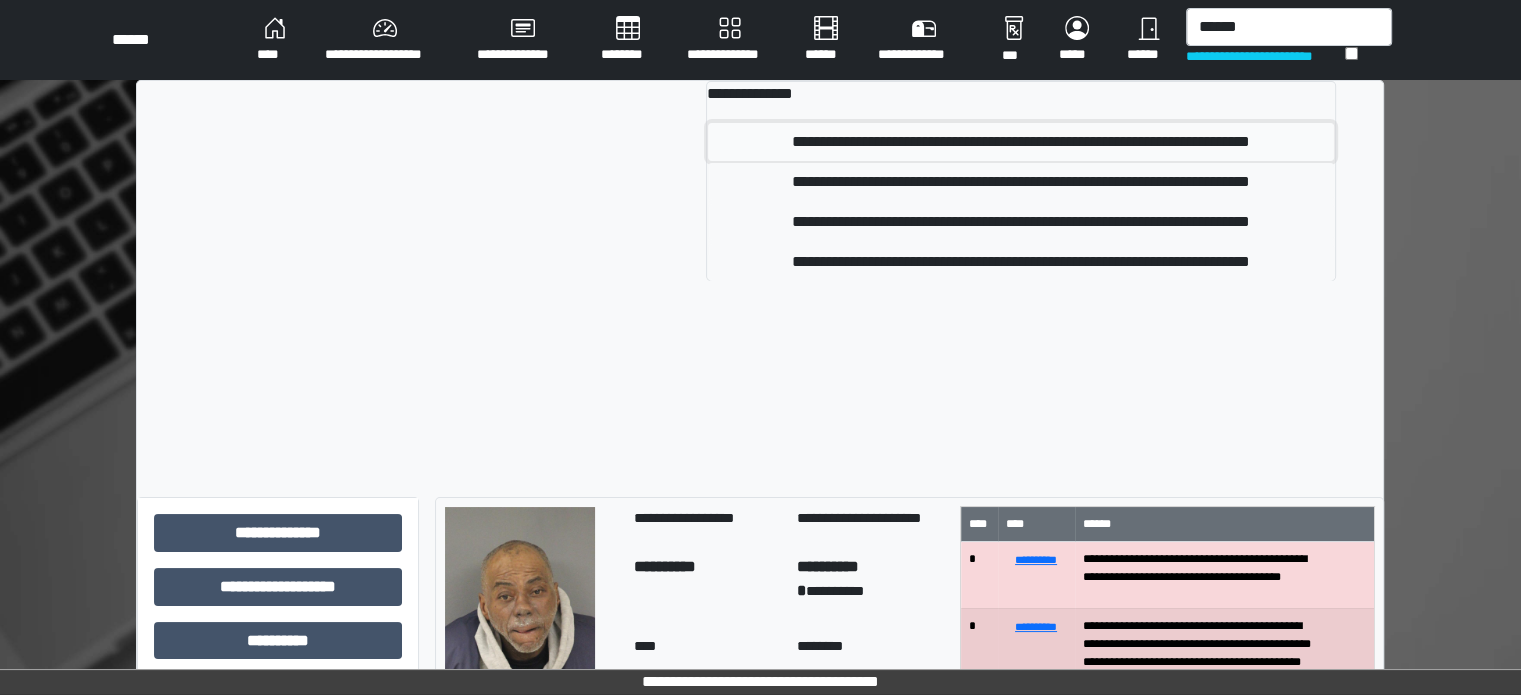 click on "**********" at bounding box center [1021, 142] 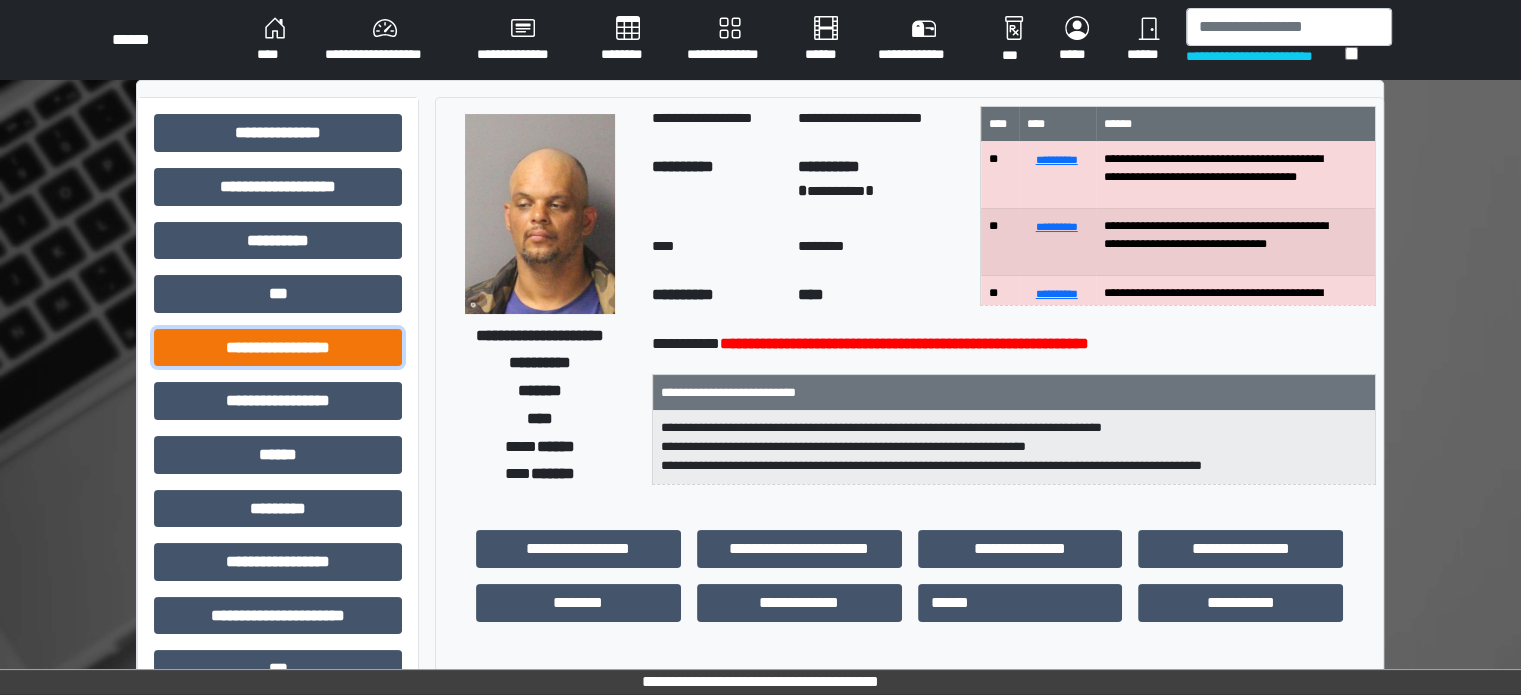 click on "**********" at bounding box center [278, 348] 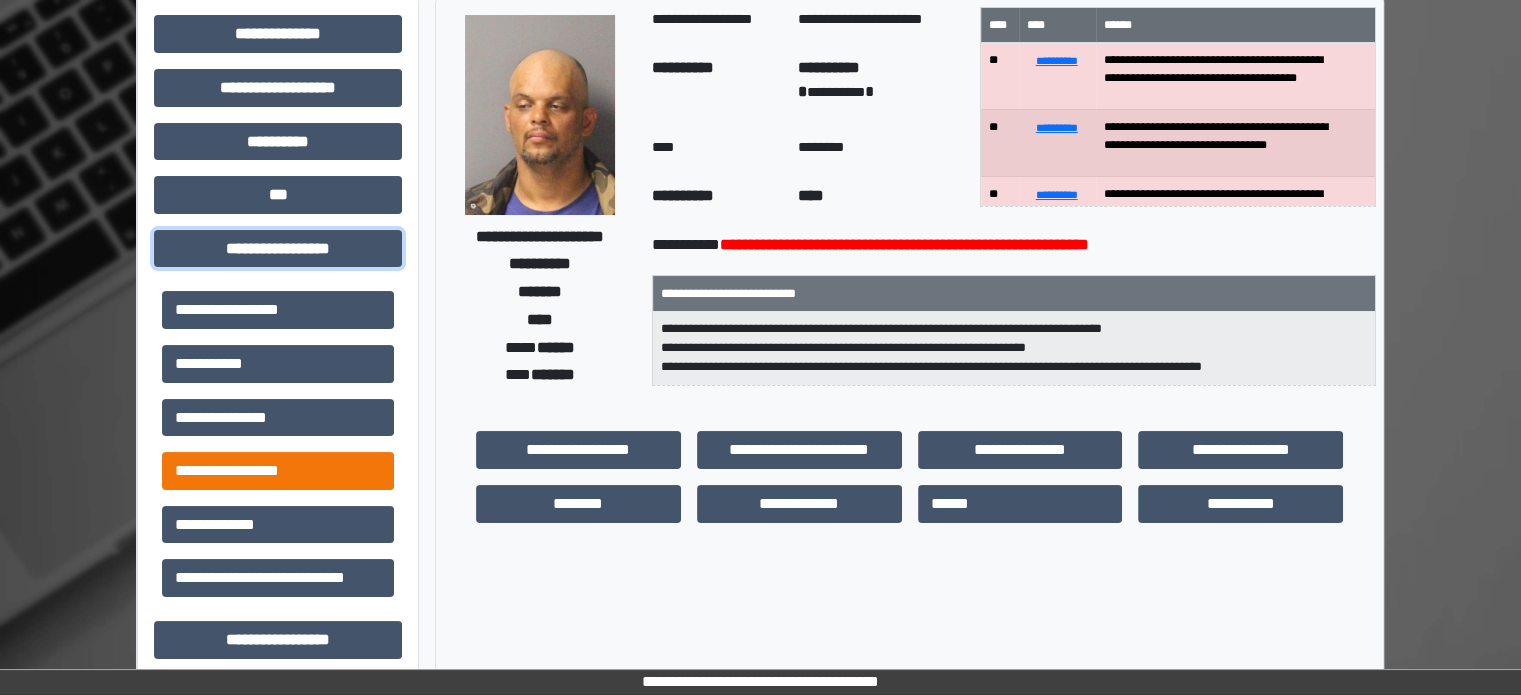 scroll, scrollTop: 300, scrollLeft: 0, axis: vertical 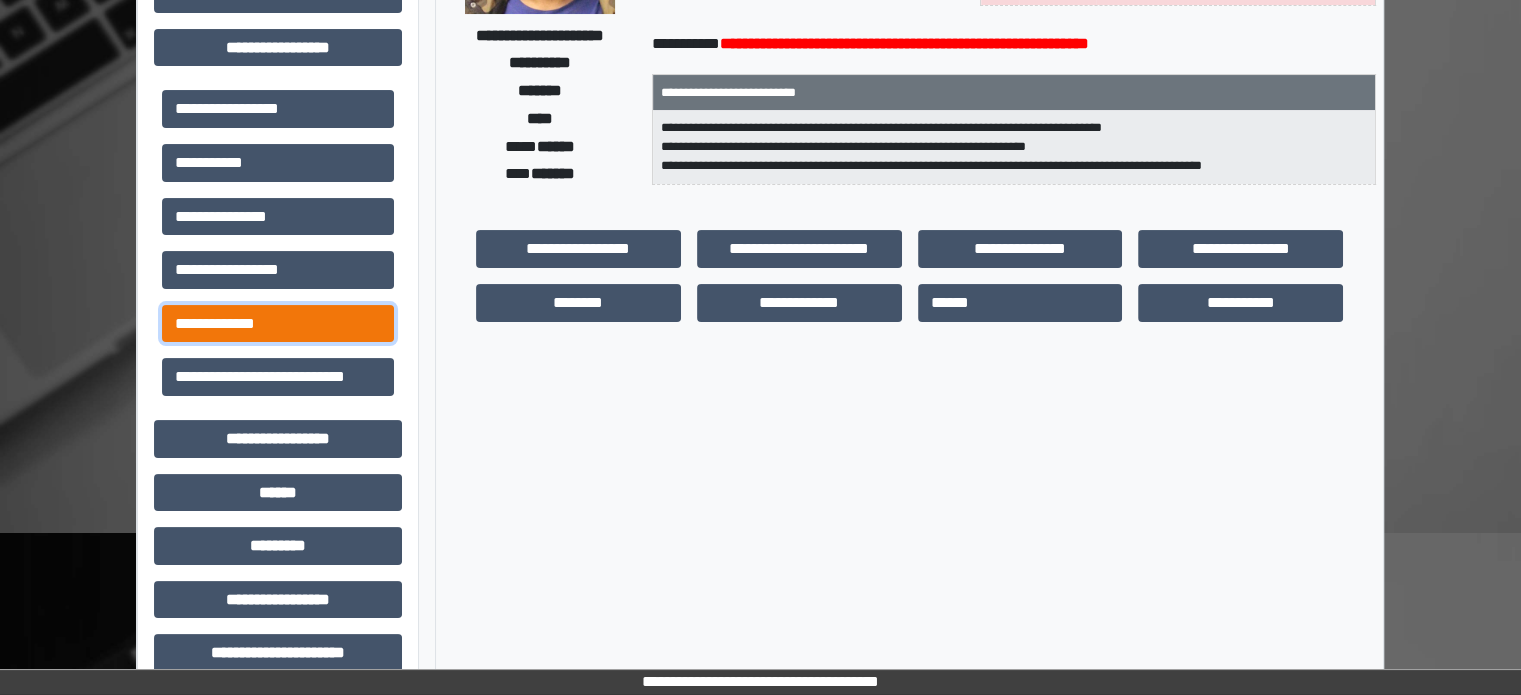 click on "**********" at bounding box center [278, 324] 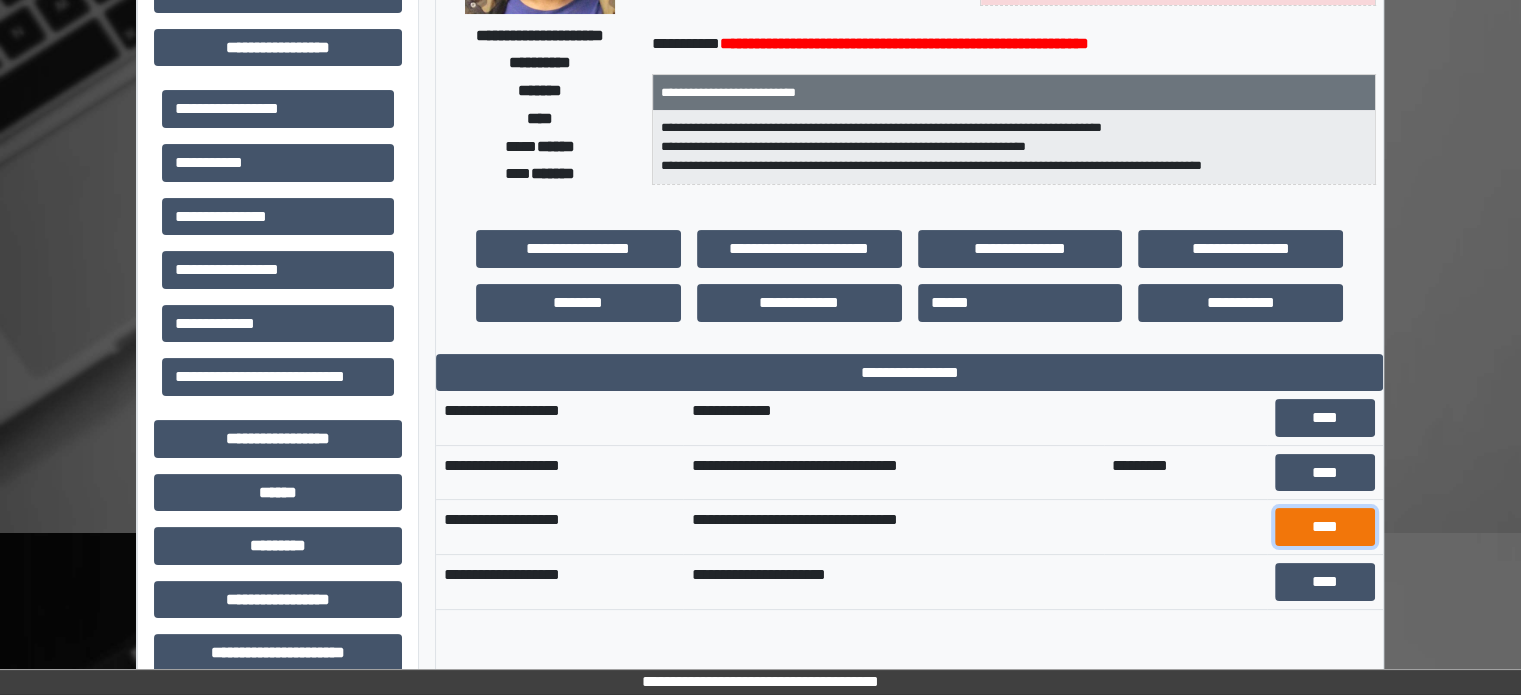 click on "****" at bounding box center [1325, 527] 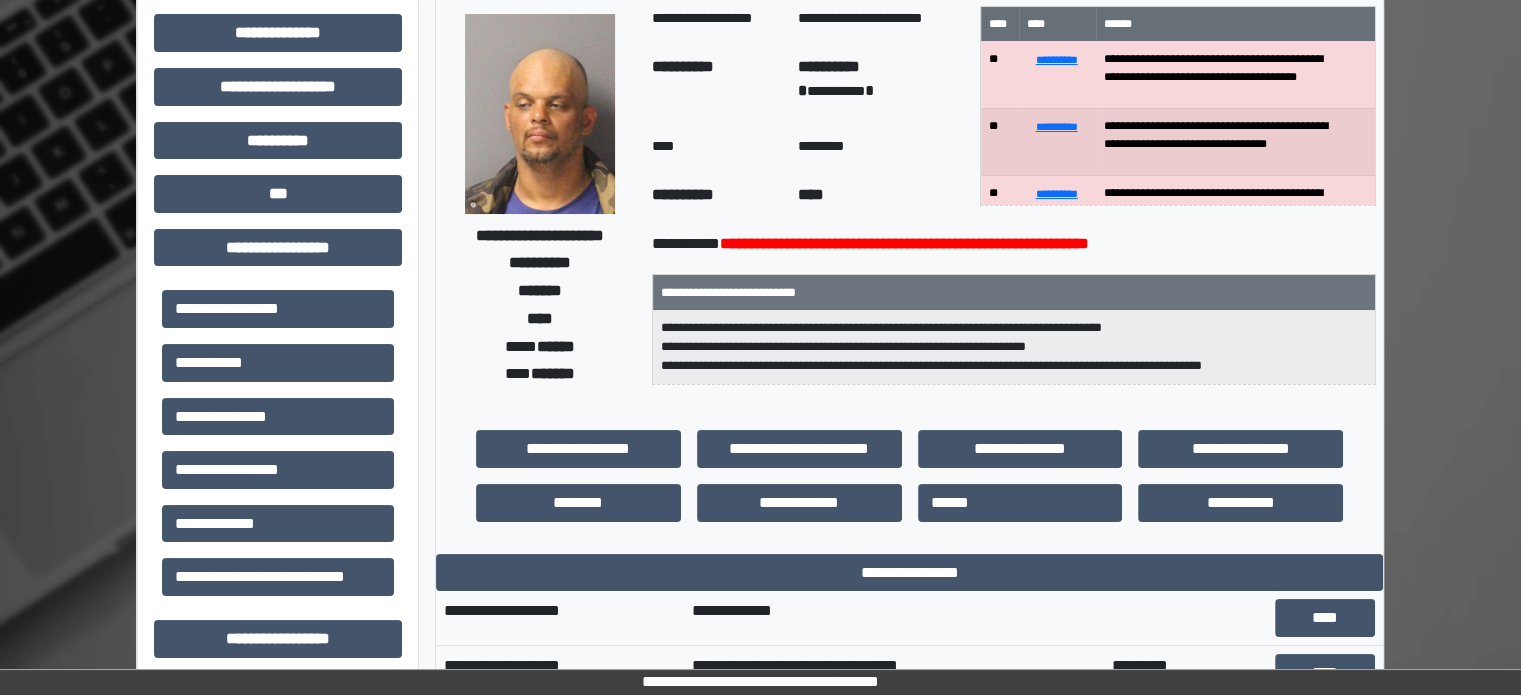 scroll, scrollTop: 600, scrollLeft: 0, axis: vertical 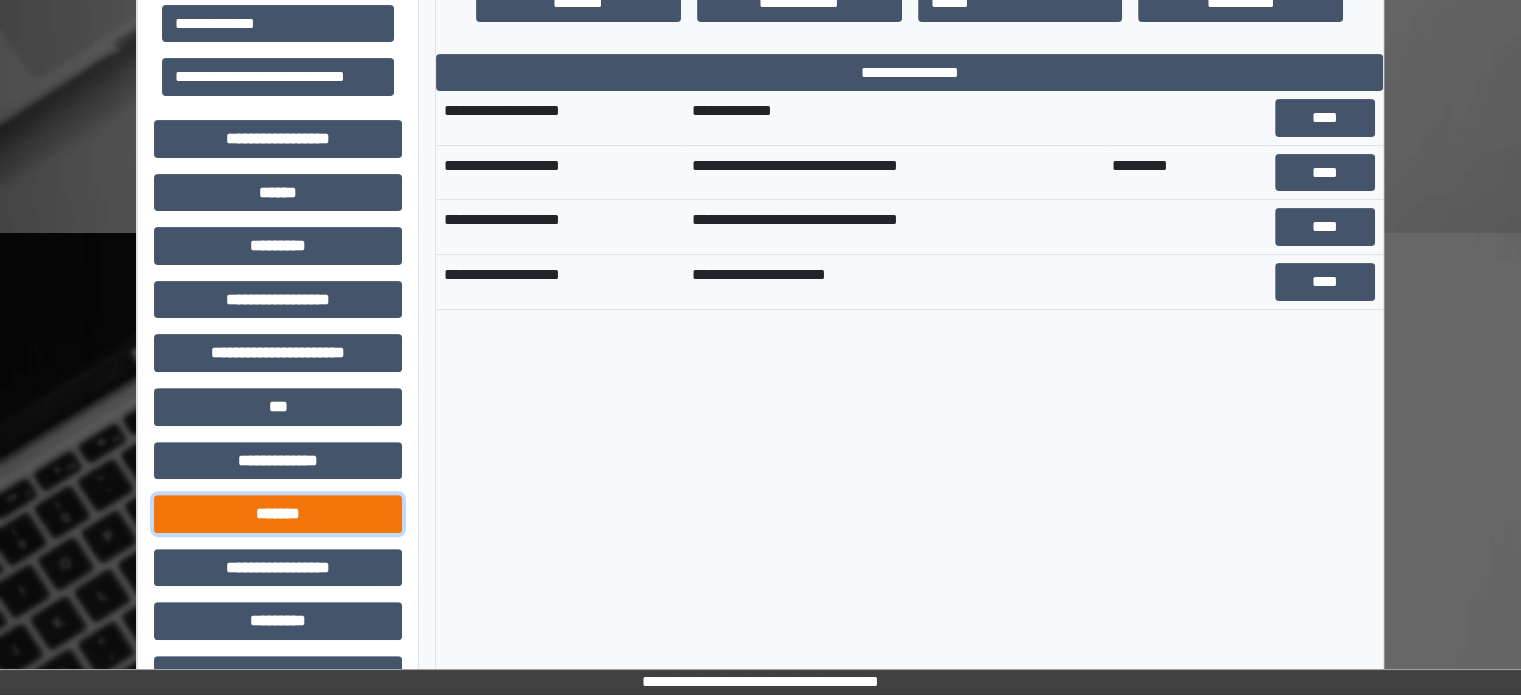 click on "*******" at bounding box center (278, 514) 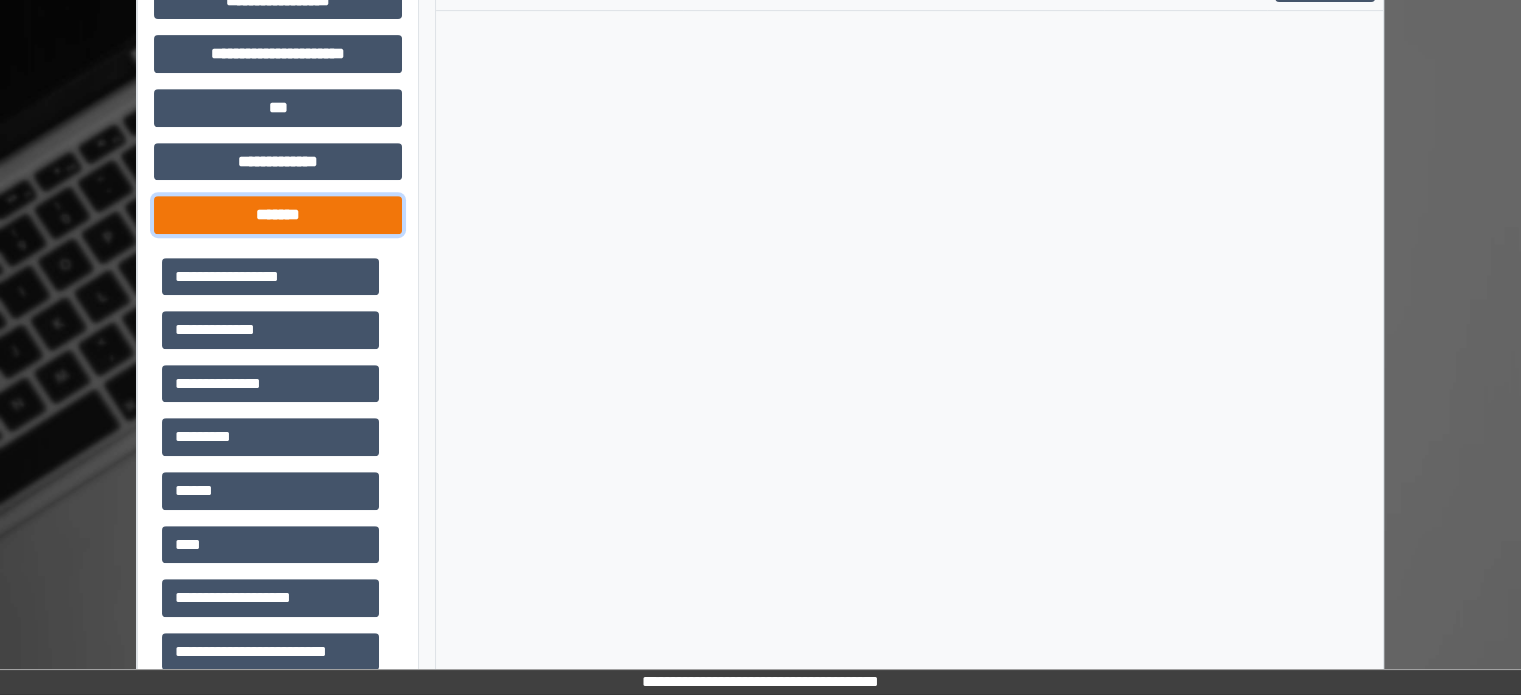 scroll, scrollTop: 900, scrollLeft: 0, axis: vertical 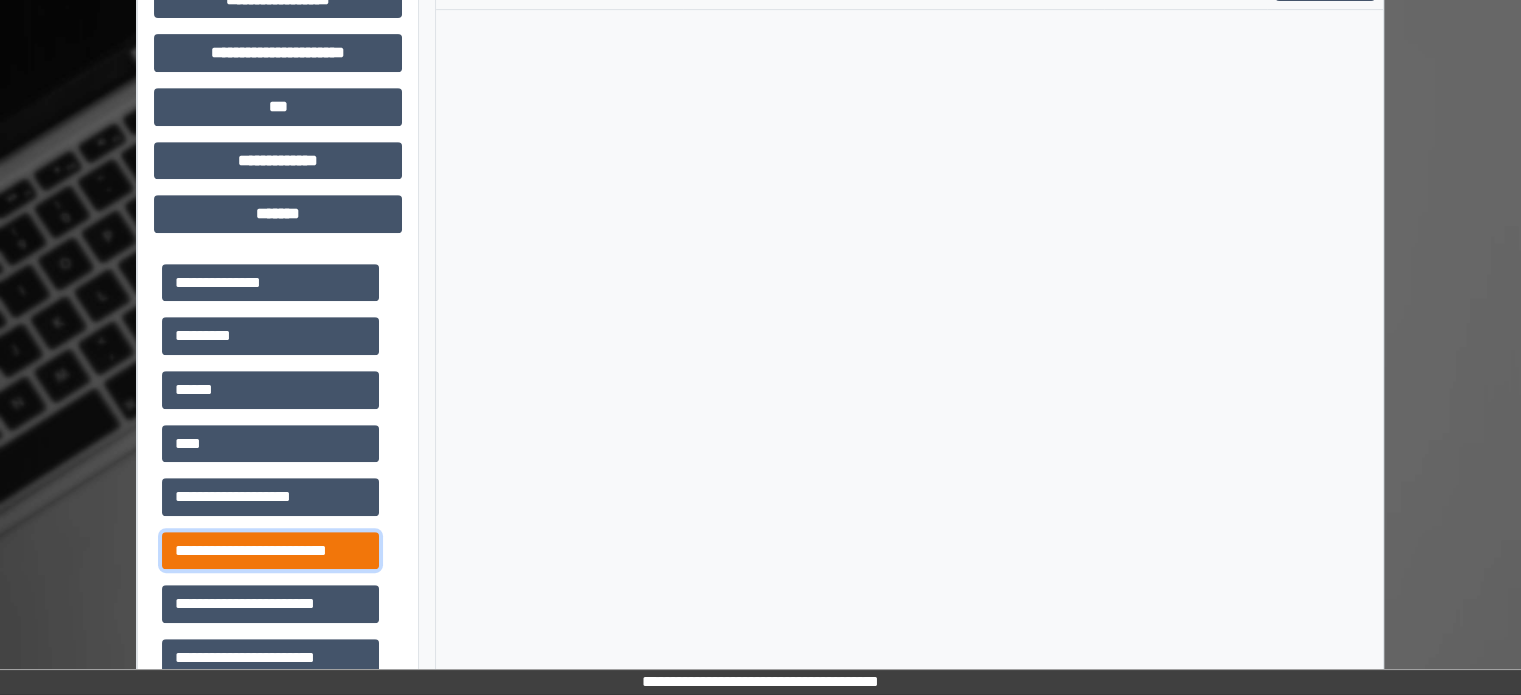 click on "**********" at bounding box center (270, 551) 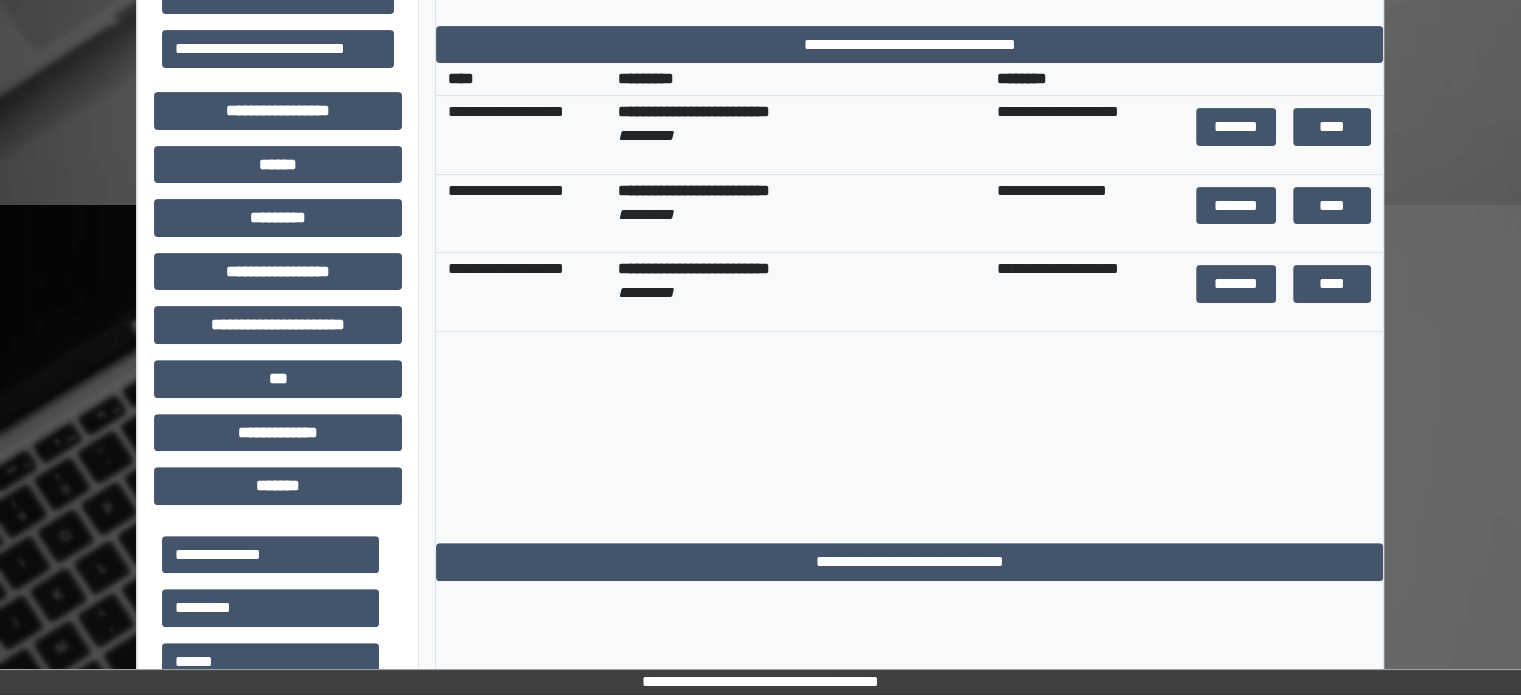 scroll, scrollTop: 600, scrollLeft: 0, axis: vertical 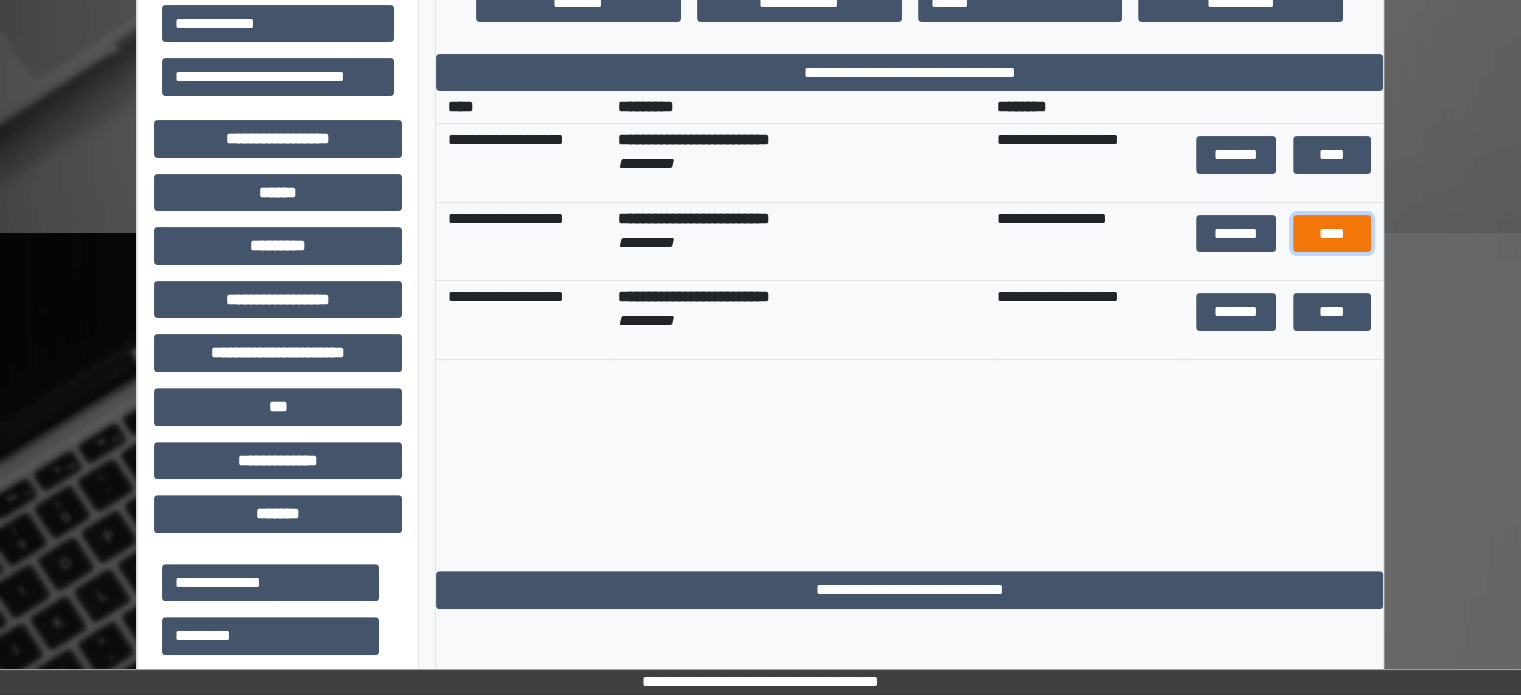 click on "****" at bounding box center (1332, 234) 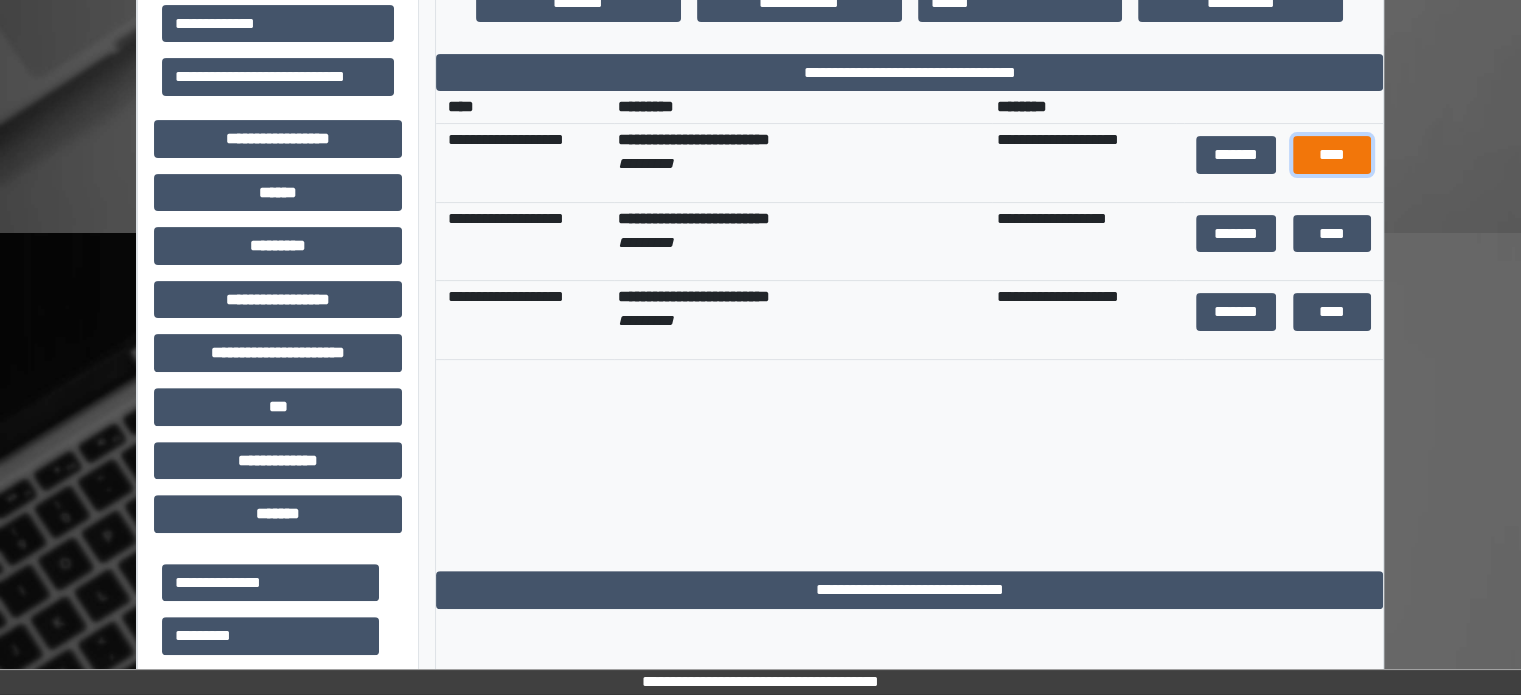 click on "****" at bounding box center (1332, 155) 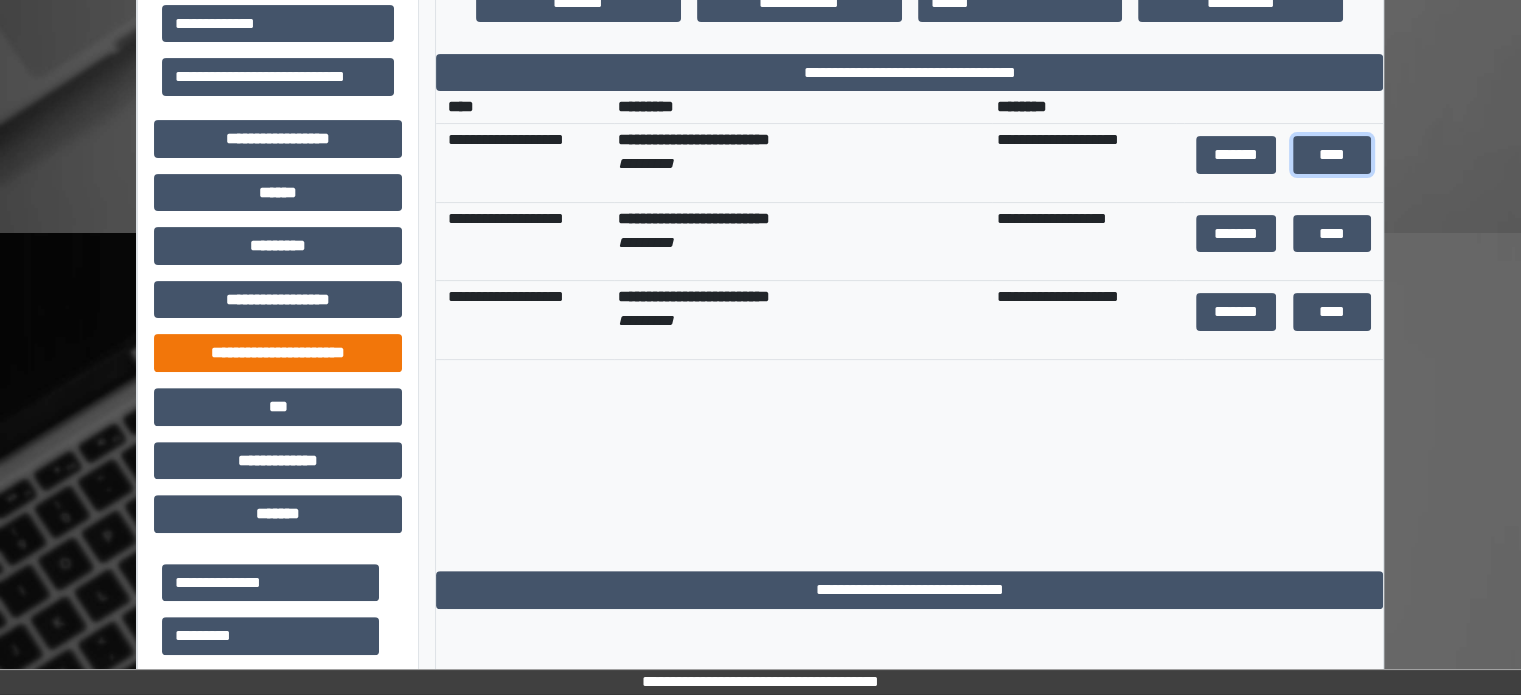 scroll, scrollTop: 300, scrollLeft: 0, axis: vertical 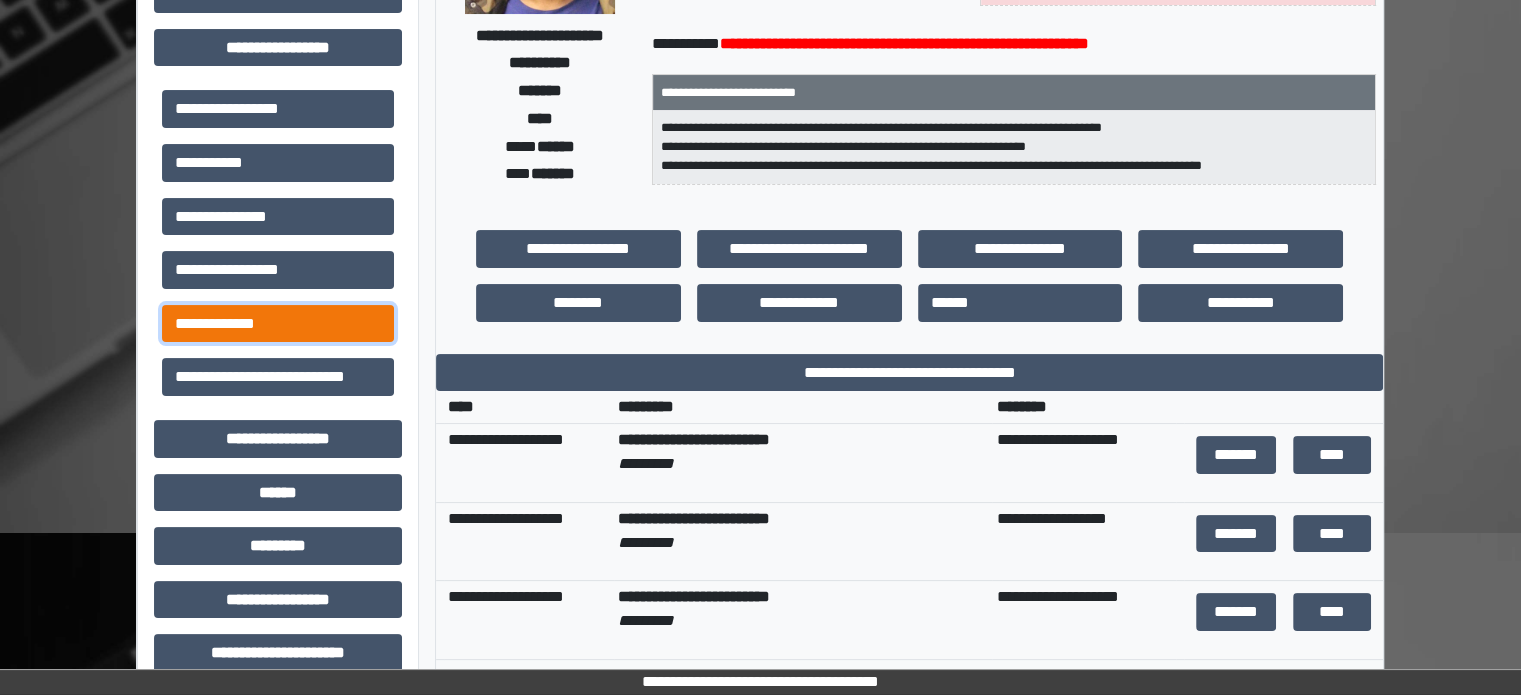 click on "**********" at bounding box center [278, 324] 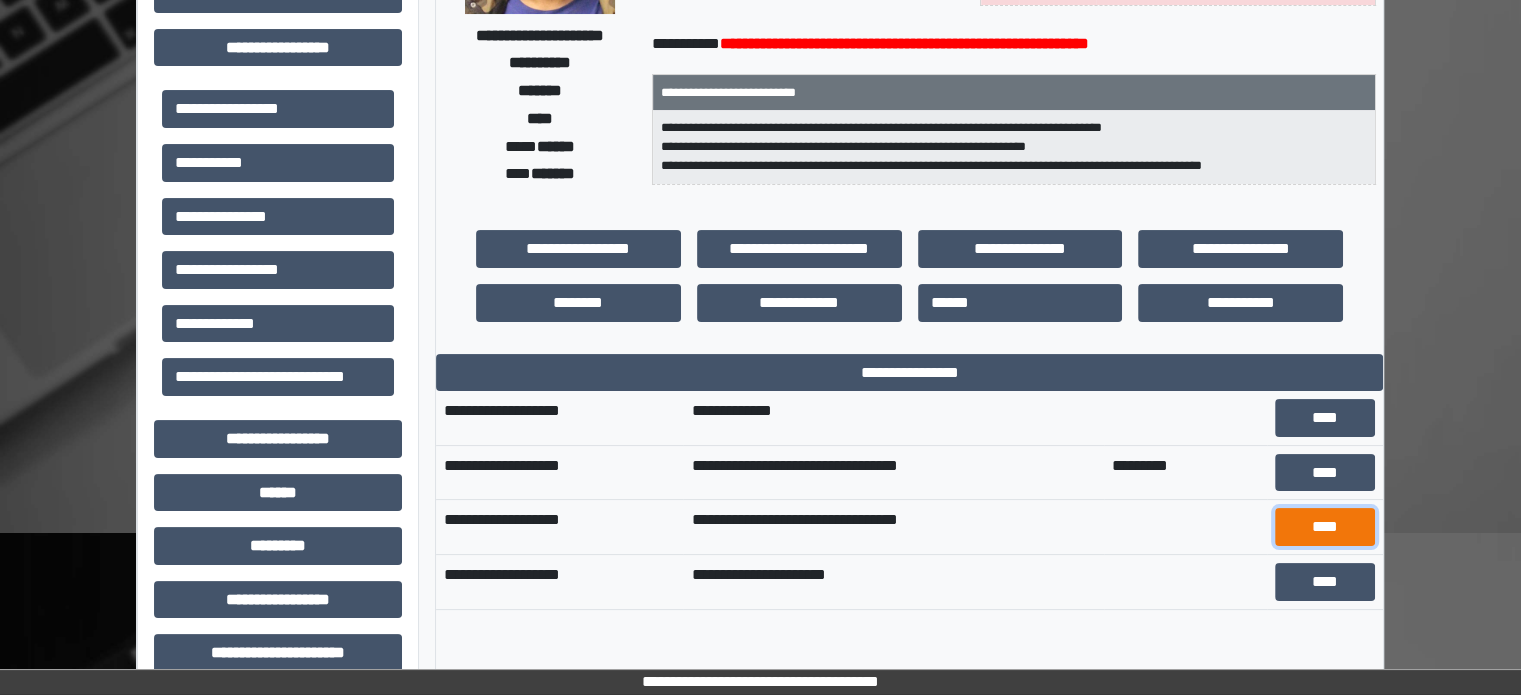 click on "****" at bounding box center [1325, 527] 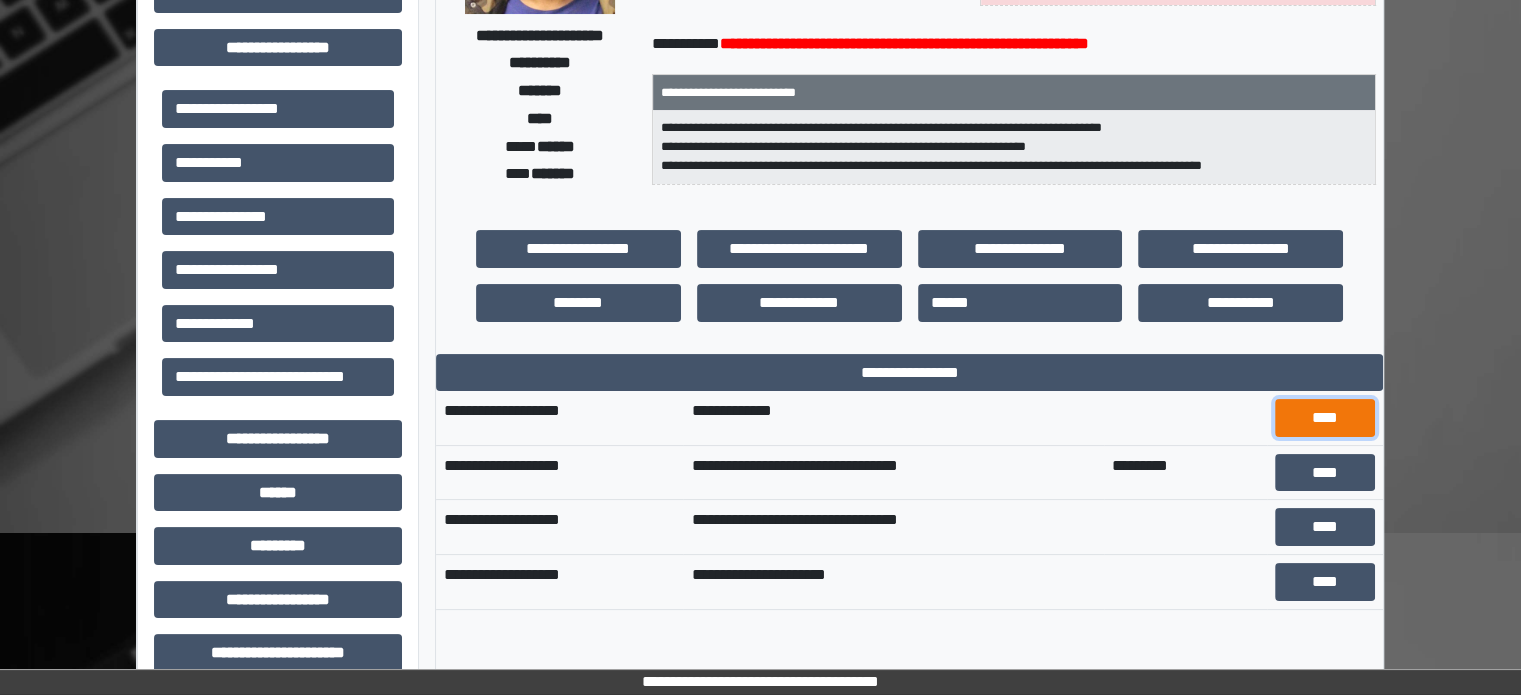 click on "****" at bounding box center (1325, 418) 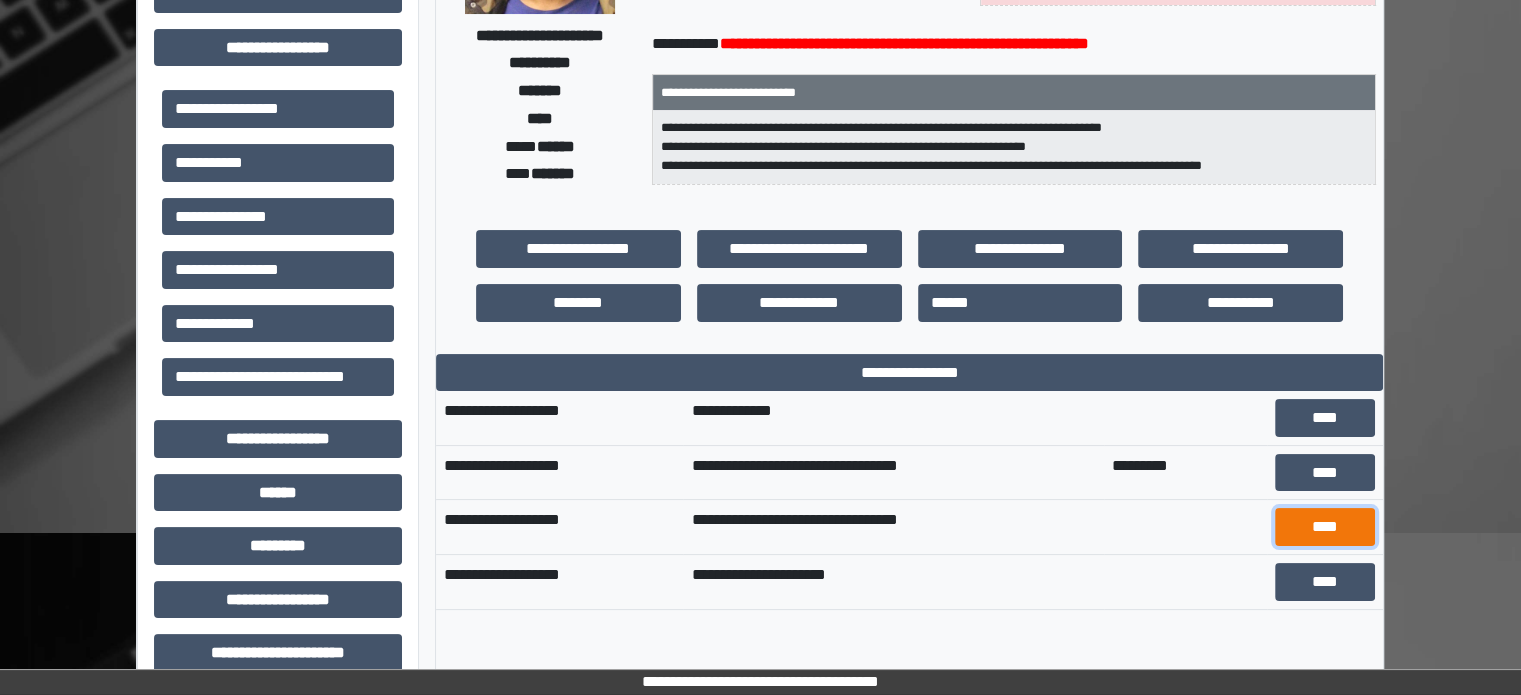 click on "****" at bounding box center (1325, 527) 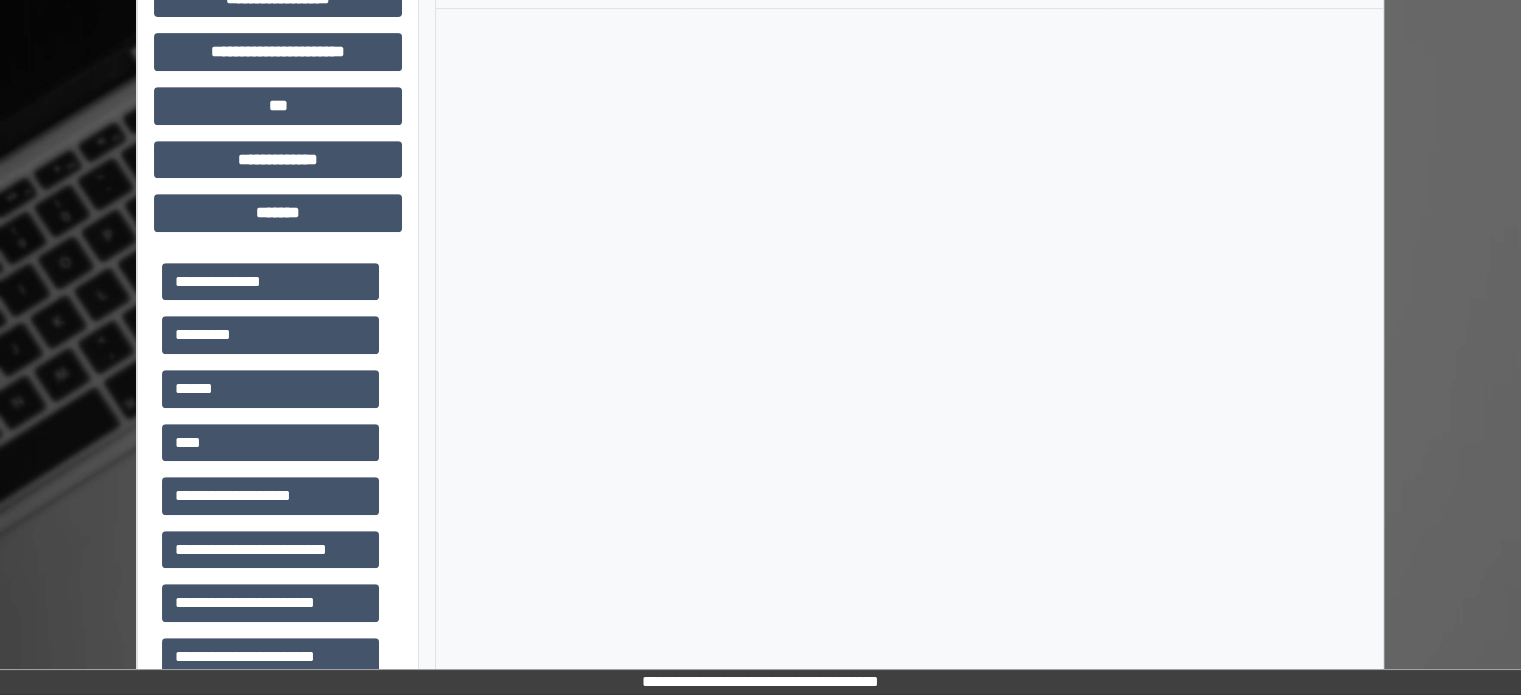 scroll, scrollTop: 1000, scrollLeft: 0, axis: vertical 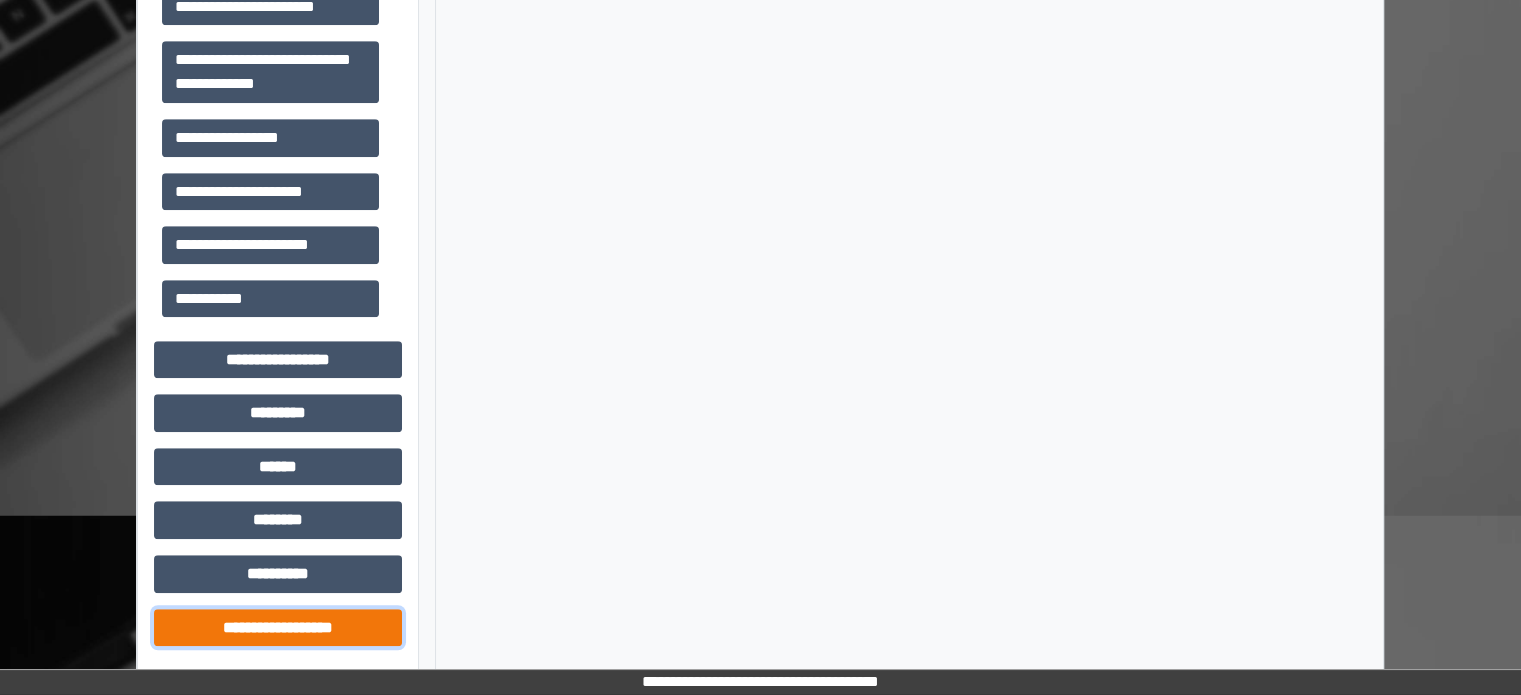 click on "**********" at bounding box center (278, 628) 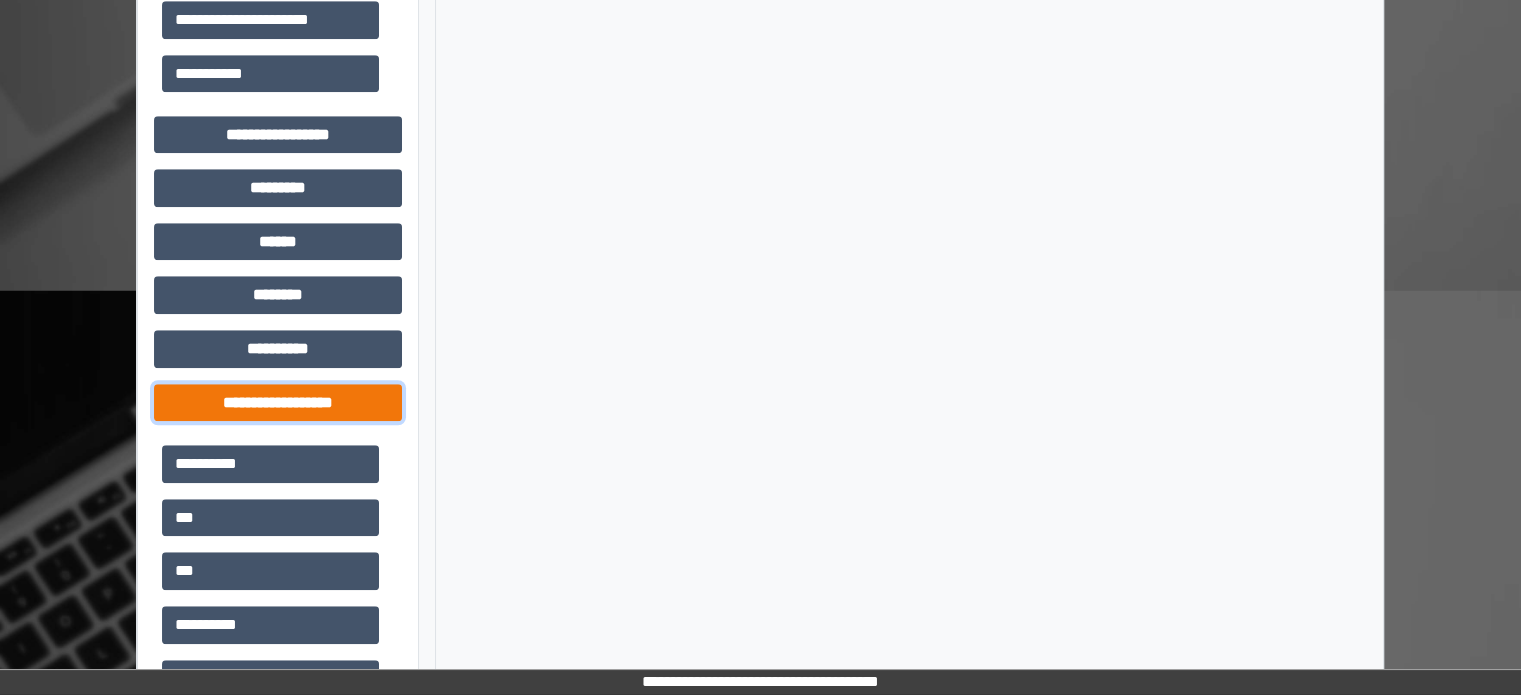 scroll, scrollTop: 1588, scrollLeft: 0, axis: vertical 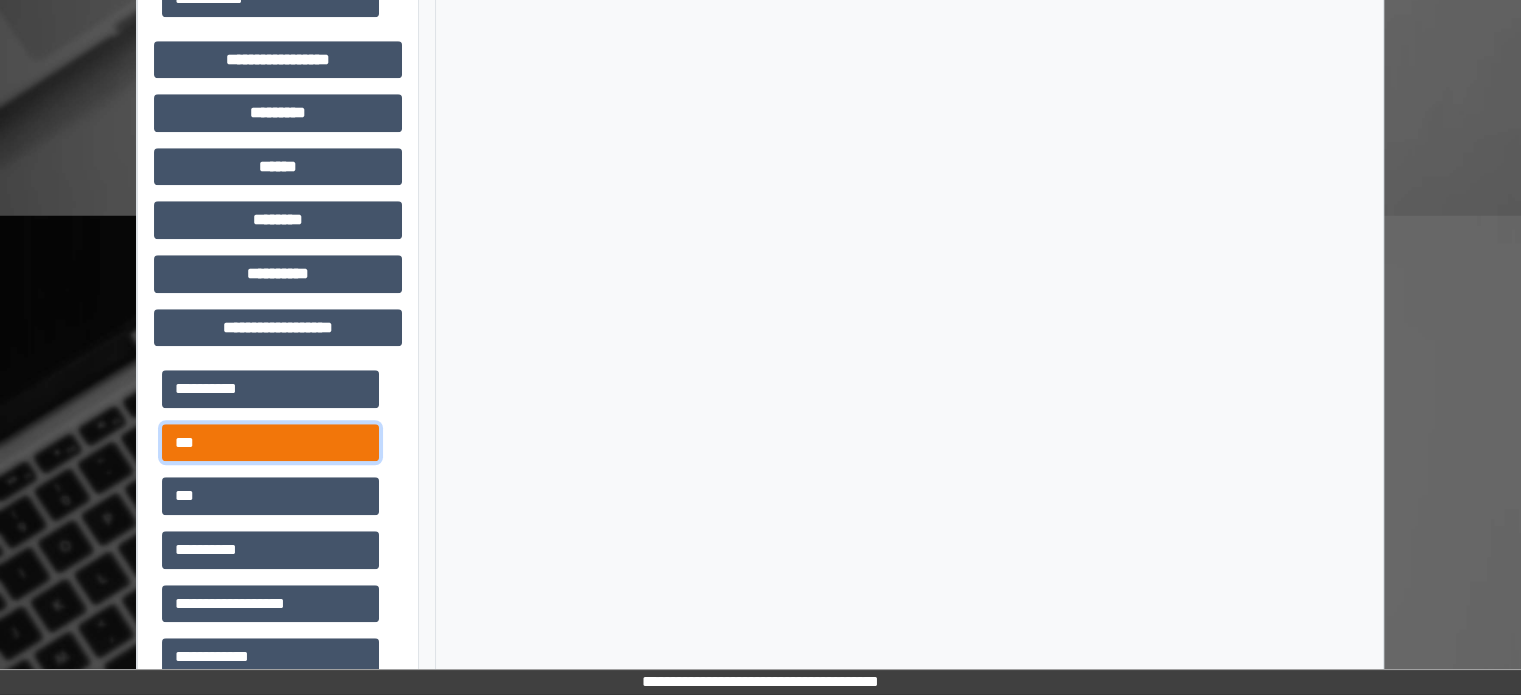 click on "***" at bounding box center [270, 443] 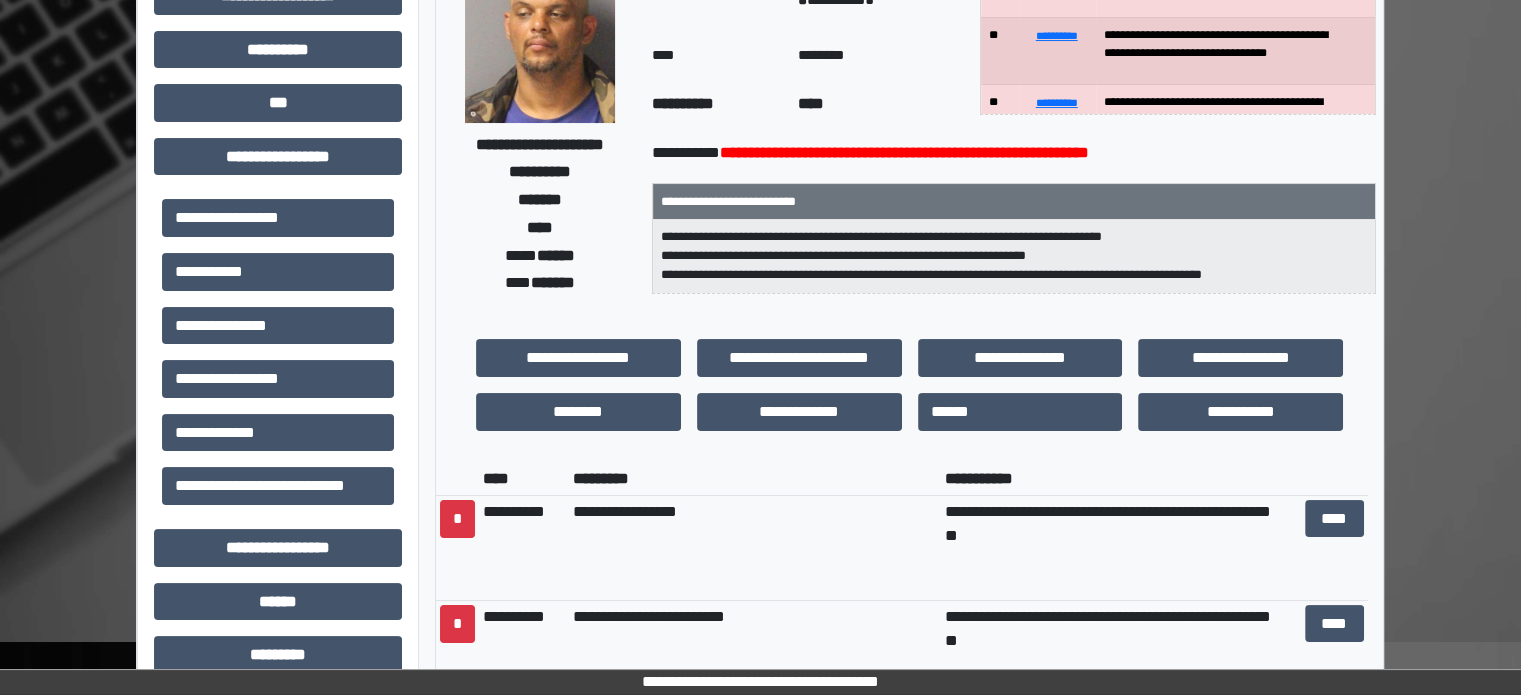 scroll, scrollTop: 188, scrollLeft: 0, axis: vertical 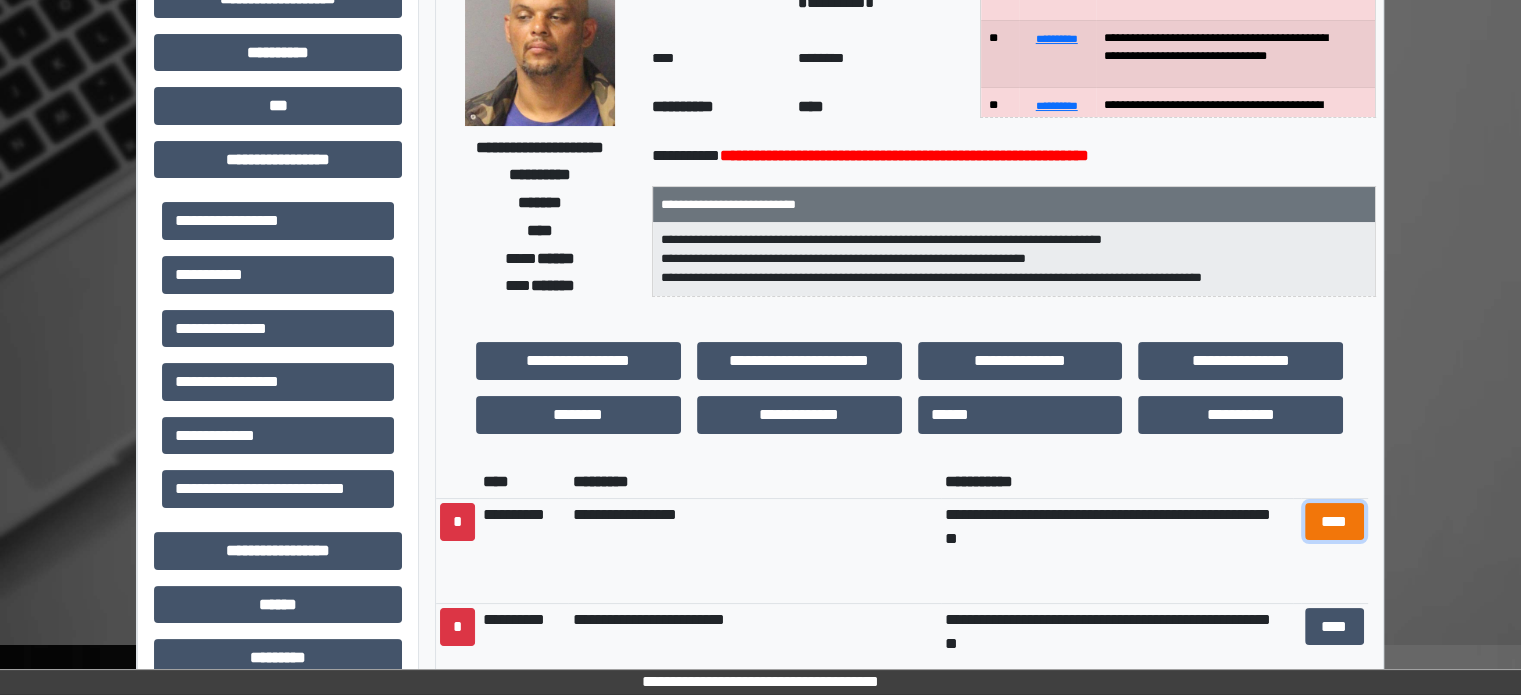 click on "****" at bounding box center [1334, 522] 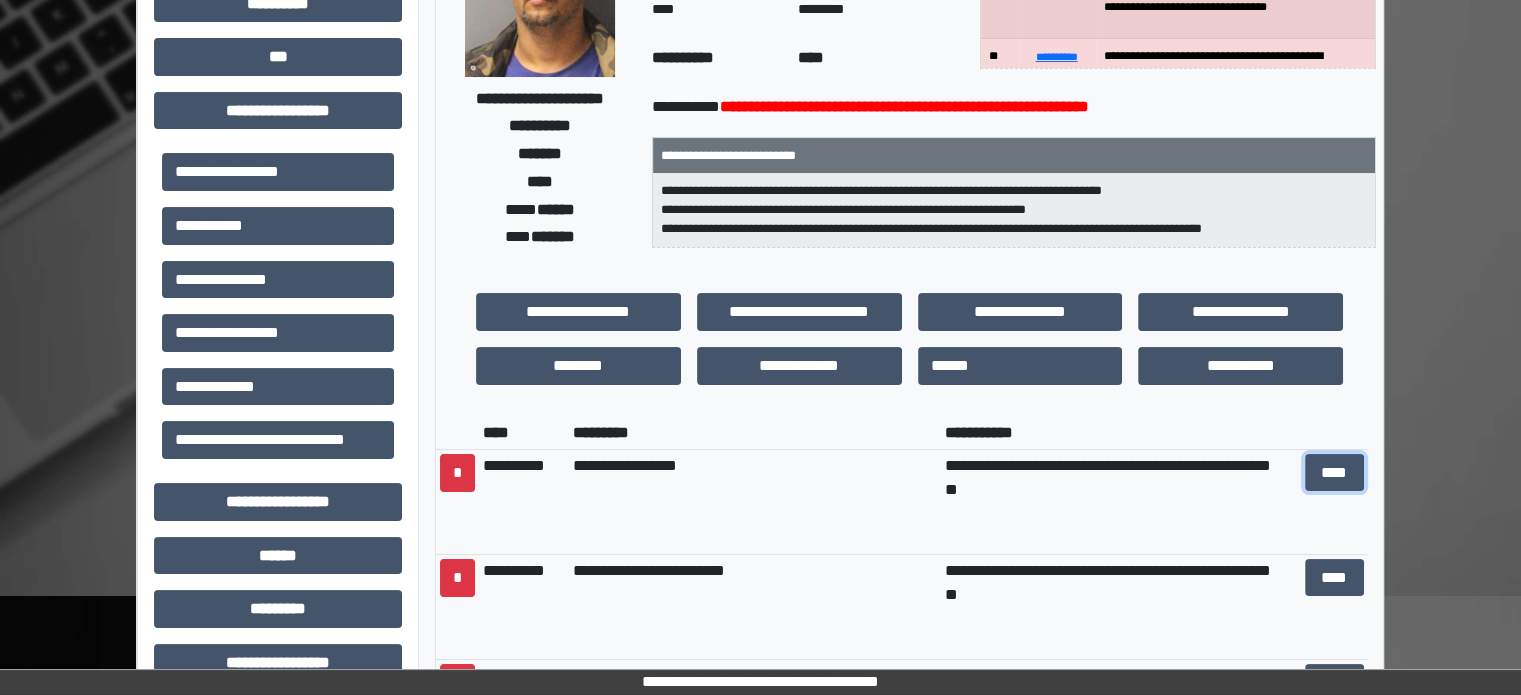 scroll, scrollTop: 400, scrollLeft: 0, axis: vertical 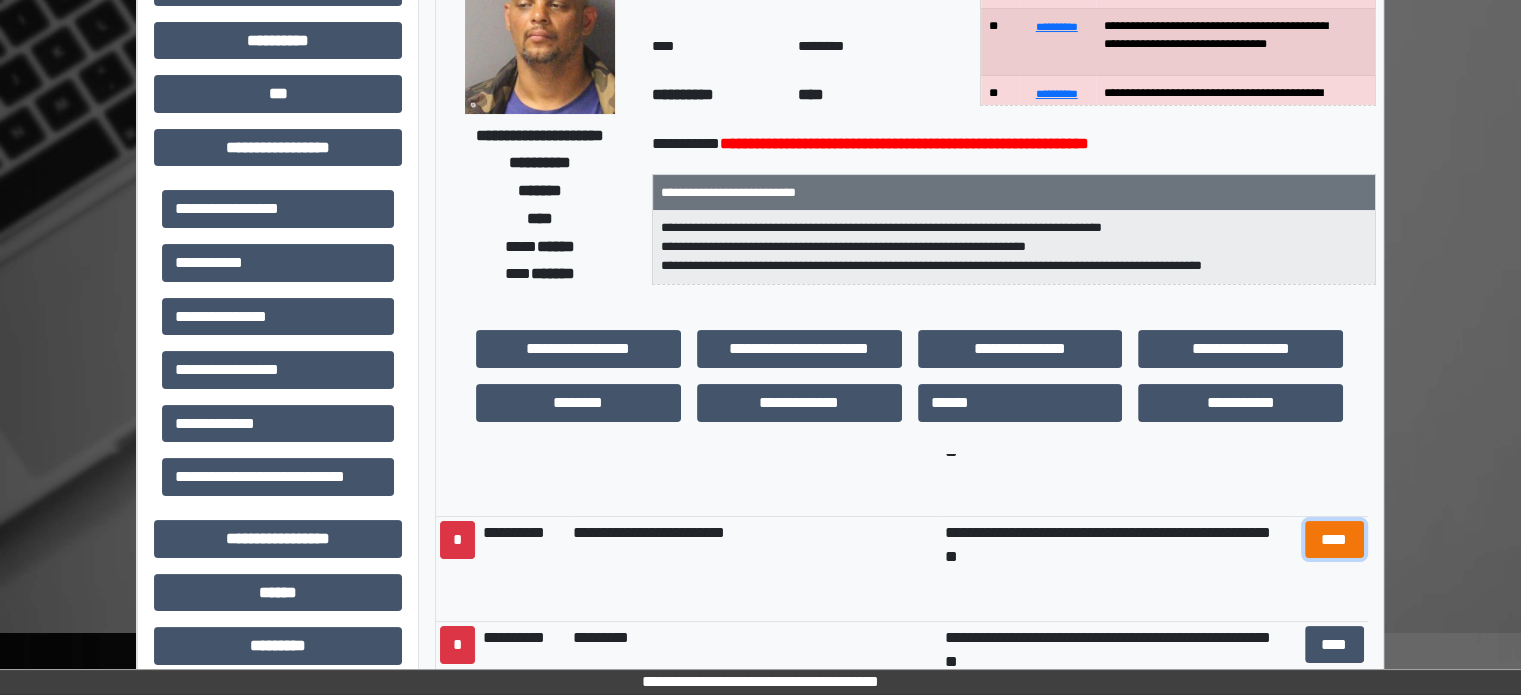 click on "****" at bounding box center (1334, 540) 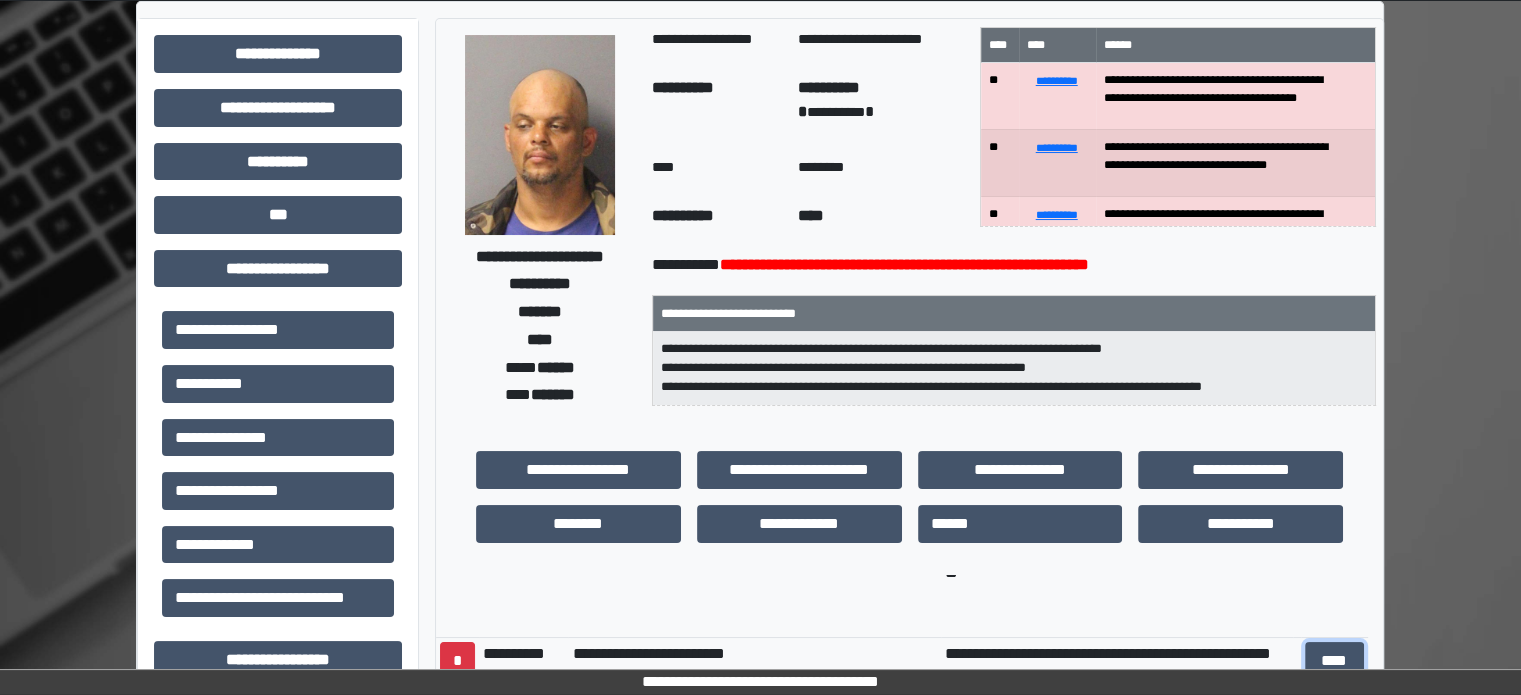 scroll, scrollTop: 0, scrollLeft: 0, axis: both 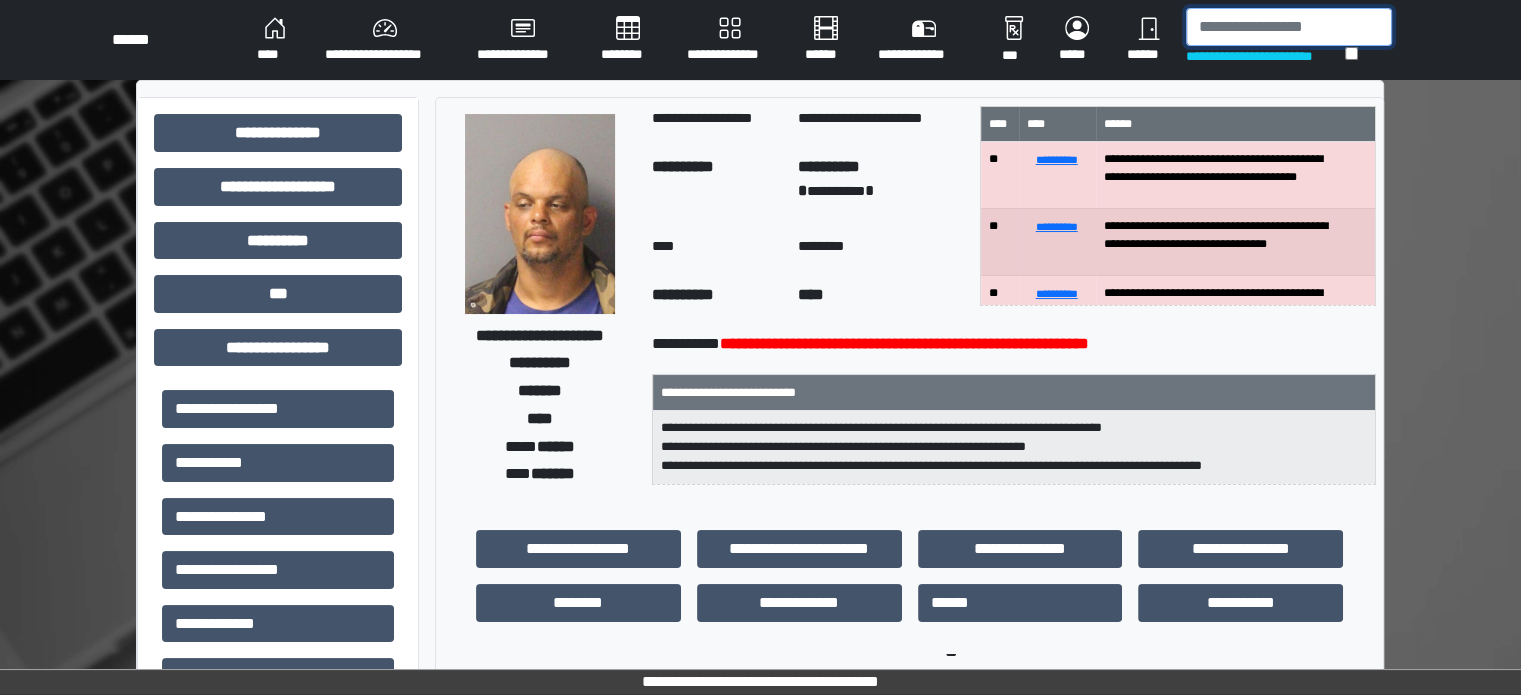 click at bounding box center (1289, 27) 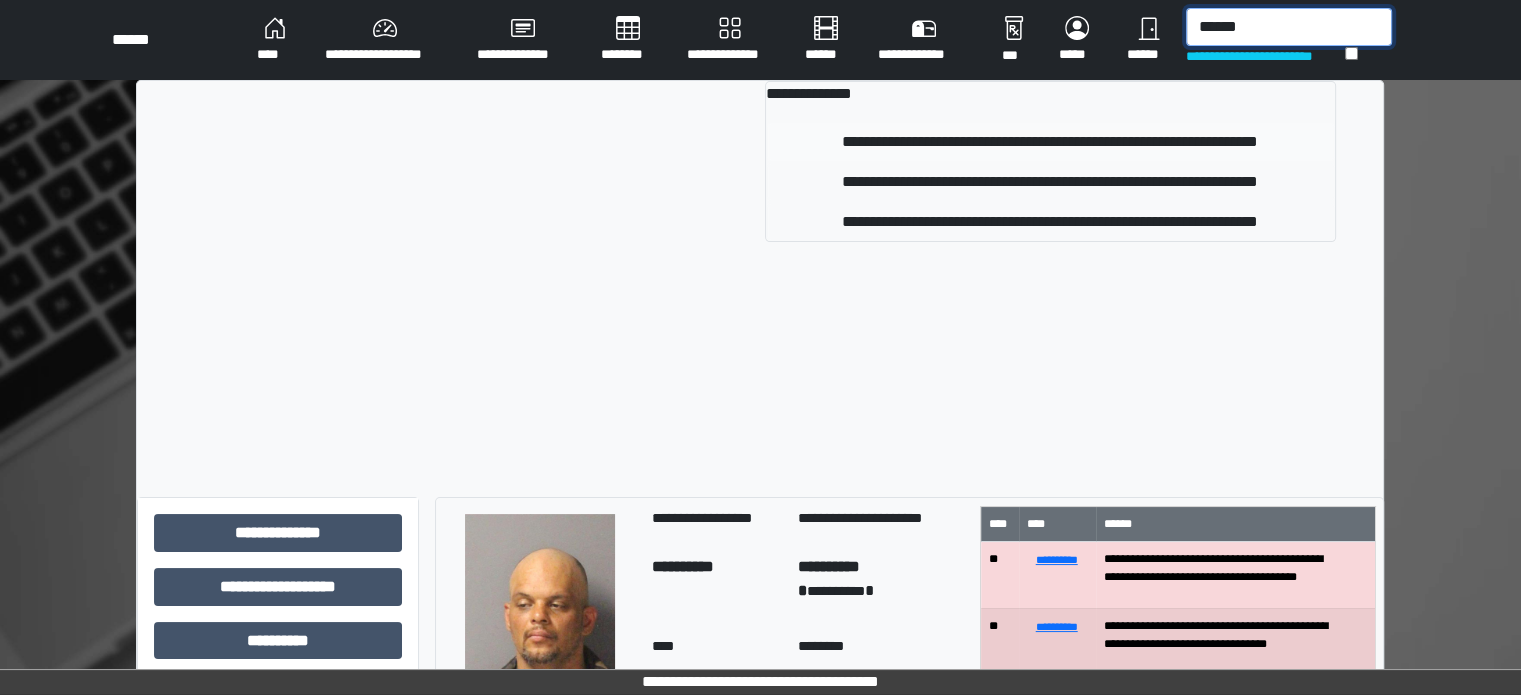 type on "******" 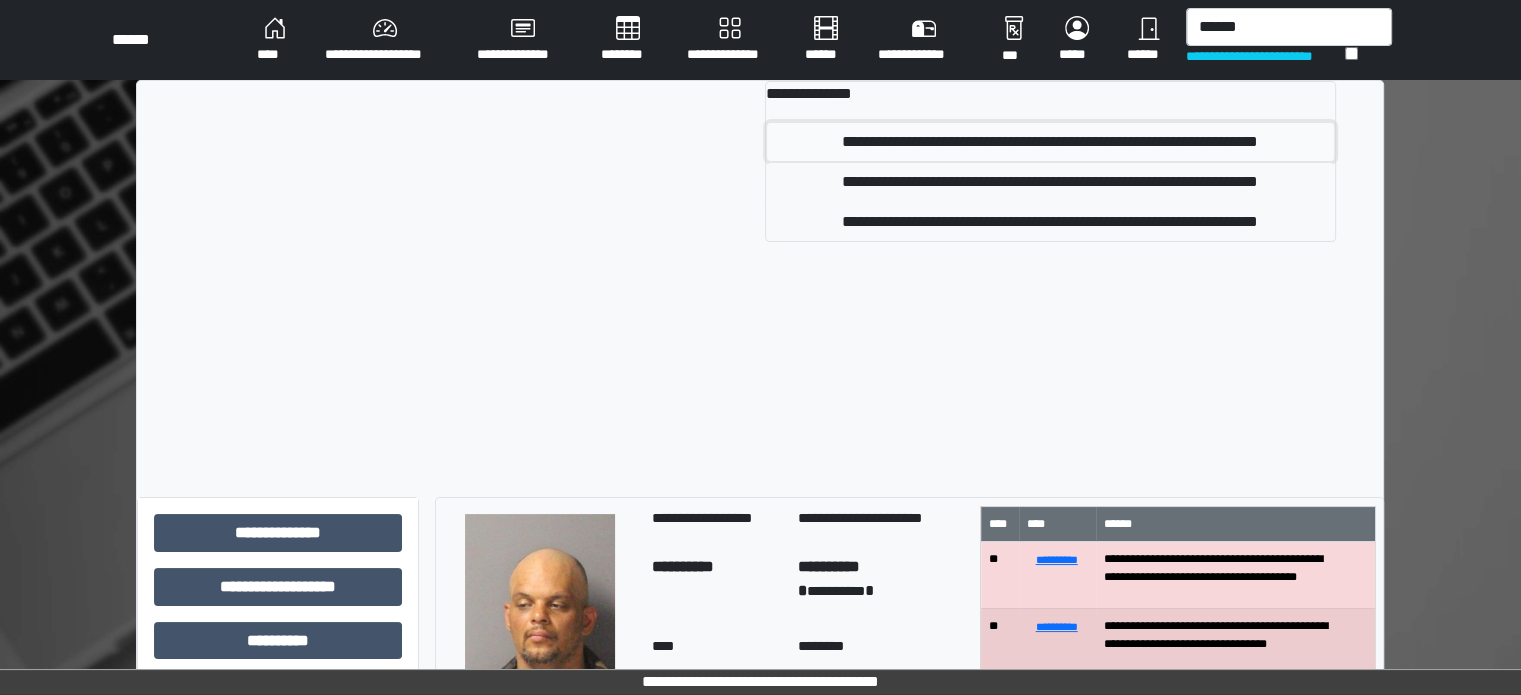 click on "**********" at bounding box center (1050, 142) 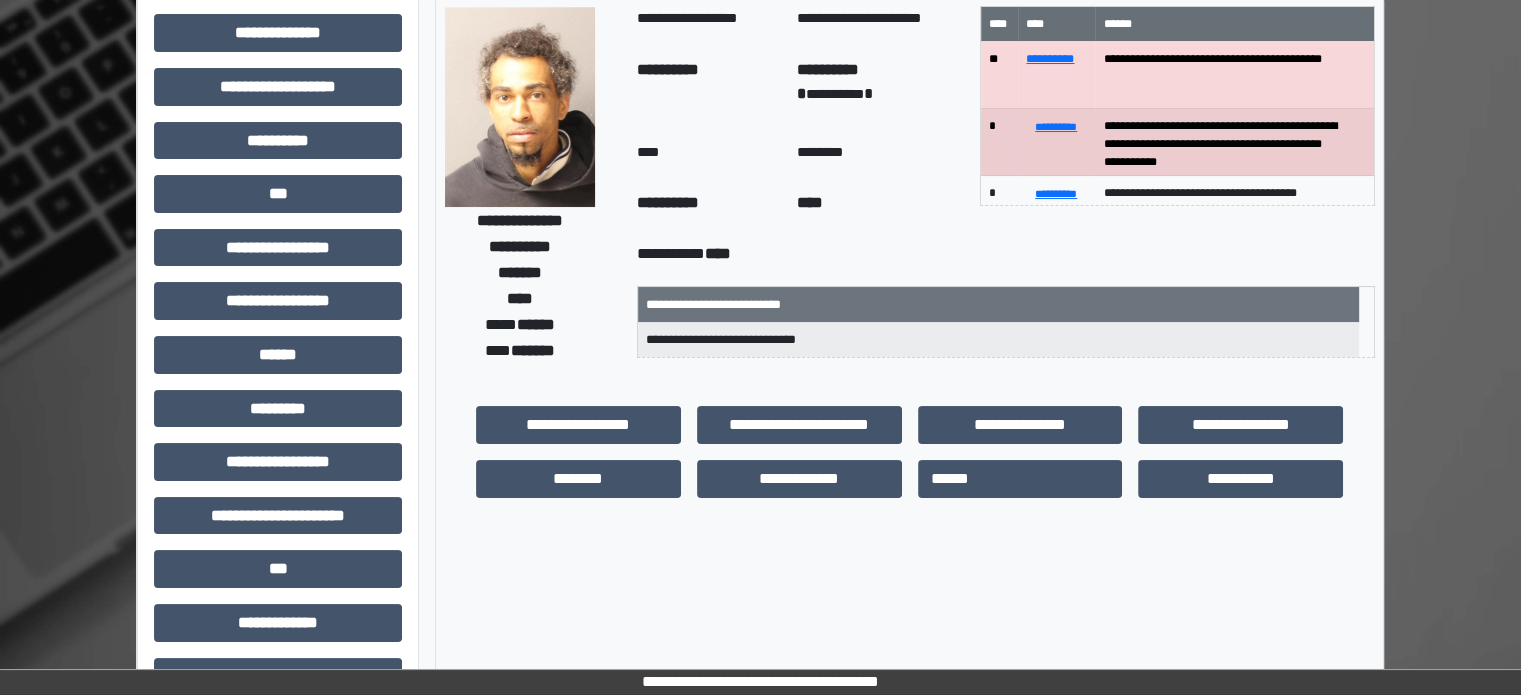 scroll, scrollTop: 0, scrollLeft: 0, axis: both 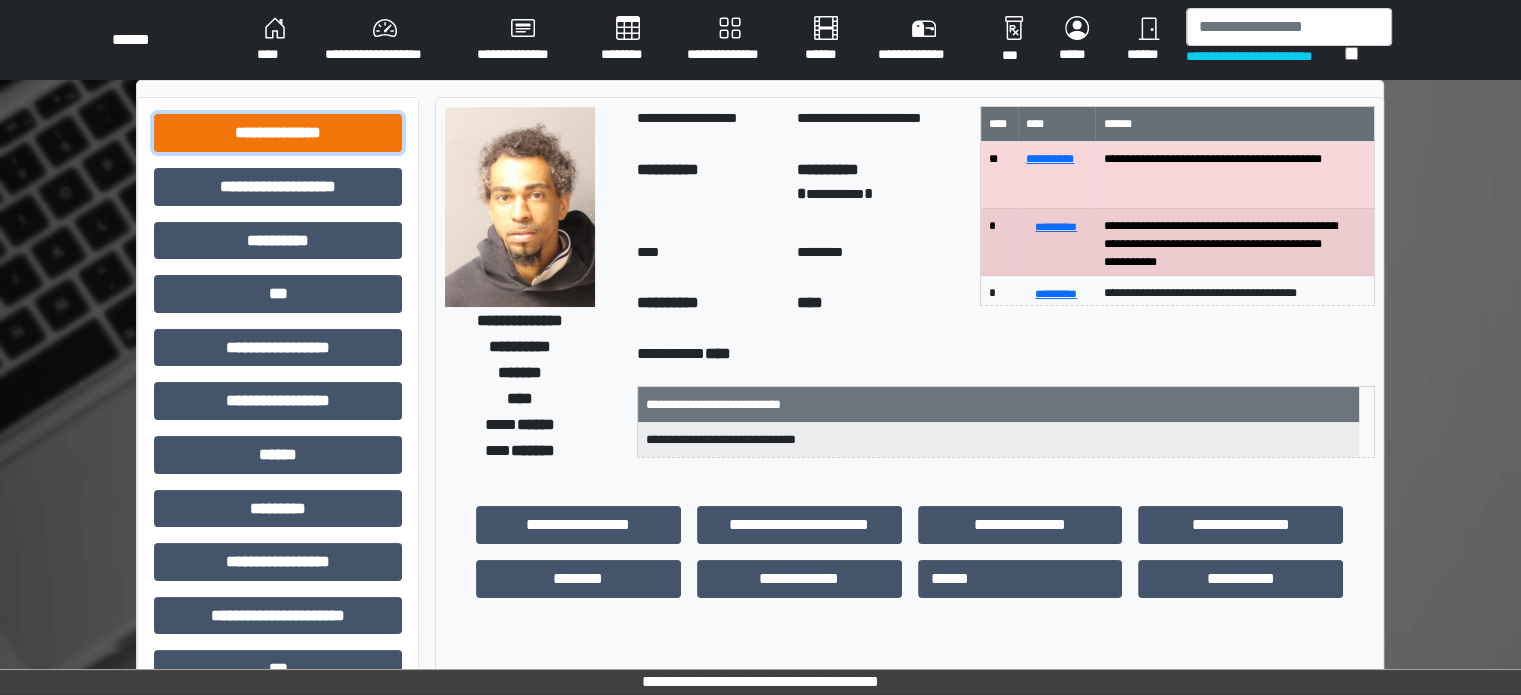 click on "**********" at bounding box center [278, 133] 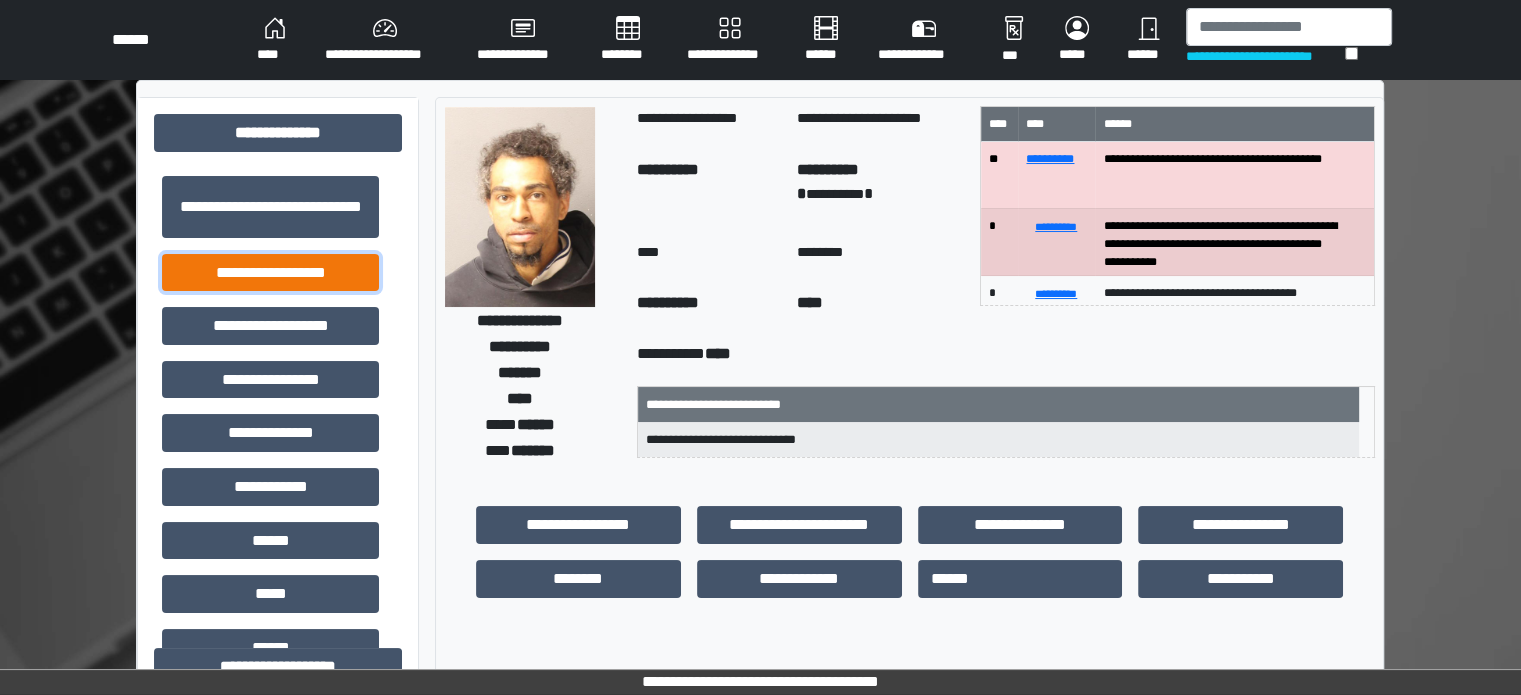 click on "**********" at bounding box center (270, 273) 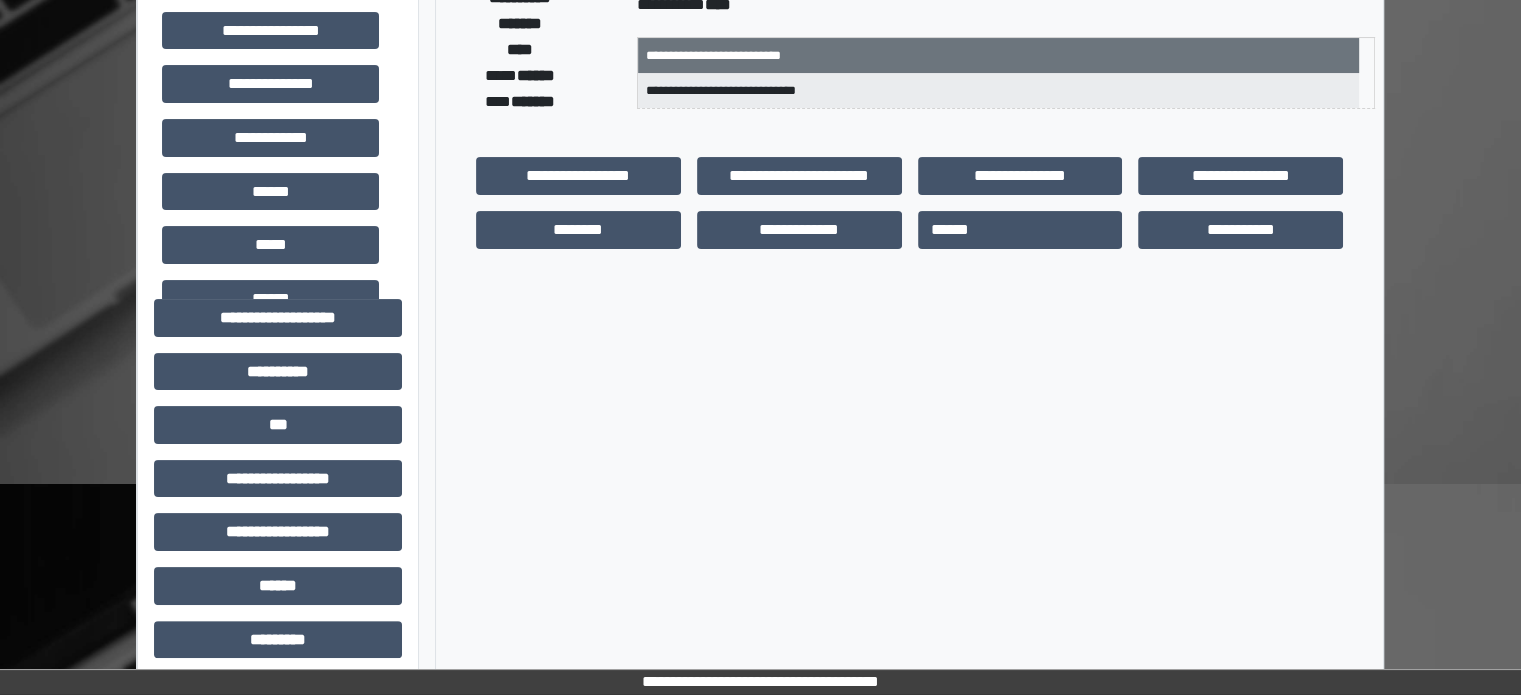 scroll, scrollTop: 400, scrollLeft: 0, axis: vertical 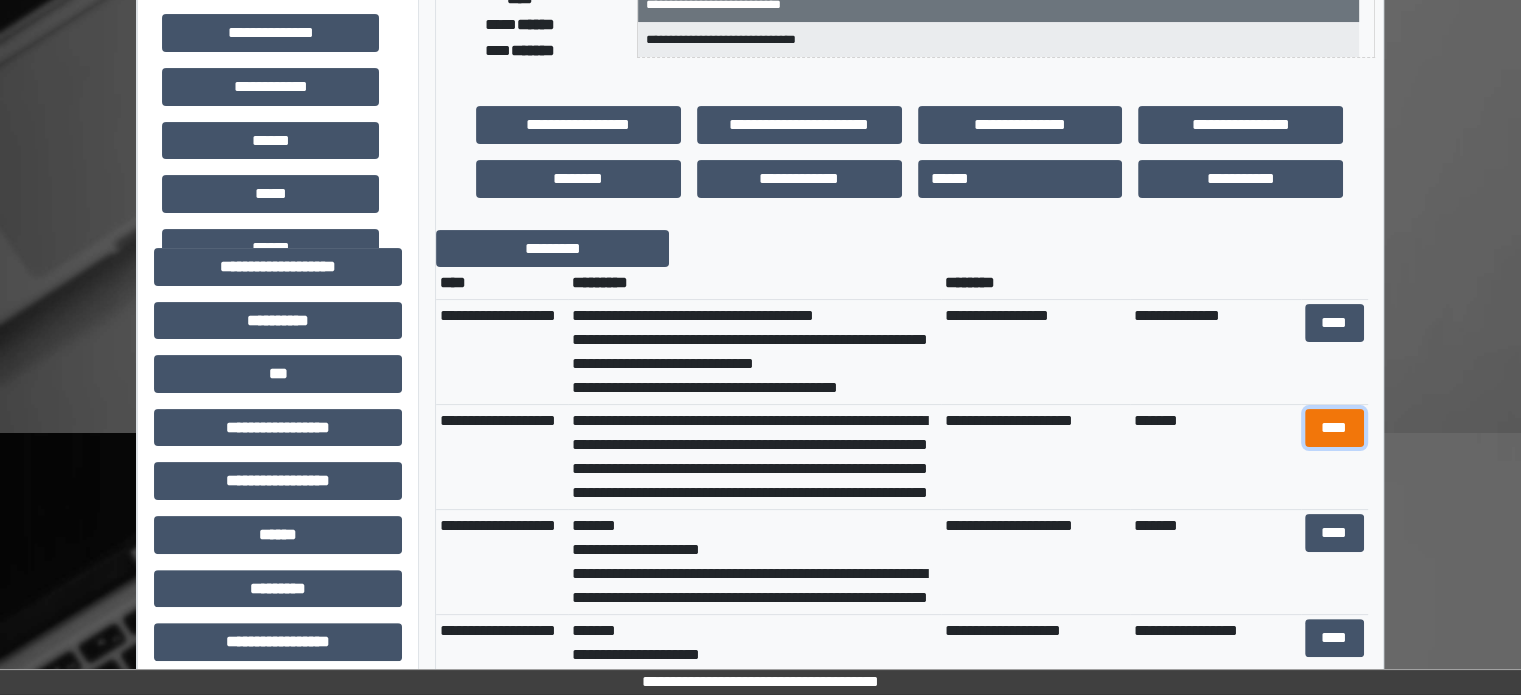 click on "****" at bounding box center [1334, 428] 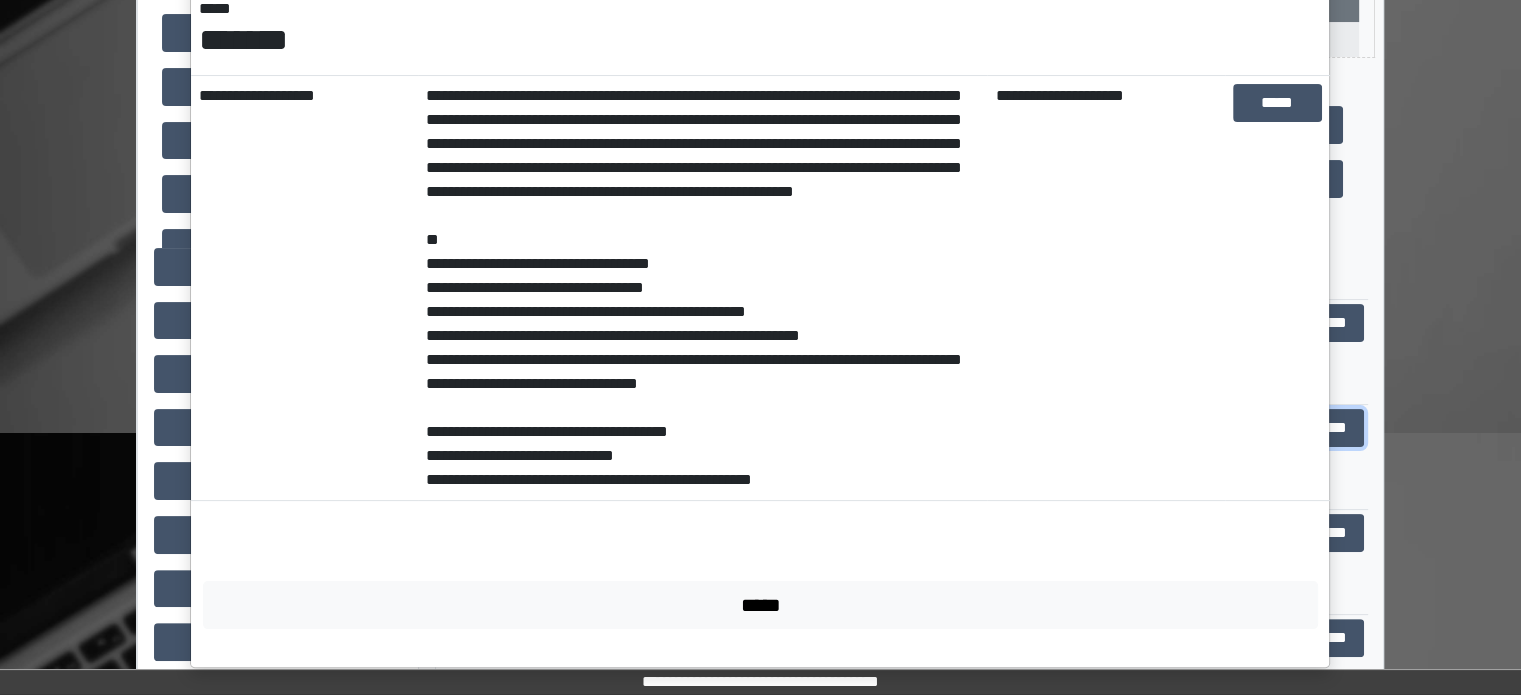 scroll, scrollTop: 306, scrollLeft: 0, axis: vertical 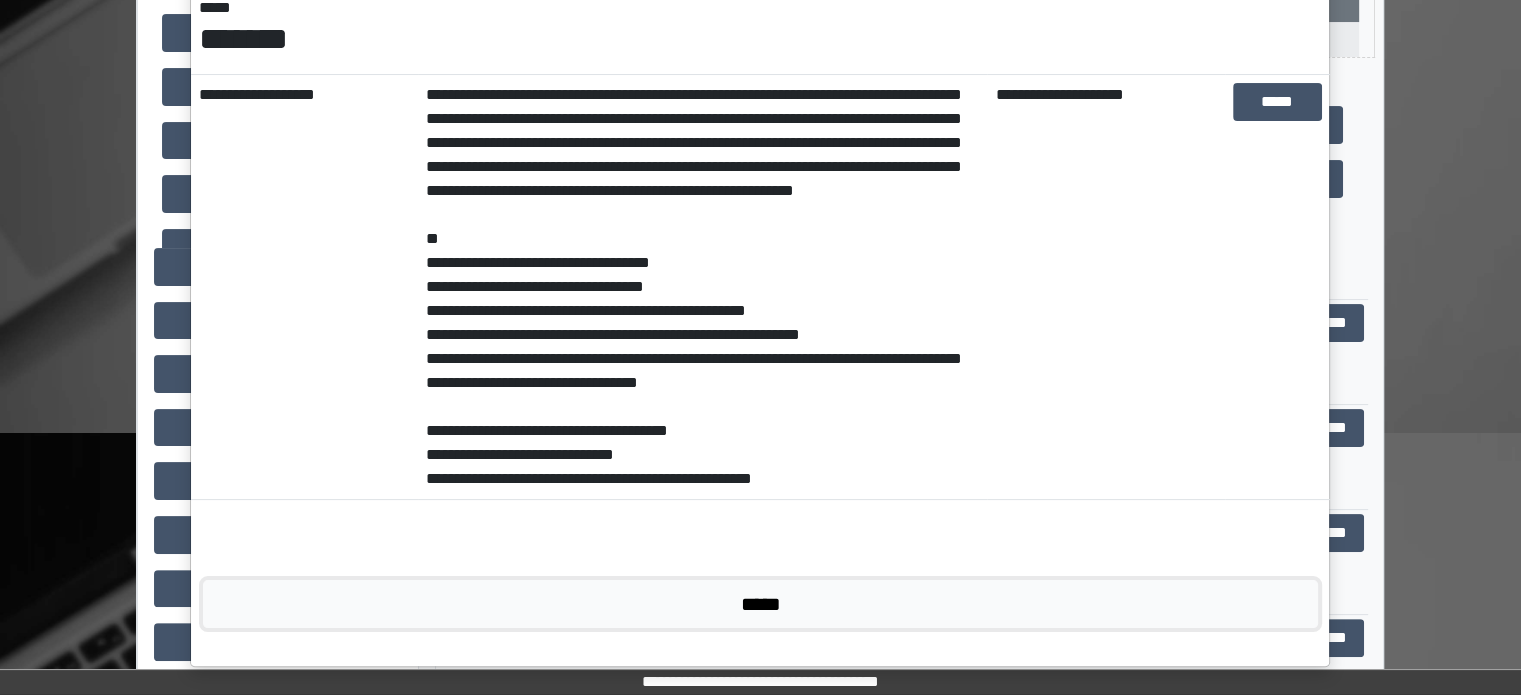 click on "*****" at bounding box center (760, 604) 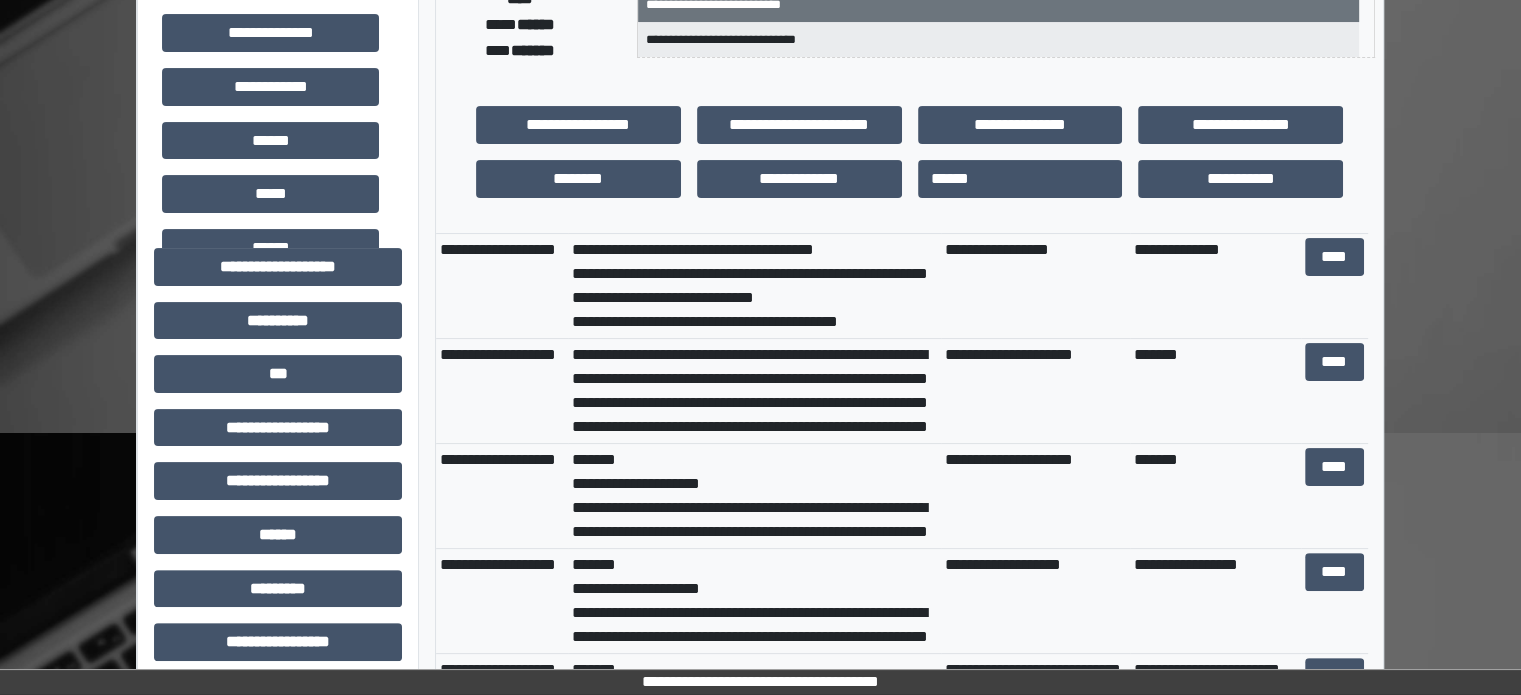 scroll, scrollTop: 100, scrollLeft: 0, axis: vertical 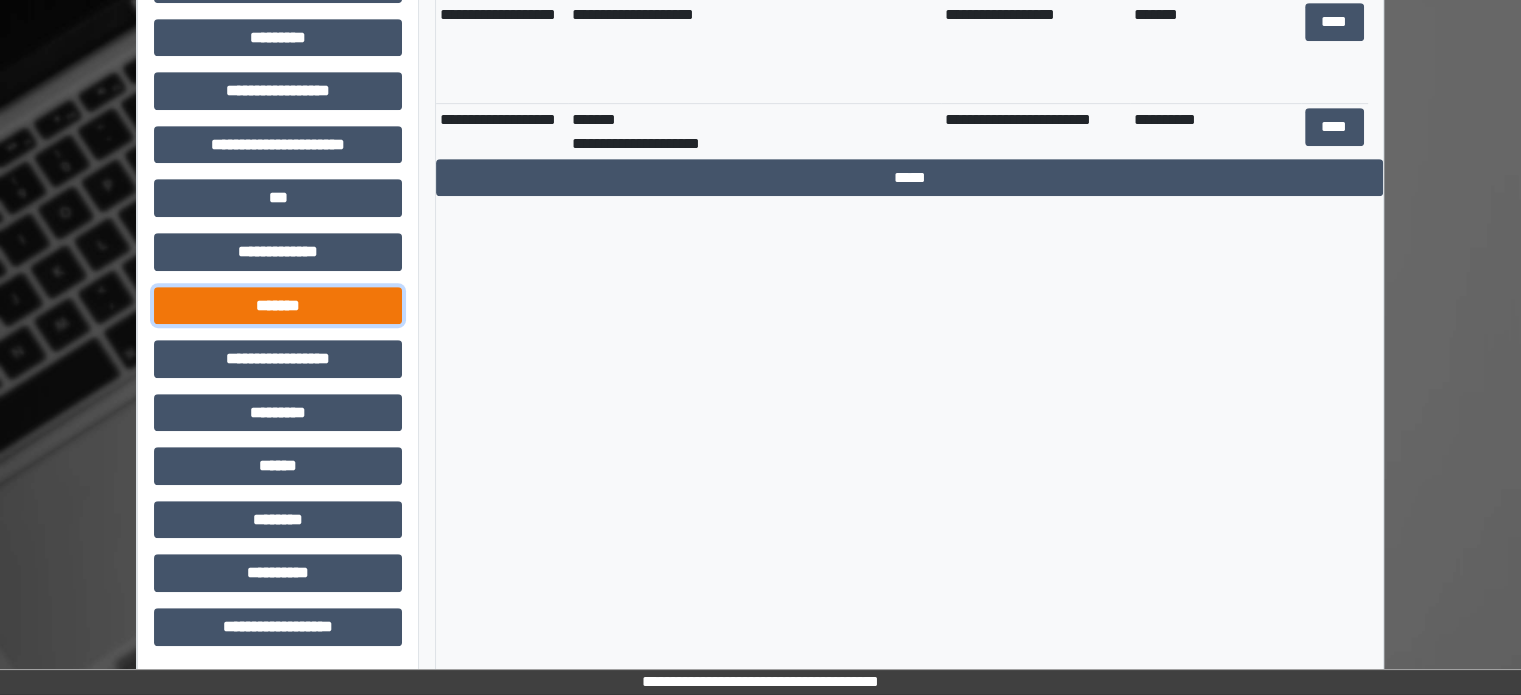 click on "*******" at bounding box center (278, 306) 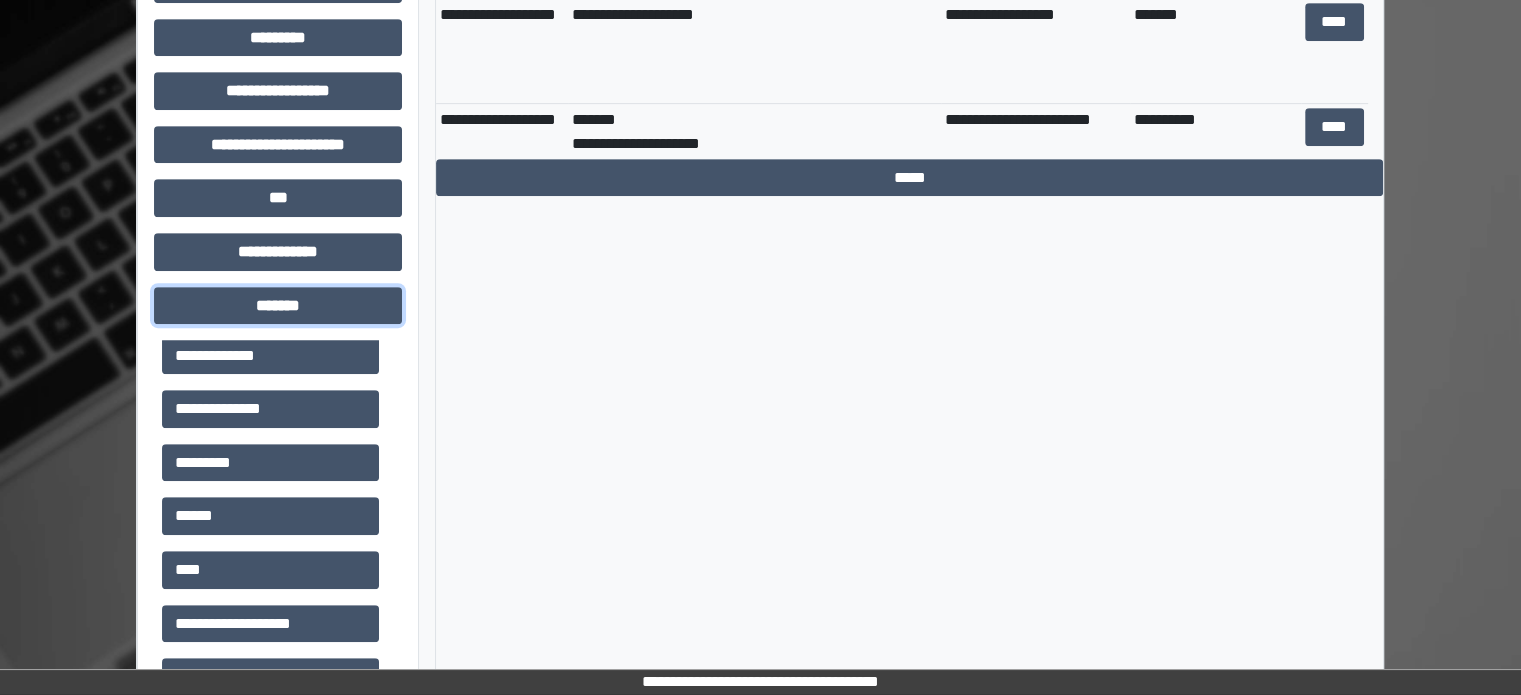 scroll, scrollTop: 300, scrollLeft: 0, axis: vertical 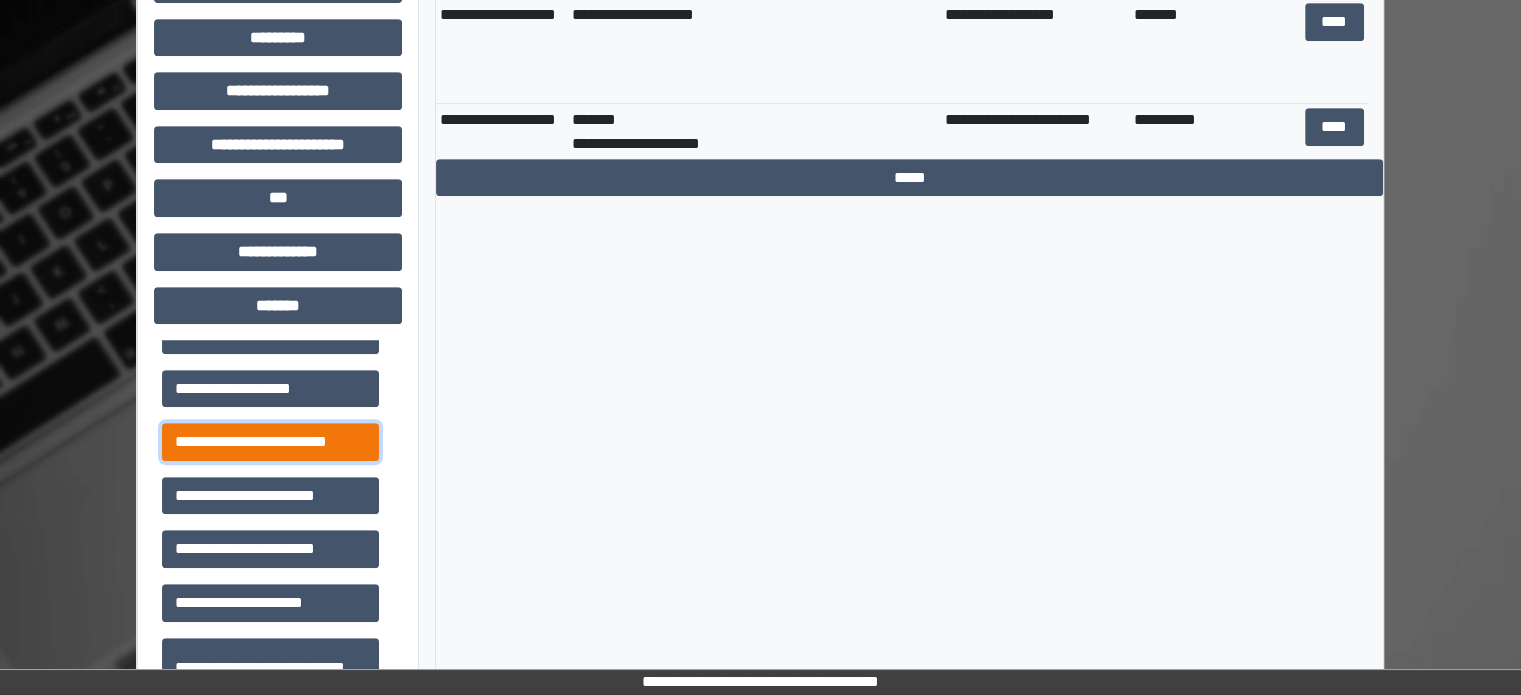 click on "**********" at bounding box center [270, 442] 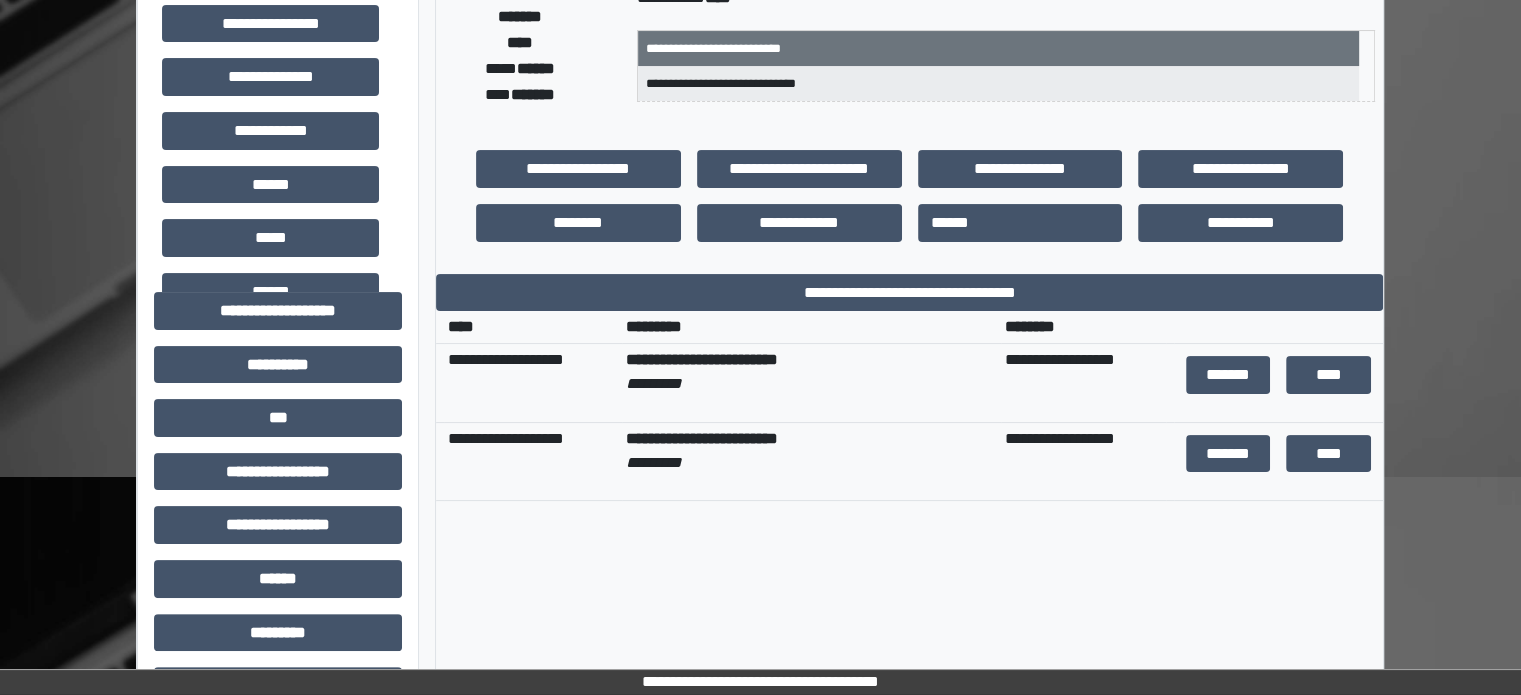 scroll, scrollTop: 351, scrollLeft: 0, axis: vertical 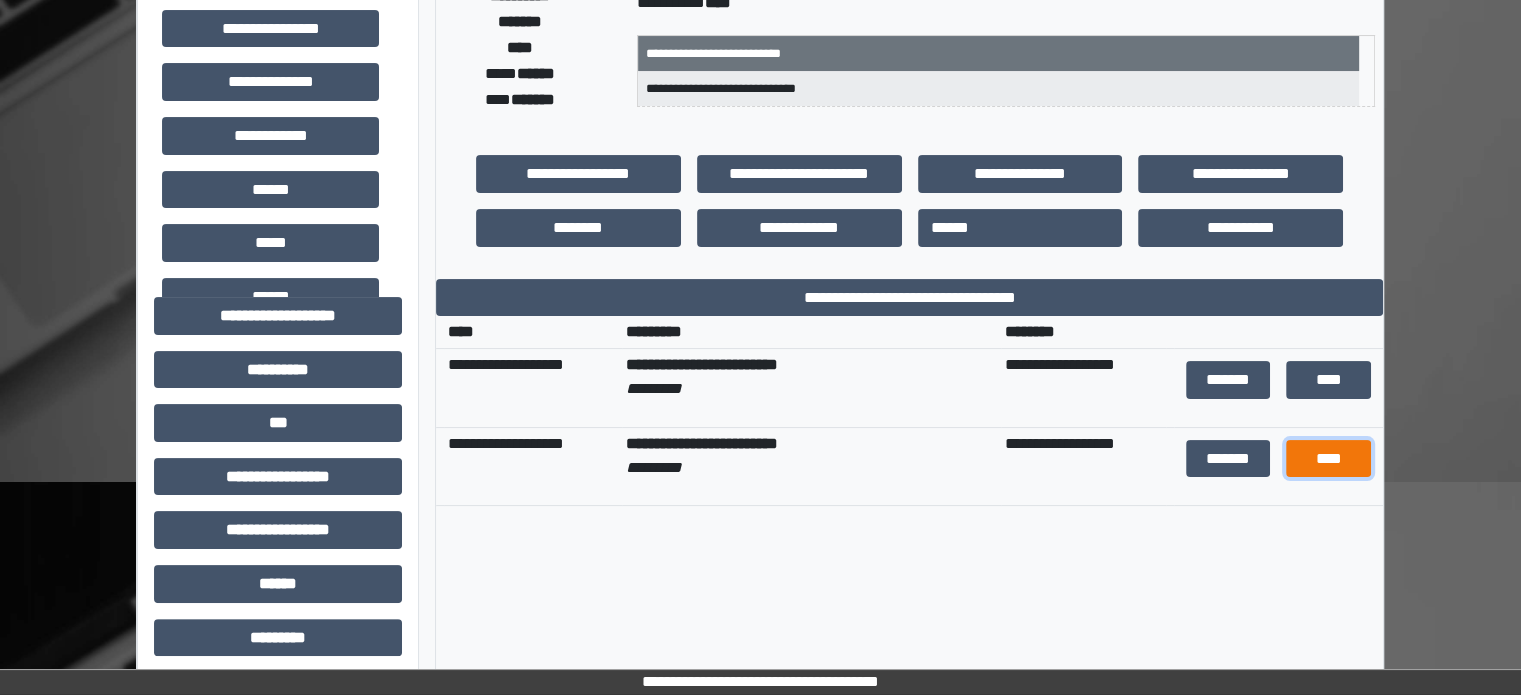 click on "****" at bounding box center [1328, 459] 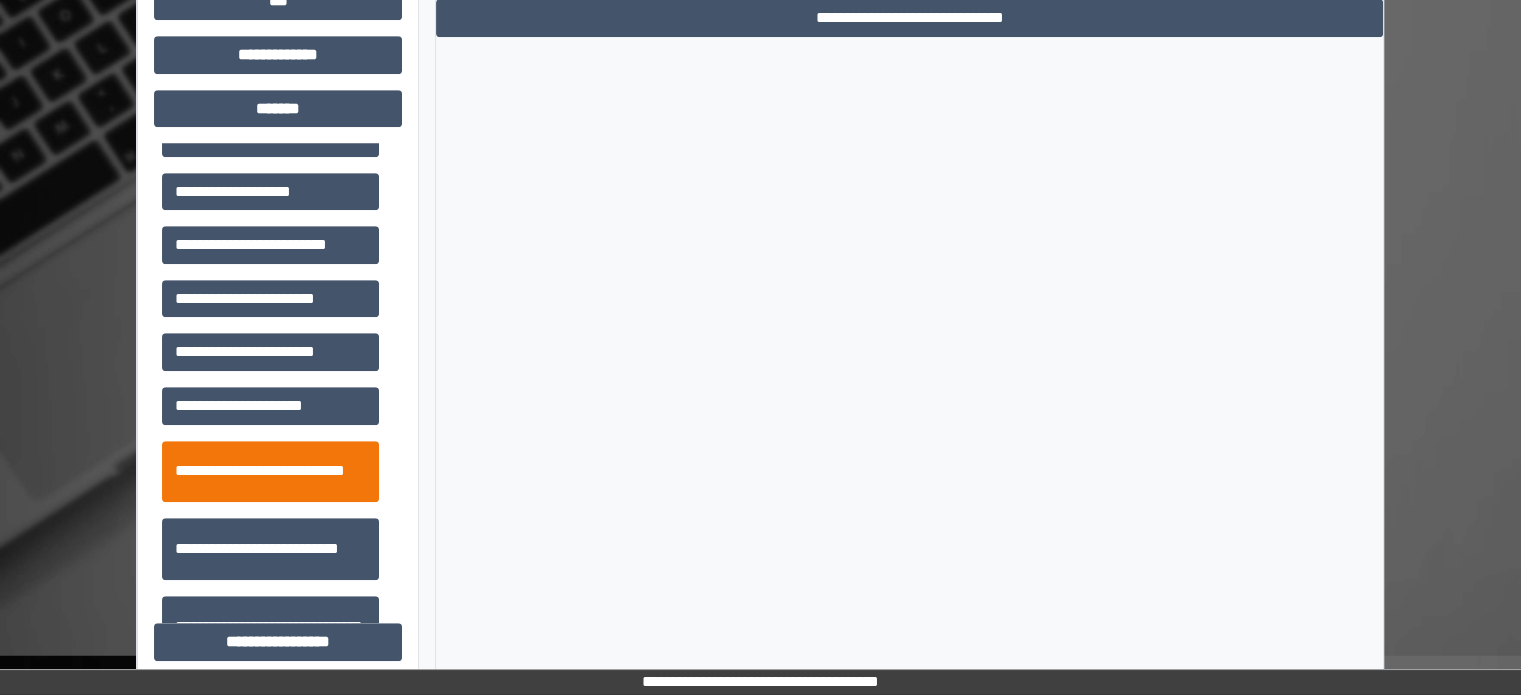 scroll, scrollTop: 1151, scrollLeft: 0, axis: vertical 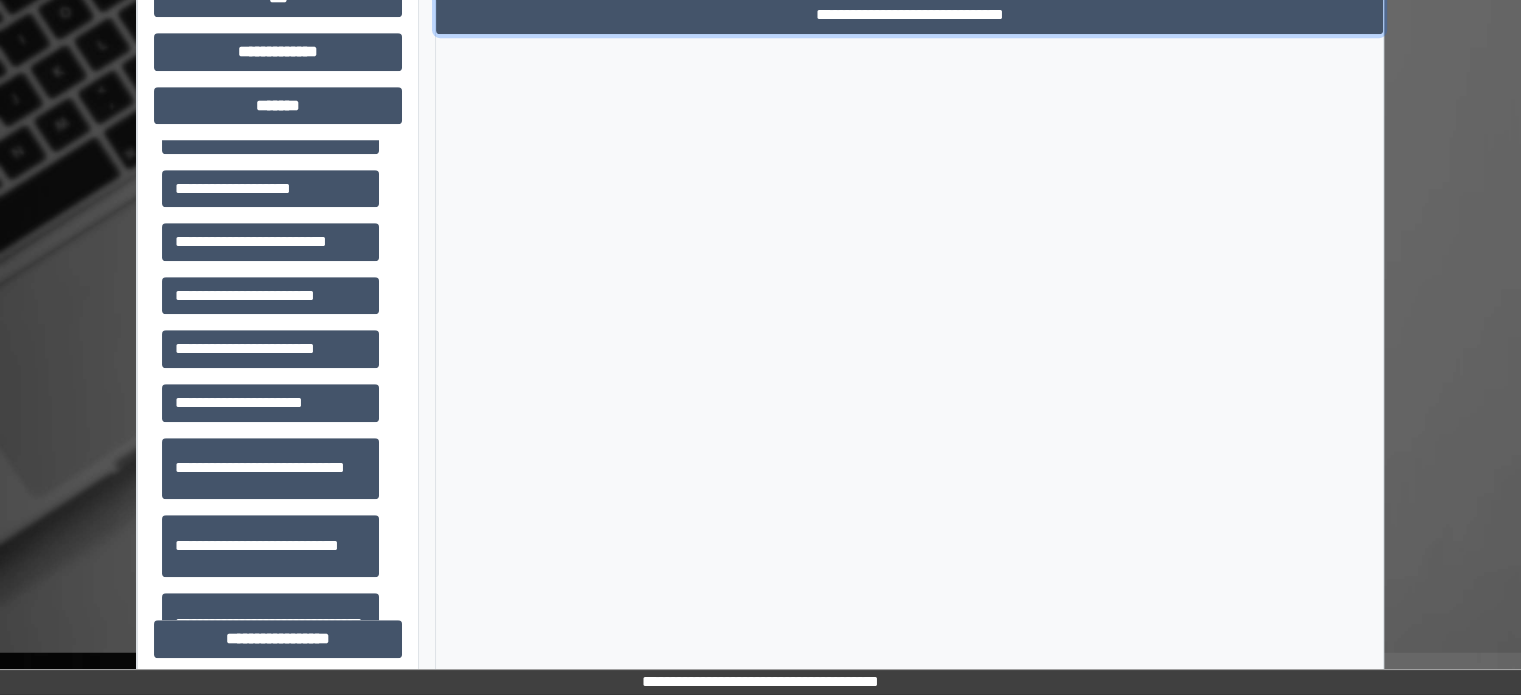 drag, startPoint x: 992, startPoint y: 16, endPoint x: 855, endPoint y: 77, distance: 149.96666 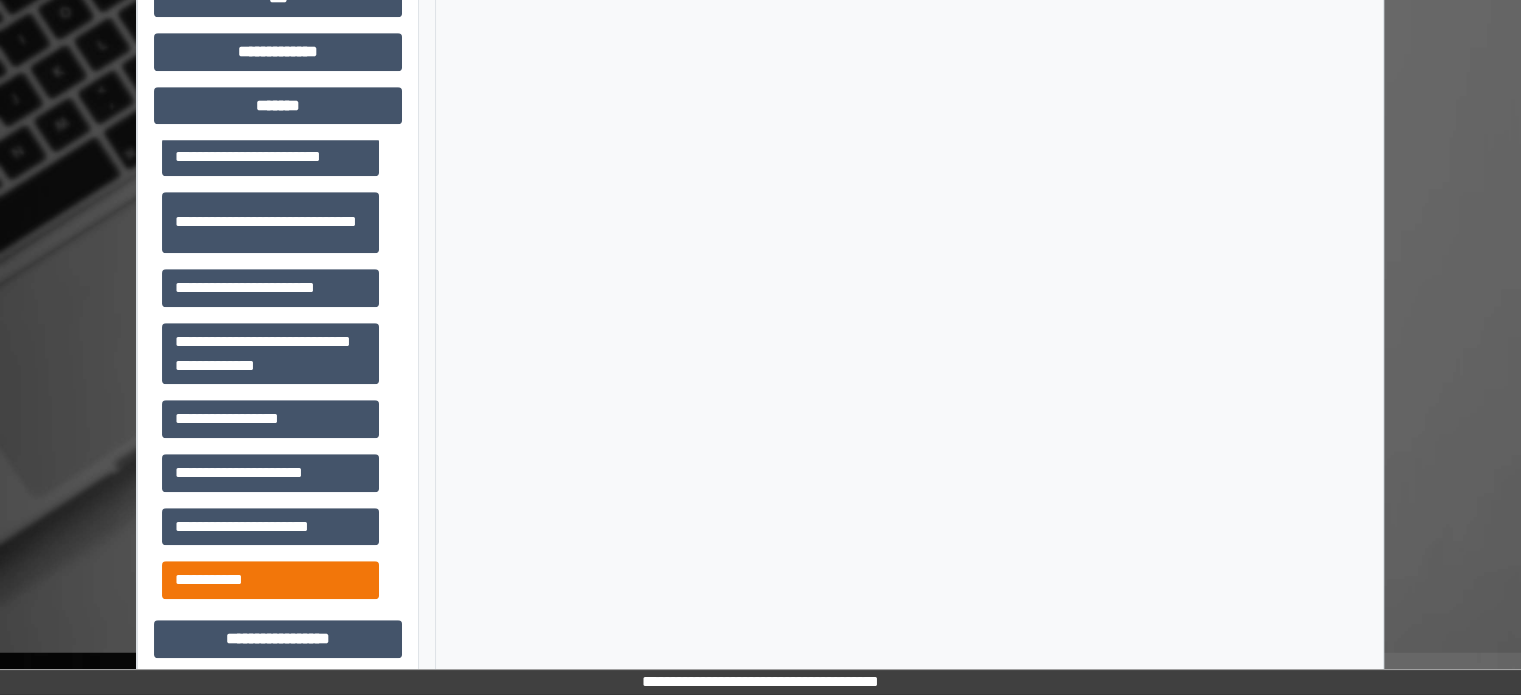 scroll, scrollTop: 912, scrollLeft: 0, axis: vertical 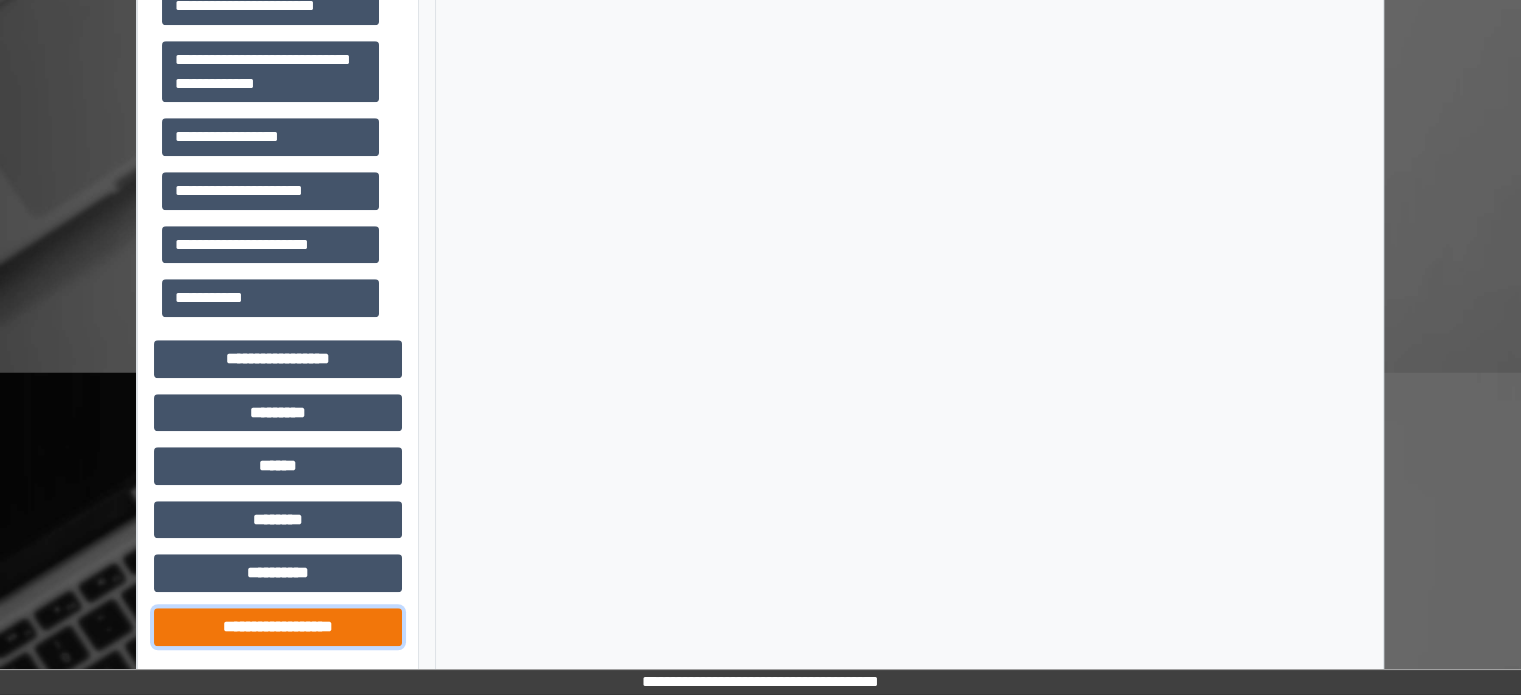 click on "**********" at bounding box center [278, 627] 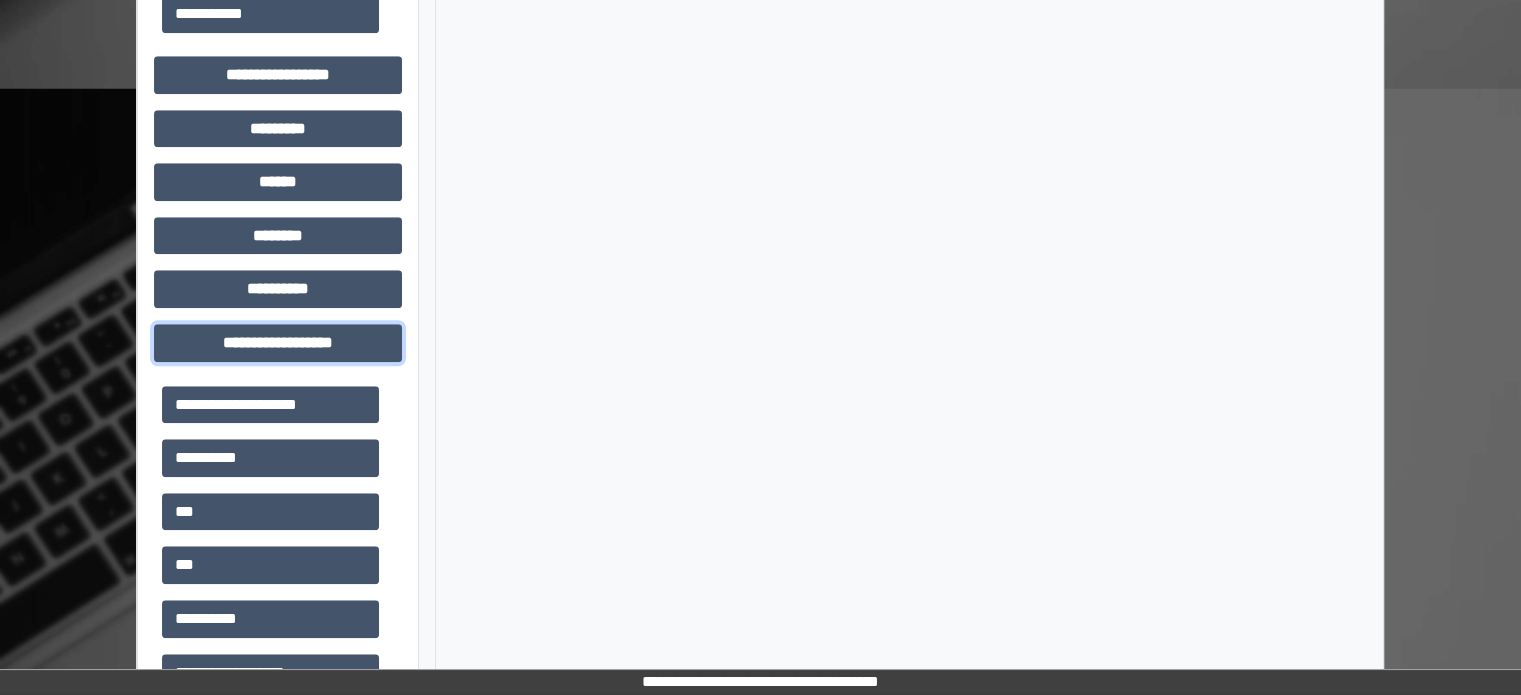 scroll, scrollTop: 1731, scrollLeft: 0, axis: vertical 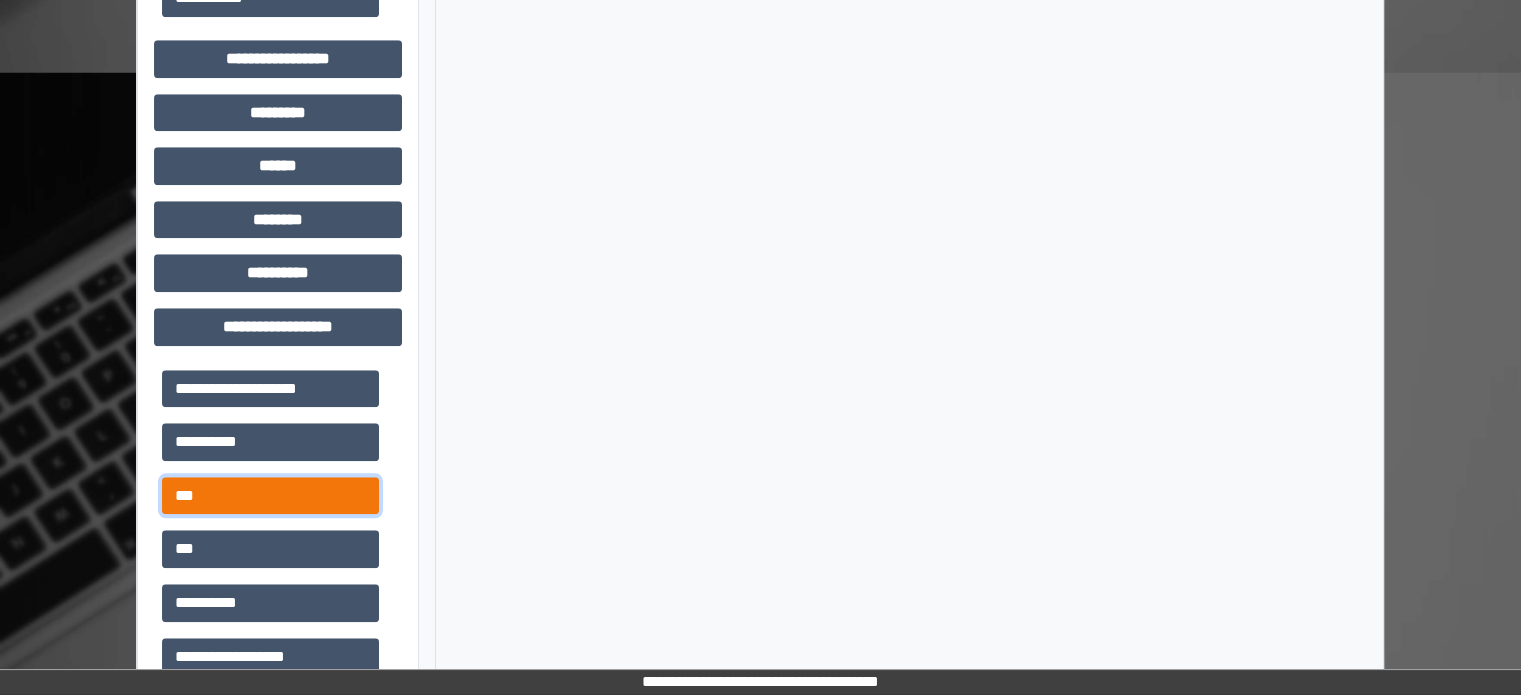 click on "***" at bounding box center (270, 496) 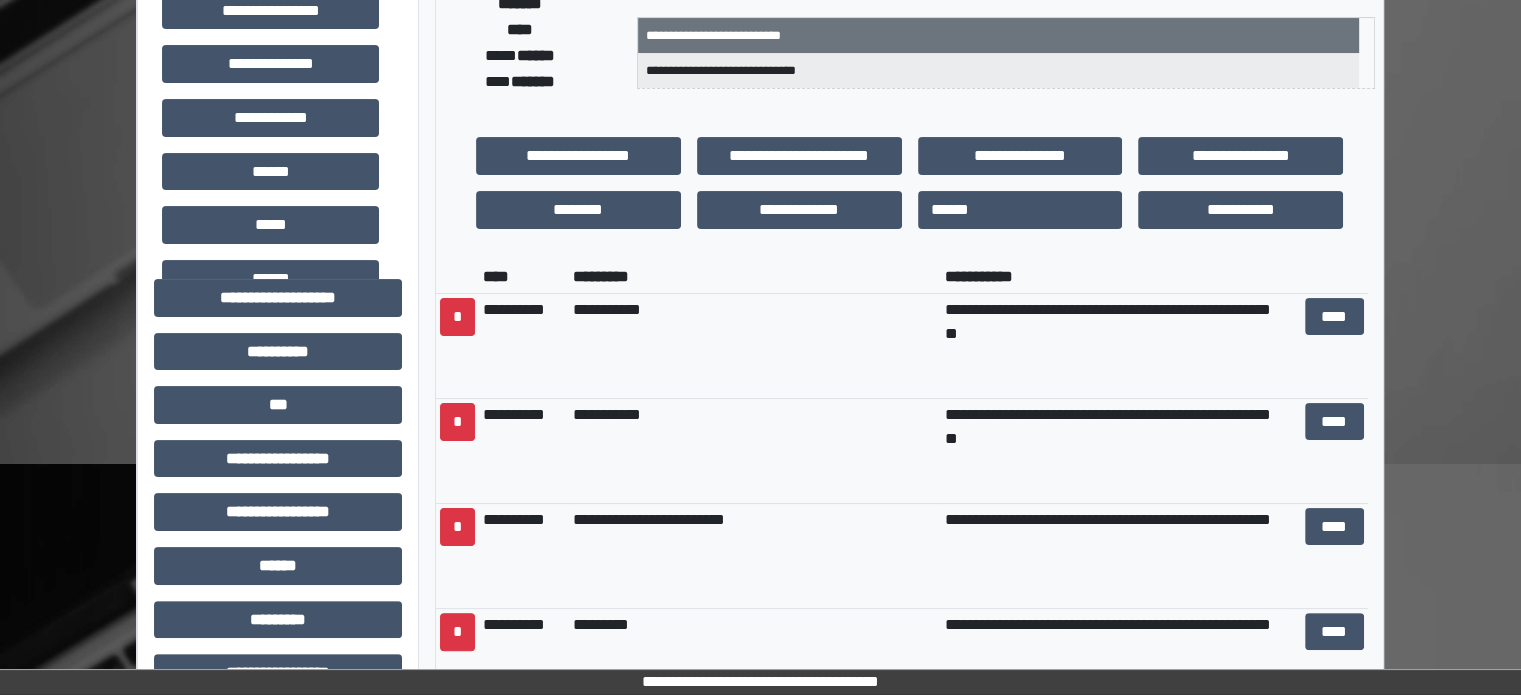 scroll, scrollTop: 431, scrollLeft: 0, axis: vertical 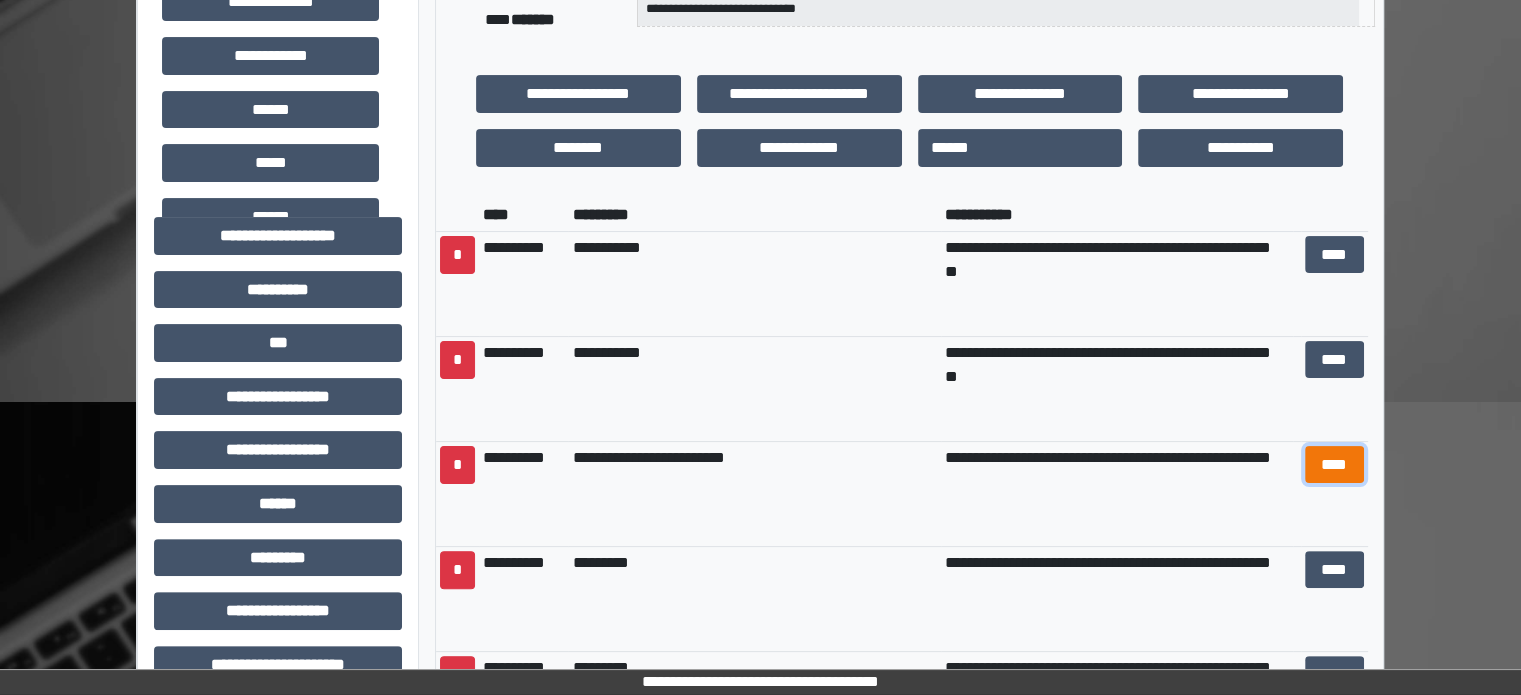 click on "****" at bounding box center [1334, 465] 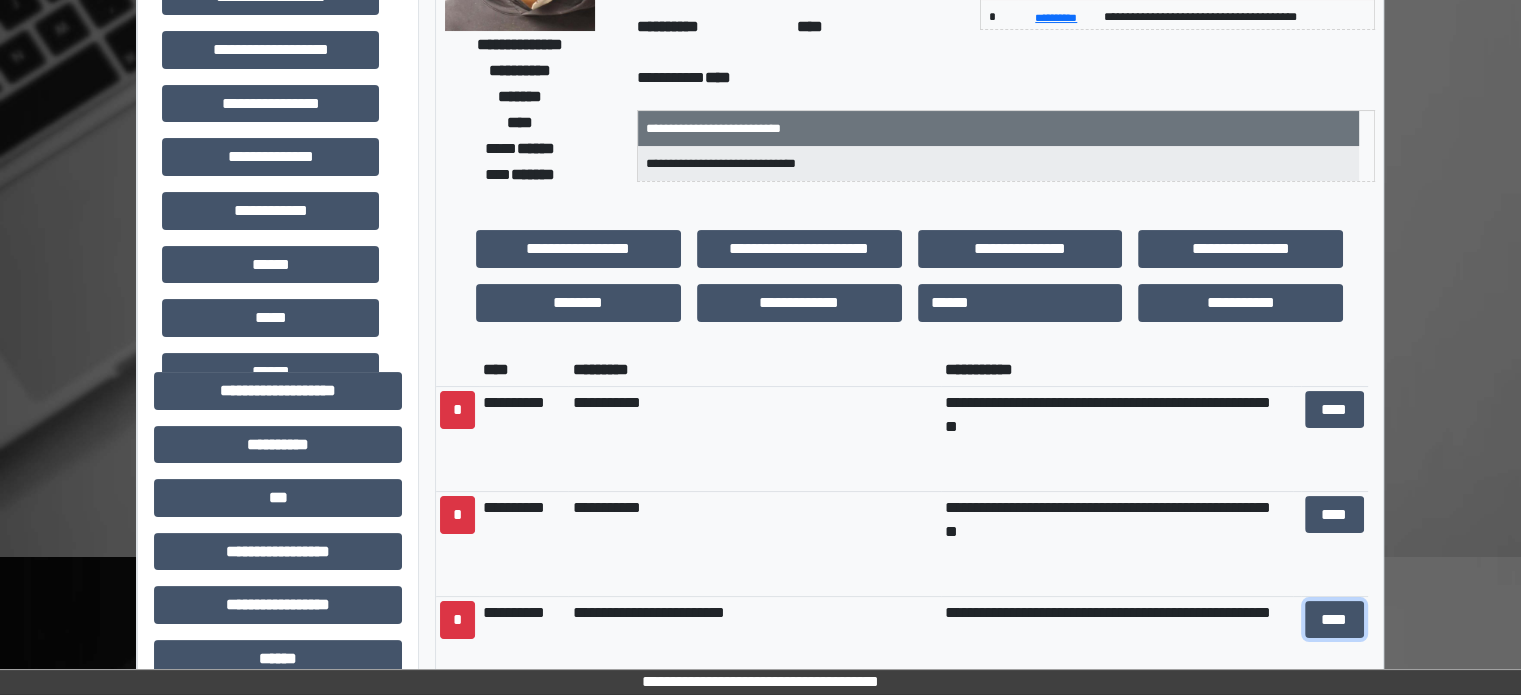 scroll, scrollTop: 0, scrollLeft: 0, axis: both 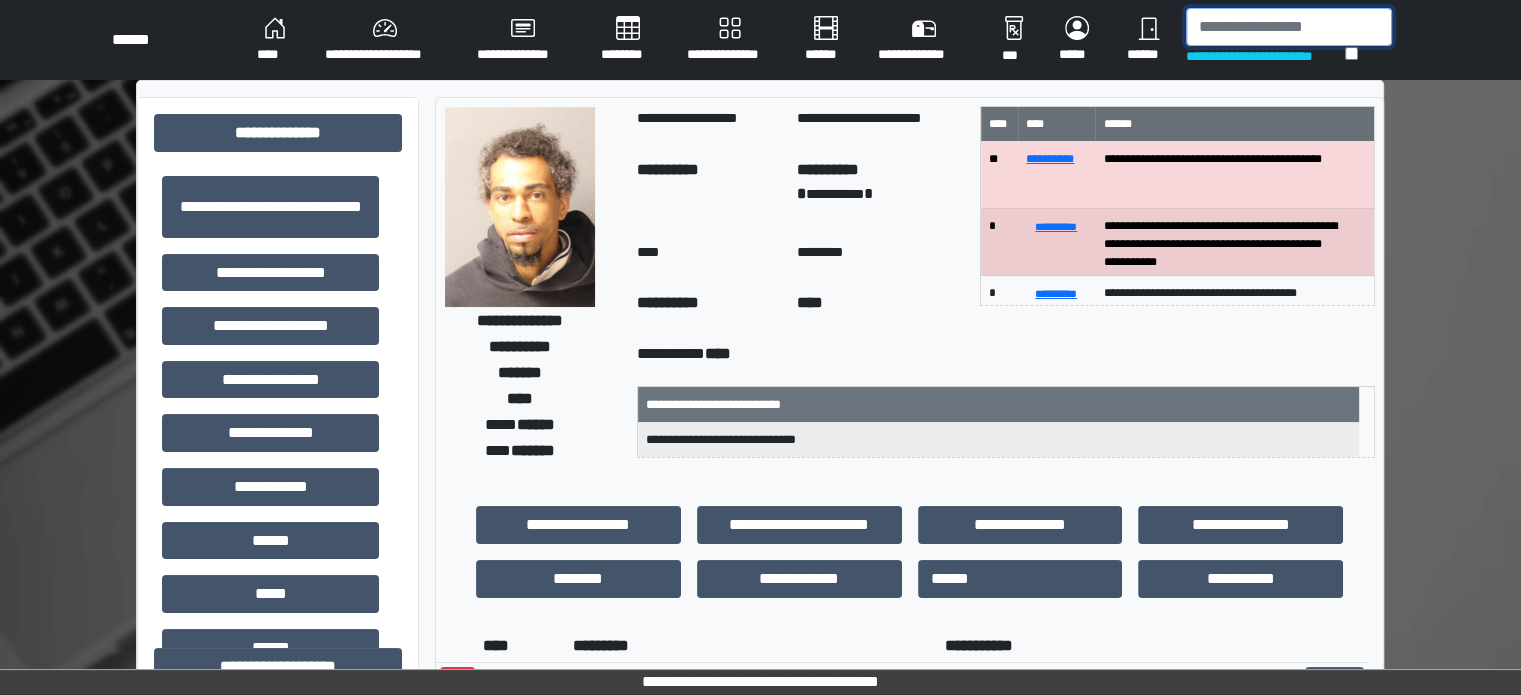 click at bounding box center (1289, 27) 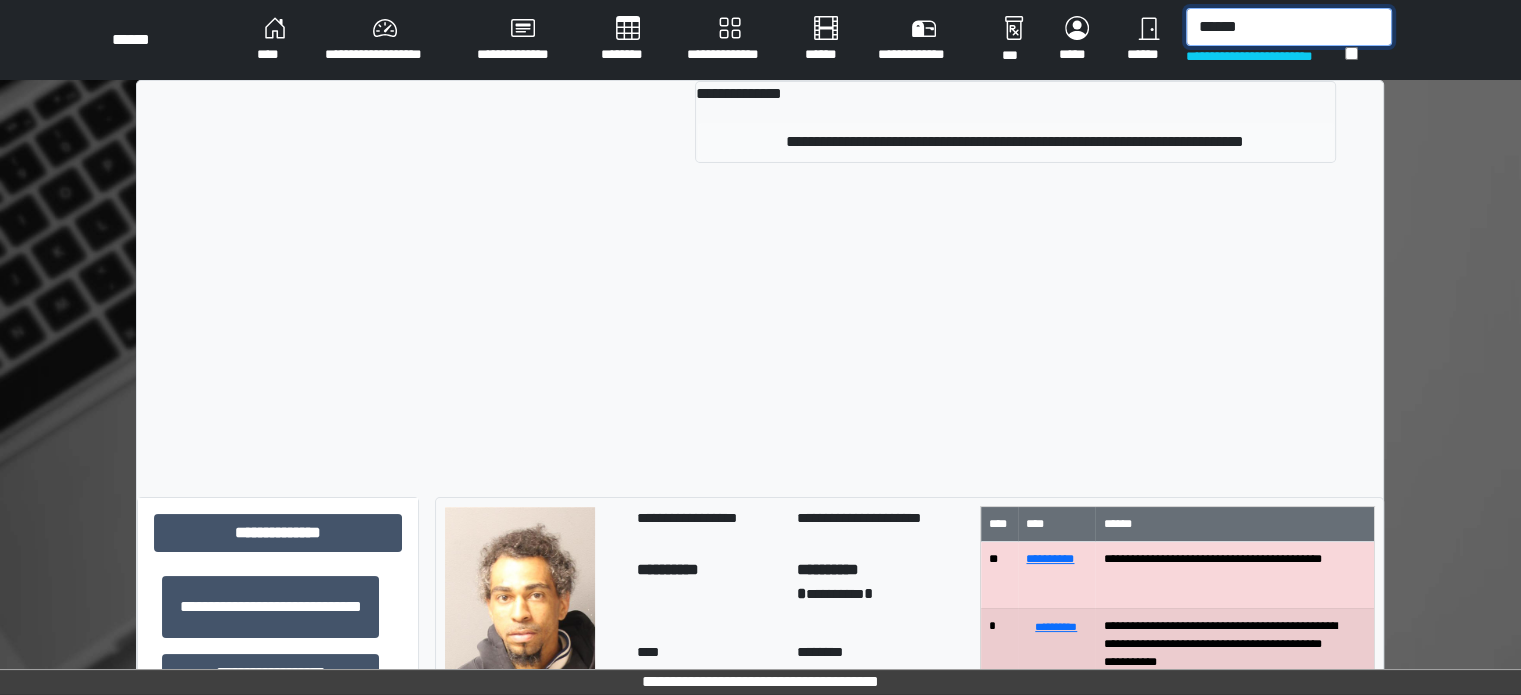 type on "******" 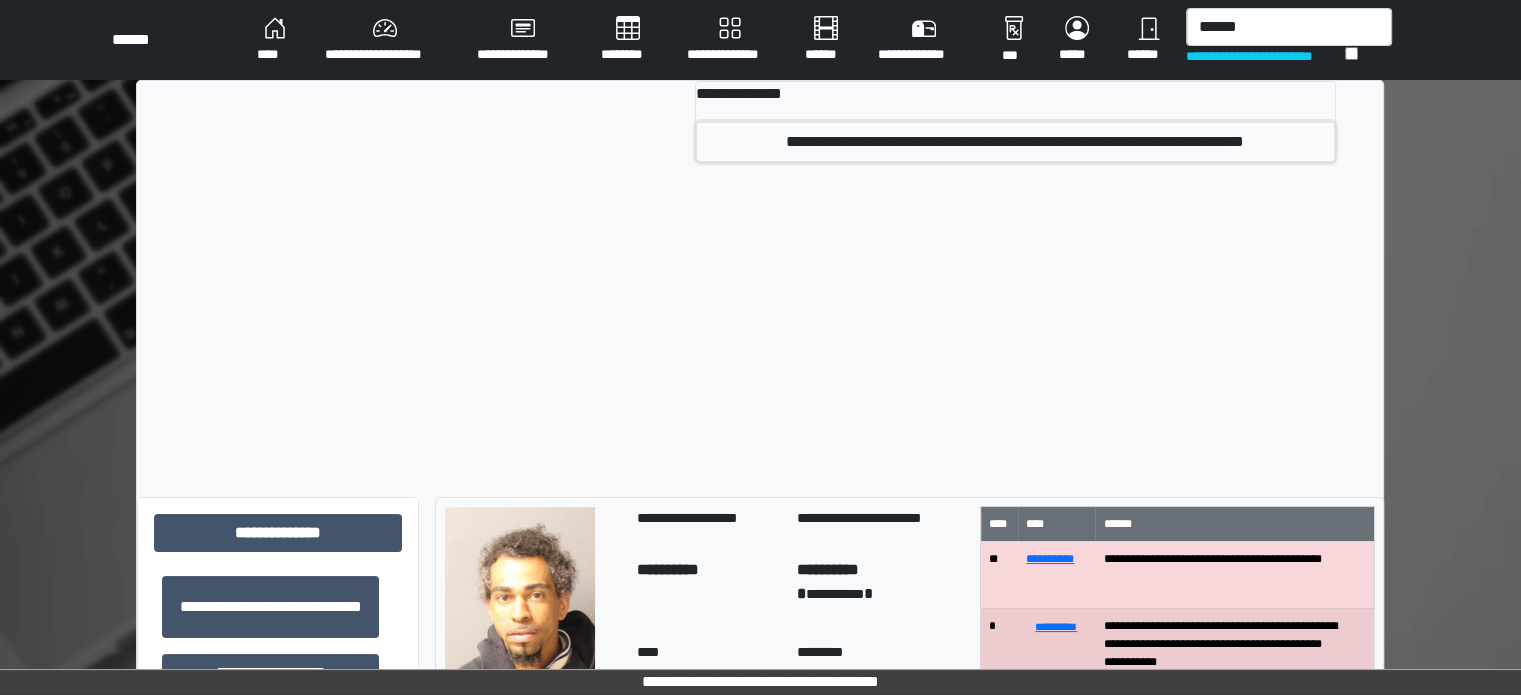 click on "**********" at bounding box center (1015, 142) 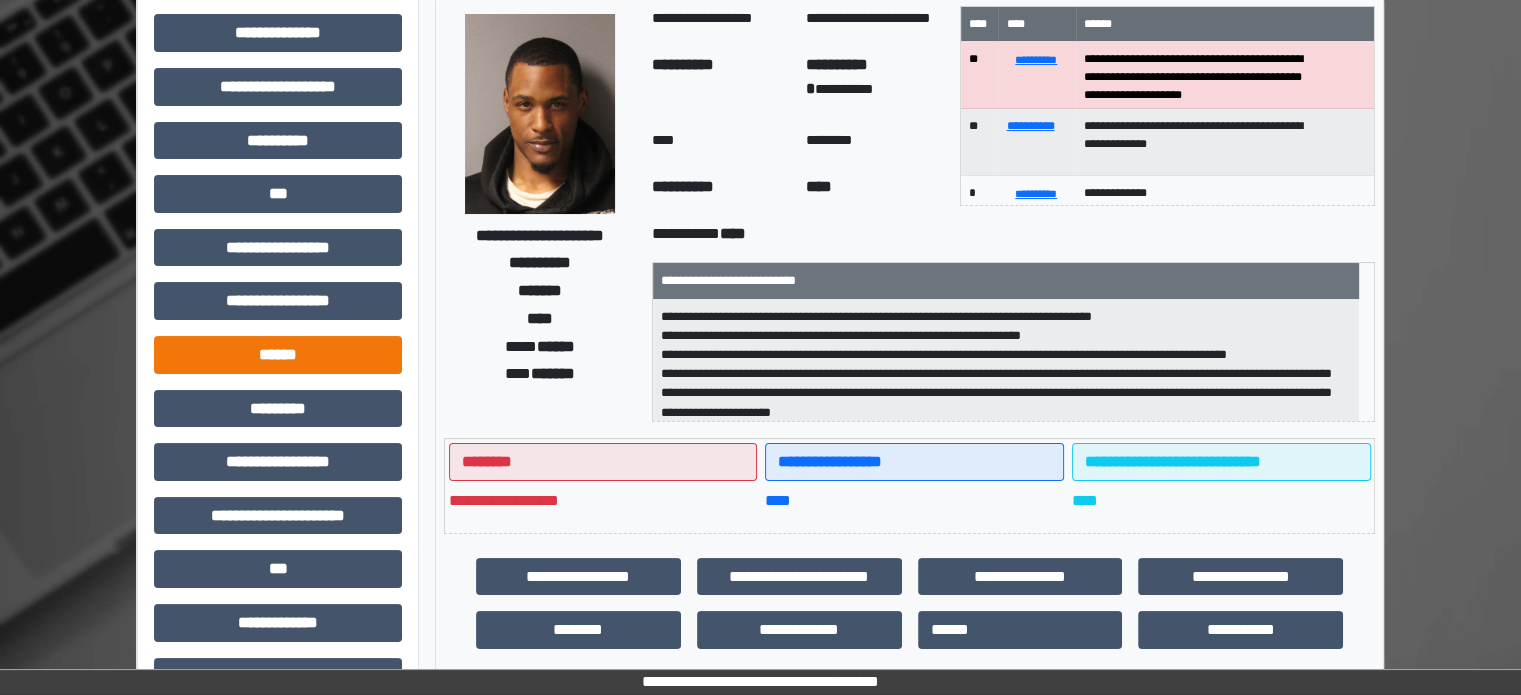 scroll, scrollTop: 0, scrollLeft: 0, axis: both 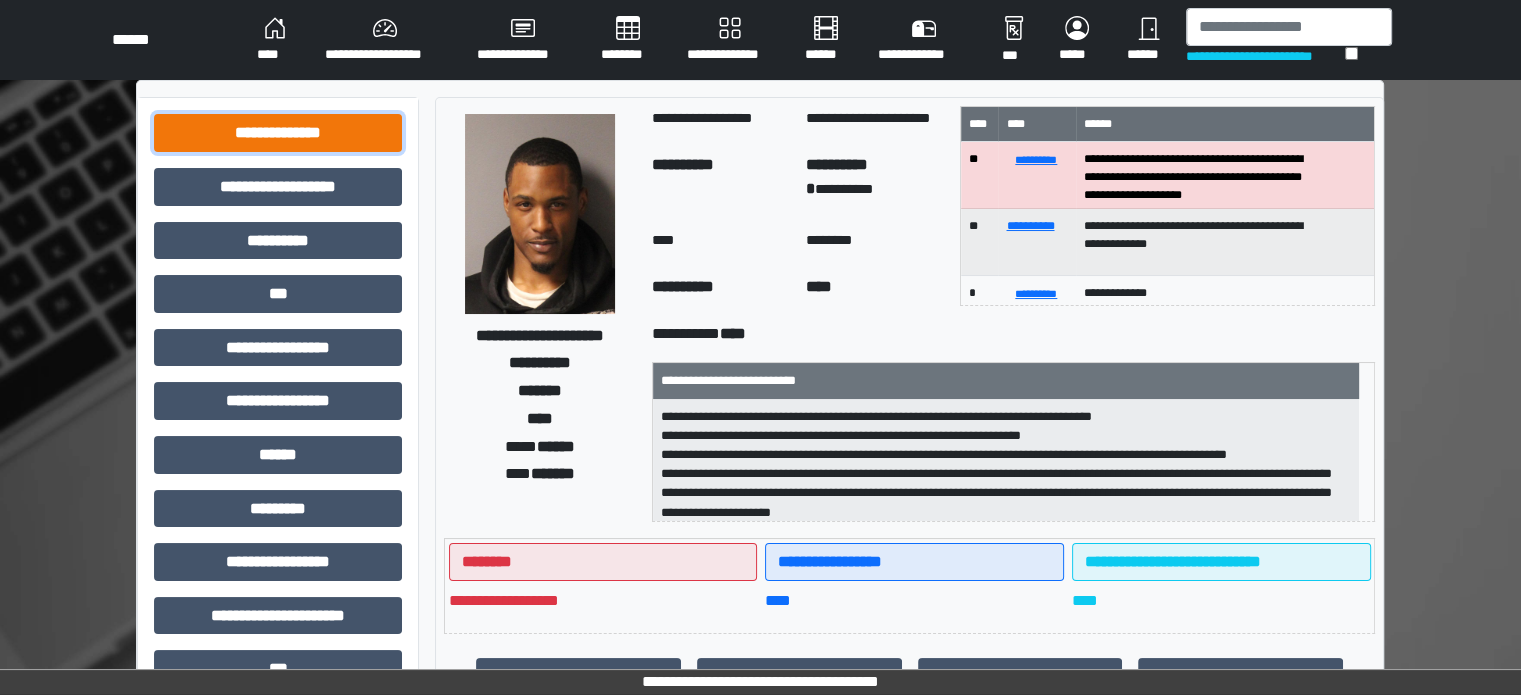 click on "**********" at bounding box center (278, 133) 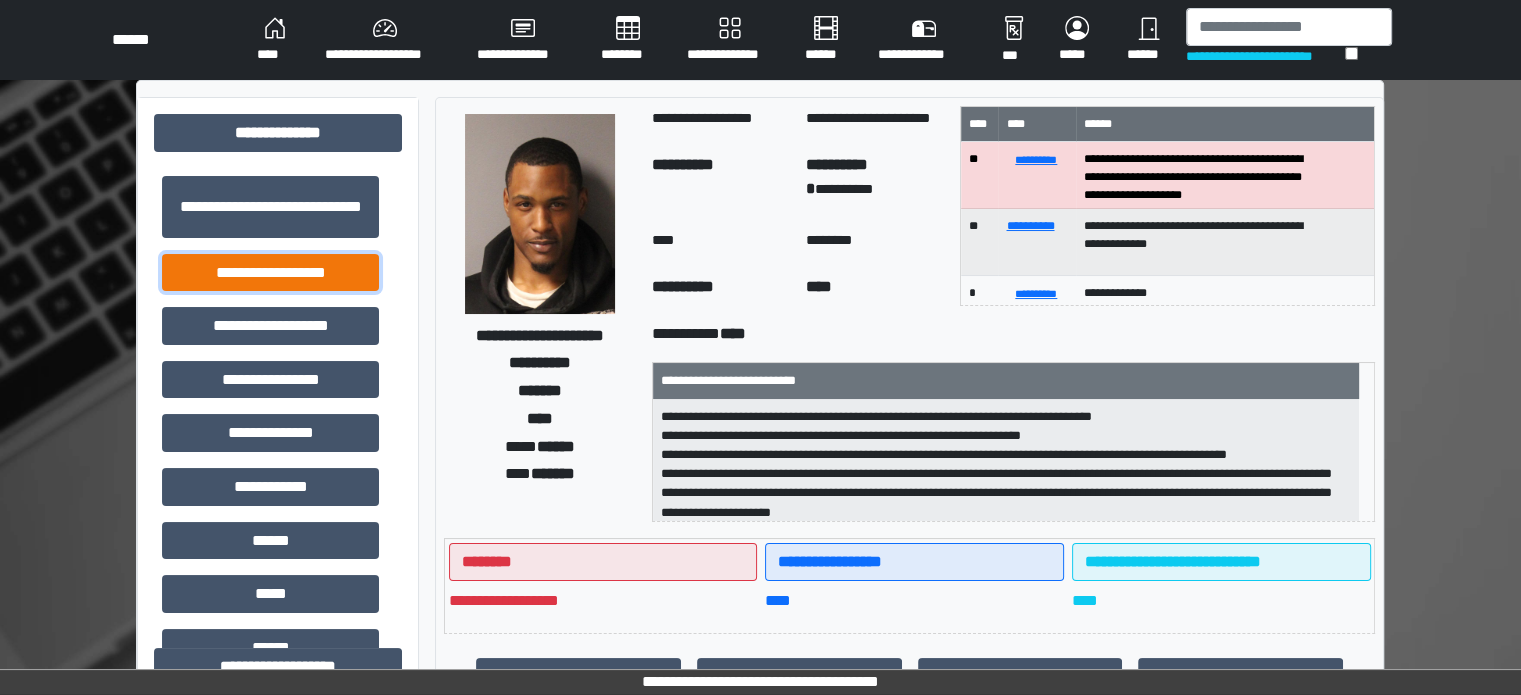 click on "**********" at bounding box center (270, 273) 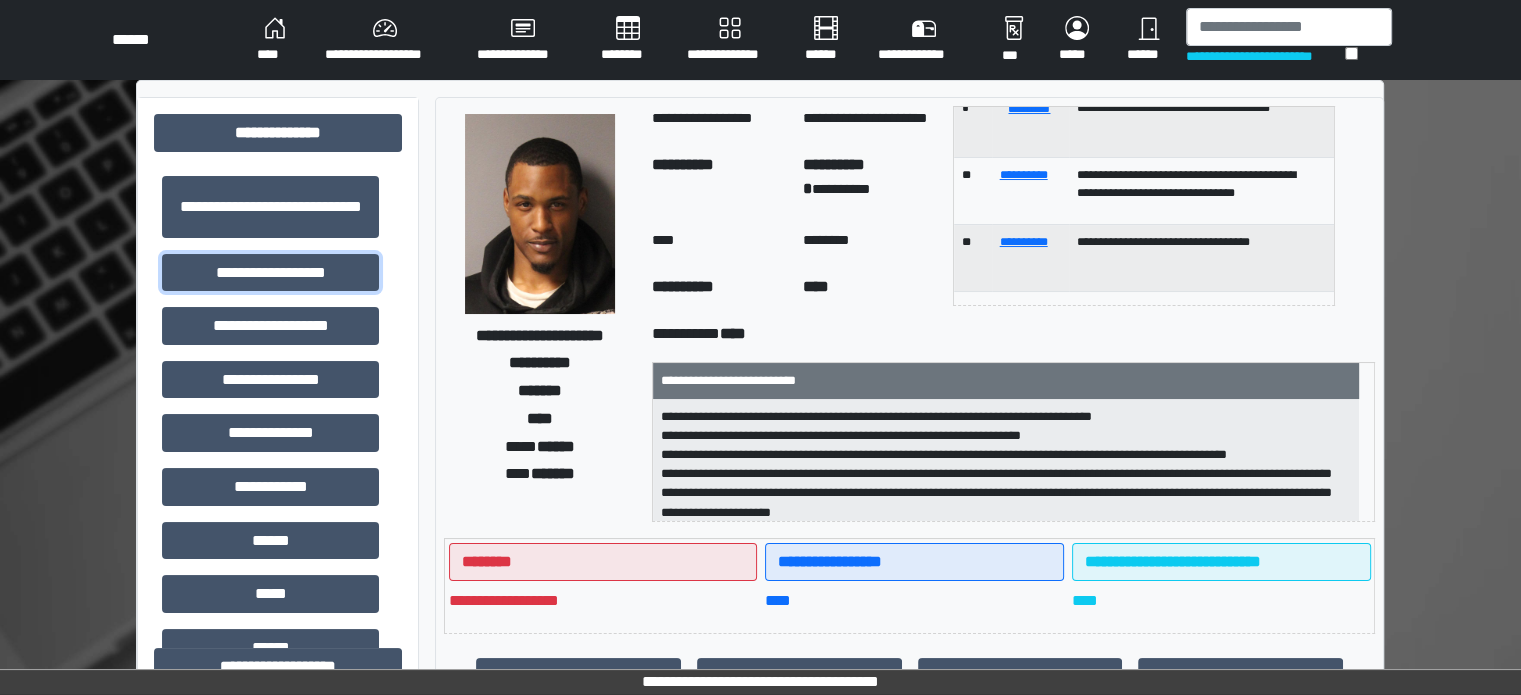 scroll, scrollTop: 252, scrollLeft: 0, axis: vertical 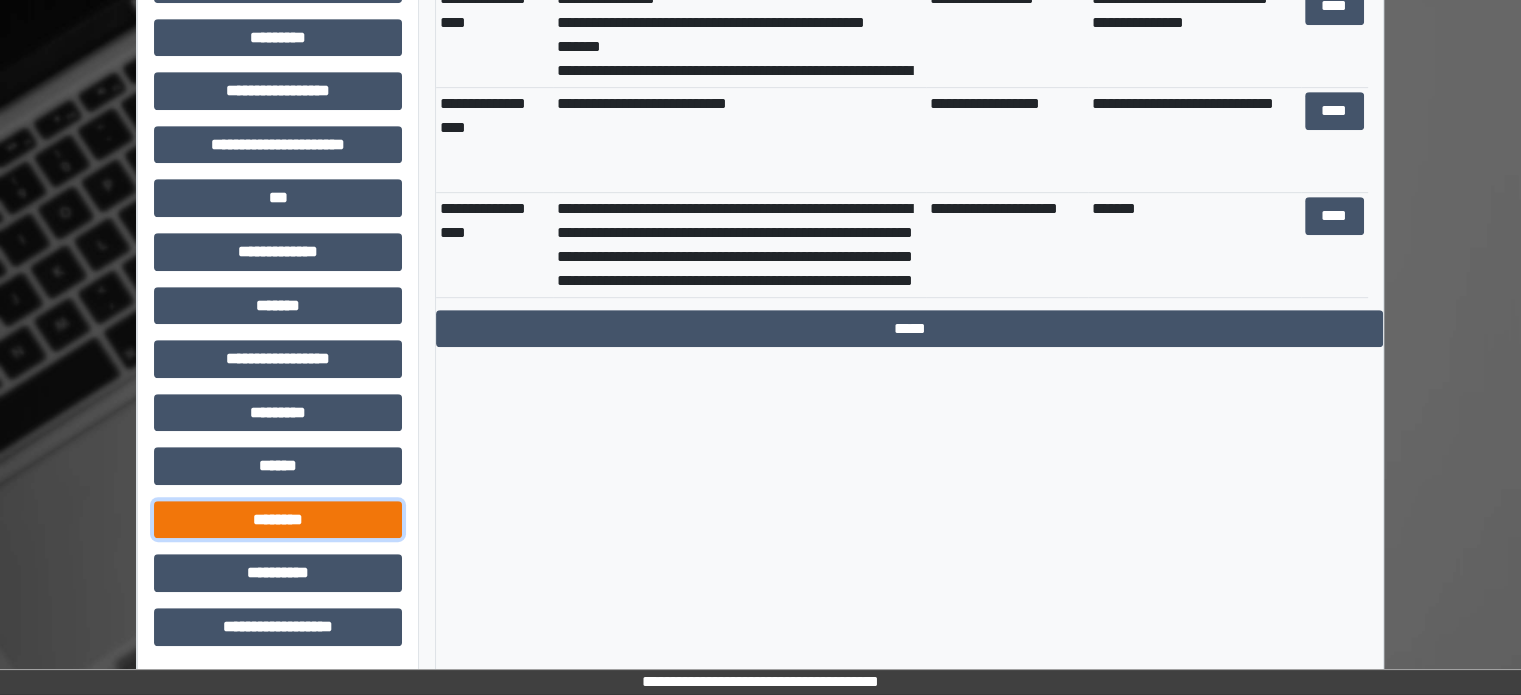 click on "********" at bounding box center [278, 520] 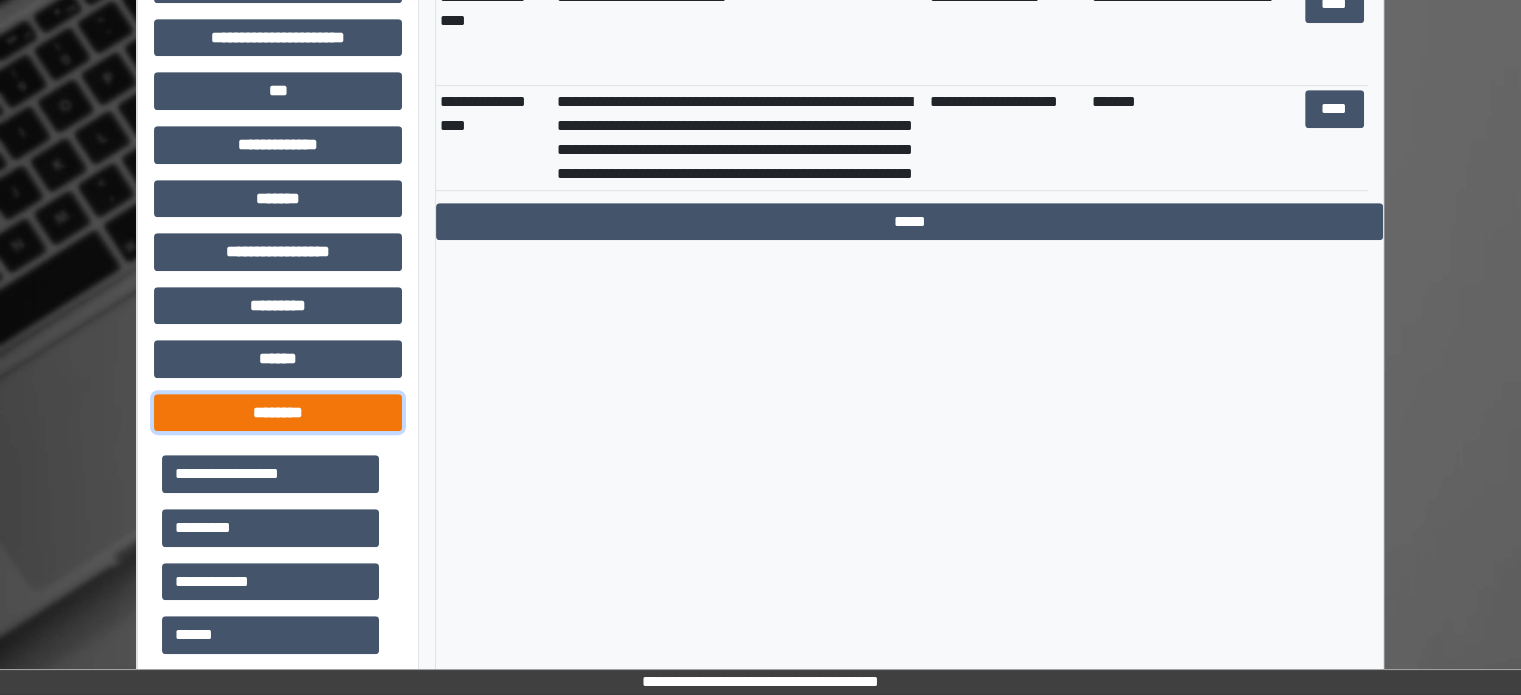 scroll, scrollTop: 1251, scrollLeft: 0, axis: vertical 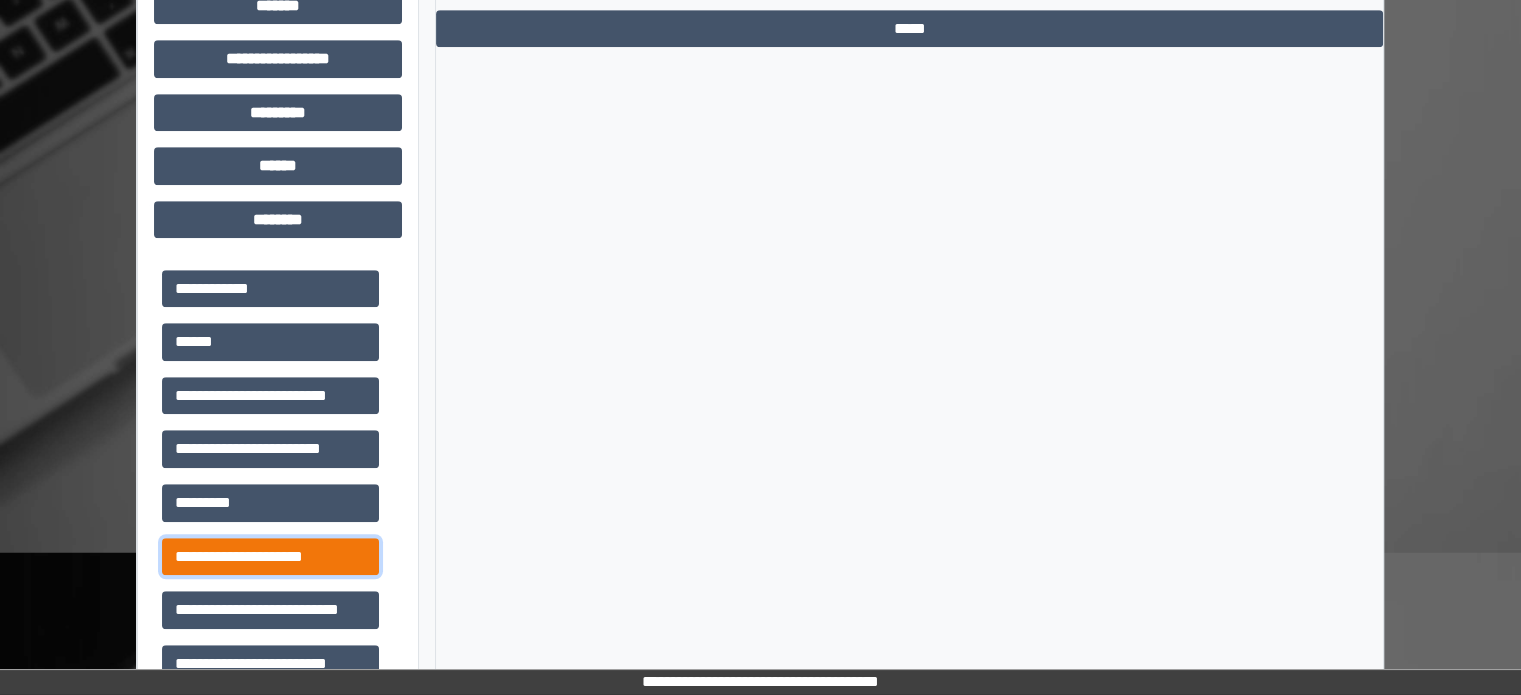click on "**********" at bounding box center (270, 557) 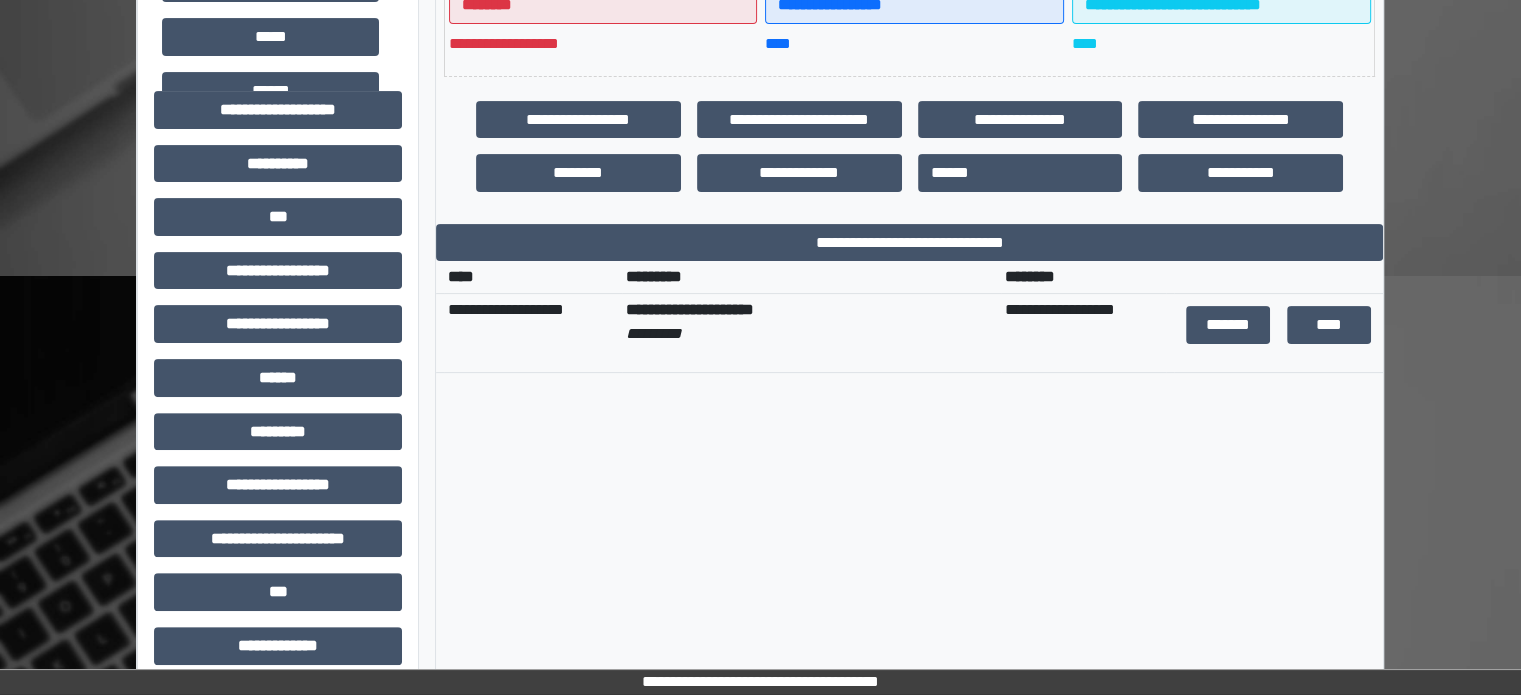scroll, scrollTop: 551, scrollLeft: 0, axis: vertical 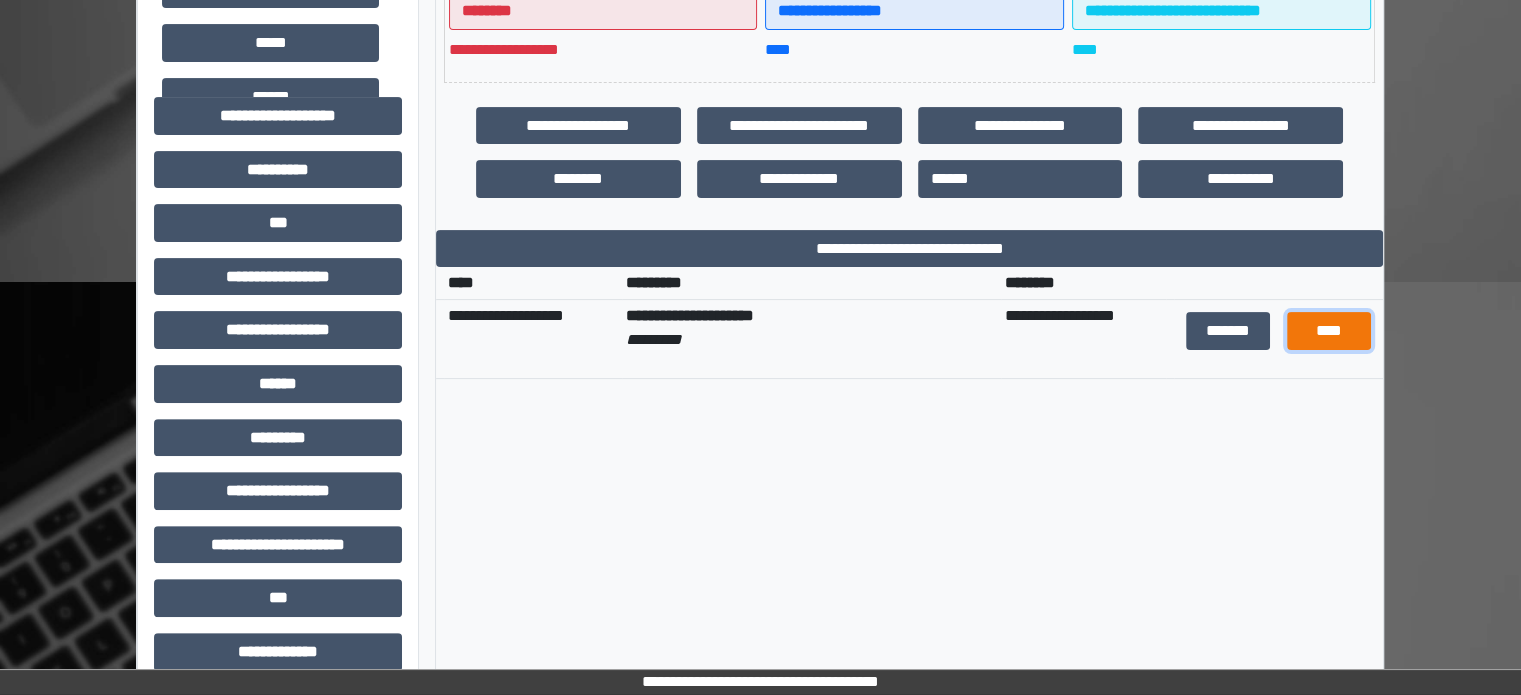 click on "****" at bounding box center (1329, 331) 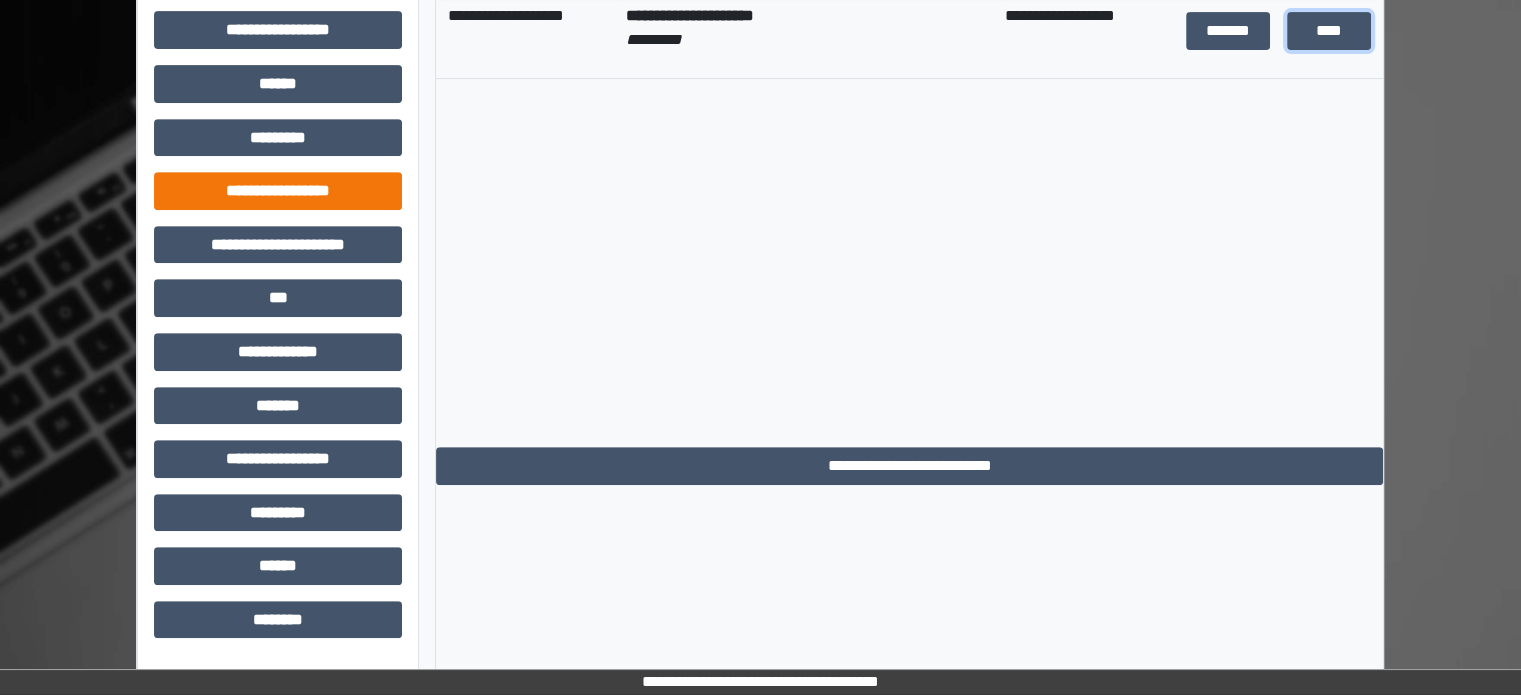 scroll, scrollTop: 1351, scrollLeft: 0, axis: vertical 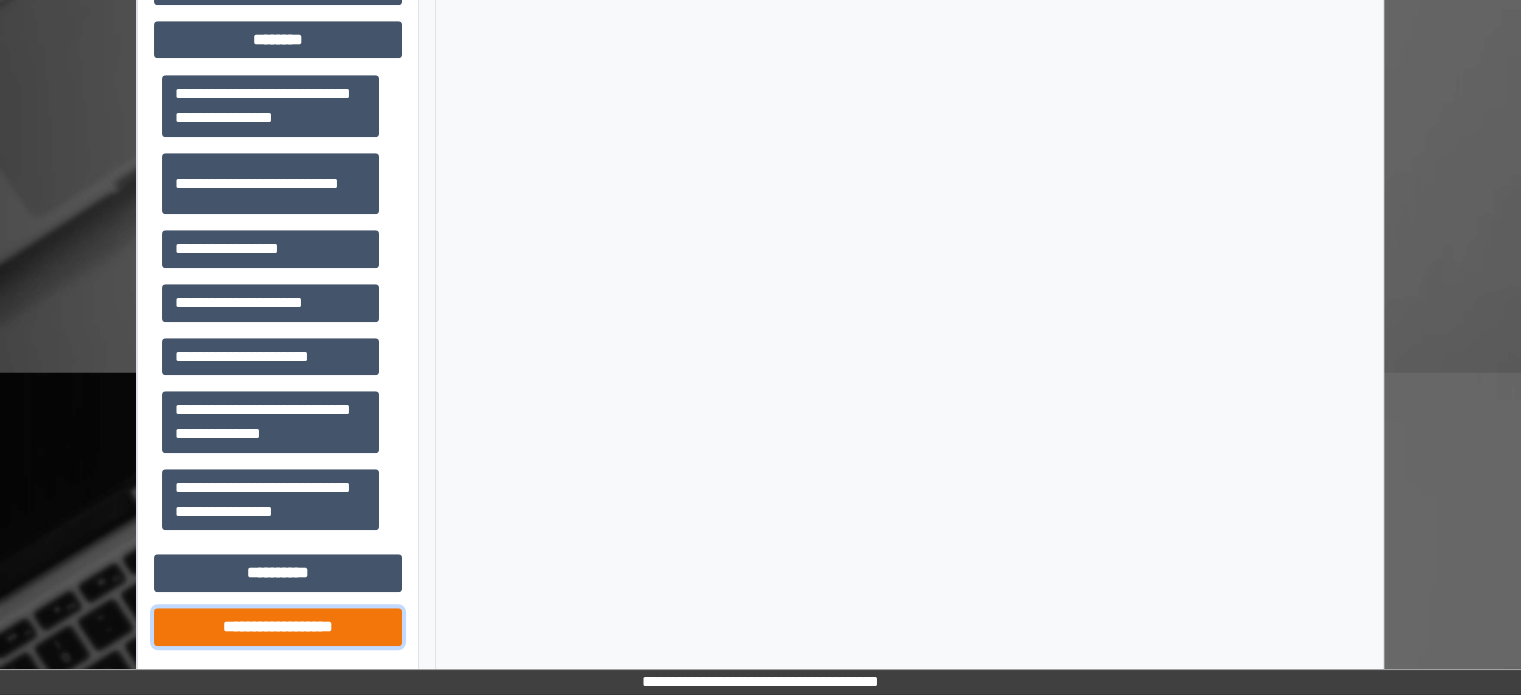 click on "**********" at bounding box center [278, 627] 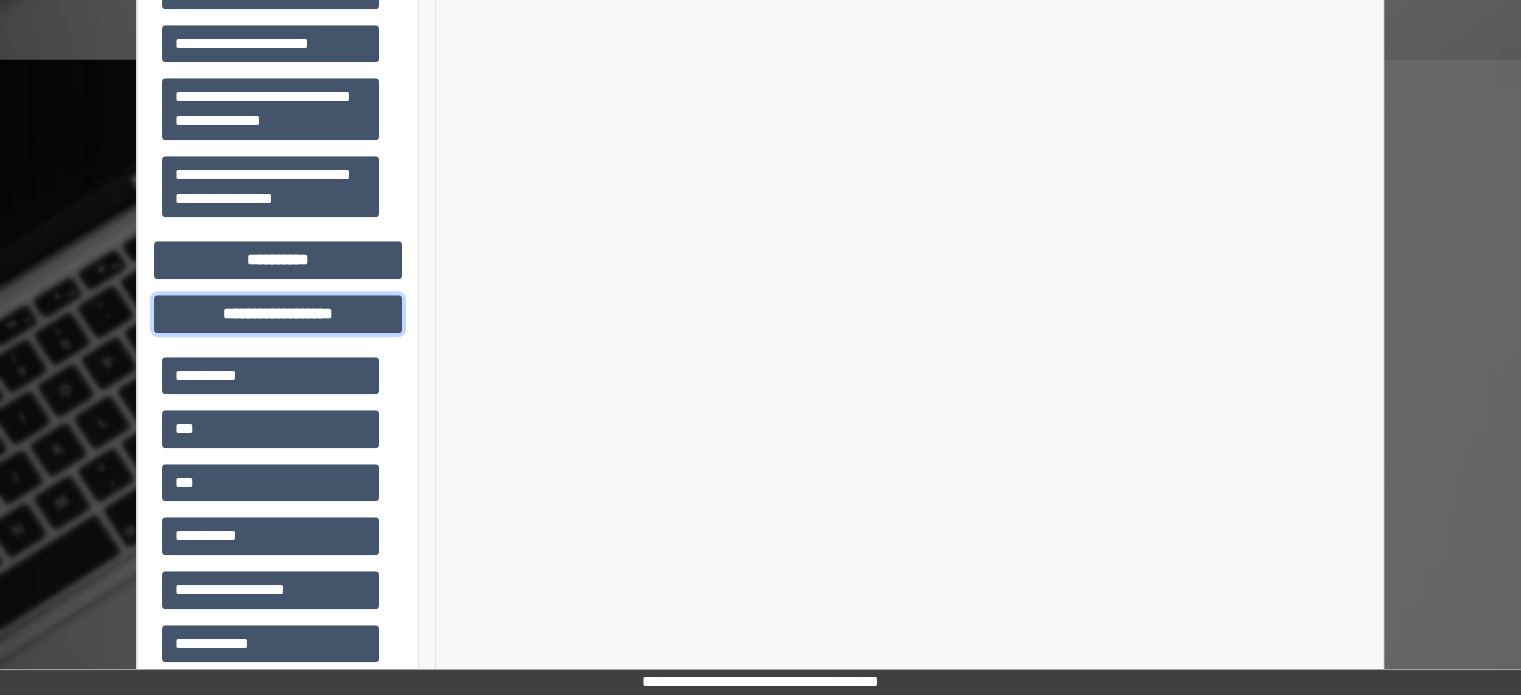 scroll, scrollTop: 1831, scrollLeft: 0, axis: vertical 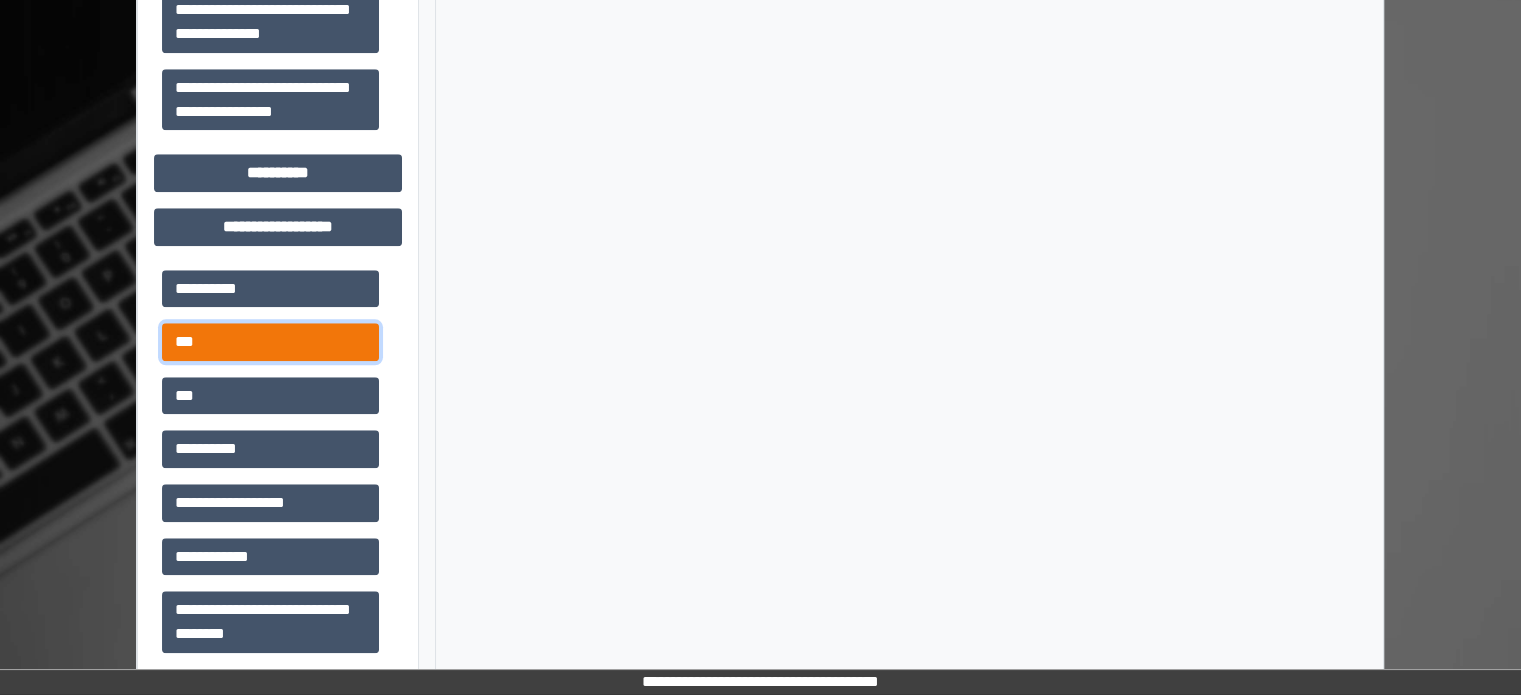 click on "***" at bounding box center [270, 342] 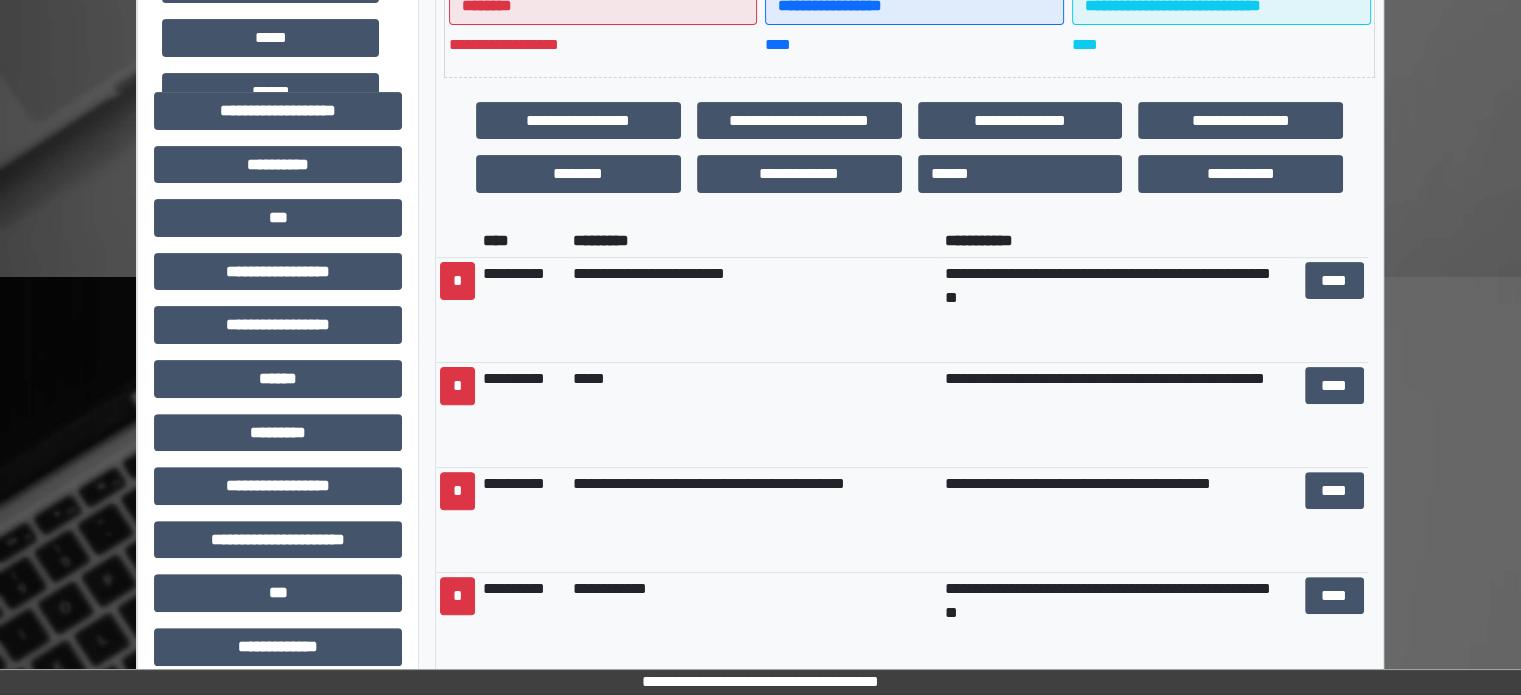 scroll, scrollTop: 531, scrollLeft: 0, axis: vertical 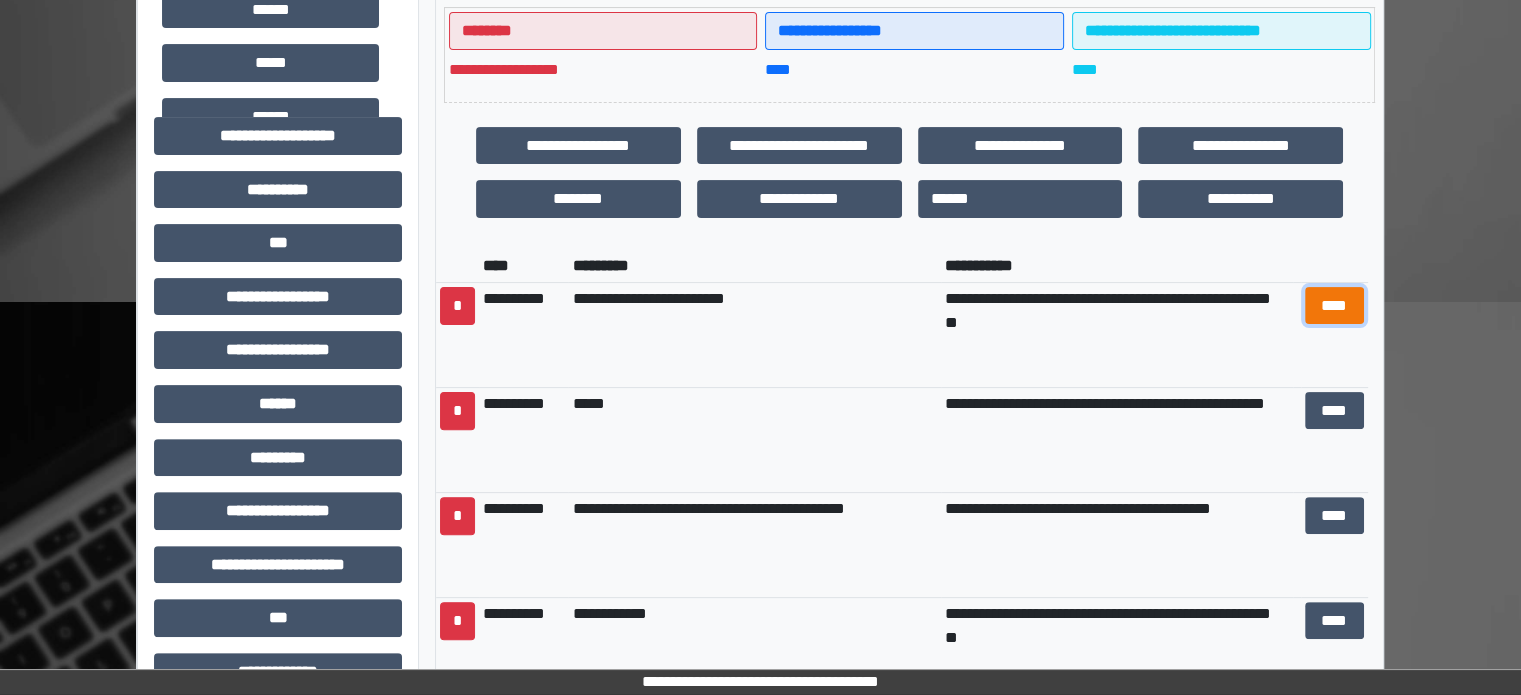 click on "****" at bounding box center (1334, 306) 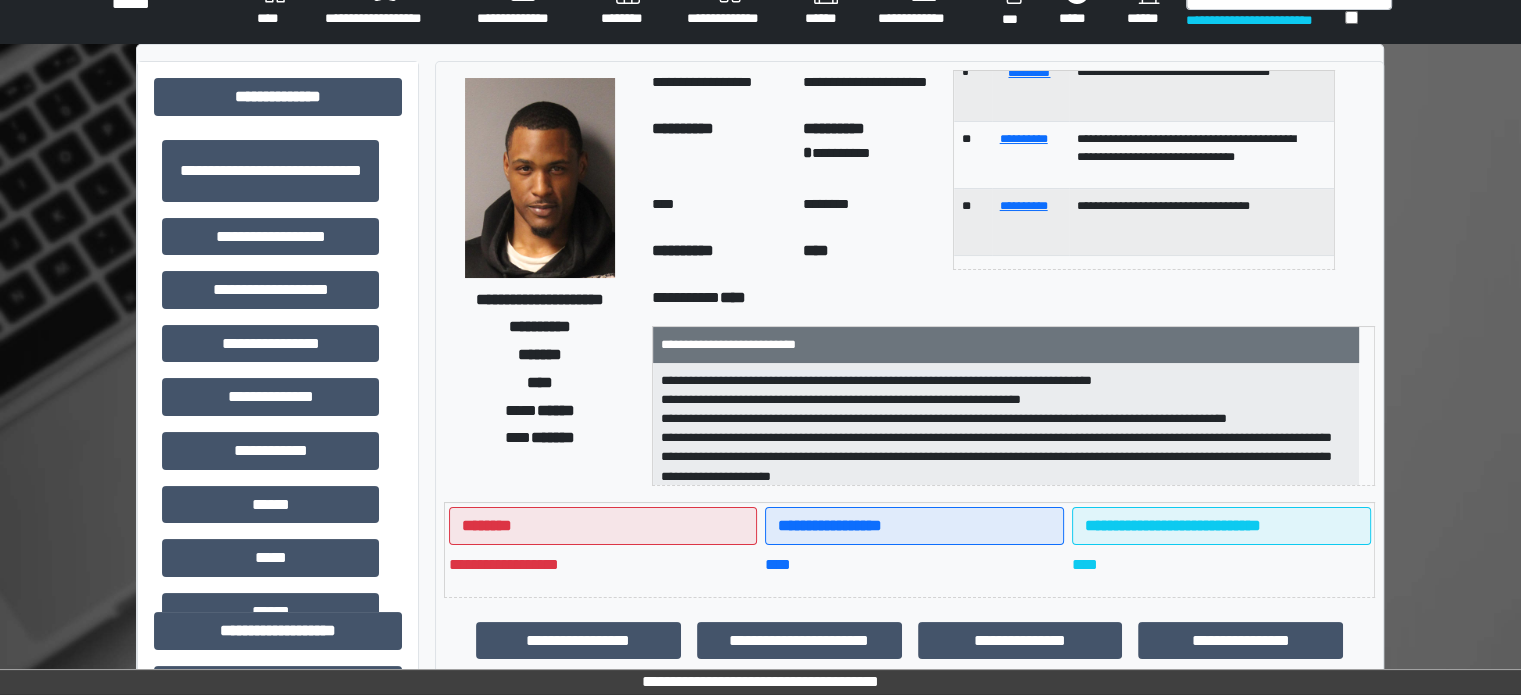scroll, scrollTop: 31, scrollLeft: 0, axis: vertical 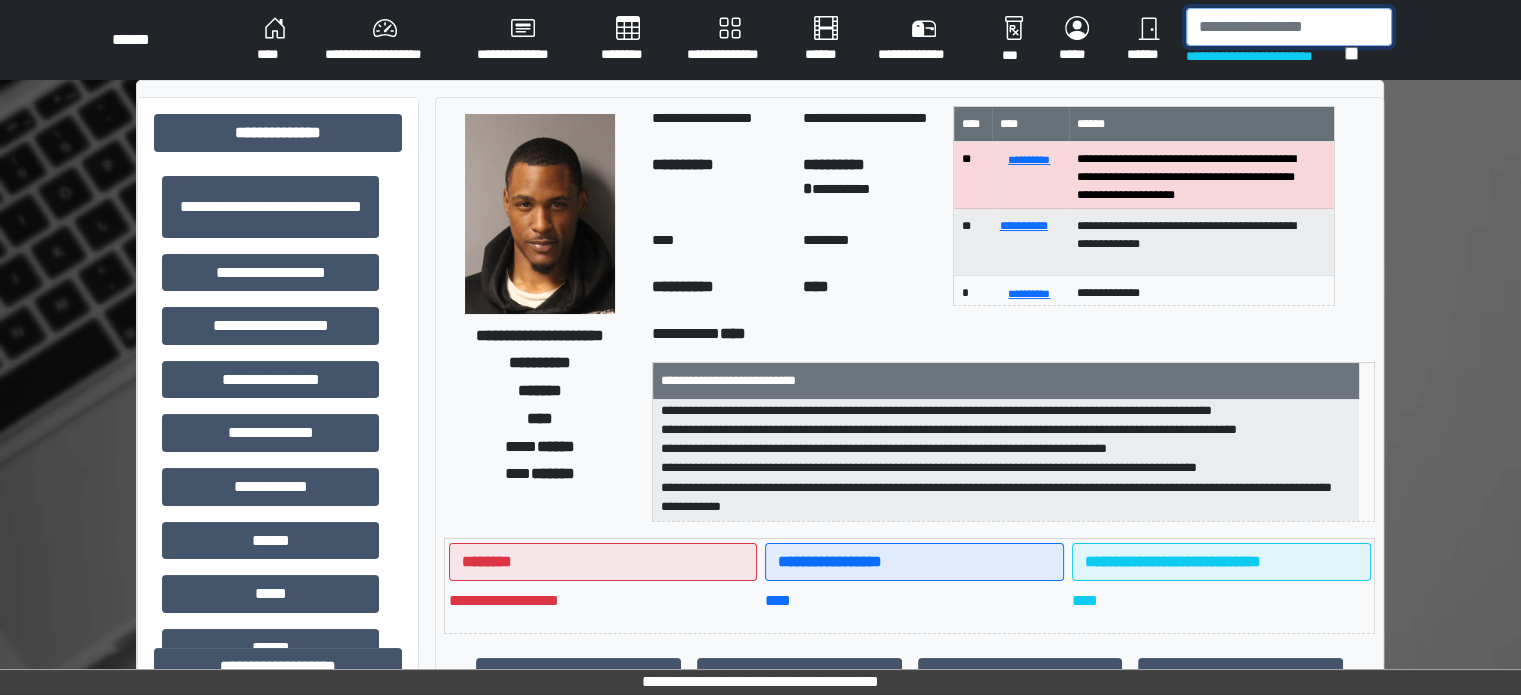 click at bounding box center (1289, 27) 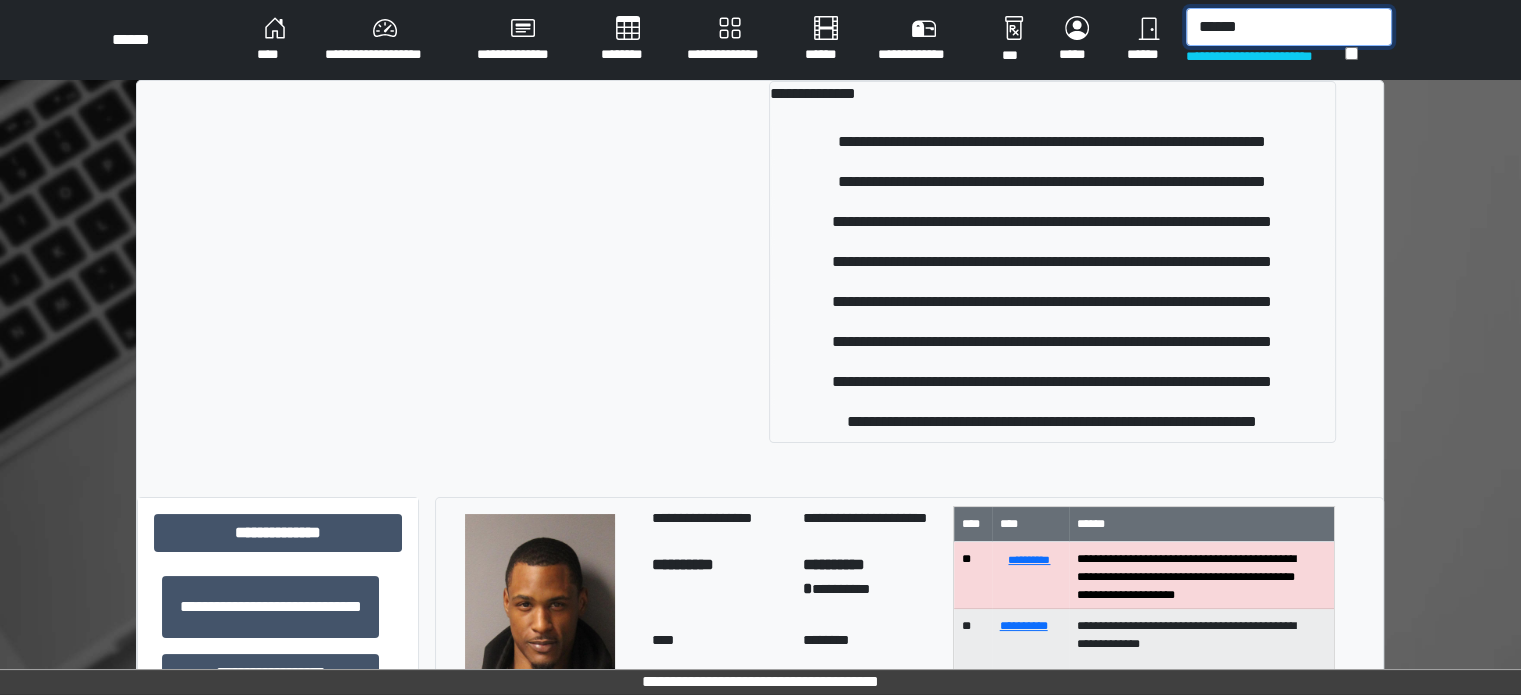 type on "******" 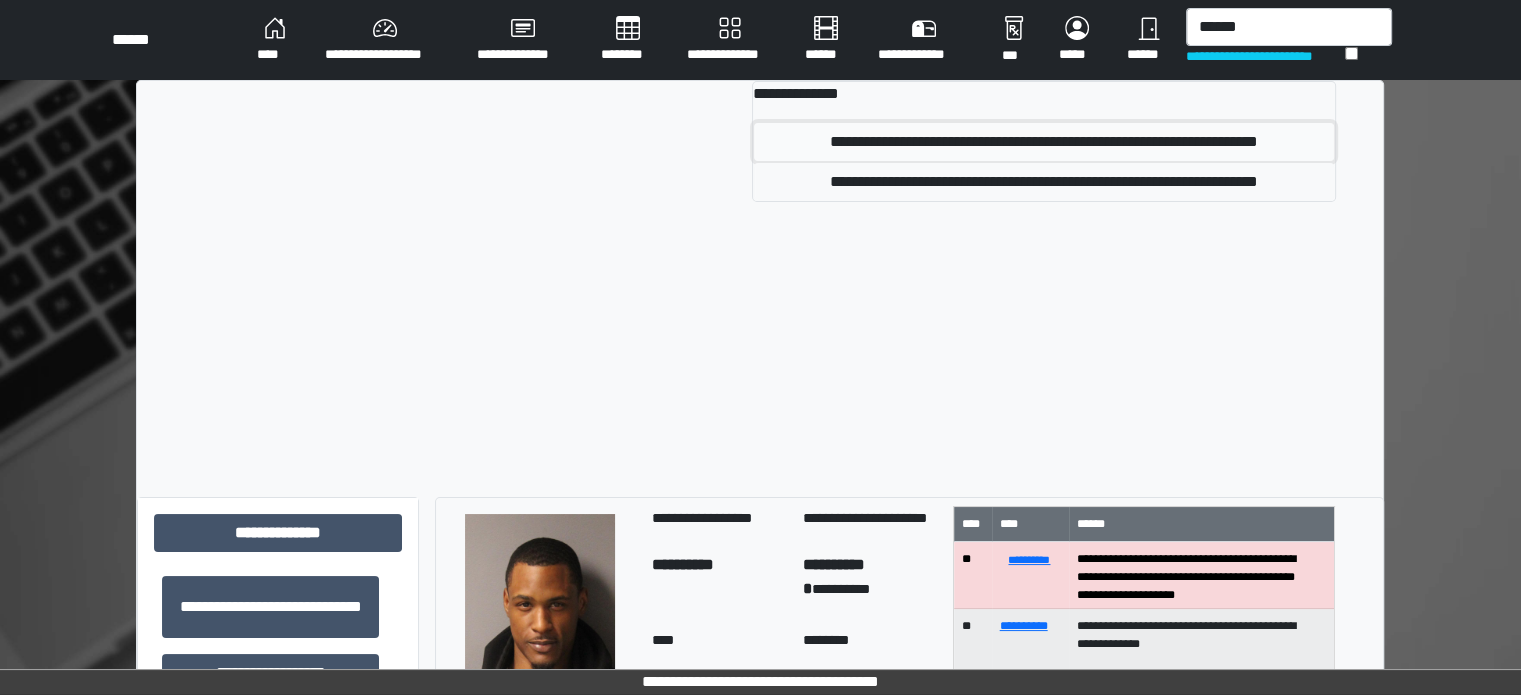 click on "**********" at bounding box center (1044, 142) 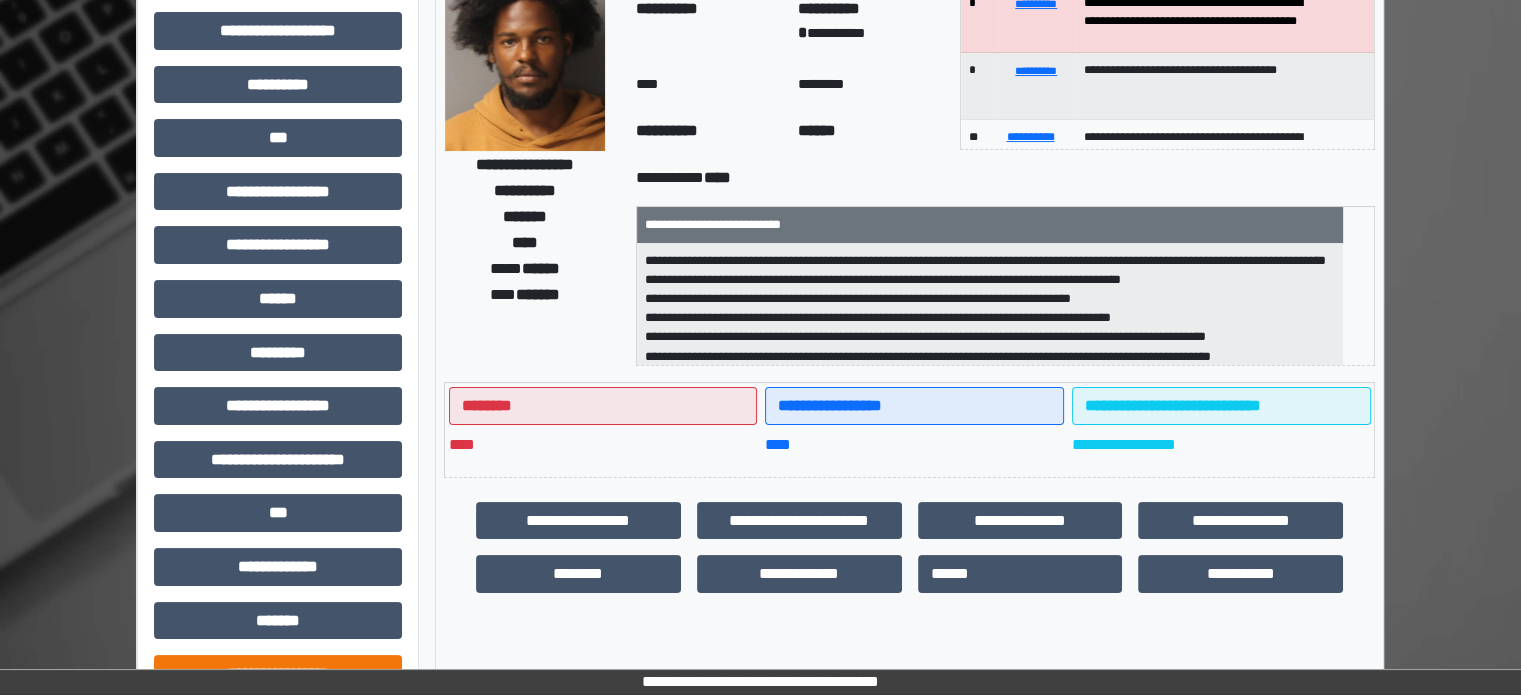 scroll, scrollTop: 471, scrollLeft: 0, axis: vertical 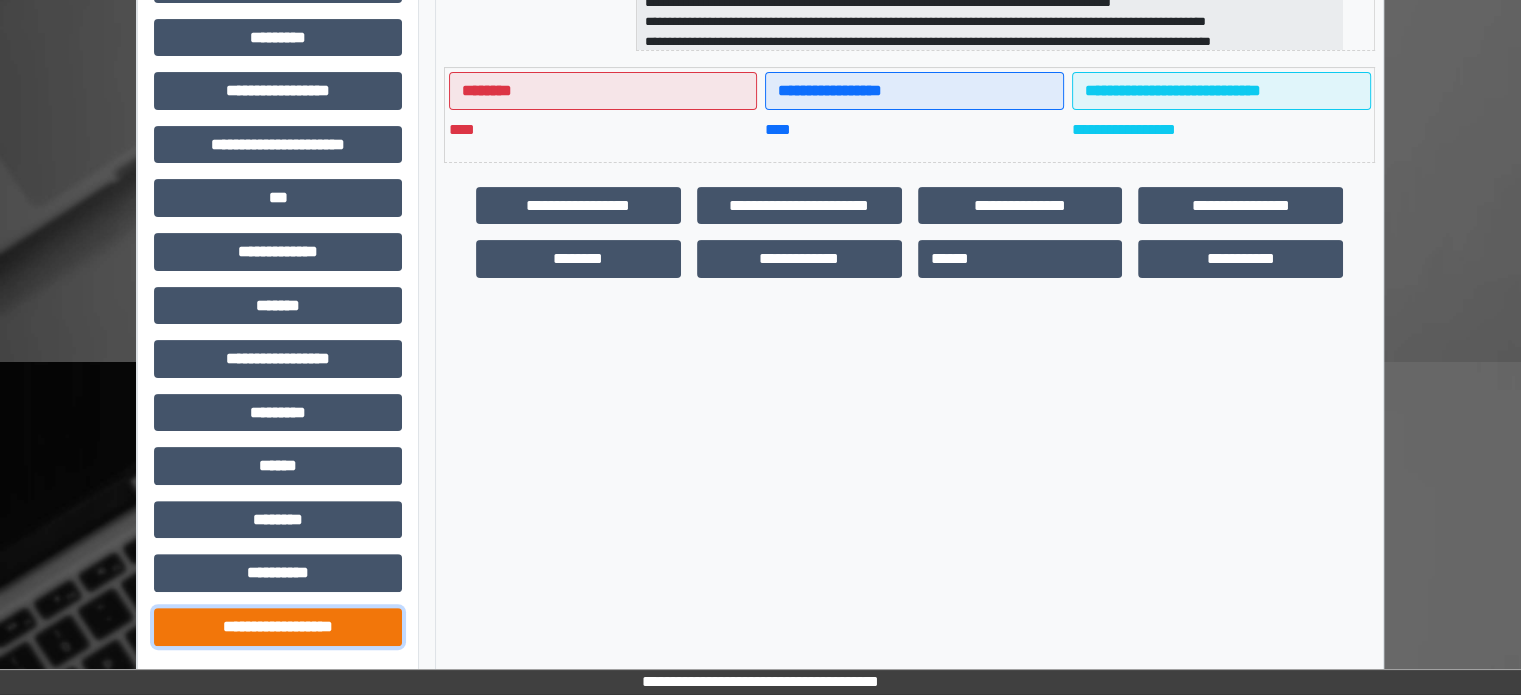 click on "**********" at bounding box center (278, 627) 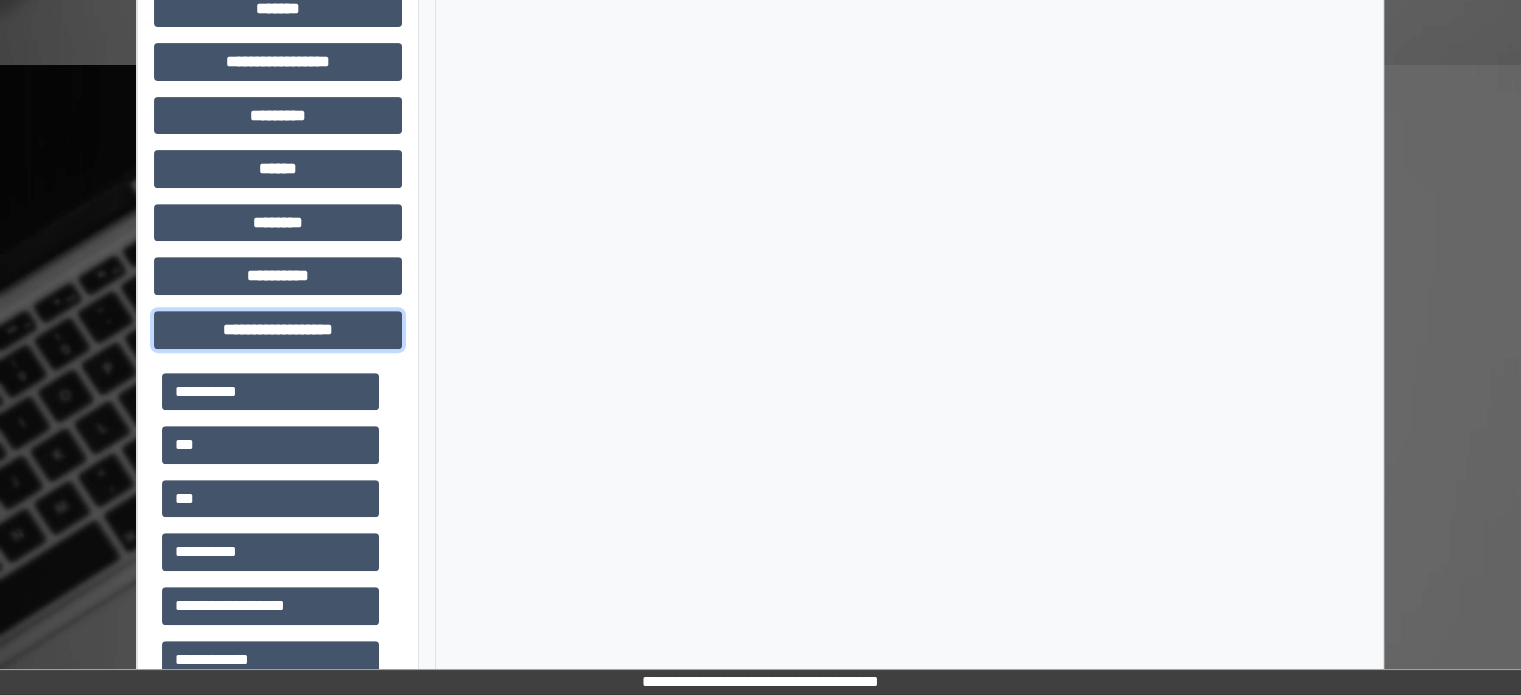 scroll, scrollTop: 771, scrollLeft: 0, axis: vertical 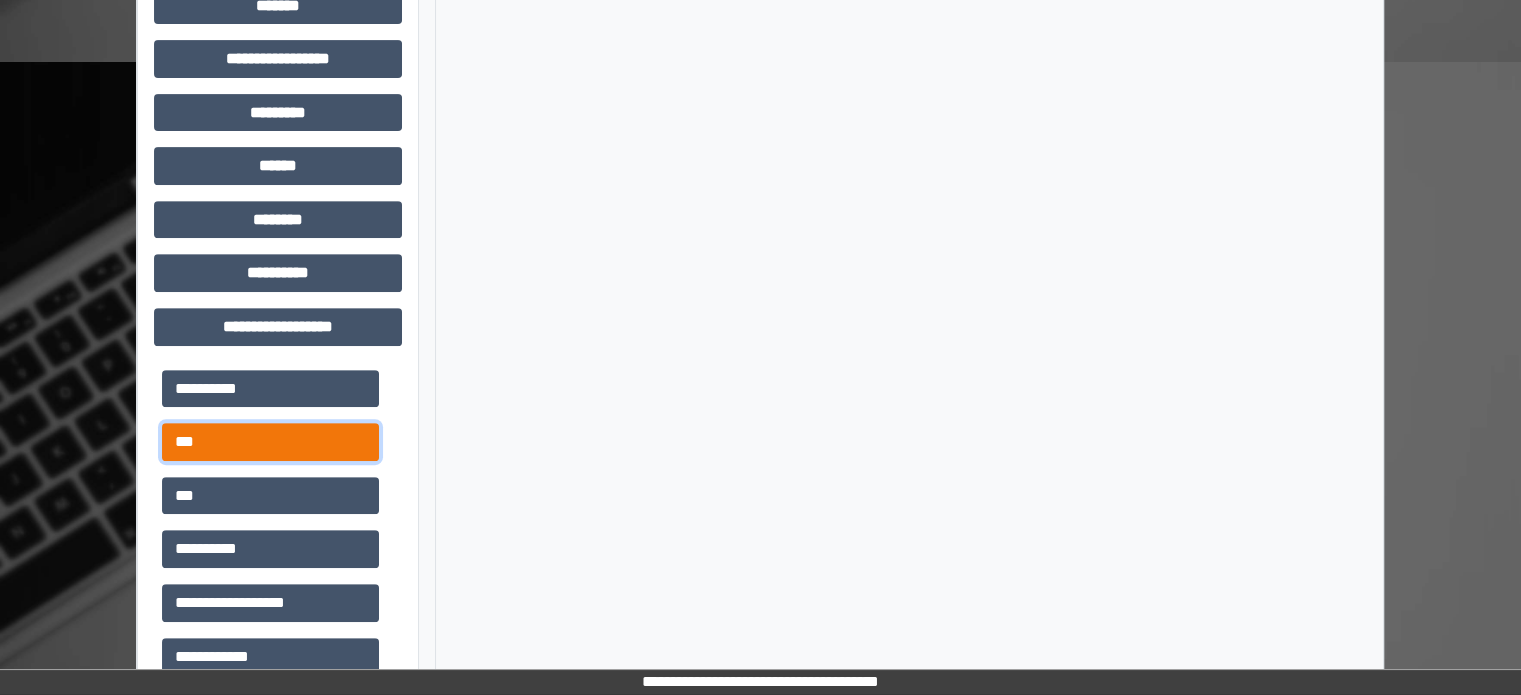 click on "***" at bounding box center (270, 442) 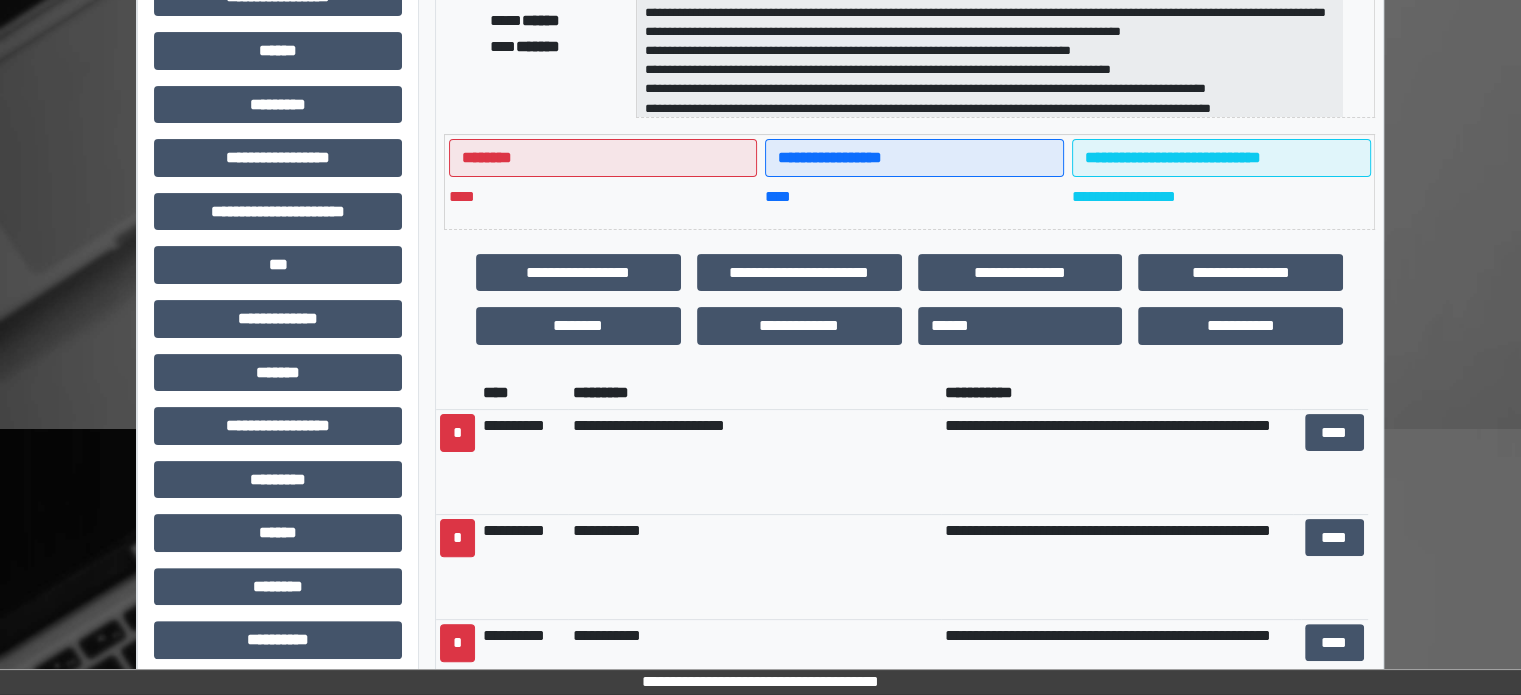 scroll, scrollTop: 371, scrollLeft: 0, axis: vertical 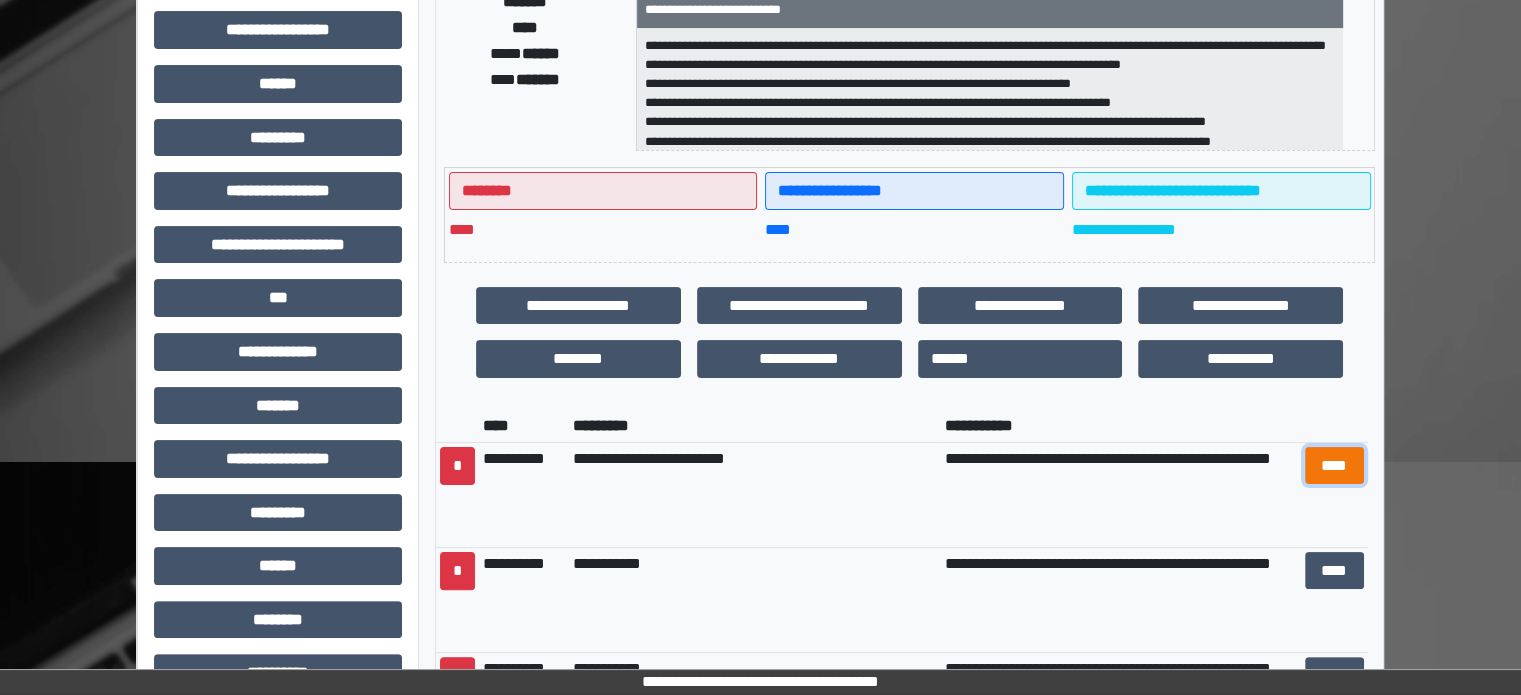 click on "****" at bounding box center (1334, 466) 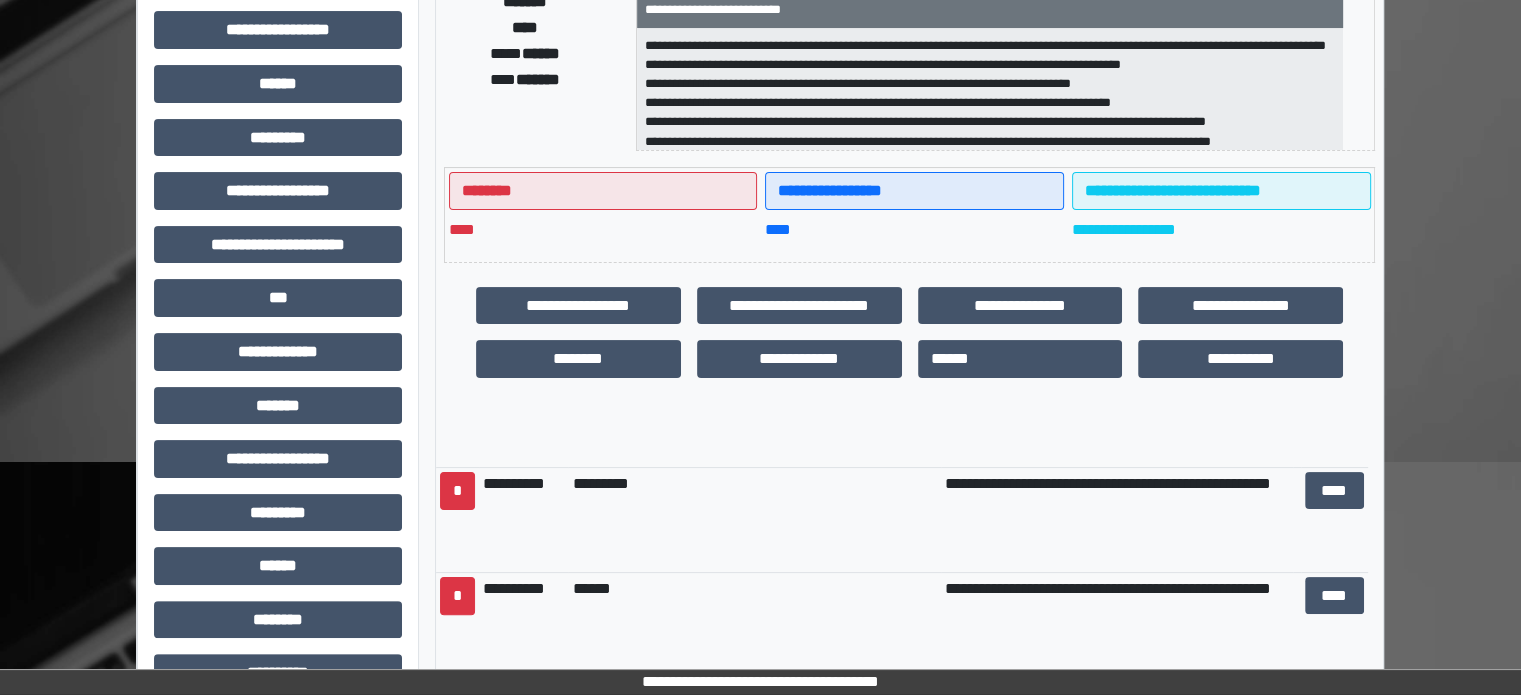 scroll, scrollTop: 600, scrollLeft: 0, axis: vertical 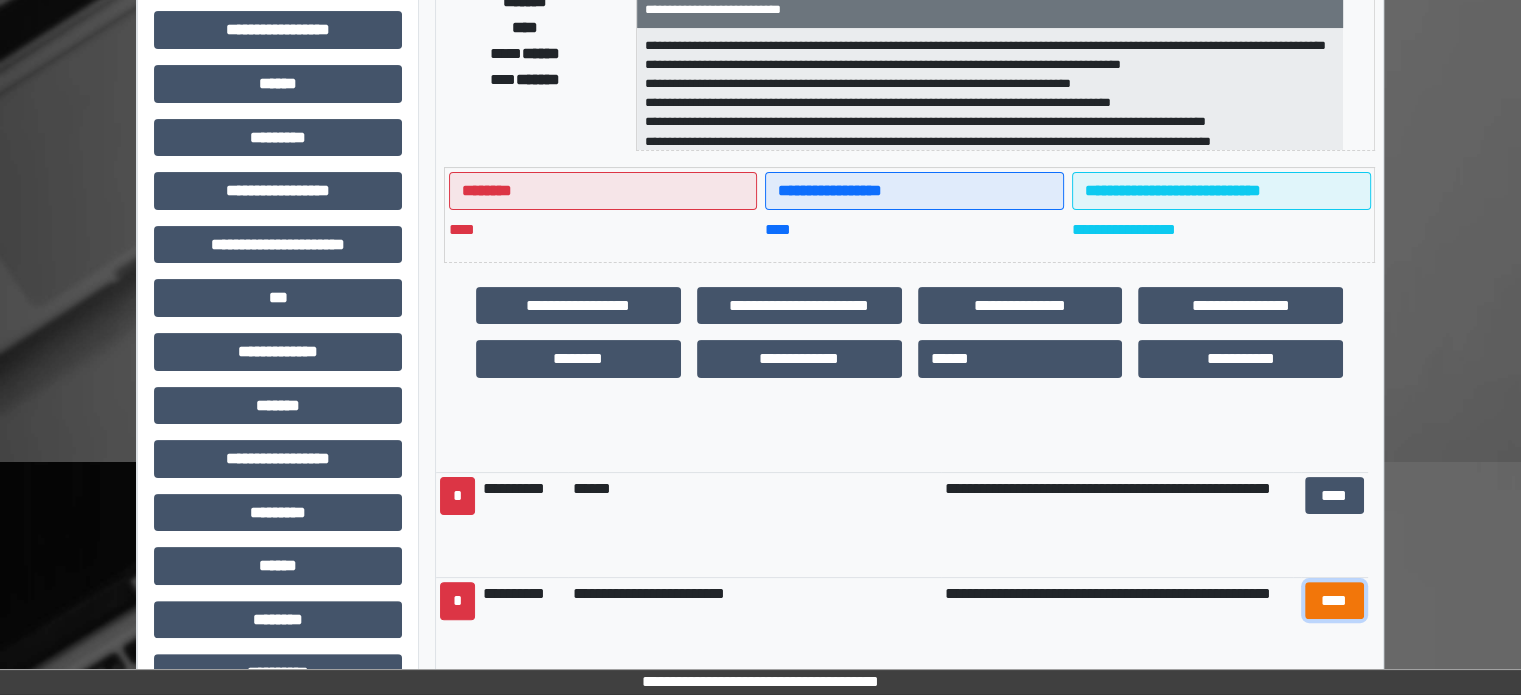 click on "****" at bounding box center (1334, 601) 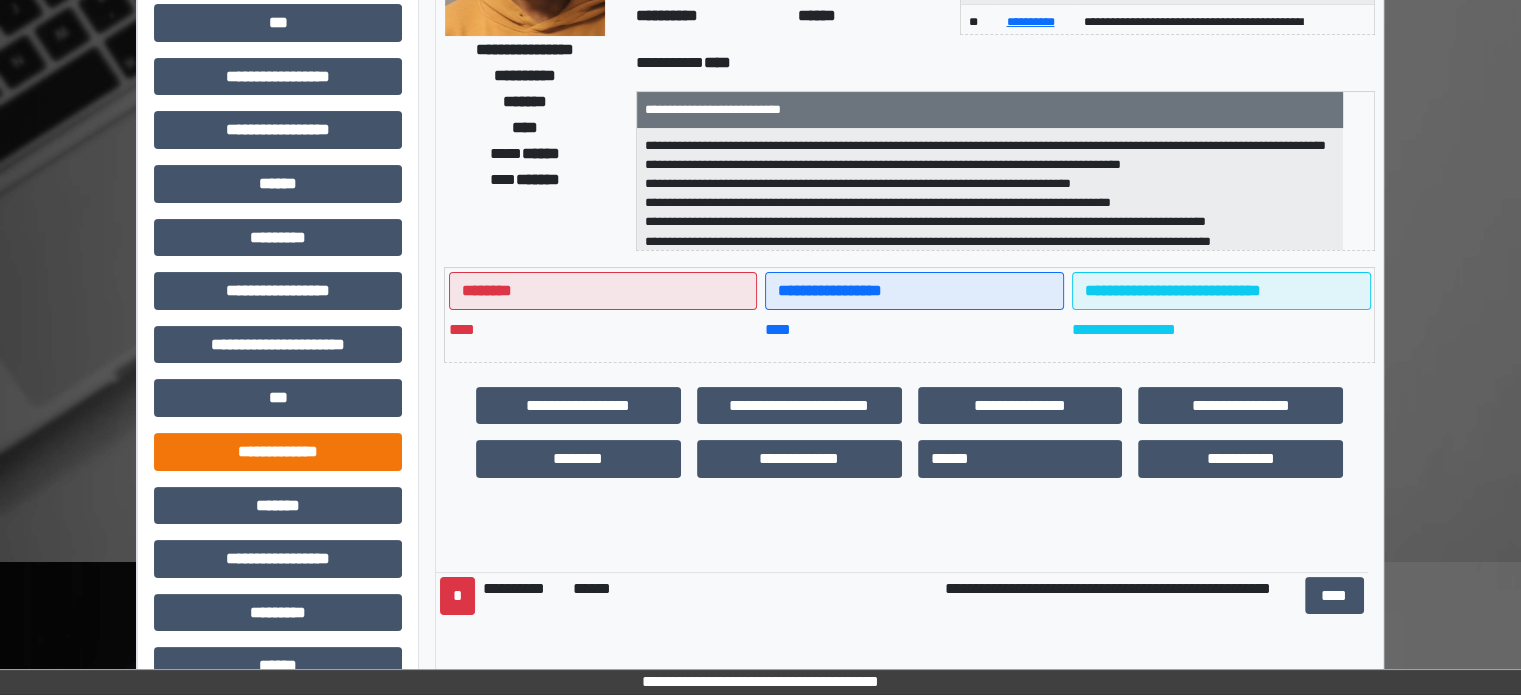 scroll, scrollTop: 171, scrollLeft: 0, axis: vertical 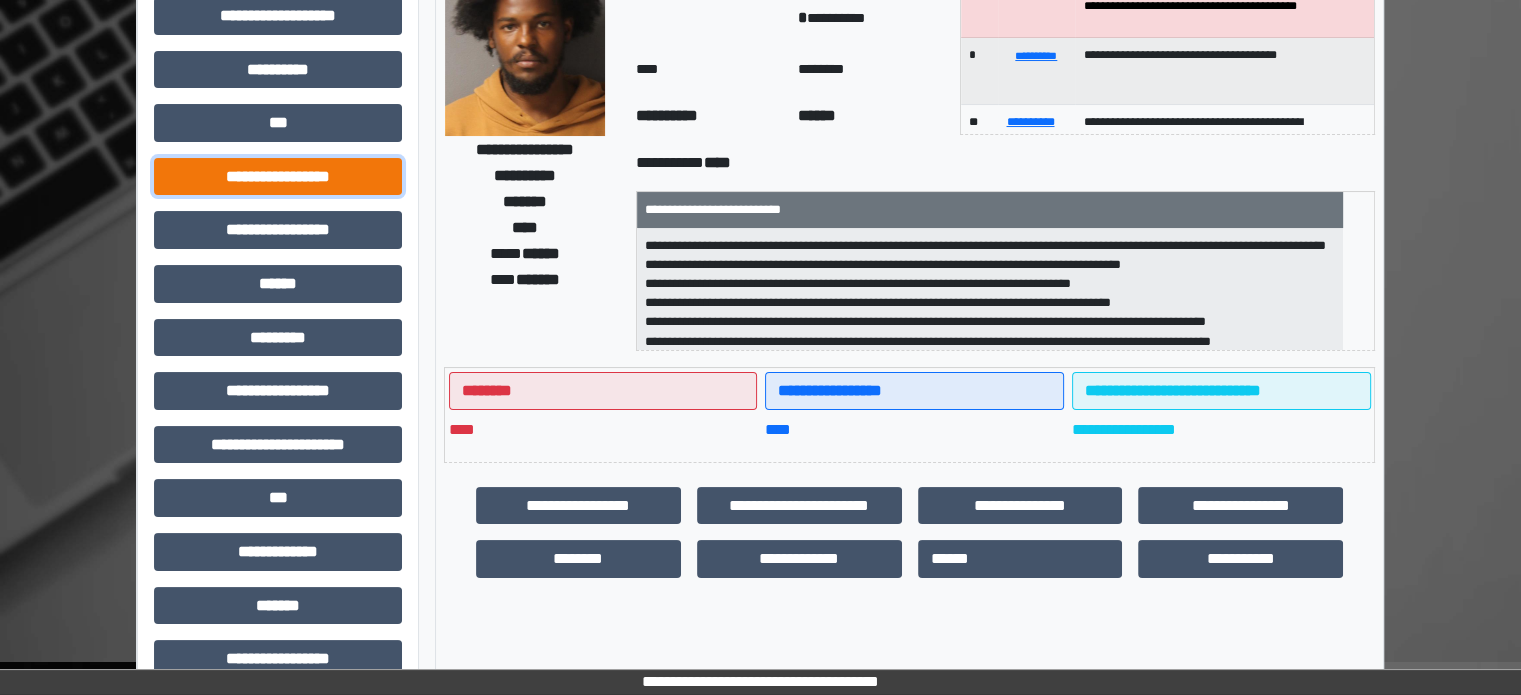 click on "**********" at bounding box center [278, 177] 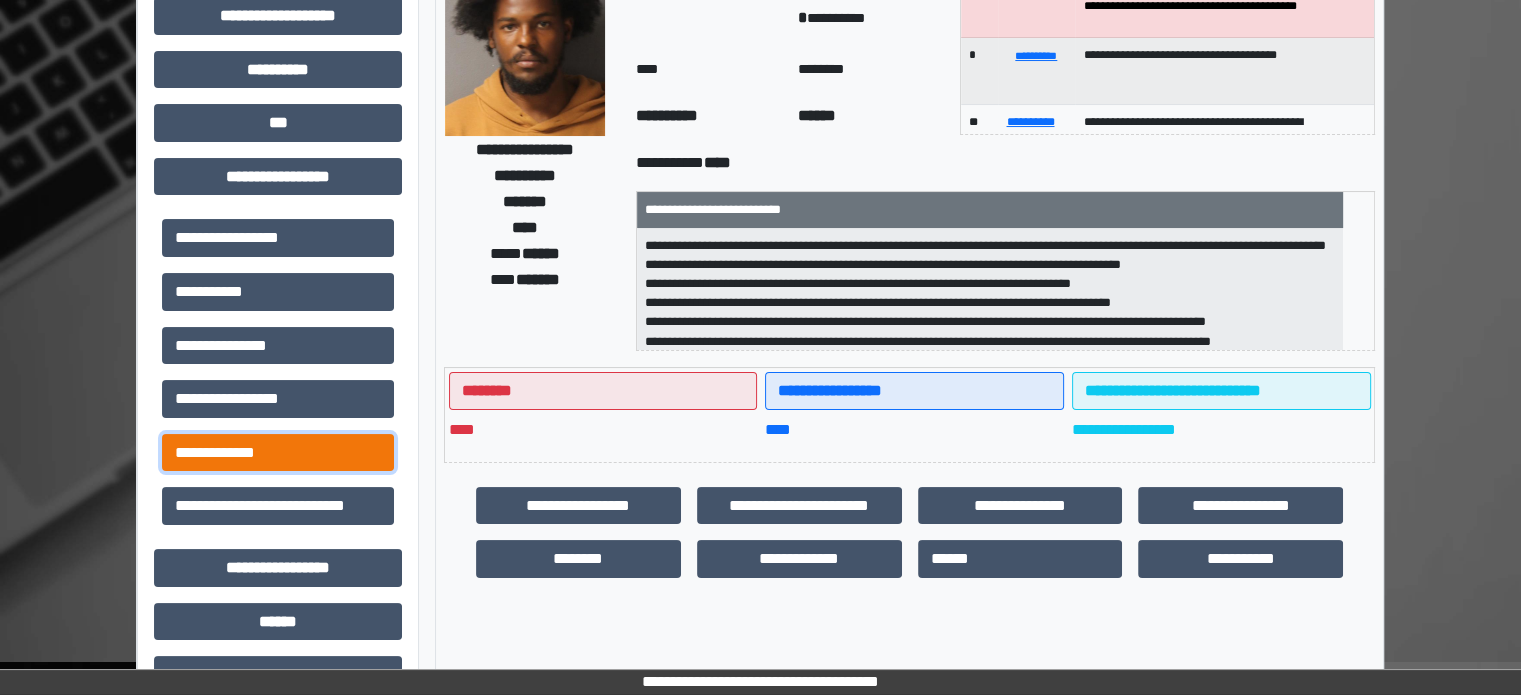 click on "**********" at bounding box center (278, 453) 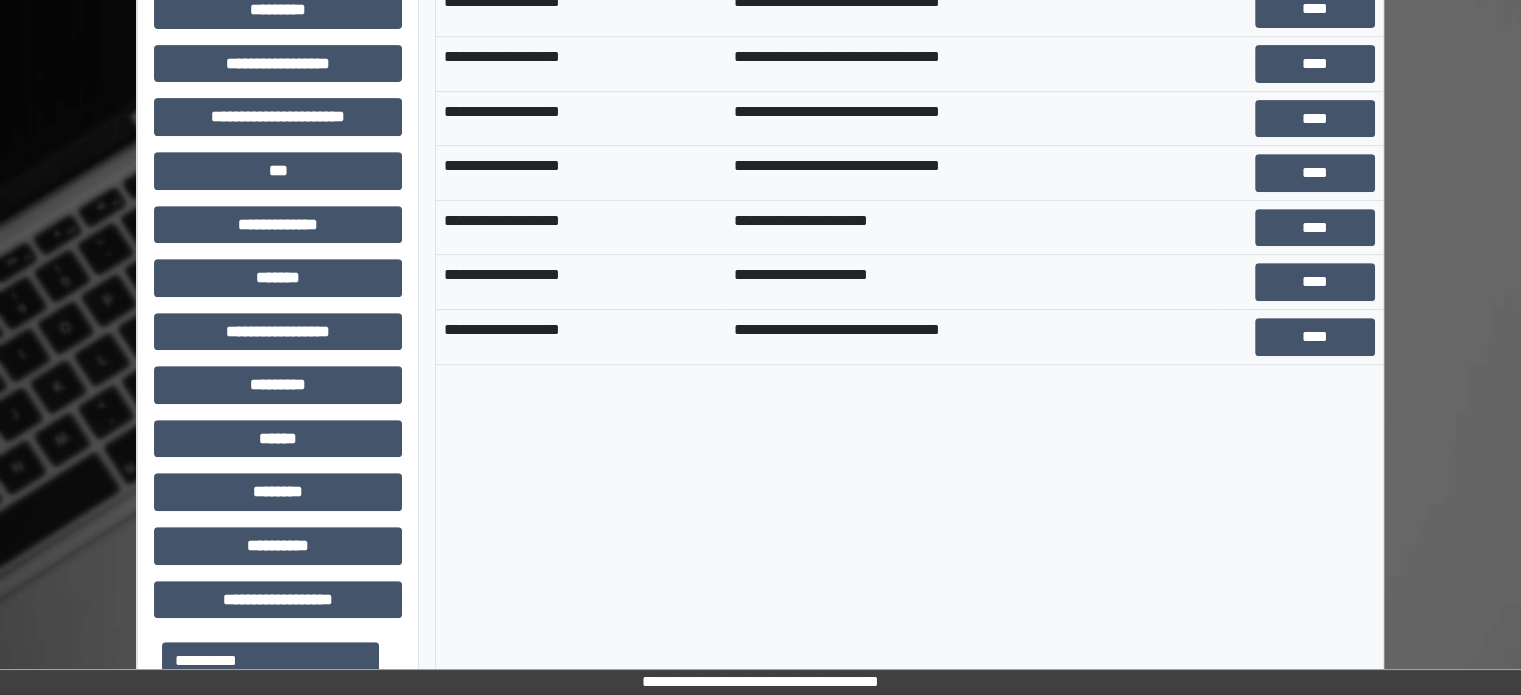 scroll, scrollTop: 871, scrollLeft: 0, axis: vertical 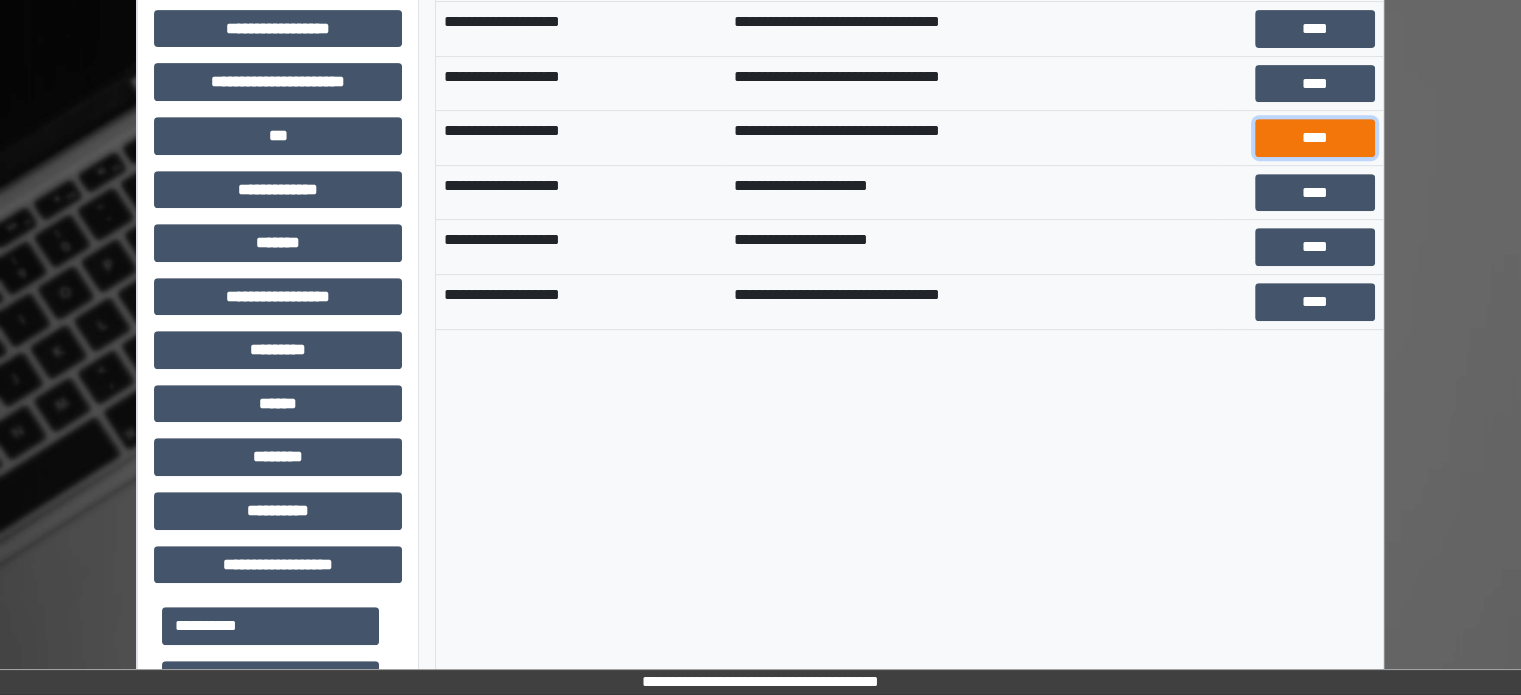 click on "****" at bounding box center [1315, 138] 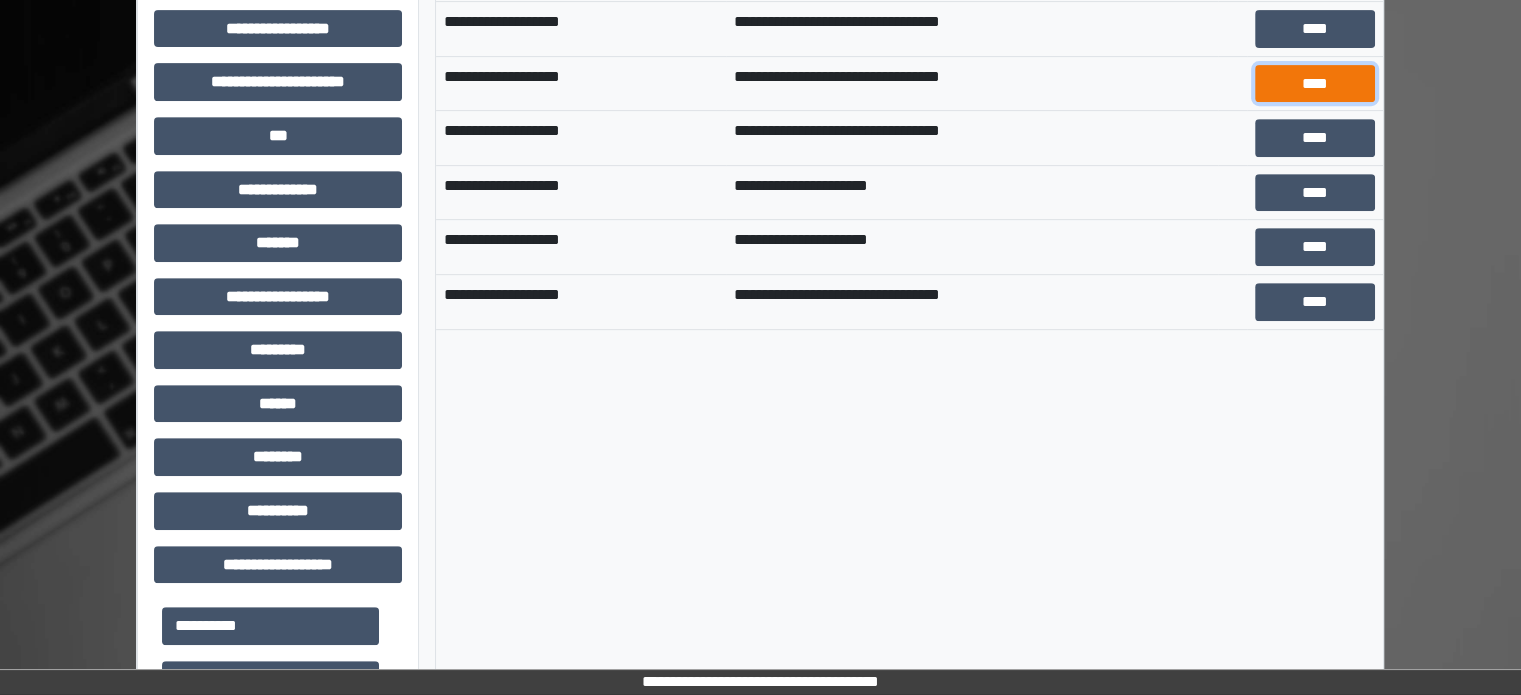 click on "****" at bounding box center [1315, 84] 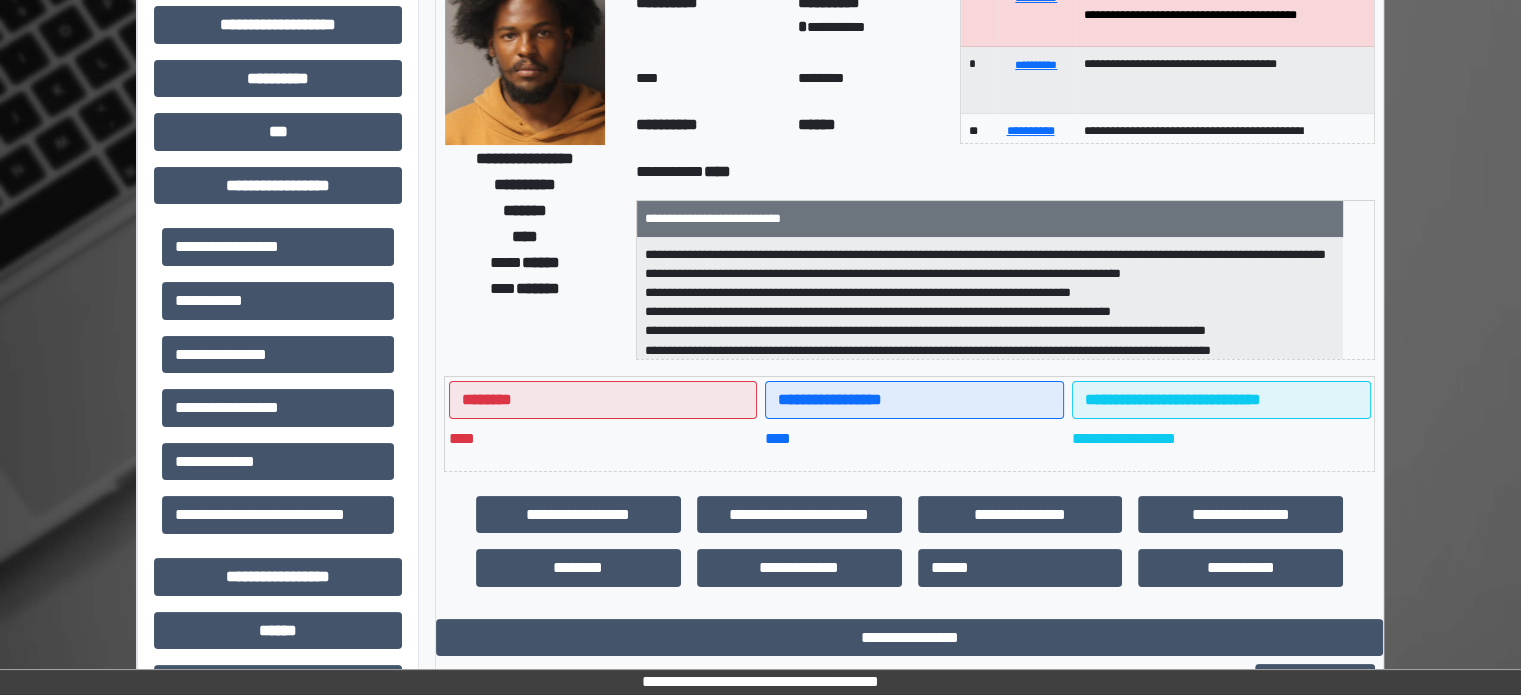 scroll, scrollTop: 0, scrollLeft: 0, axis: both 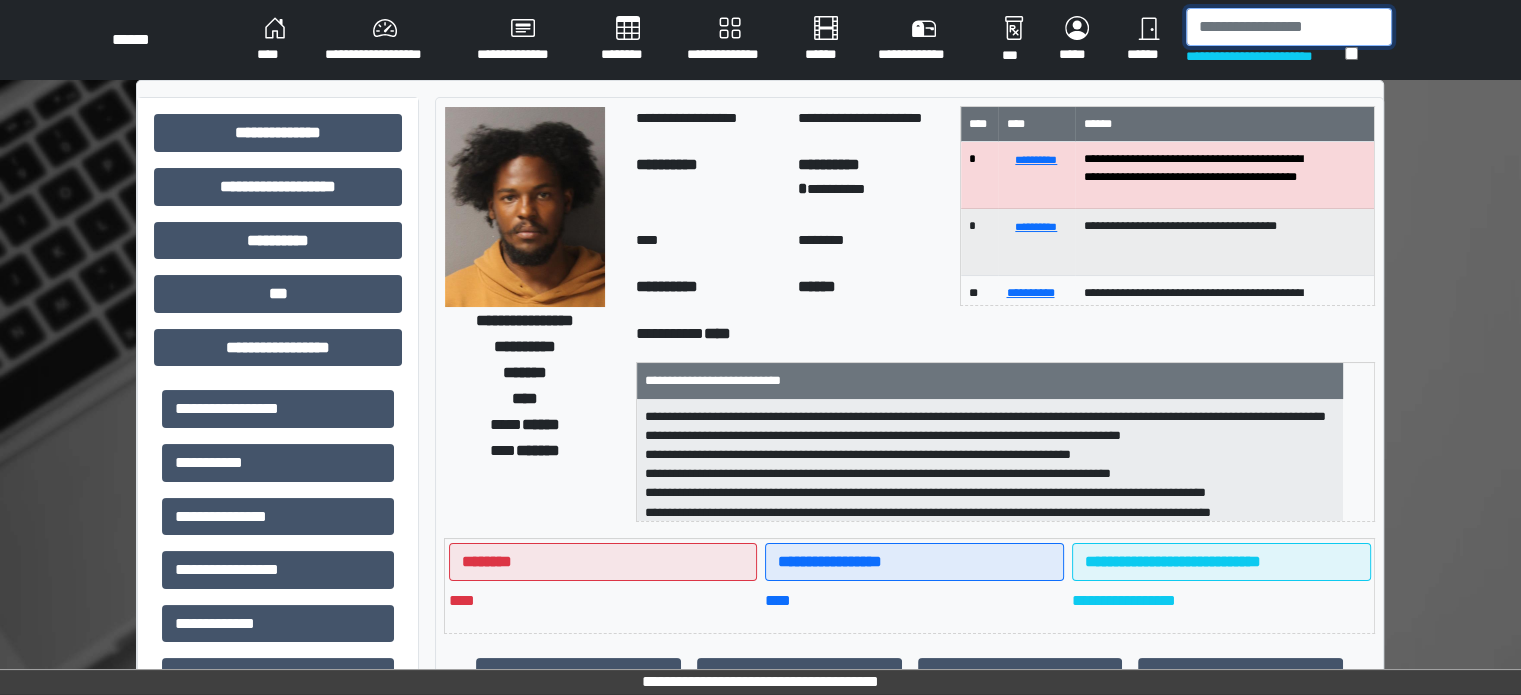 click at bounding box center (1289, 27) 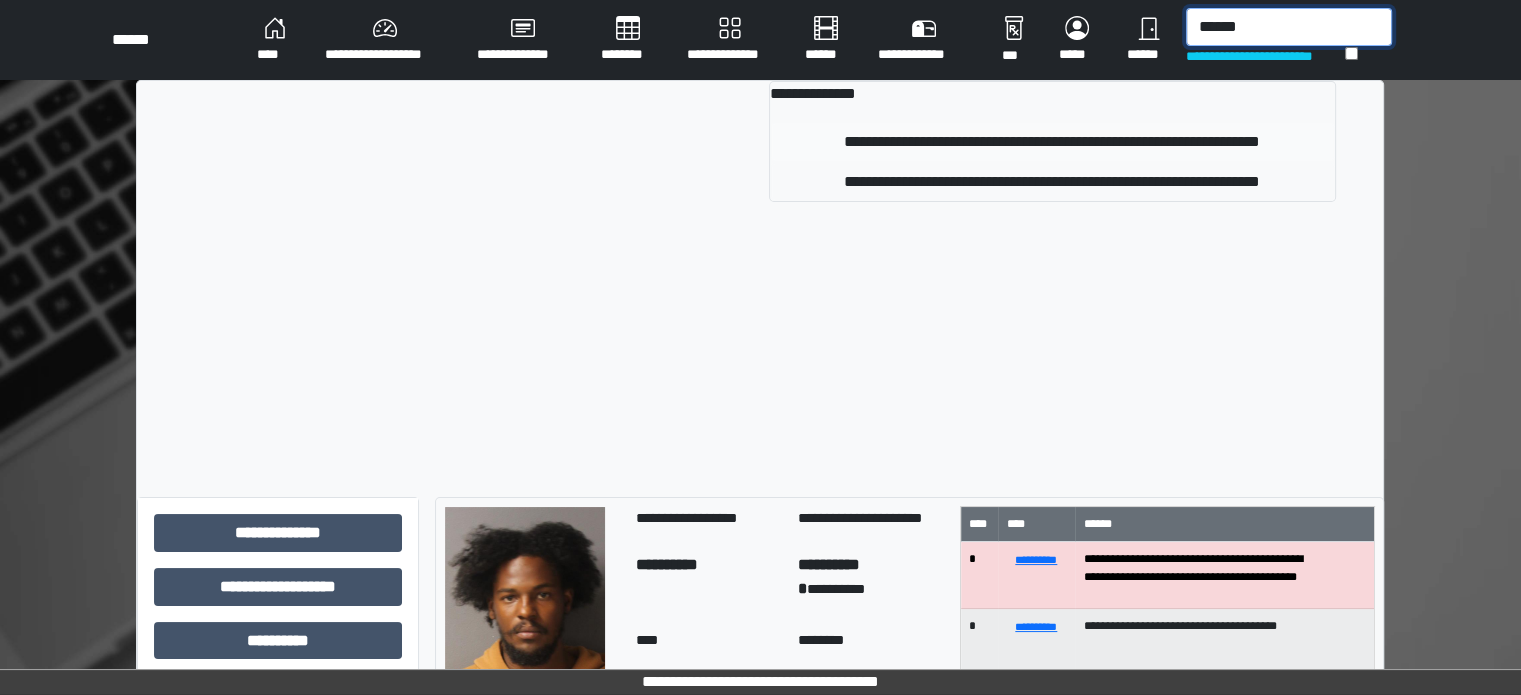 type on "******" 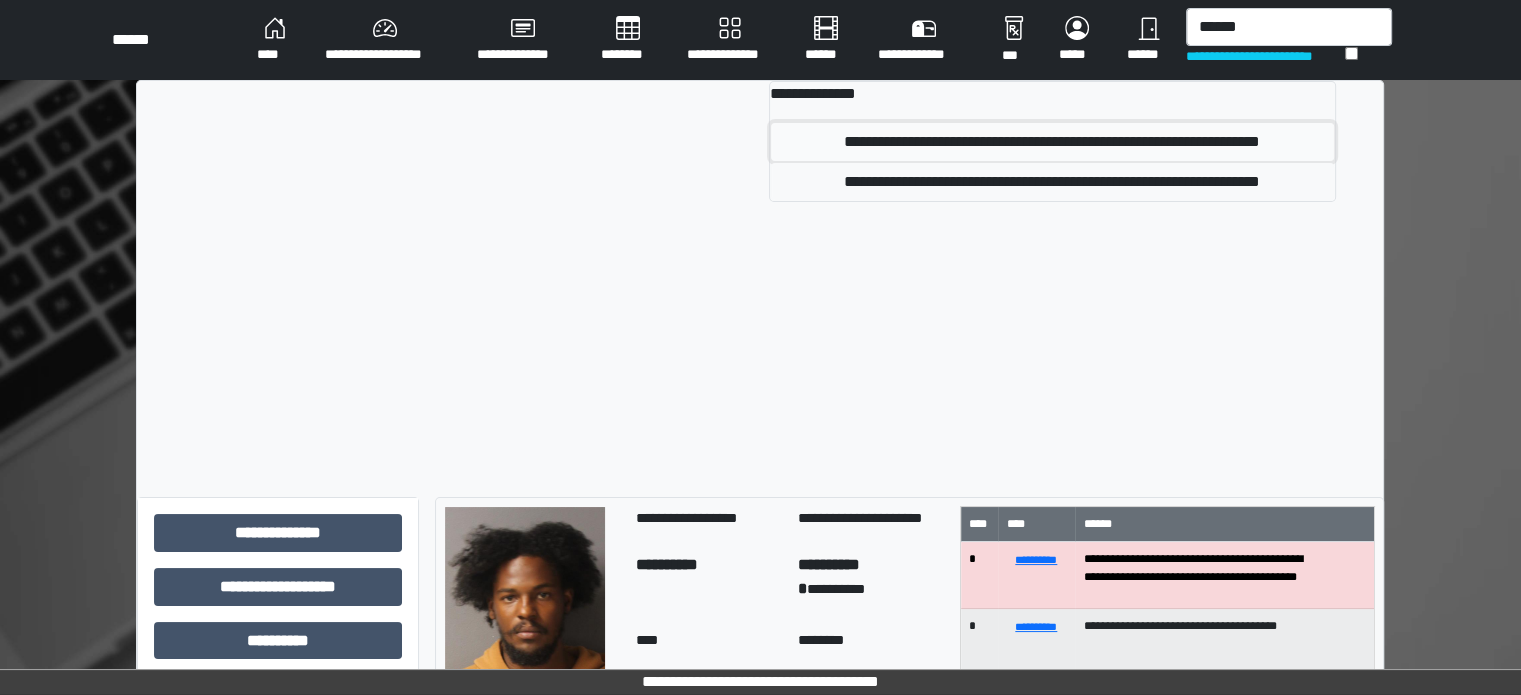 click on "**********" at bounding box center (1052, 142) 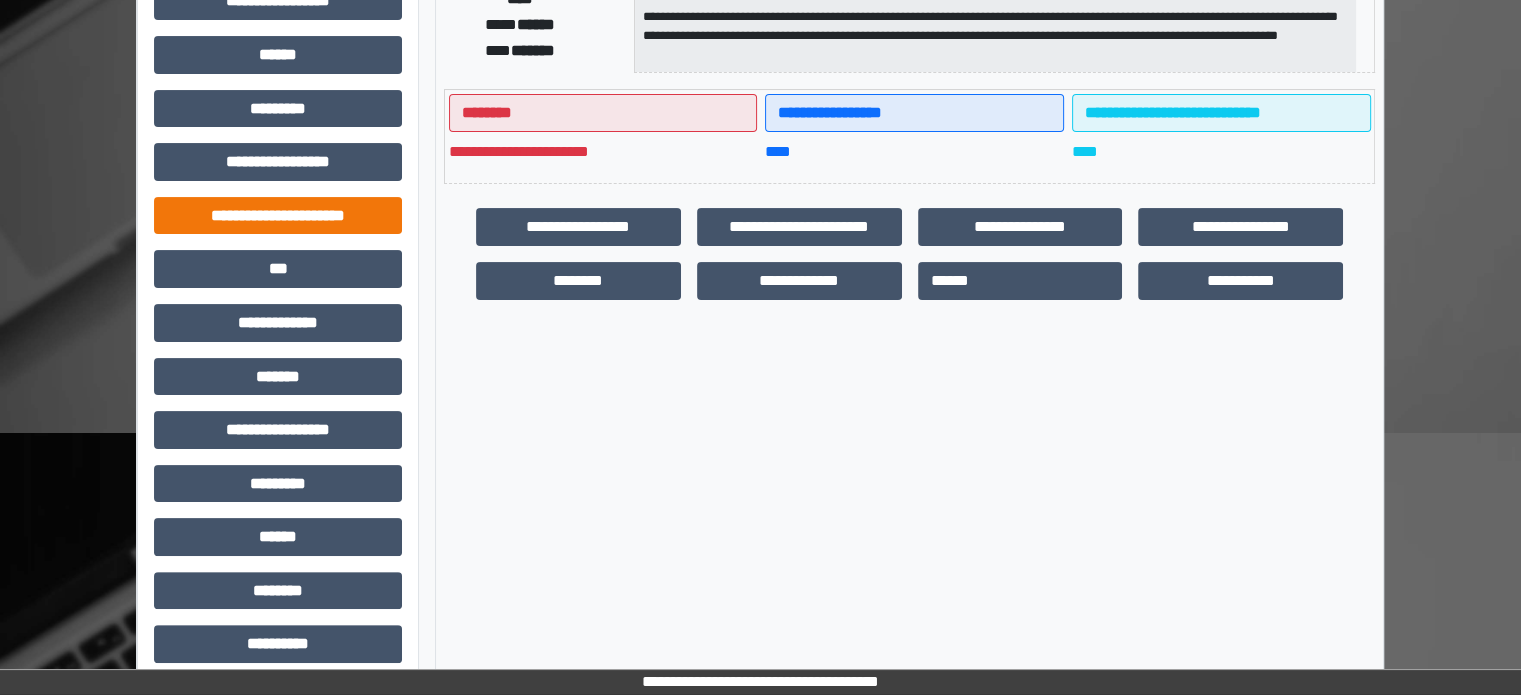 scroll, scrollTop: 0, scrollLeft: 0, axis: both 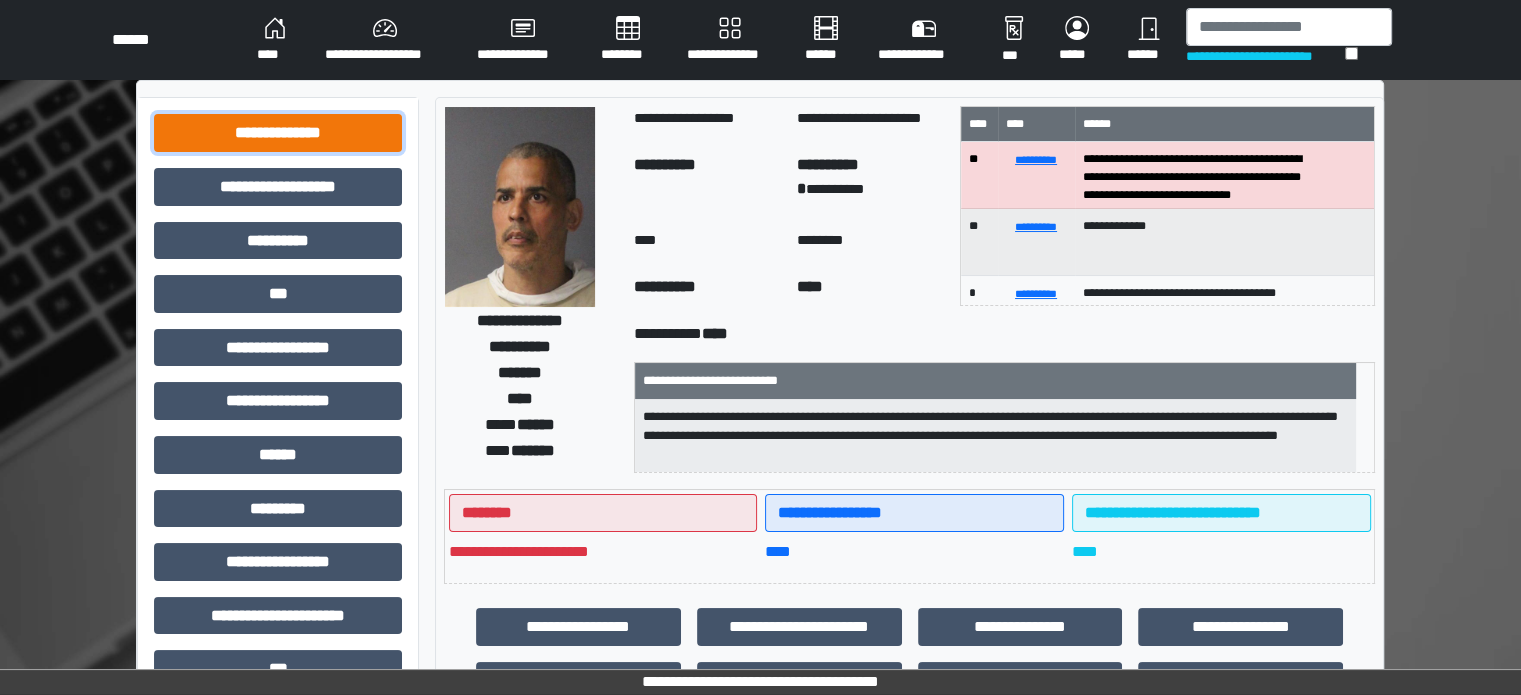 click on "**********" at bounding box center [278, 133] 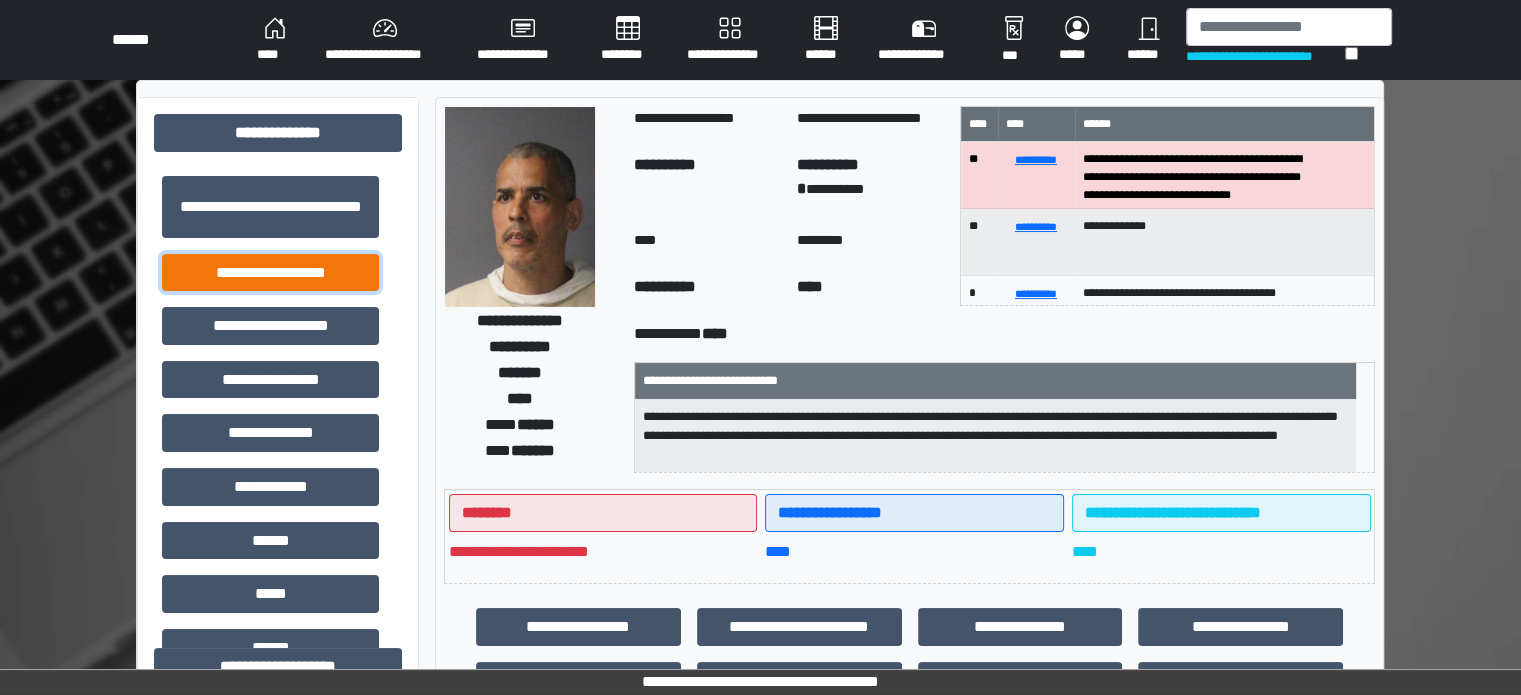 click on "**********" at bounding box center [270, 273] 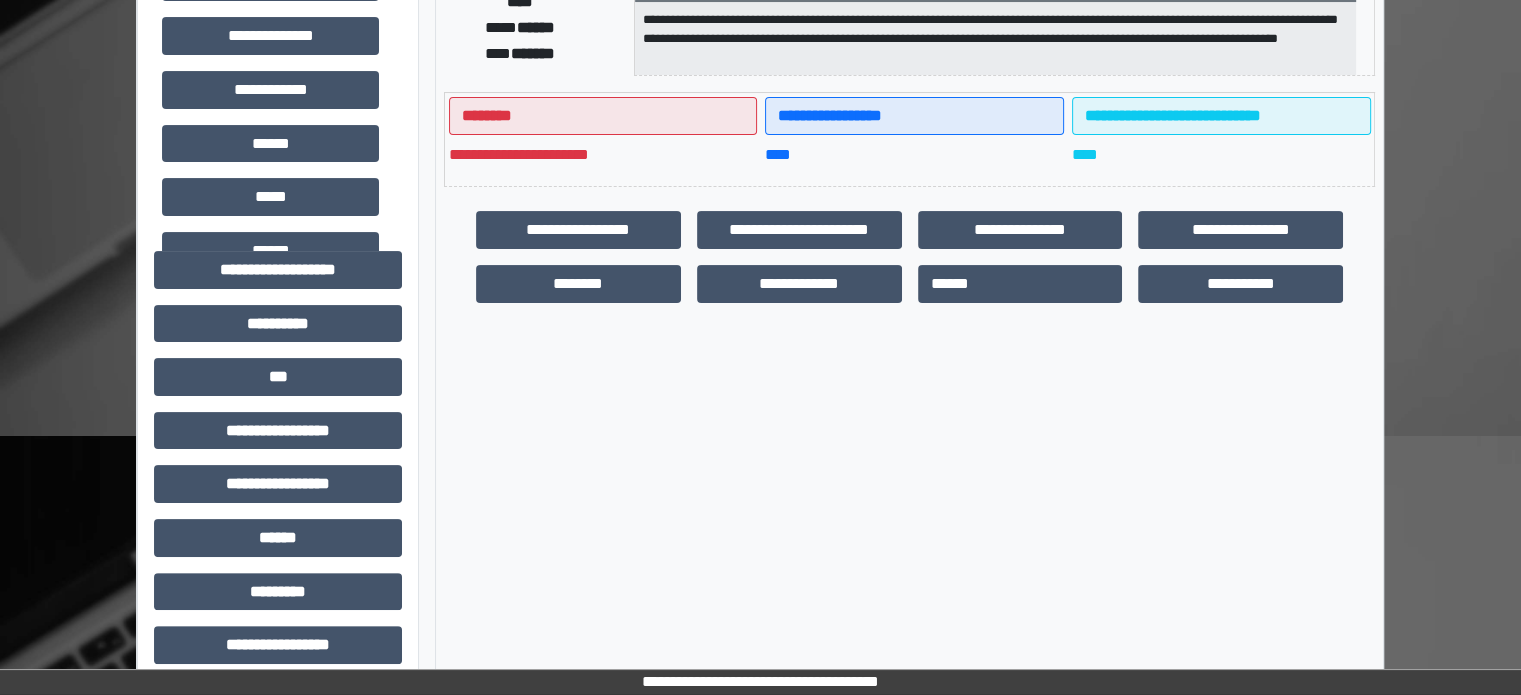 scroll, scrollTop: 400, scrollLeft: 0, axis: vertical 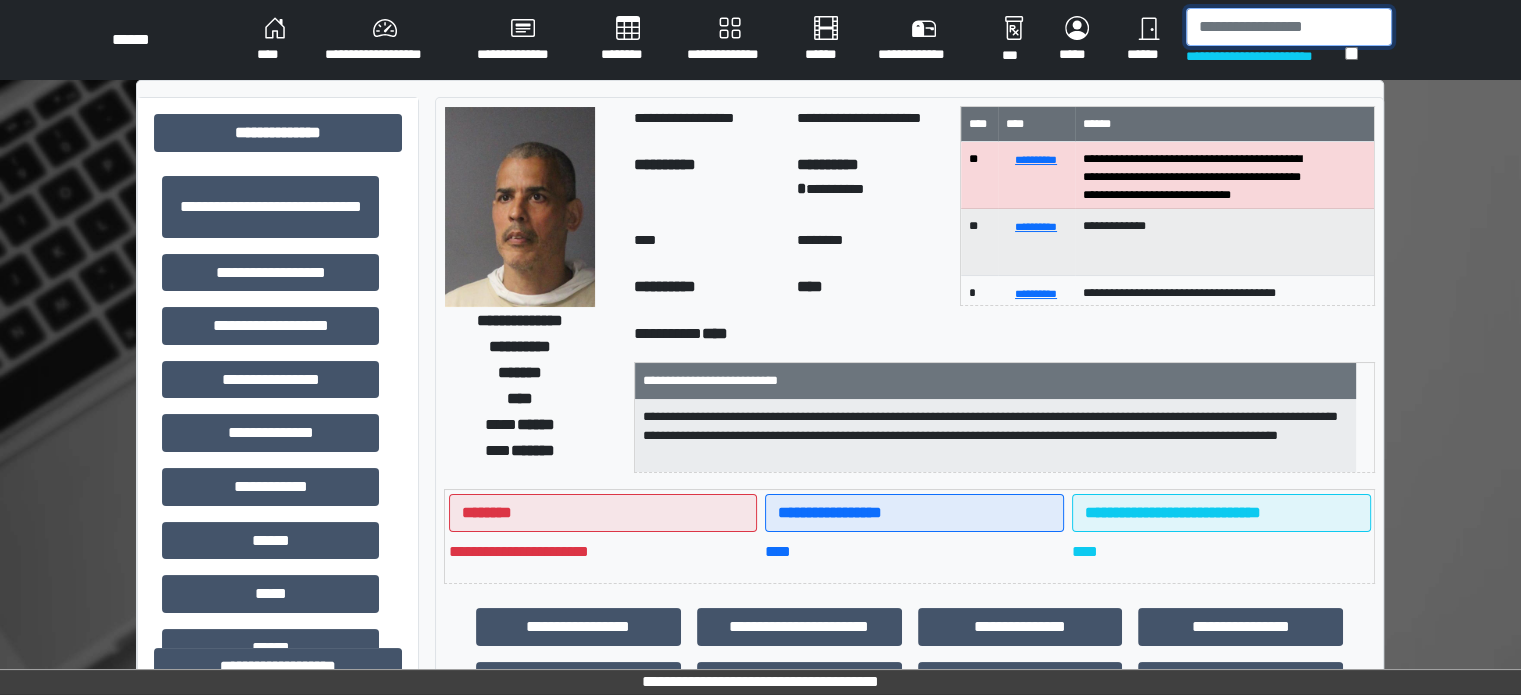 drag, startPoint x: 1308, startPoint y: 35, endPoint x: 1320, endPoint y: 9, distance: 28.635643 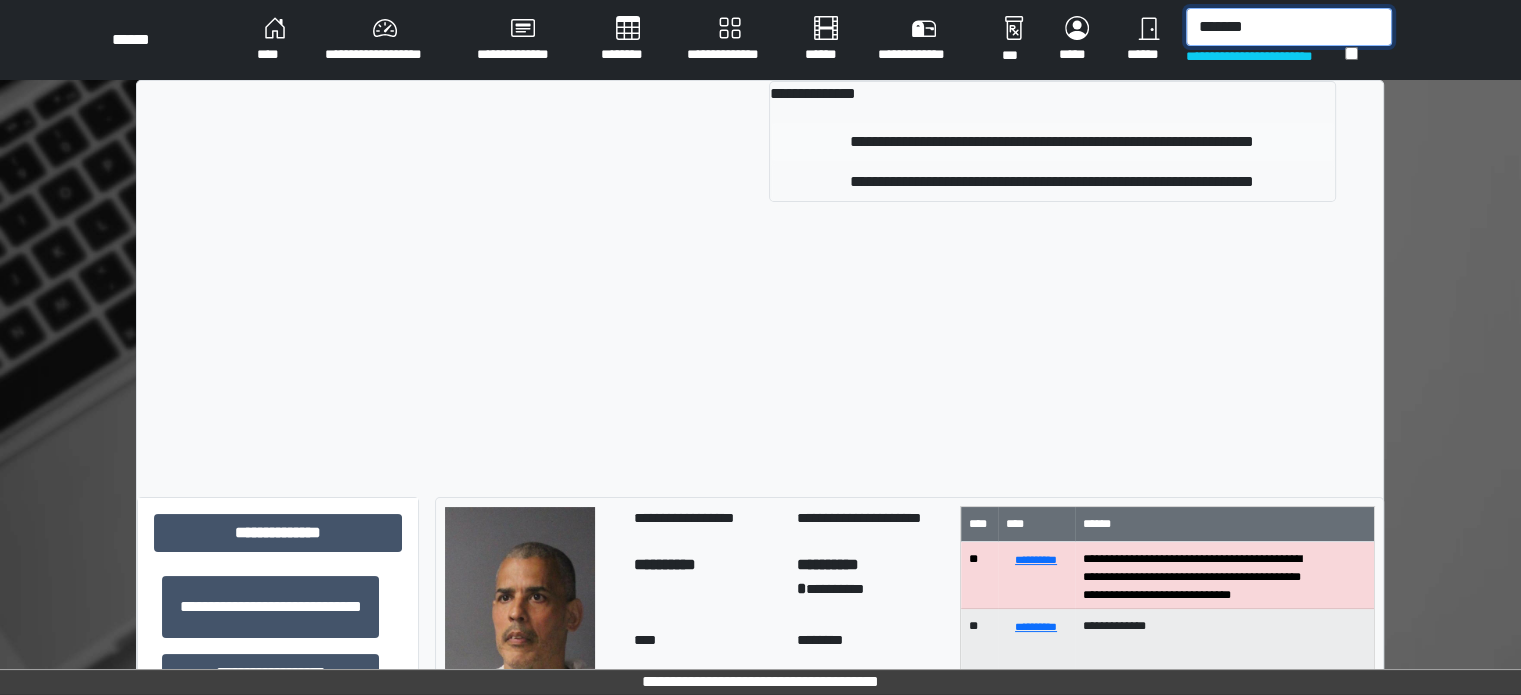 type on "*******" 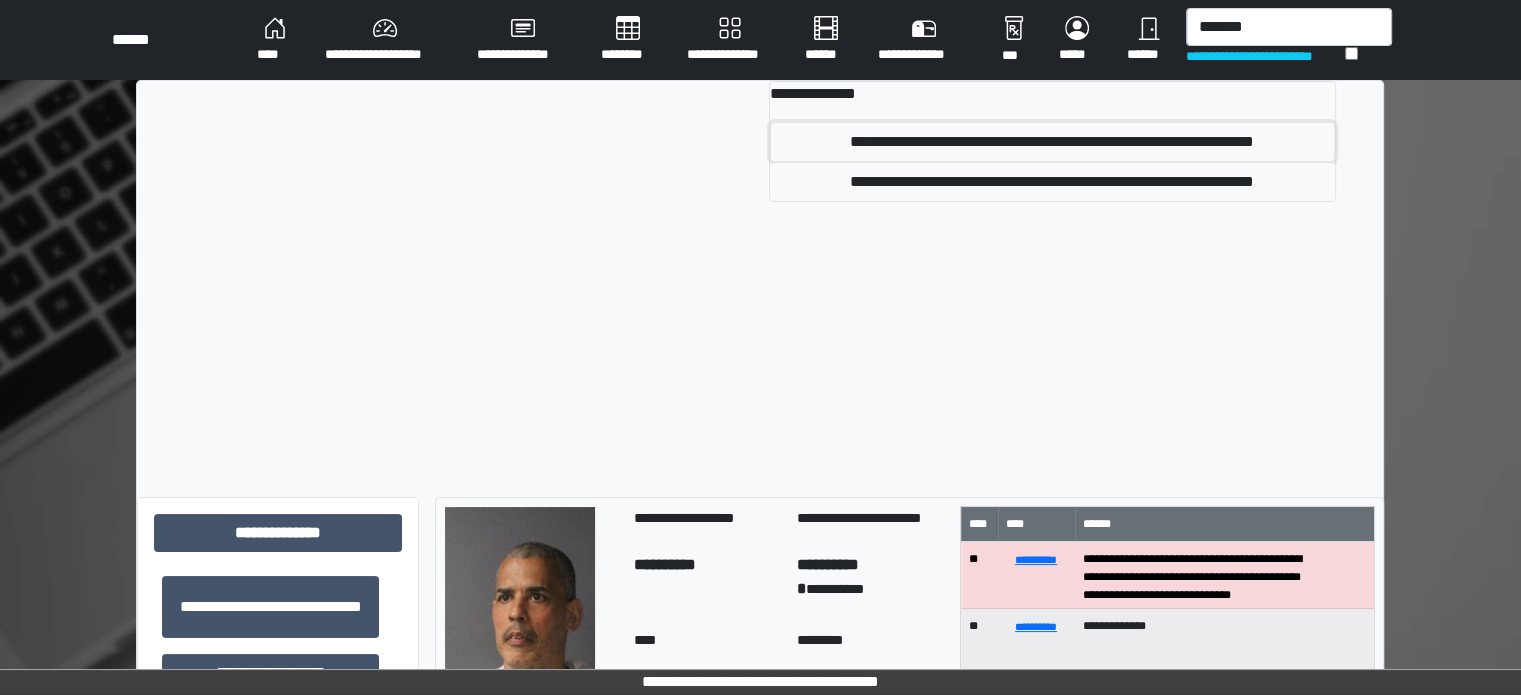 click on "**********" at bounding box center (1052, 142) 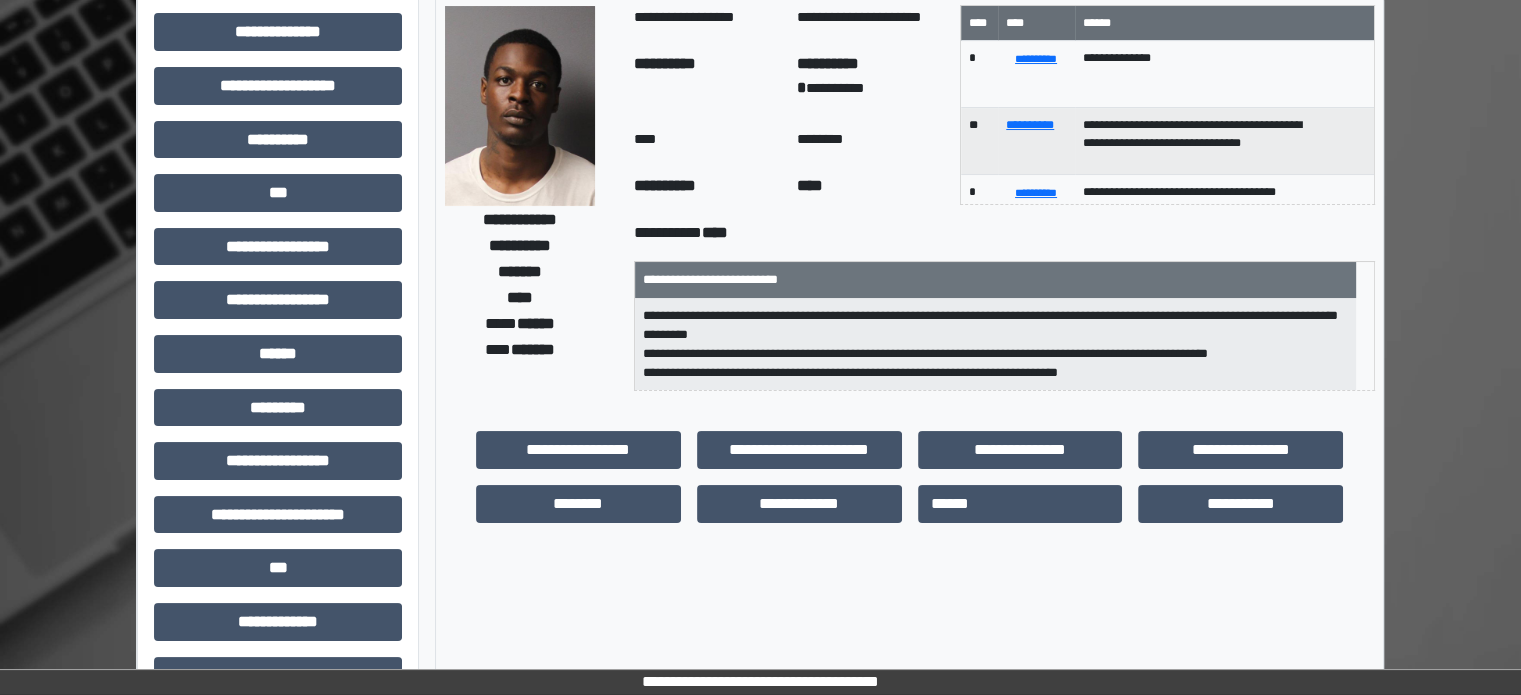 scroll, scrollTop: 71, scrollLeft: 0, axis: vertical 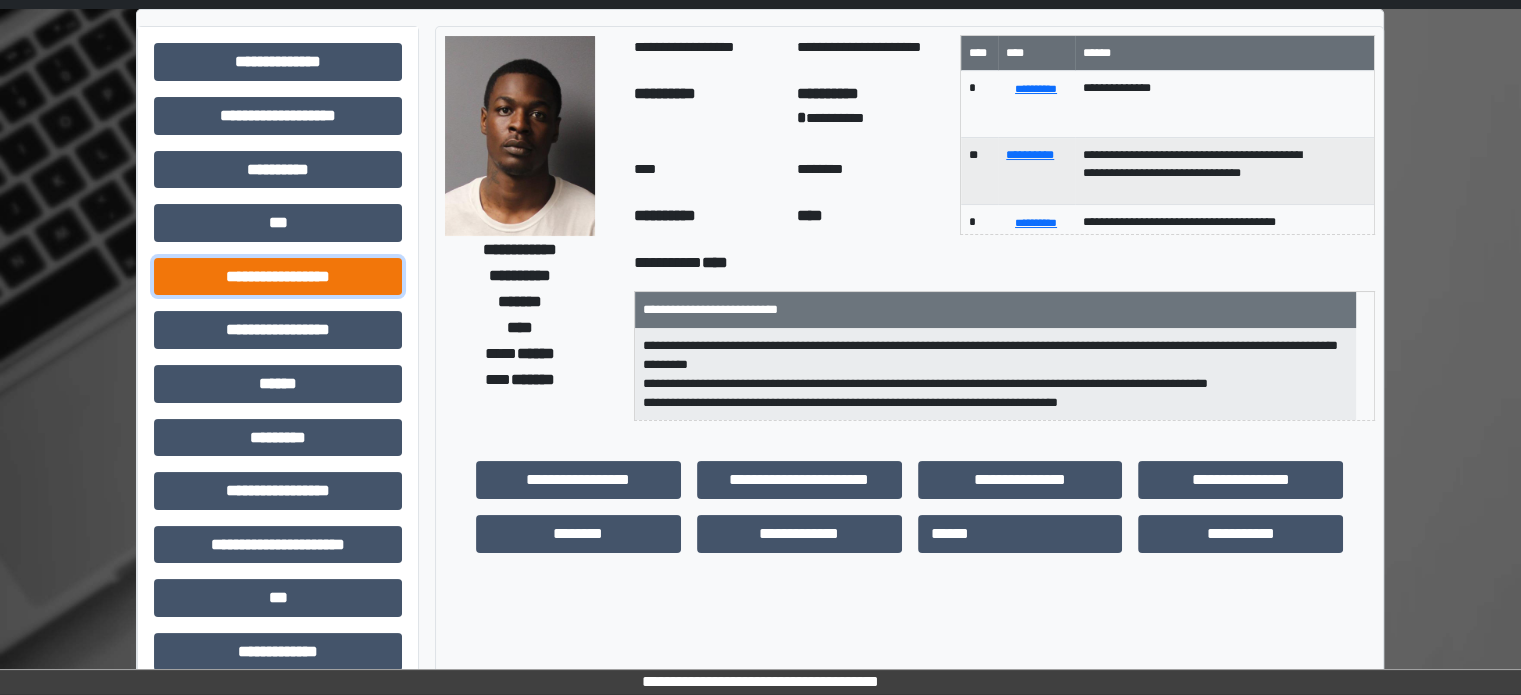 click on "**********" at bounding box center (278, 277) 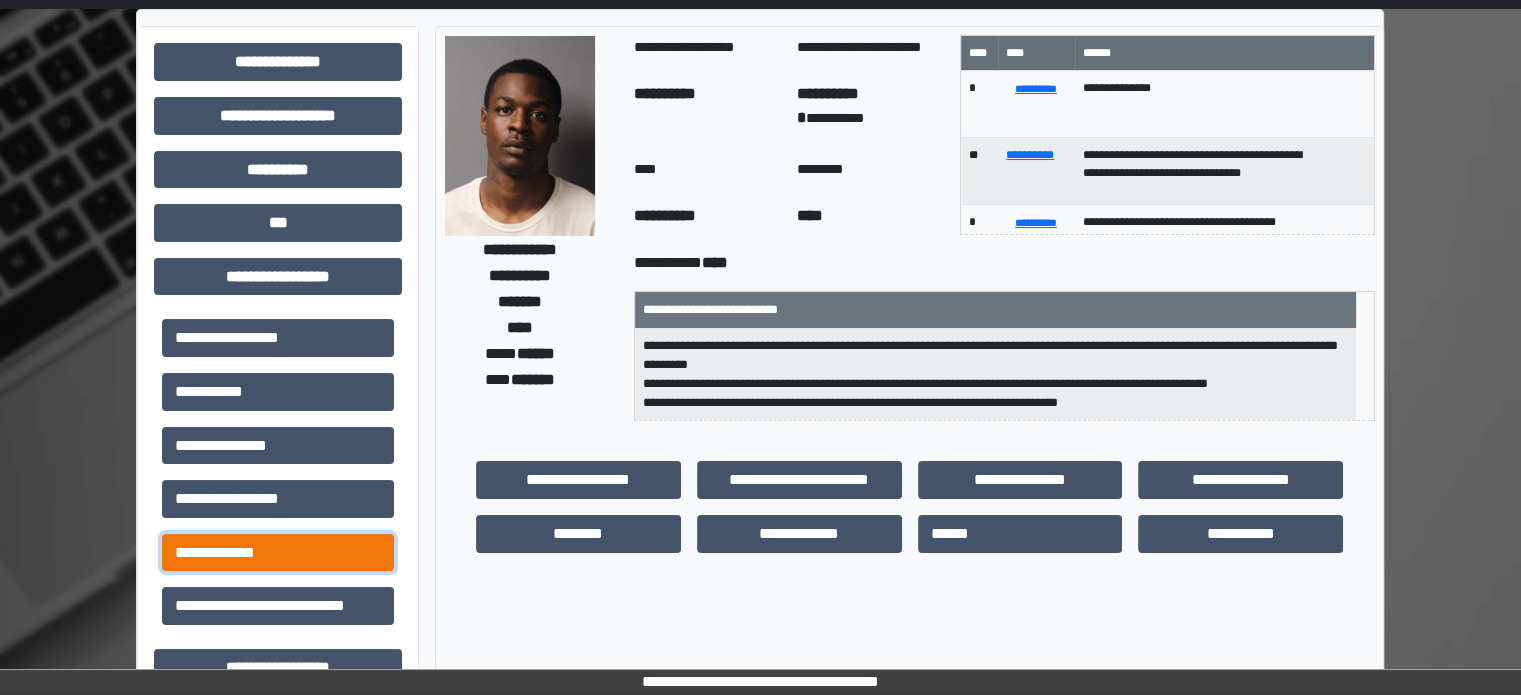 click on "**********" at bounding box center [278, 553] 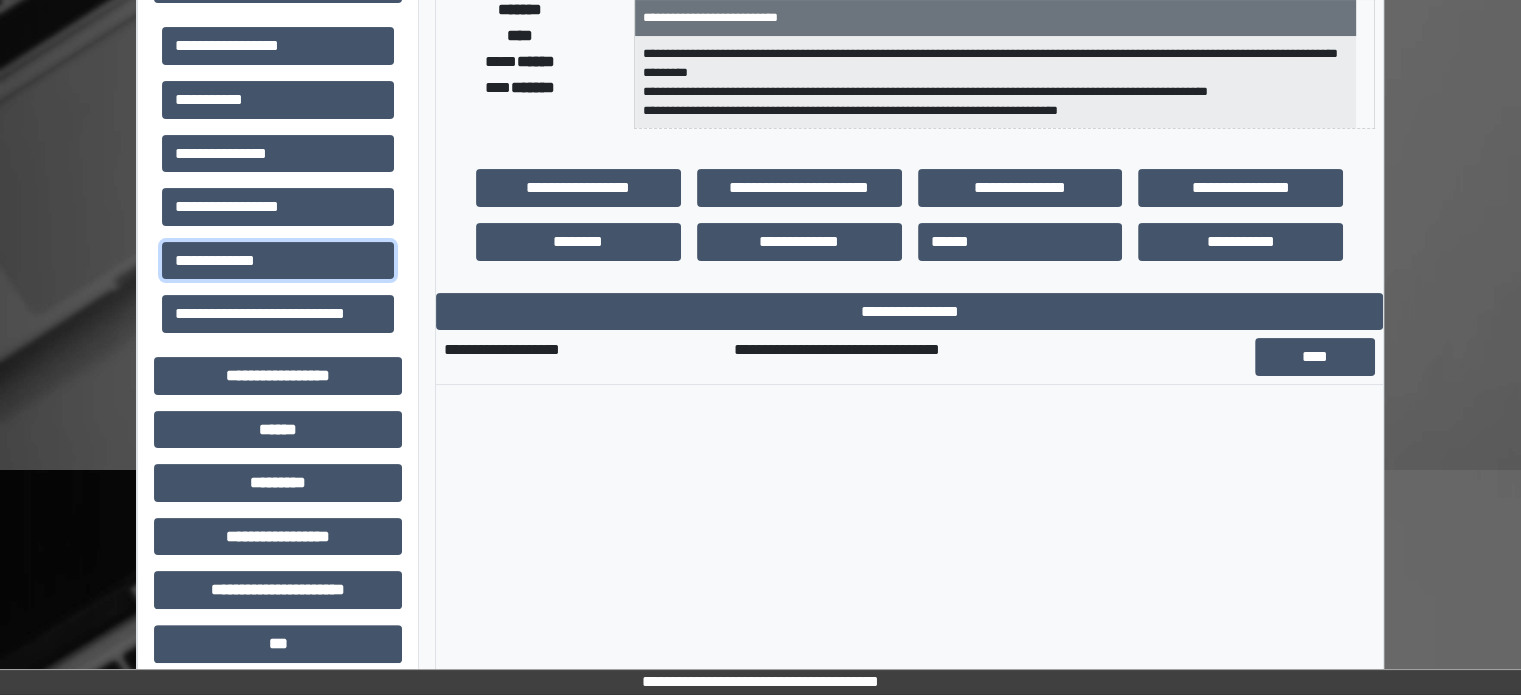 scroll, scrollTop: 371, scrollLeft: 0, axis: vertical 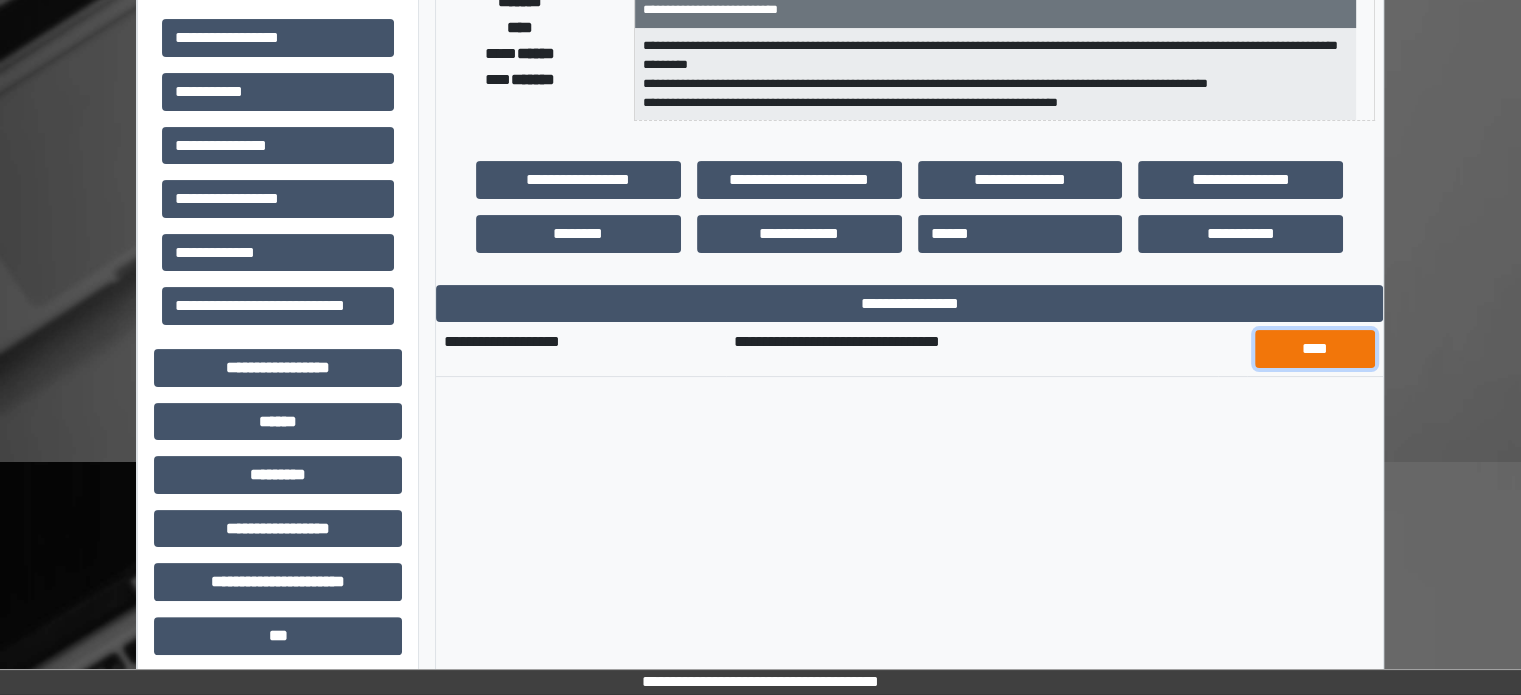 click on "****" at bounding box center [1315, 349] 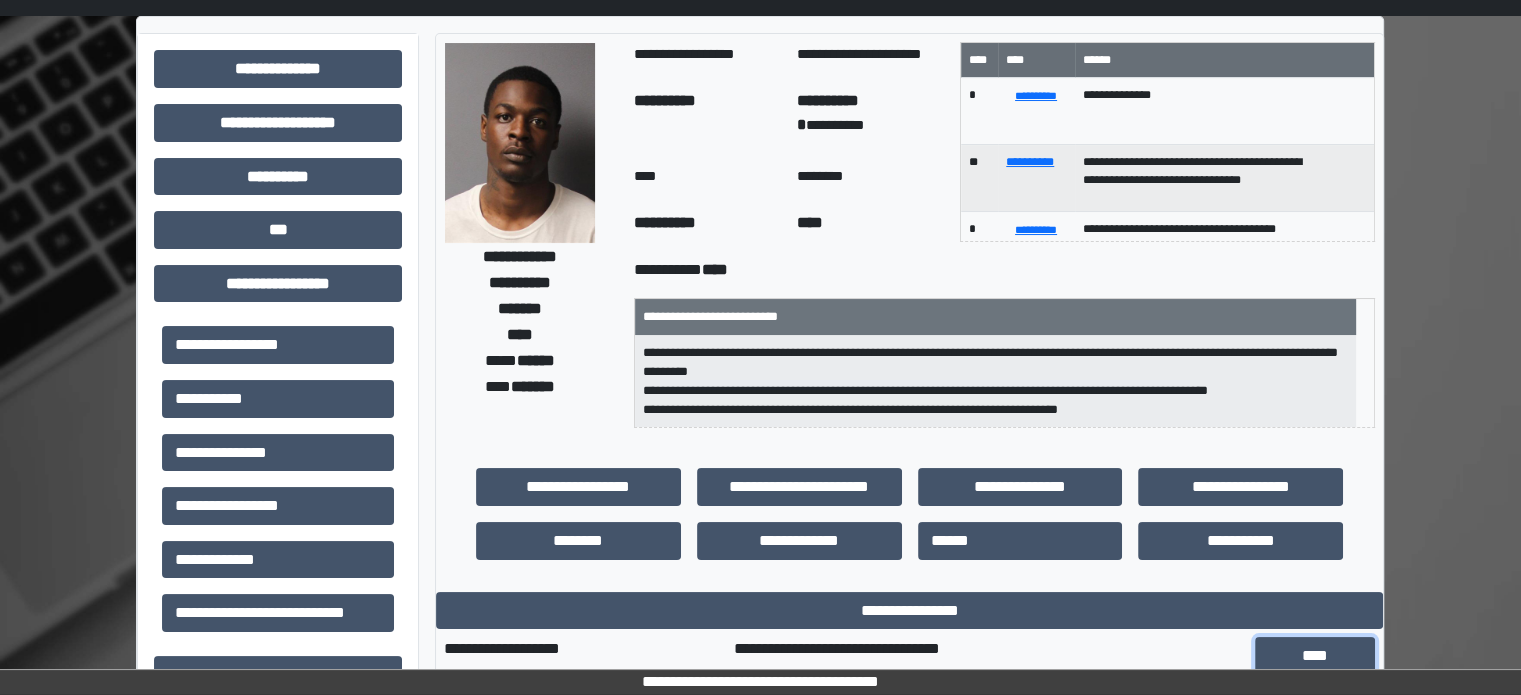 scroll, scrollTop: 0, scrollLeft: 0, axis: both 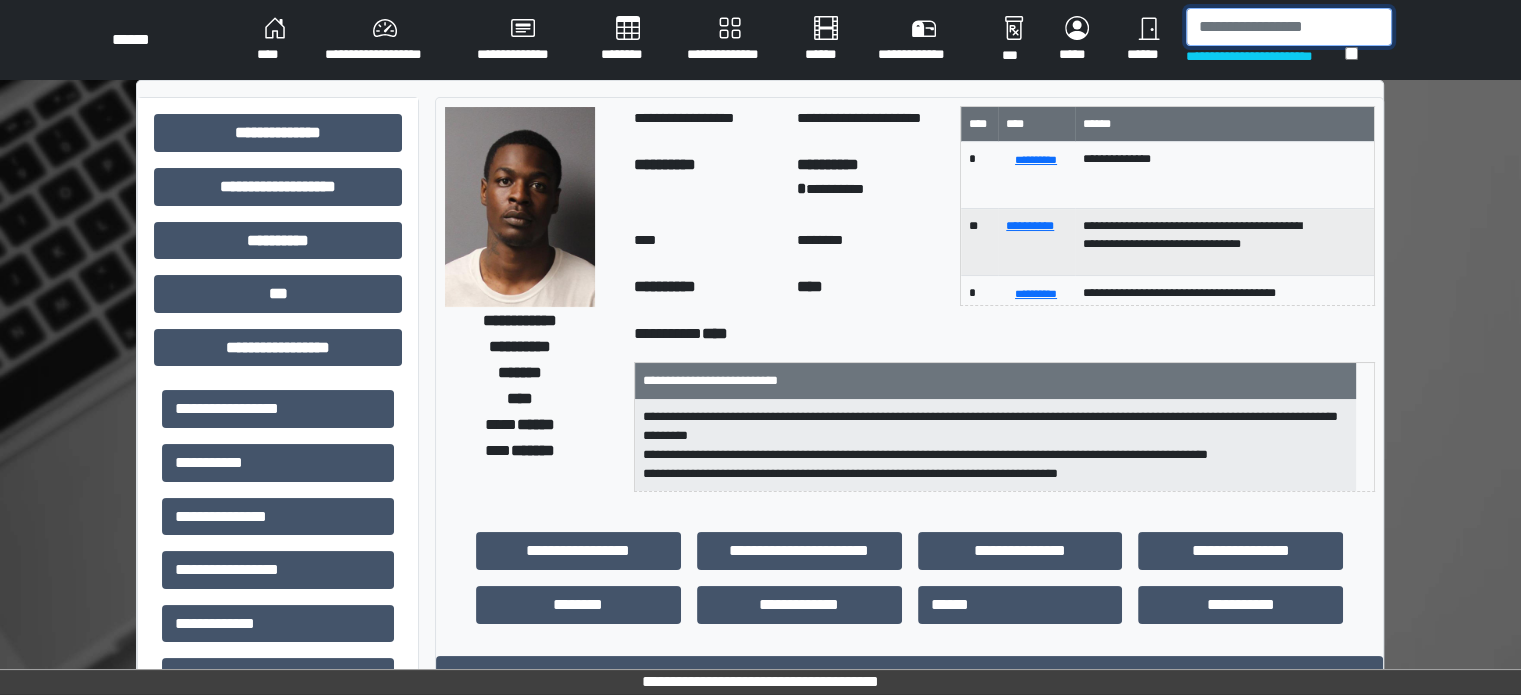 click at bounding box center (1289, 27) 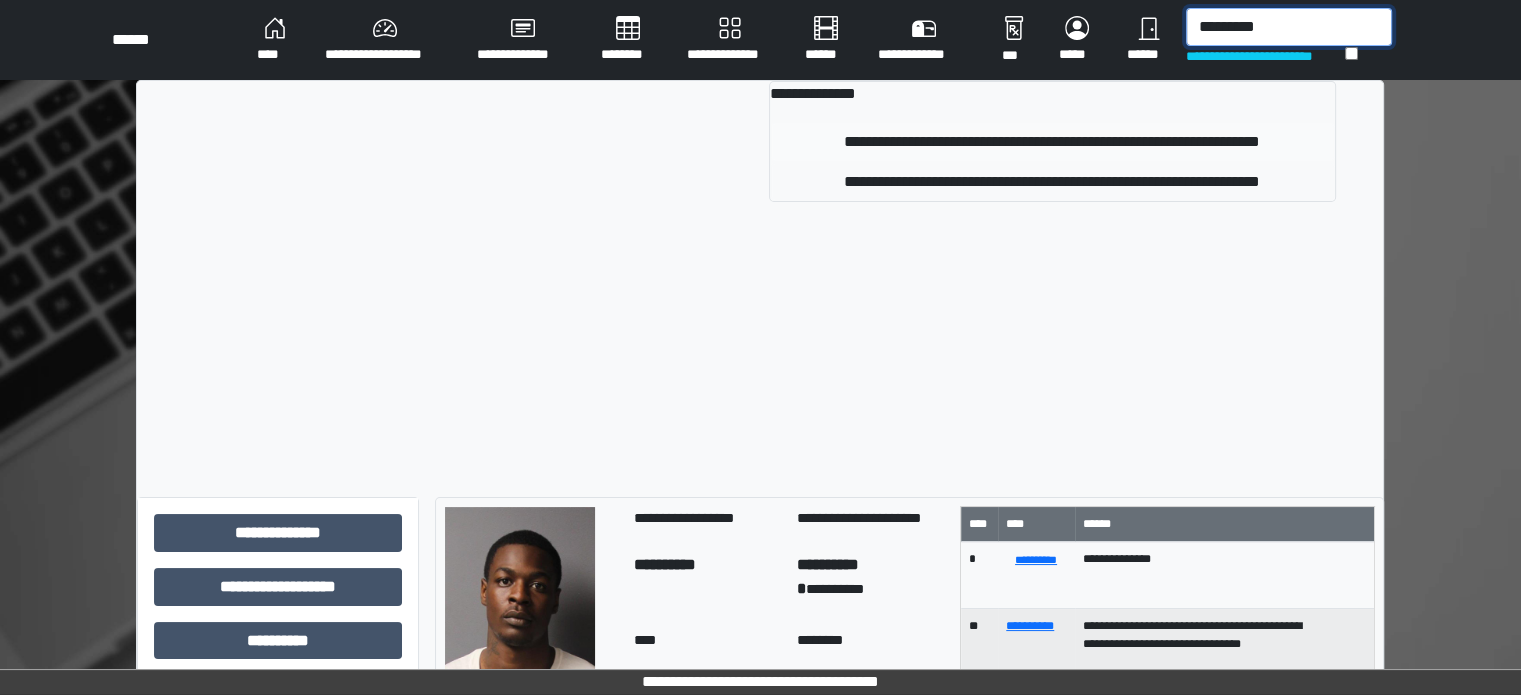 type on "*********" 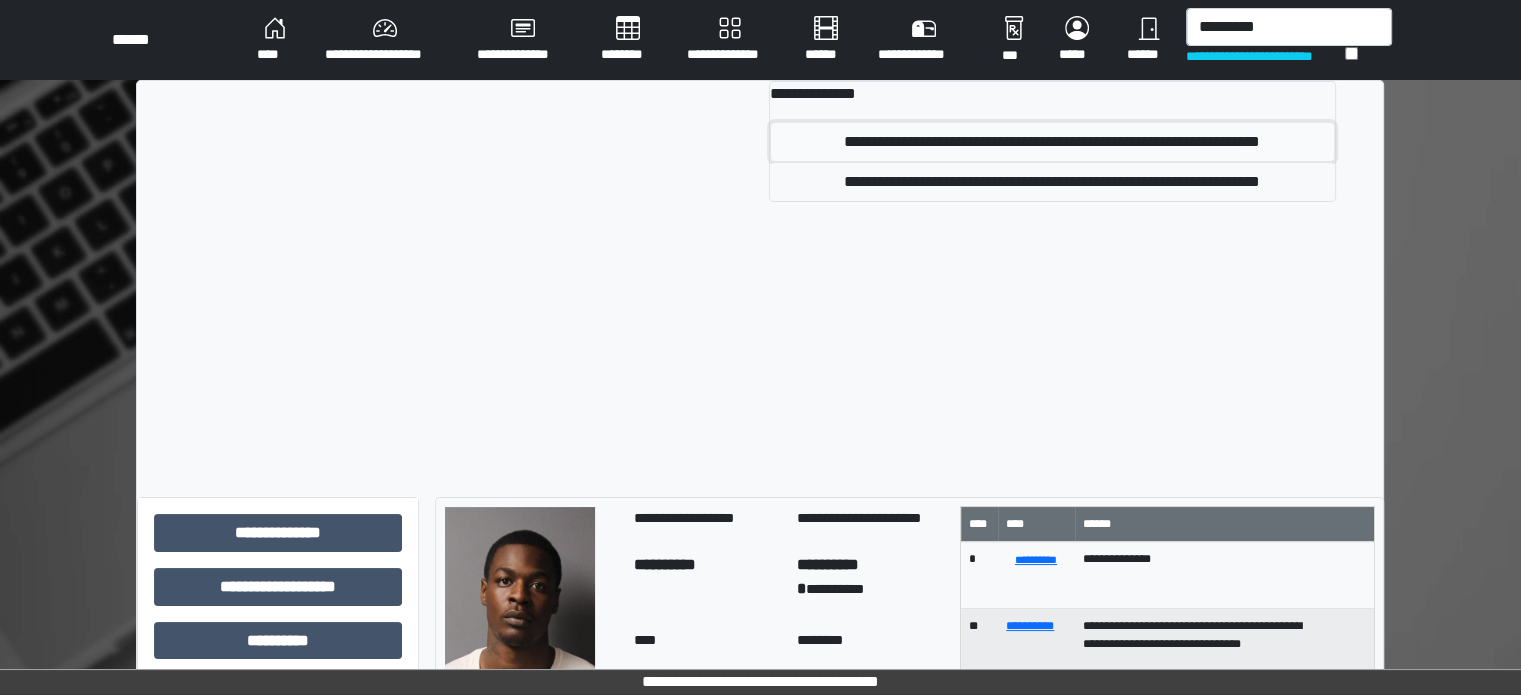 click on "**********" at bounding box center (1052, 142) 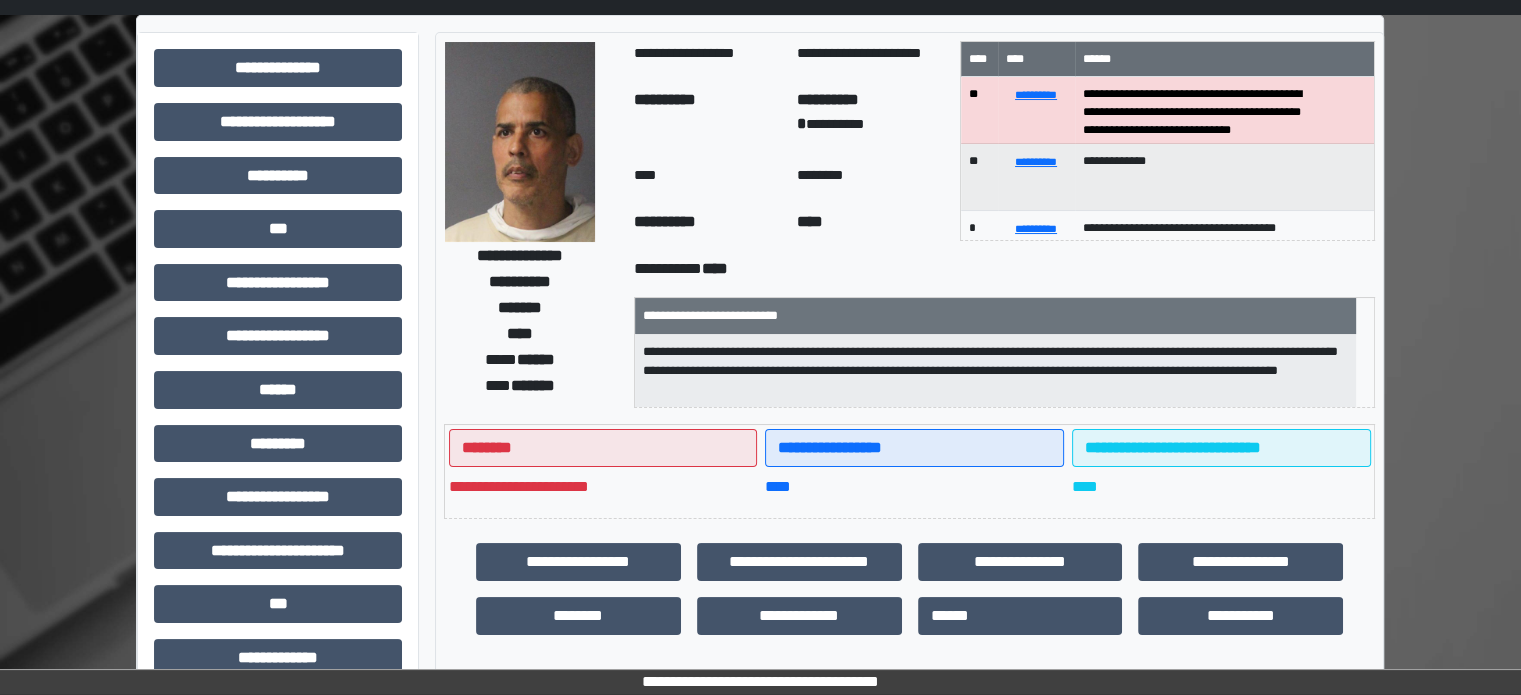 scroll, scrollTop: 100, scrollLeft: 0, axis: vertical 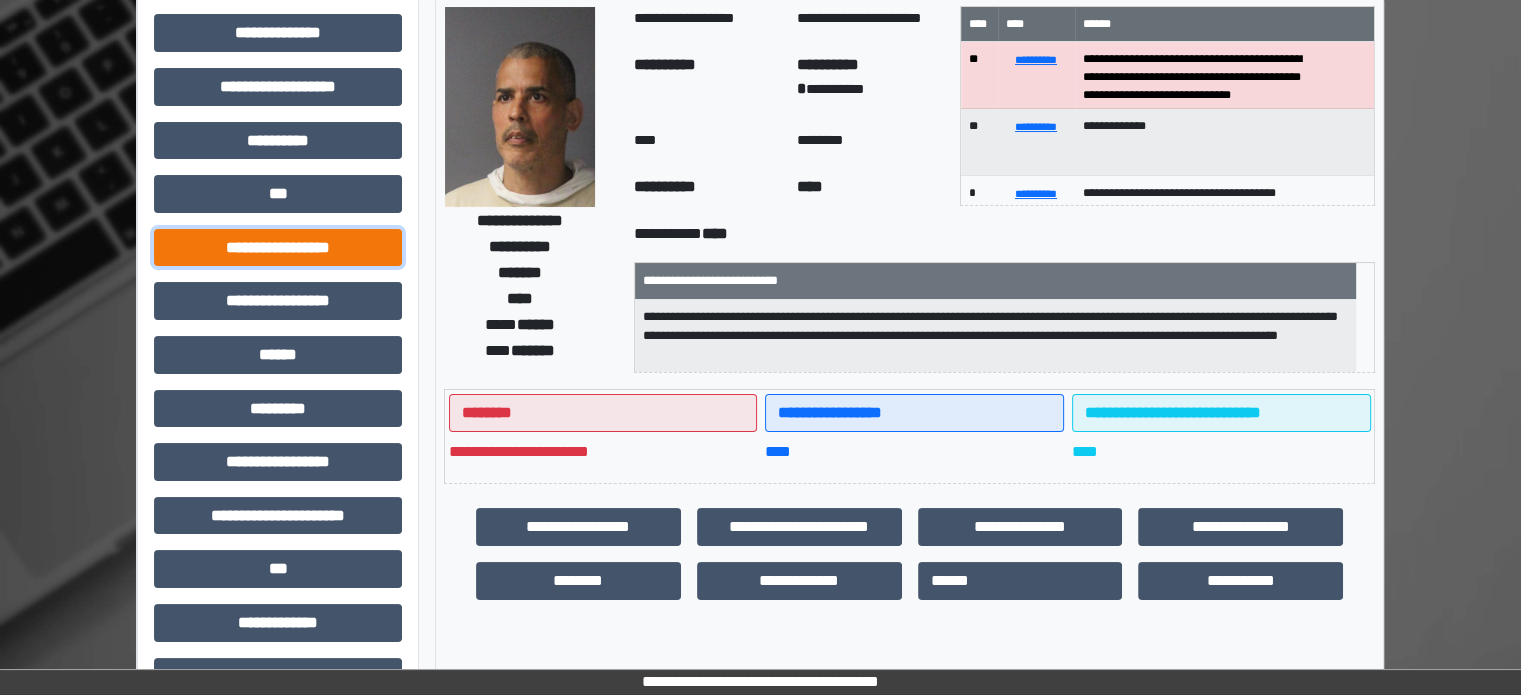 click on "**********" at bounding box center [278, 248] 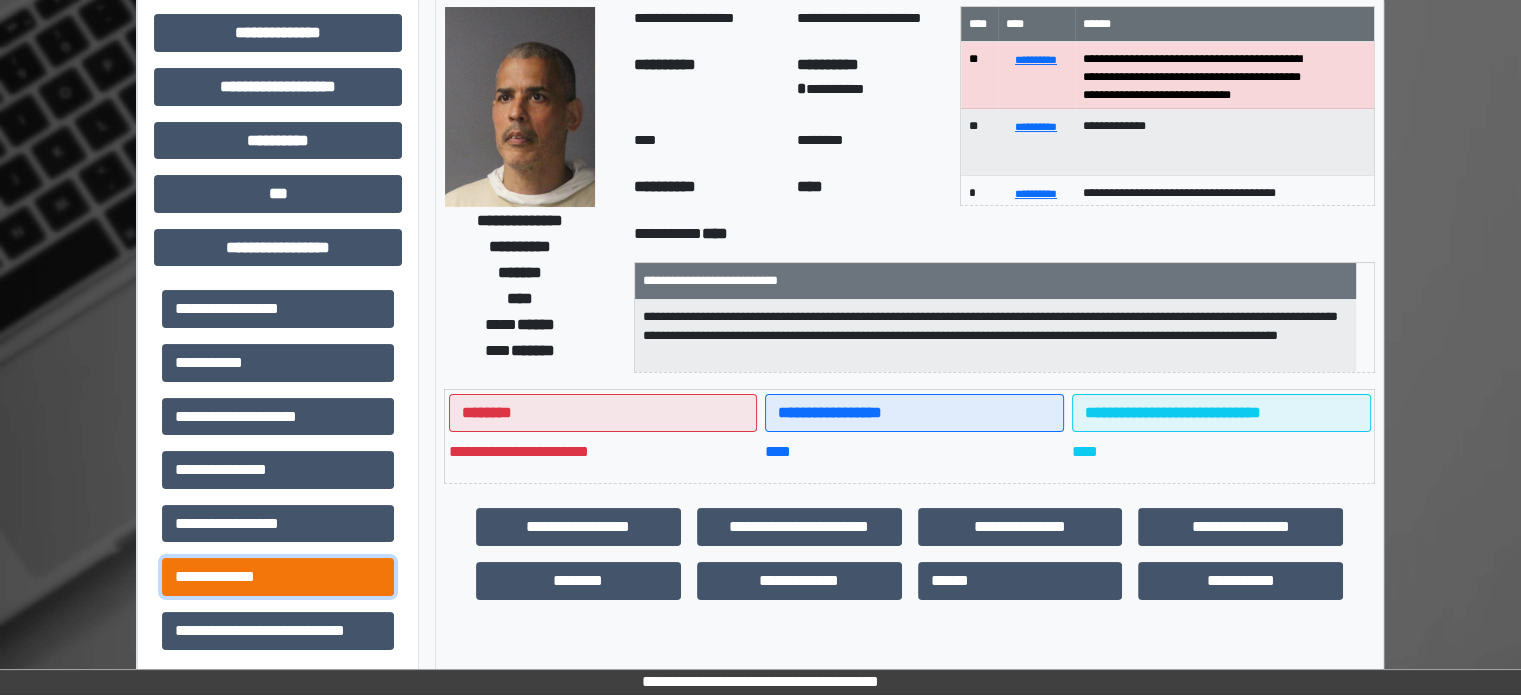 click on "**********" at bounding box center (278, 577) 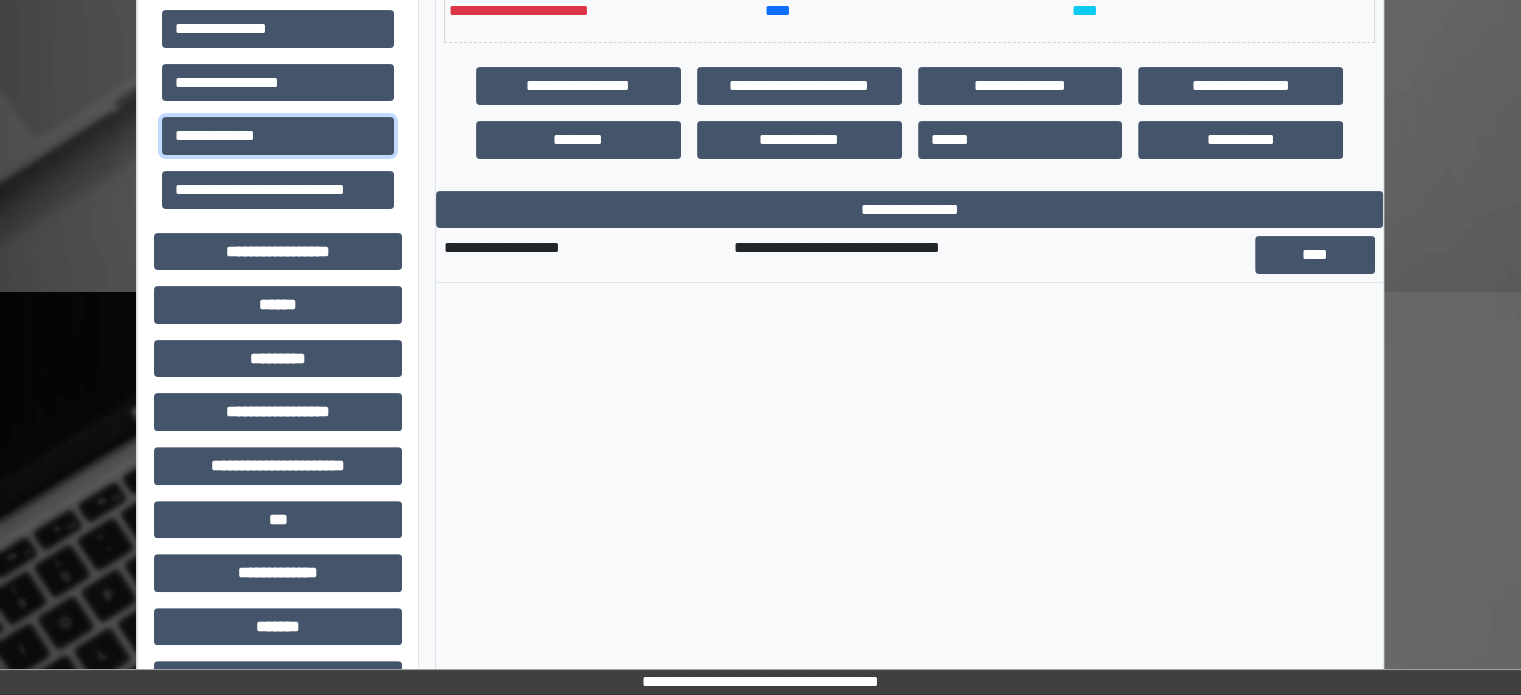 scroll, scrollTop: 600, scrollLeft: 0, axis: vertical 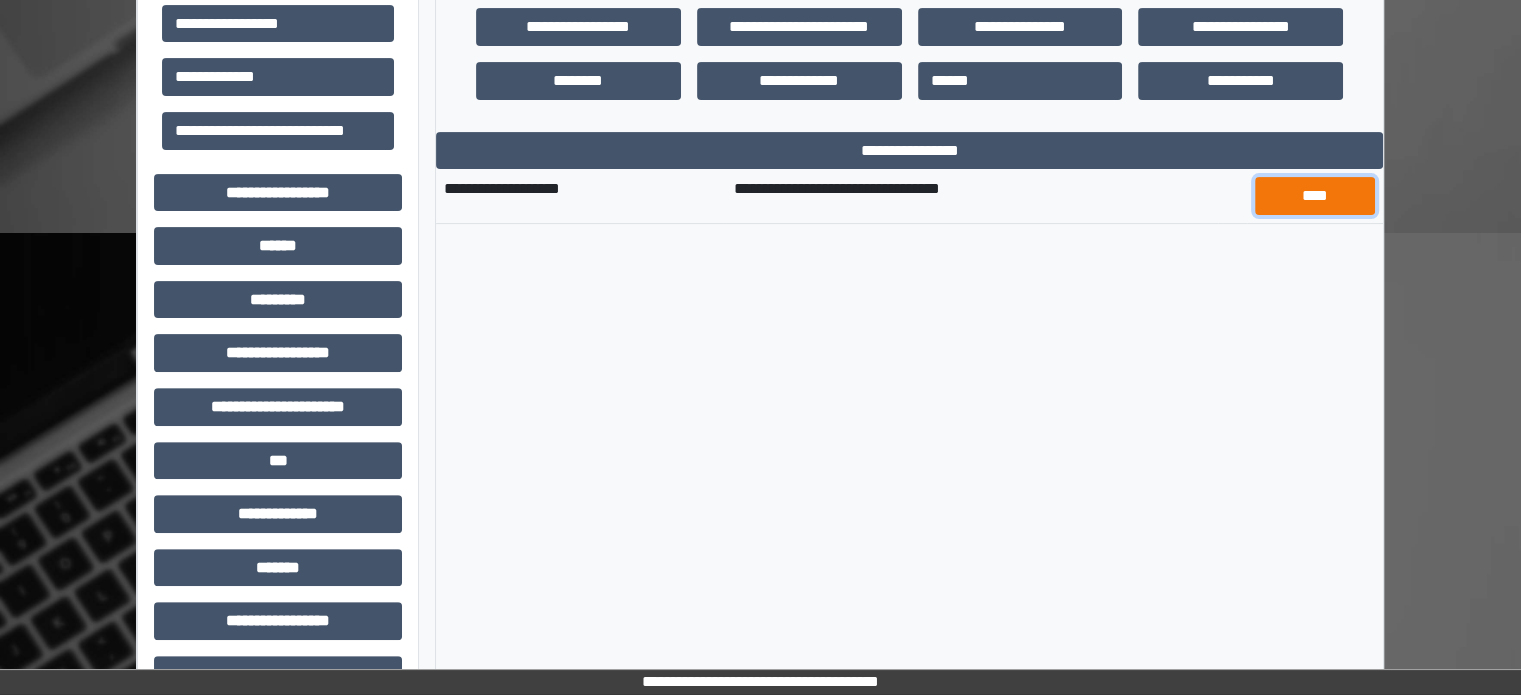 click on "****" at bounding box center (1315, 196) 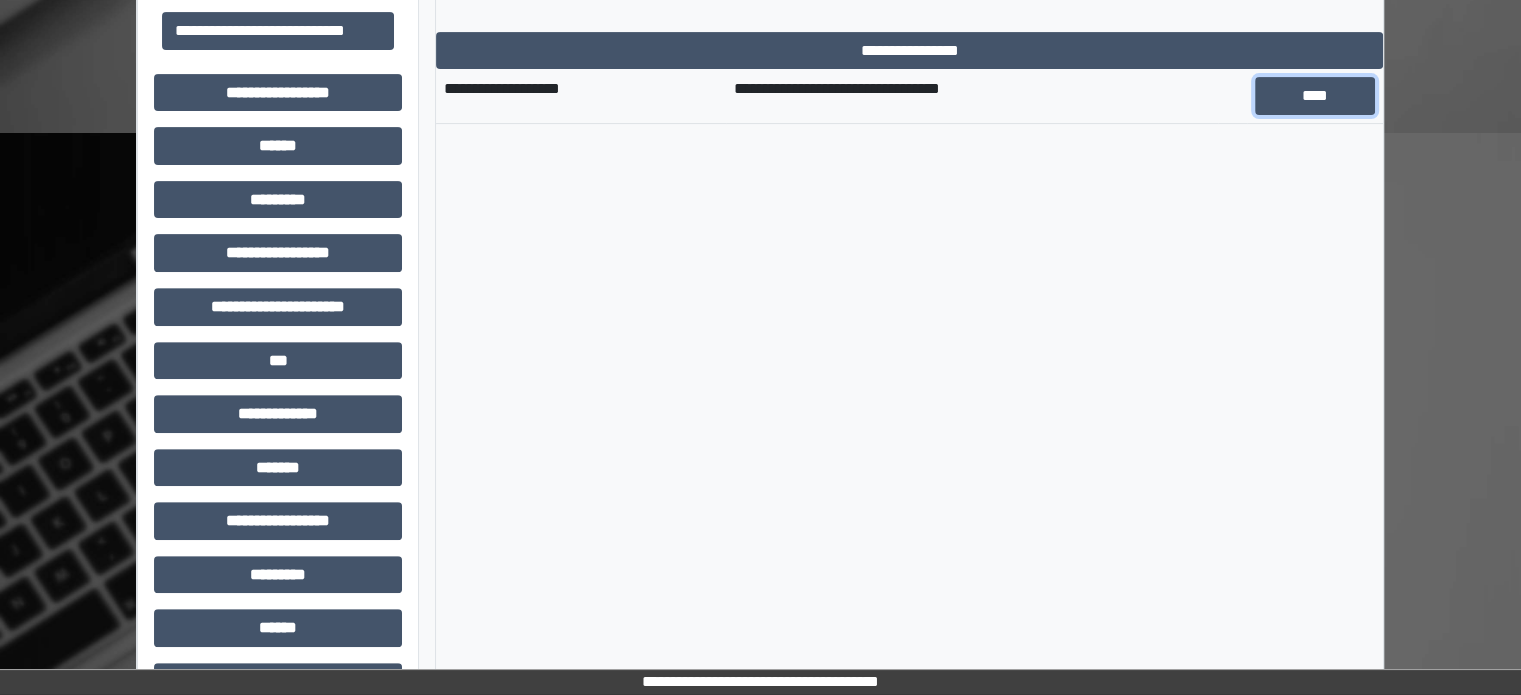 scroll, scrollTop: 0, scrollLeft: 0, axis: both 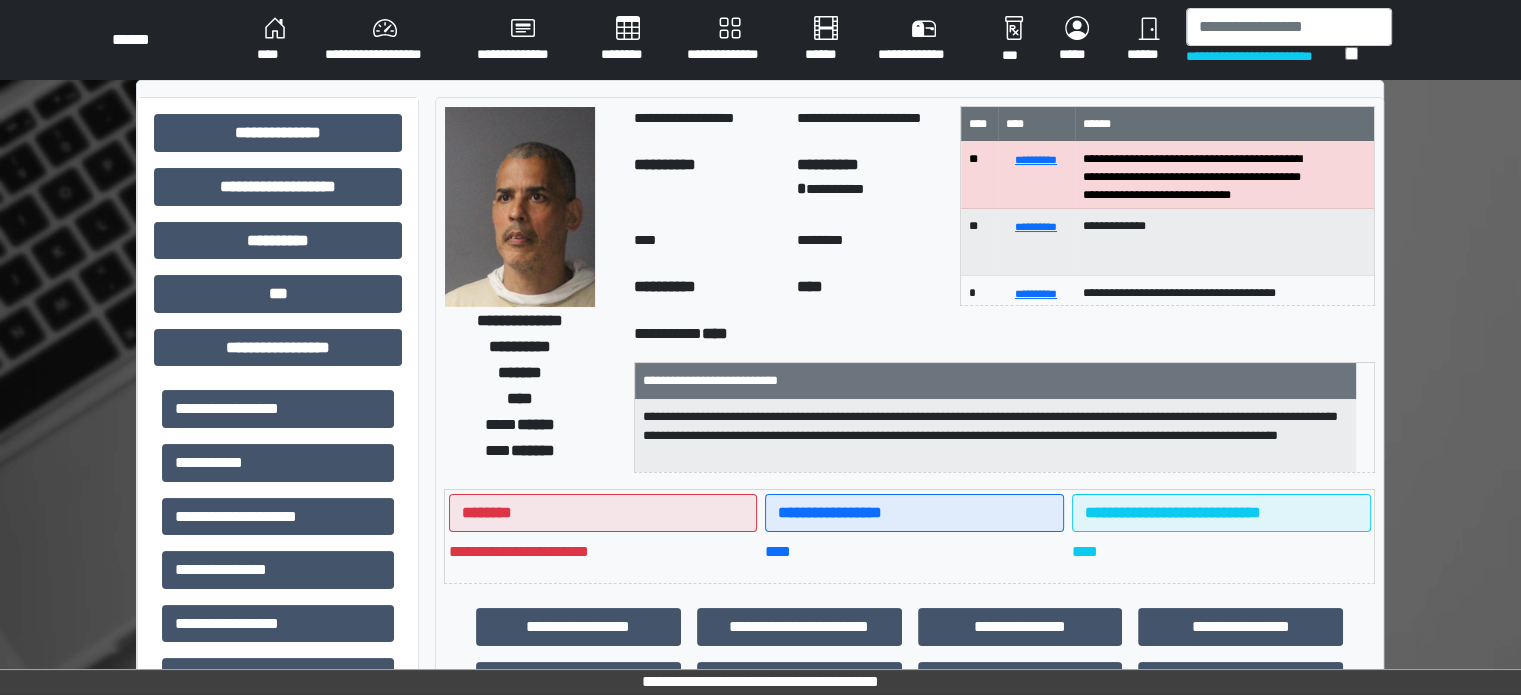 click on "**********" at bounding box center [760, 818] 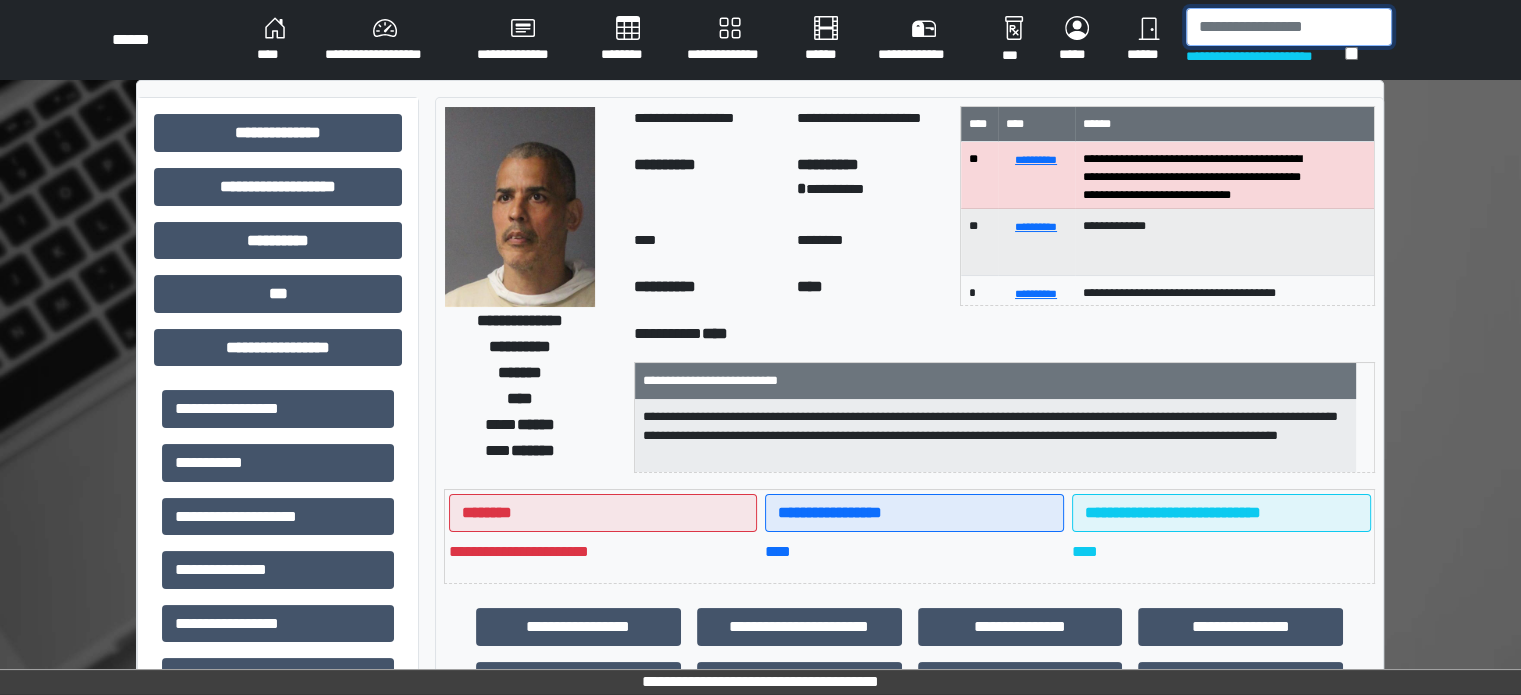 click at bounding box center [1289, 27] 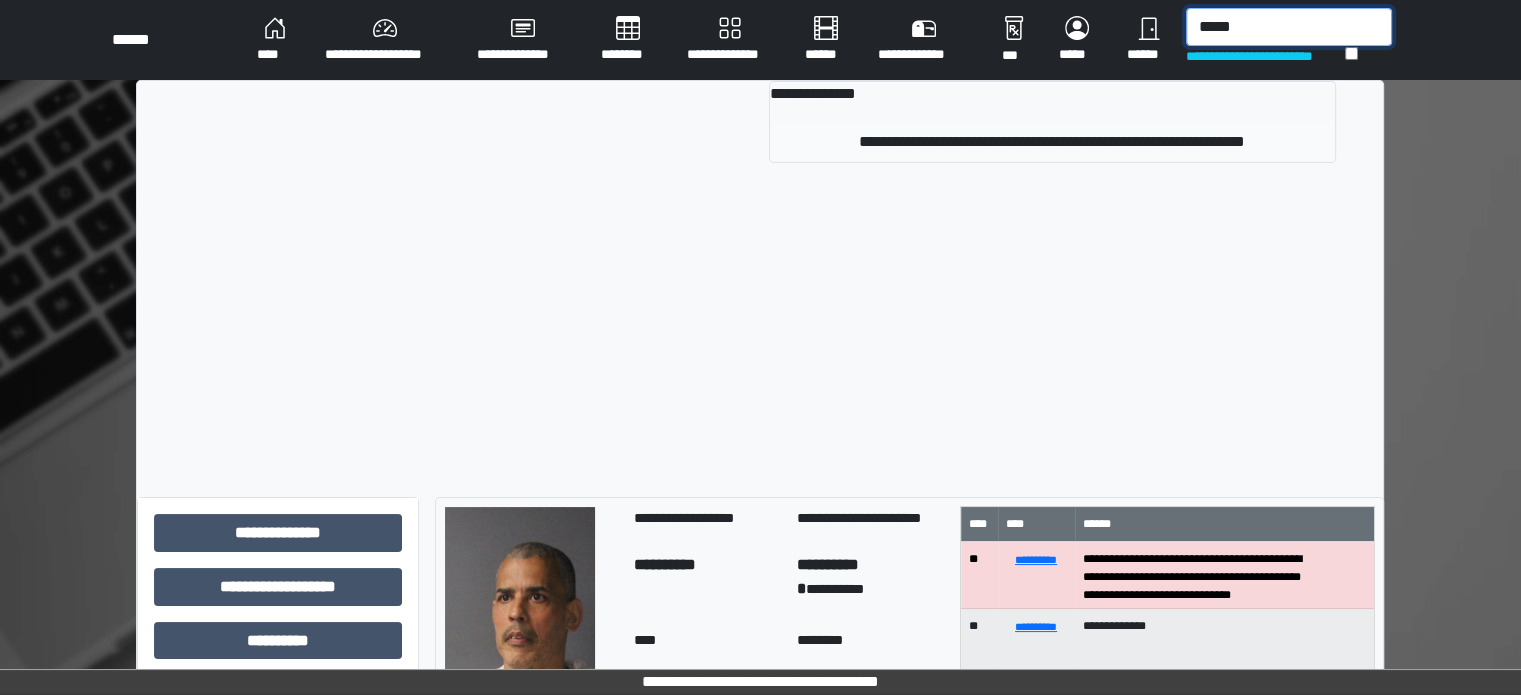 type on "*****" 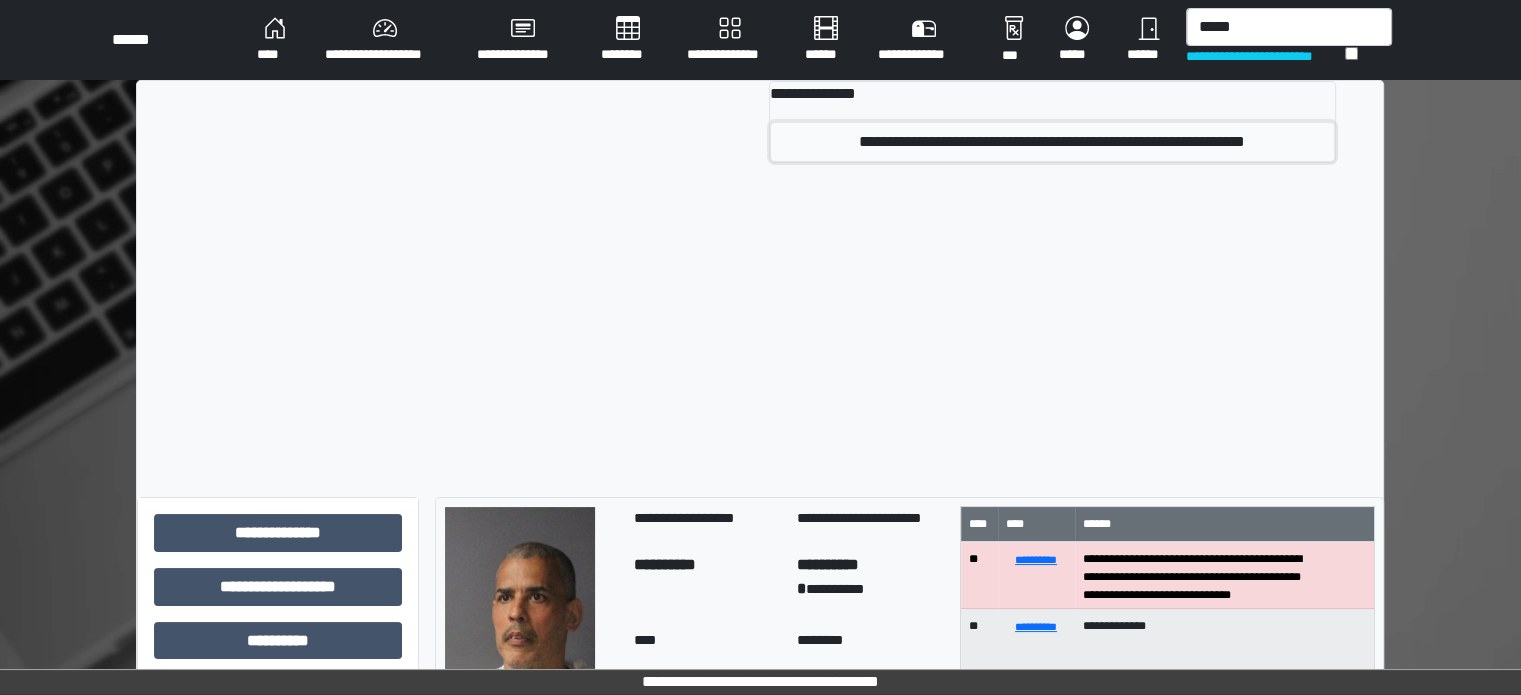 click on "**********" at bounding box center (1052, 142) 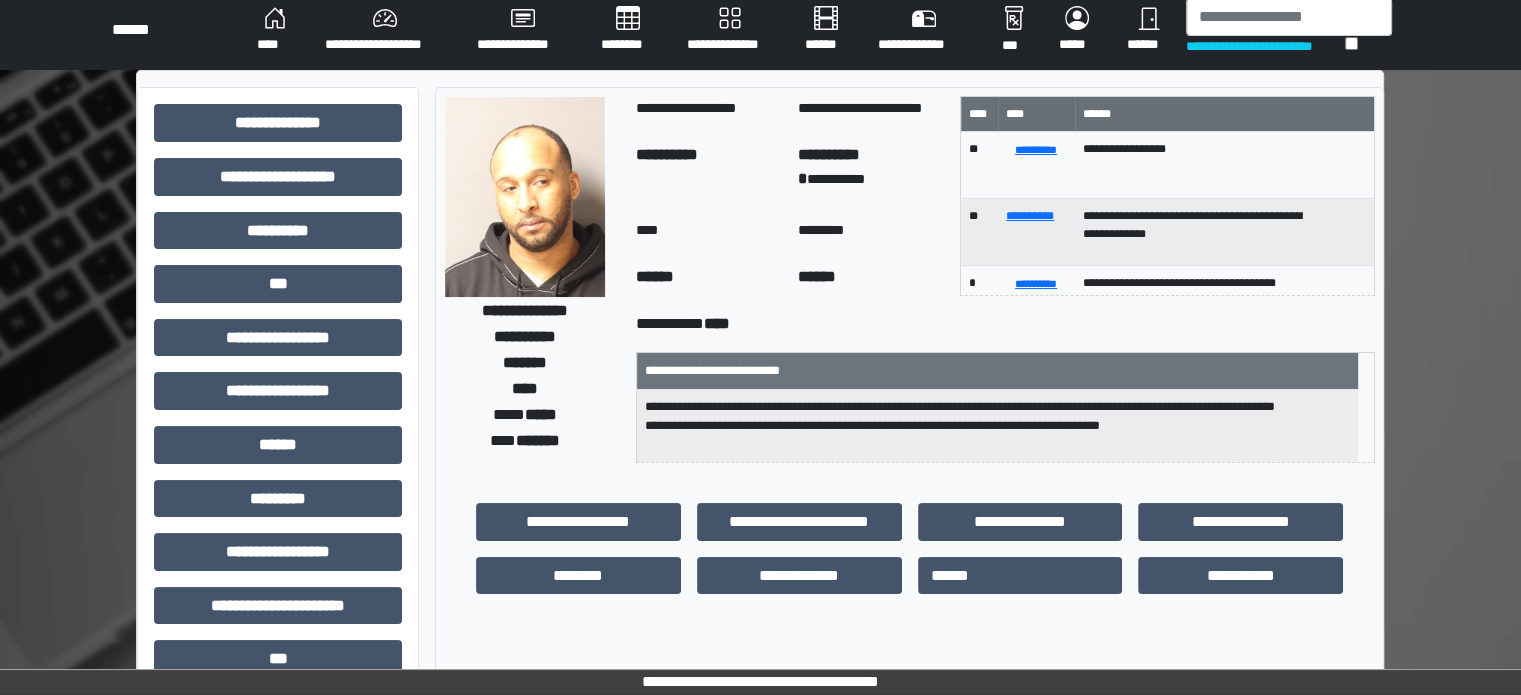 scroll, scrollTop: 0, scrollLeft: 0, axis: both 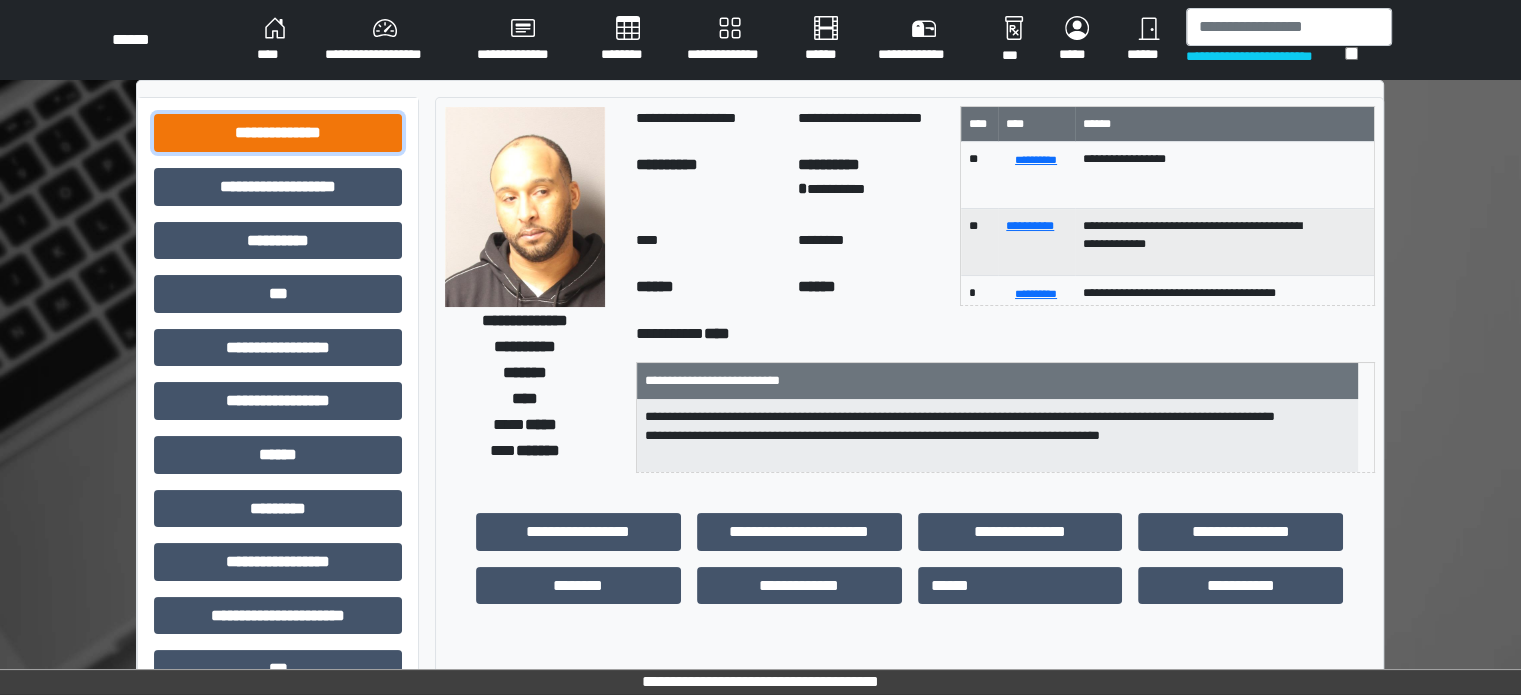 click on "**********" at bounding box center [278, 133] 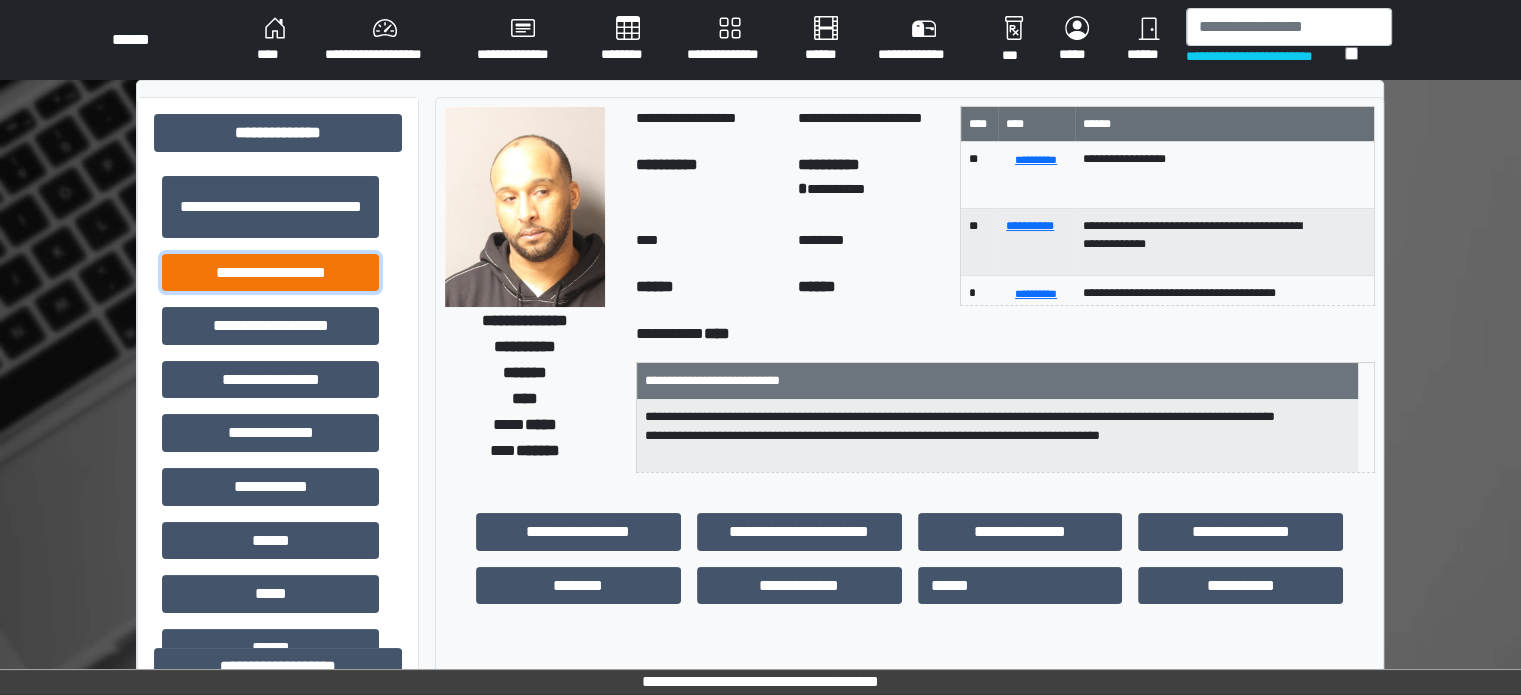 click on "**********" at bounding box center [270, 273] 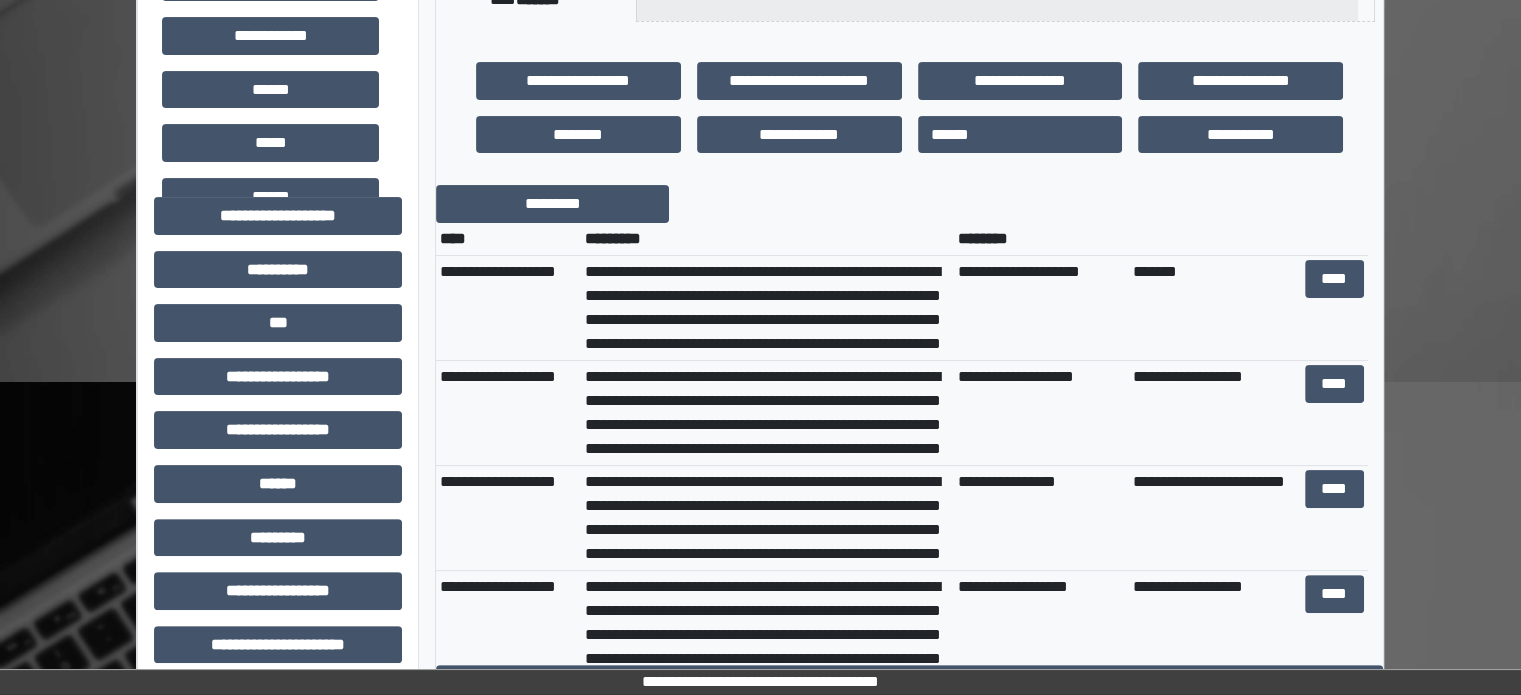scroll, scrollTop: 500, scrollLeft: 0, axis: vertical 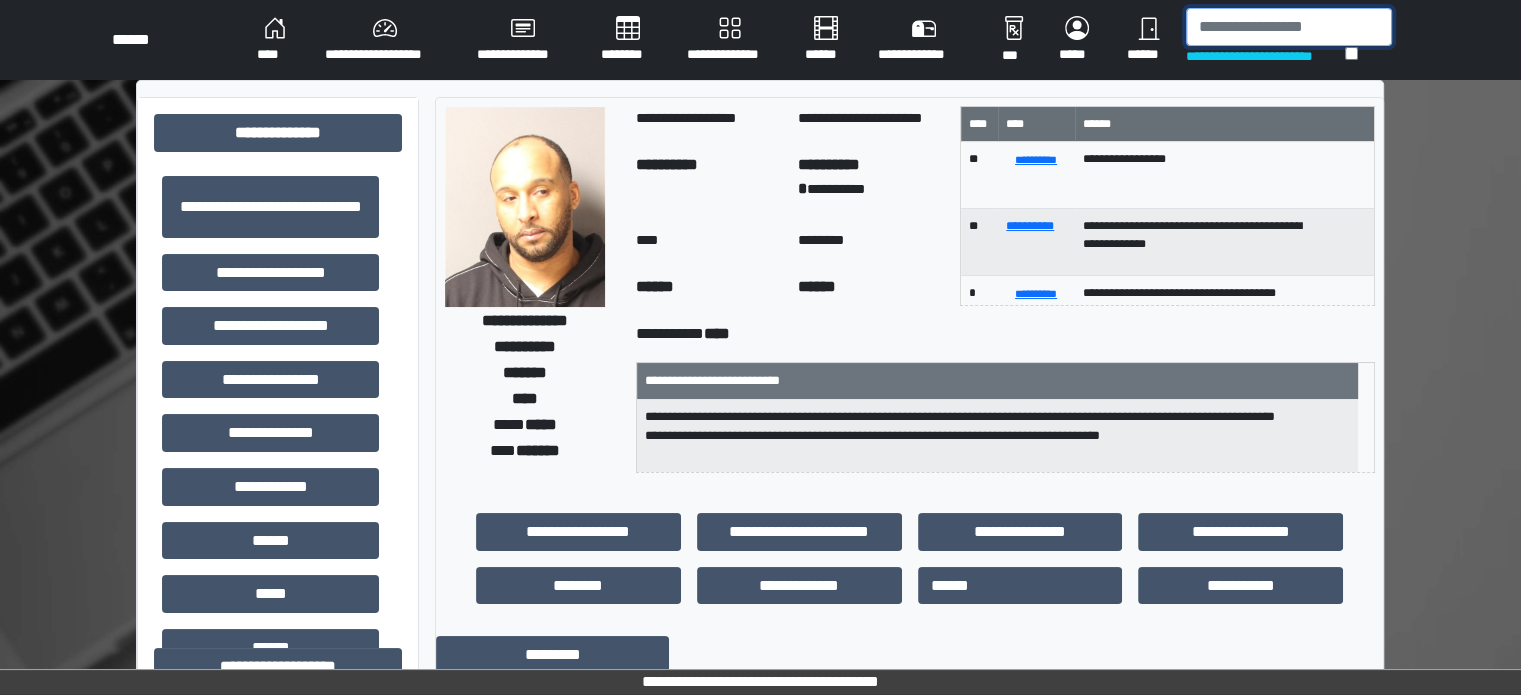 click at bounding box center [1289, 27] 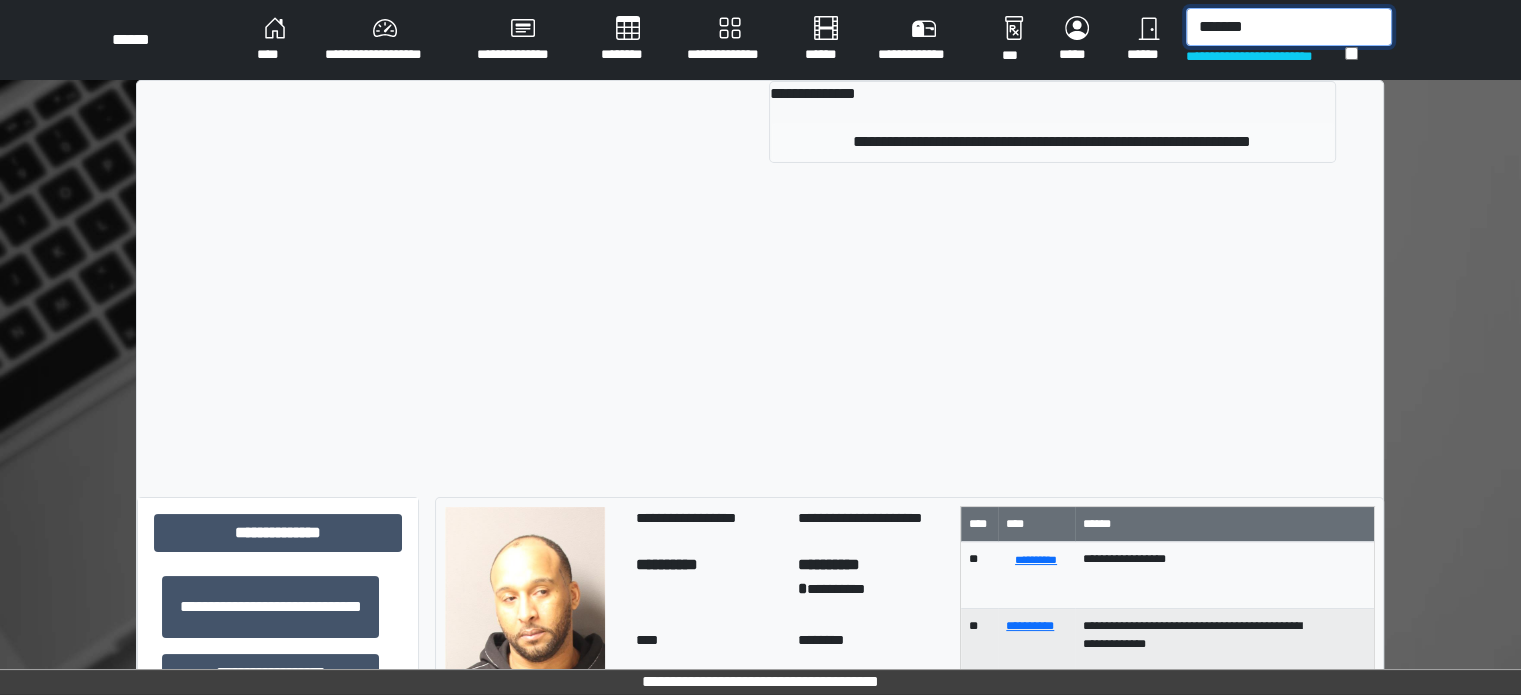 type on "*******" 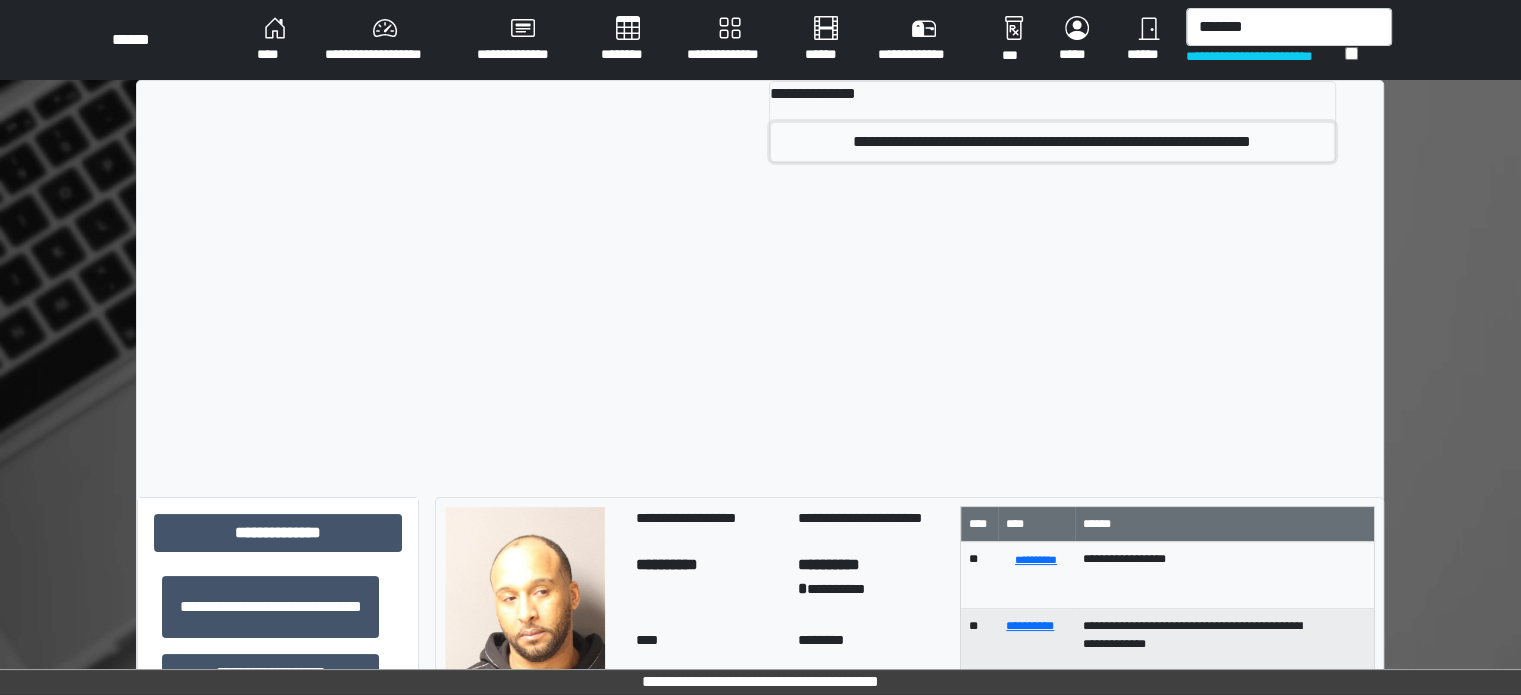 click on "**********" at bounding box center [1052, 142] 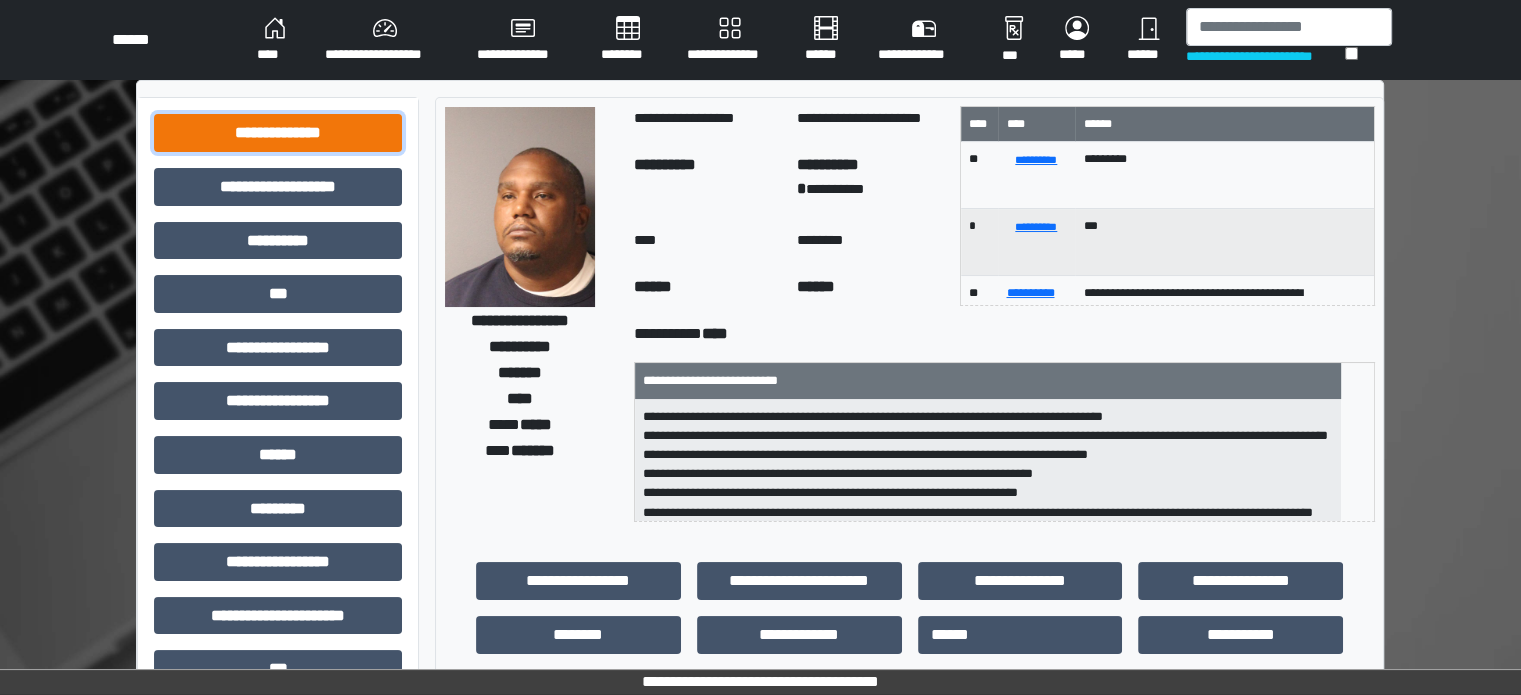 click on "**********" at bounding box center [278, 133] 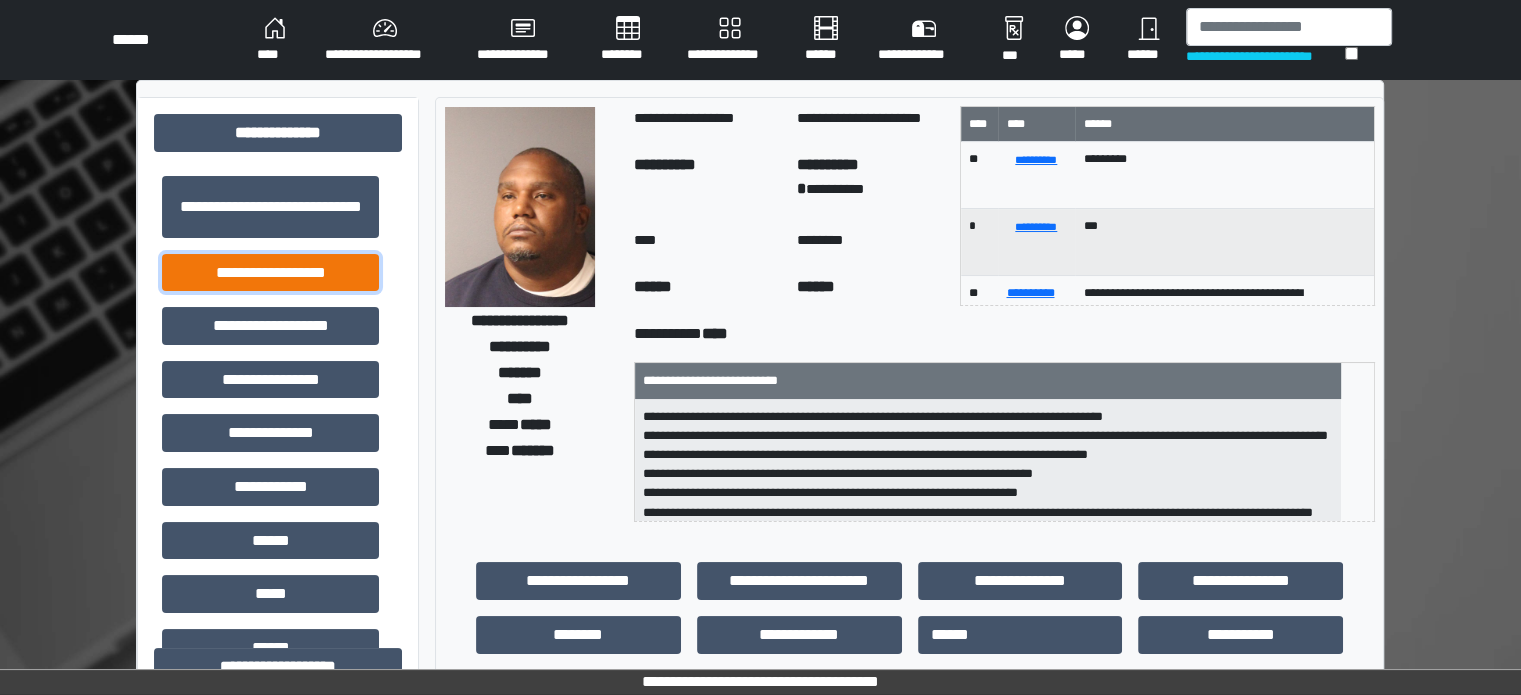 click on "**********" at bounding box center [270, 273] 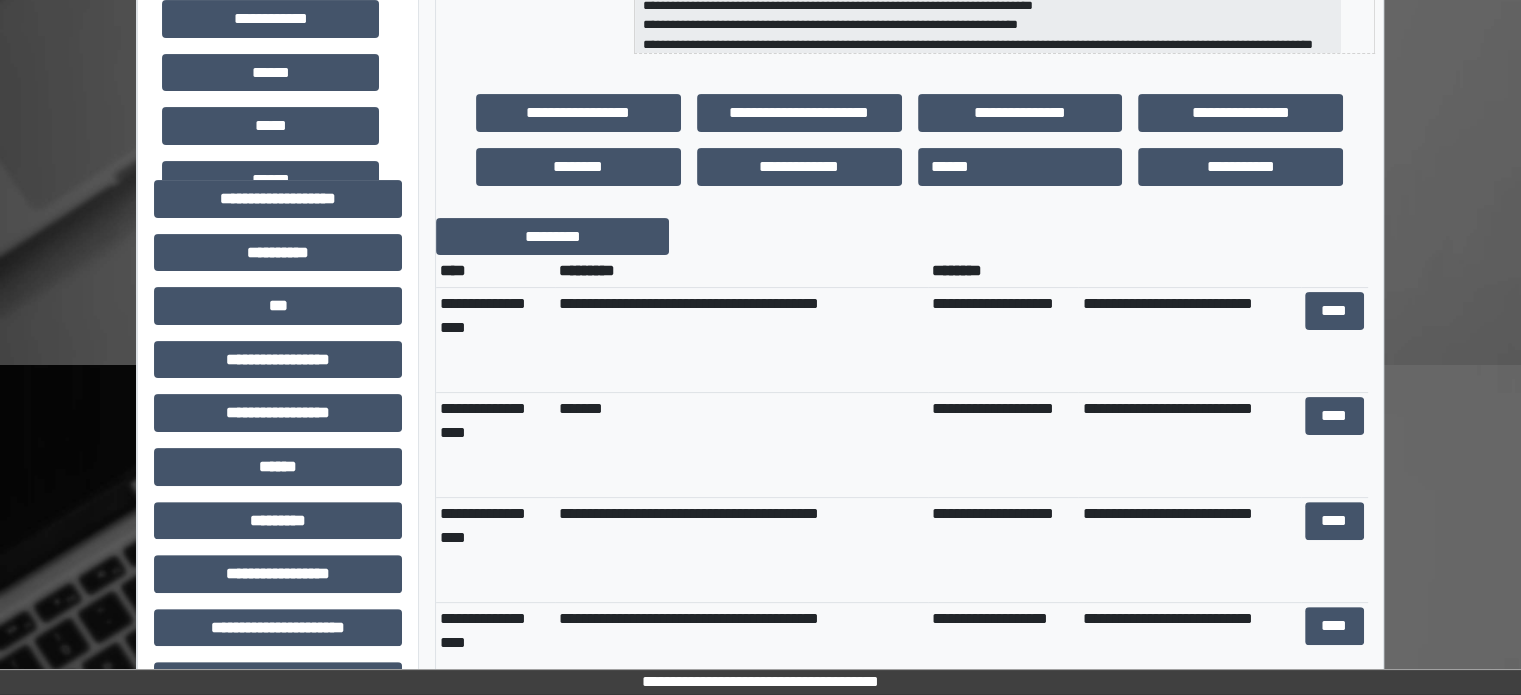 scroll, scrollTop: 500, scrollLeft: 0, axis: vertical 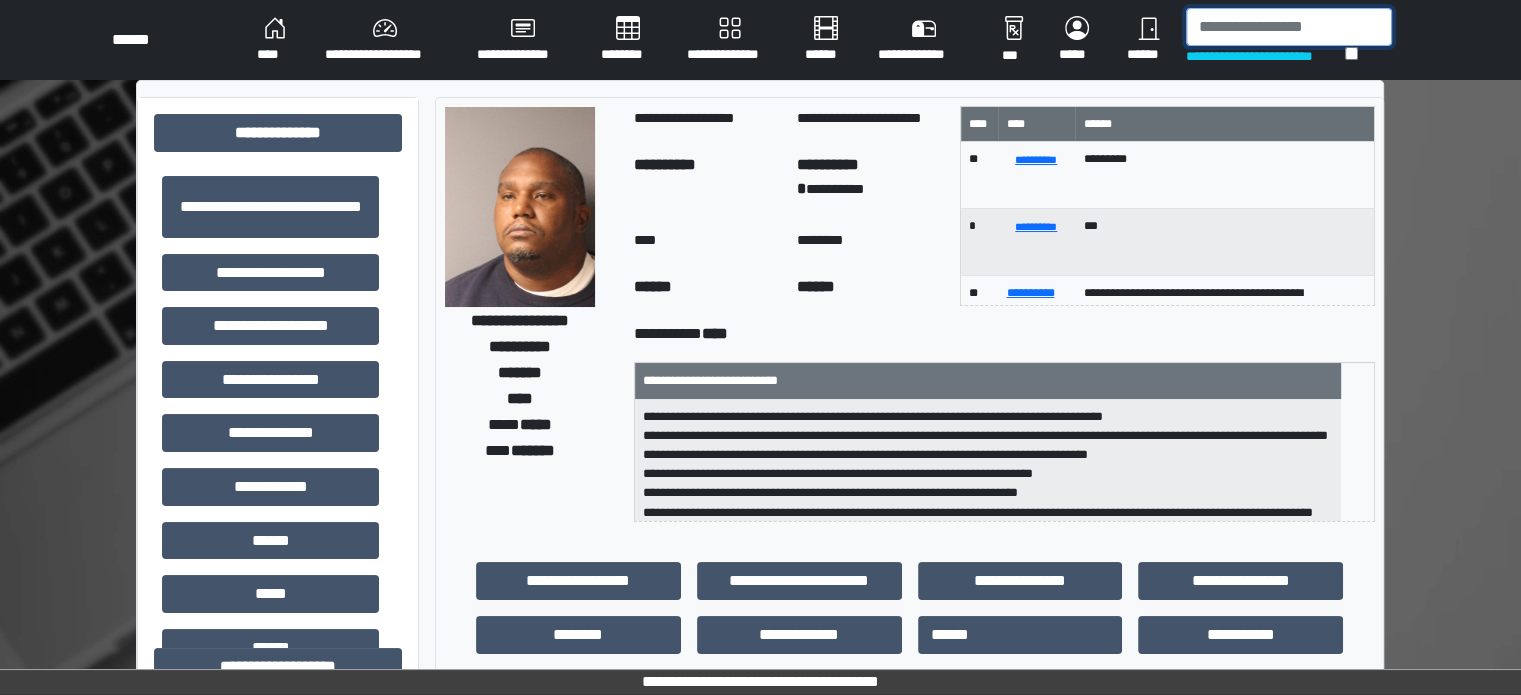 click at bounding box center (1289, 27) 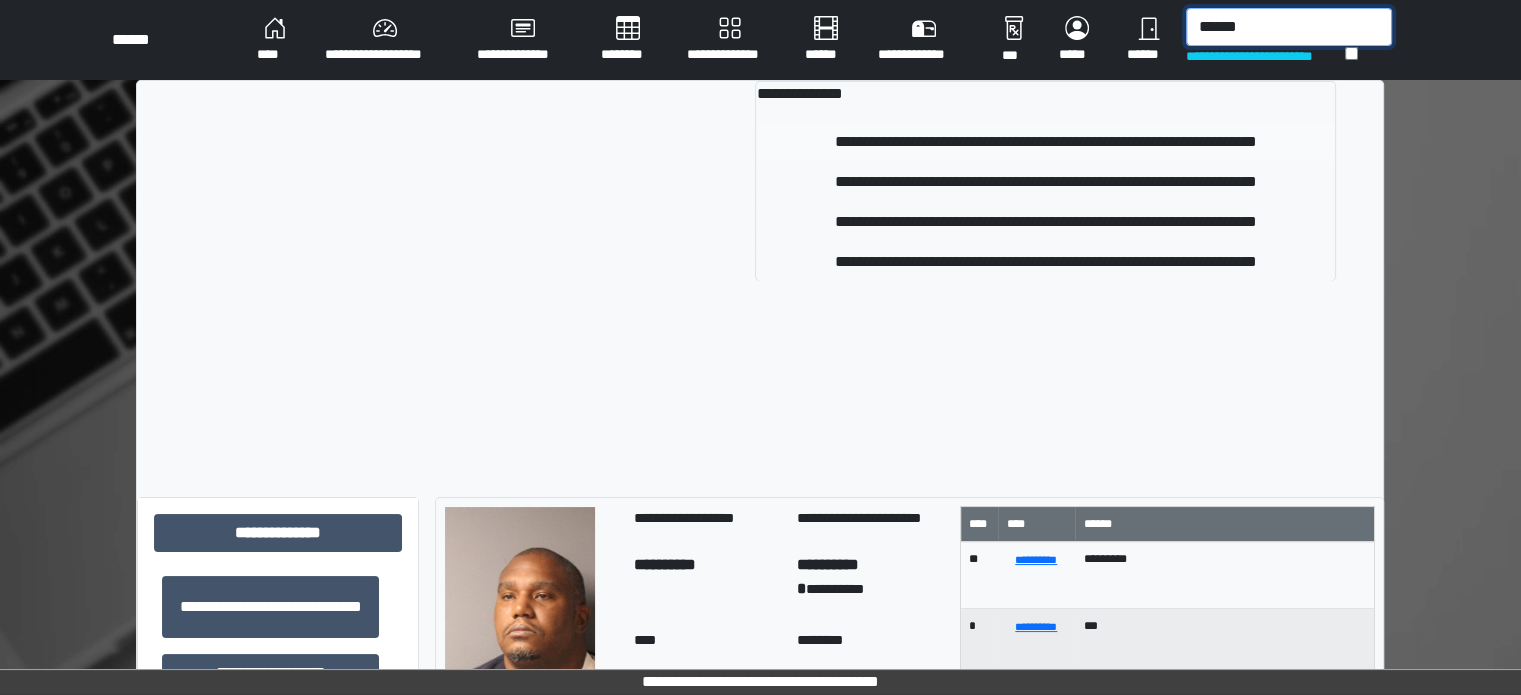 type on "******" 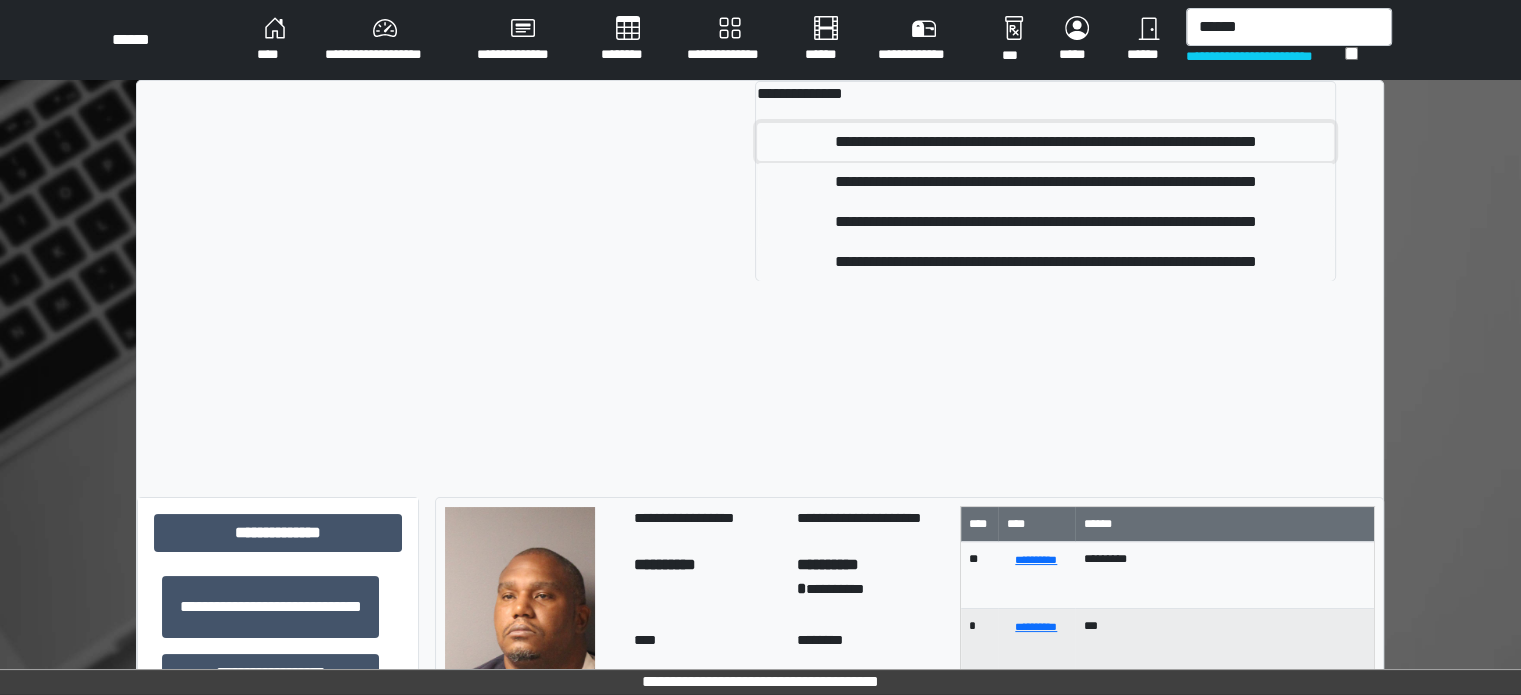 click on "**********" at bounding box center [1045, 142] 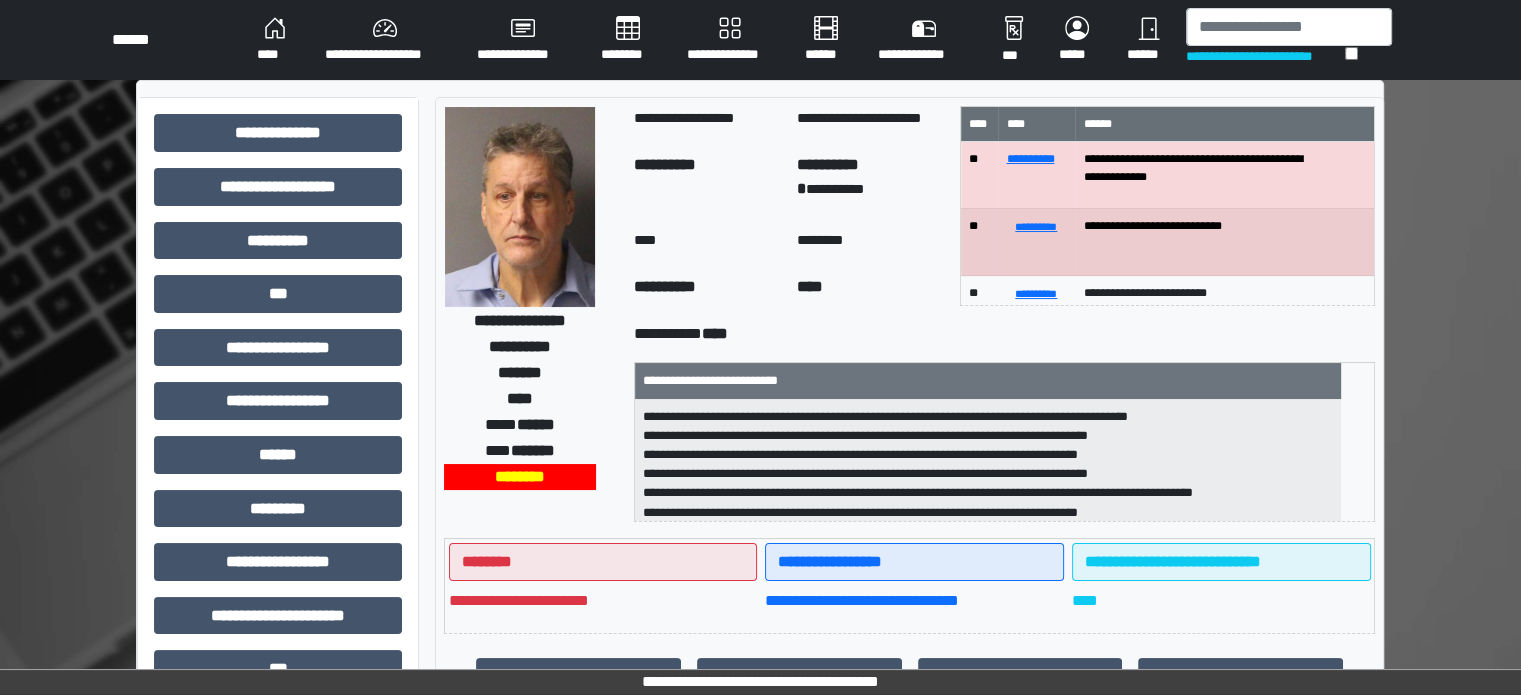 scroll, scrollTop: 471, scrollLeft: 0, axis: vertical 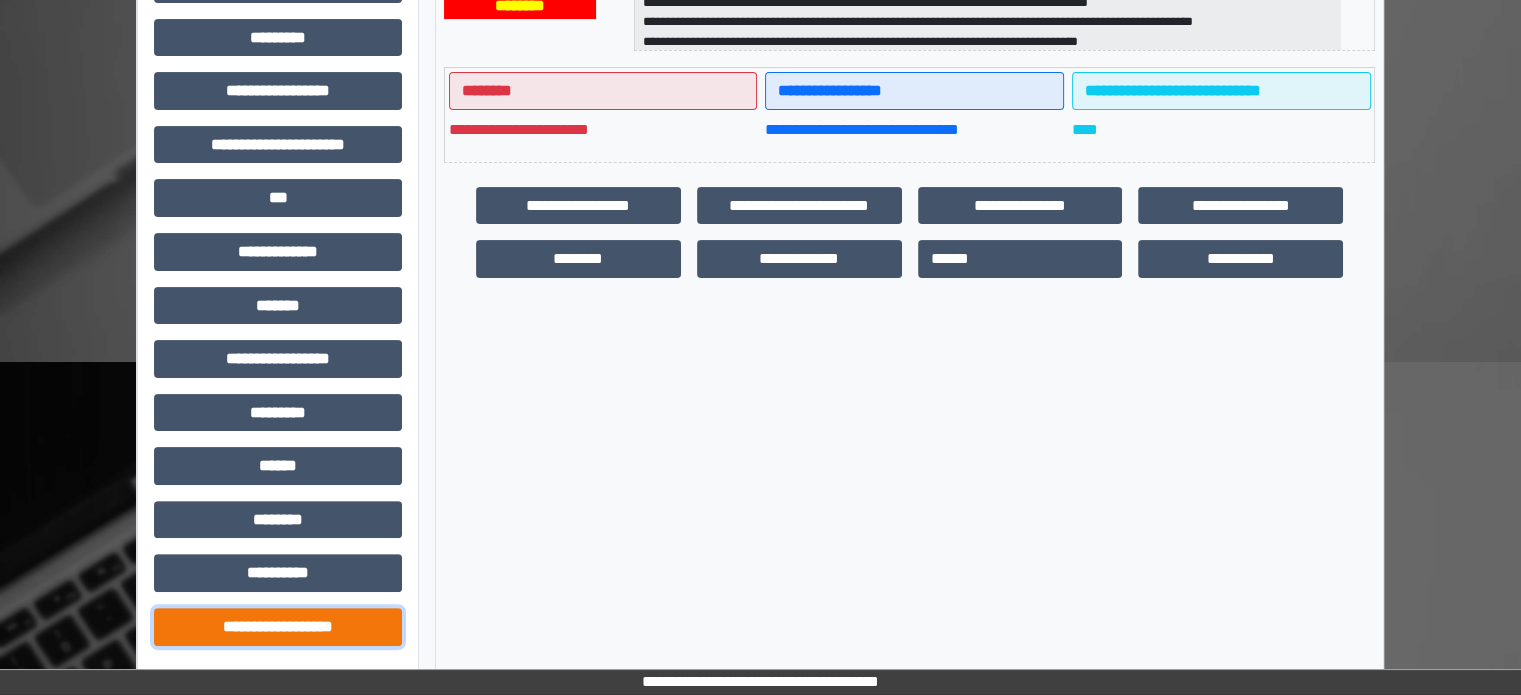 click on "**********" at bounding box center [278, 627] 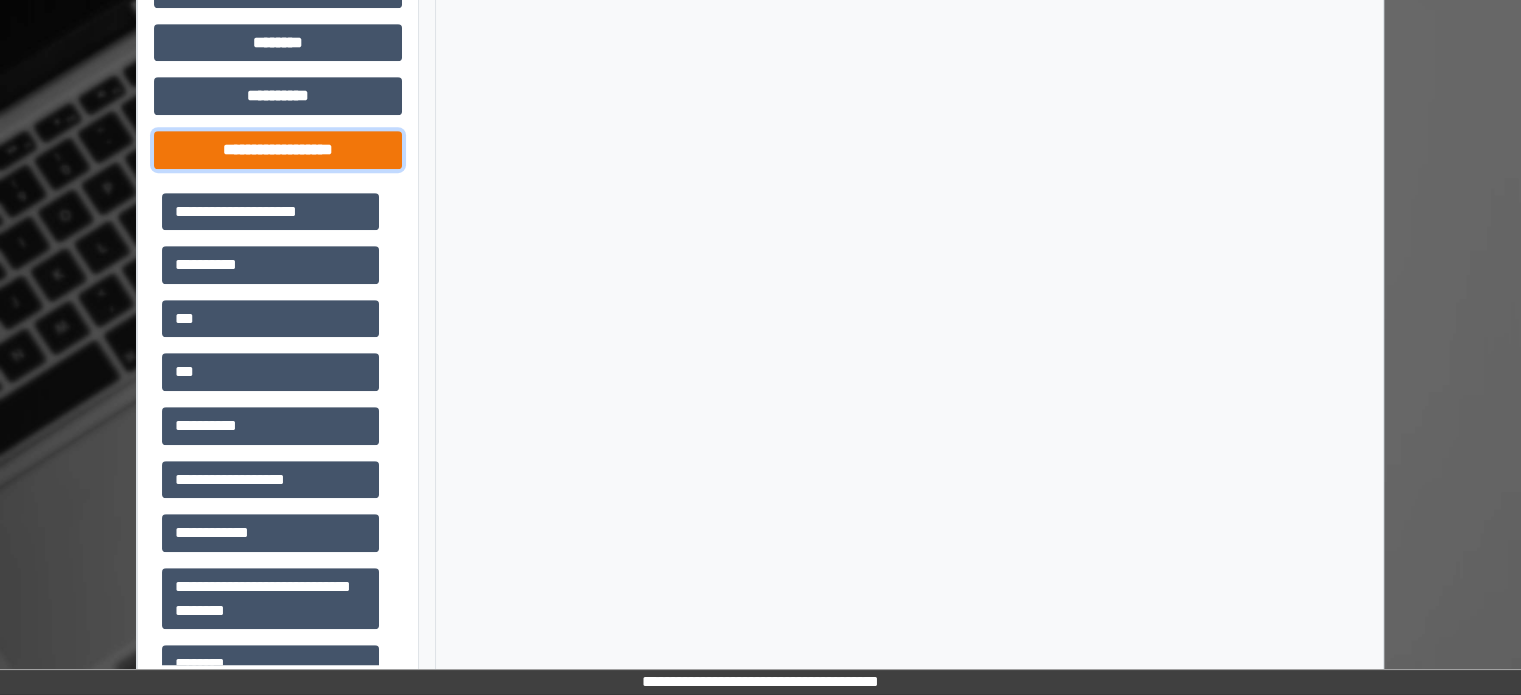 scroll, scrollTop: 951, scrollLeft: 0, axis: vertical 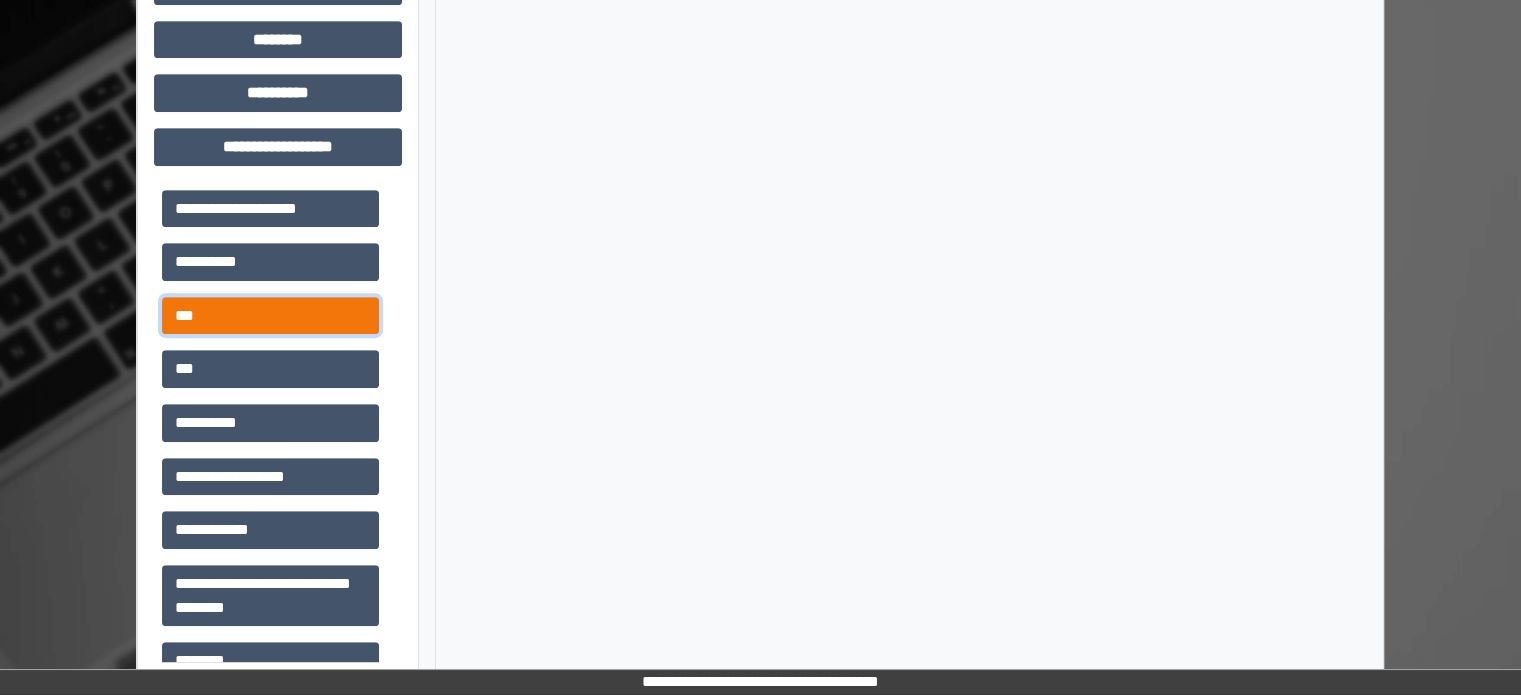 click on "***" at bounding box center (270, 316) 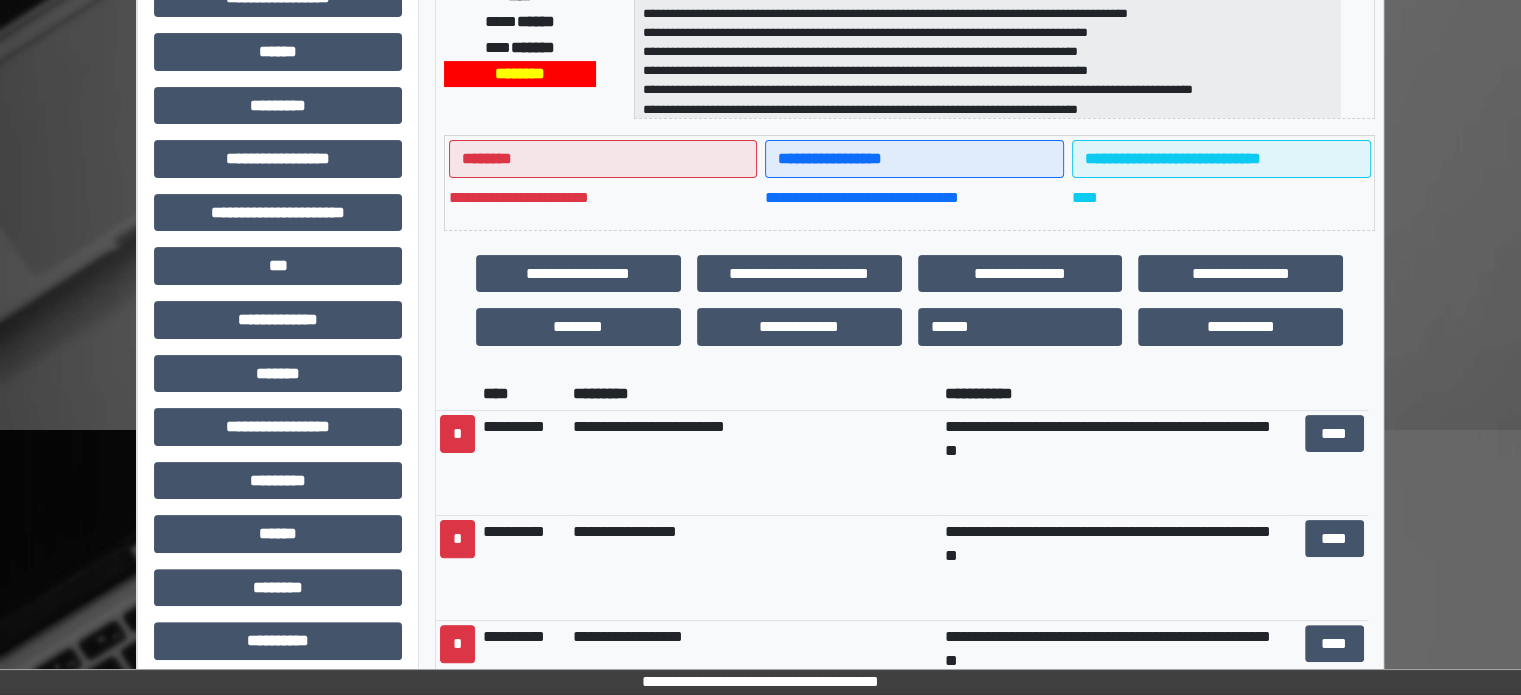 scroll, scrollTop: 451, scrollLeft: 0, axis: vertical 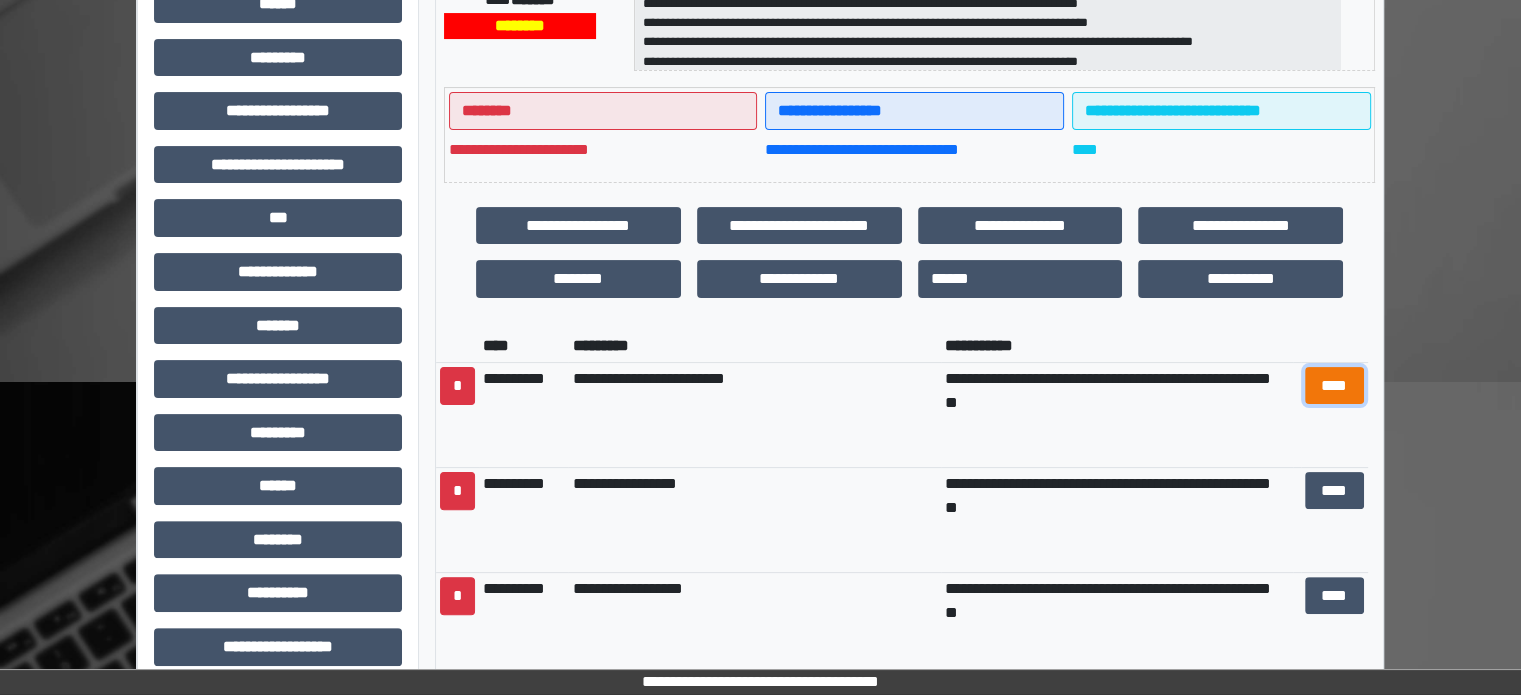 click on "****" at bounding box center [1334, 386] 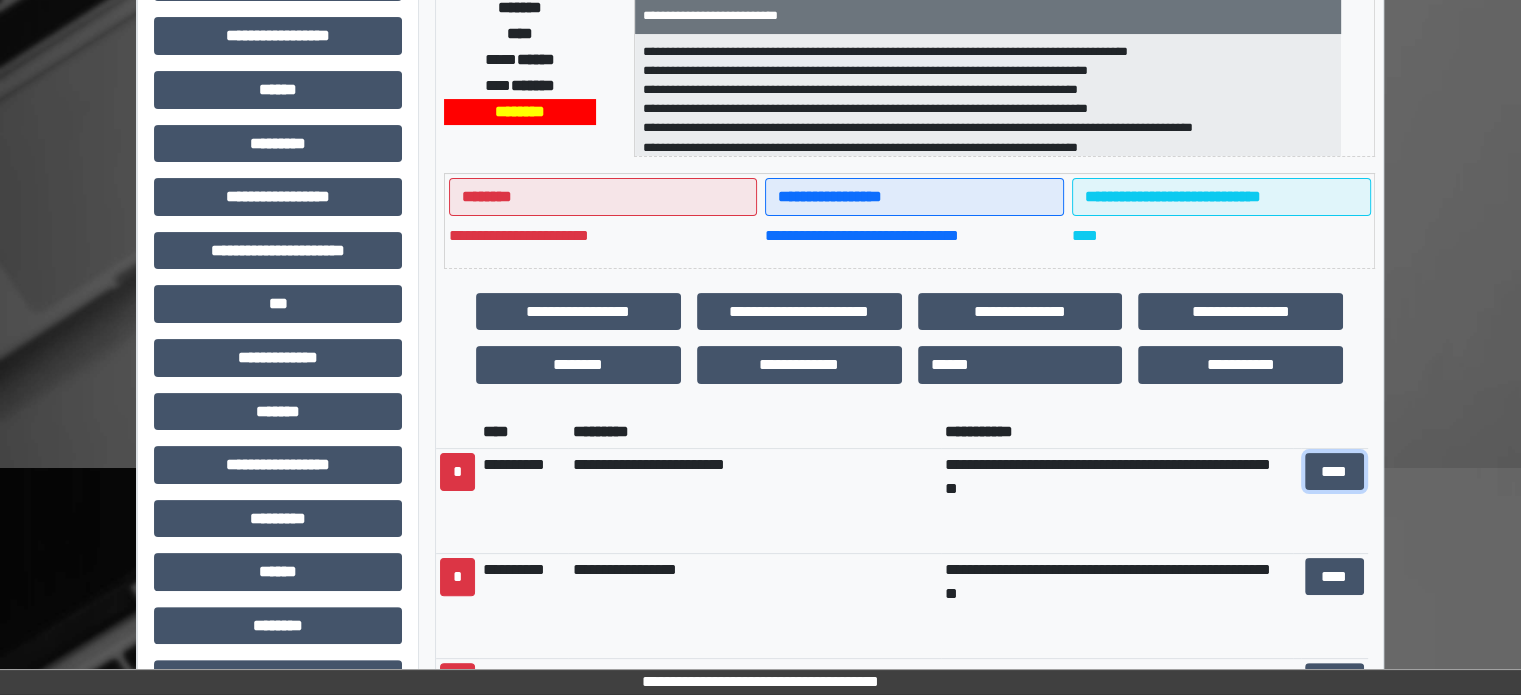 scroll, scrollTop: 400, scrollLeft: 0, axis: vertical 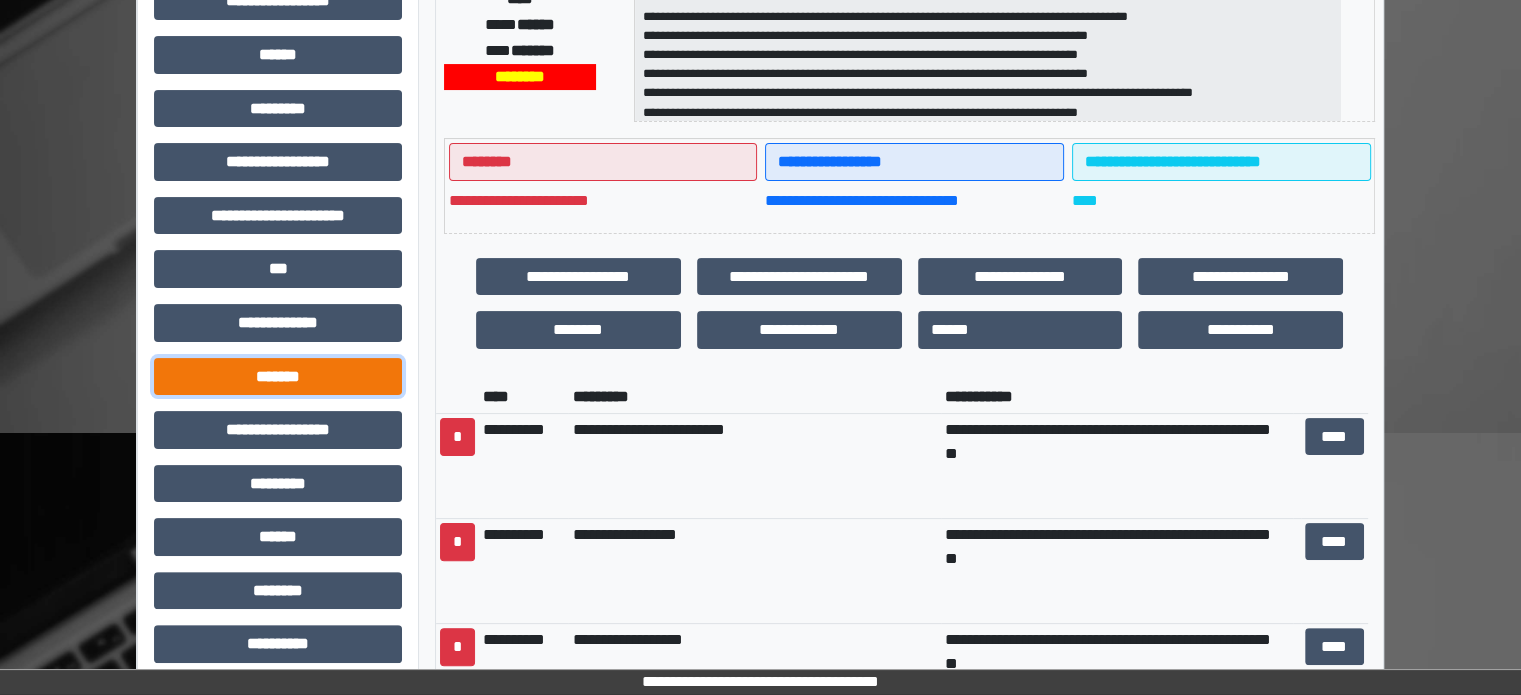 click on "*******" at bounding box center [278, 377] 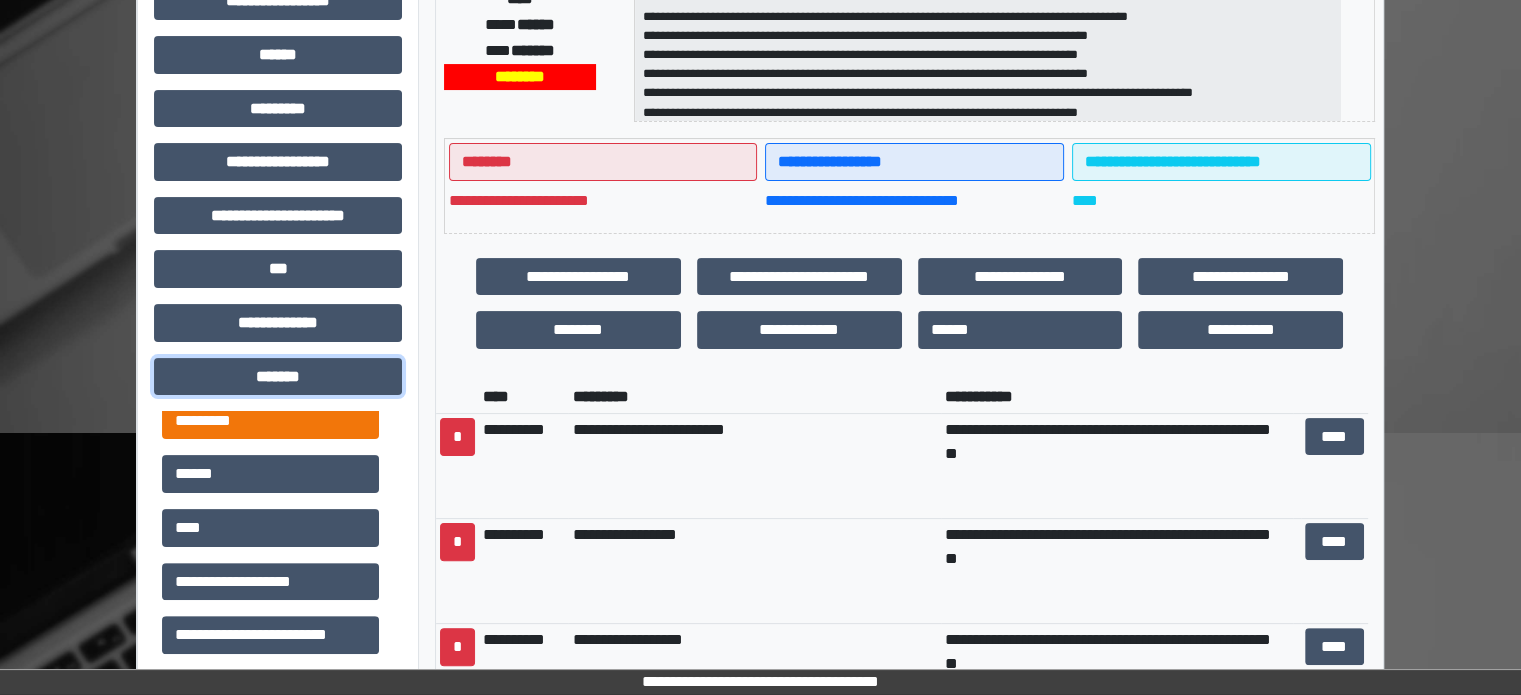 scroll, scrollTop: 200, scrollLeft: 0, axis: vertical 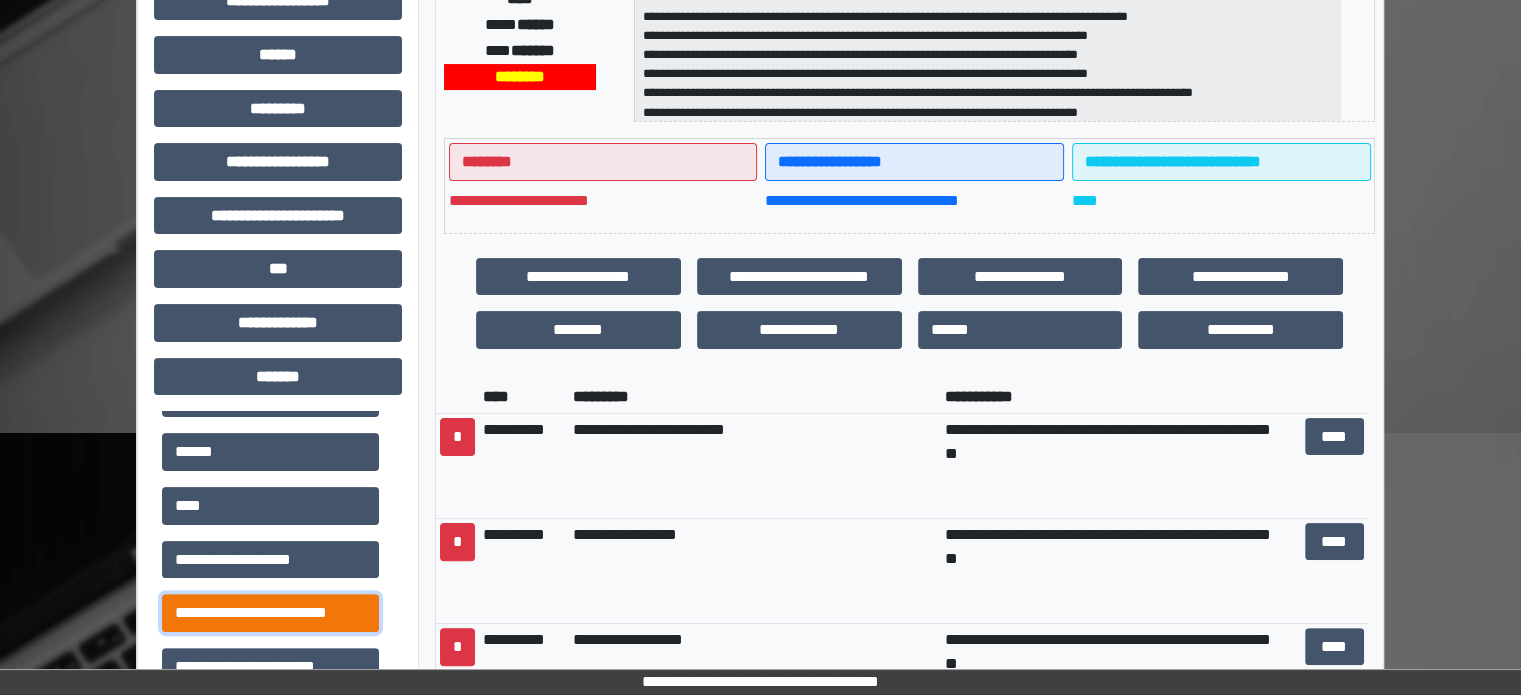 click on "**********" at bounding box center (270, 613) 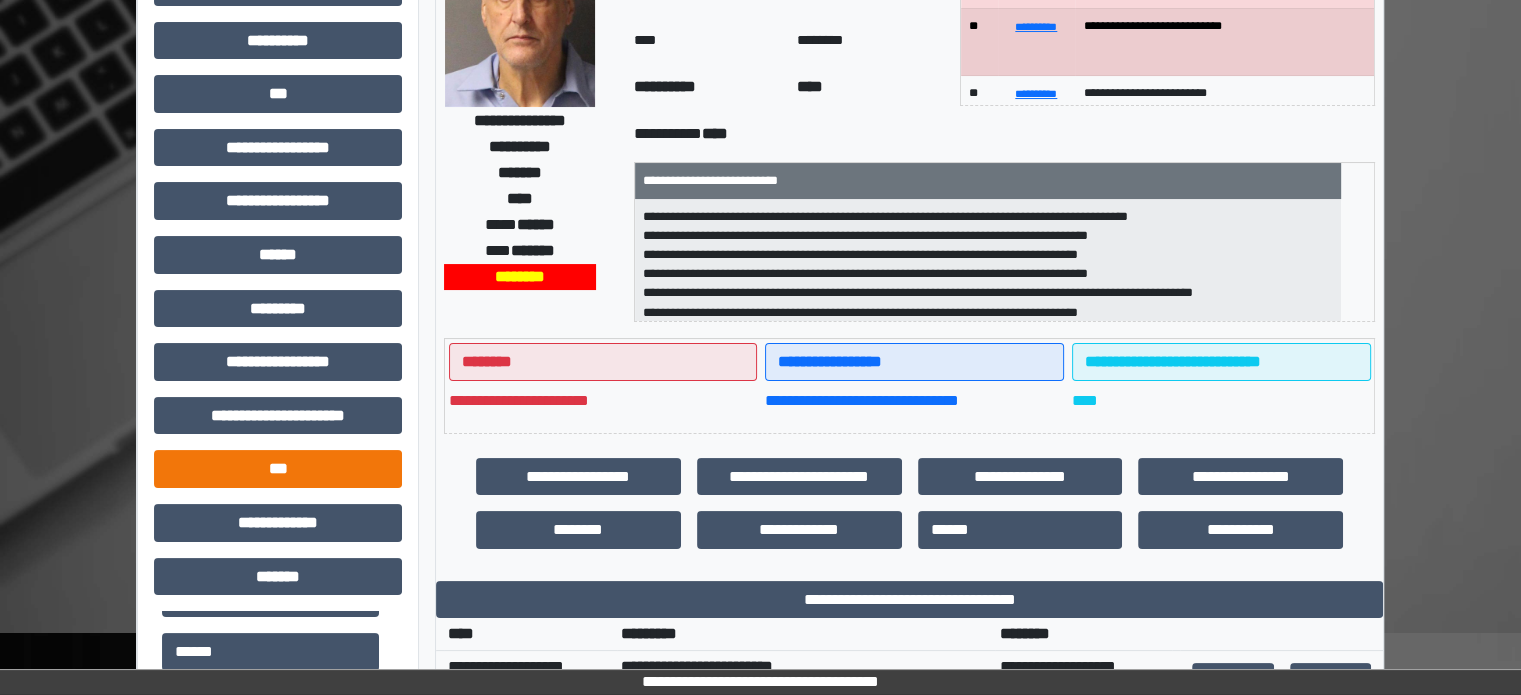scroll, scrollTop: 200, scrollLeft: 0, axis: vertical 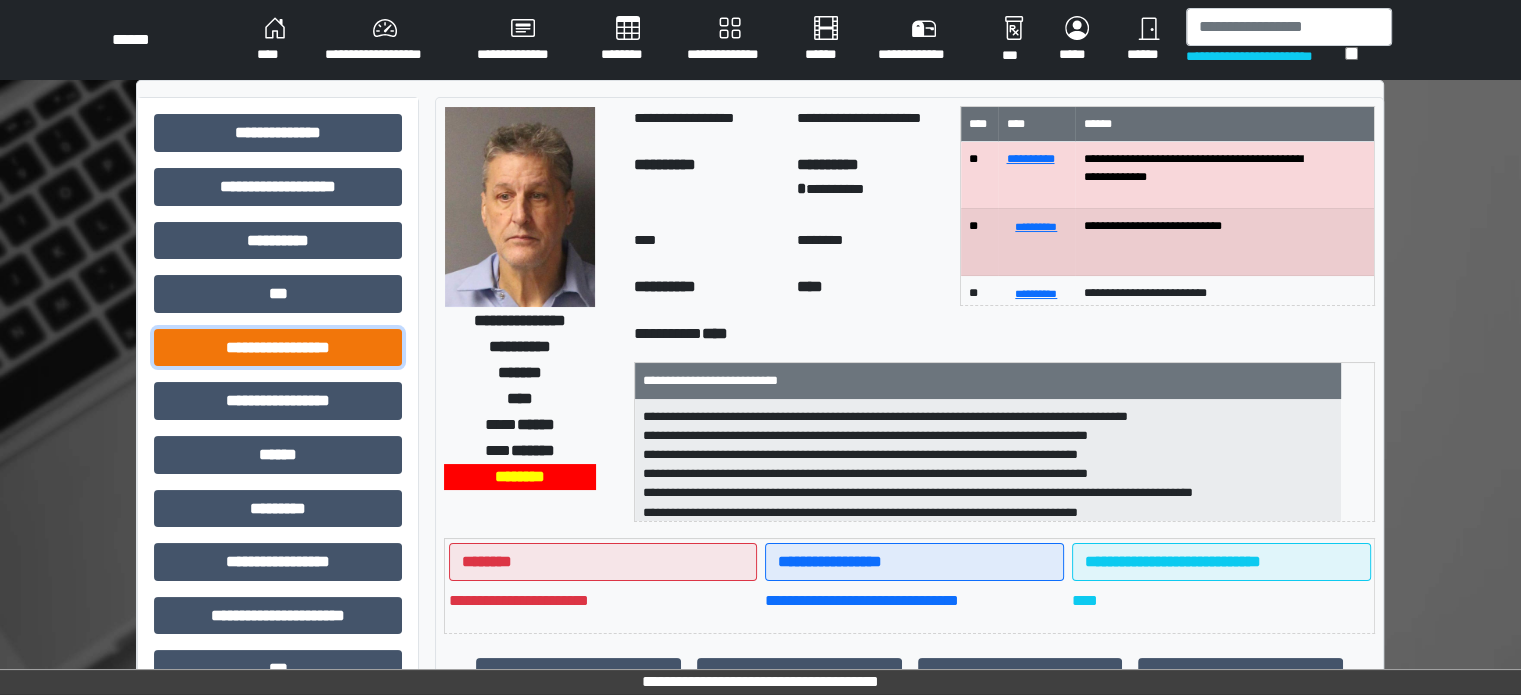 click on "**********" at bounding box center [278, 348] 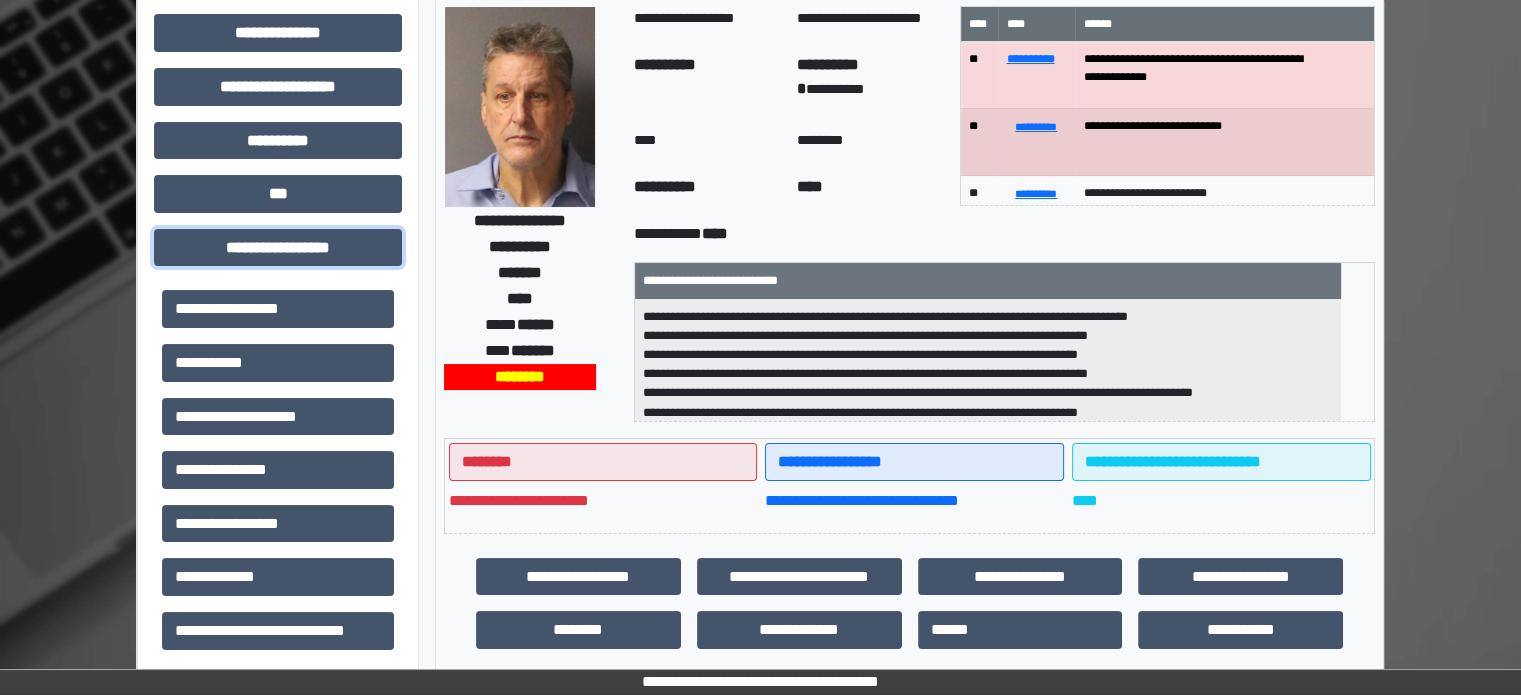 scroll, scrollTop: 0, scrollLeft: 0, axis: both 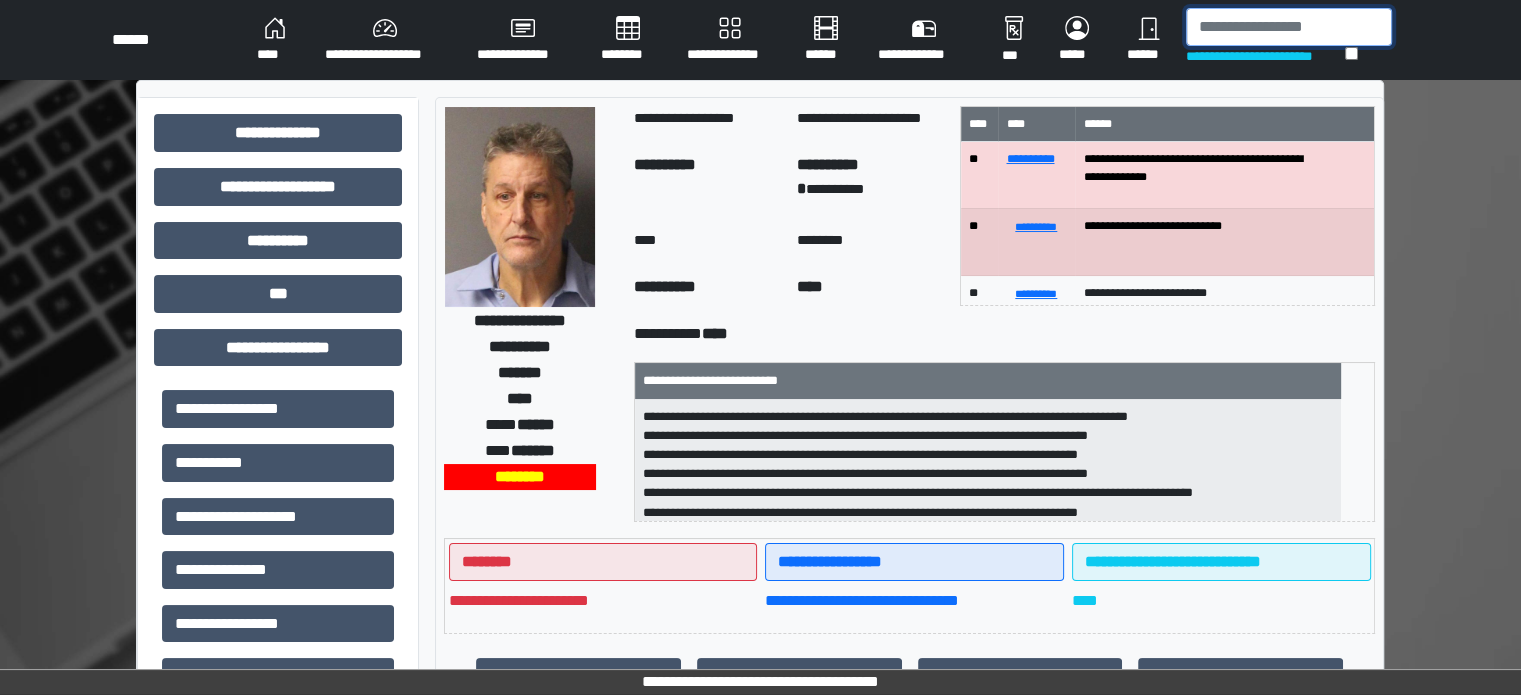 click at bounding box center (1289, 27) 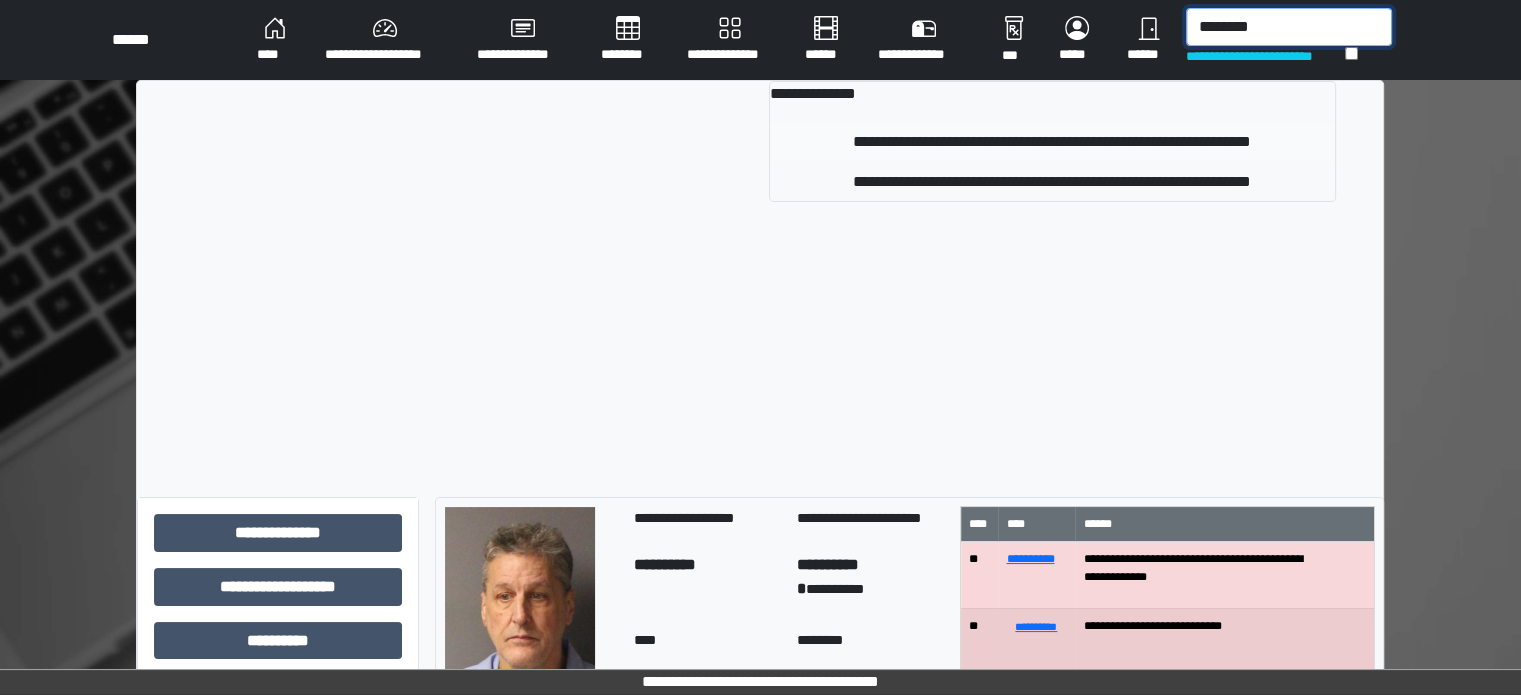 type on "********" 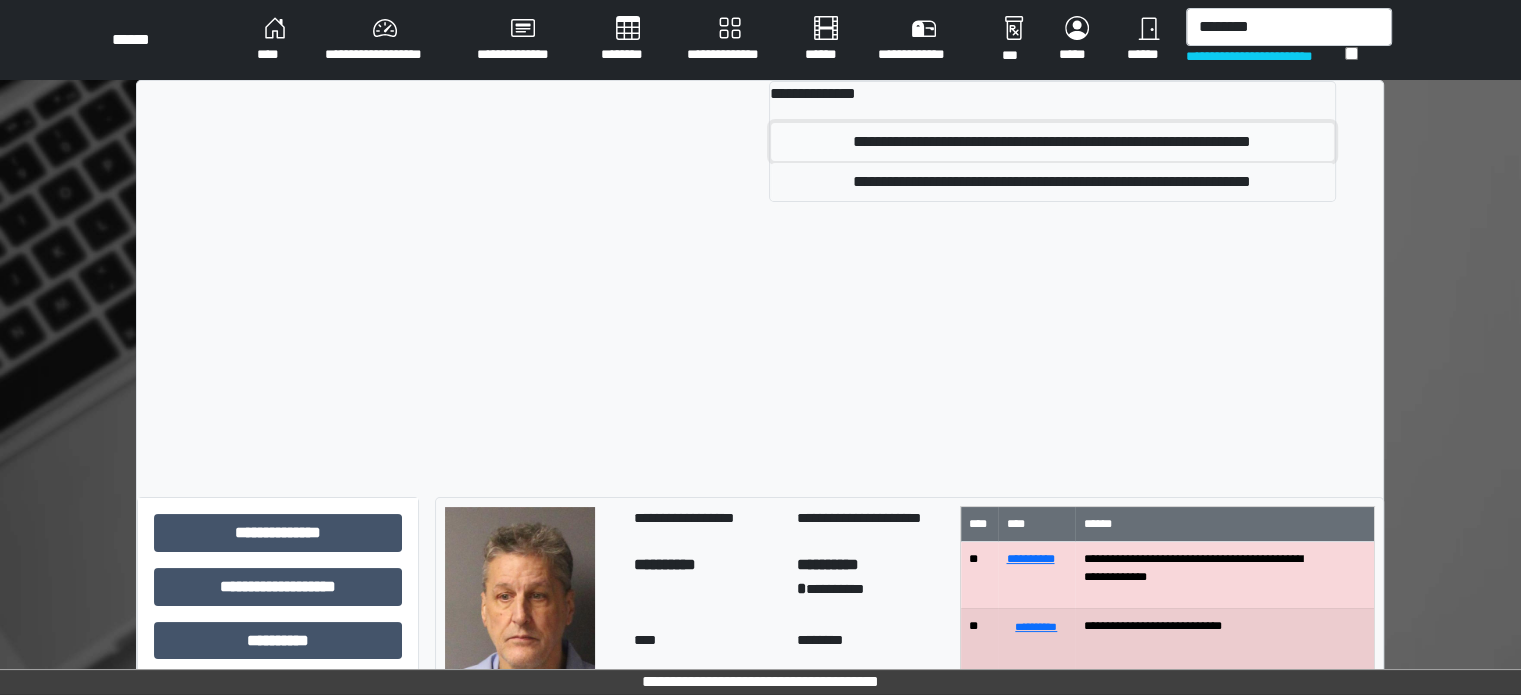 click on "**********" at bounding box center [1052, 142] 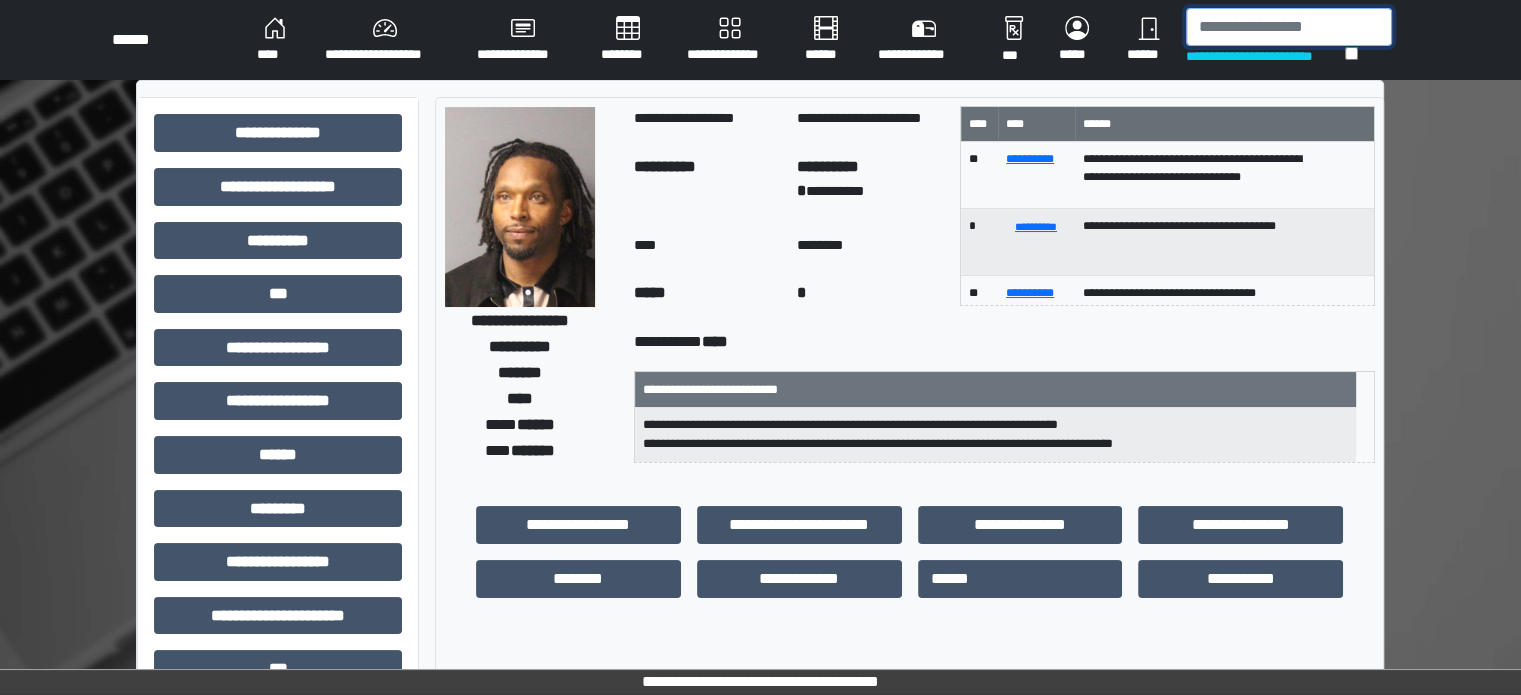 click at bounding box center [1289, 27] 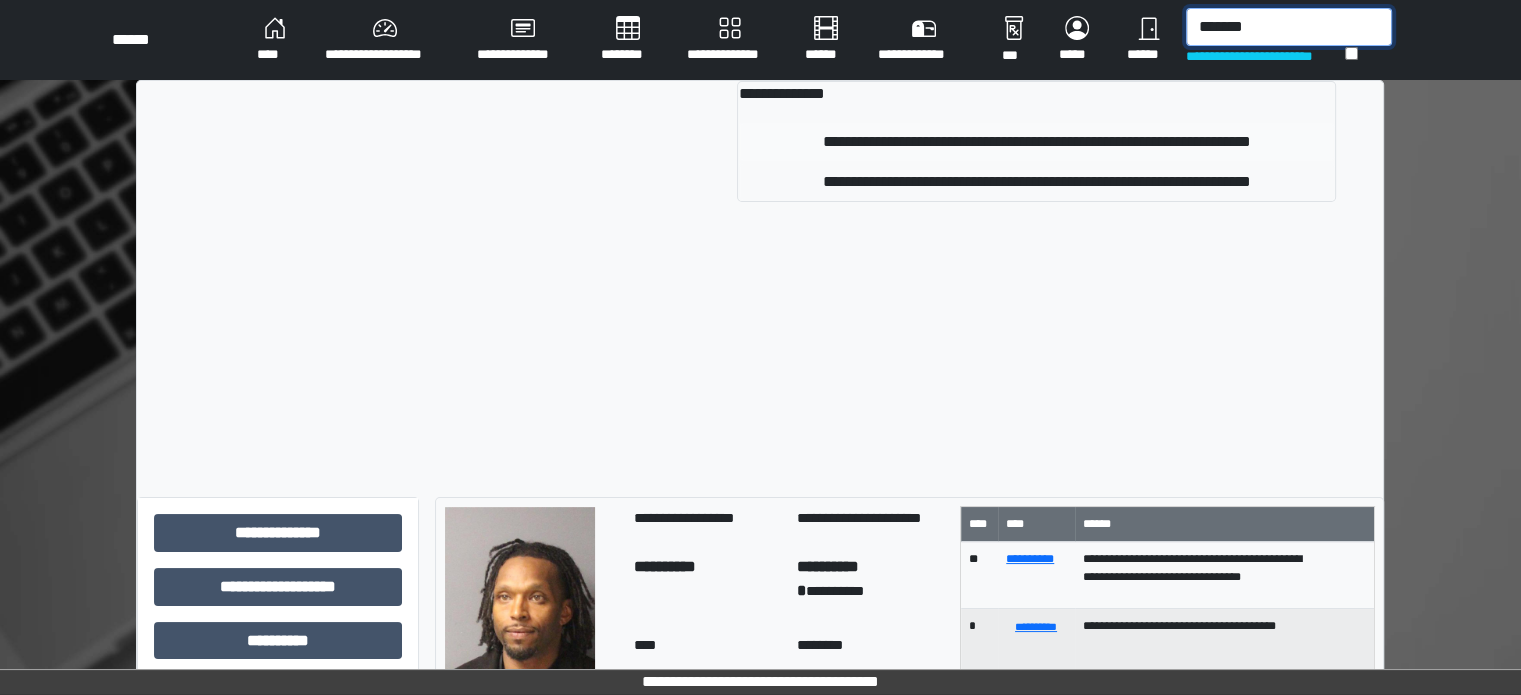 type on "*******" 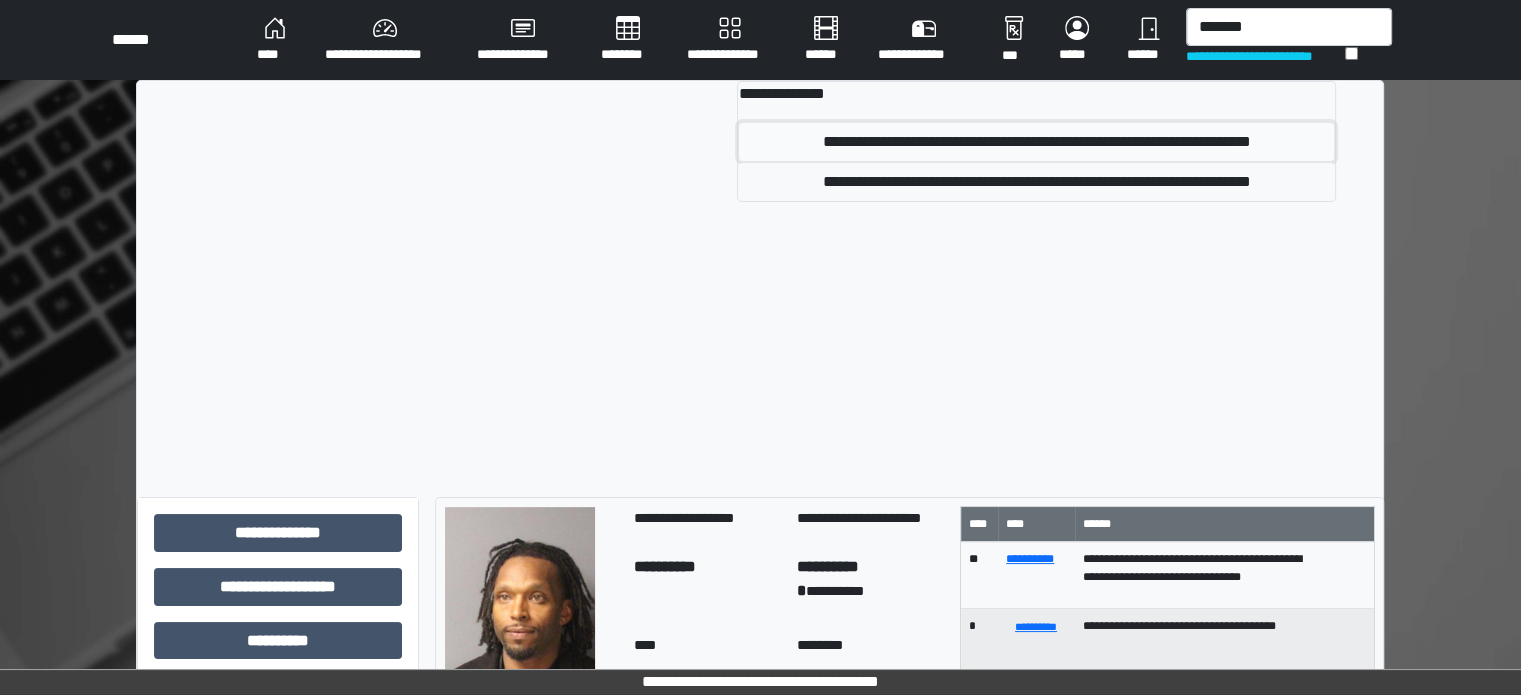 click on "**********" at bounding box center (1036, 142) 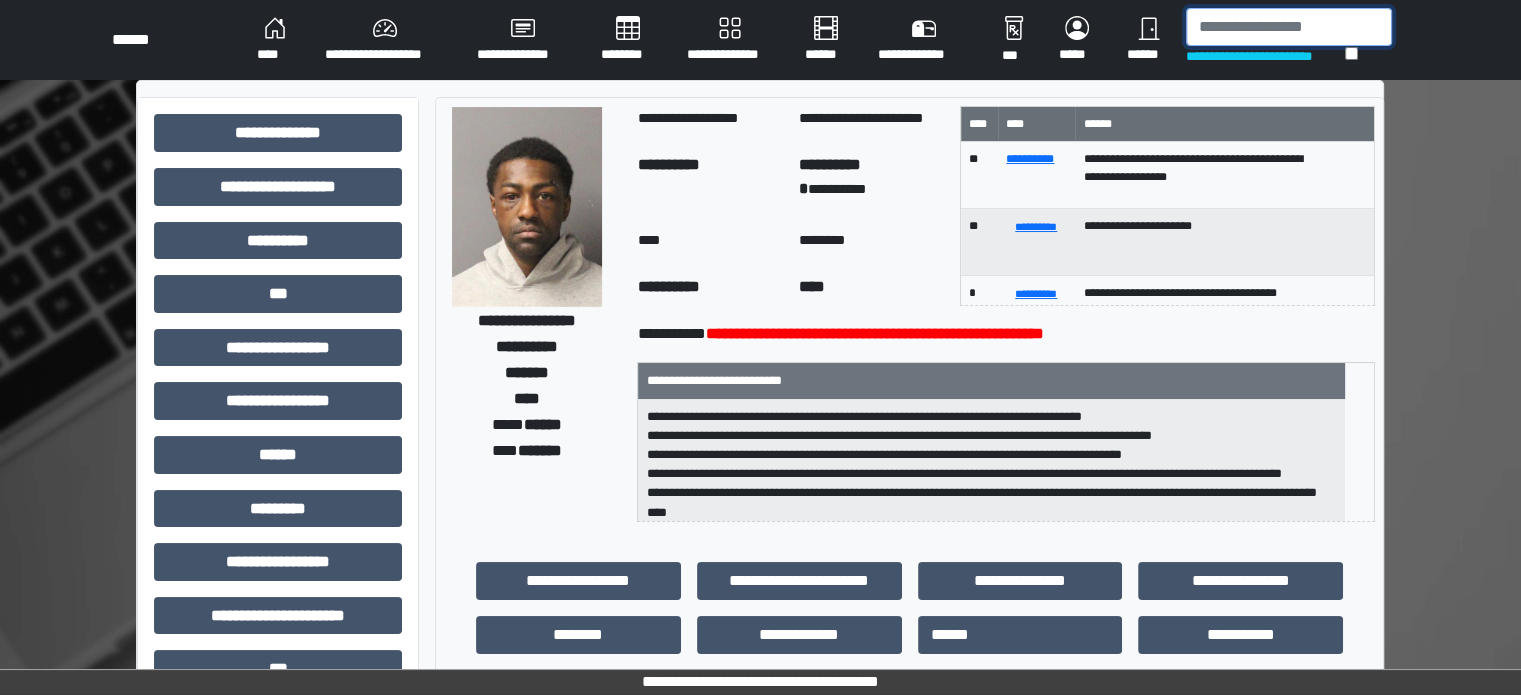 click at bounding box center (1289, 27) 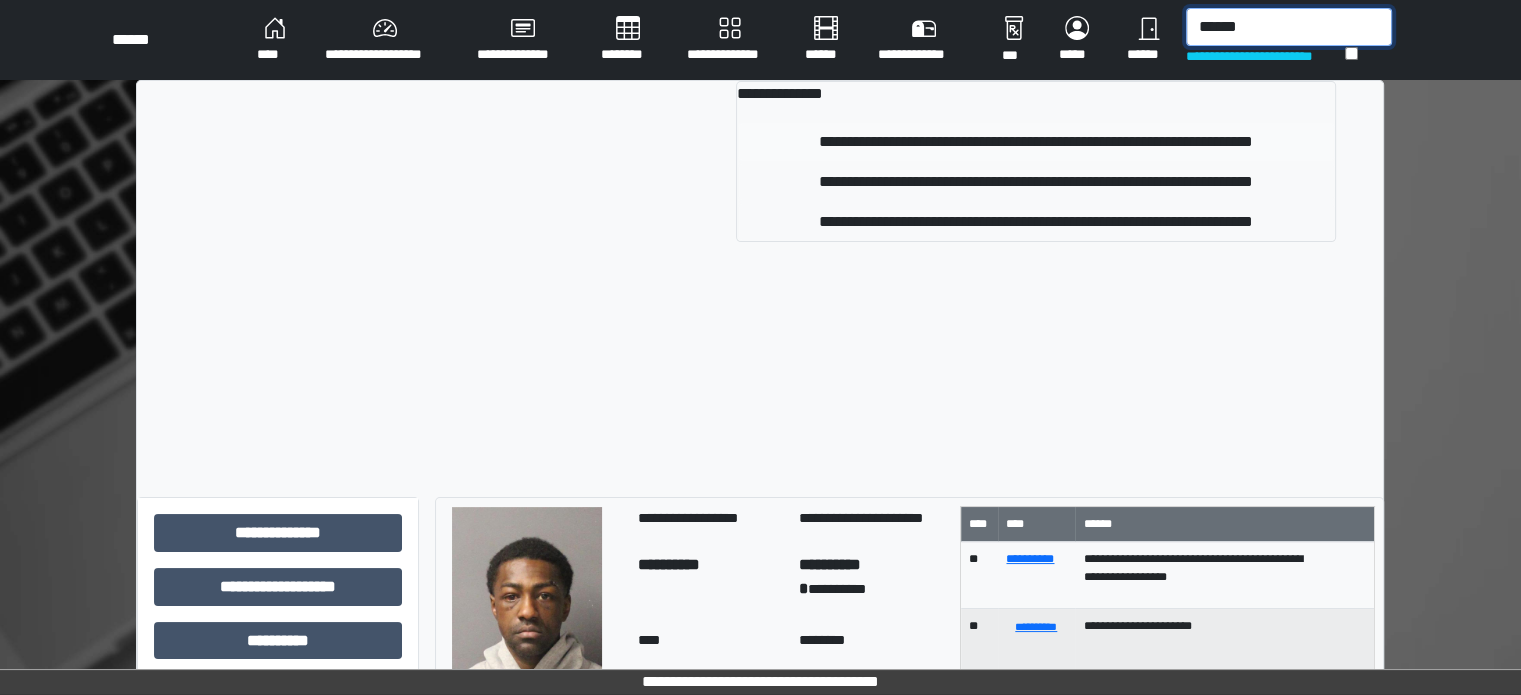 type on "******" 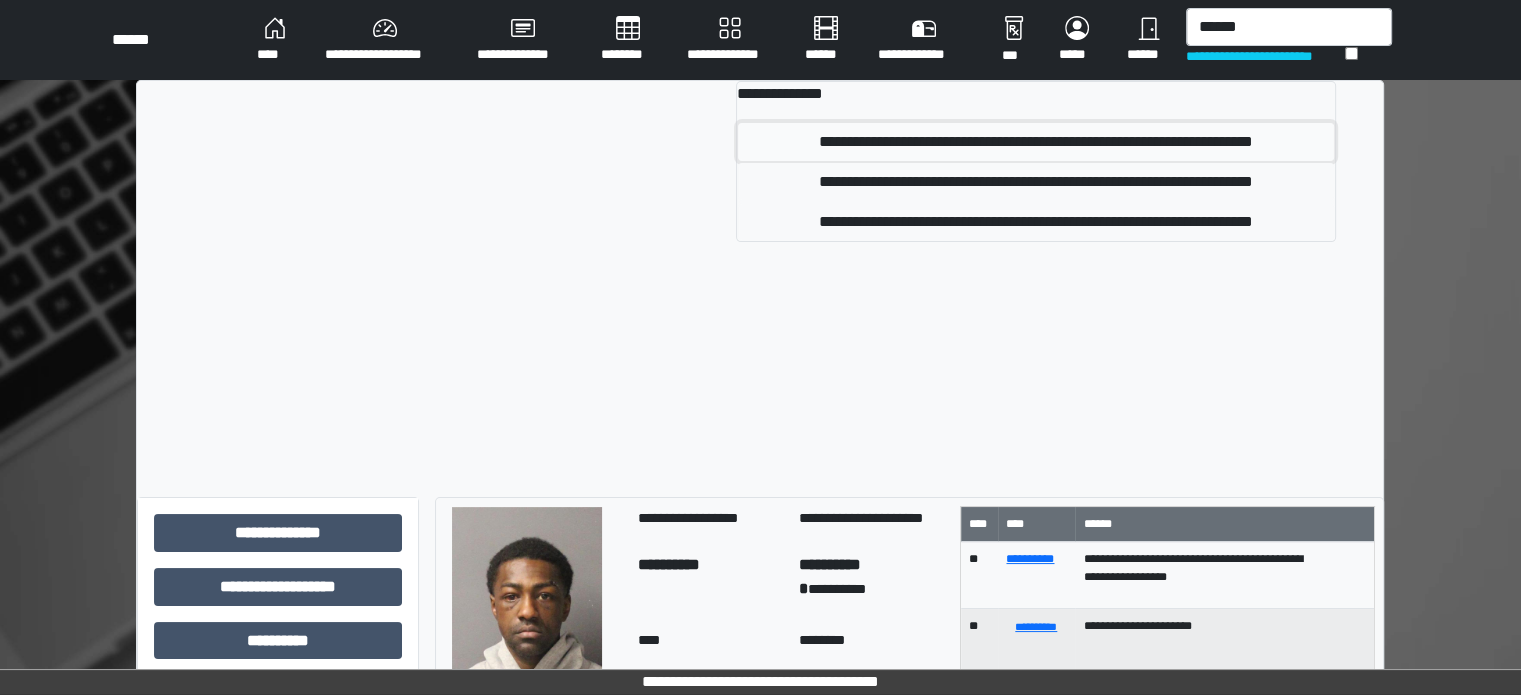 click on "**********" at bounding box center (1035, 142) 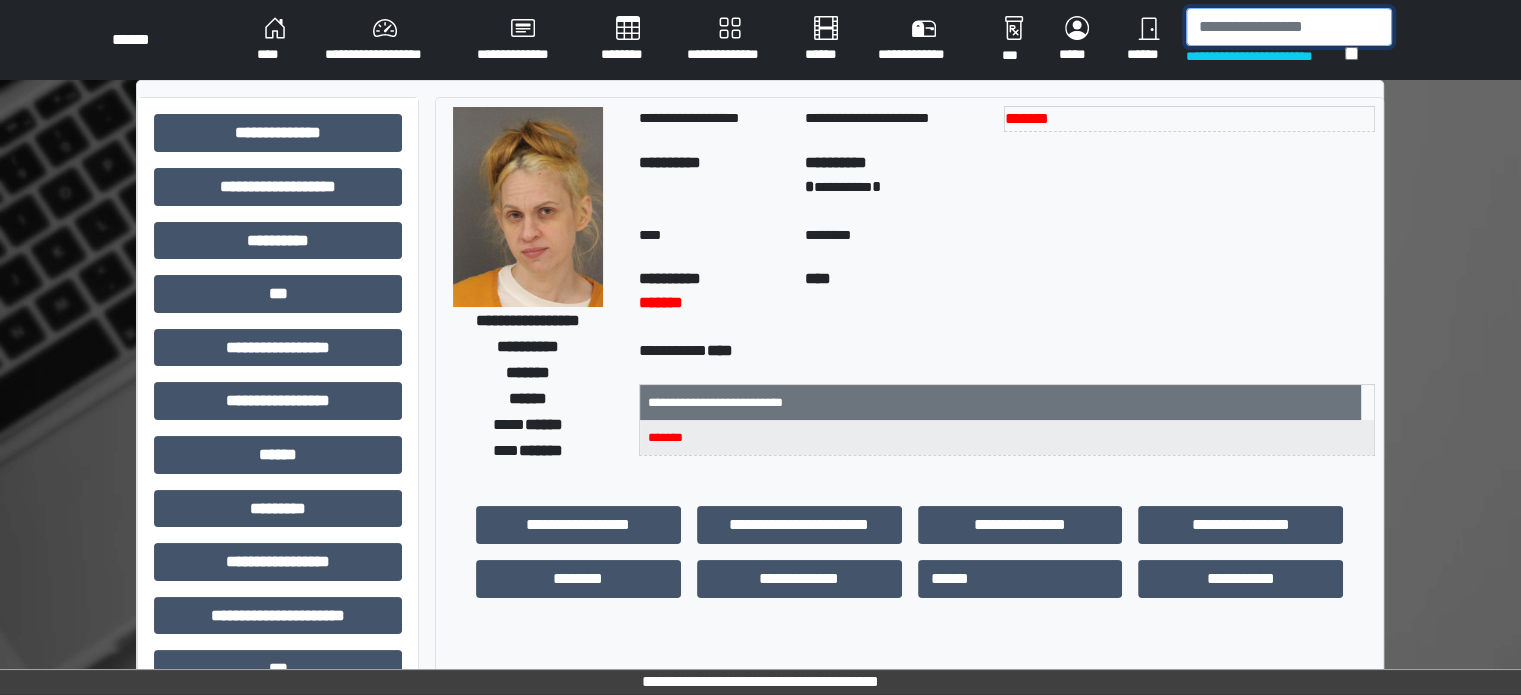 click at bounding box center (1289, 27) 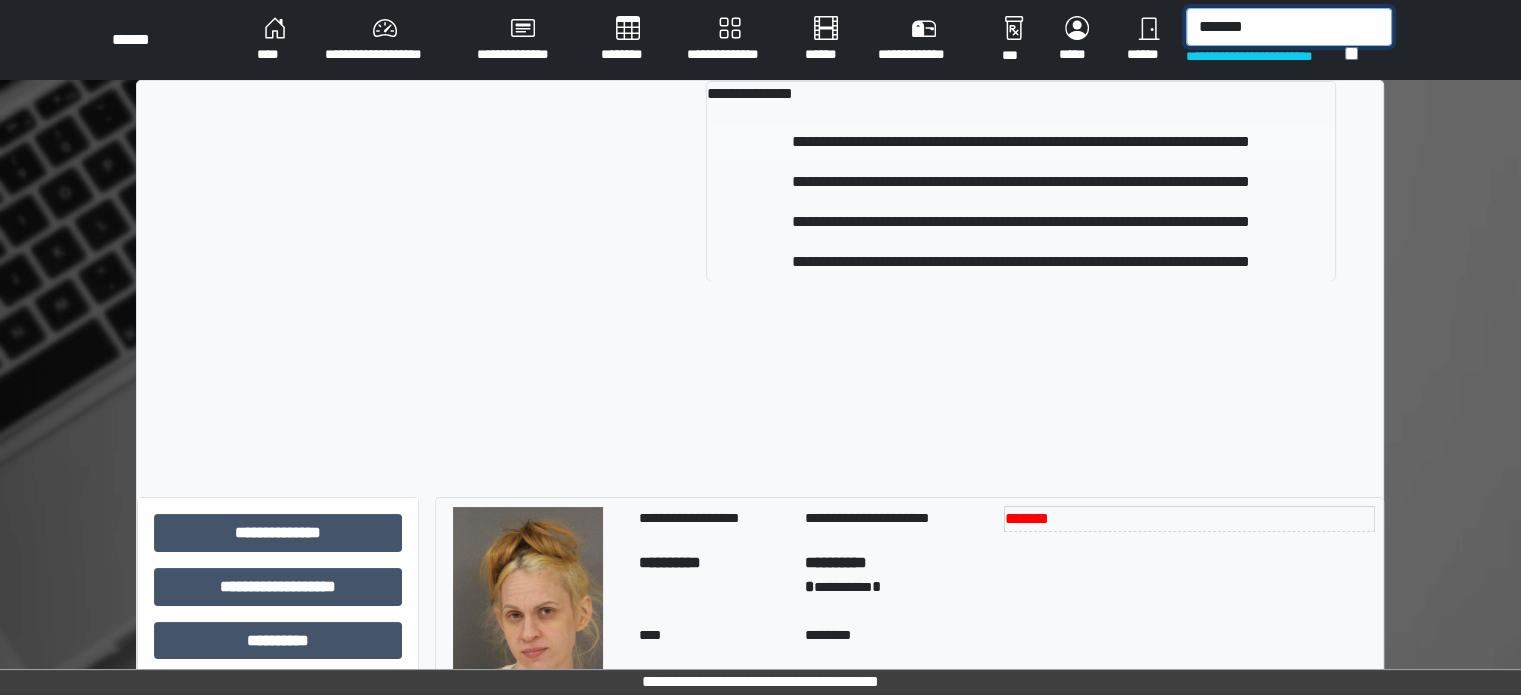 type on "*******" 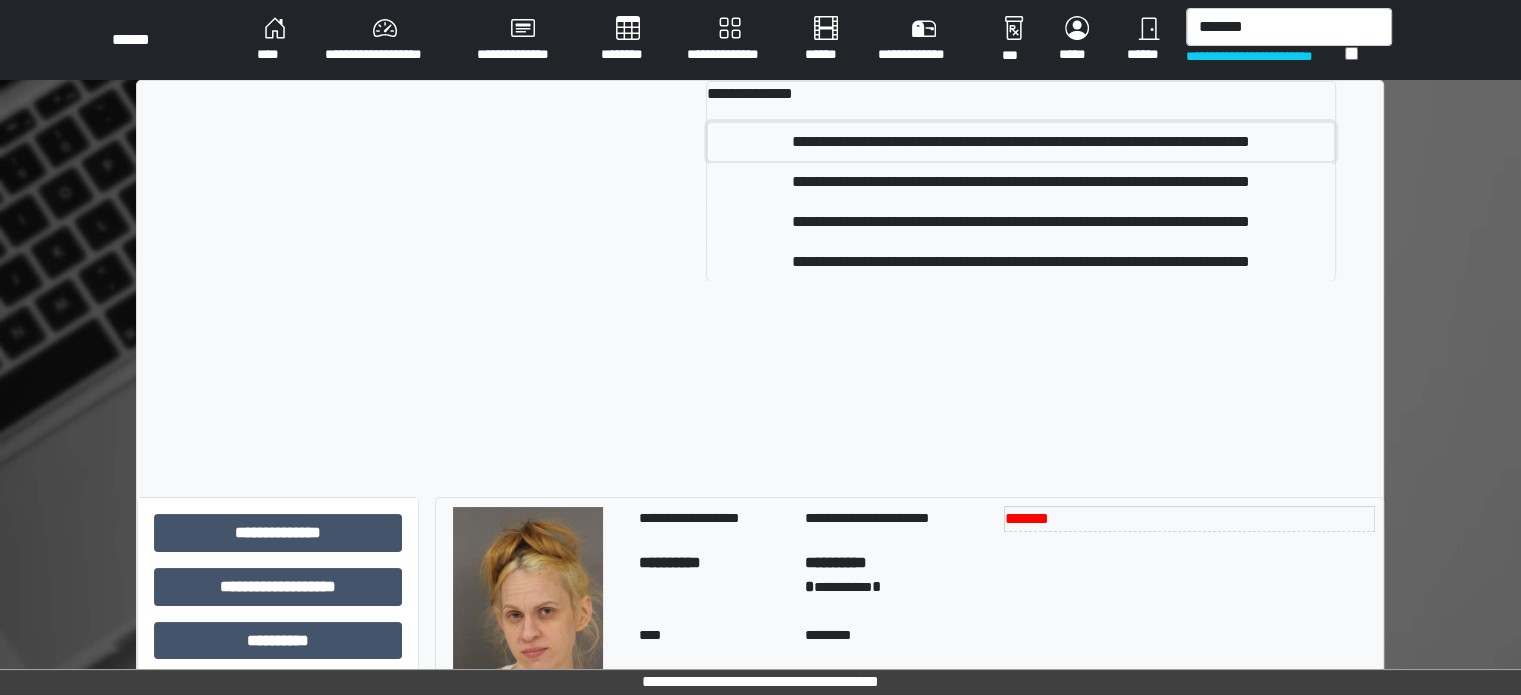 click on "**********" at bounding box center [1021, 142] 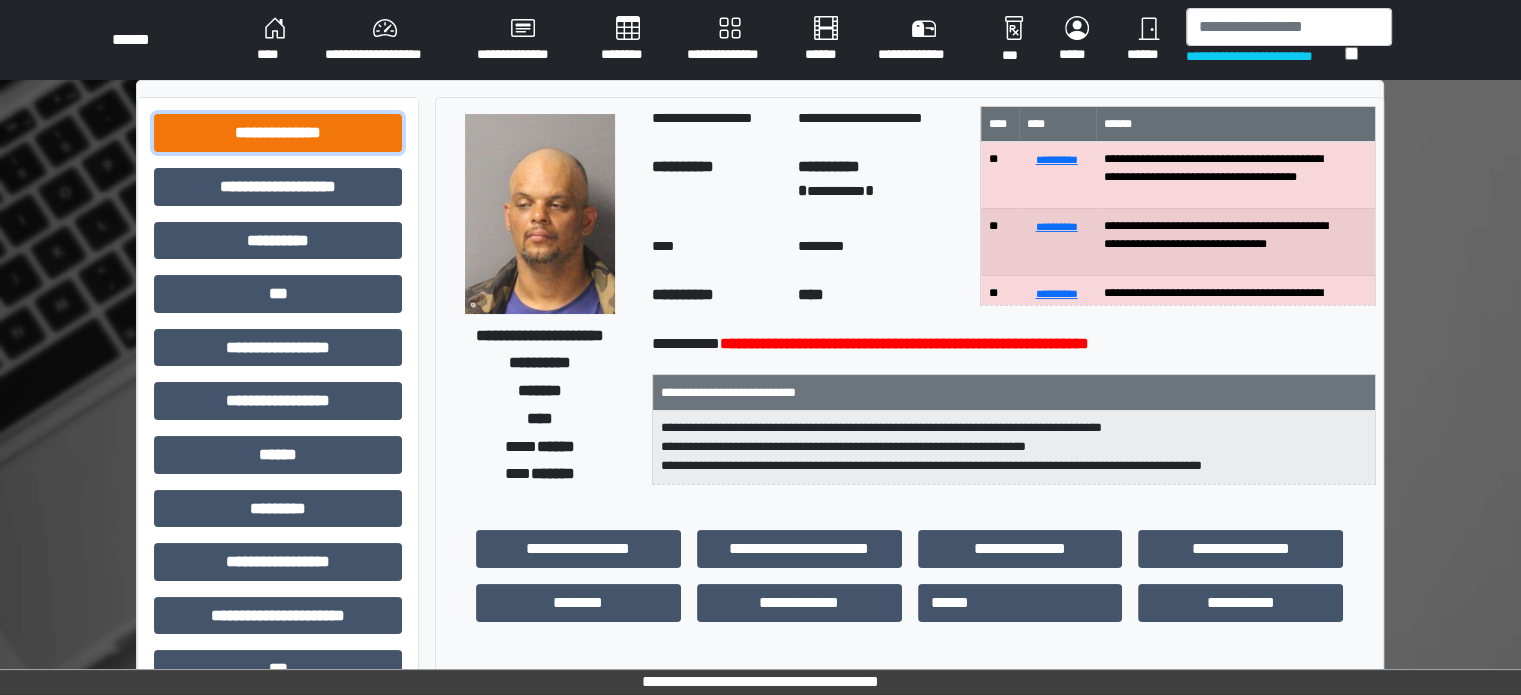 click on "**********" at bounding box center [278, 133] 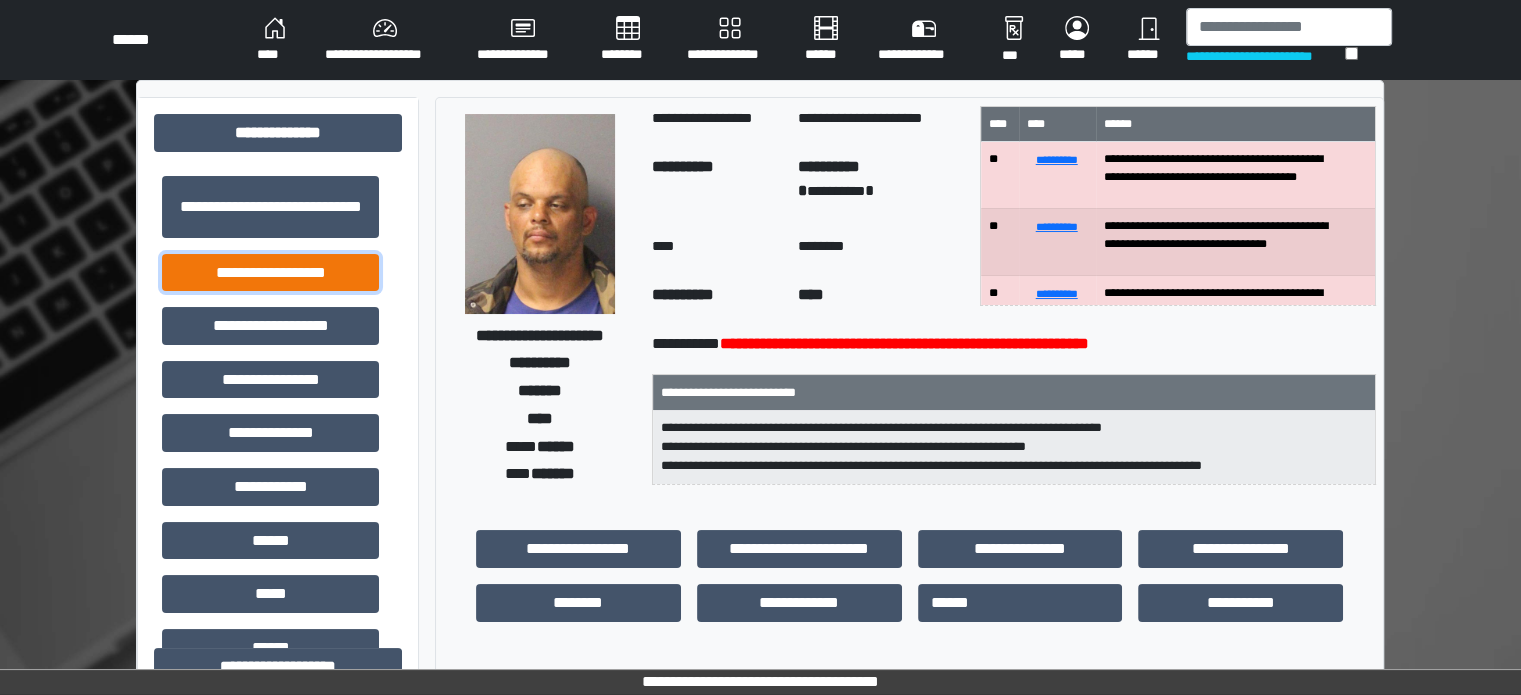click on "**********" at bounding box center [270, 273] 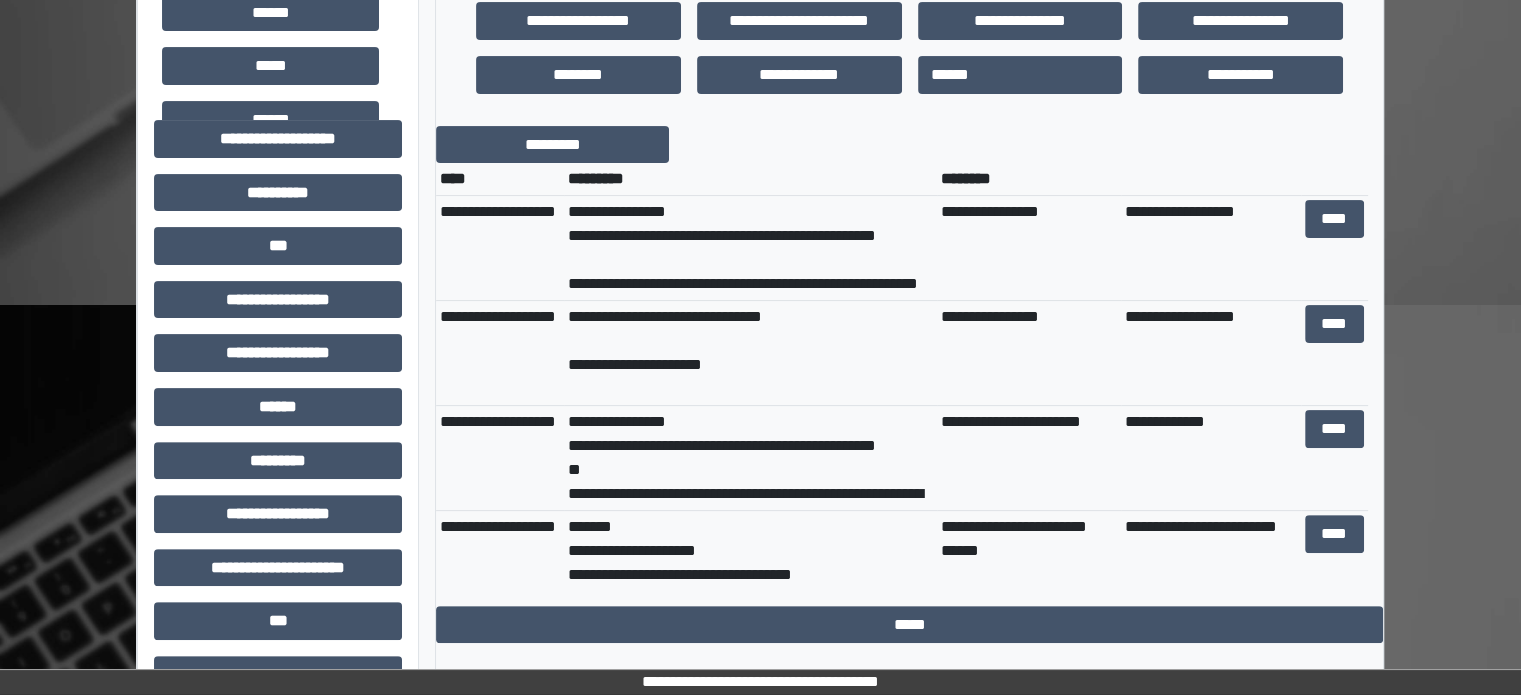 scroll, scrollTop: 700, scrollLeft: 0, axis: vertical 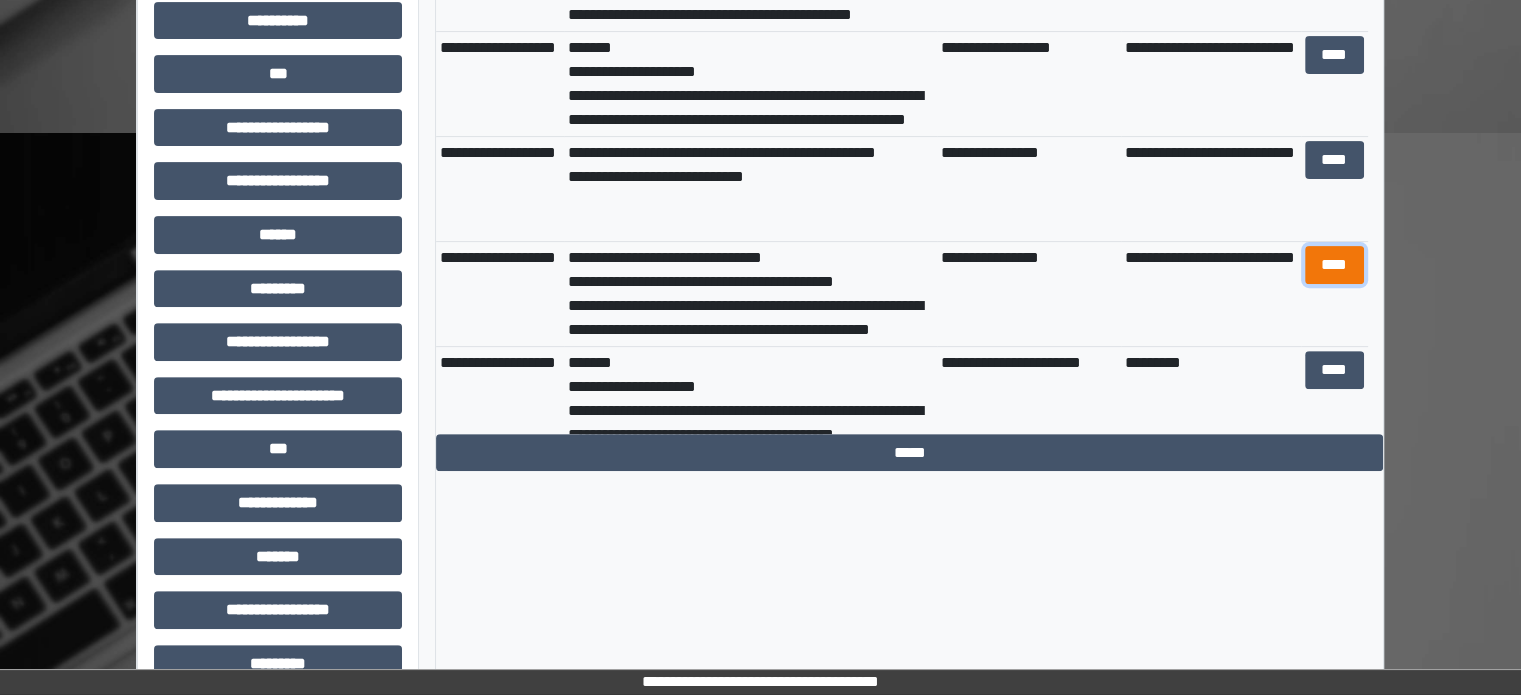 click on "****" at bounding box center (1334, 265) 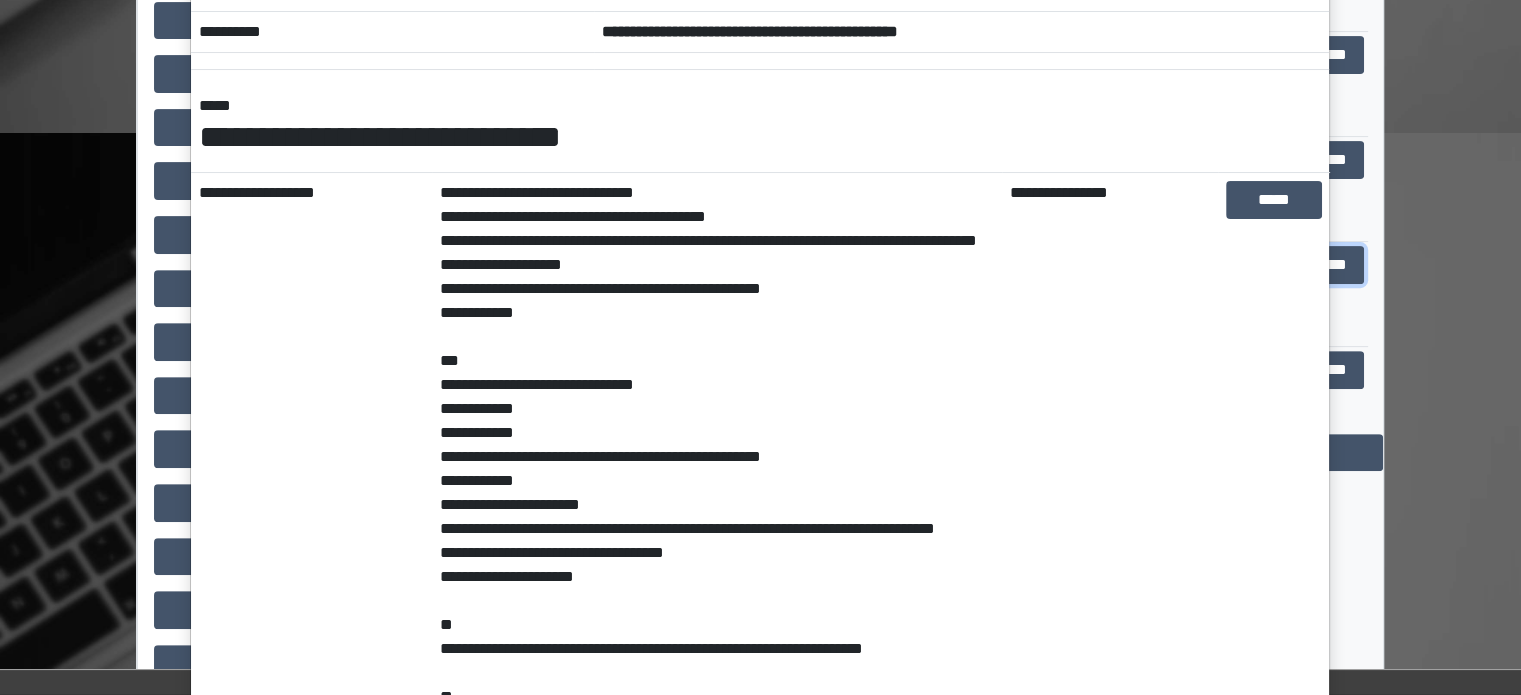 scroll, scrollTop: 206, scrollLeft: 0, axis: vertical 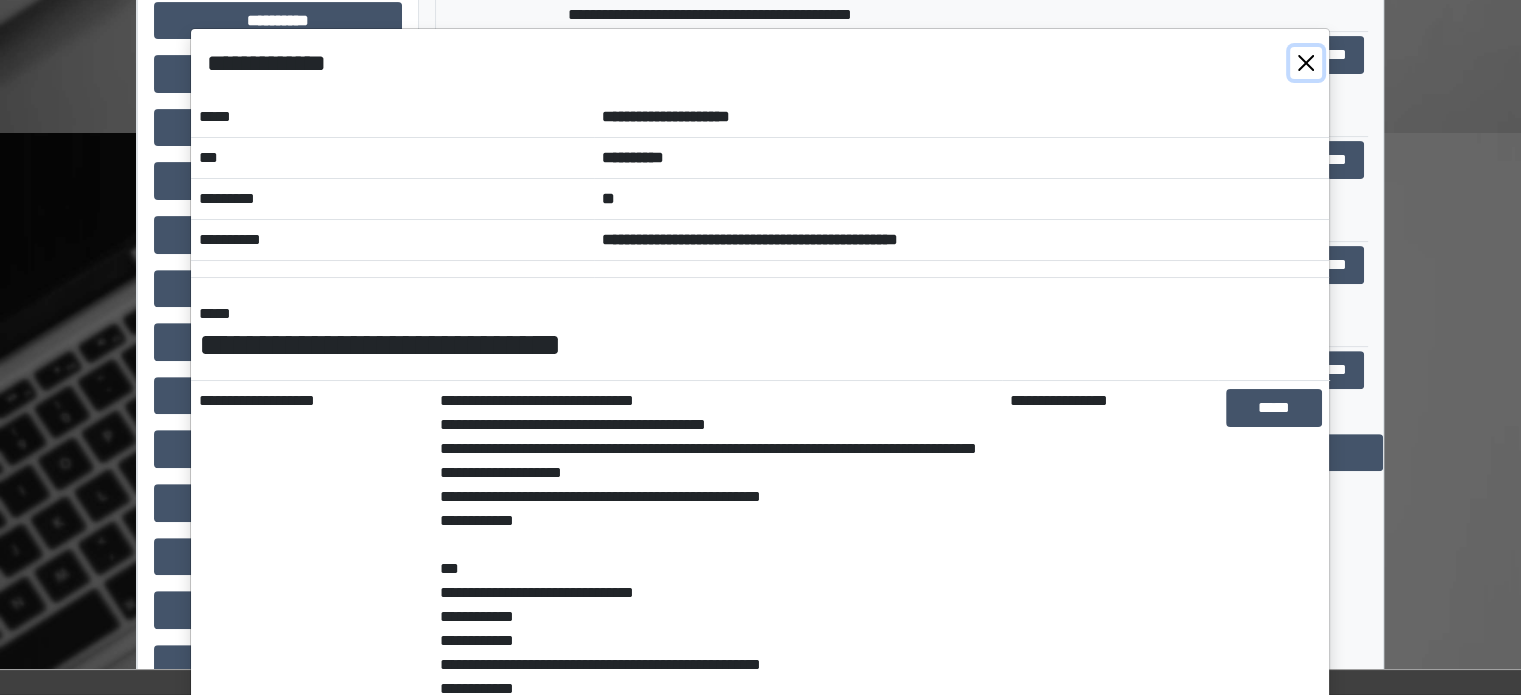 click at bounding box center (1306, 63) 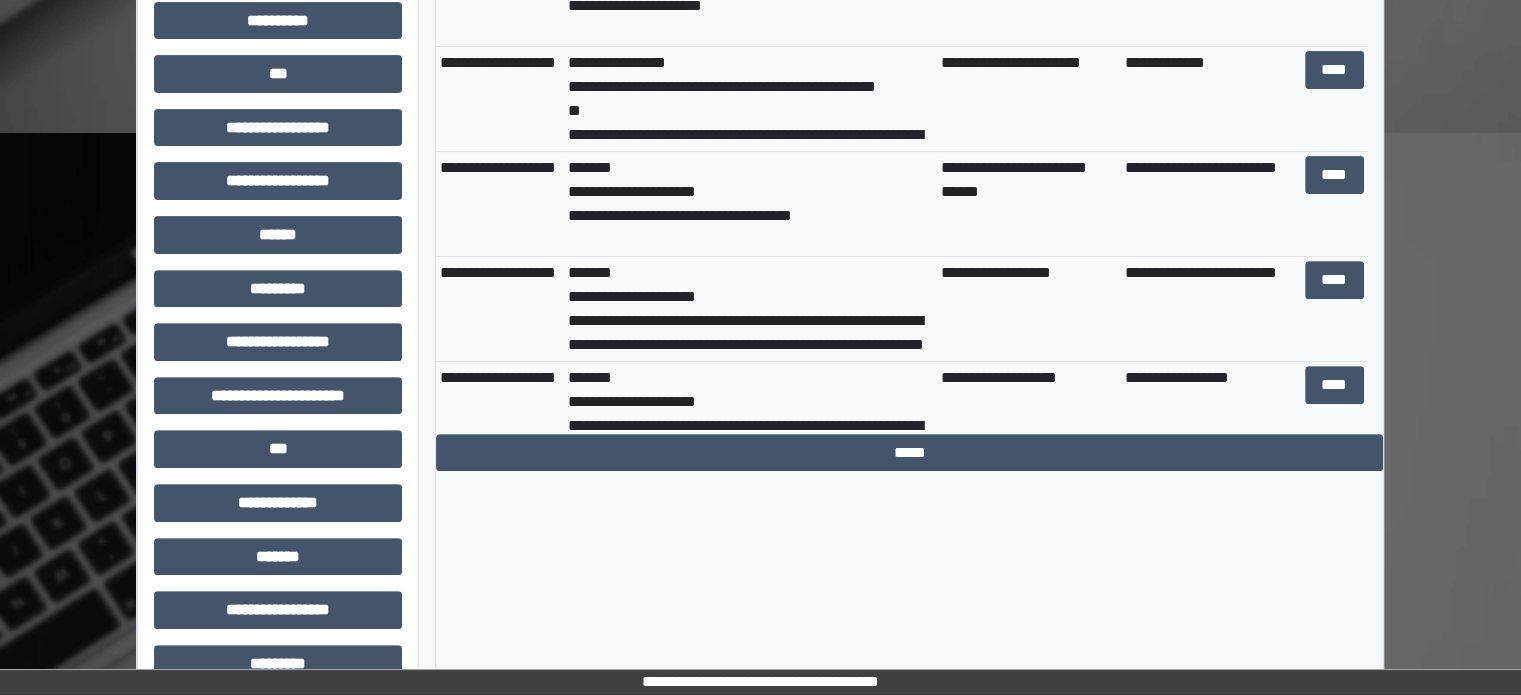 scroll, scrollTop: 0, scrollLeft: 0, axis: both 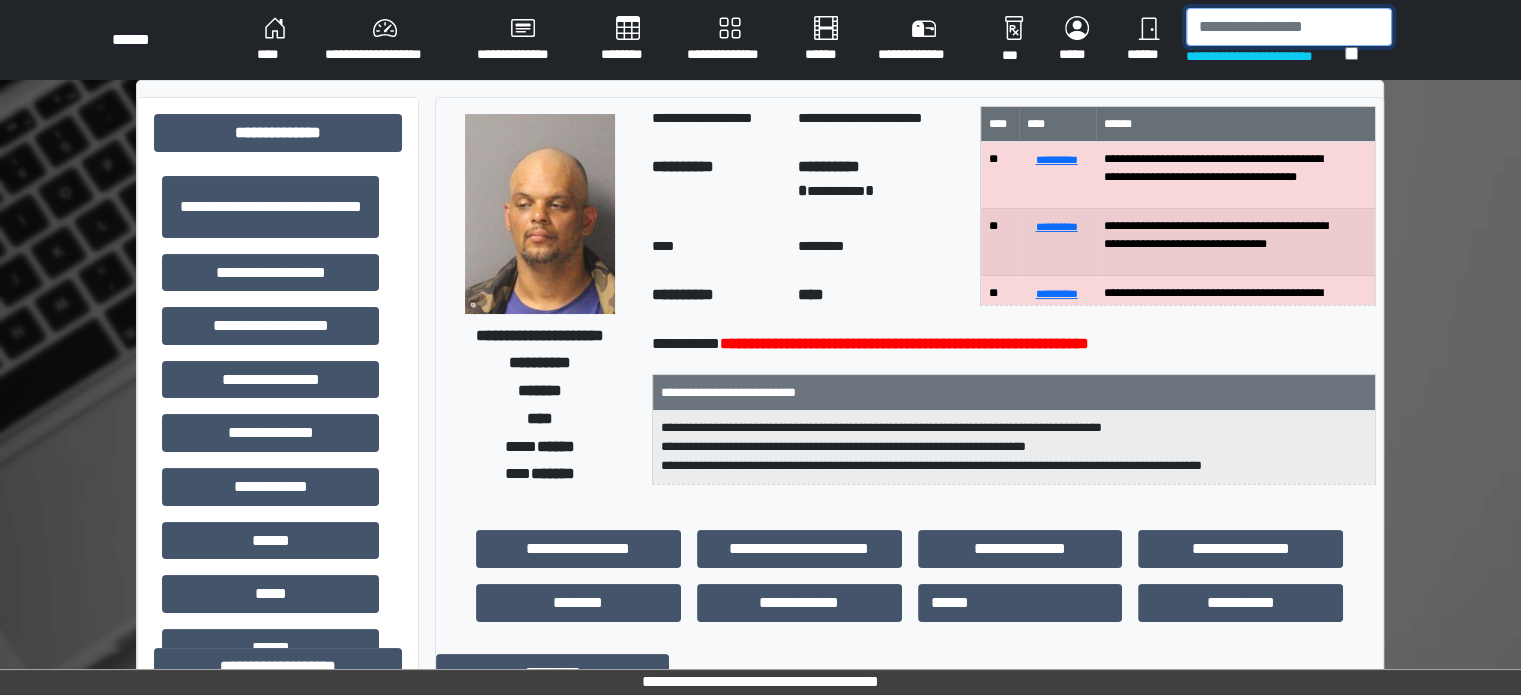 click at bounding box center (1289, 27) 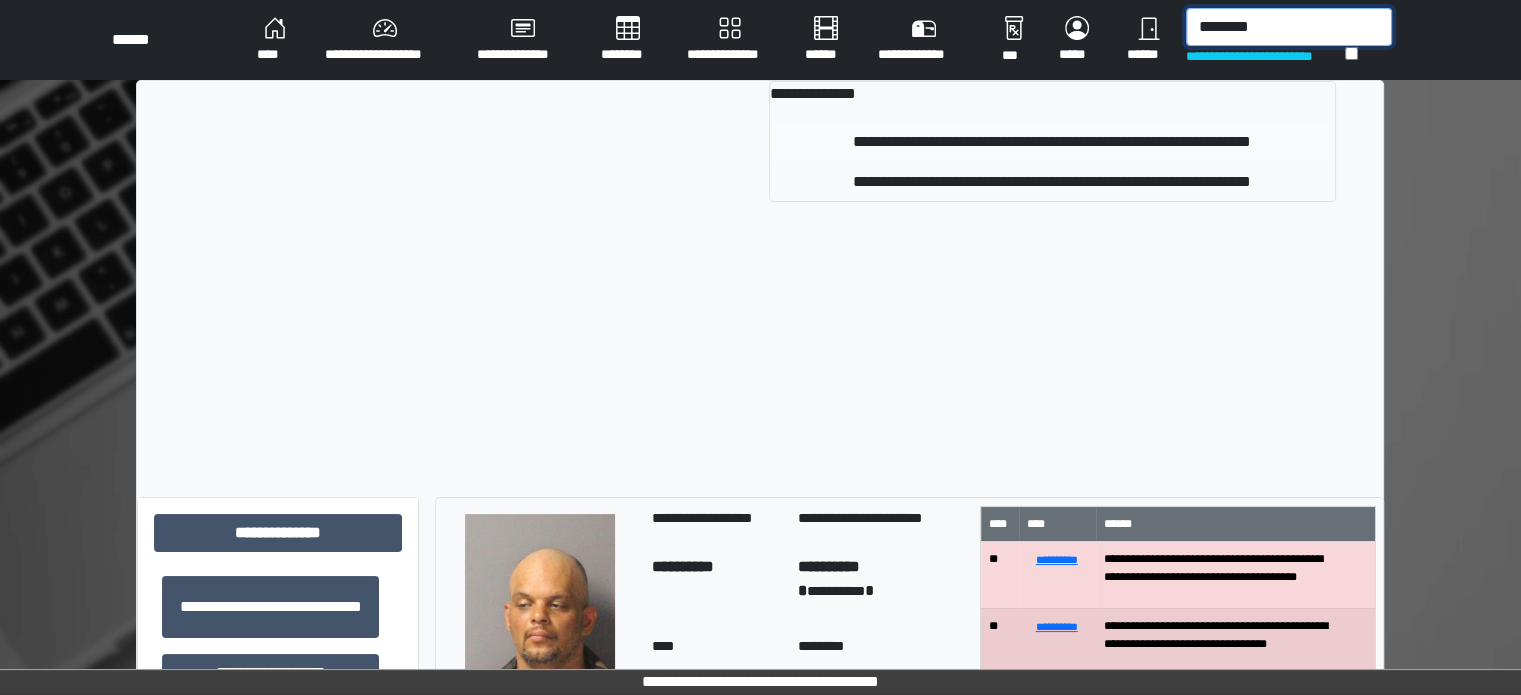 type on "********" 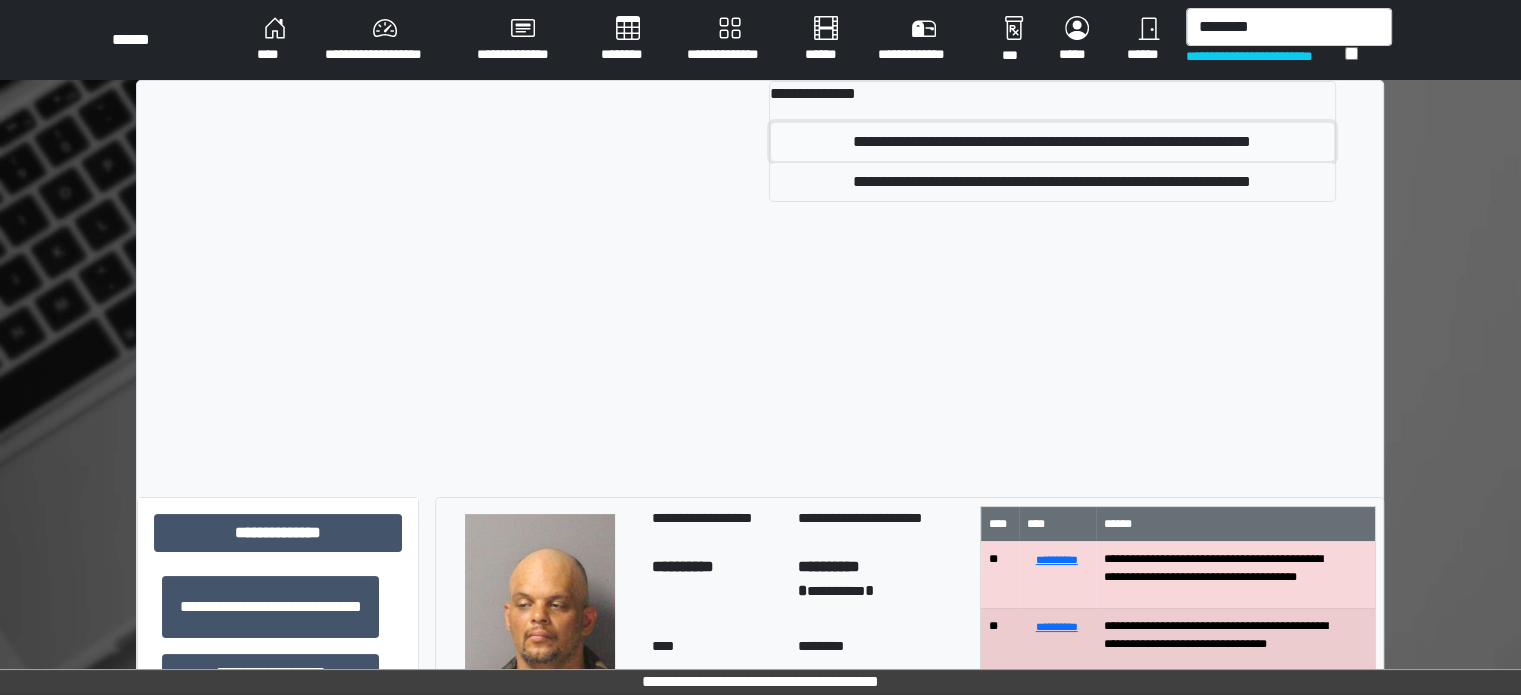click on "**********" at bounding box center [1052, 142] 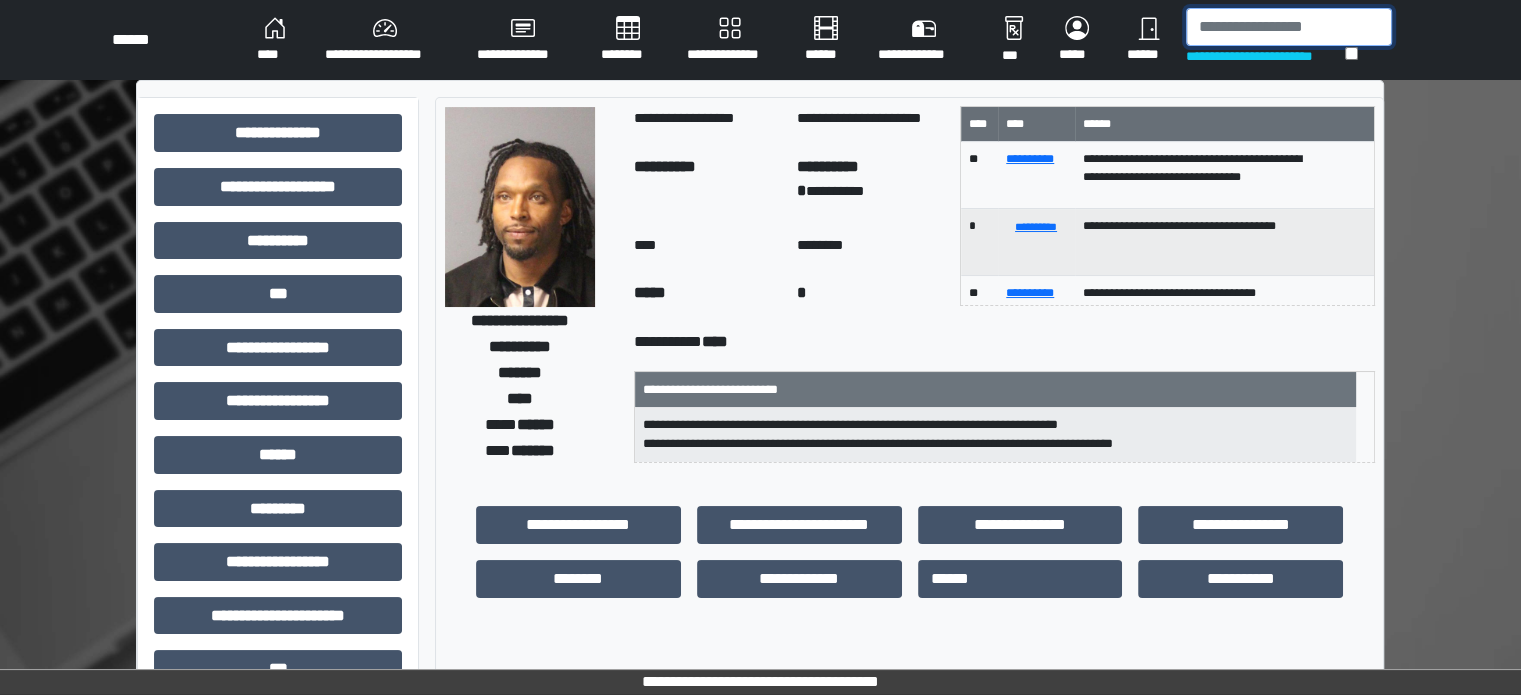click at bounding box center [1289, 27] 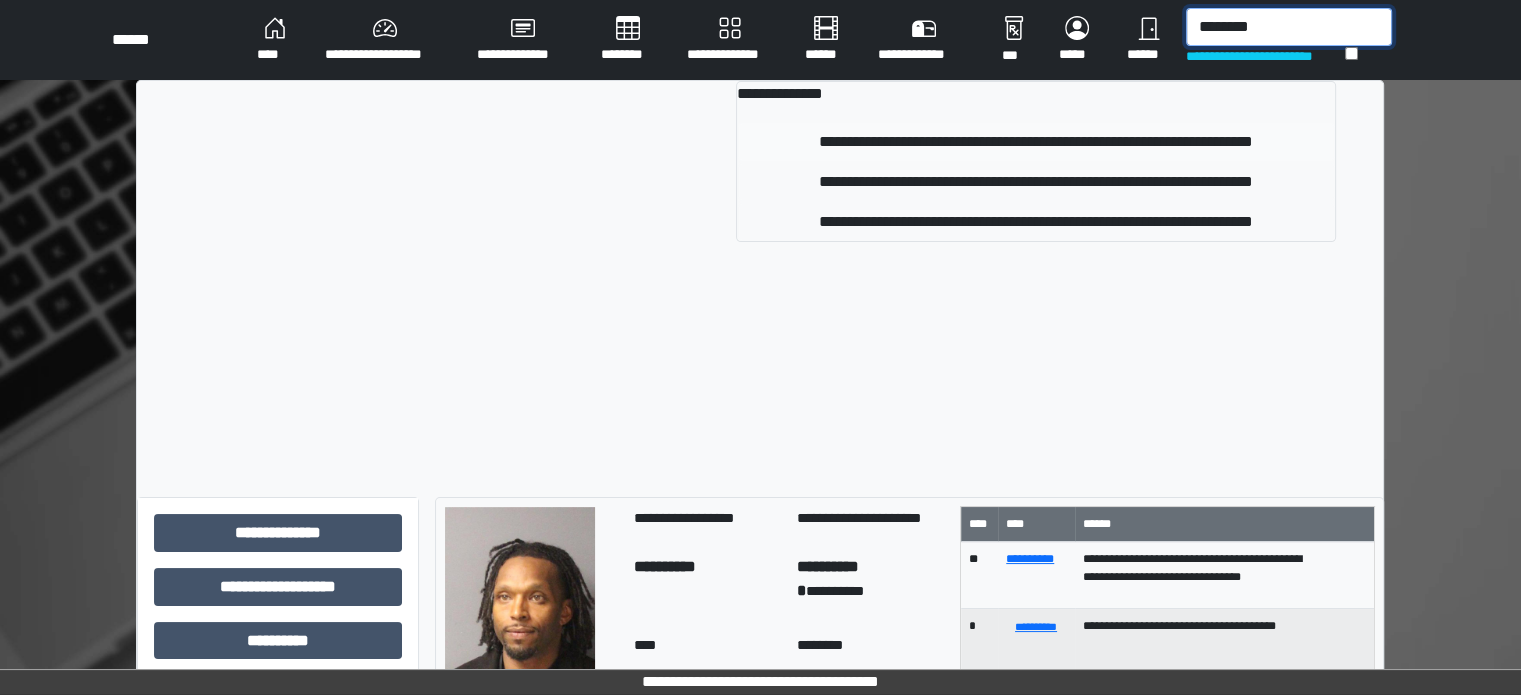 type on "********" 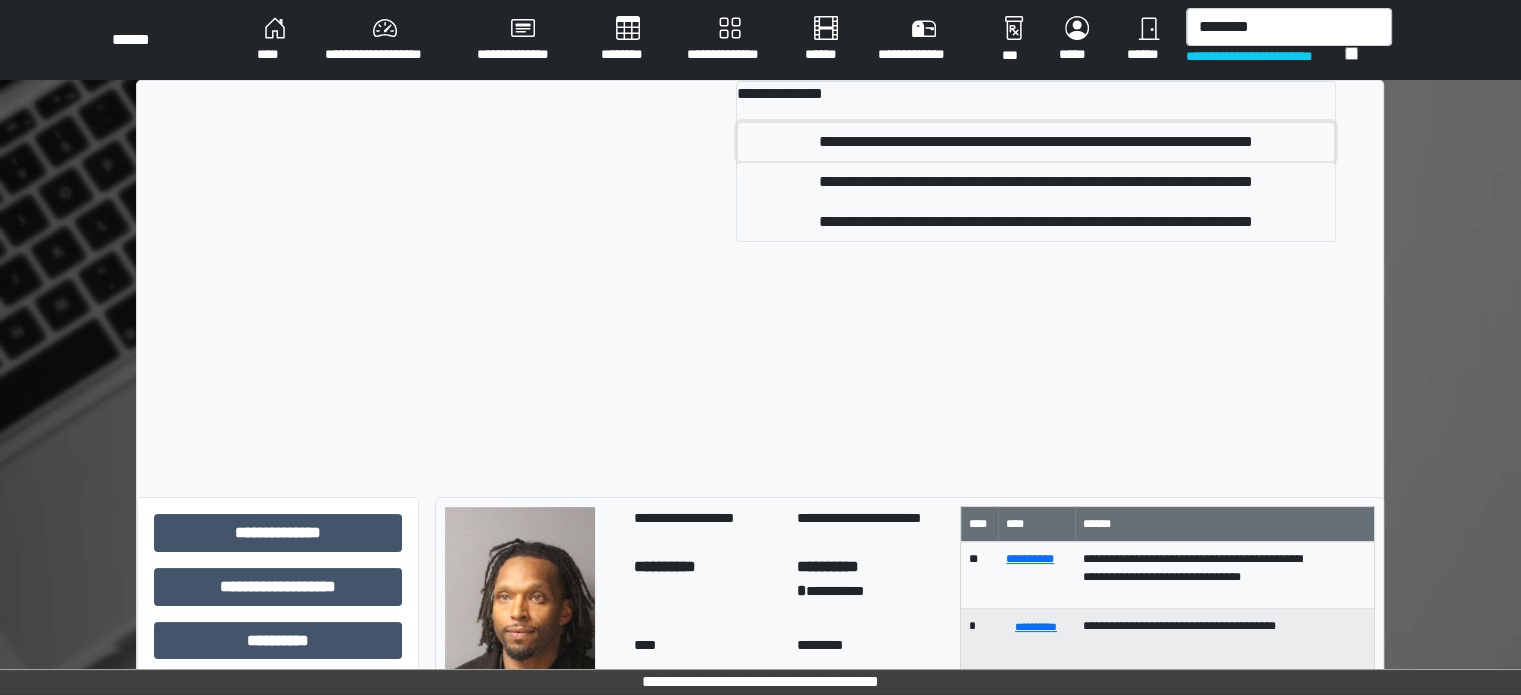 click on "**********" at bounding box center [1035, 142] 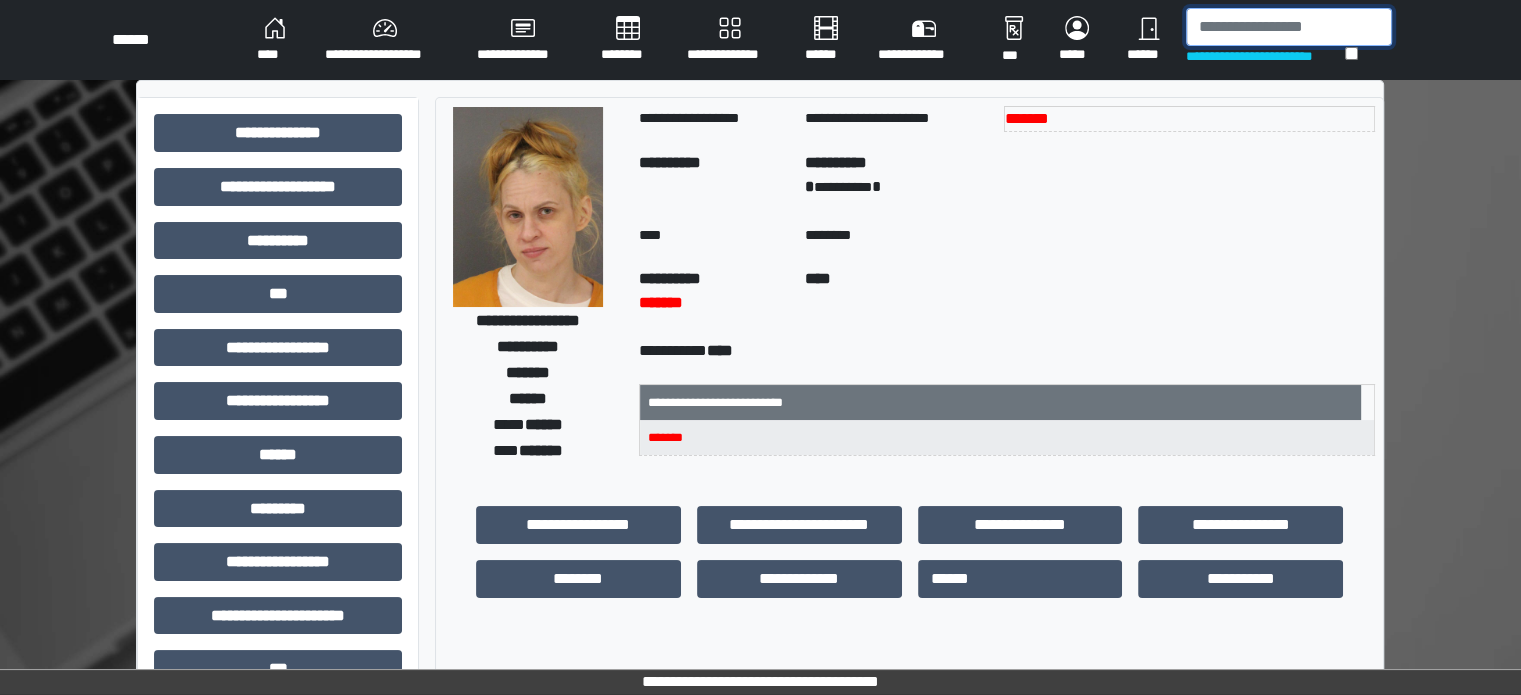 click at bounding box center (1289, 27) 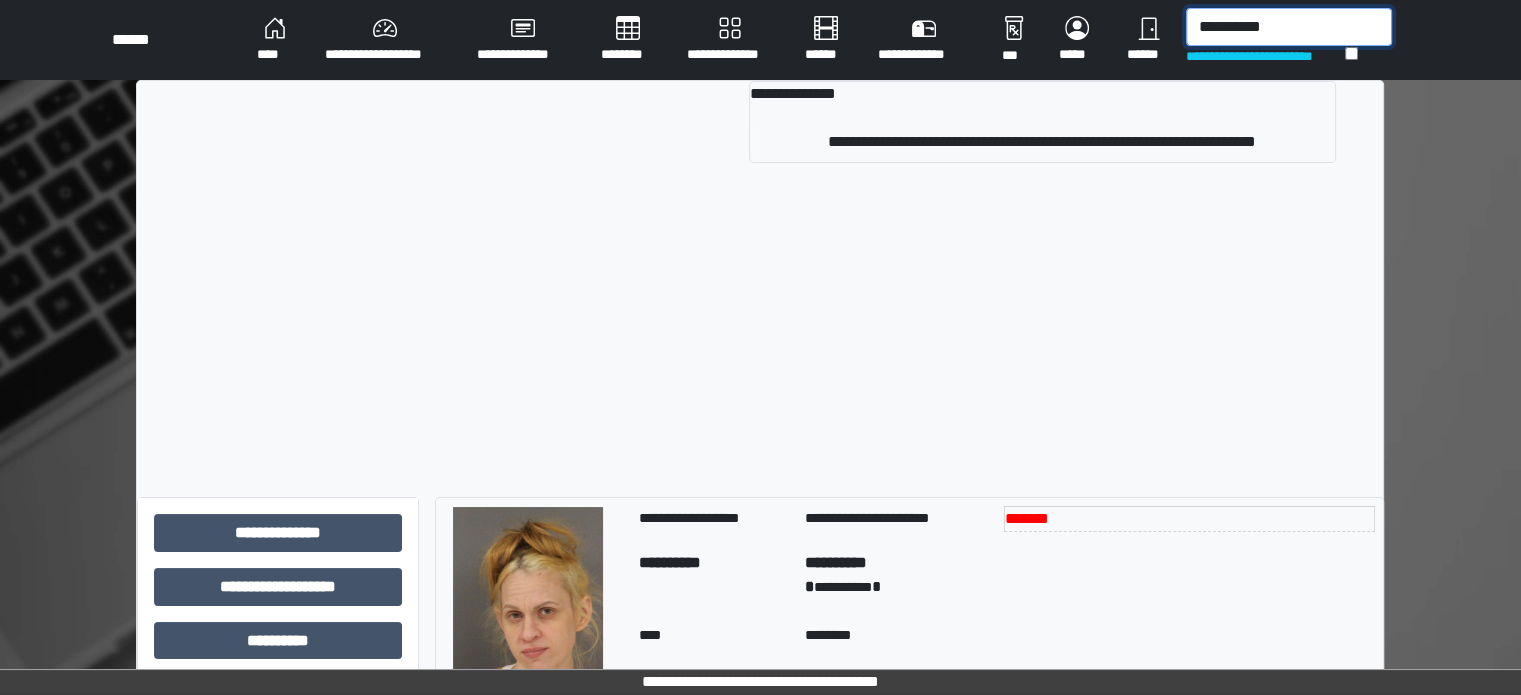type on "**********" 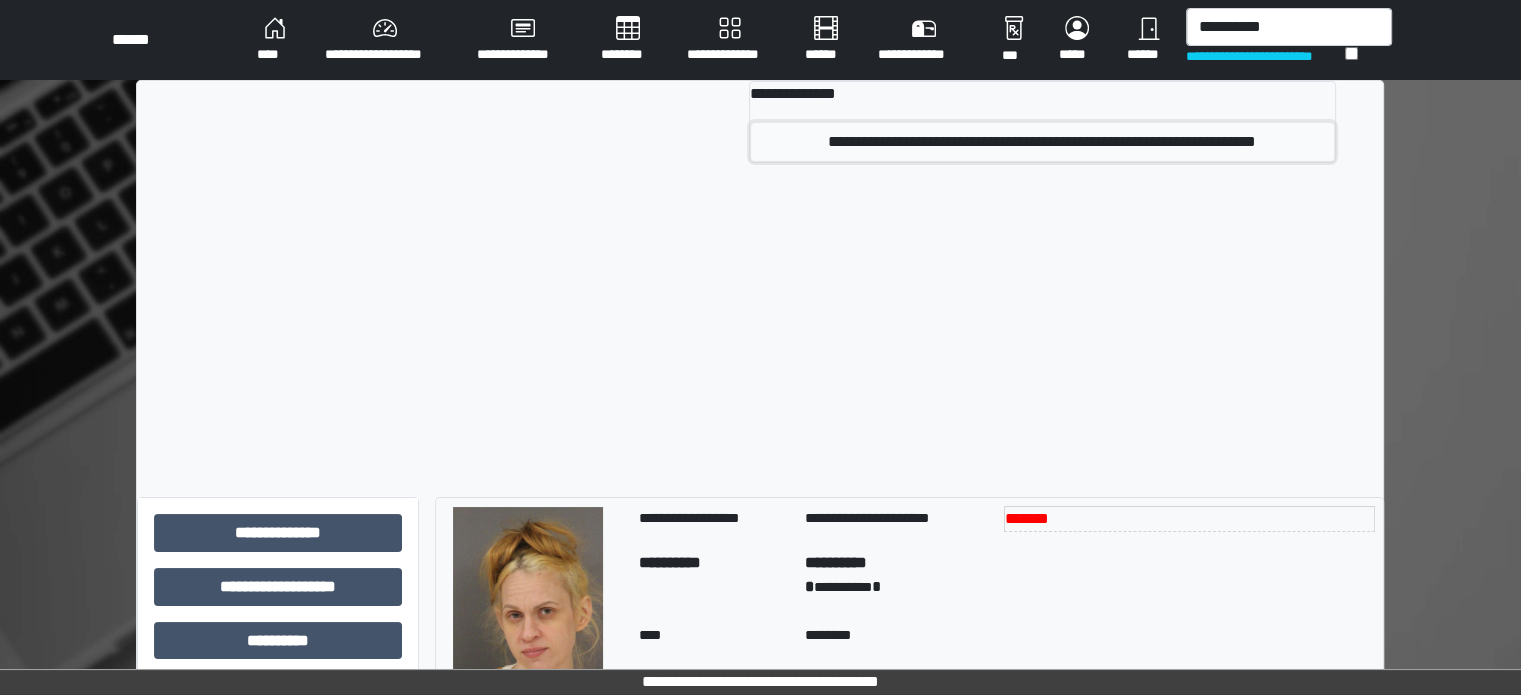 click on "**********" at bounding box center (1042, 142) 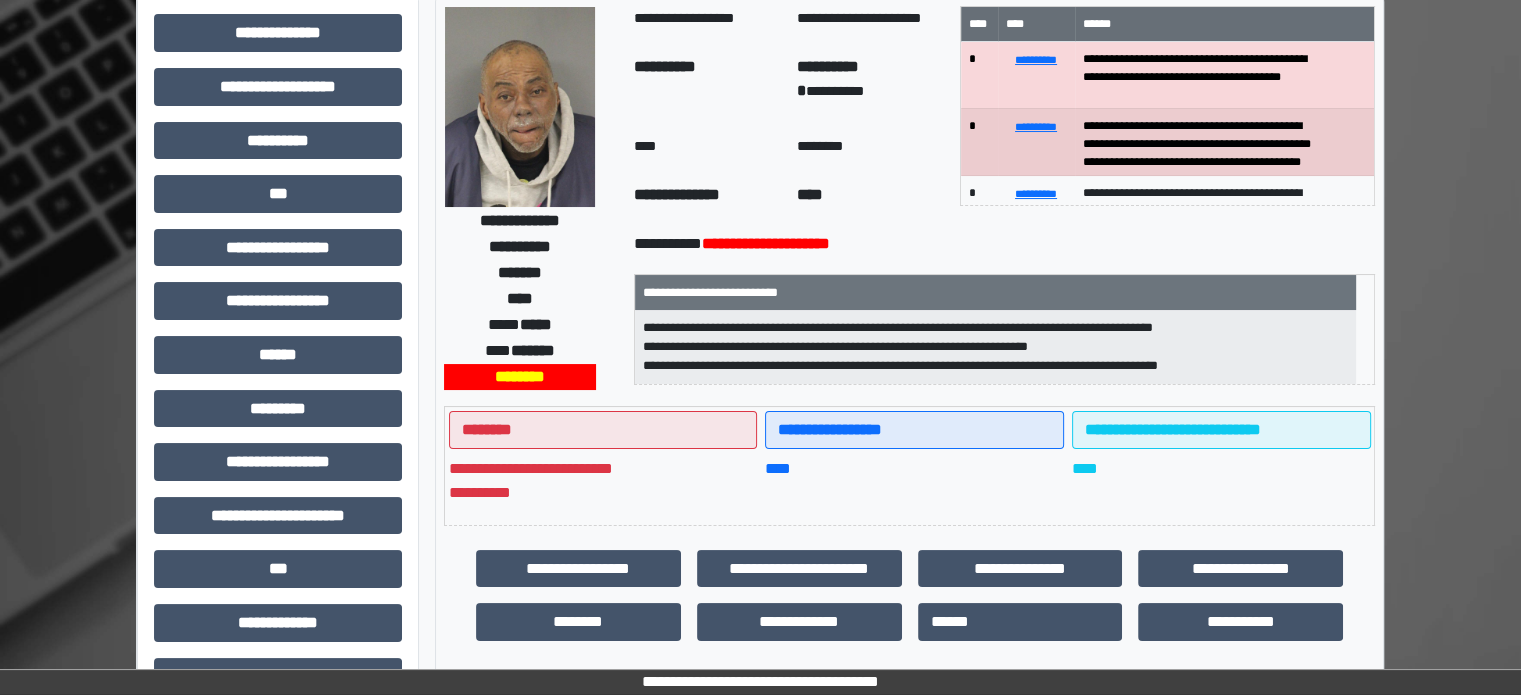 scroll, scrollTop: 300, scrollLeft: 0, axis: vertical 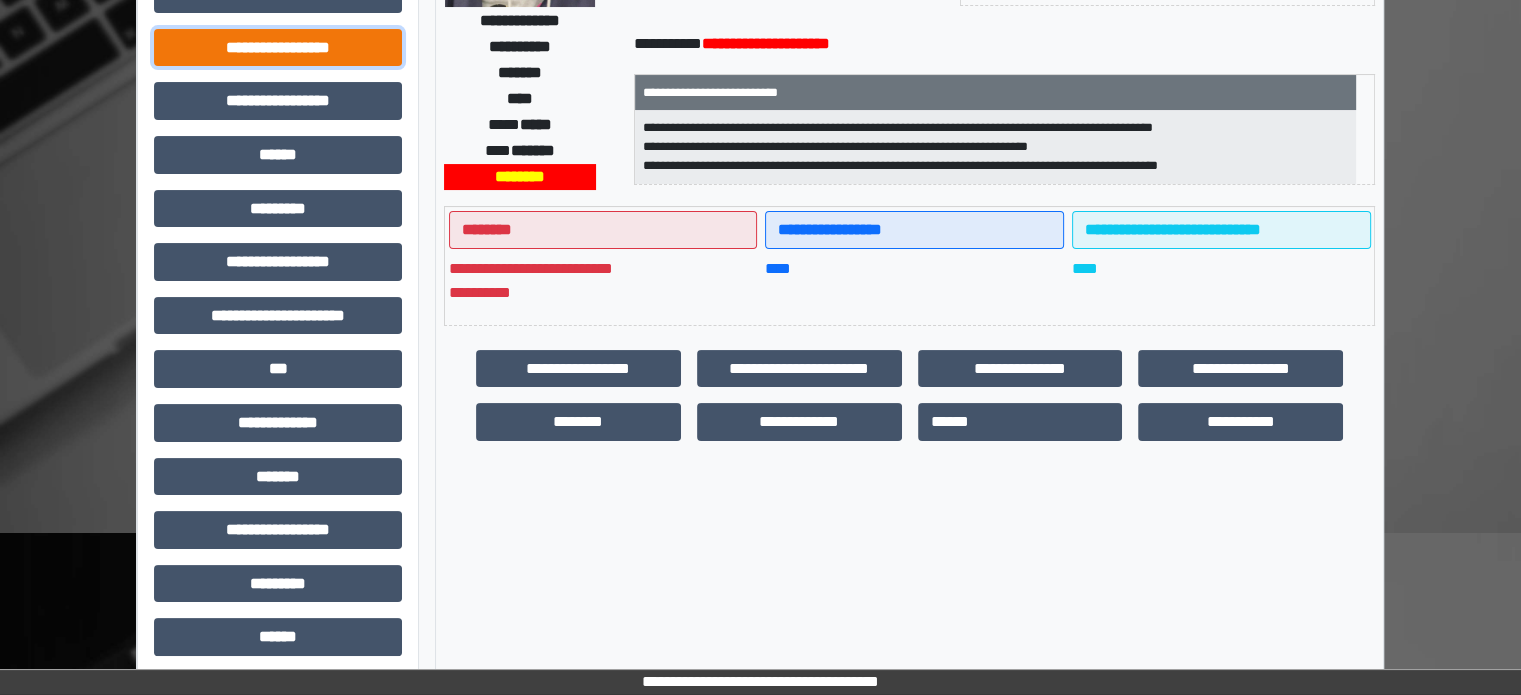 click on "**********" at bounding box center [278, 48] 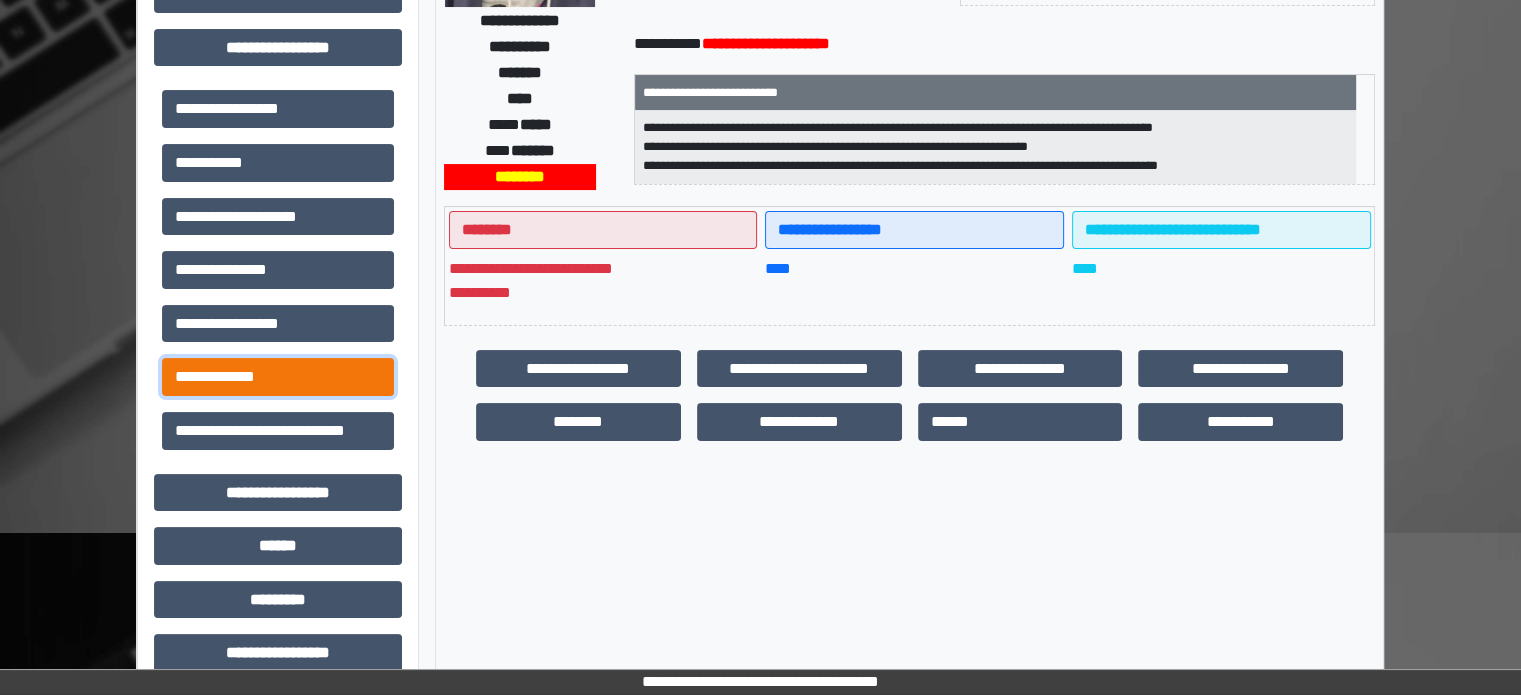 click on "**********" at bounding box center (278, 377) 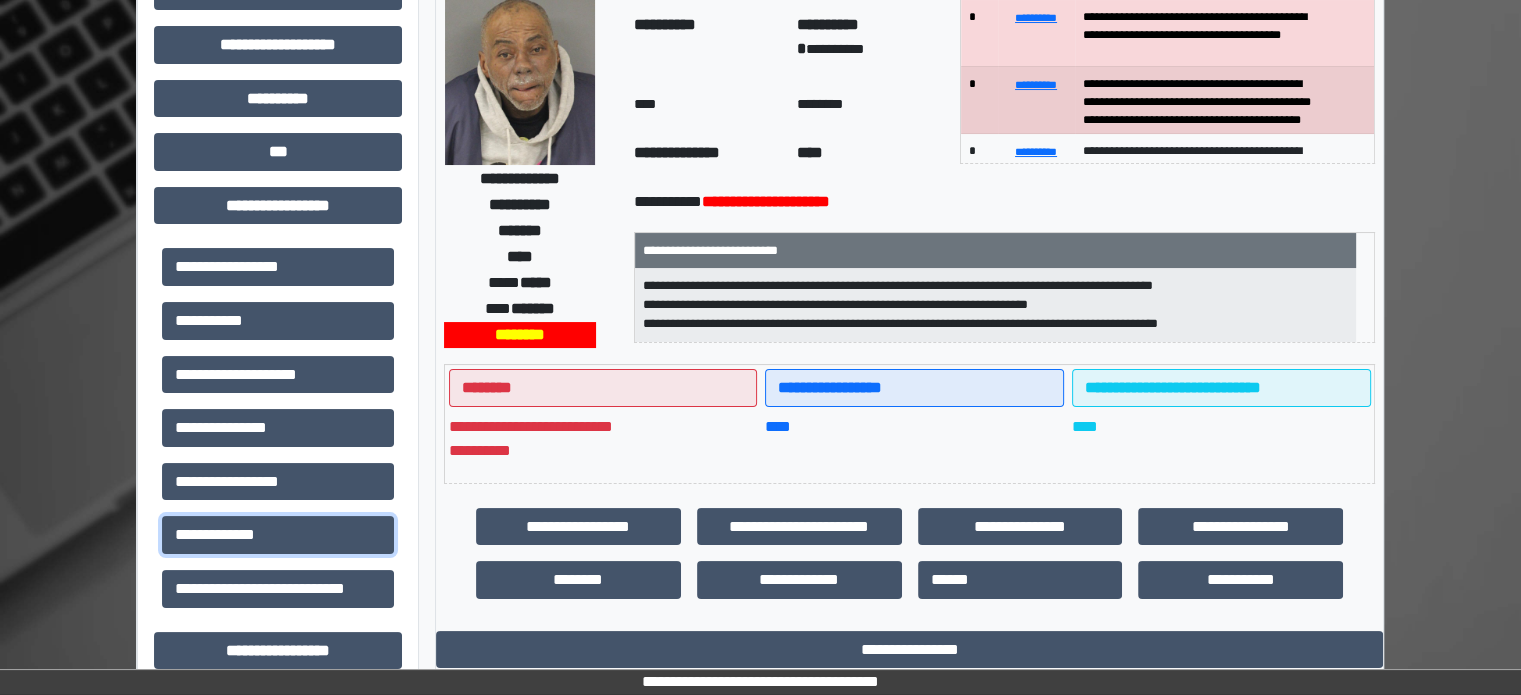scroll, scrollTop: 0, scrollLeft: 0, axis: both 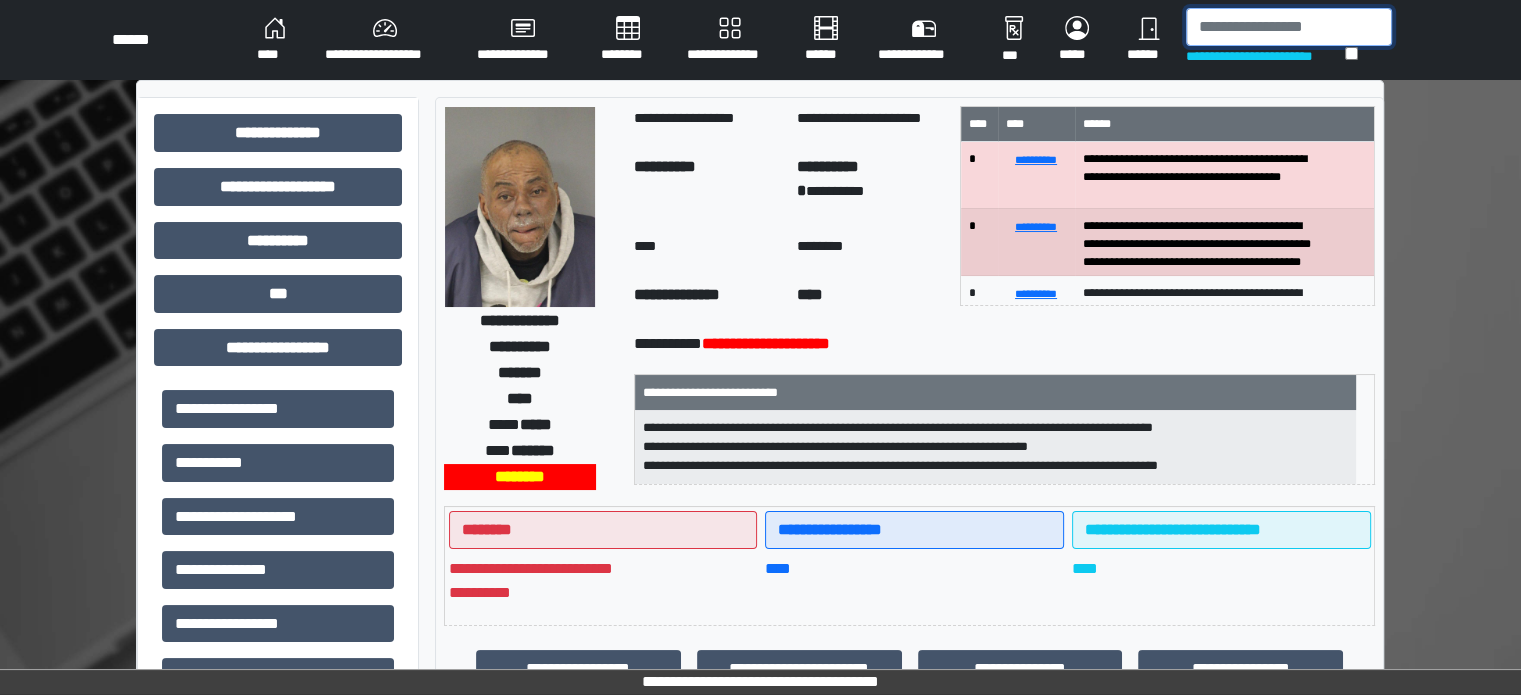 click at bounding box center (1289, 27) 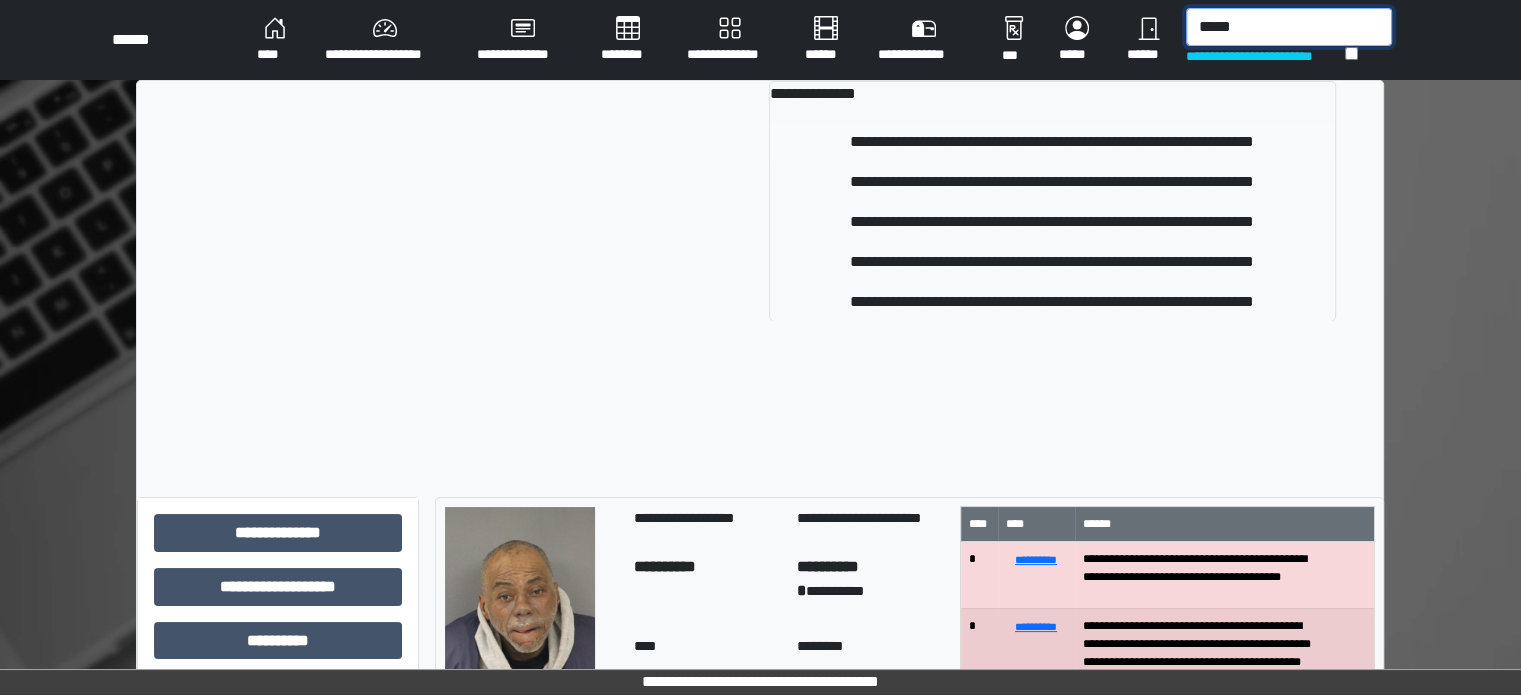 type on "*****" 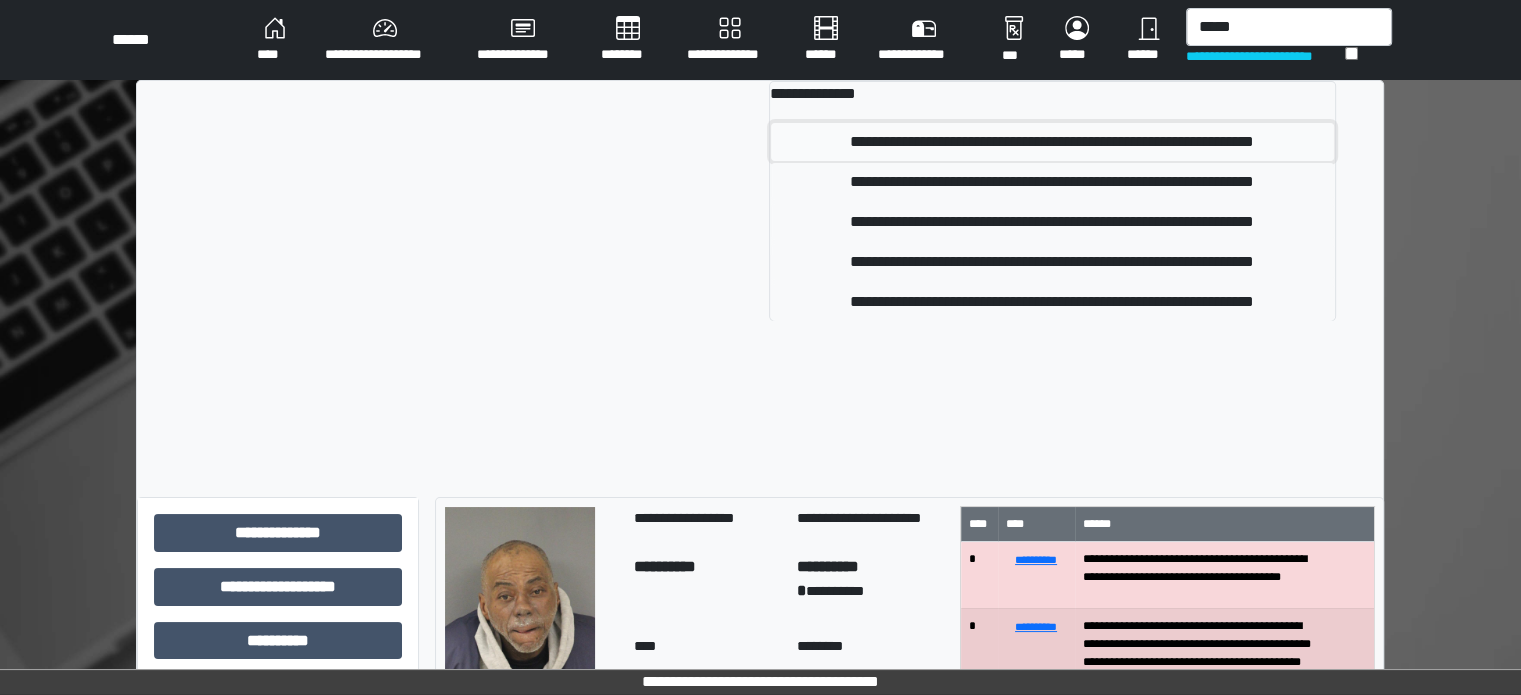 click on "**********" at bounding box center [1052, 142] 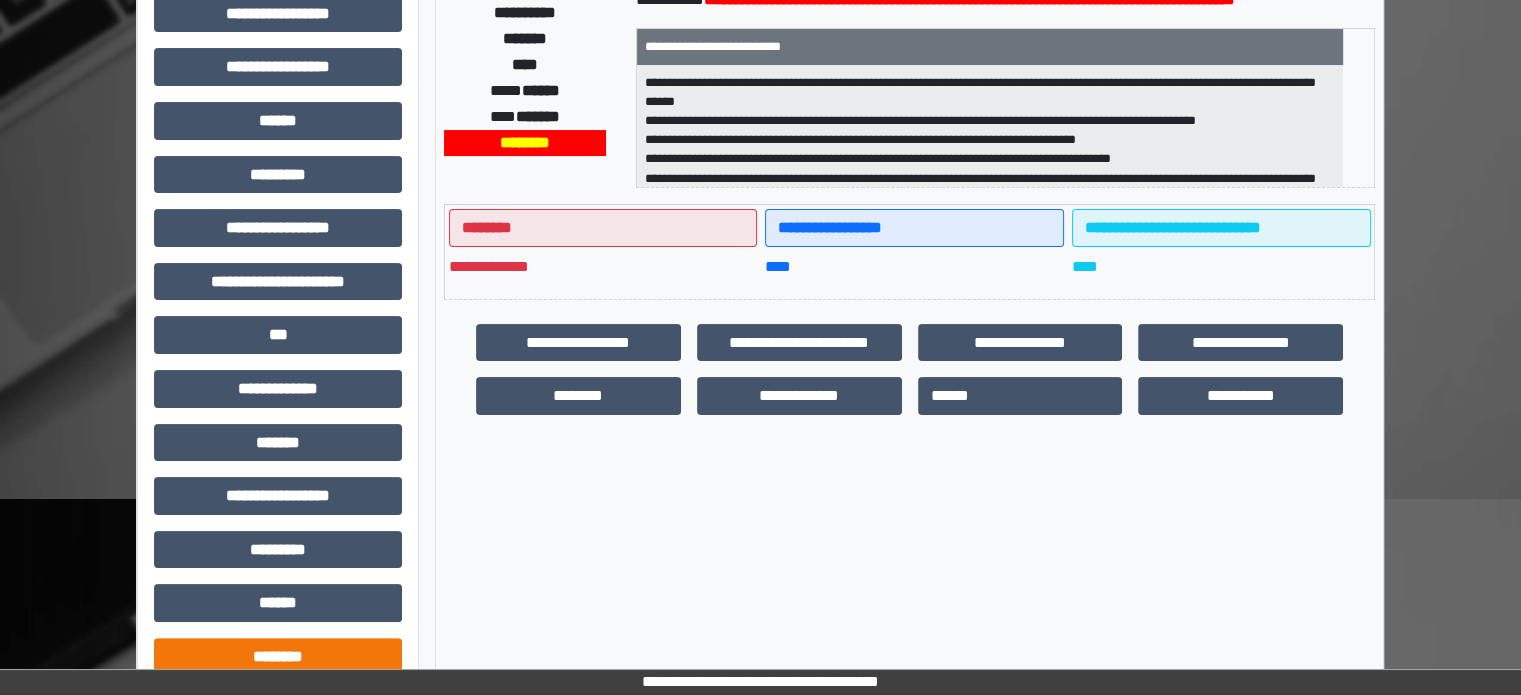 scroll, scrollTop: 471, scrollLeft: 0, axis: vertical 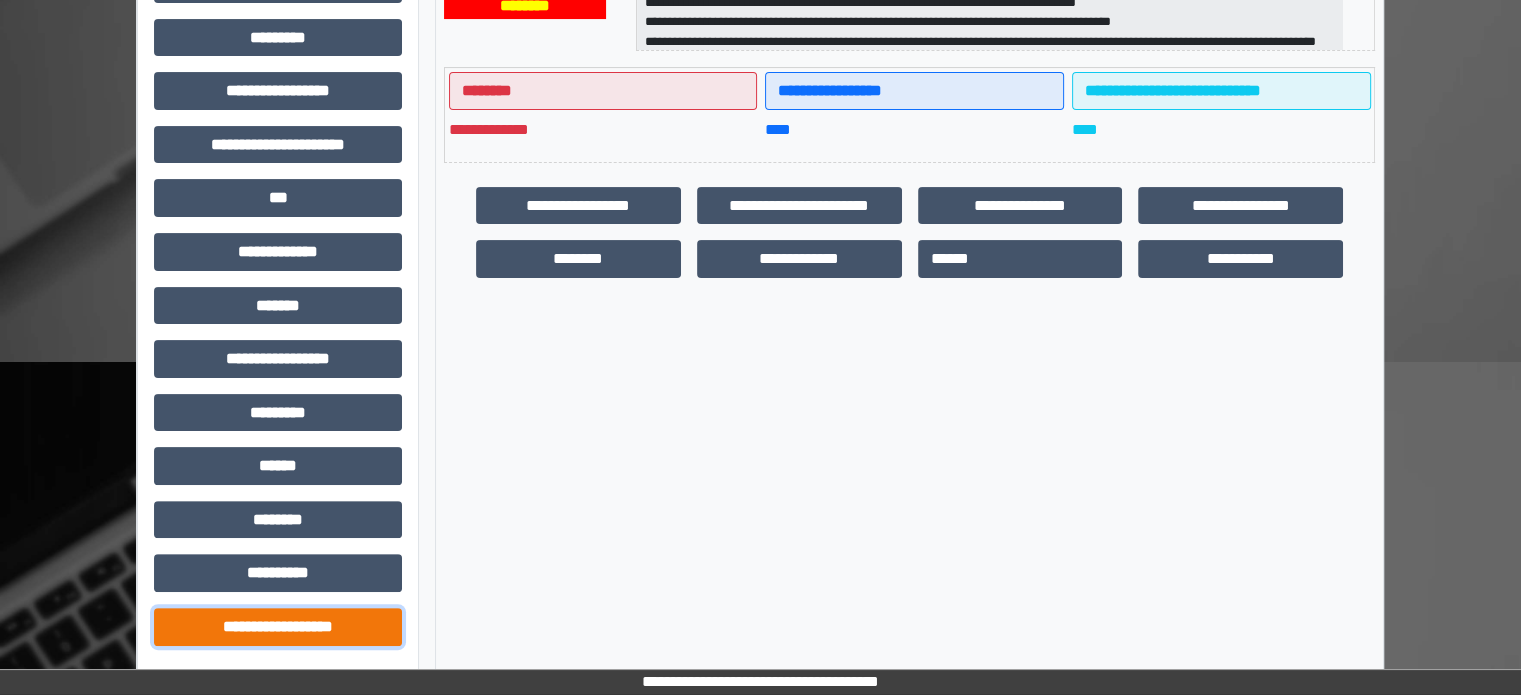 click on "**********" at bounding box center (278, 627) 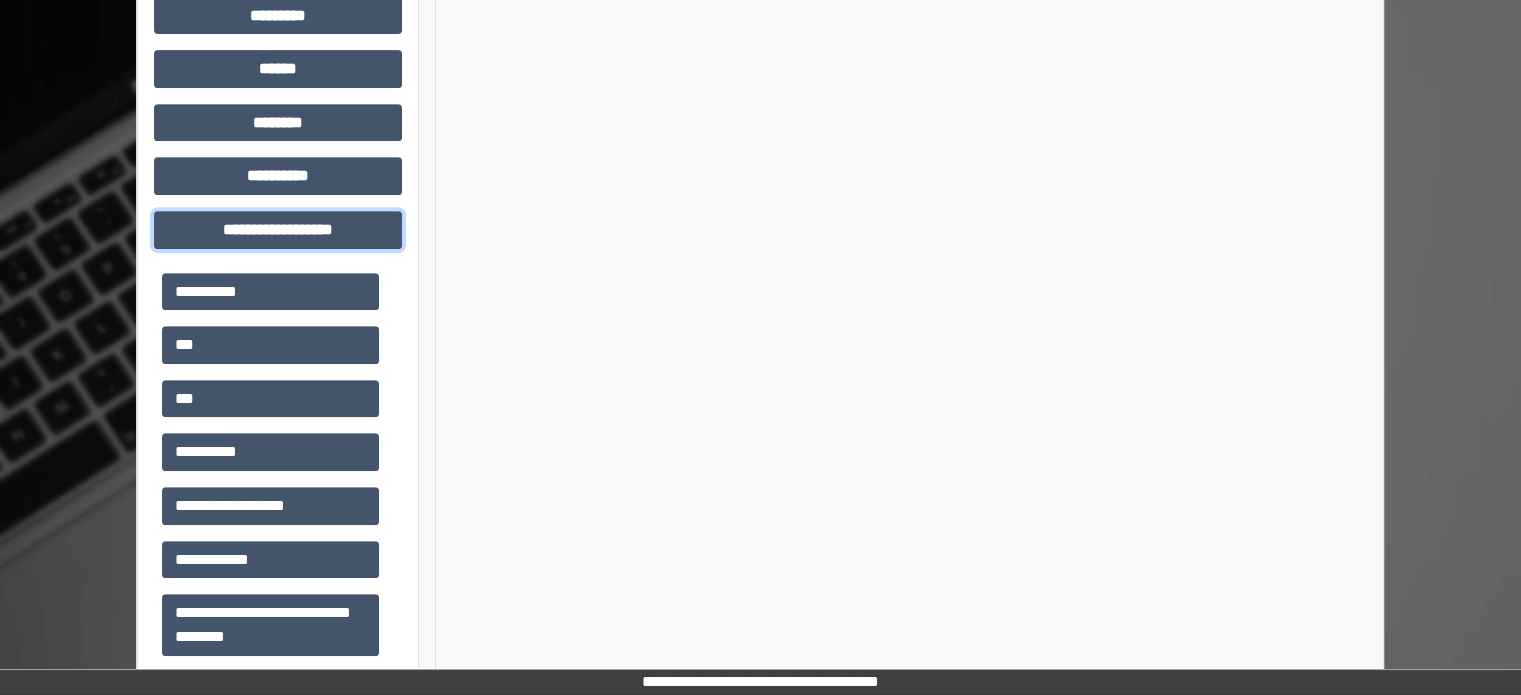 scroll, scrollTop: 871, scrollLeft: 0, axis: vertical 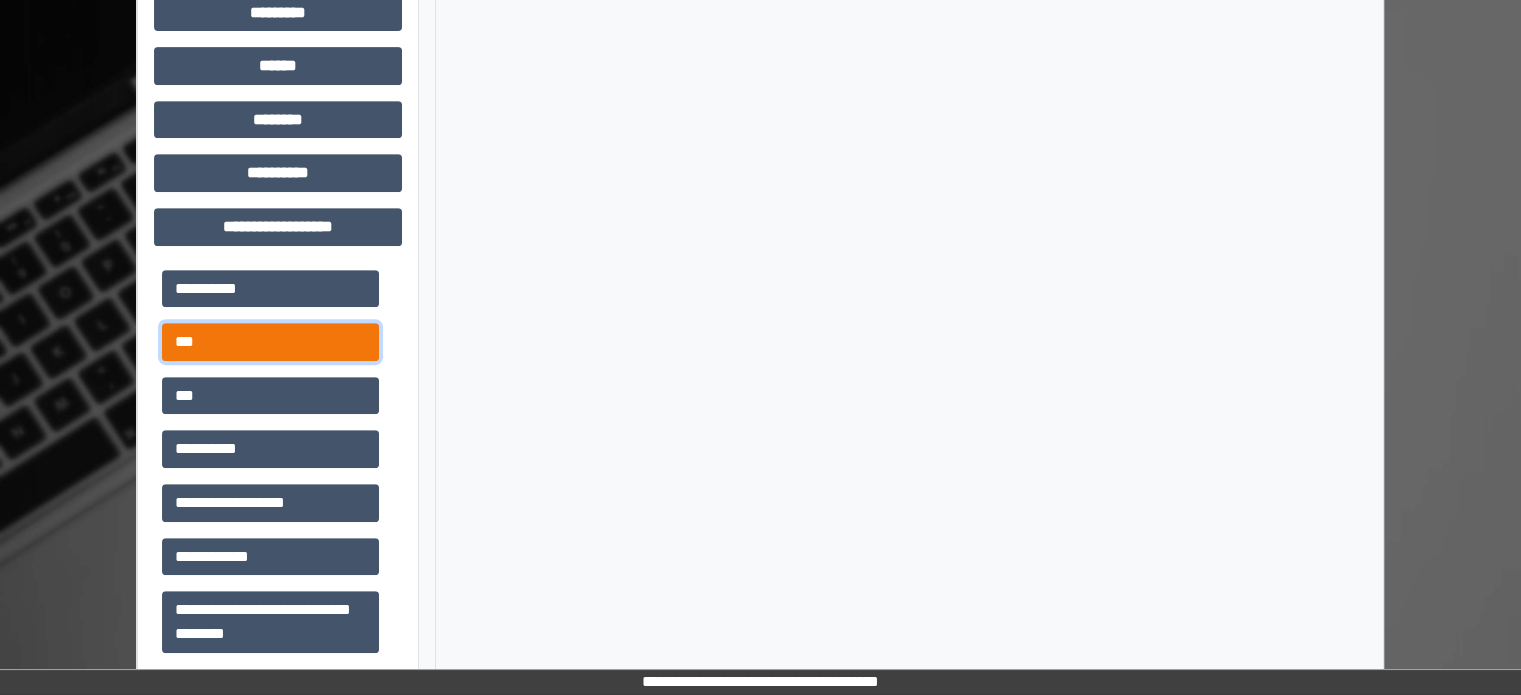 click on "***" at bounding box center [270, 342] 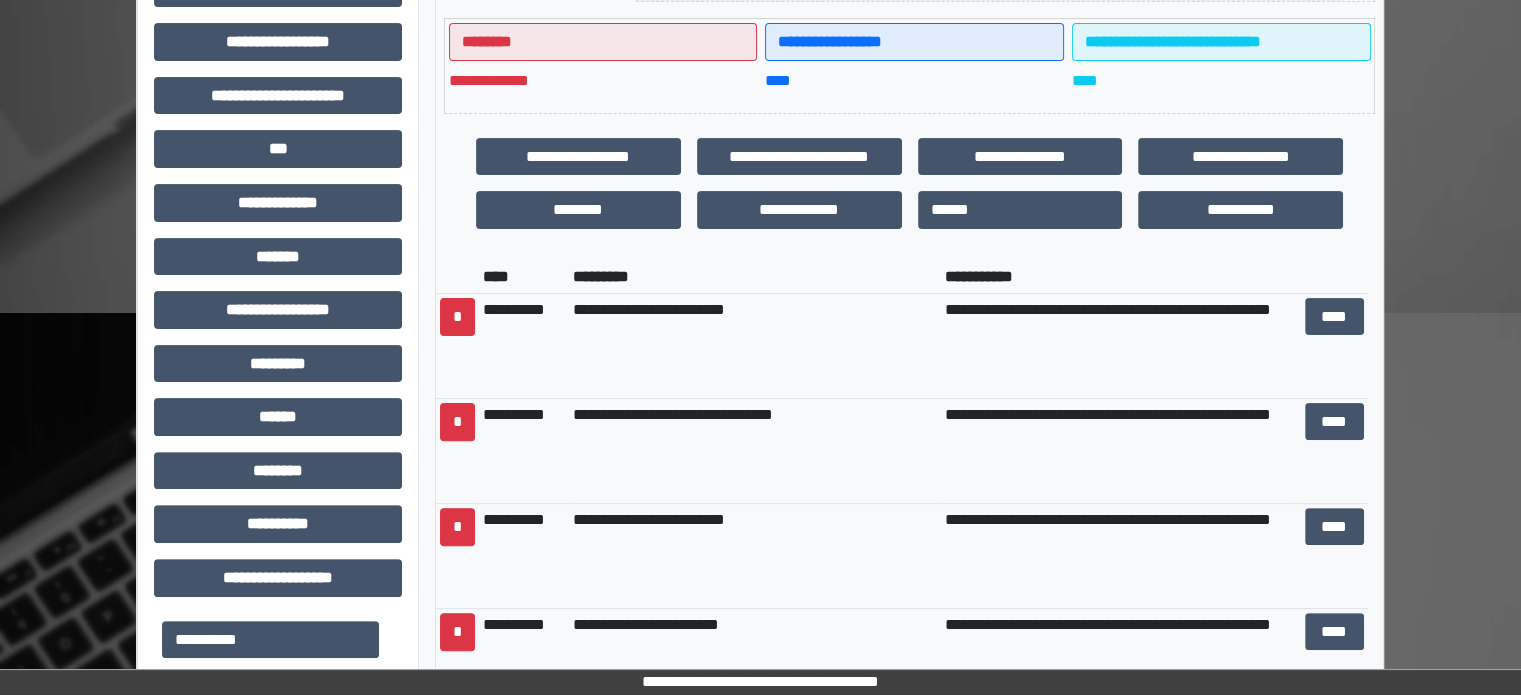 scroll, scrollTop: 571, scrollLeft: 0, axis: vertical 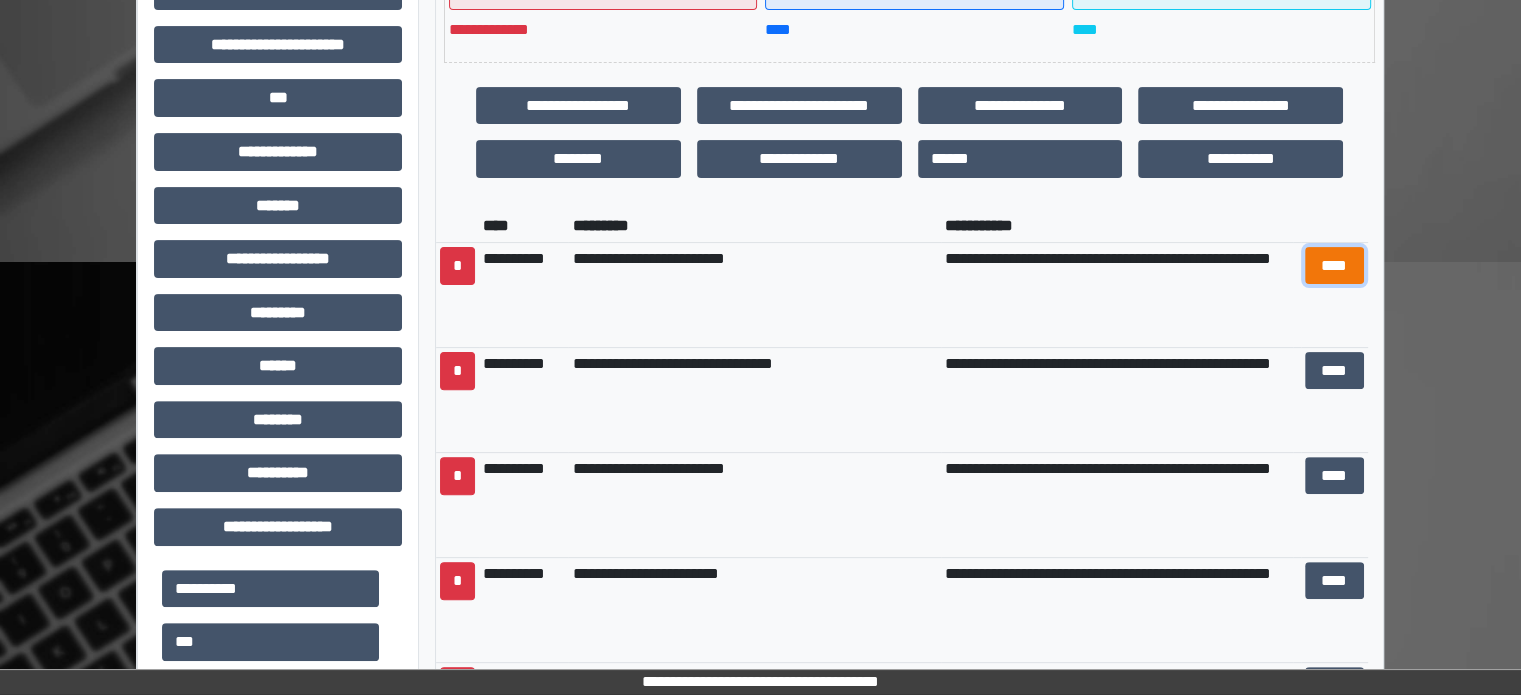 click on "****" at bounding box center (1334, 266) 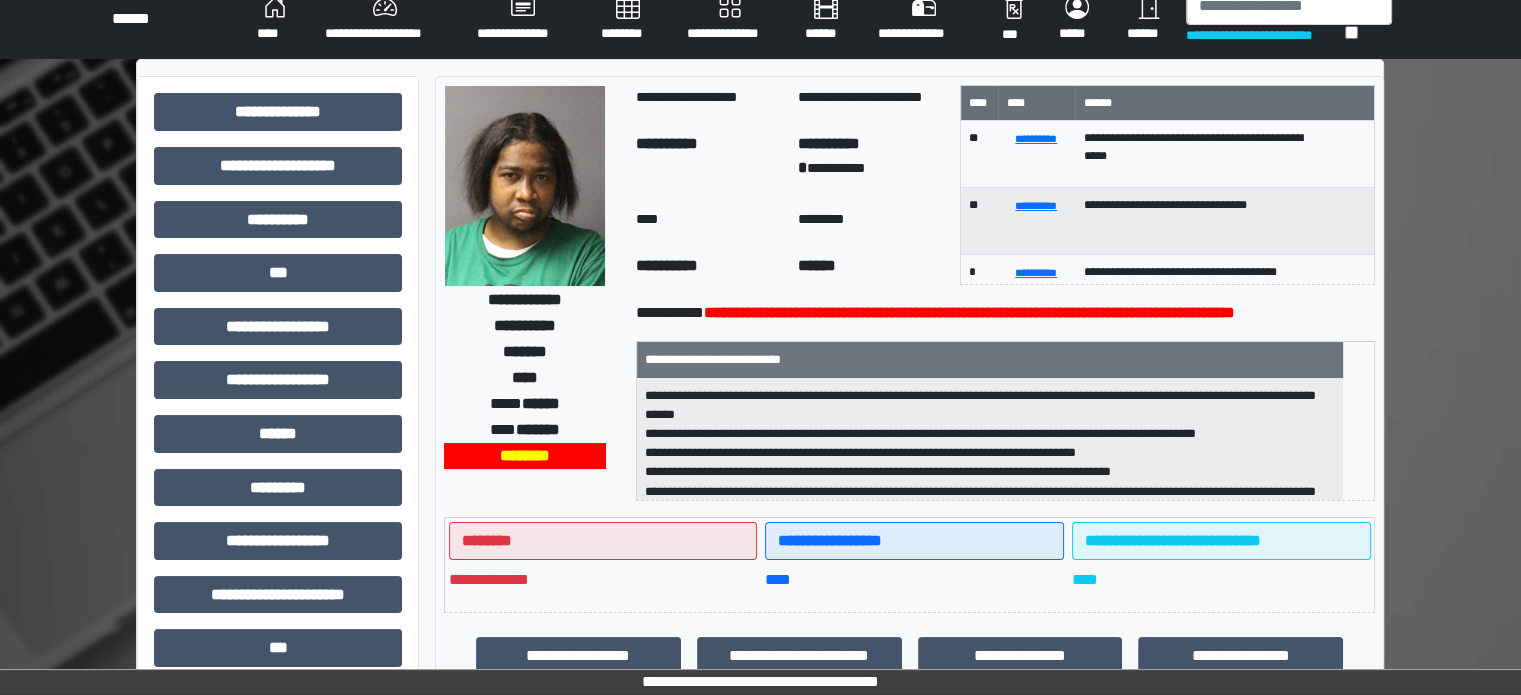scroll, scrollTop: 0, scrollLeft: 0, axis: both 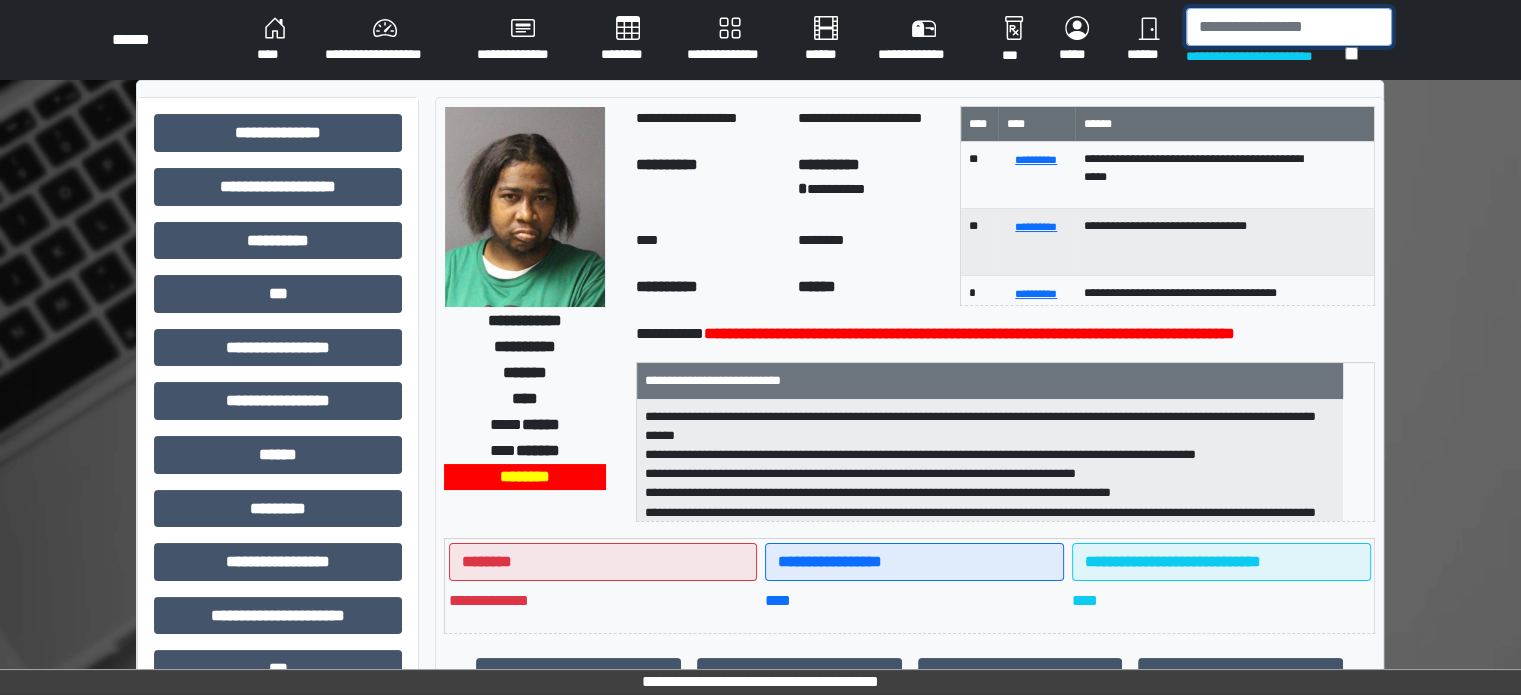 click at bounding box center (1289, 27) 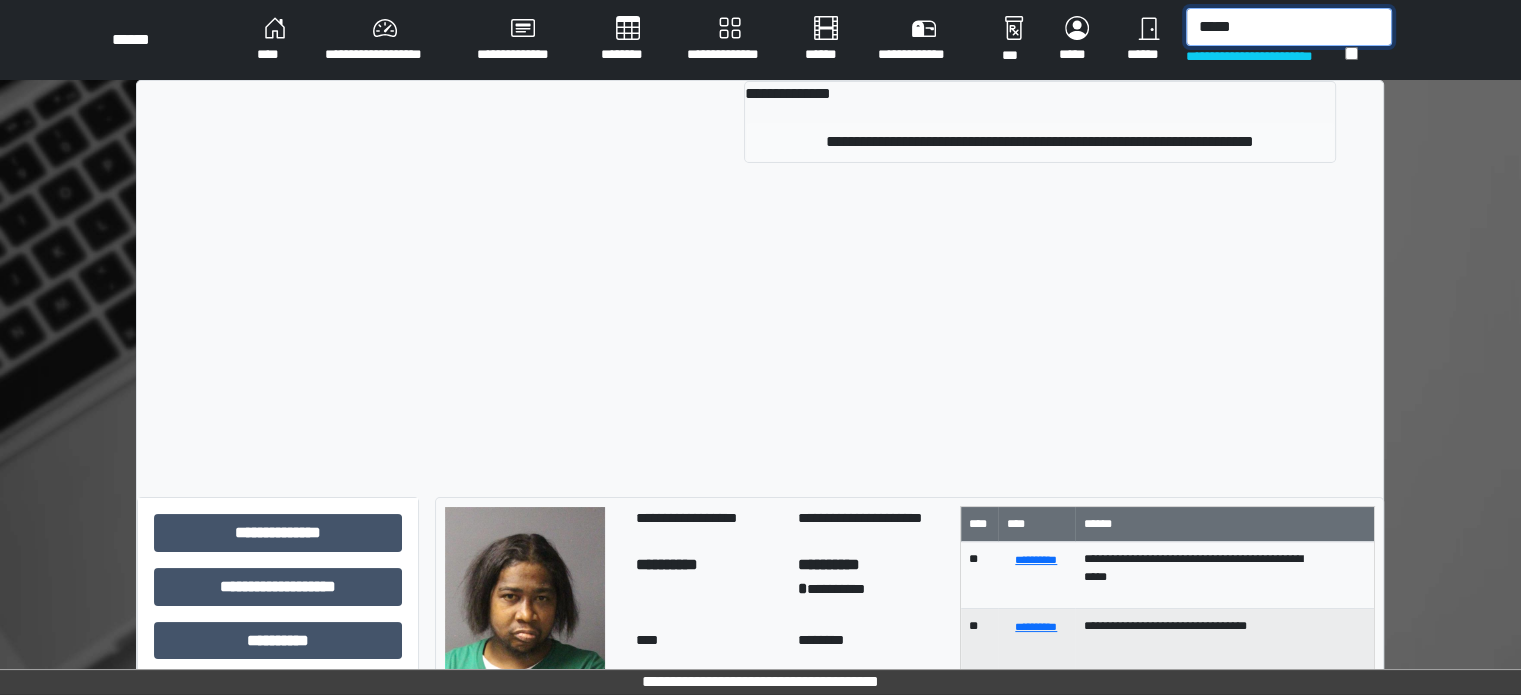 type on "*****" 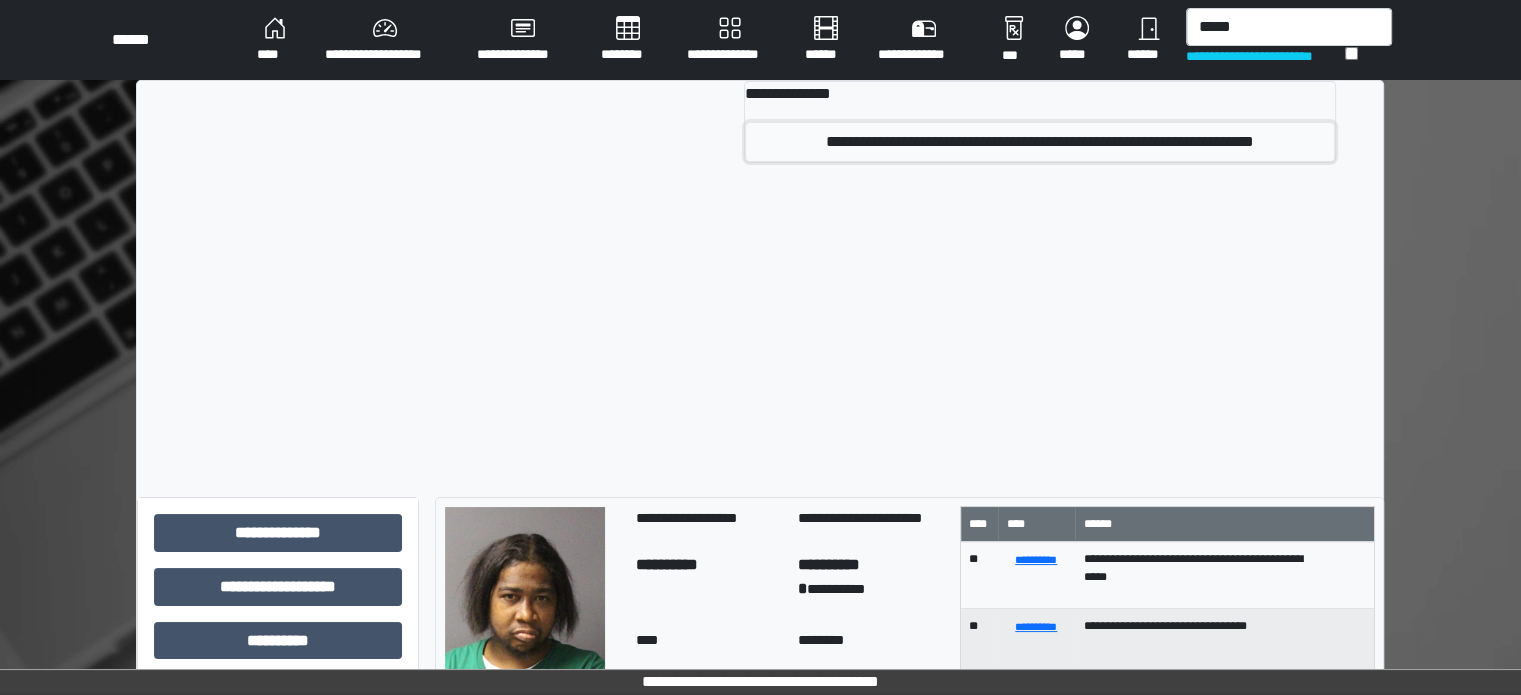 click on "**********" at bounding box center [1040, 142] 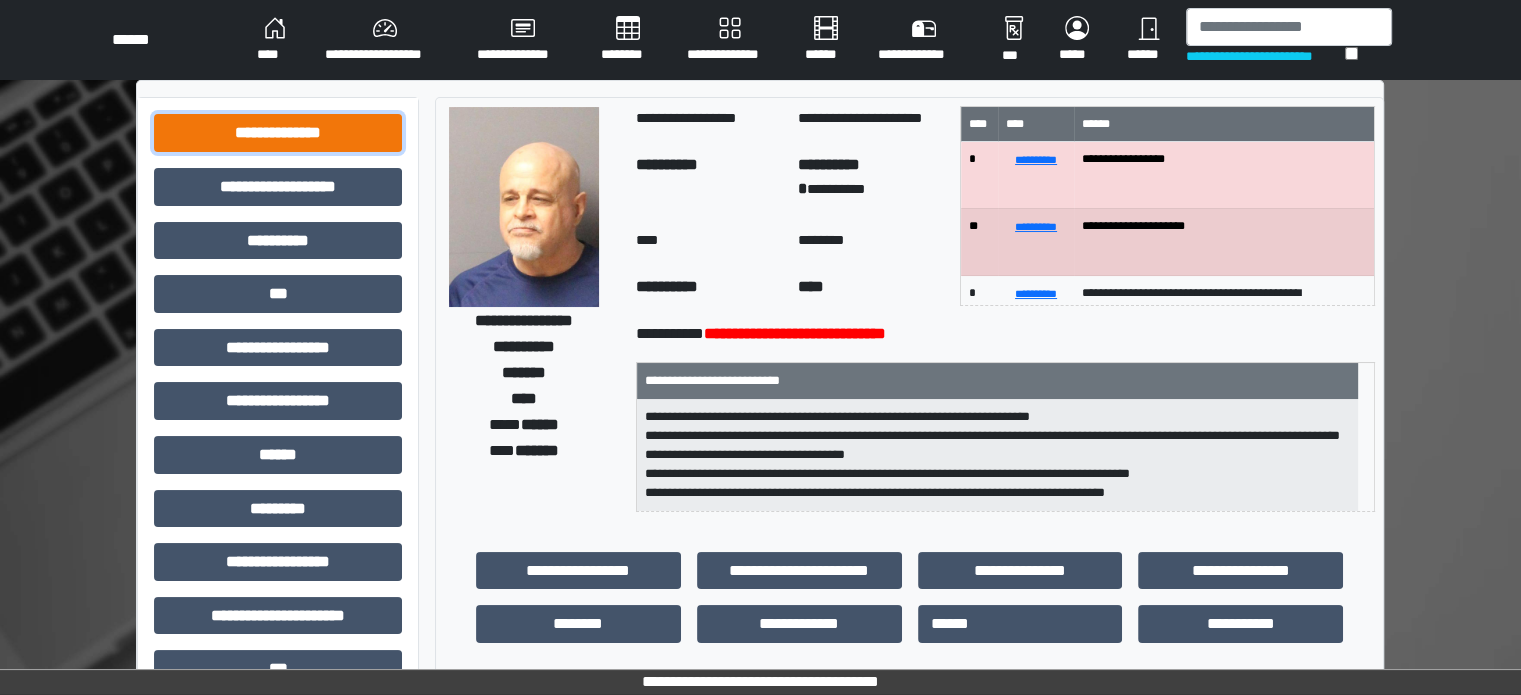 click on "**********" at bounding box center [278, 133] 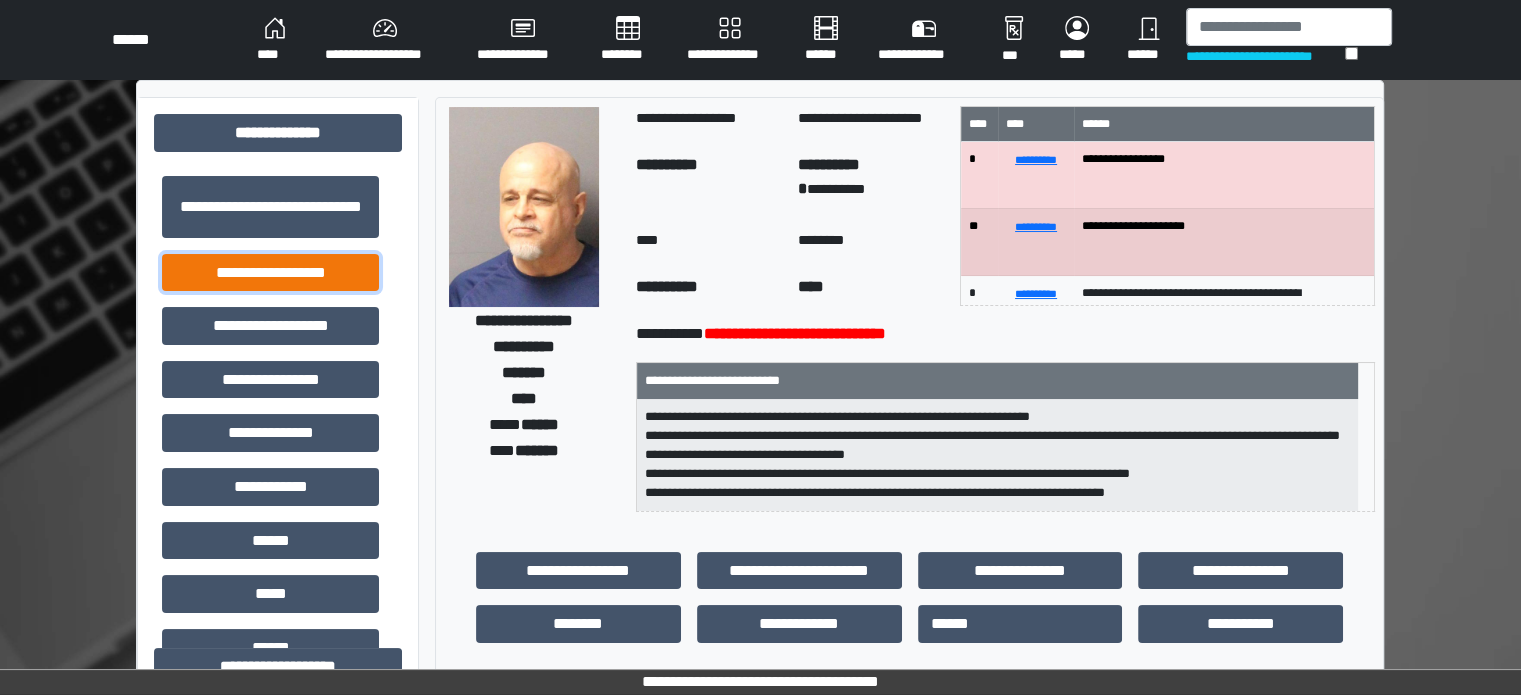 click on "**********" at bounding box center (270, 273) 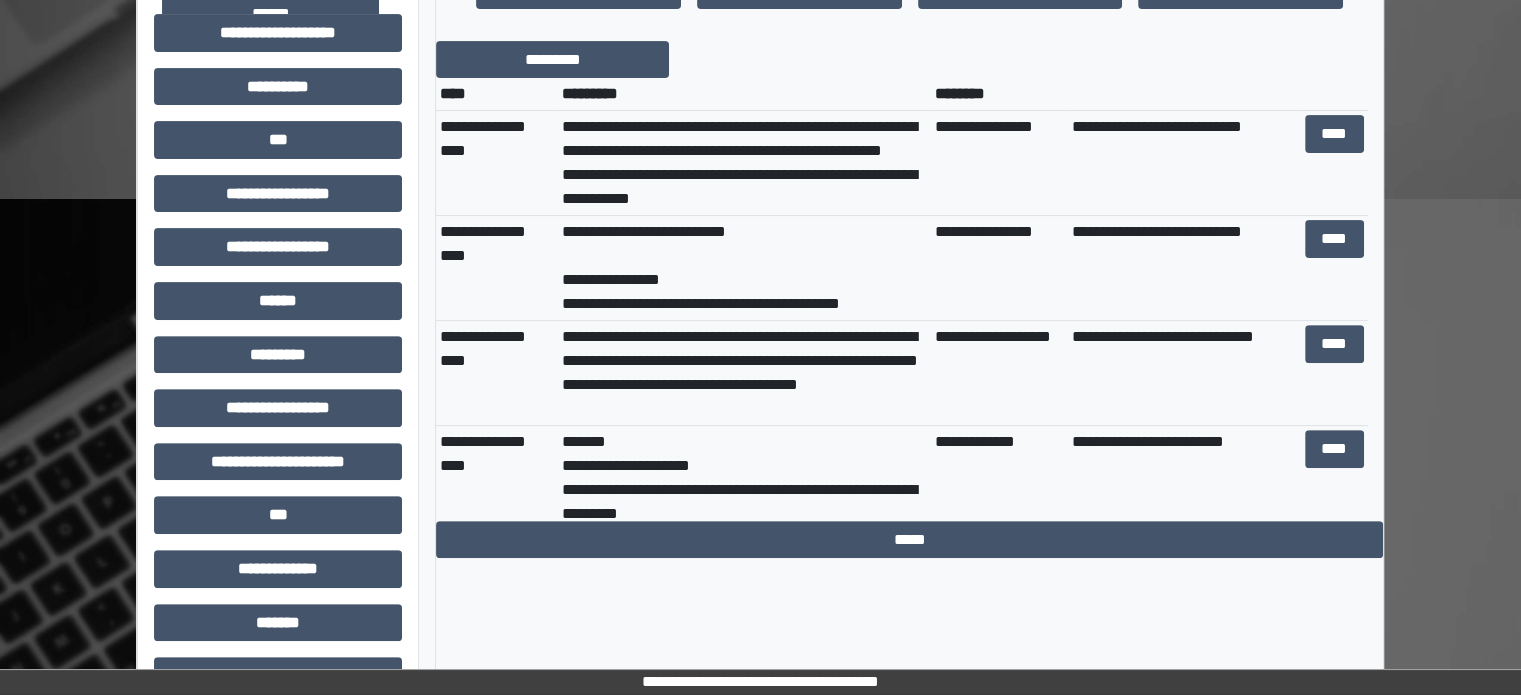 scroll, scrollTop: 600, scrollLeft: 0, axis: vertical 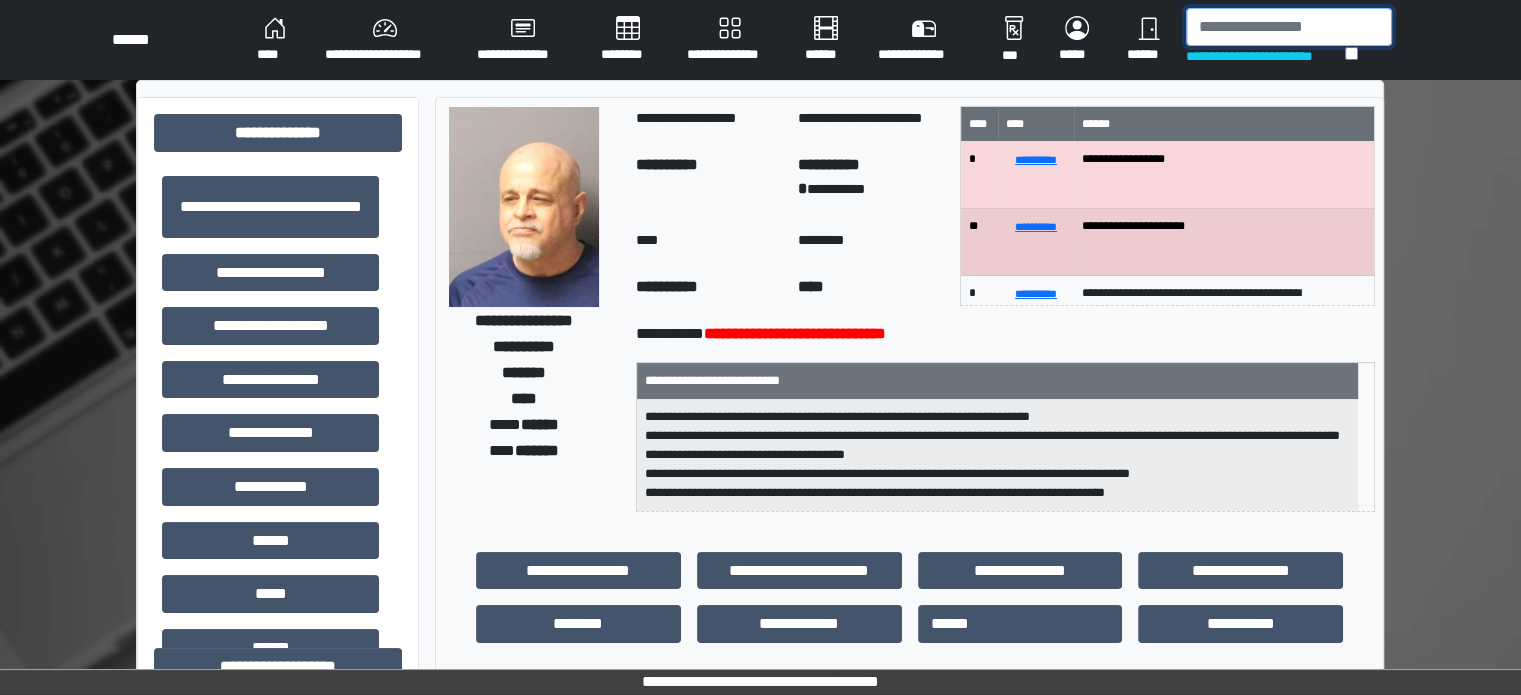 click at bounding box center (1289, 27) 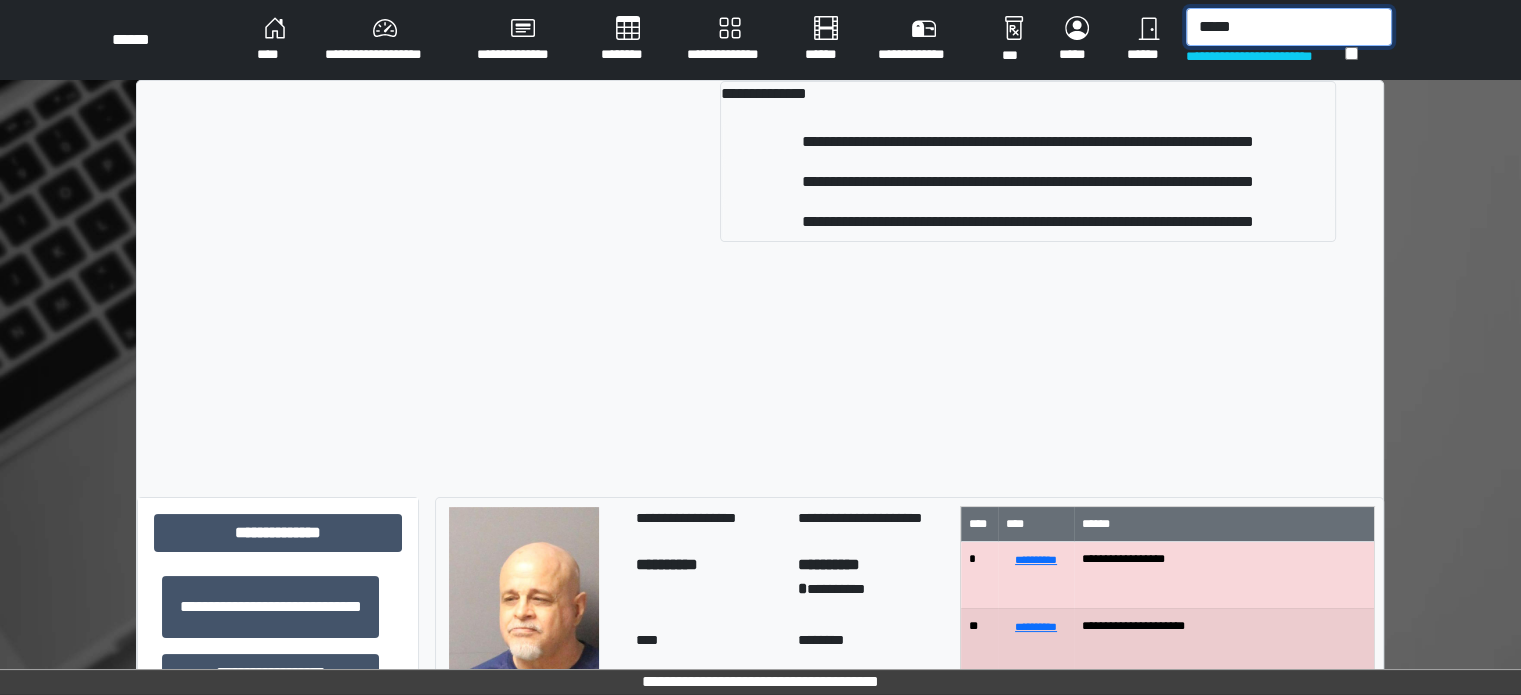 type on "*****" 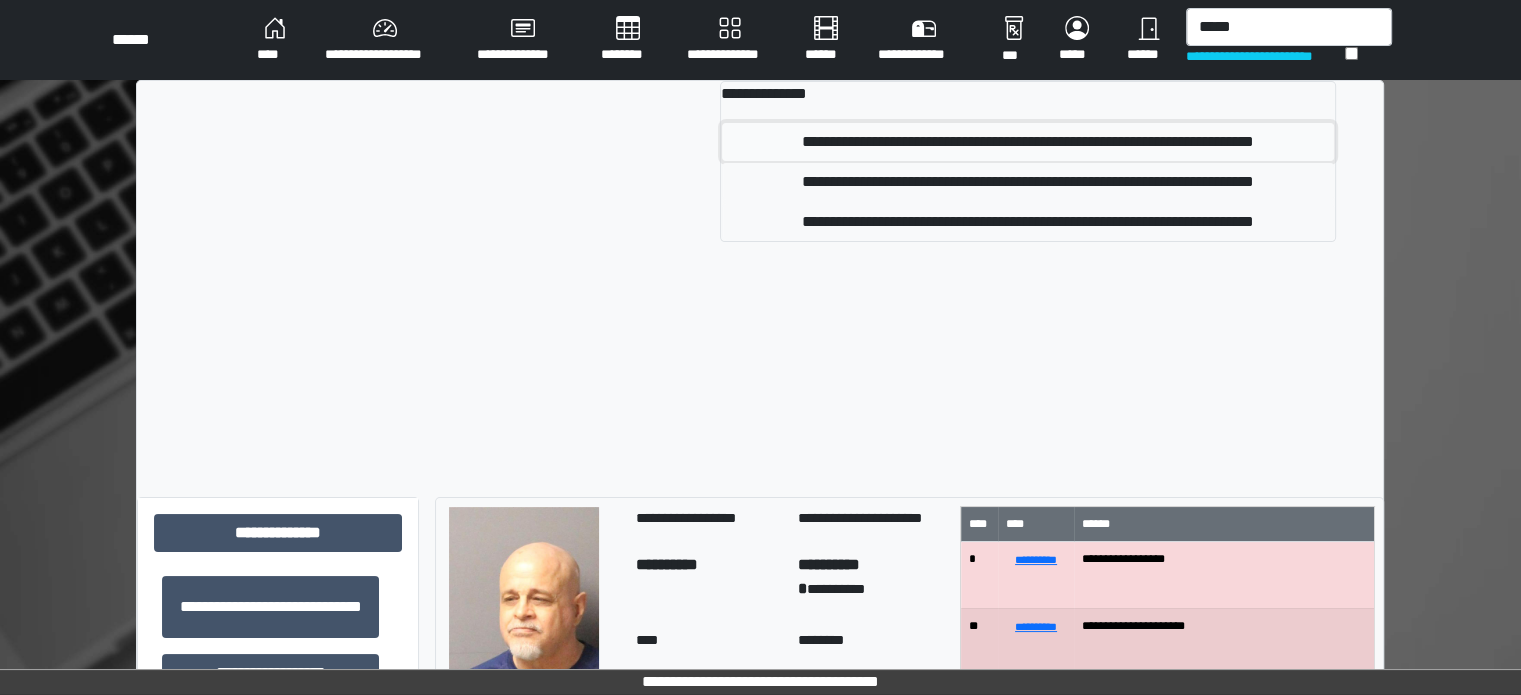 click on "**********" at bounding box center (1028, 142) 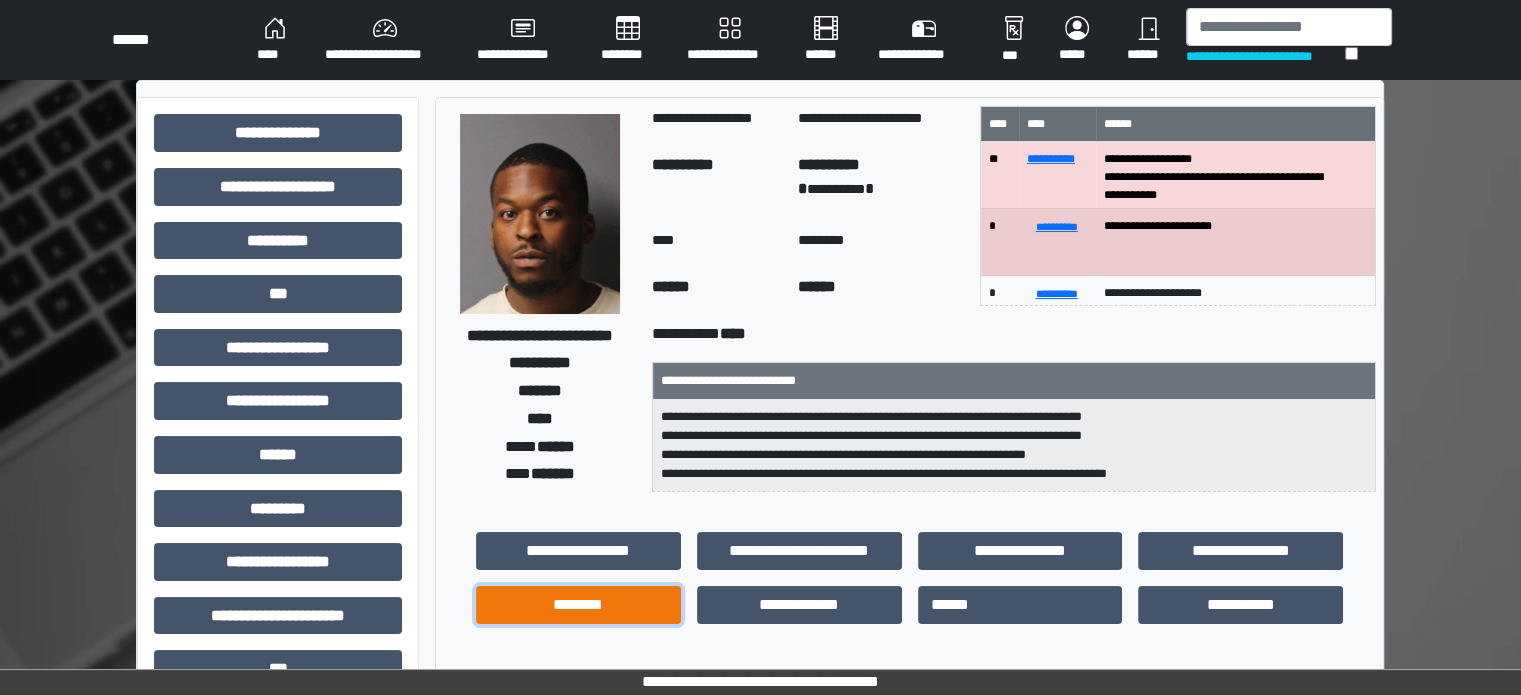 click on "********" at bounding box center (578, 605) 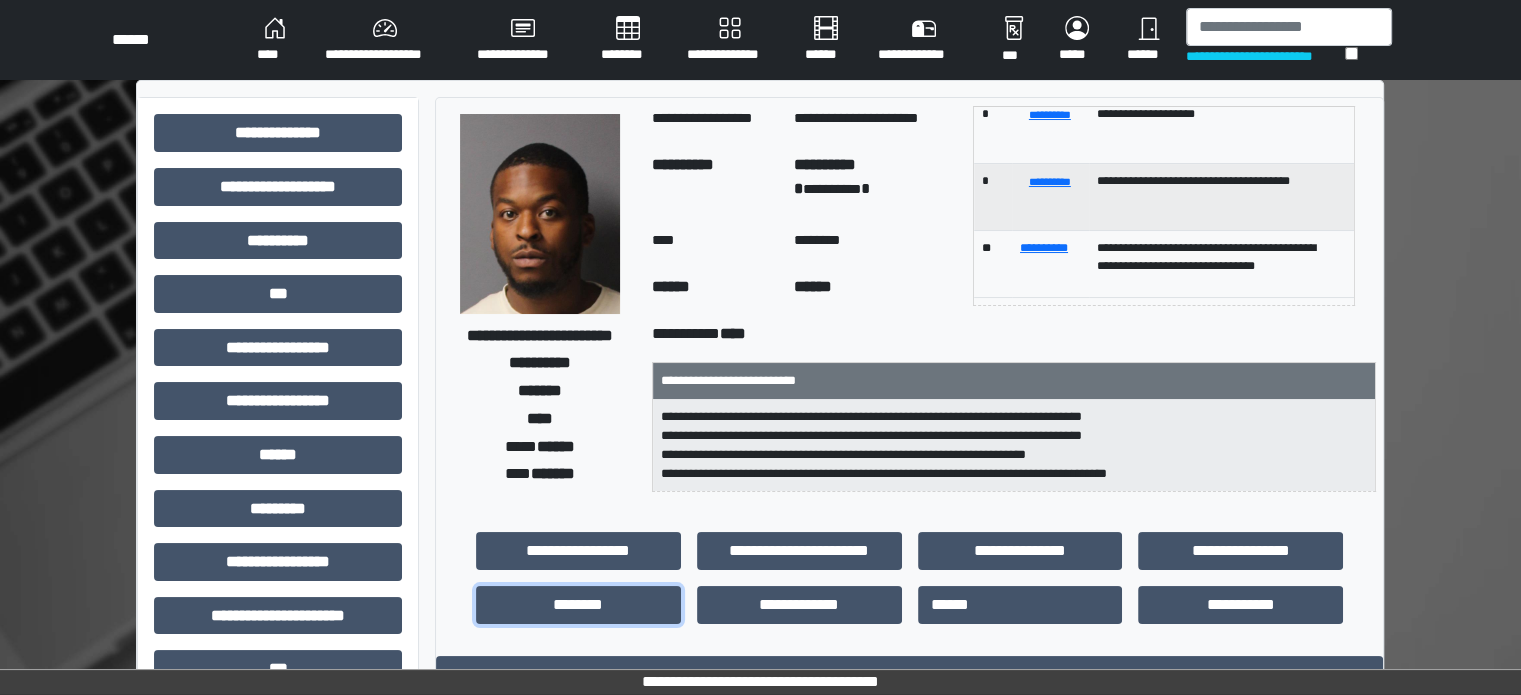scroll, scrollTop: 186, scrollLeft: 0, axis: vertical 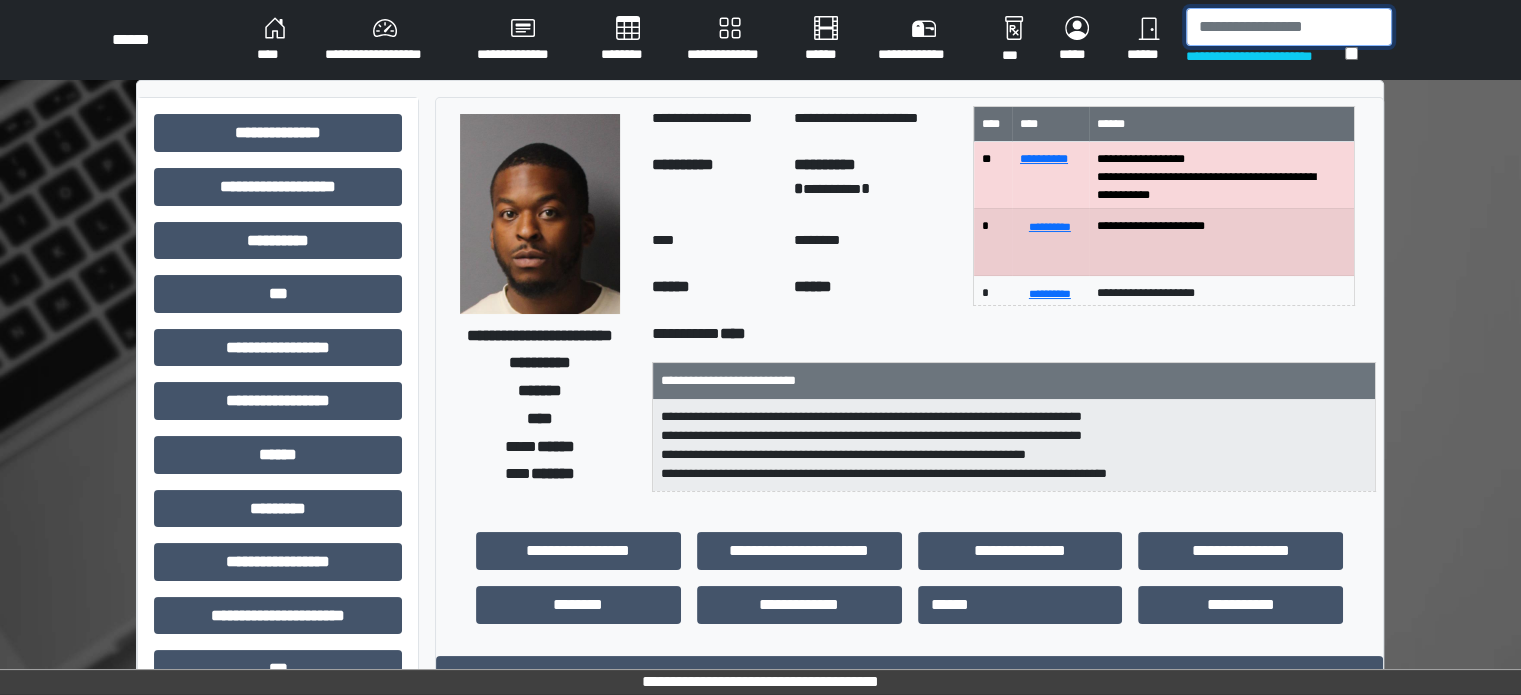 click at bounding box center [1289, 27] 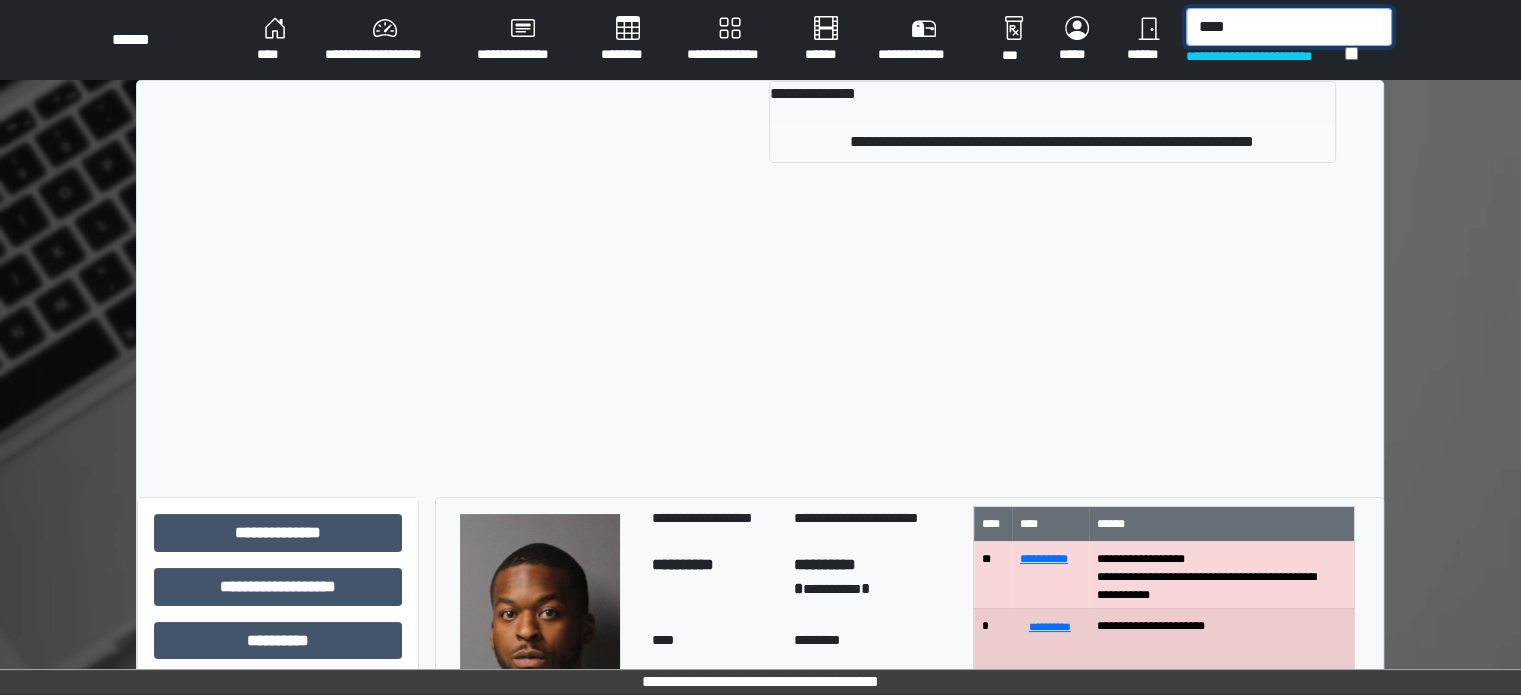 type on "****" 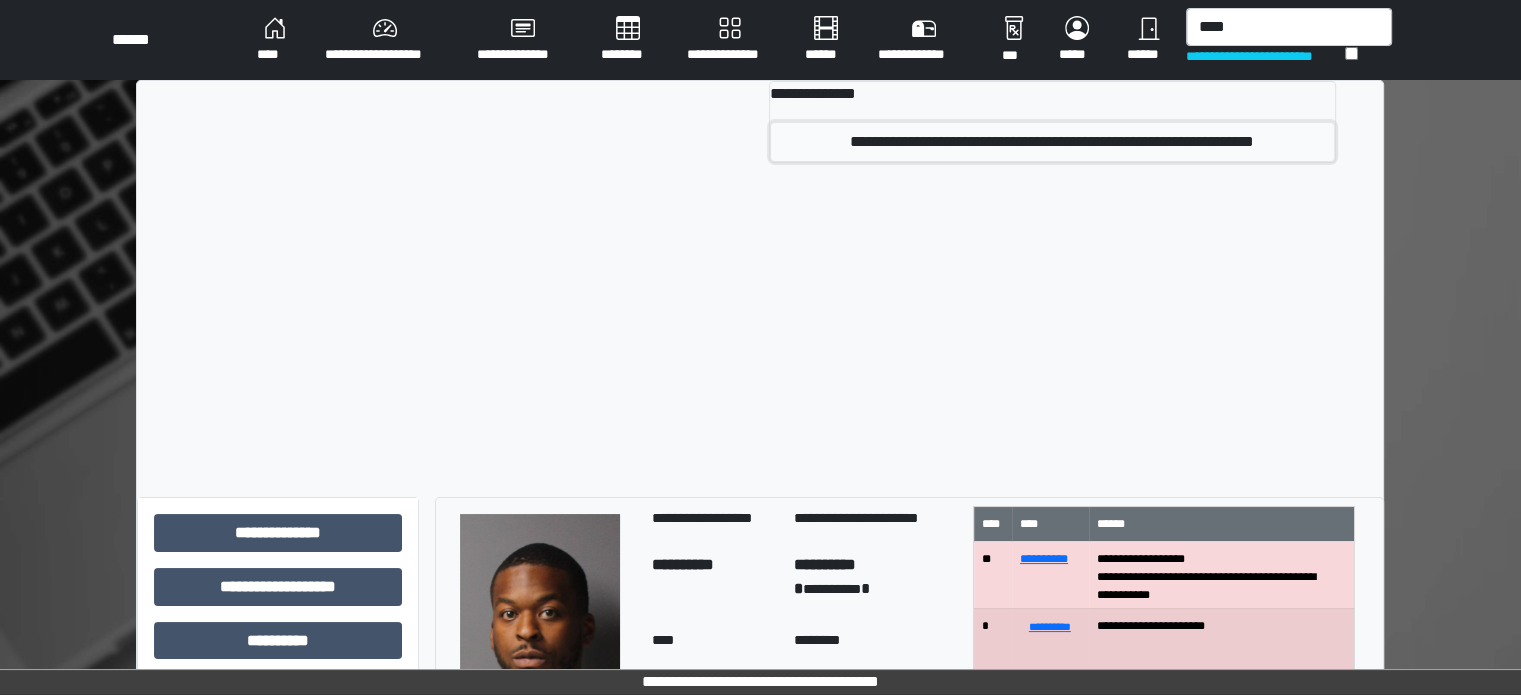 click on "**********" at bounding box center [1052, 142] 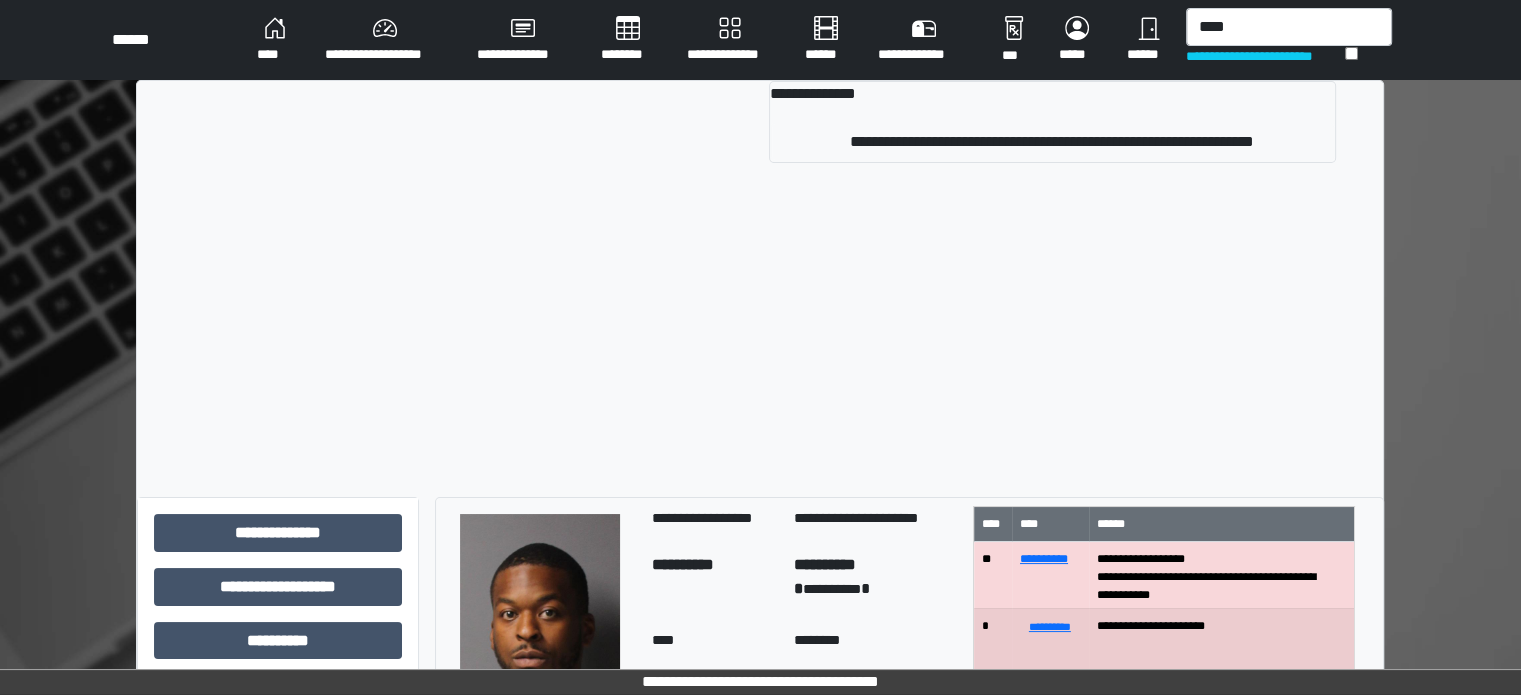 type 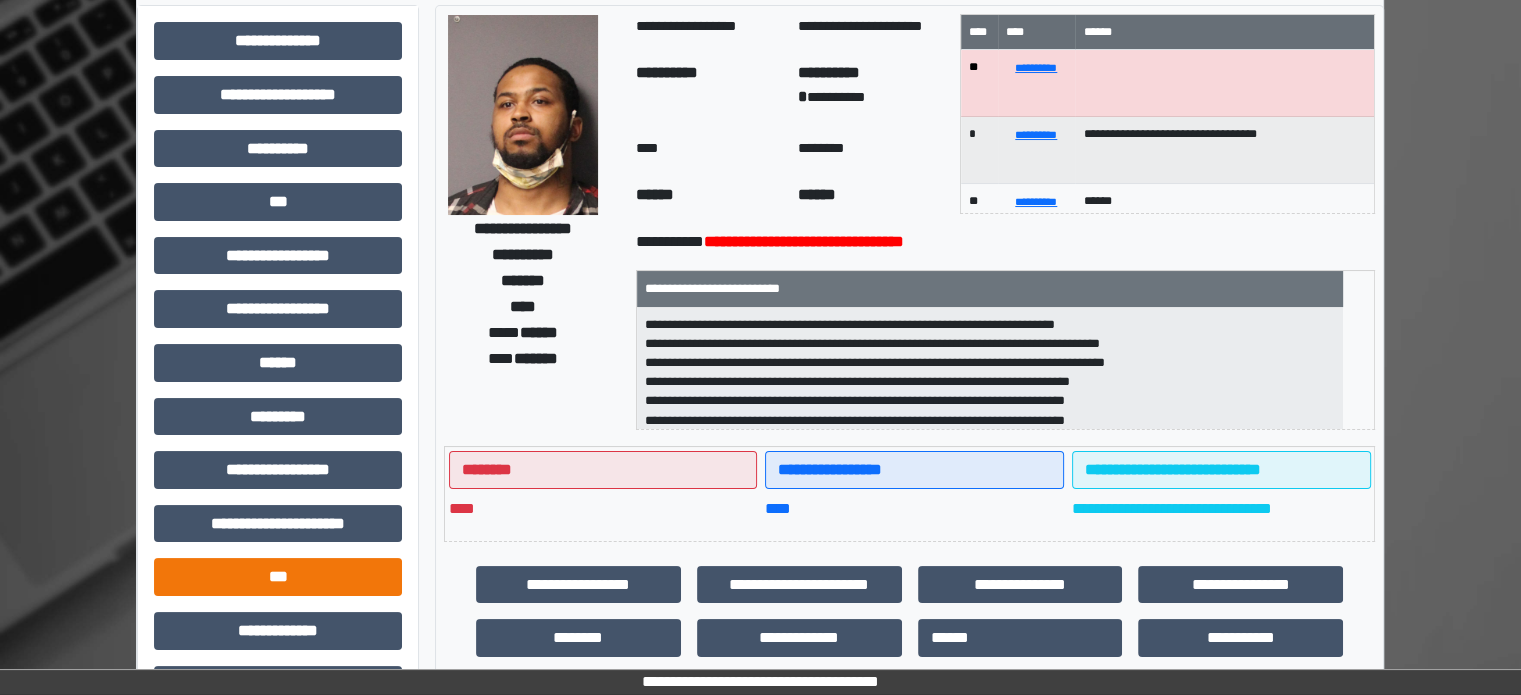 scroll, scrollTop: 200, scrollLeft: 0, axis: vertical 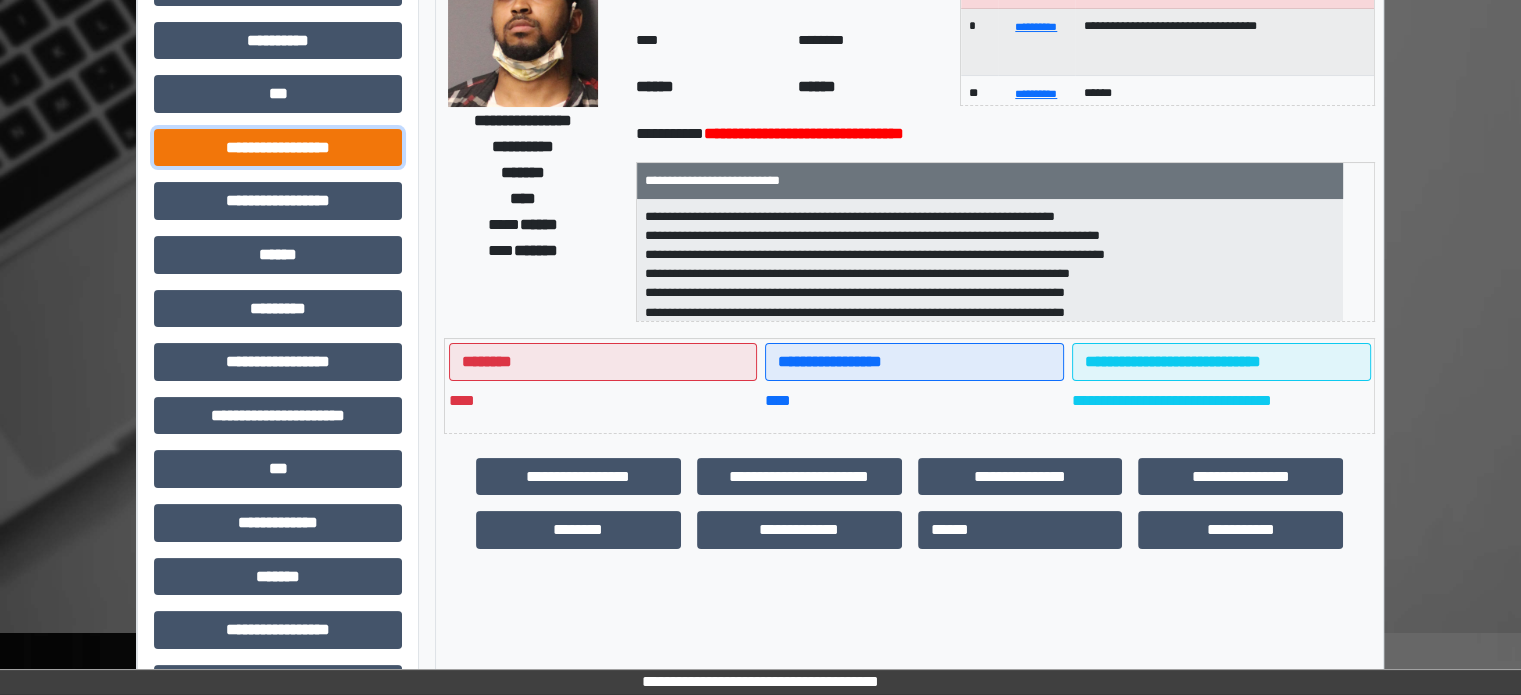 click on "**********" at bounding box center (278, 148) 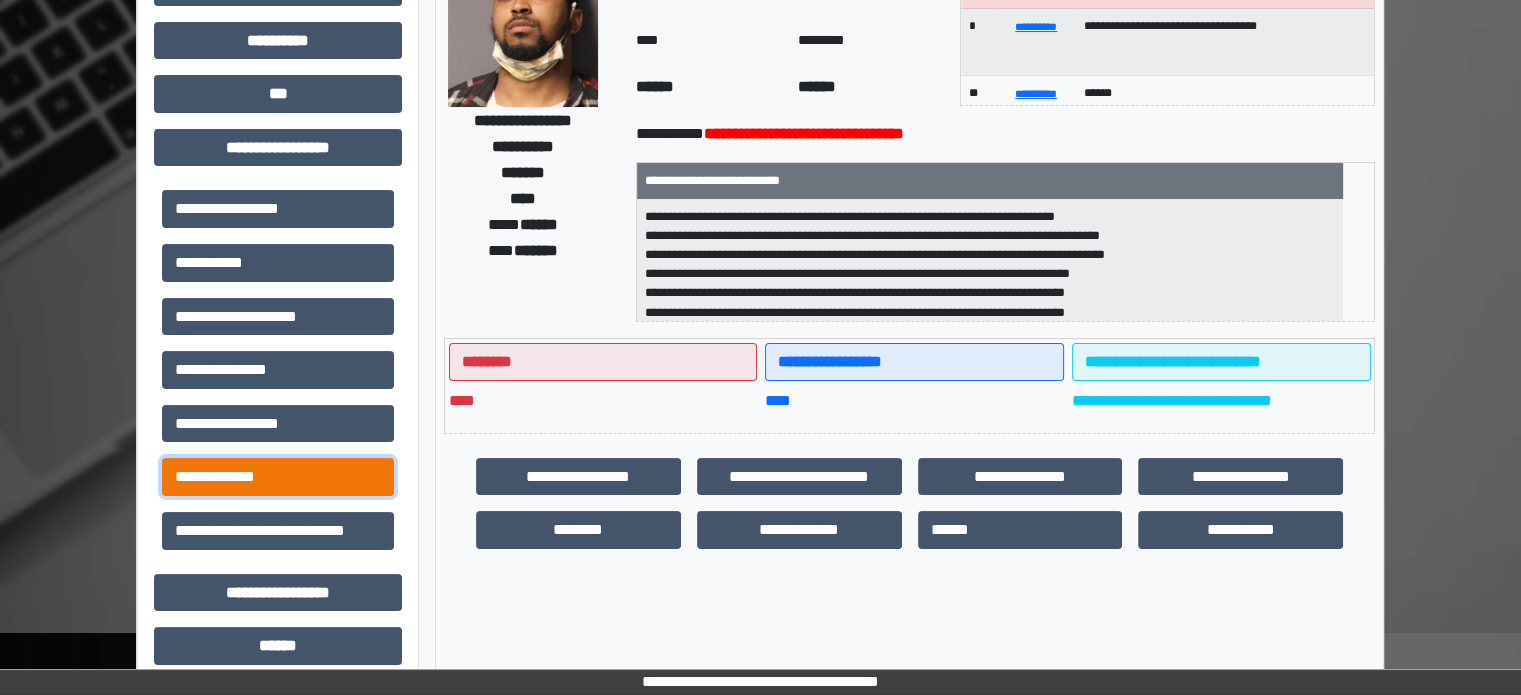 click on "**********" at bounding box center (278, 477) 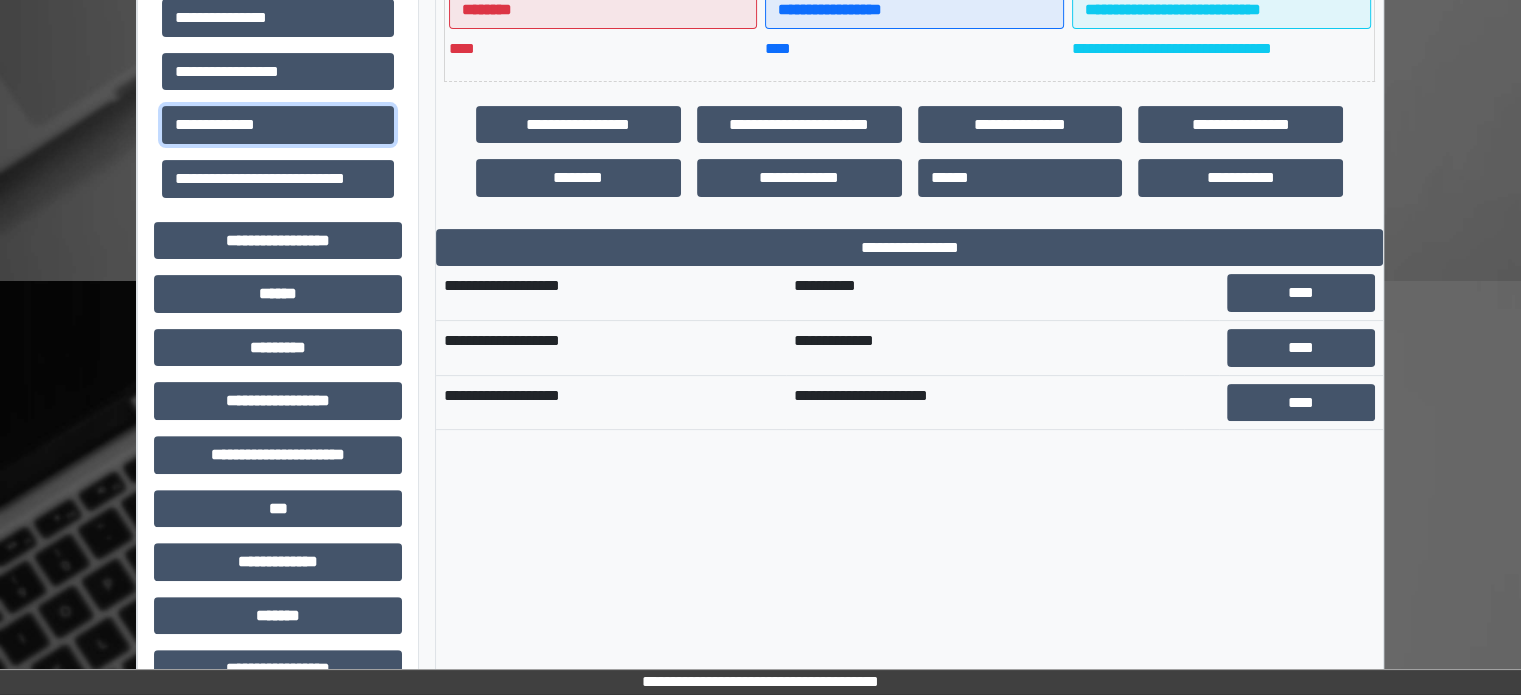 scroll, scrollTop: 600, scrollLeft: 0, axis: vertical 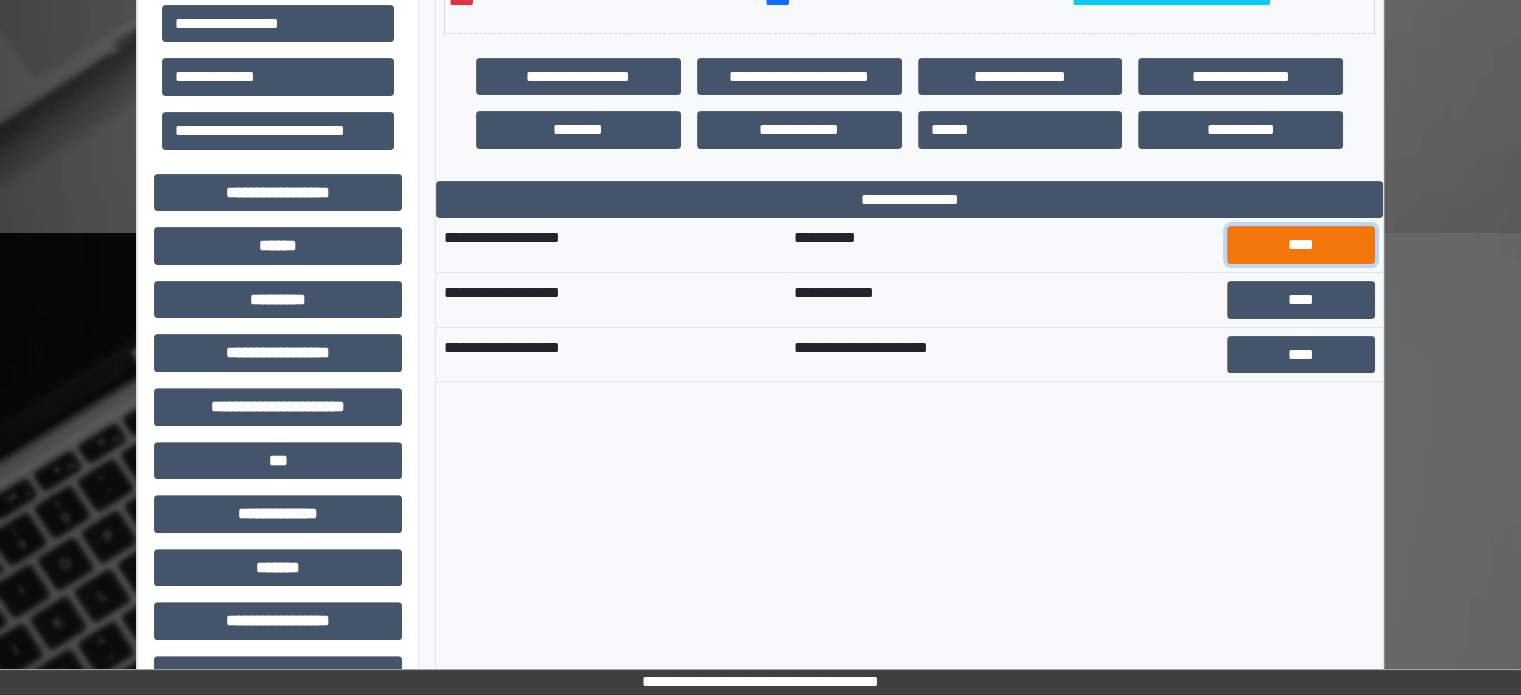 click on "****" at bounding box center [1301, 245] 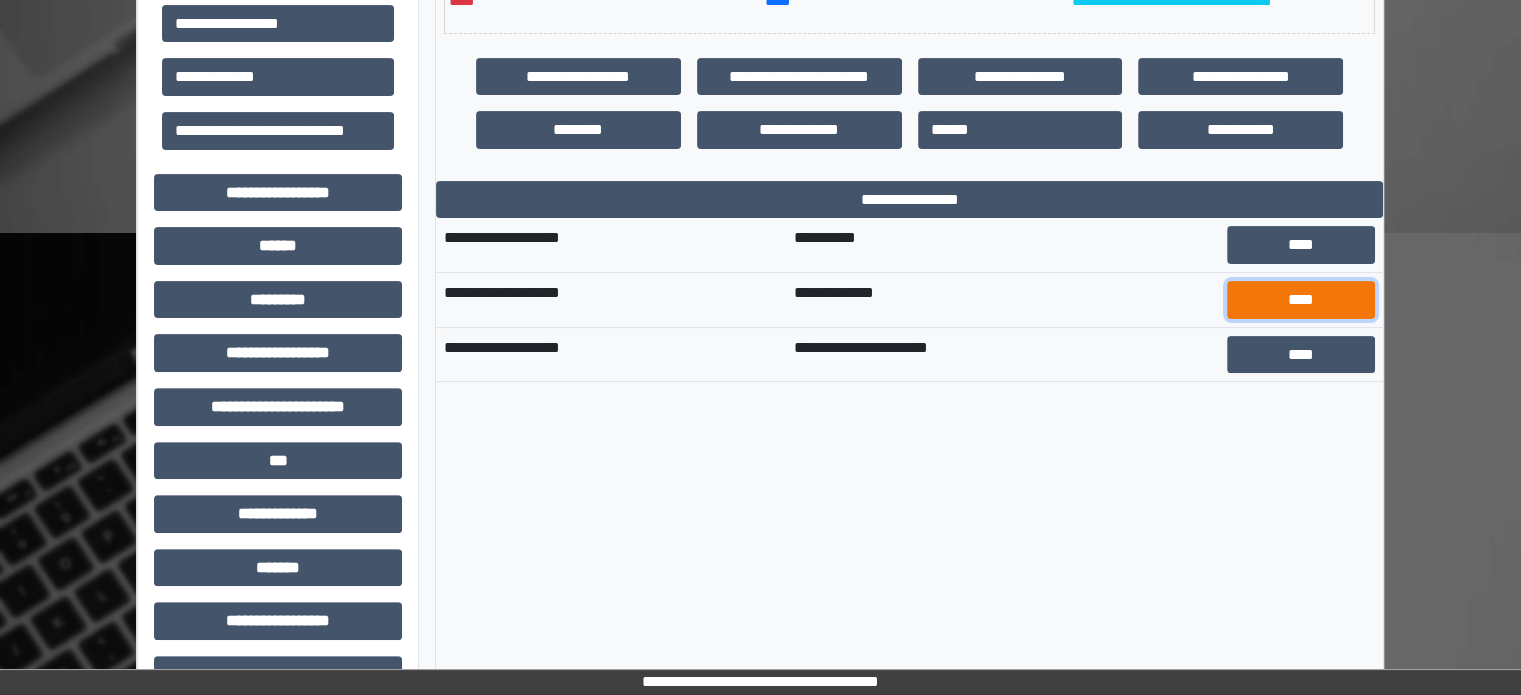 click on "****" at bounding box center [1301, 300] 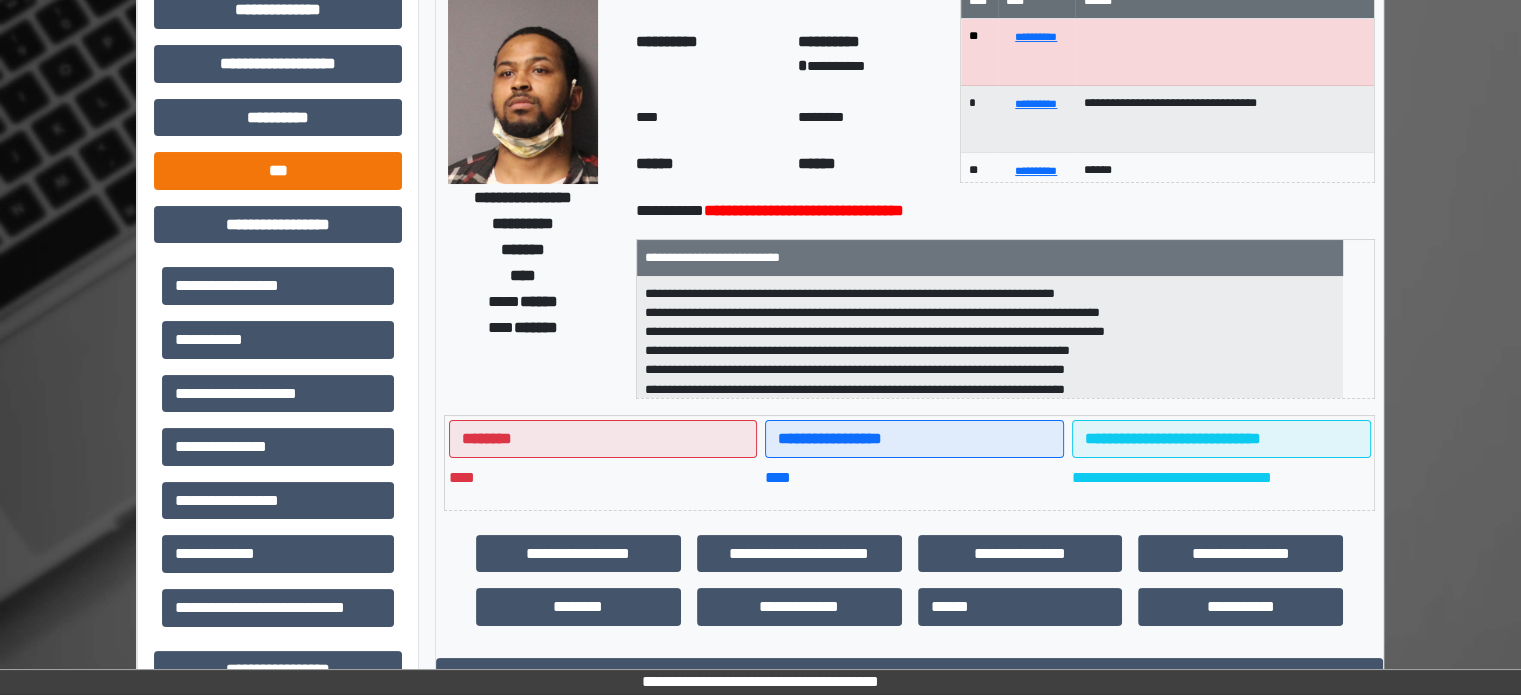 scroll, scrollTop: 0, scrollLeft: 0, axis: both 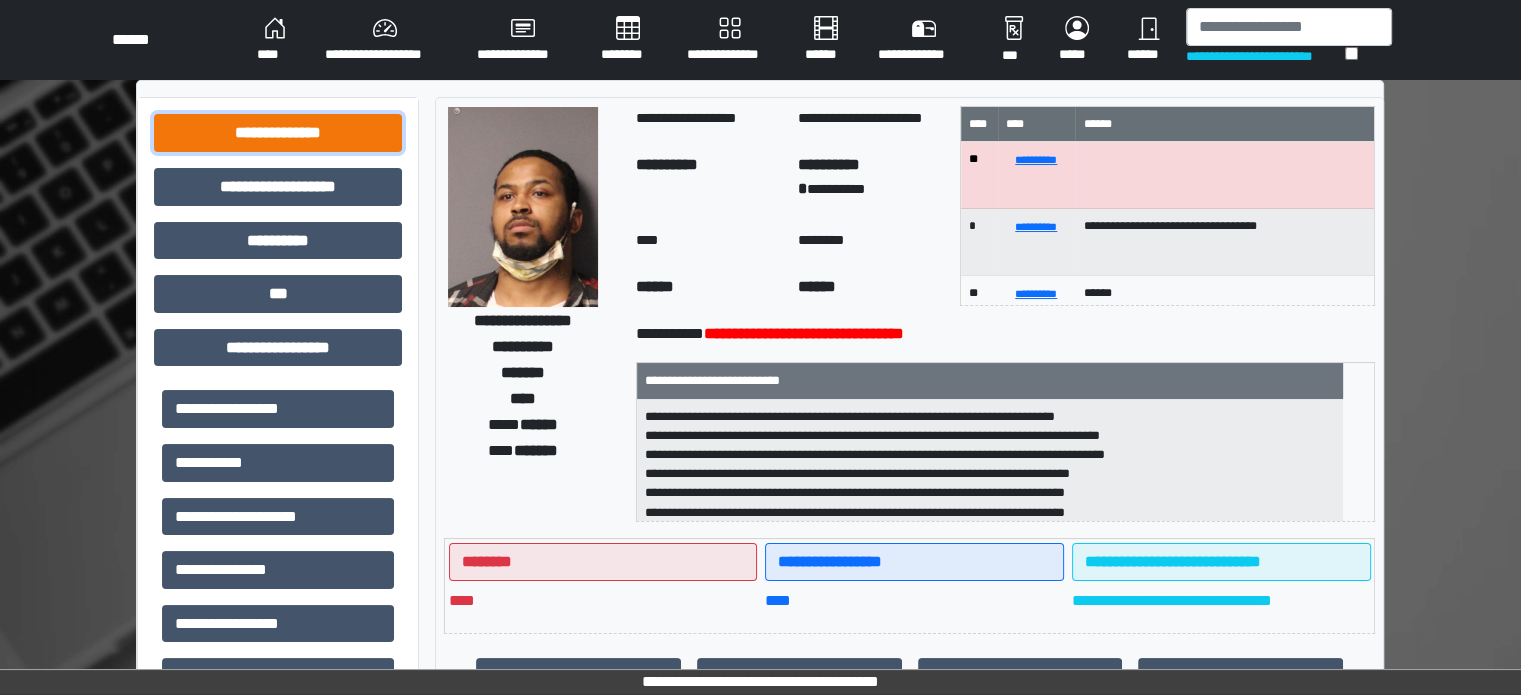 click on "**********" at bounding box center [278, 133] 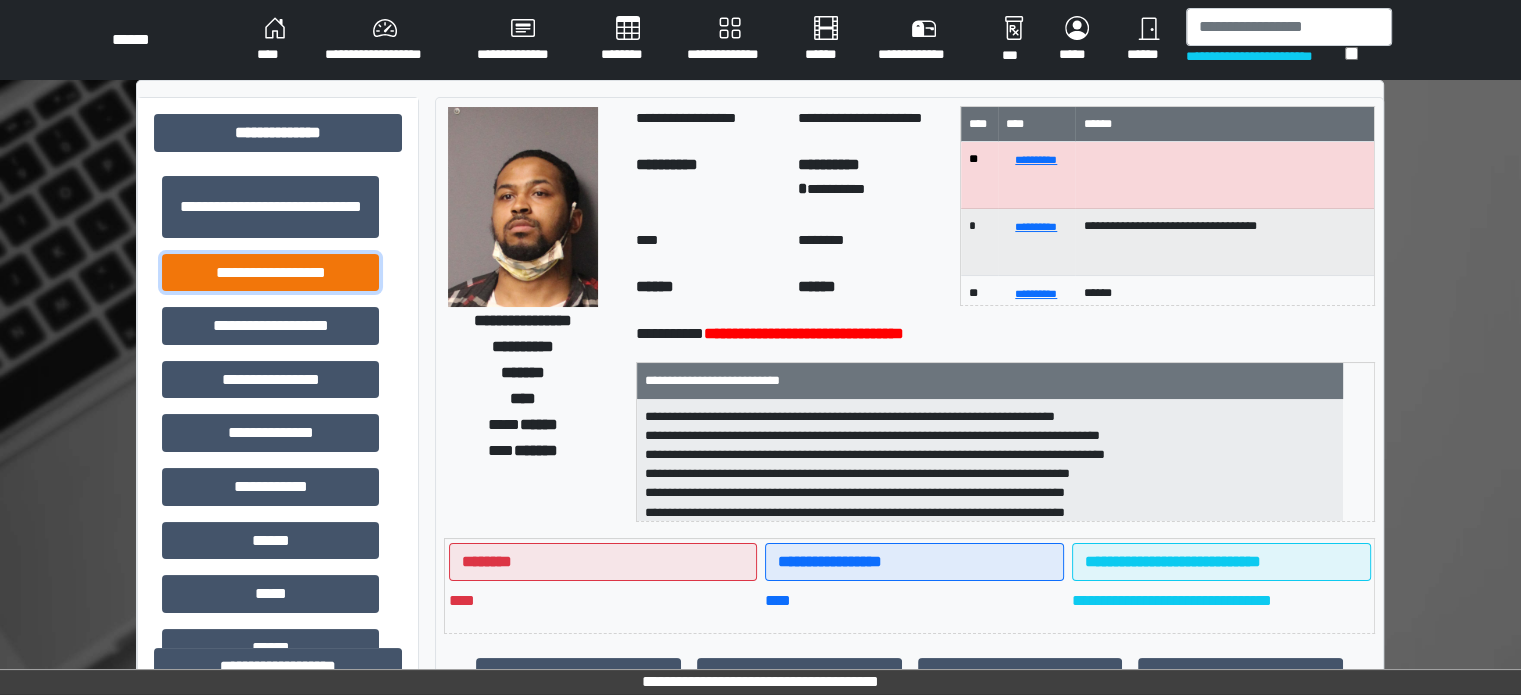click on "**********" at bounding box center (270, 273) 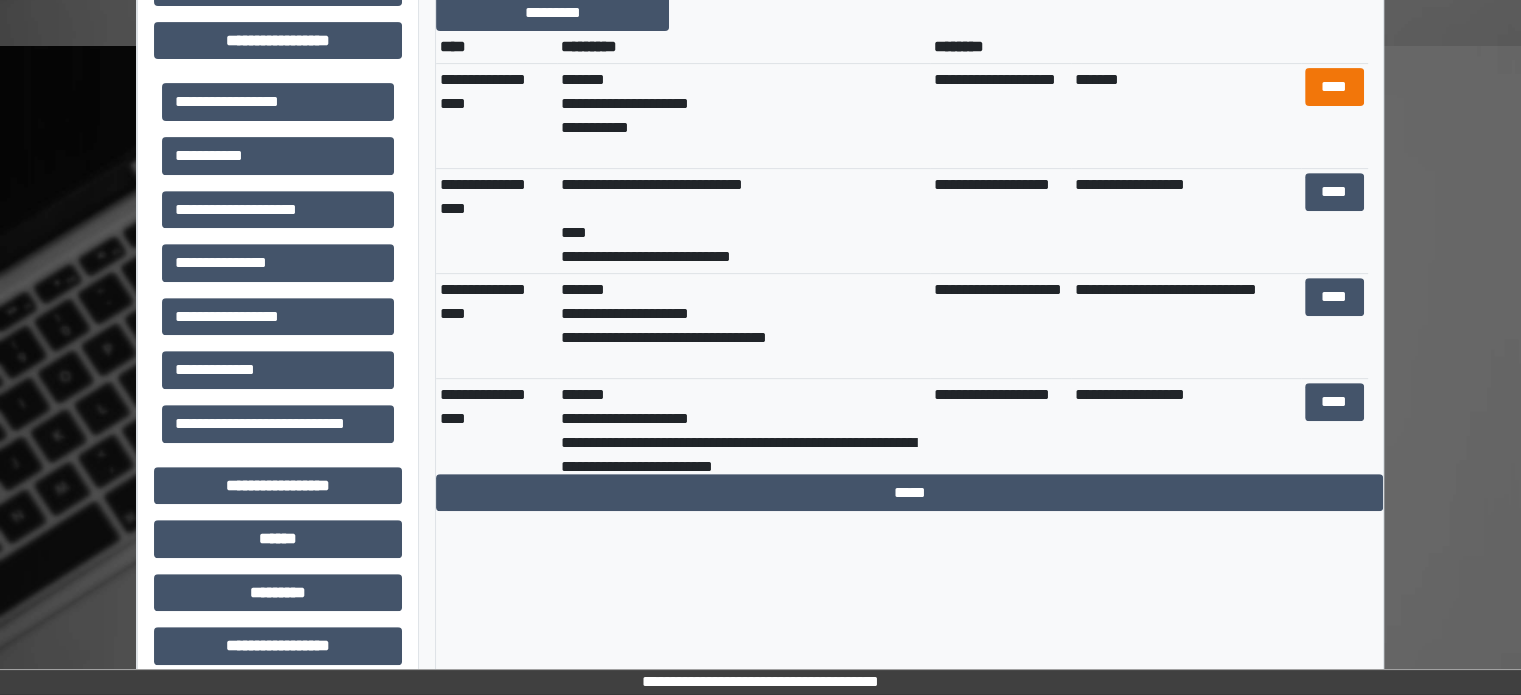scroll, scrollTop: 700, scrollLeft: 0, axis: vertical 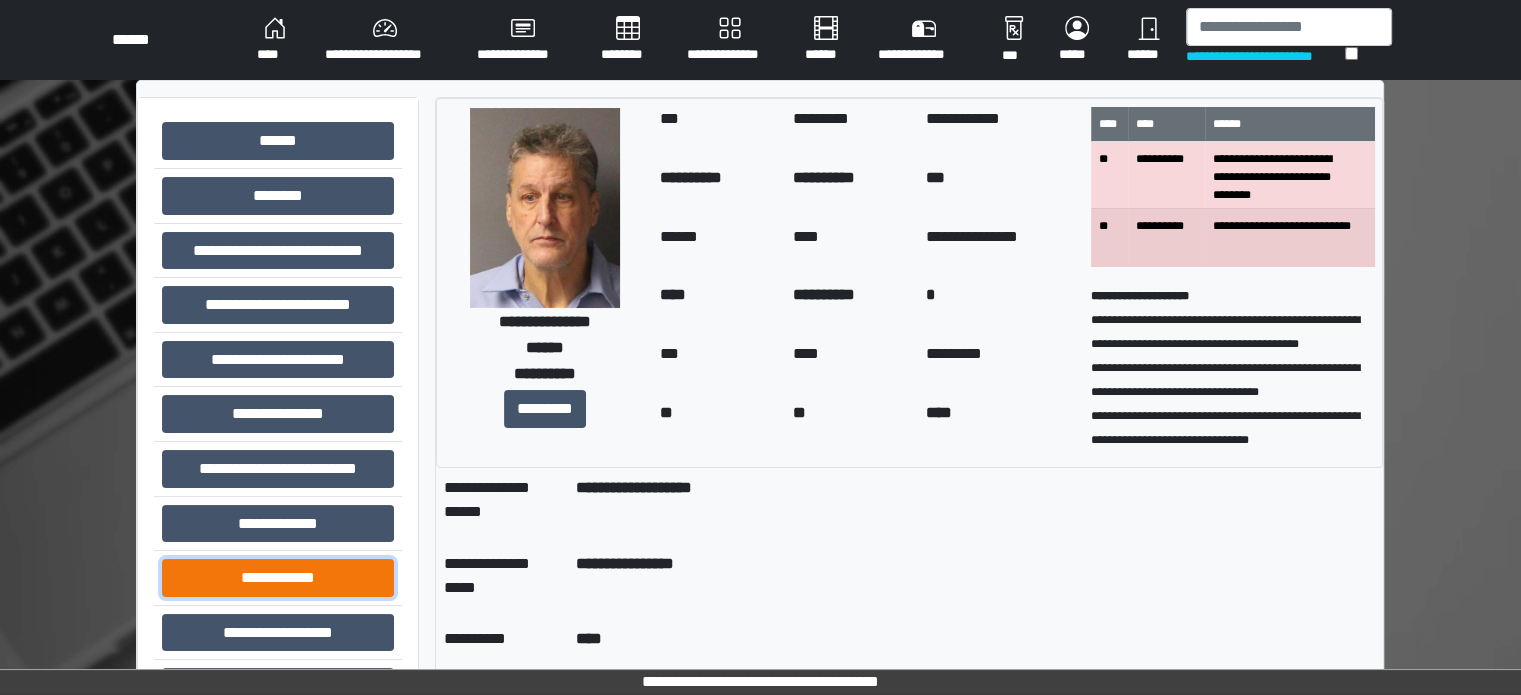 click on "**********" at bounding box center [278, 578] 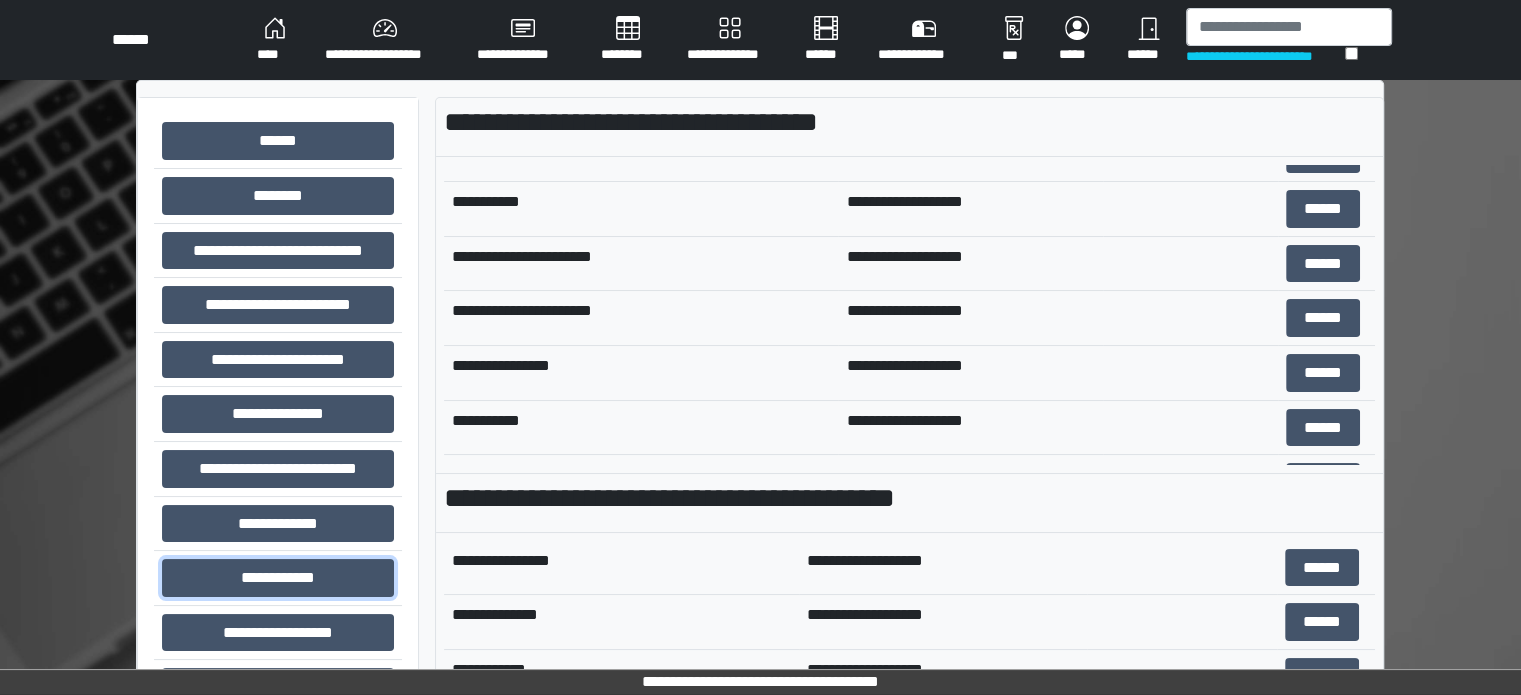 scroll, scrollTop: 800, scrollLeft: 0, axis: vertical 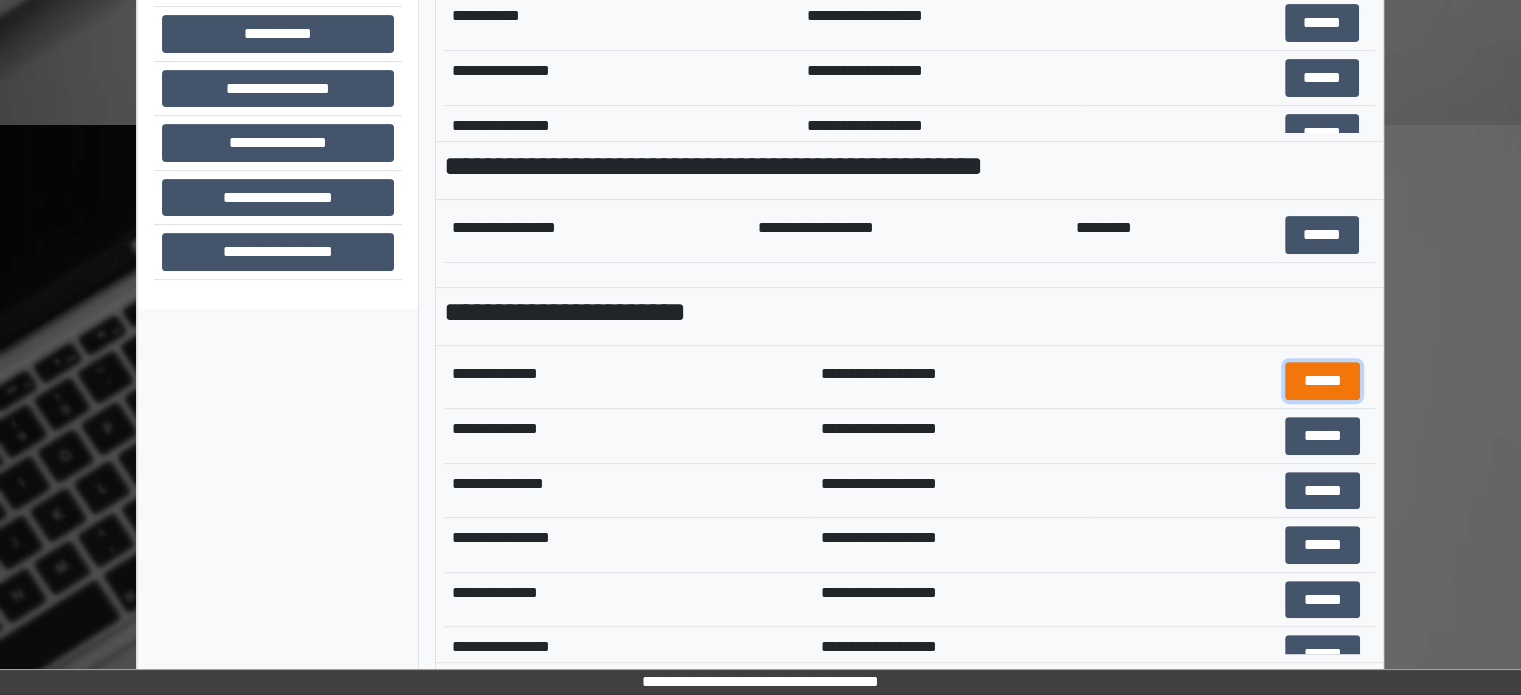 click on "******" at bounding box center (1322, 381) 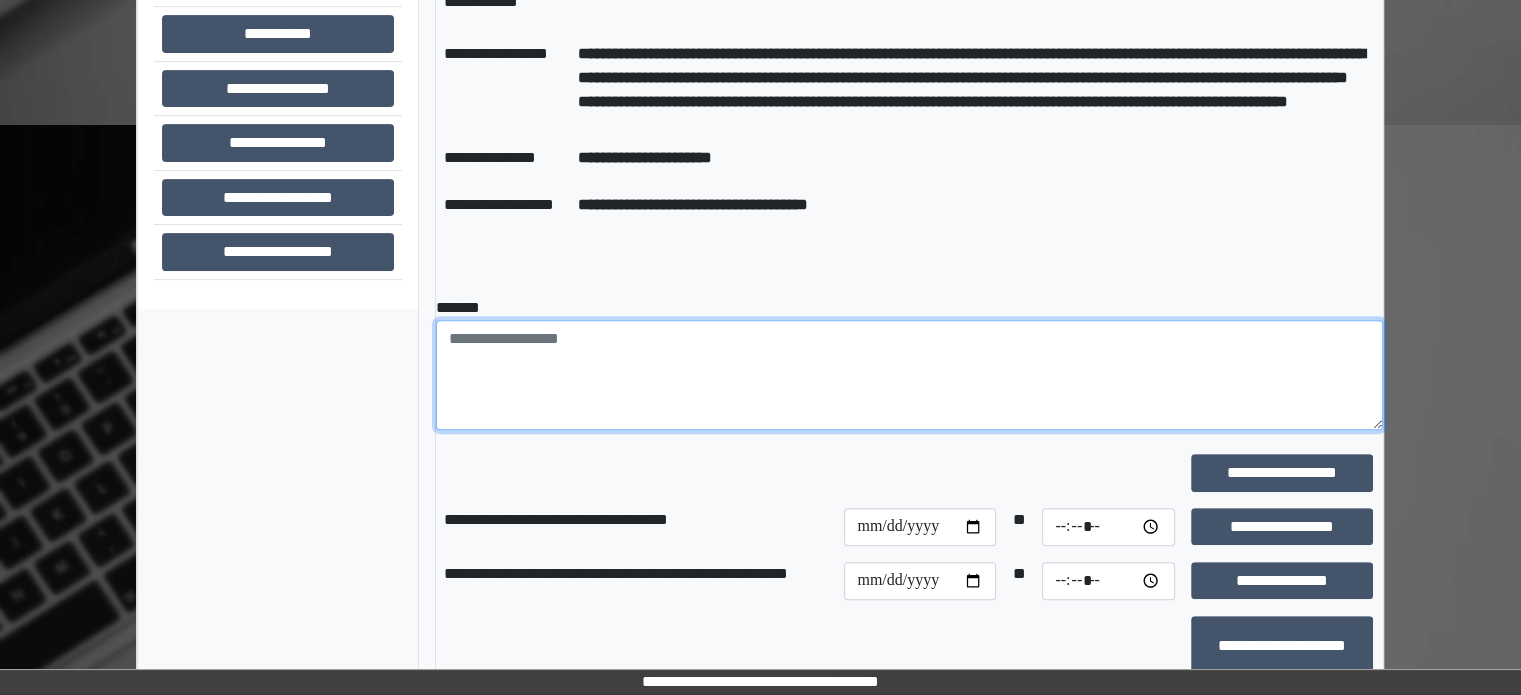 click at bounding box center (909, 375) 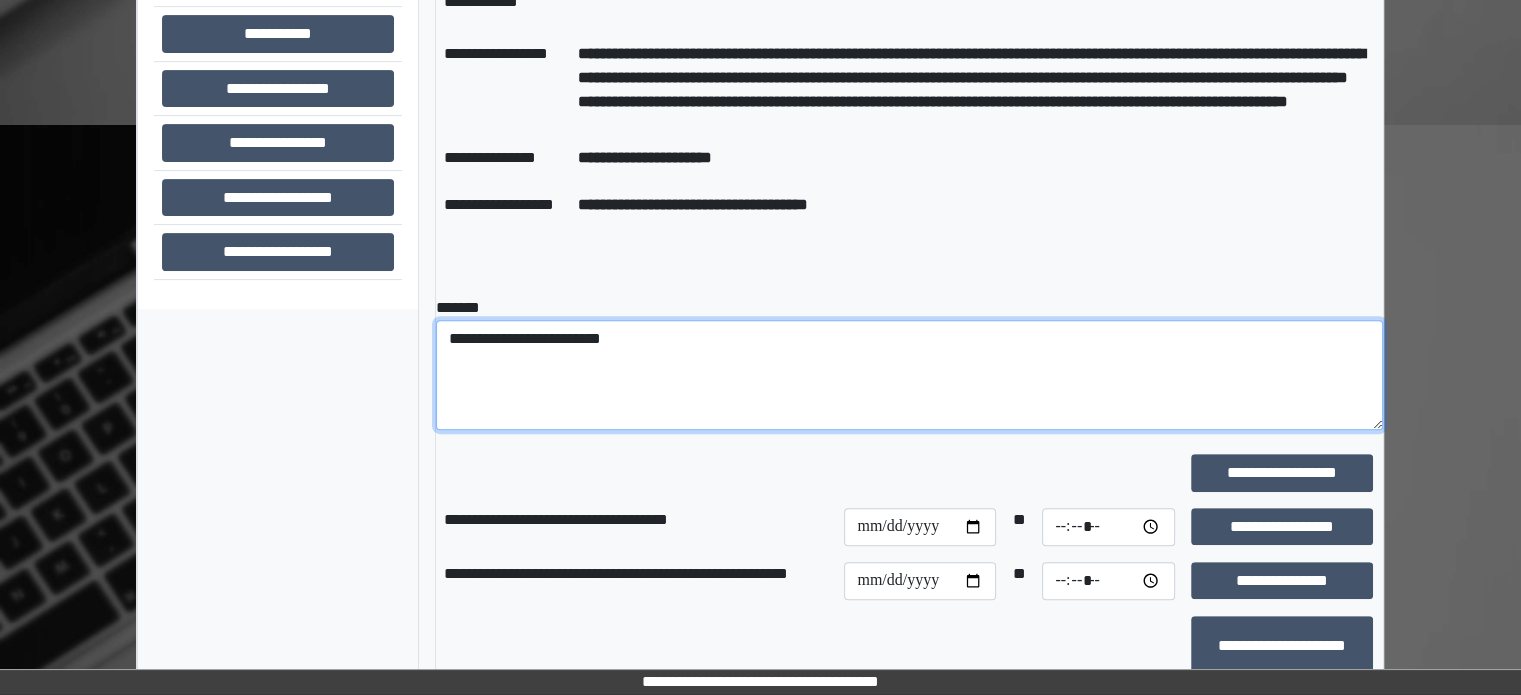 drag, startPoint x: 664, startPoint y: 335, endPoint x: 494, endPoint y: 321, distance: 170.5755 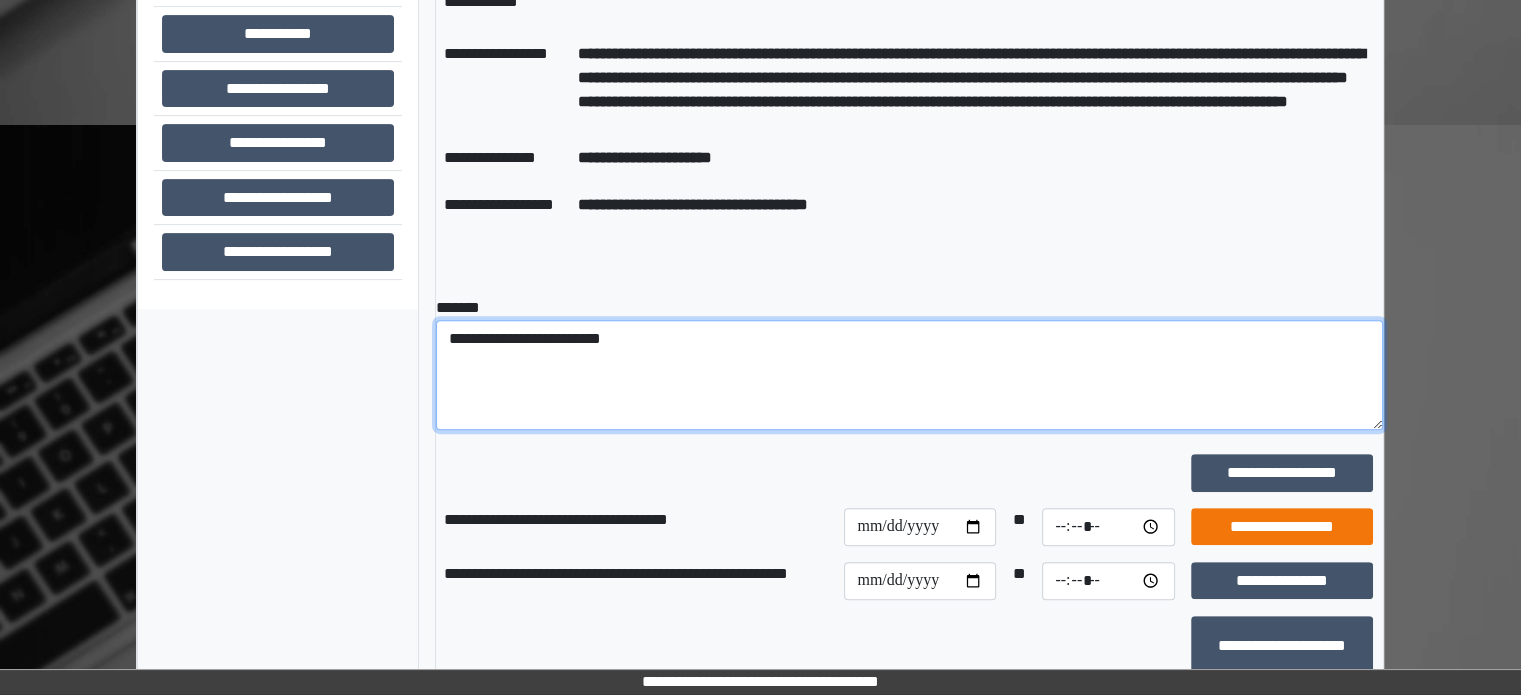 type on "**********" 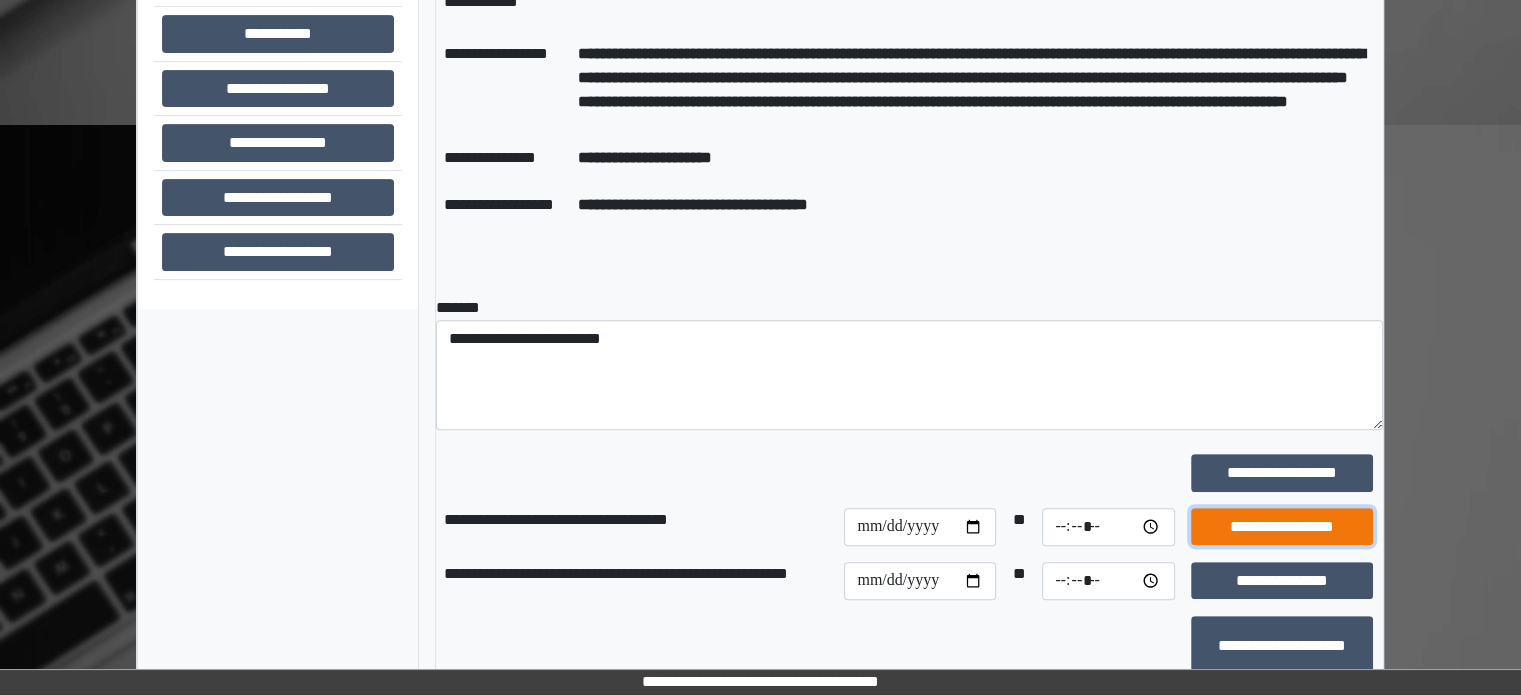 click on "**********" at bounding box center (1282, 527) 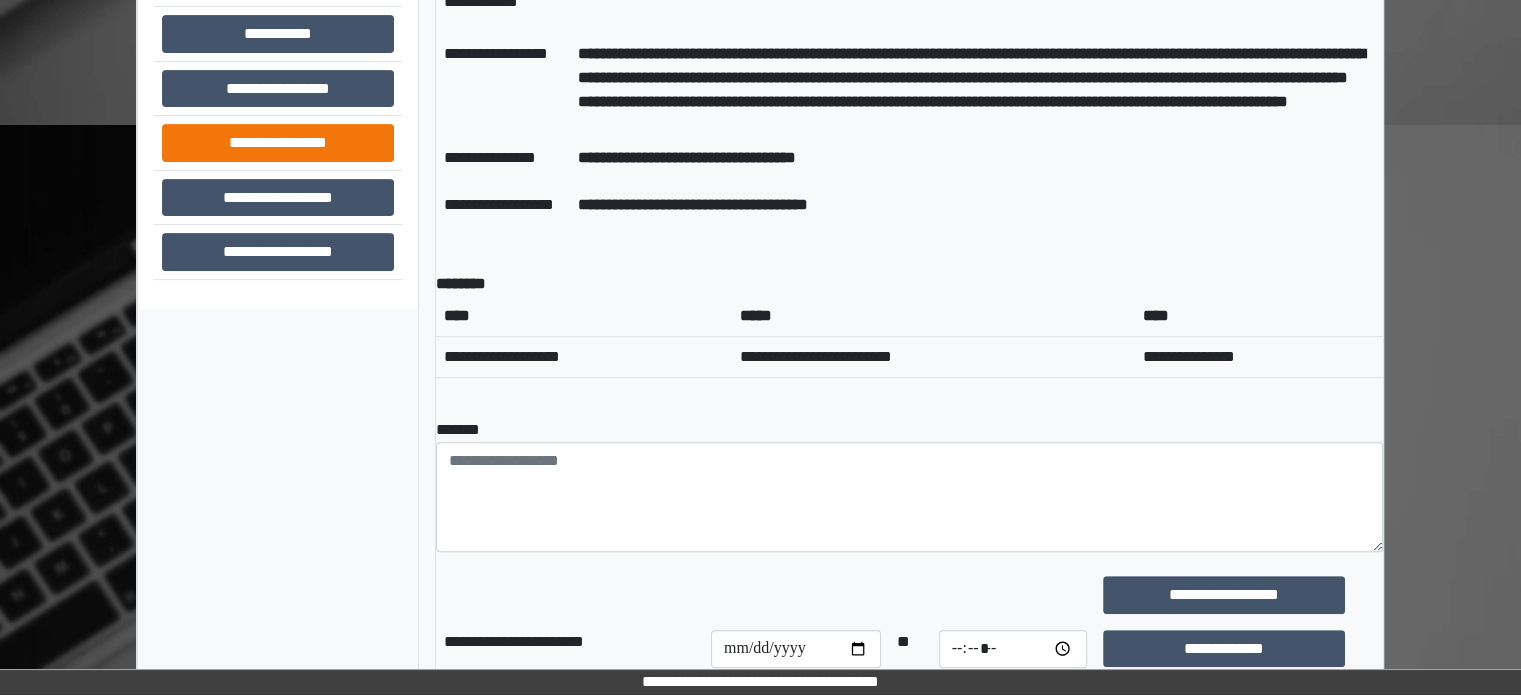 scroll, scrollTop: 408, scrollLeft: 0, axis: vertical 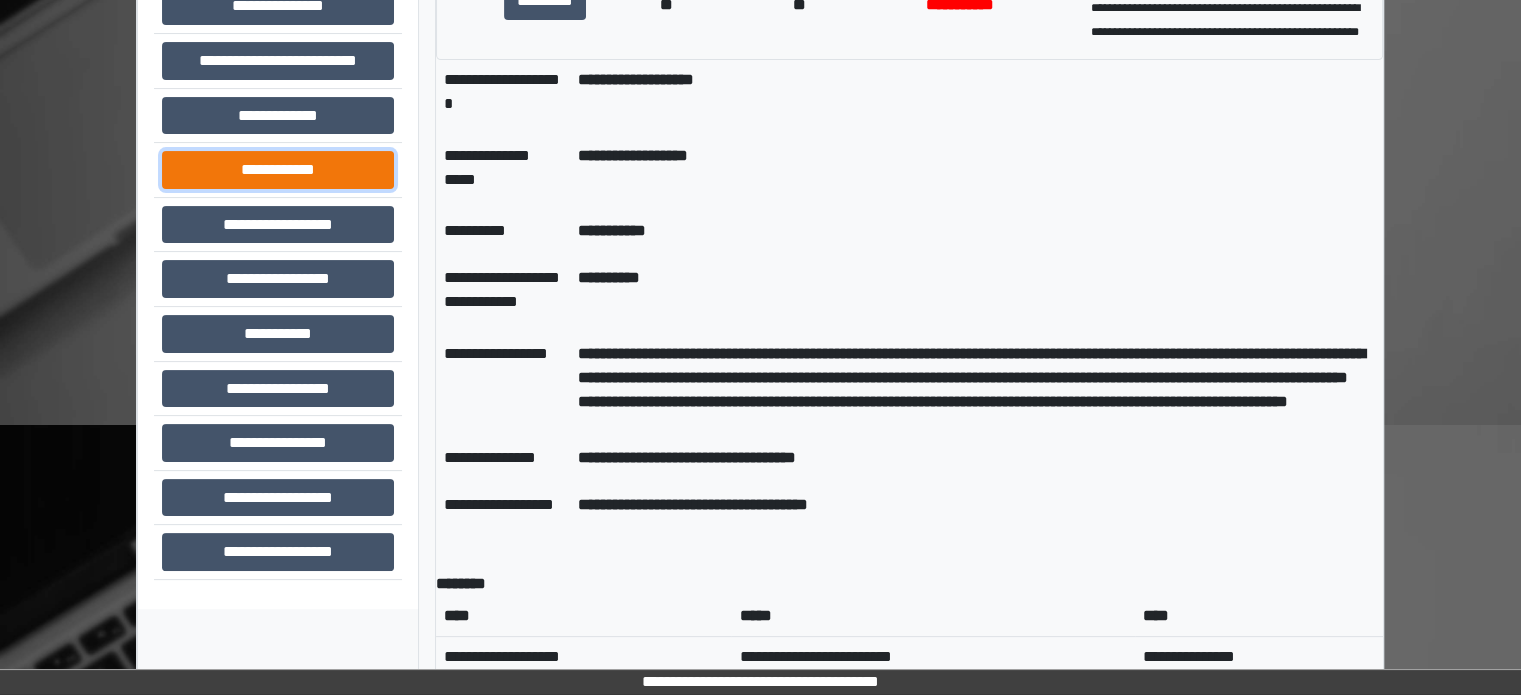 click on "**********" at bounding box center [278, 170] 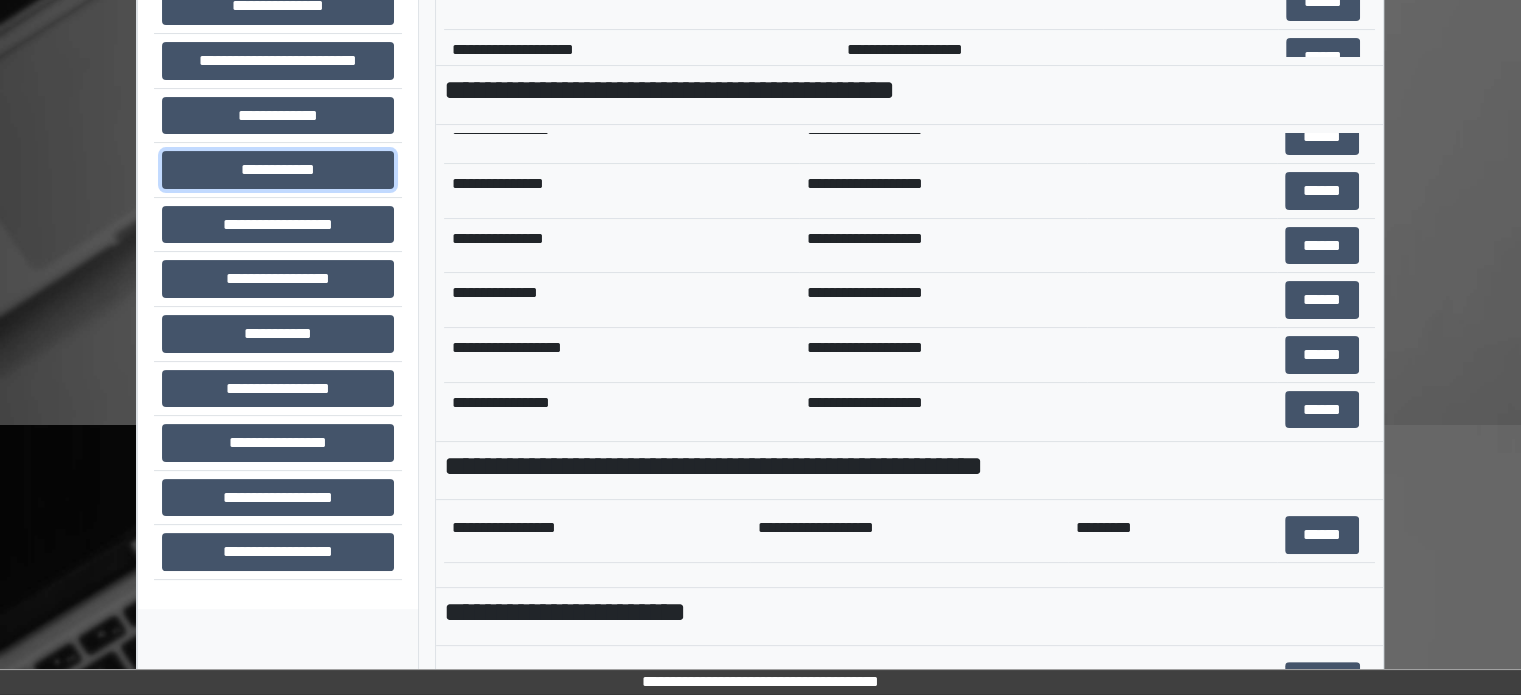 scroll, scrollTop: 300, scrollLeft: 0, axis: vertical 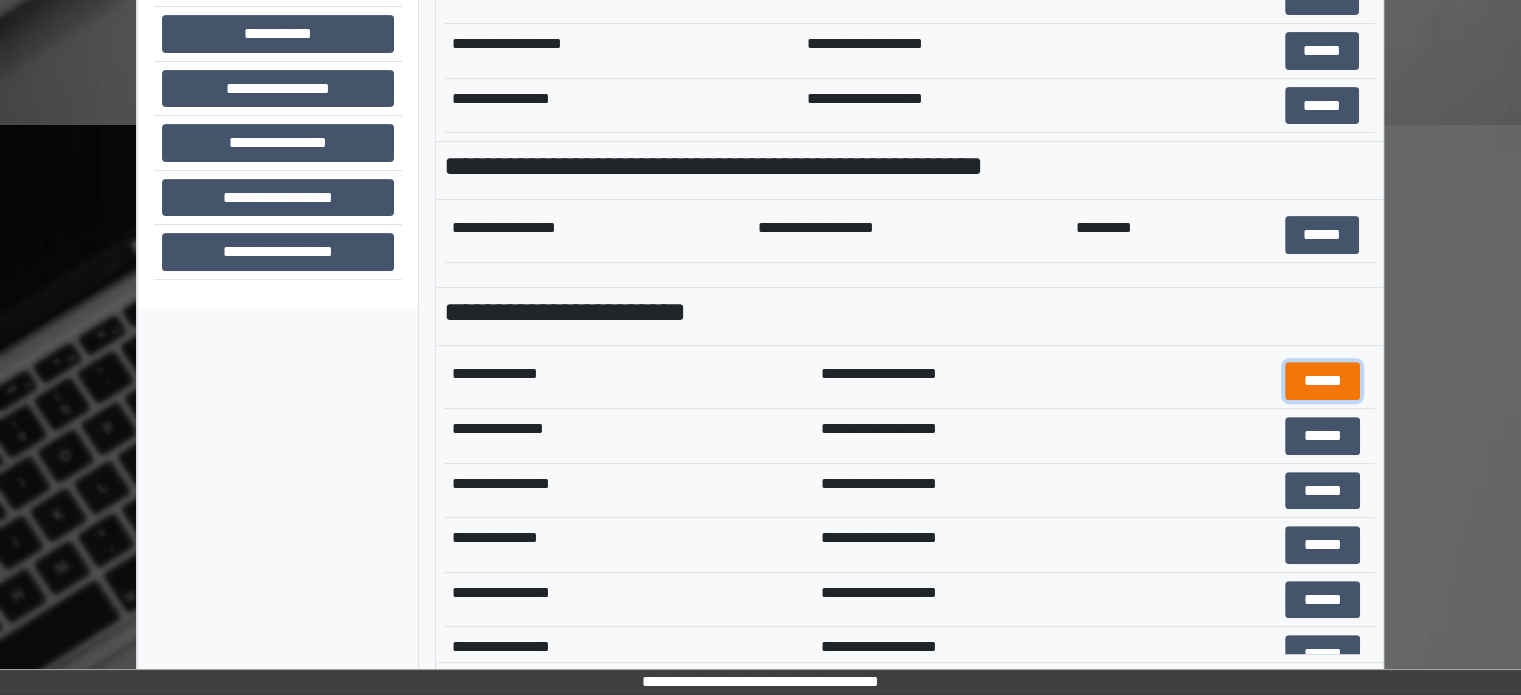 click on "******" at bounding box center [1322, 381] 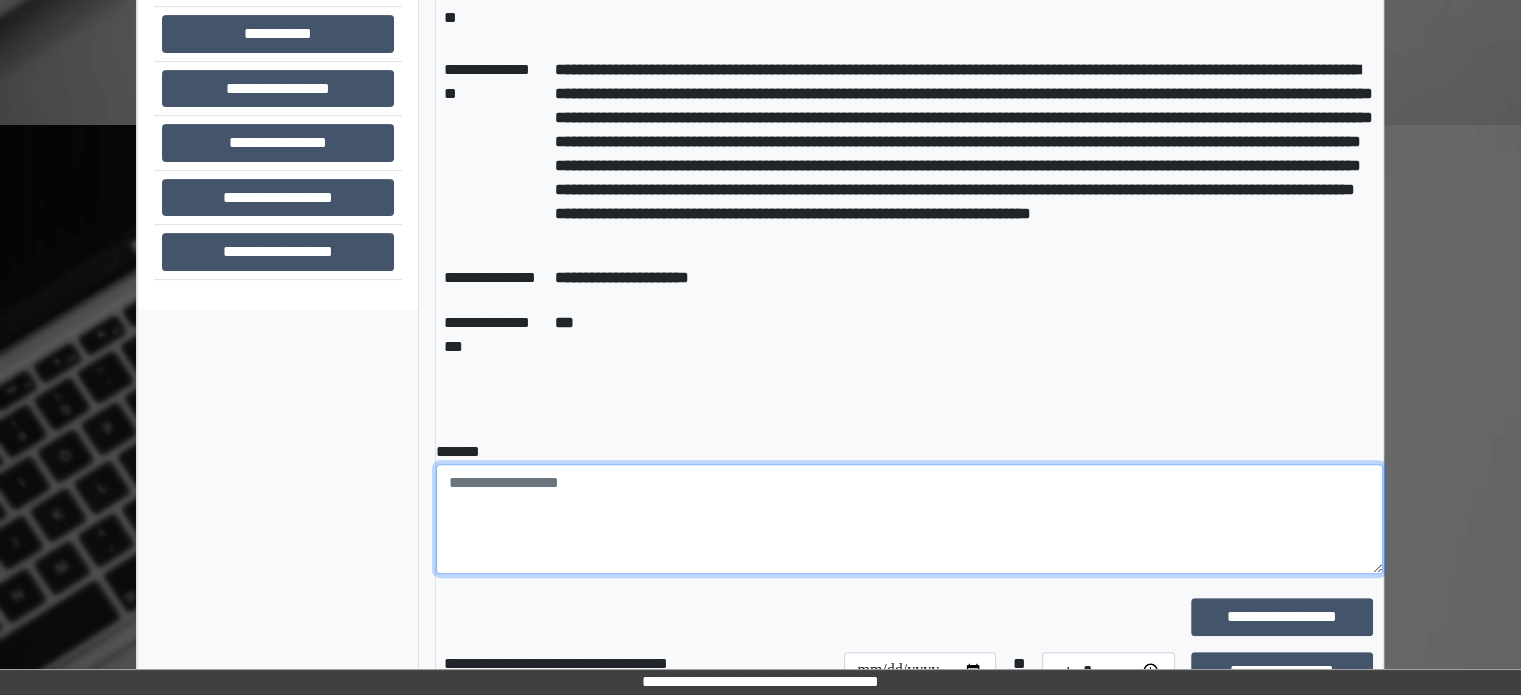 paste on "**********" 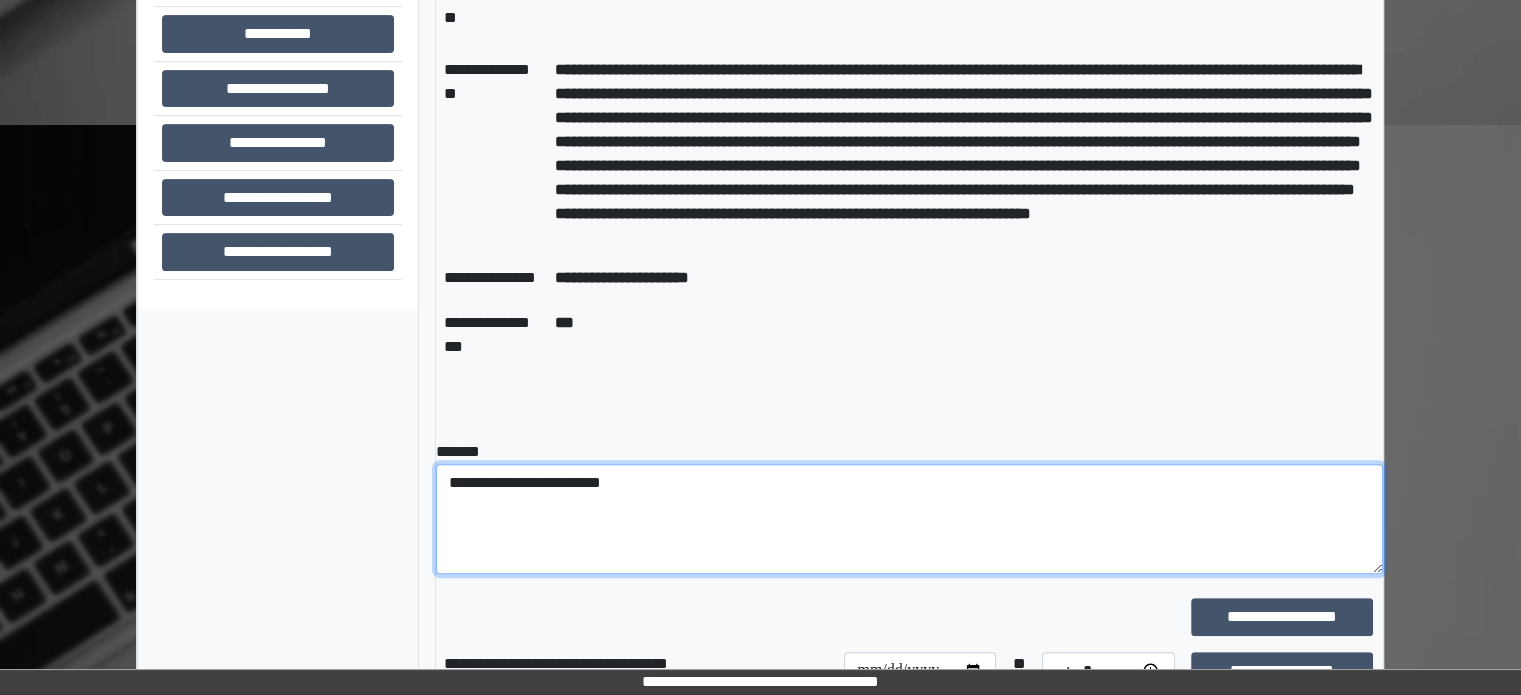 scroll, scrollTop: 908, scrollLeft: 0, axis: vertical 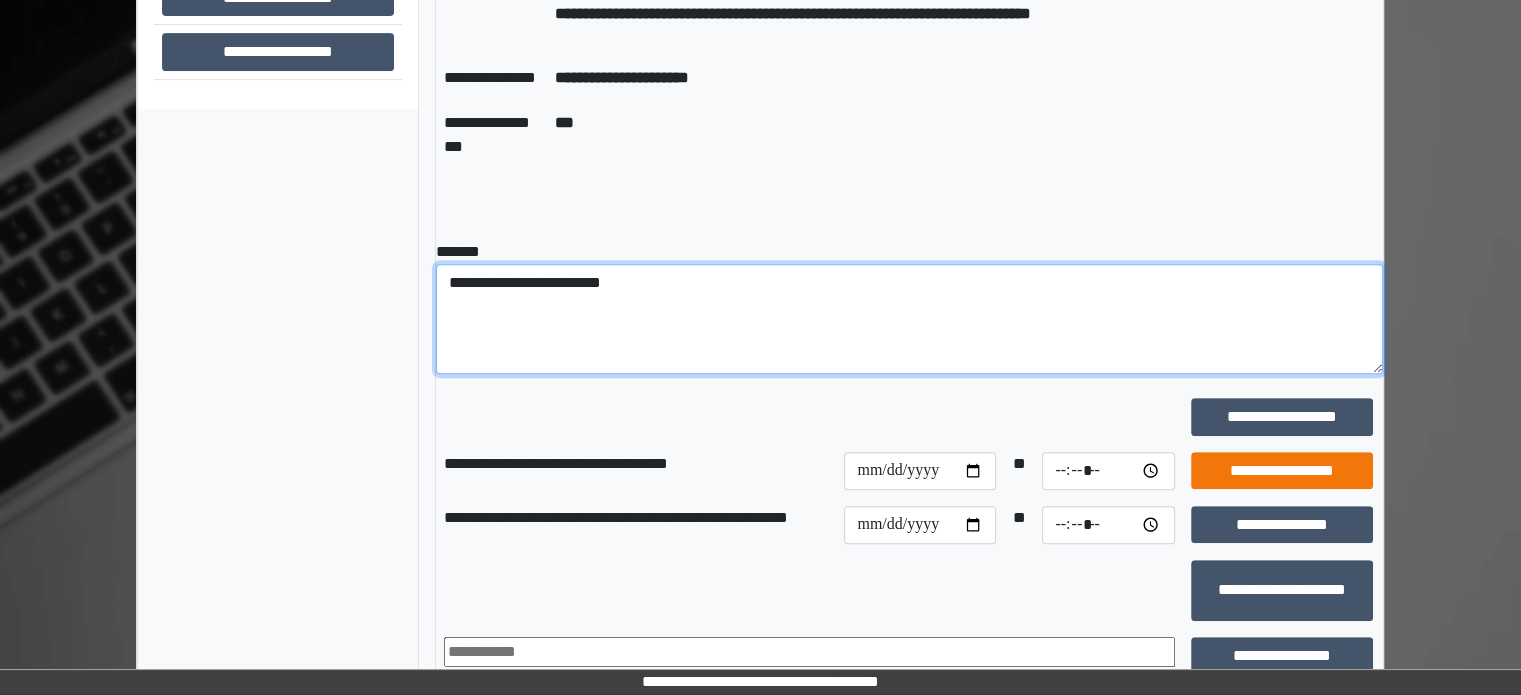 type on "**********" 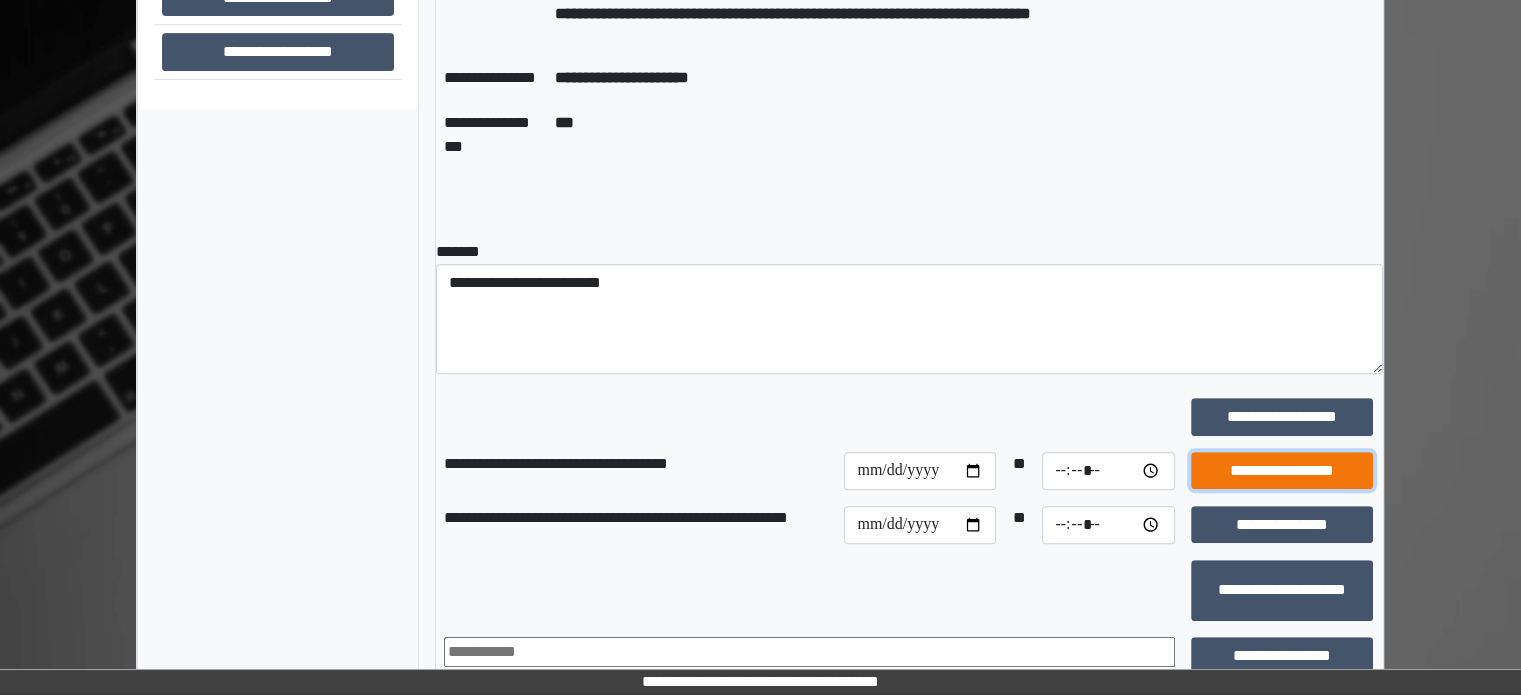 click on "**********" at bounding box center [1282, 471] 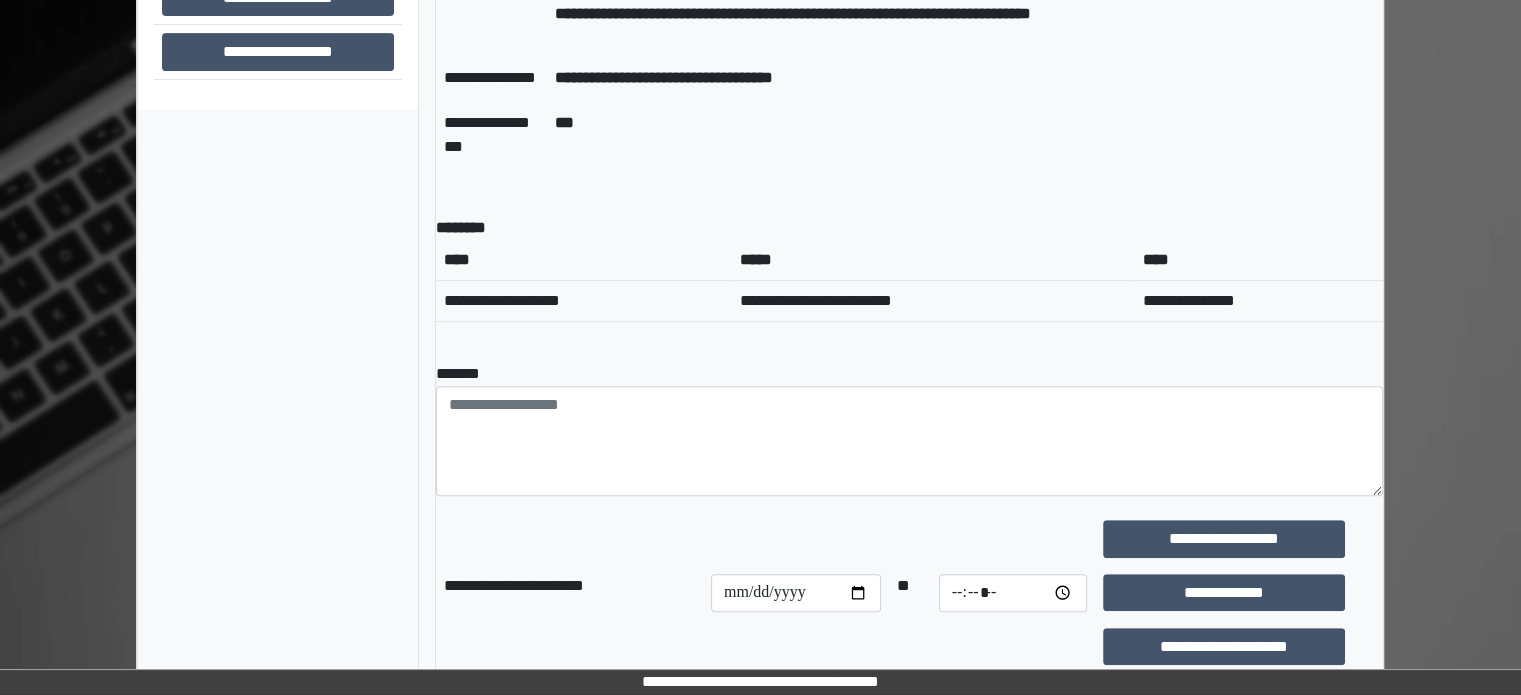 scroll, scrollTop: 508, scrollLeft: 0, axis: vertical 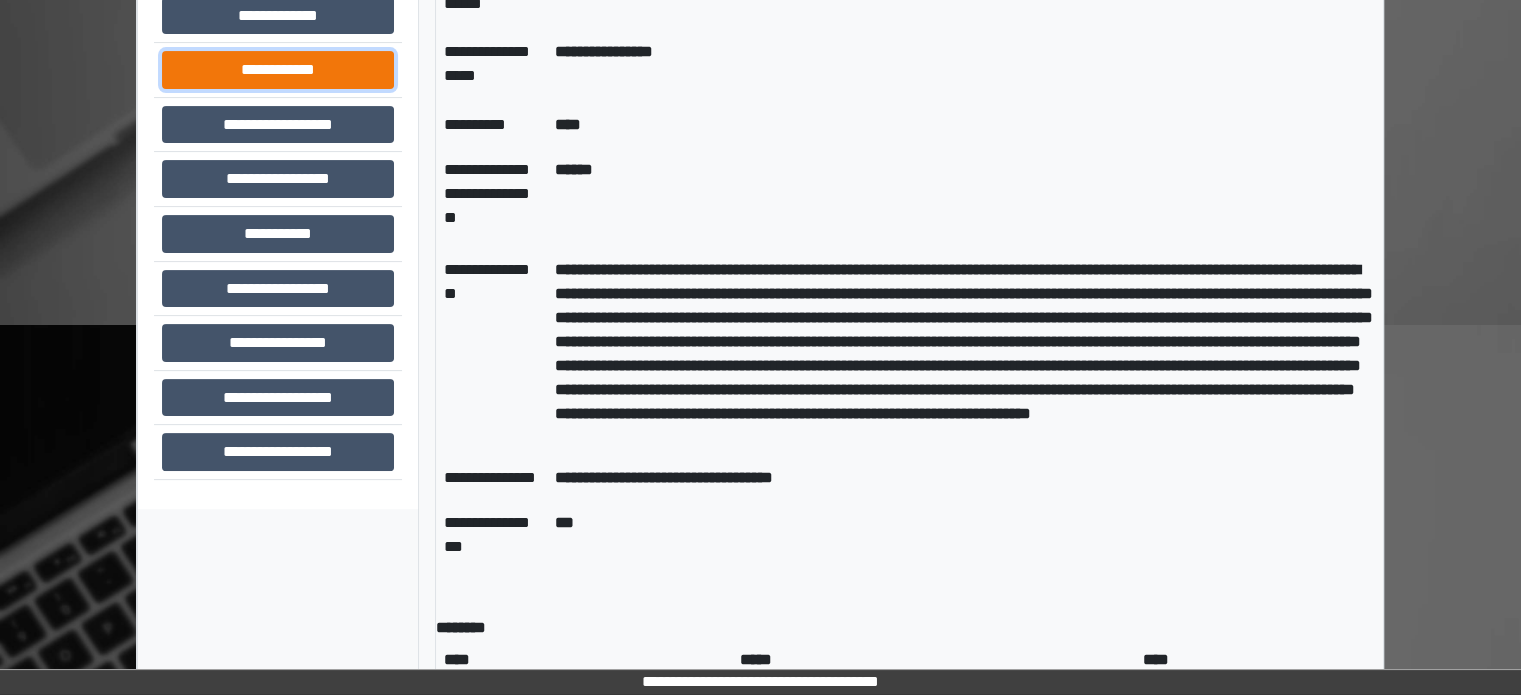 click on "**********" at bounding box center (278, 70) 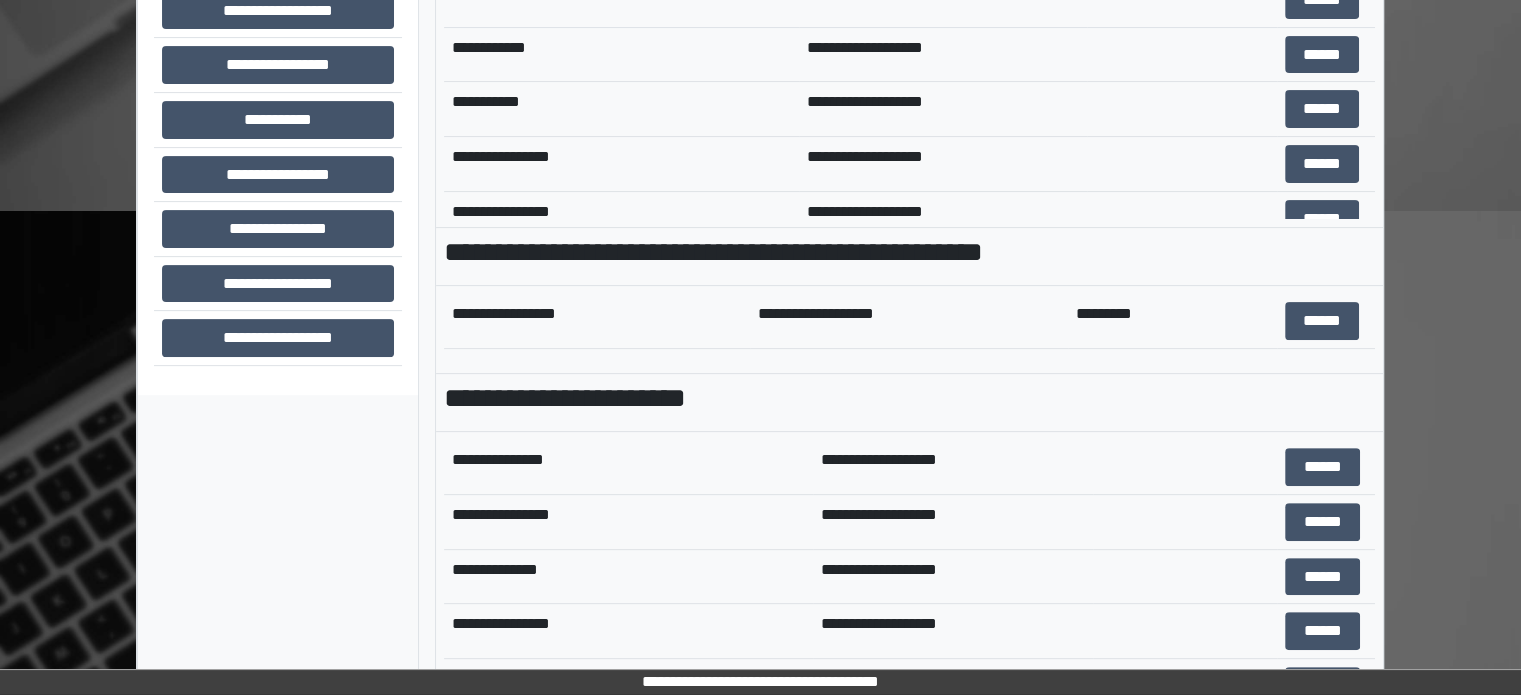 scroll, scrollTop: 708, scrollLeft: 0, axis: vertical 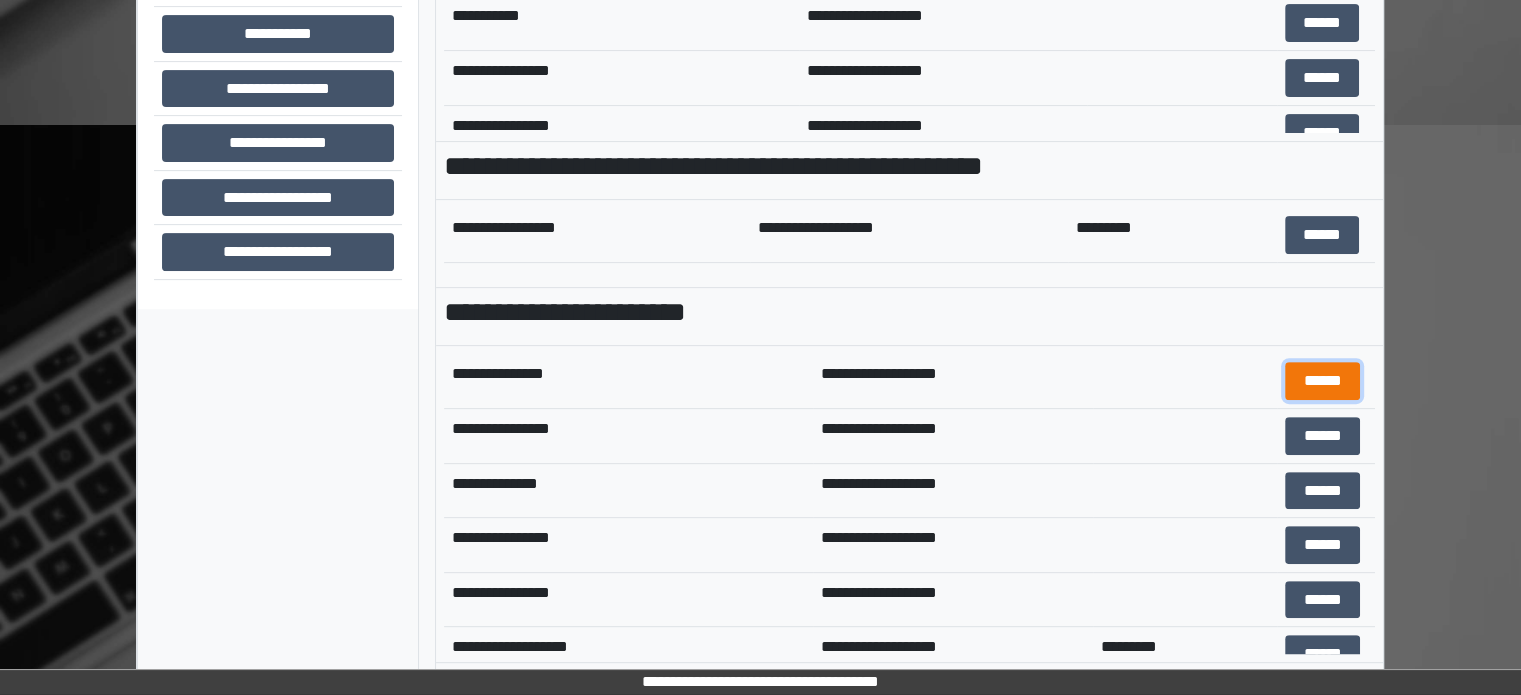 click on "******" at bounding box center (1322, 381) 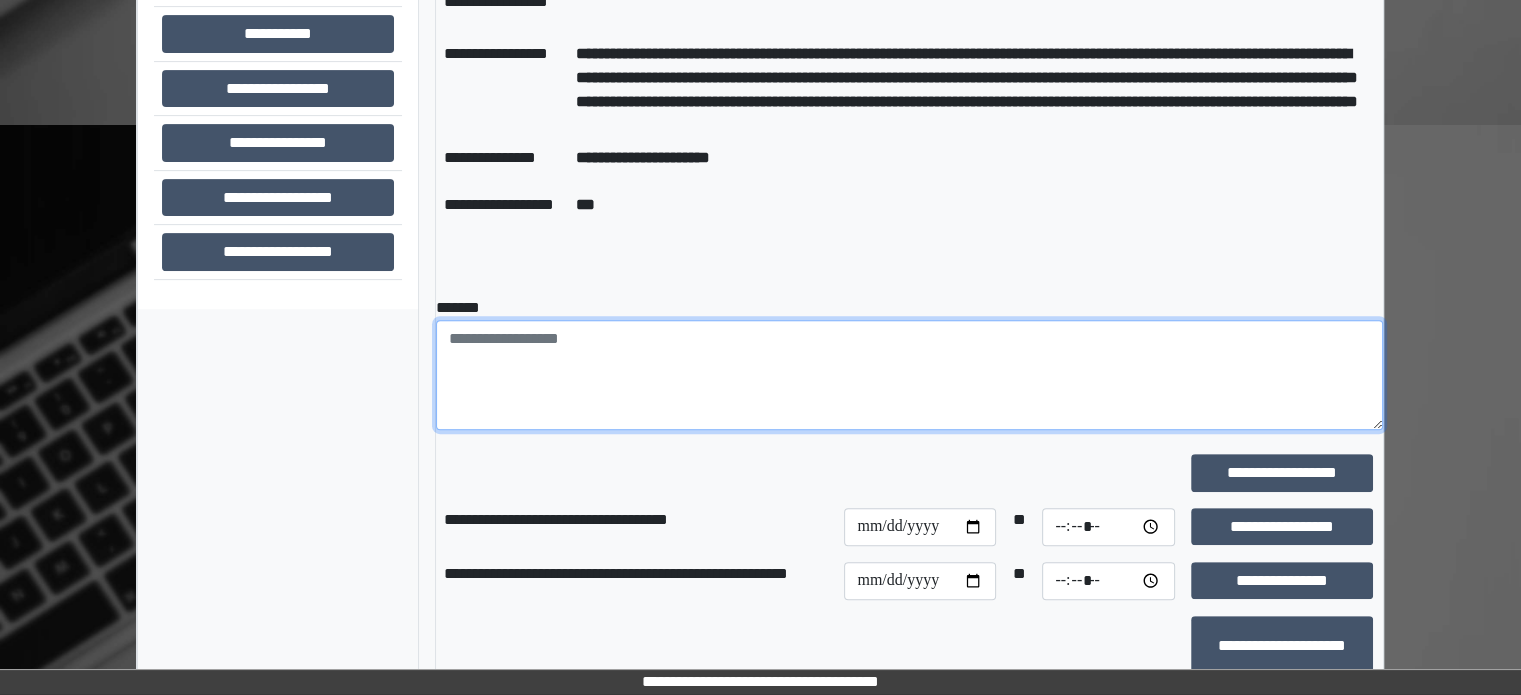 paste on "**********" 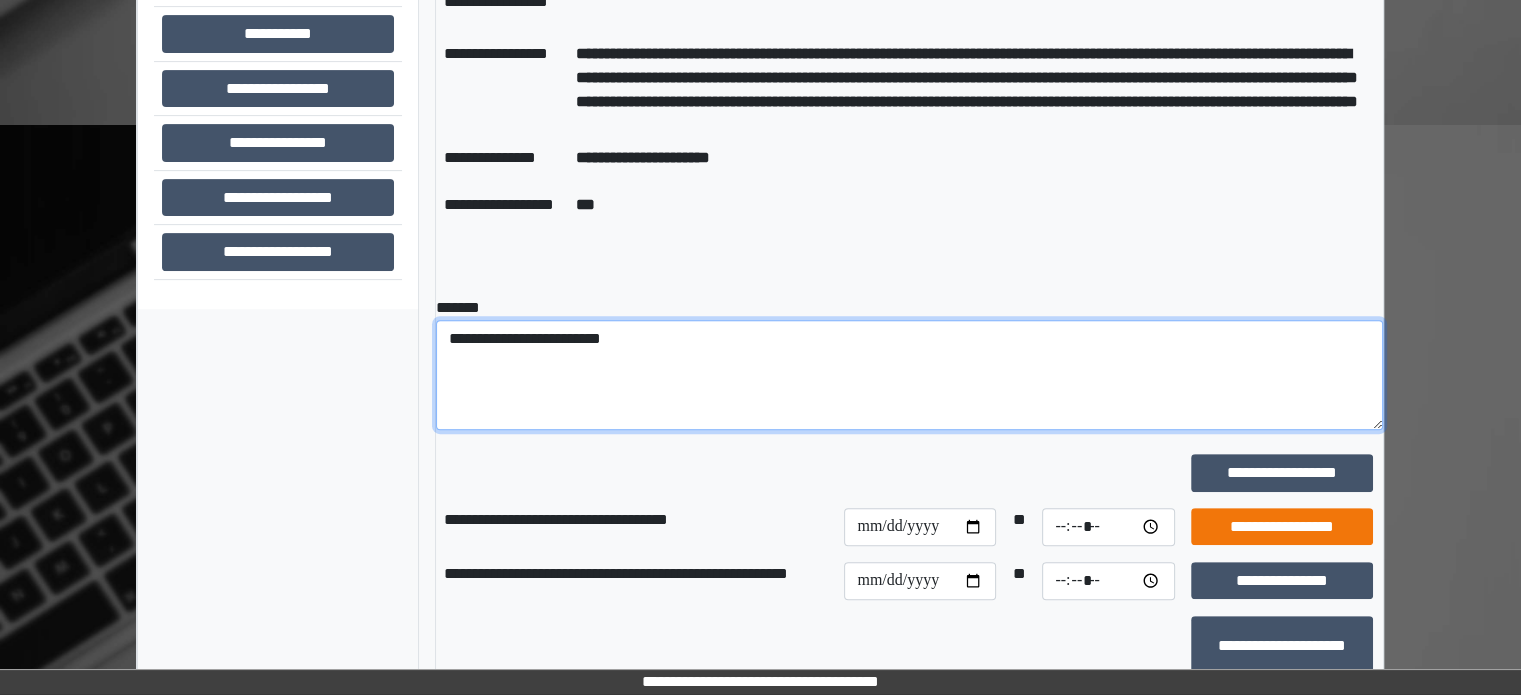 type on "**********" 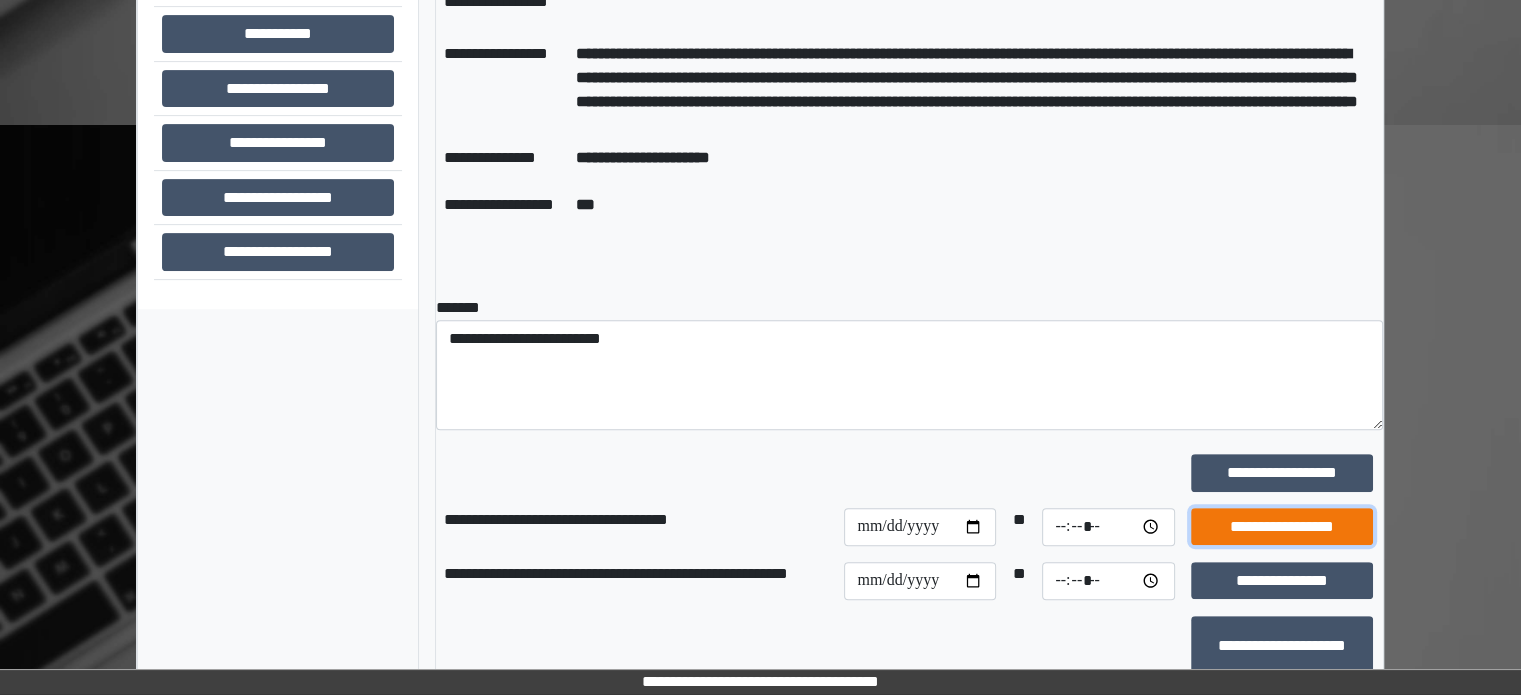 click on "**********" at bounding box center [1282, 527] 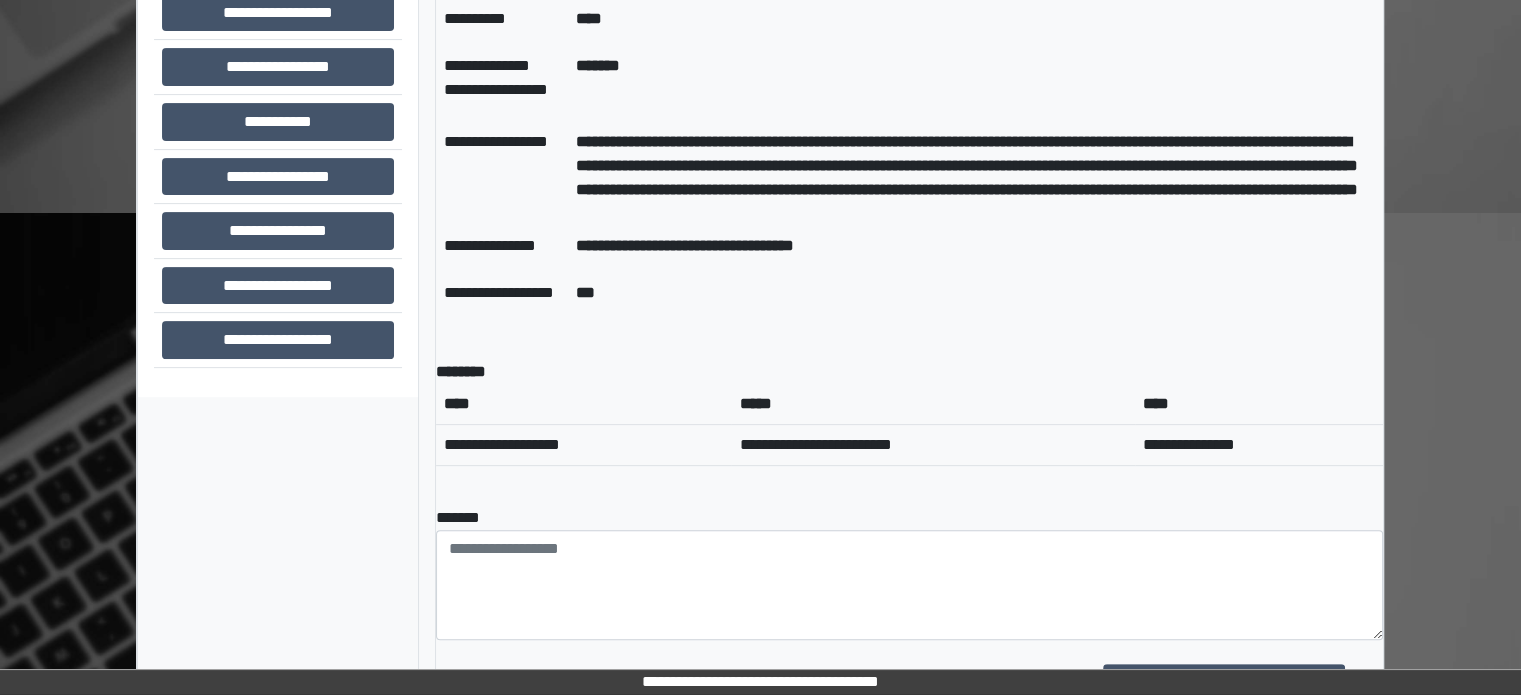 scroll, scrollTop: 508, scrollLeft: 0, axis: vertical 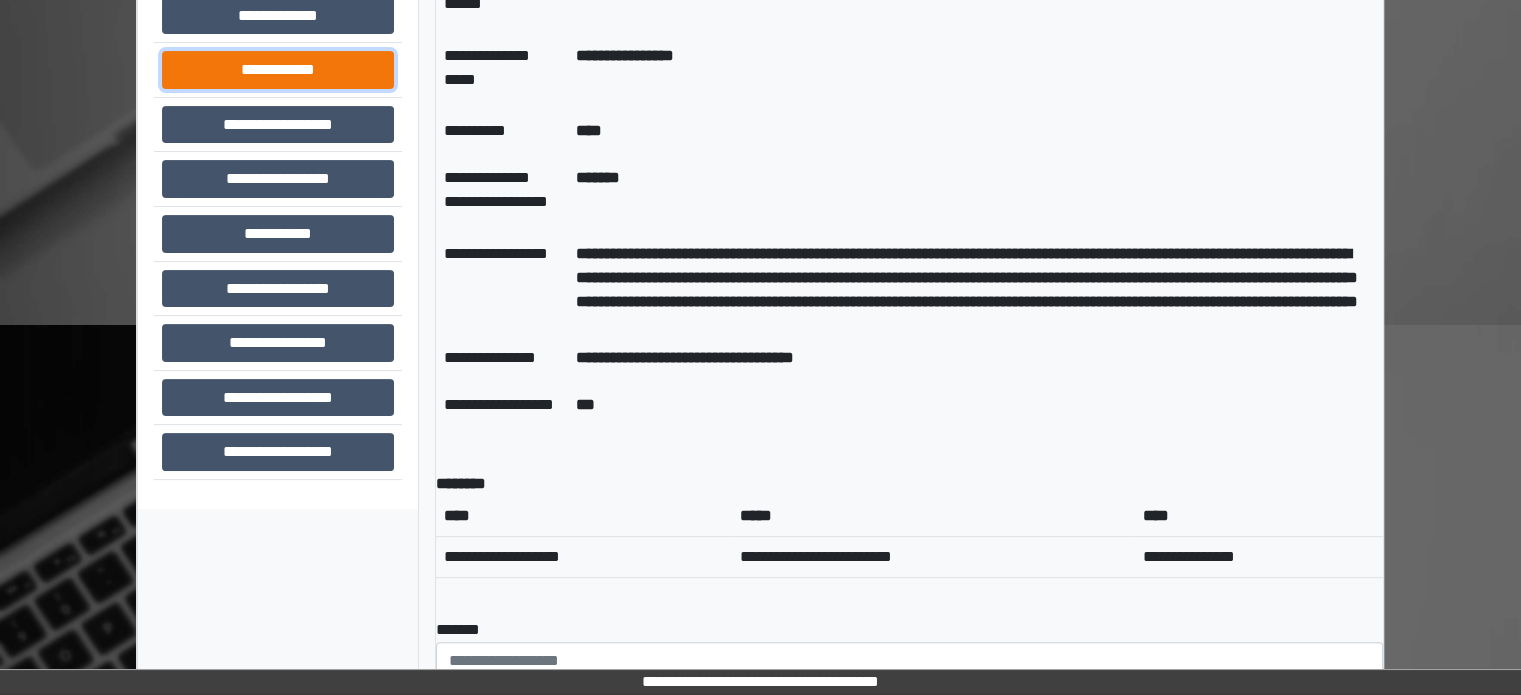 click on "**********" at bounding box center (278, 70) 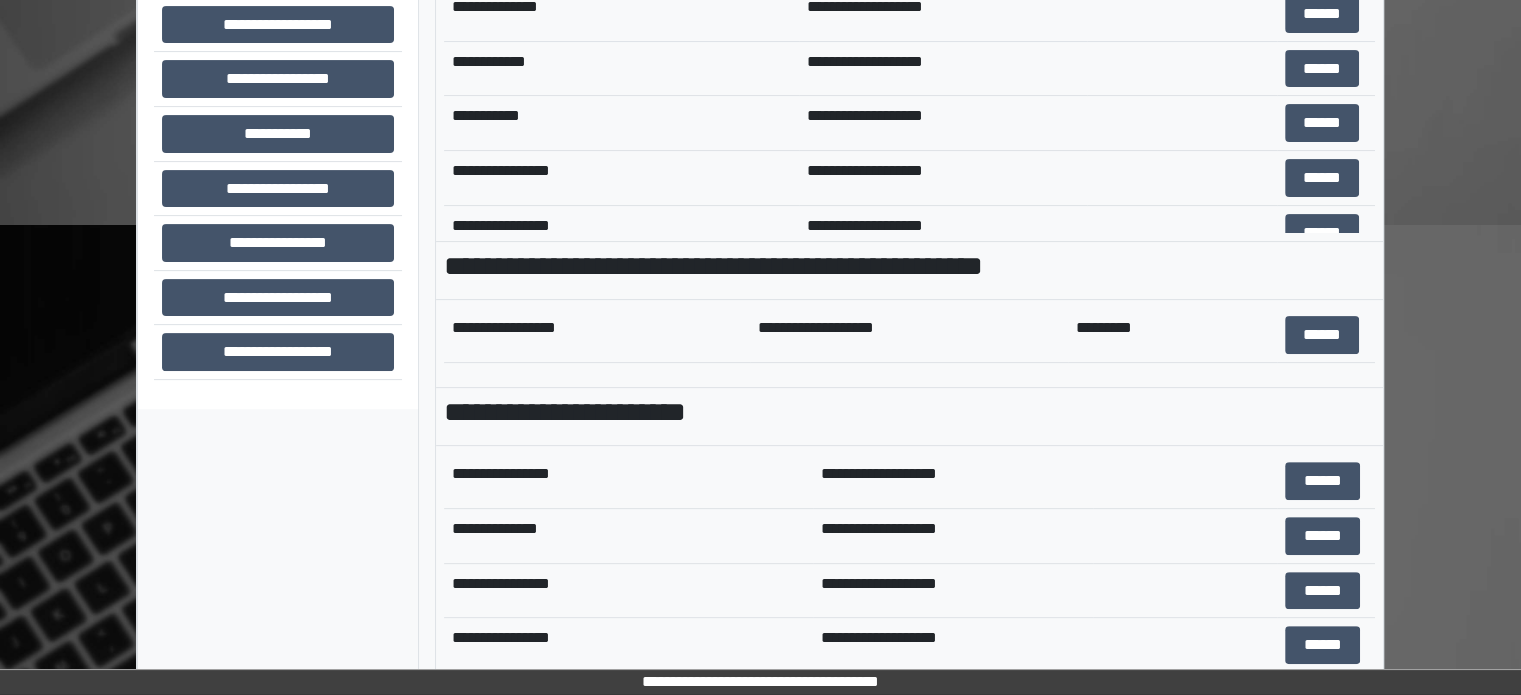 scroll, scrollTop: 708, scrollLeft: 0, axis: vertical 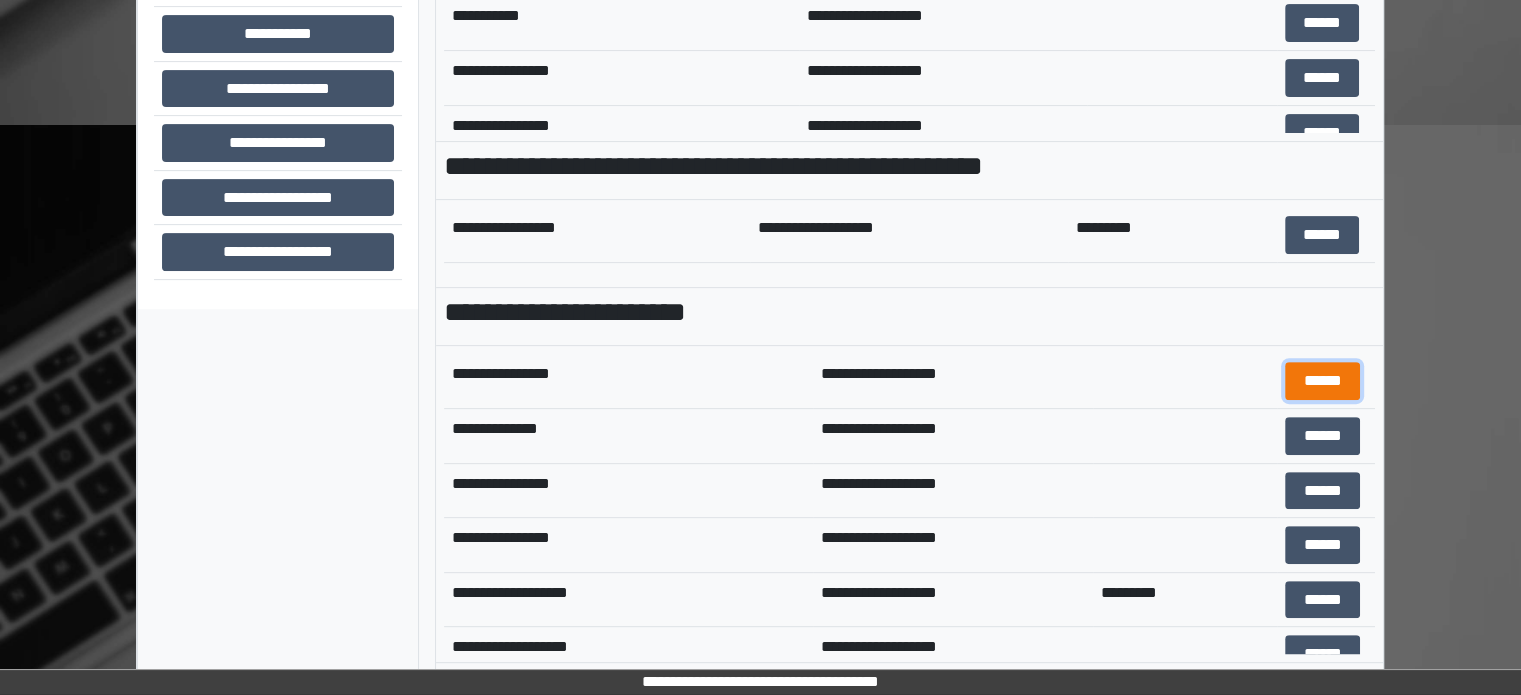 click on "******" at bounding box center [1322, 381] 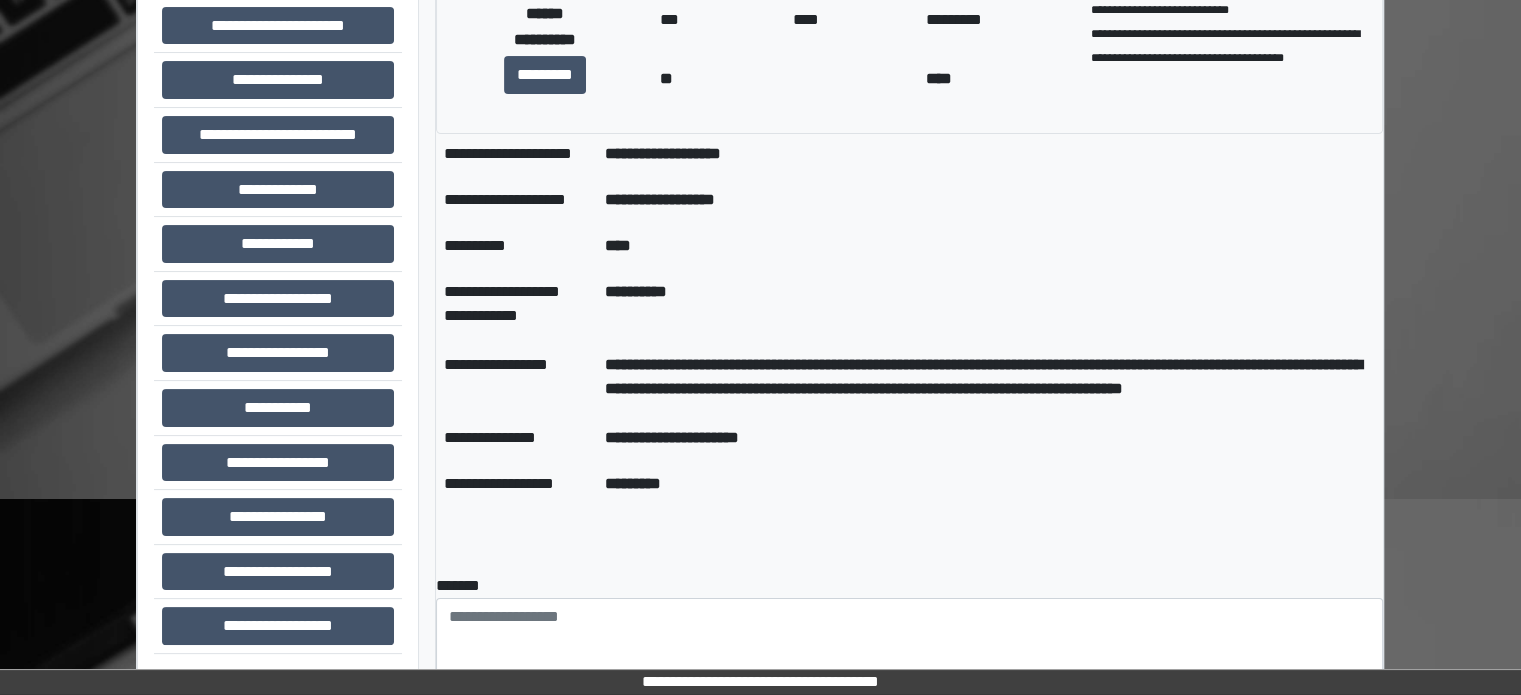 scroll, scrollTop: 408, scrollLeft: 0, axis: vertical 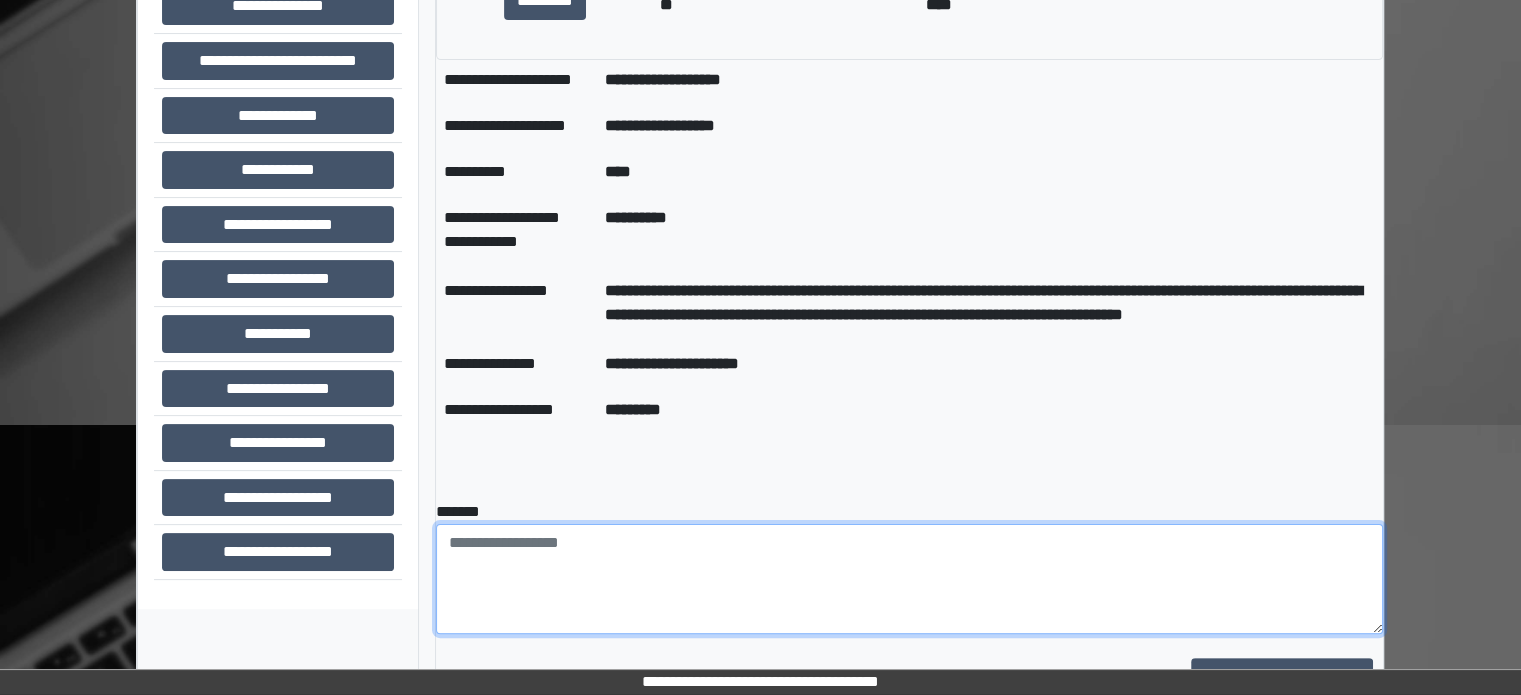 click at bounding box center (909, 579) 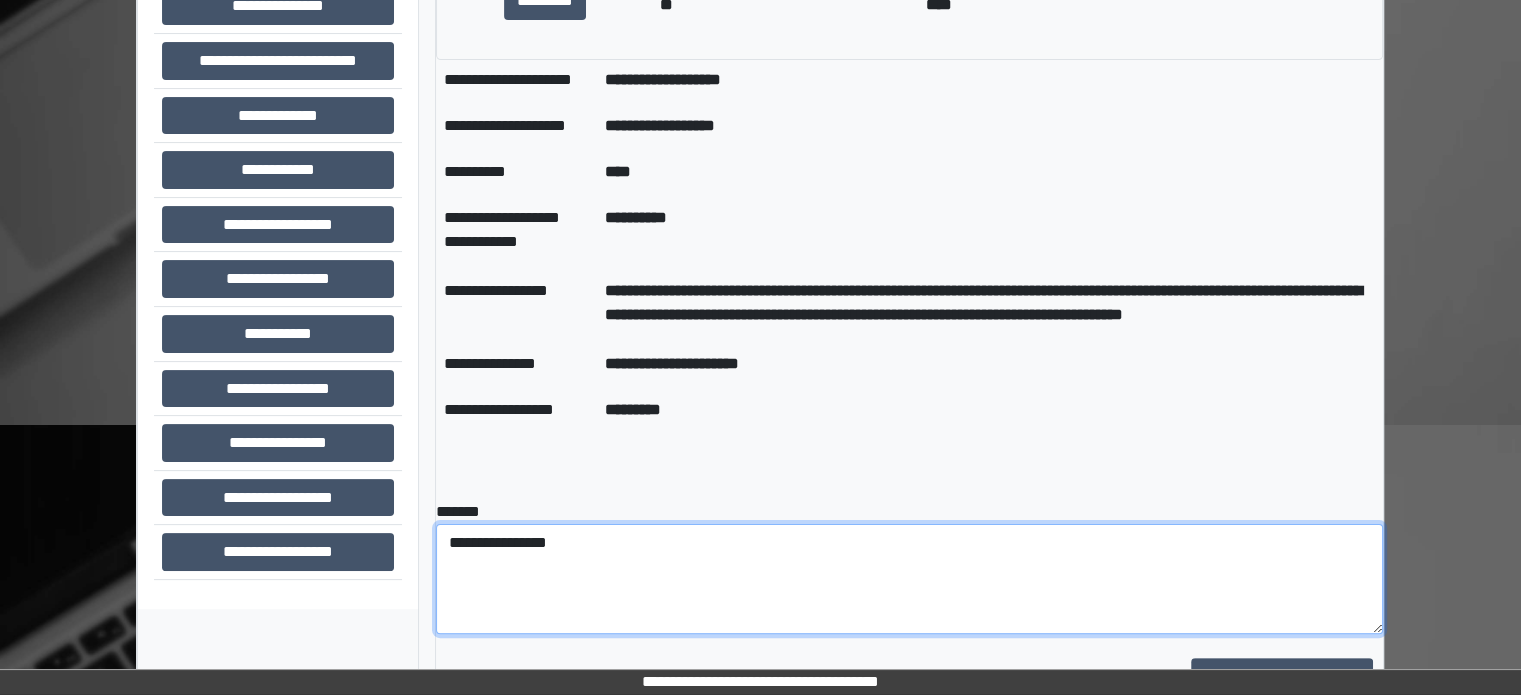 type on "**********" 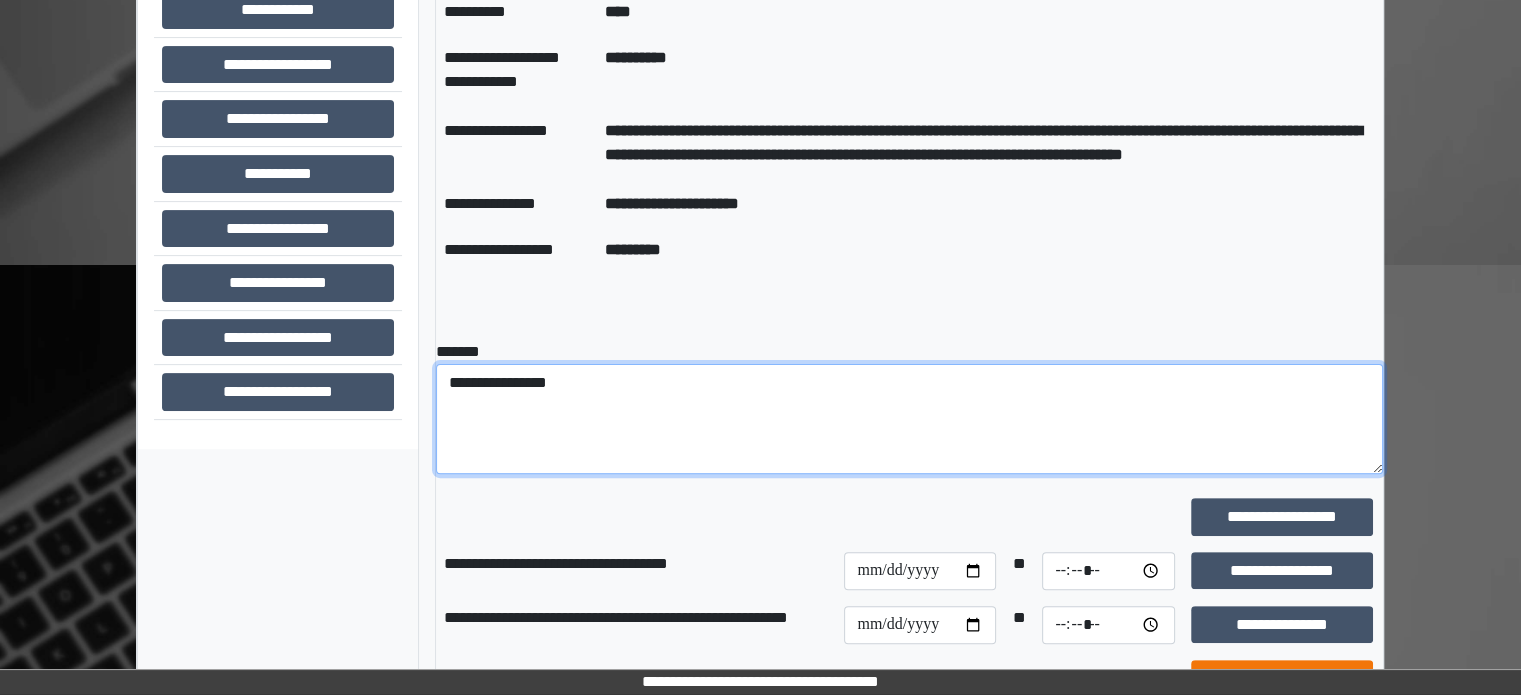 scroll, scrollTop: 808, scrollLeft: 0, axis: vertical 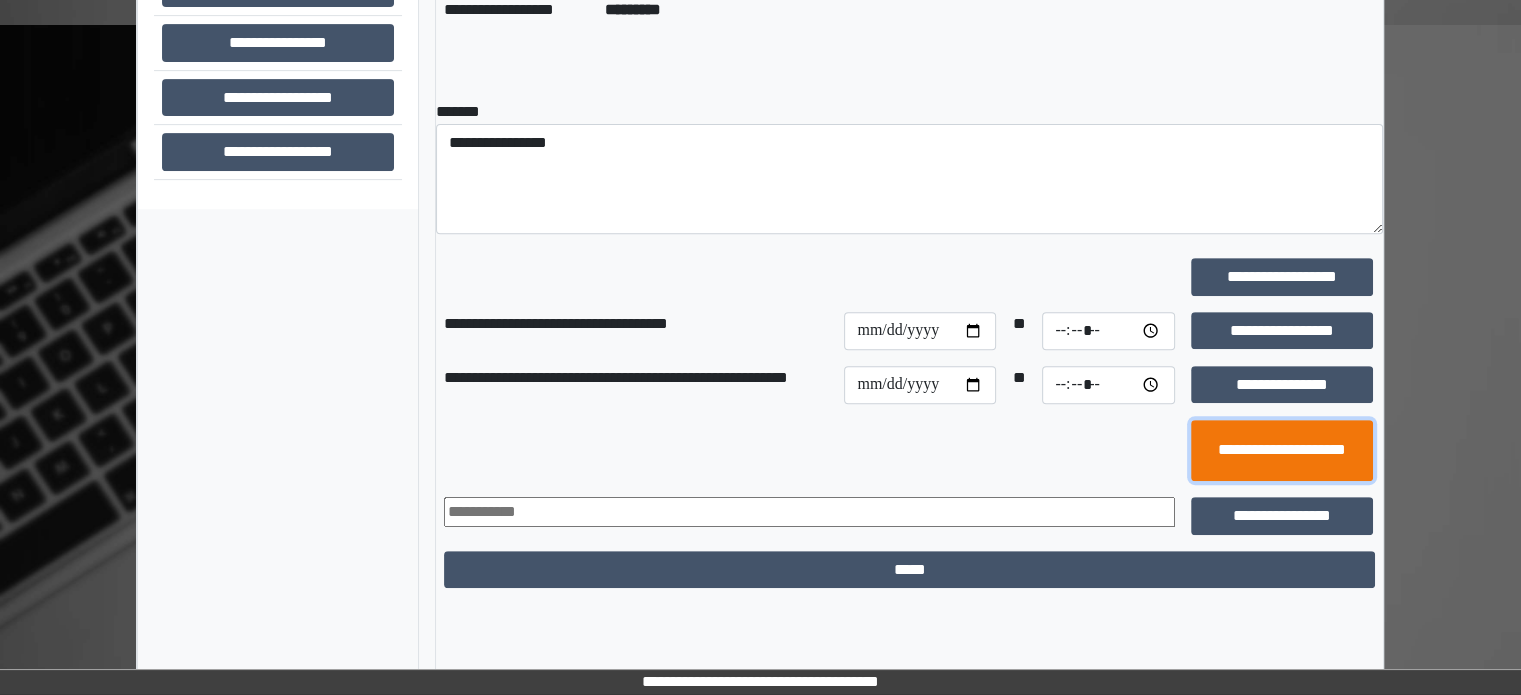 click on "**********" at bounding box center [1282, 451] 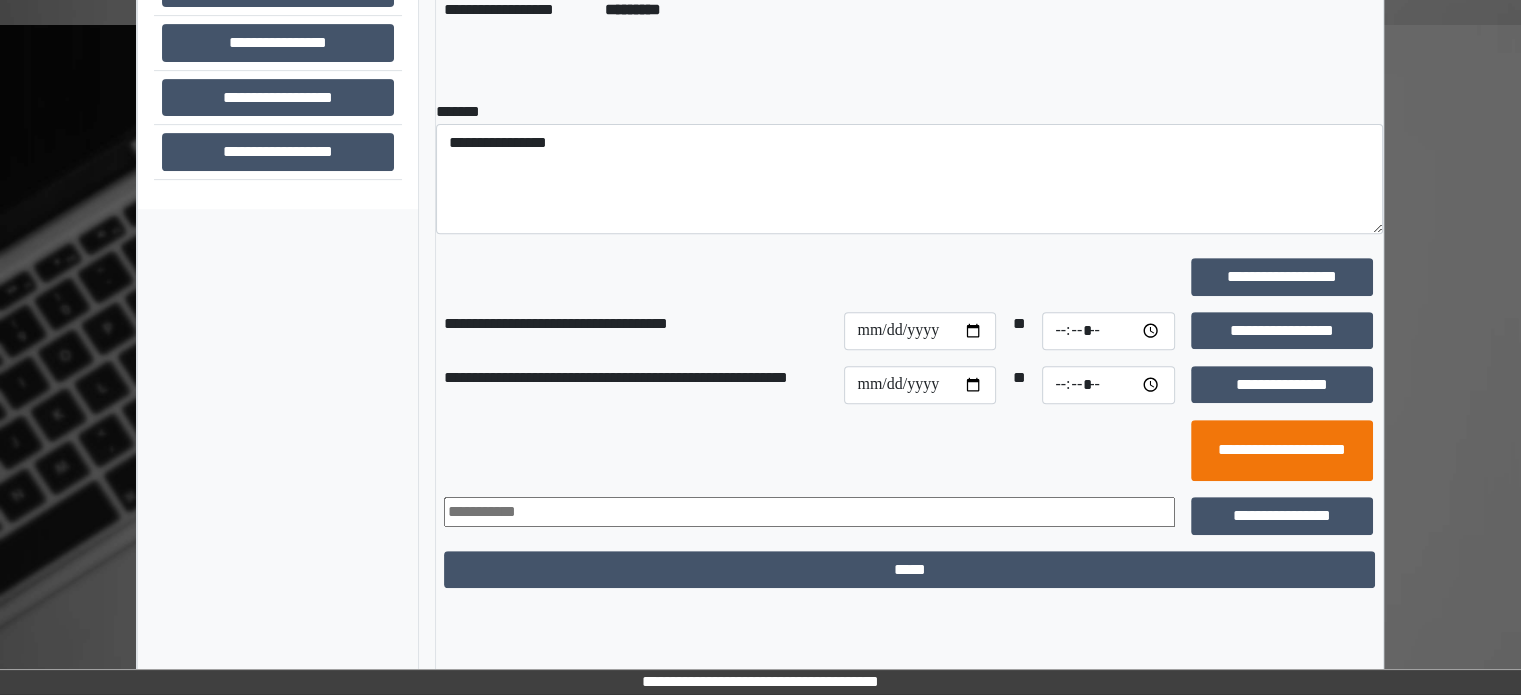 scroll, scrollTop: 424, scrollLeft: 0, axis: vertical 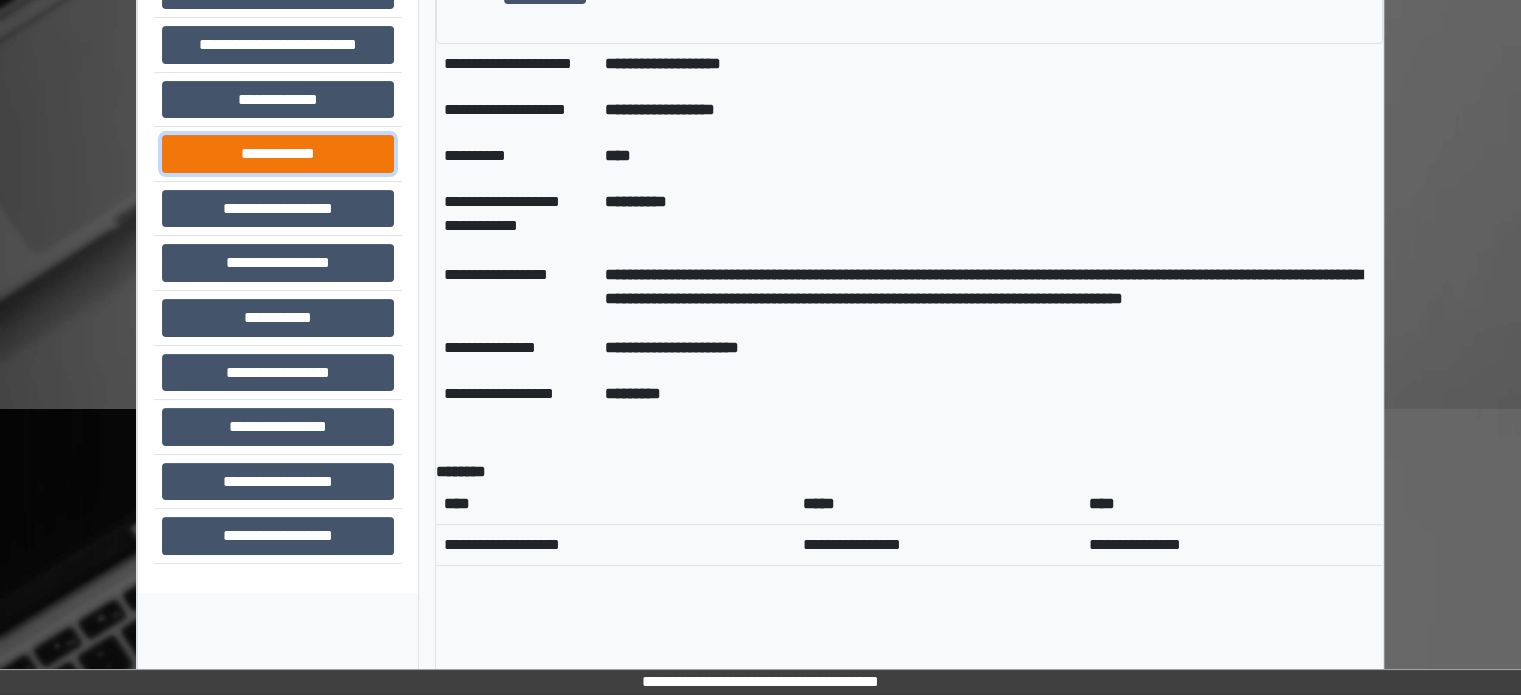 click on "**********" at bounding box center (278, 154) 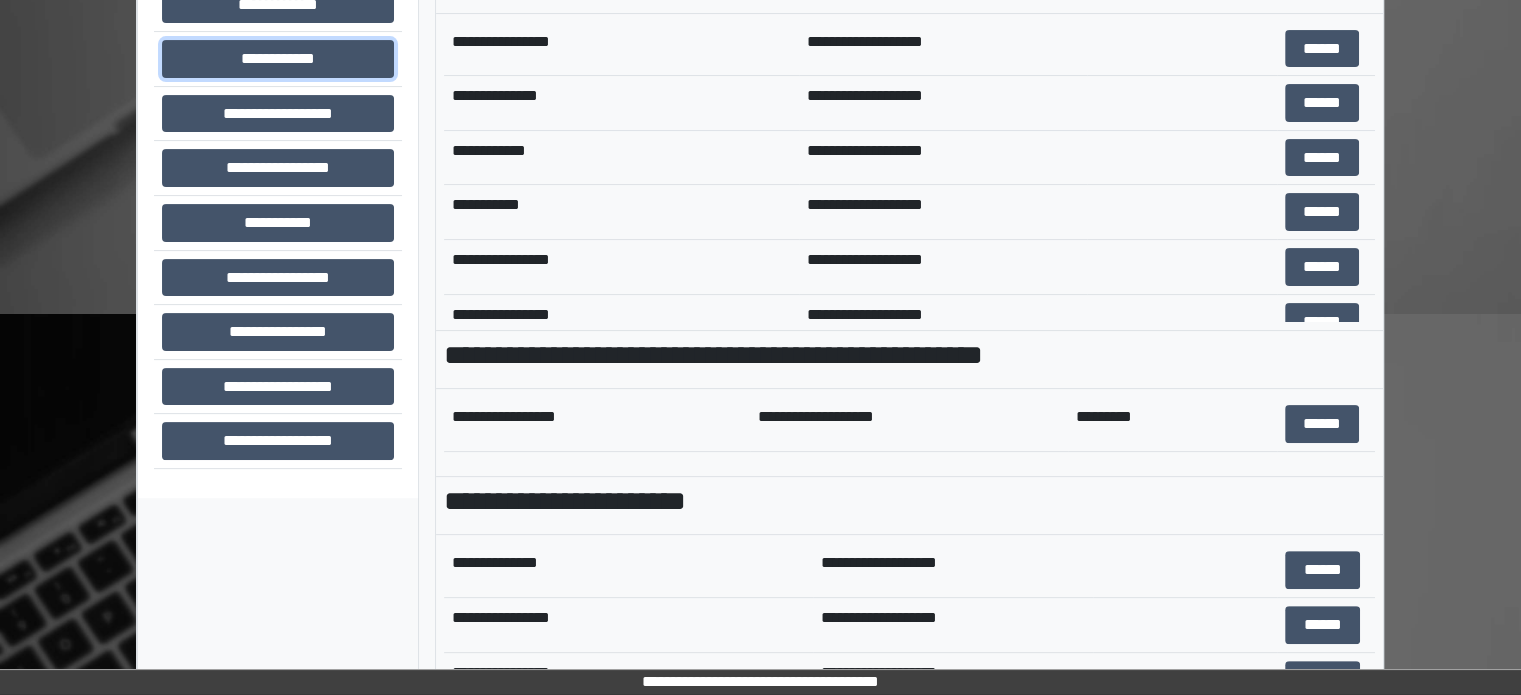 scroll, scrollTop: 708, scrollLeft: 0, axis: vertical 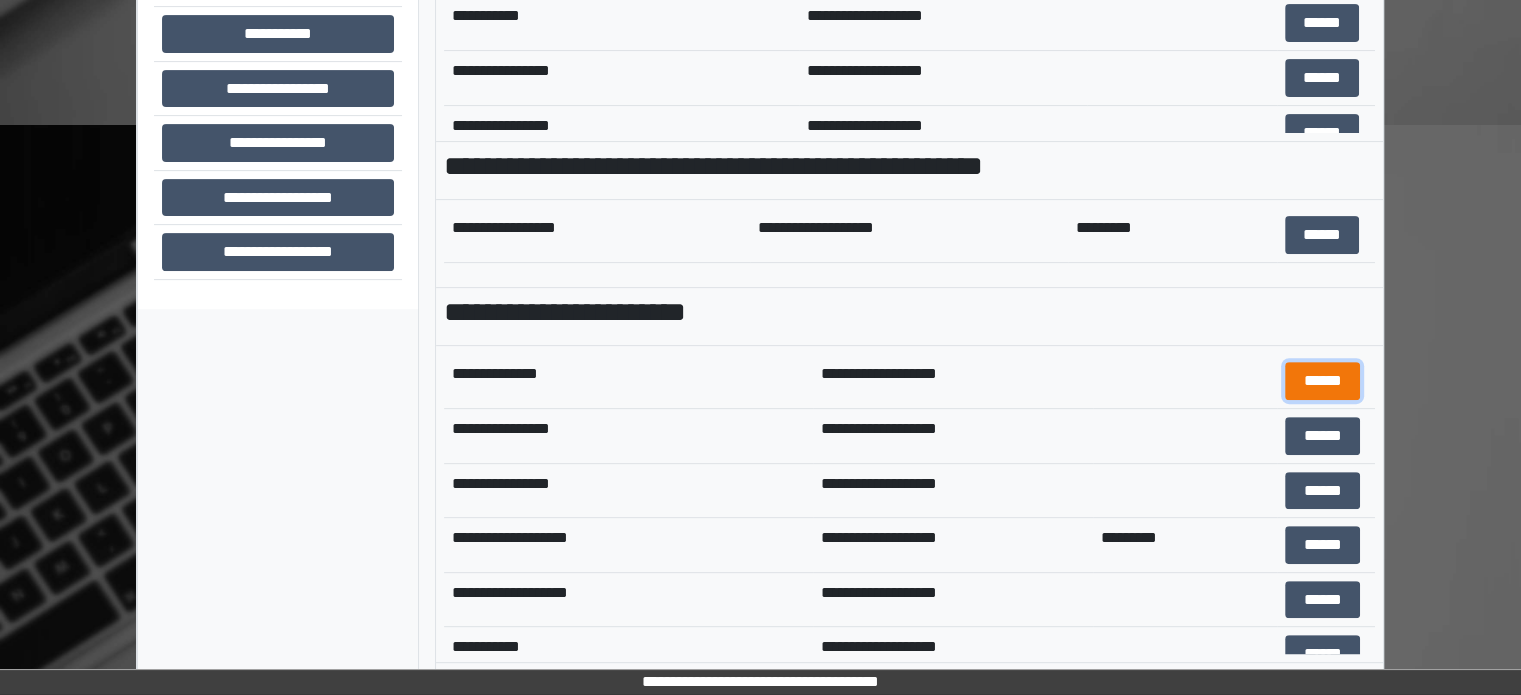 click on "******" at bounding box center (1322, 381) 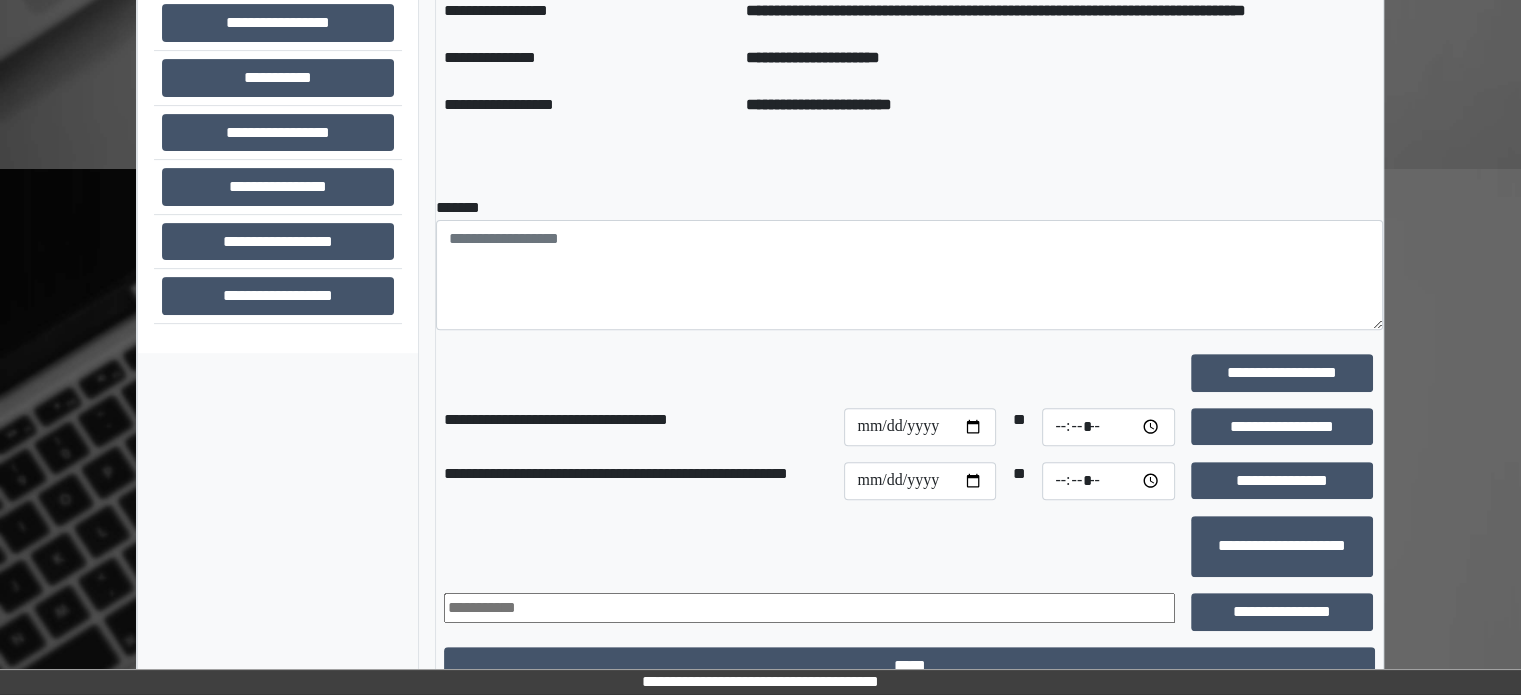 scroll, scrollTop: 476, scrollLeft: 0, axis: vertical 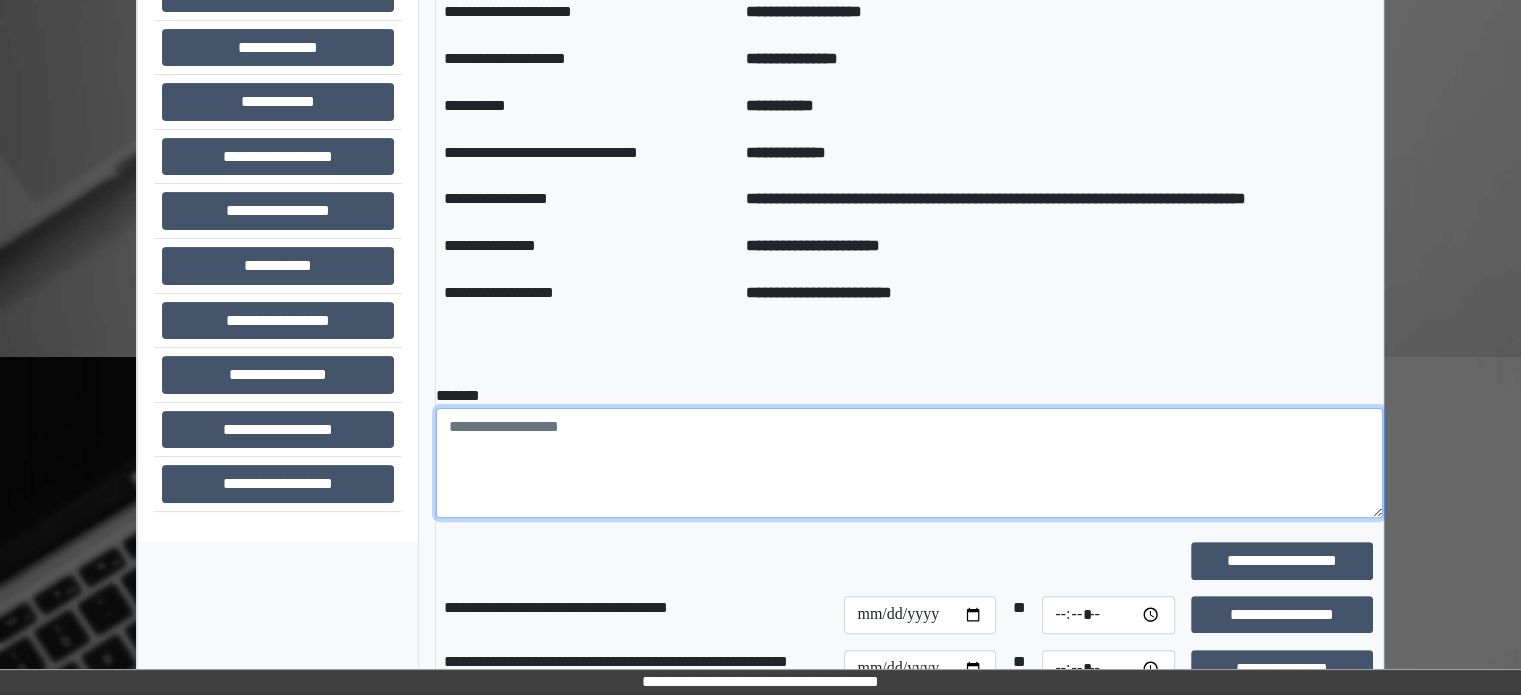 paste on "**********" 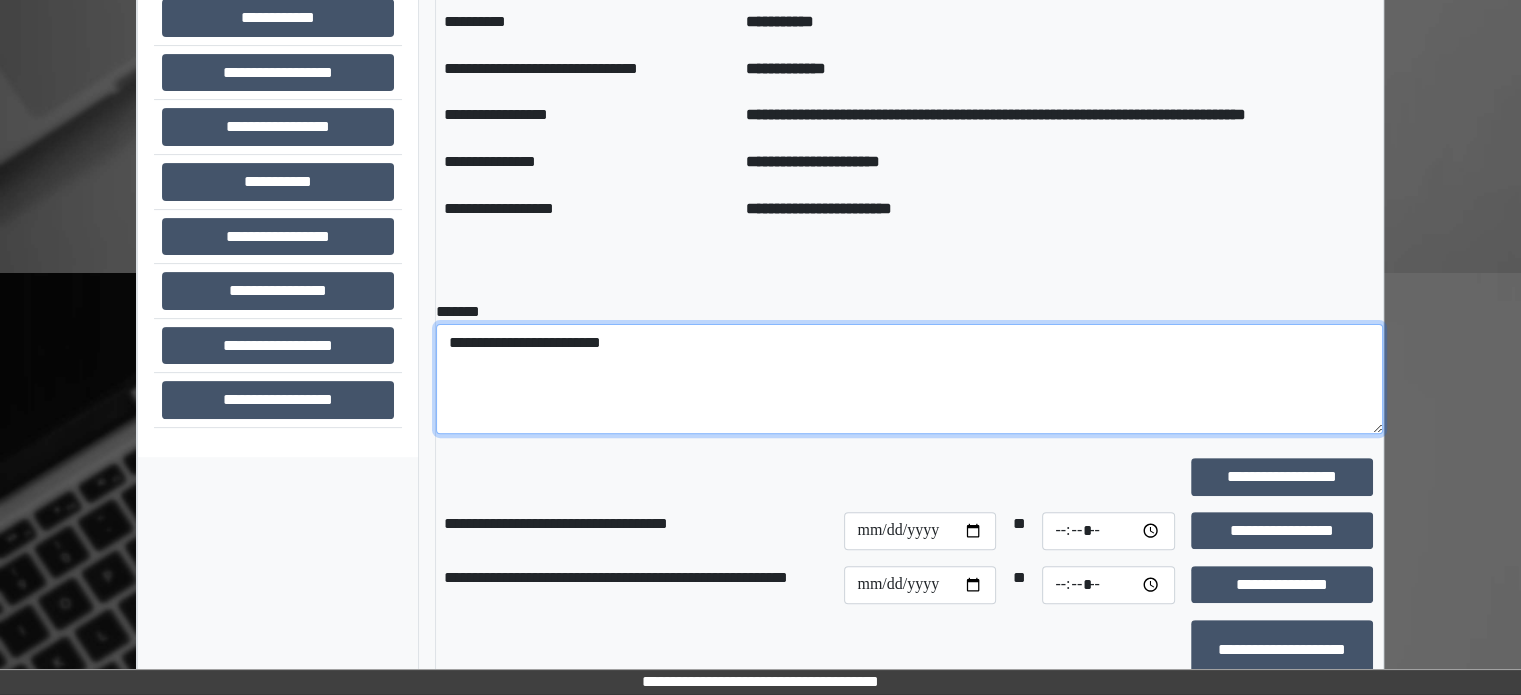 scroll, scrollTop: 676, scrollLeft: 0, axis: vertical 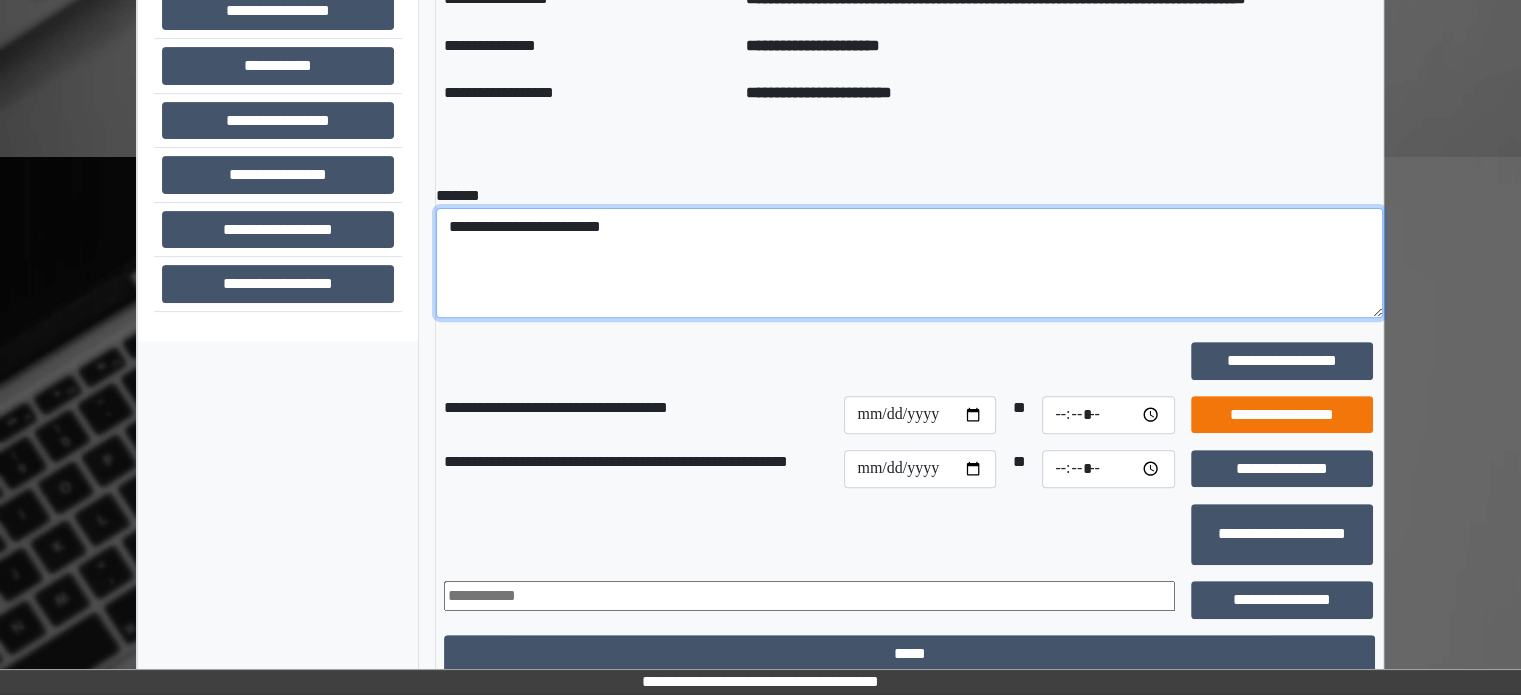 type on "**********" 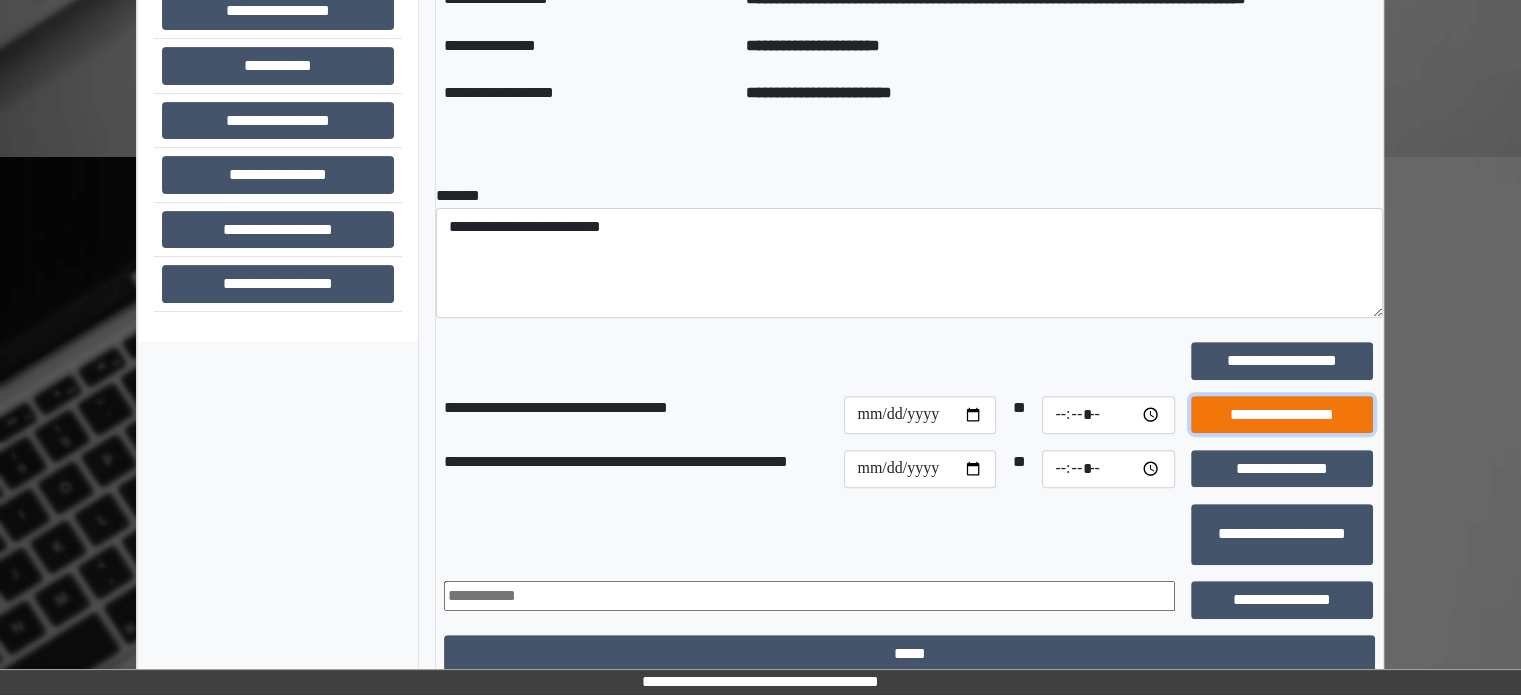 click on "**********" at bounding box center [1282, 415] 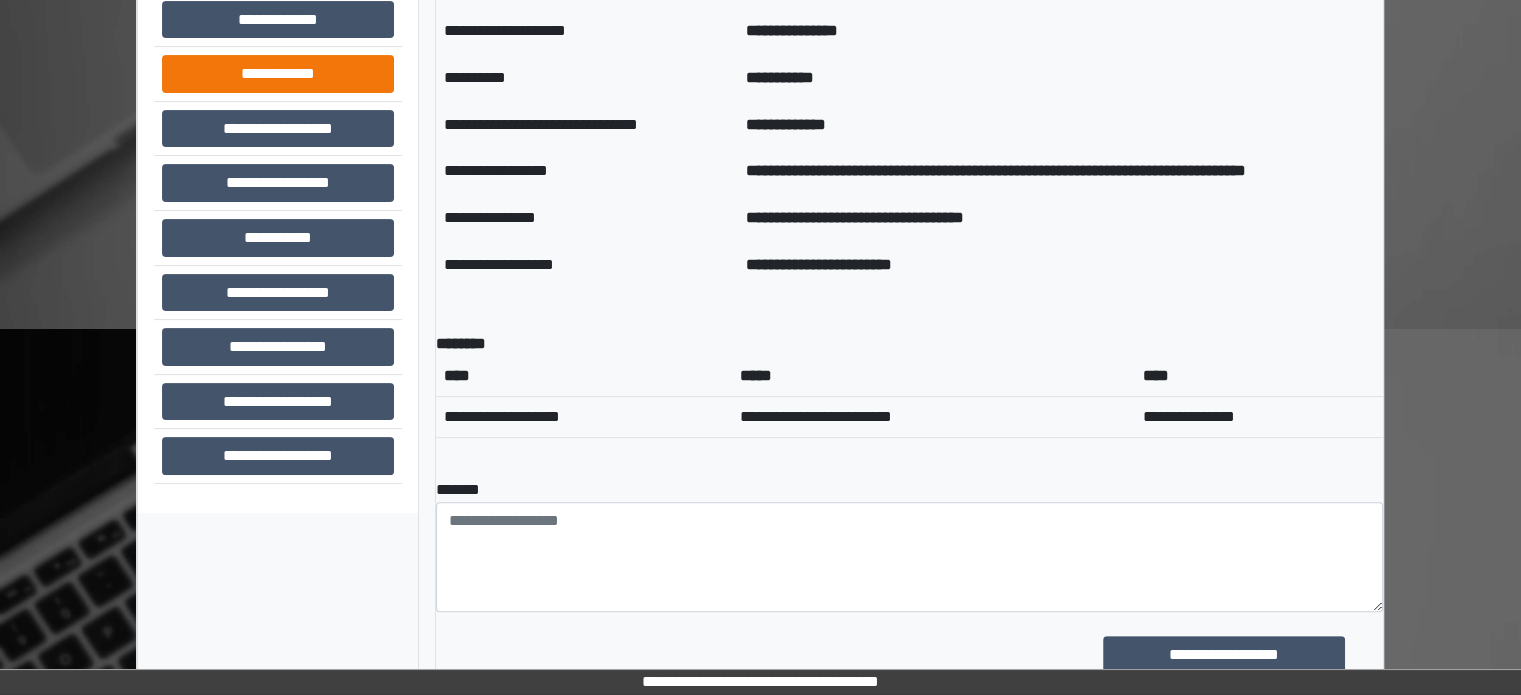 scroll, scrollTop: 176, scrollLeft: 0, axis: vertical 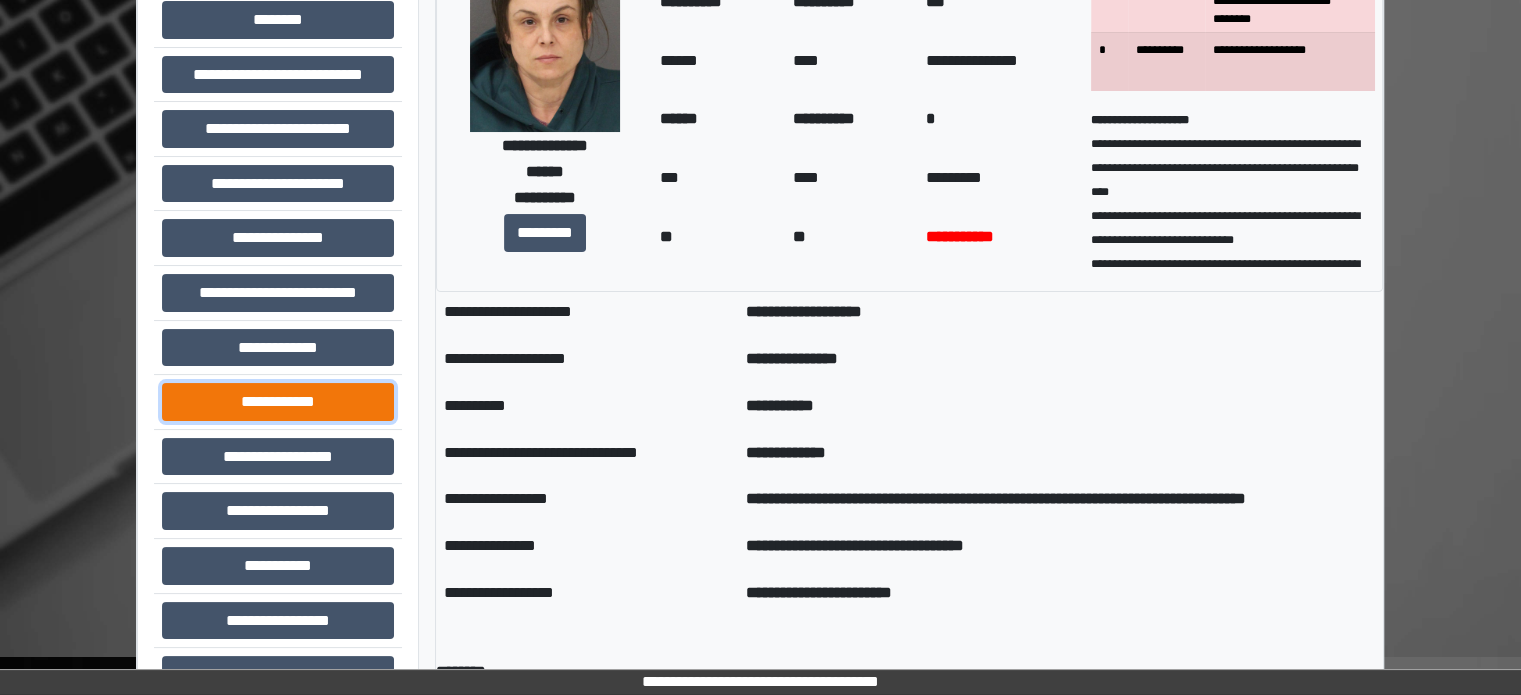 click on "**********" at bounding box center (278, 402) 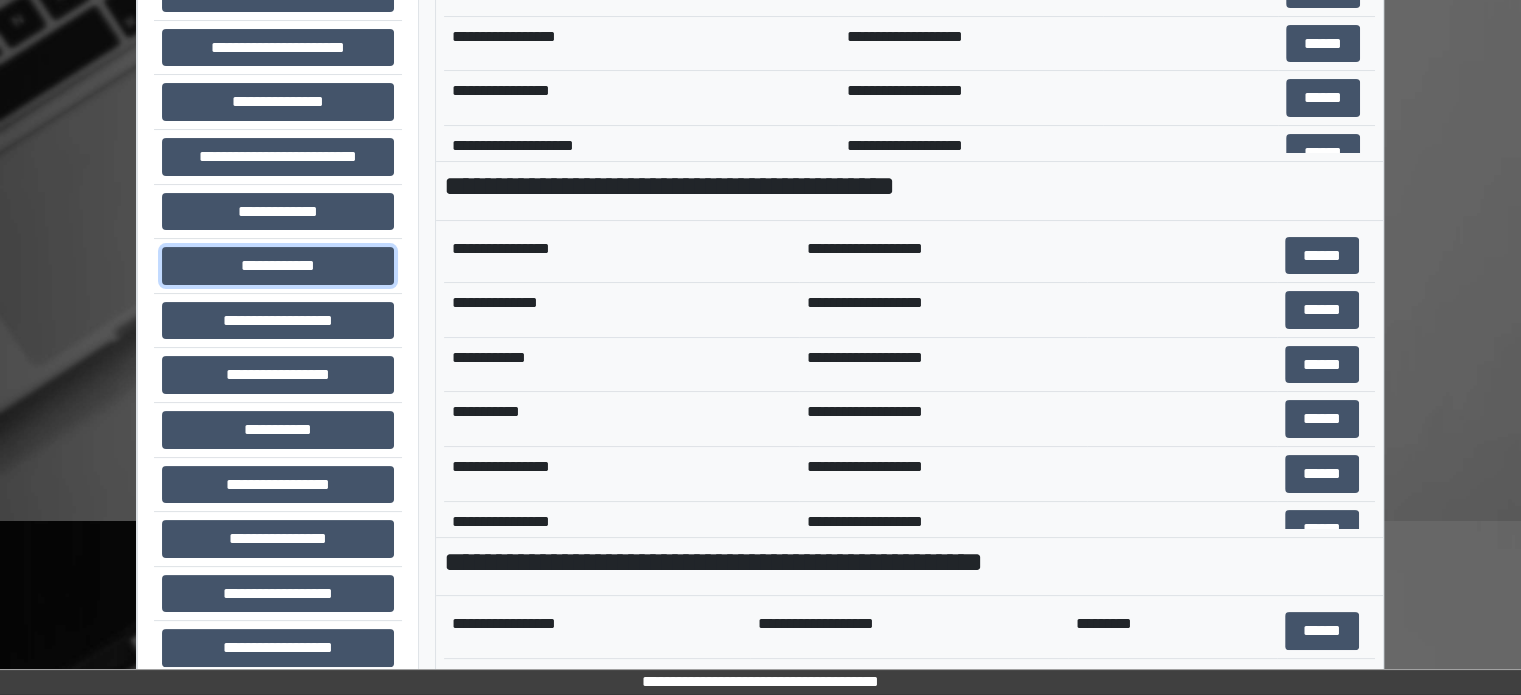 scroll, scrollTop: 708, scrollLeft: 0, axis: vertical 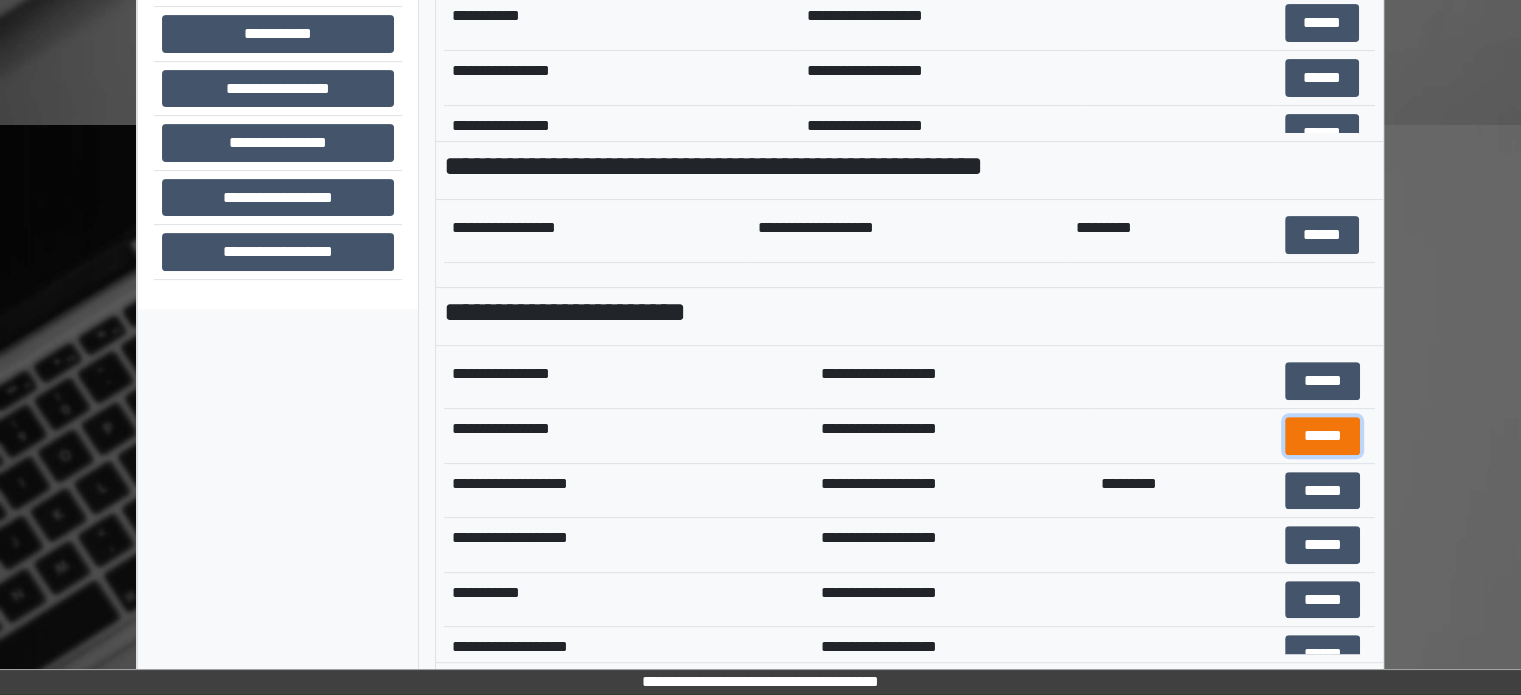 click on "******" at bounding box center (1322, 436) 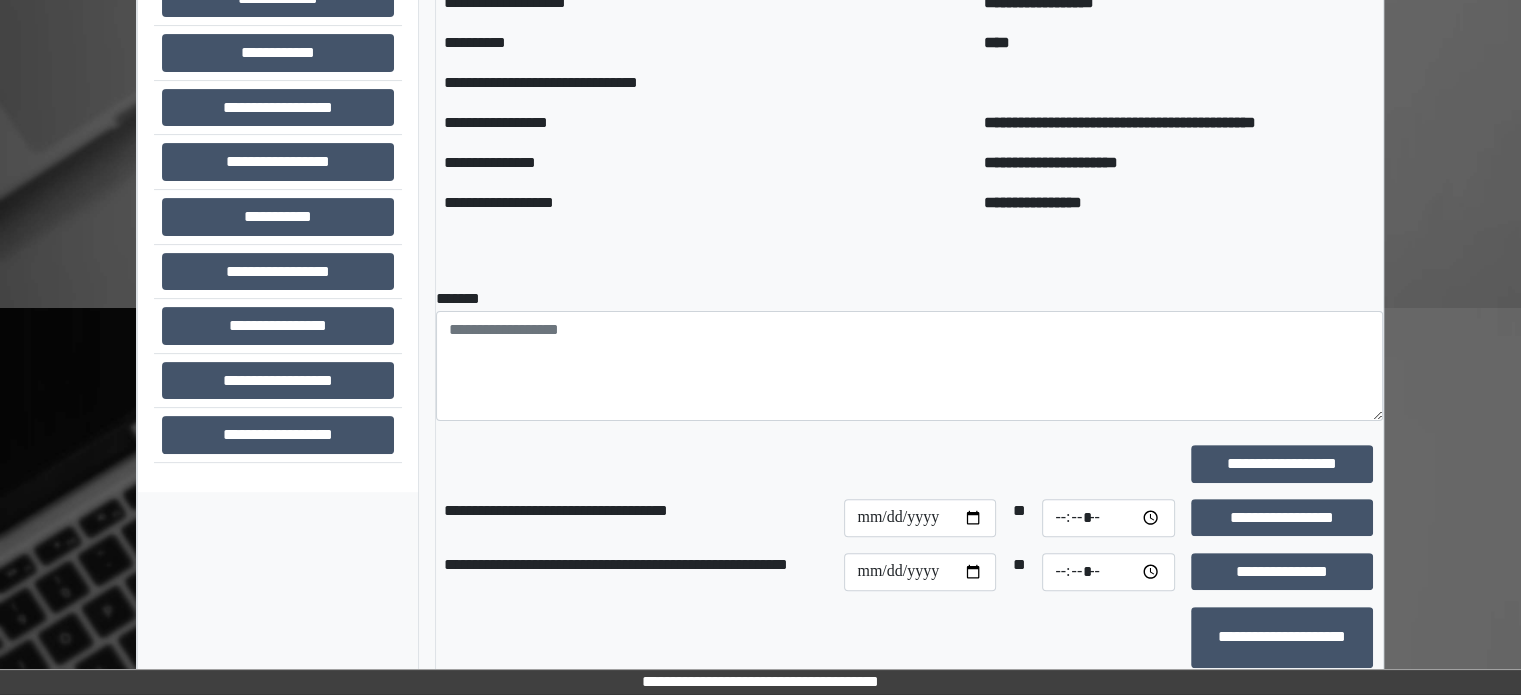 scroll, scrollTop: 508, scrollLeft: 0, axis: vertical 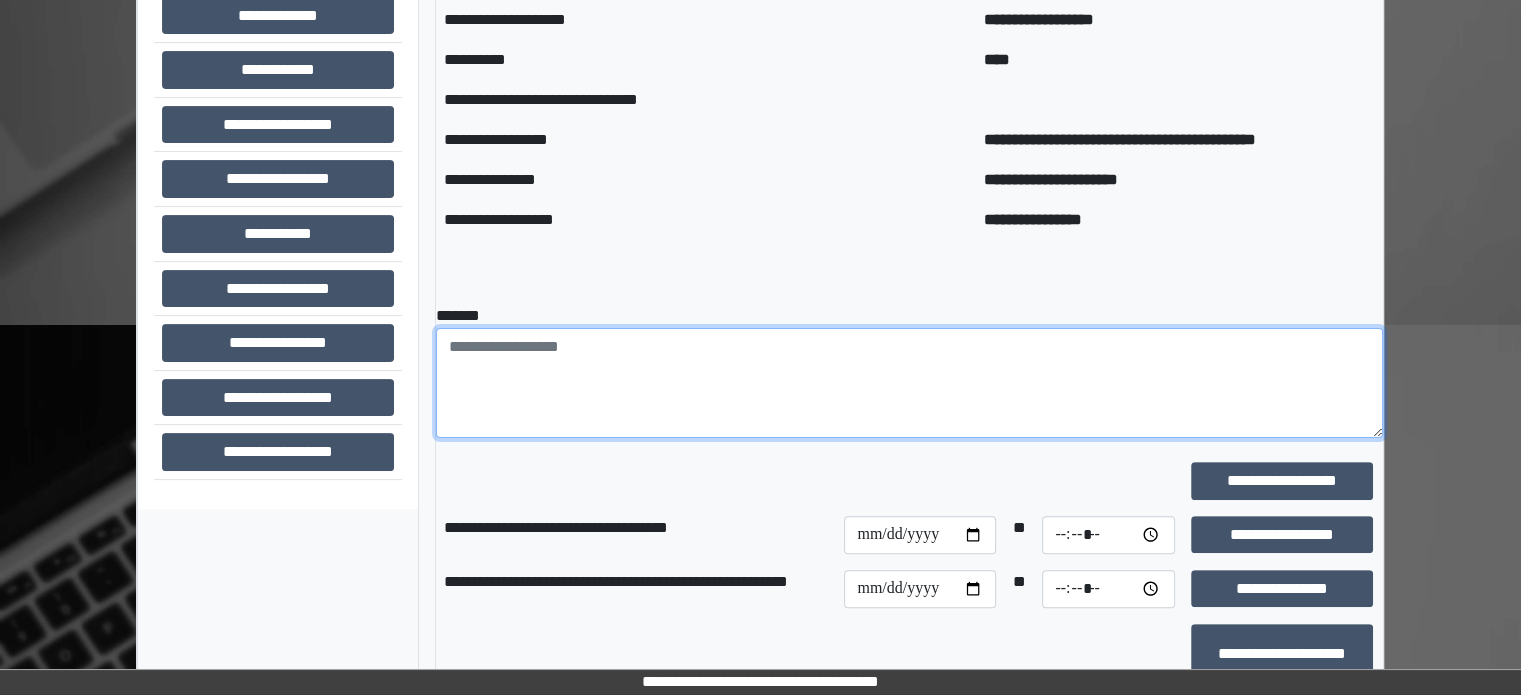 click at bounding box center [909, 383] 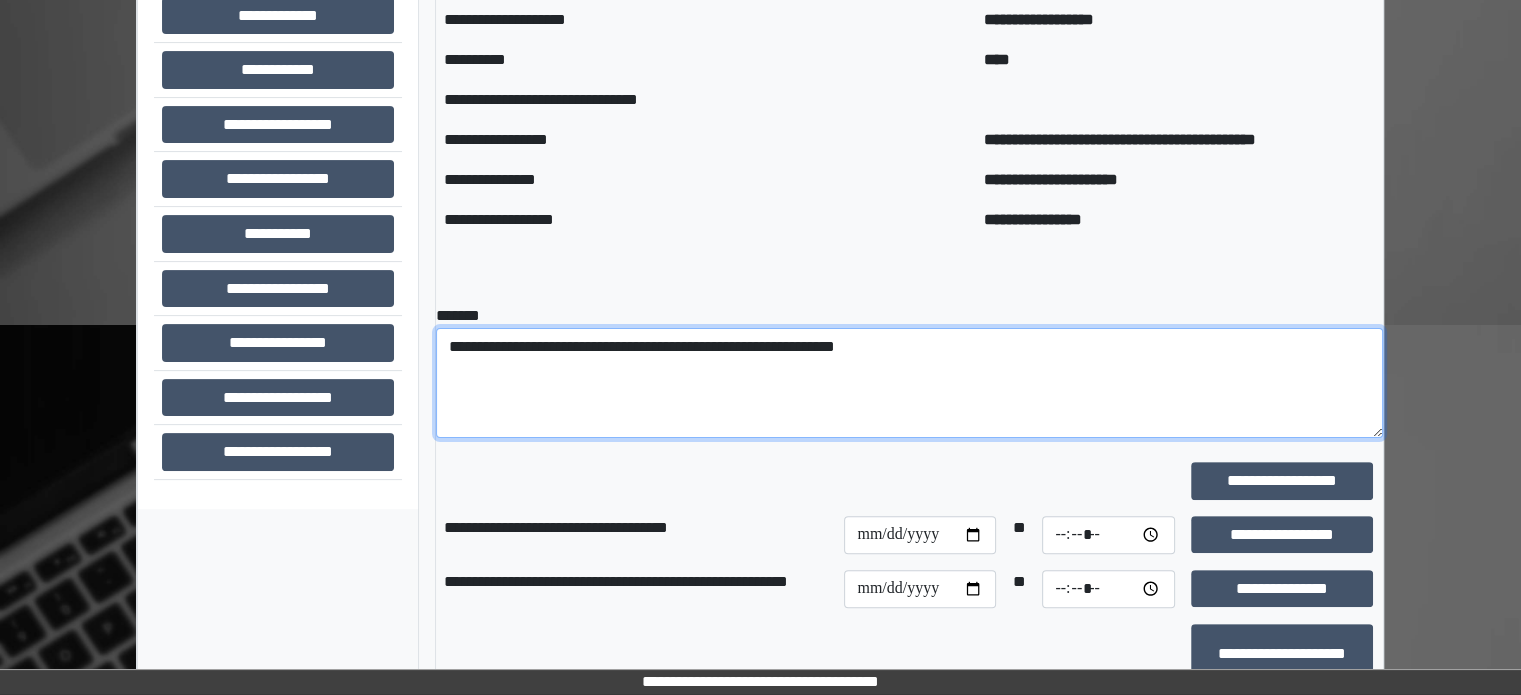 click on "**********" at bounding box center [909, 383] 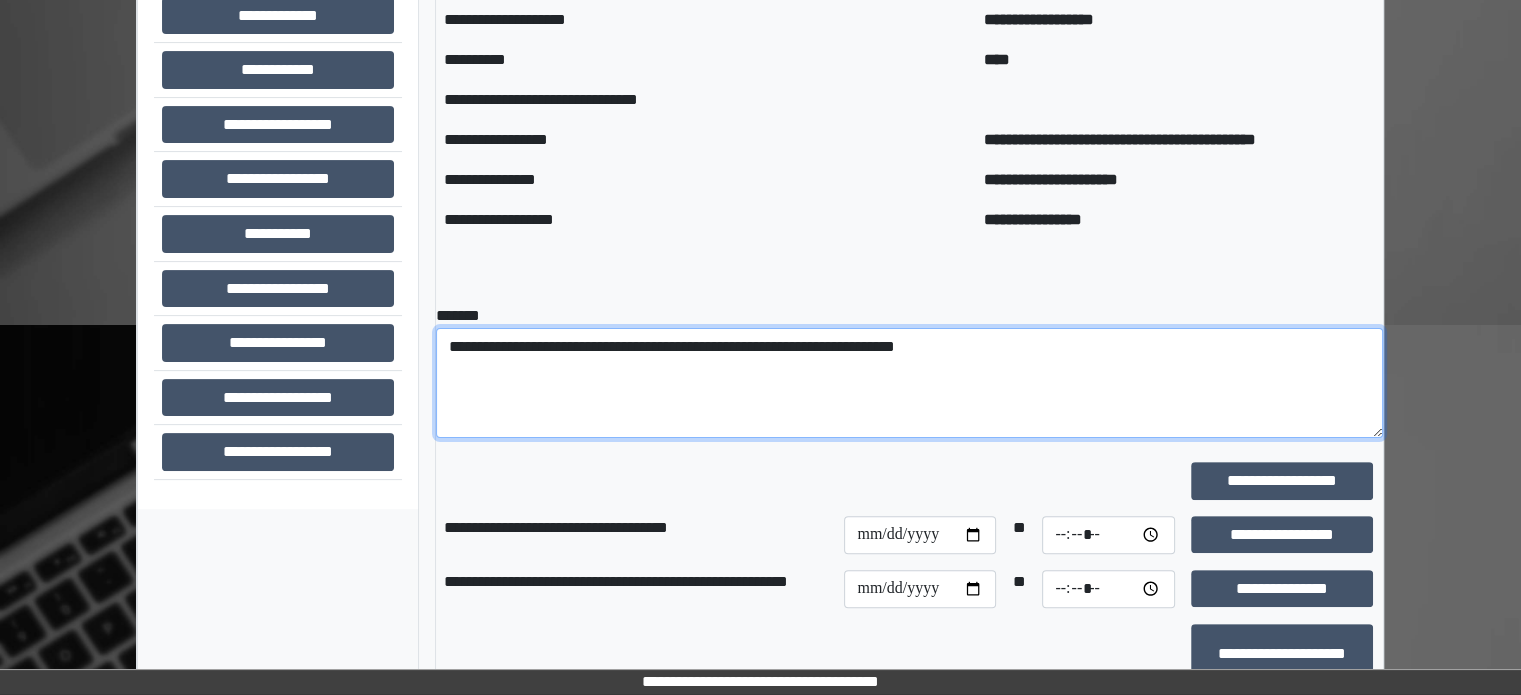 click on "**********" at bounding box center (909, 383) 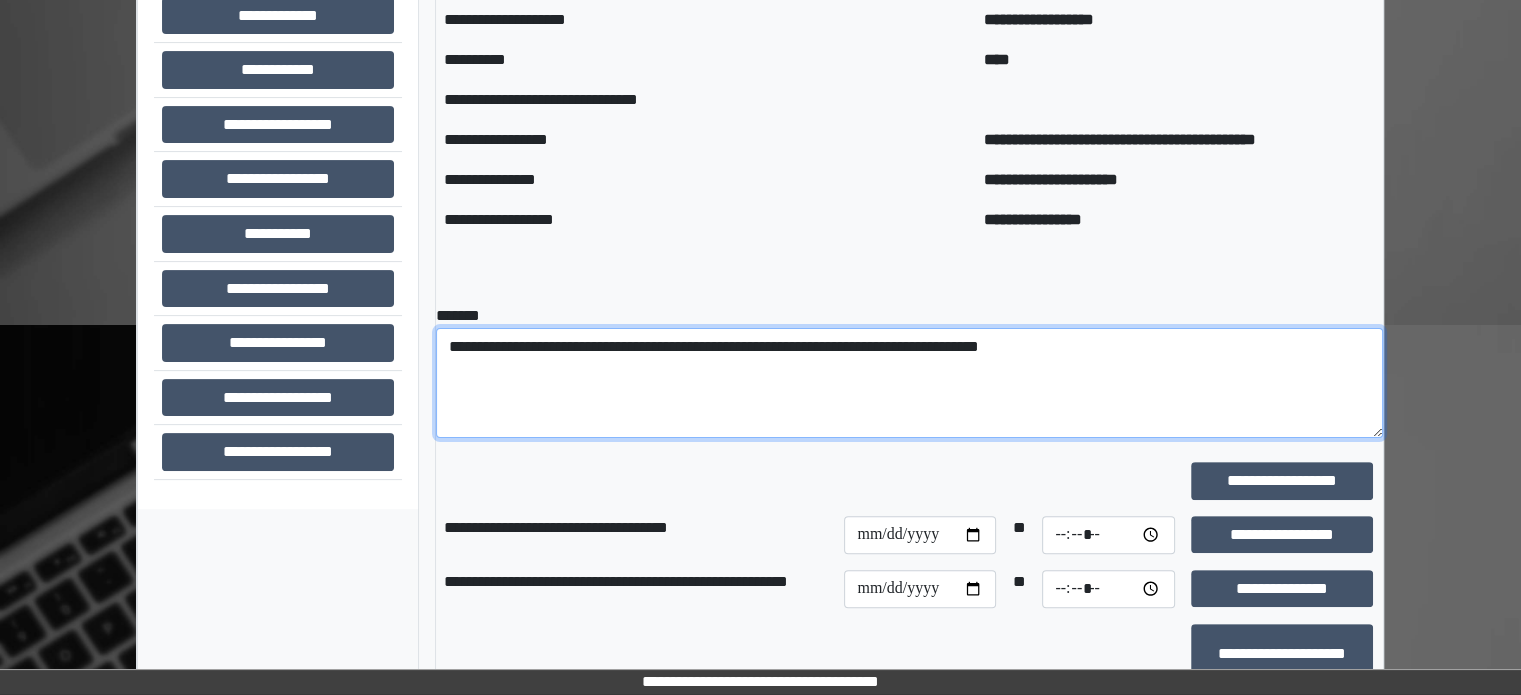 click on "**********" at bounding box center (909, 383) 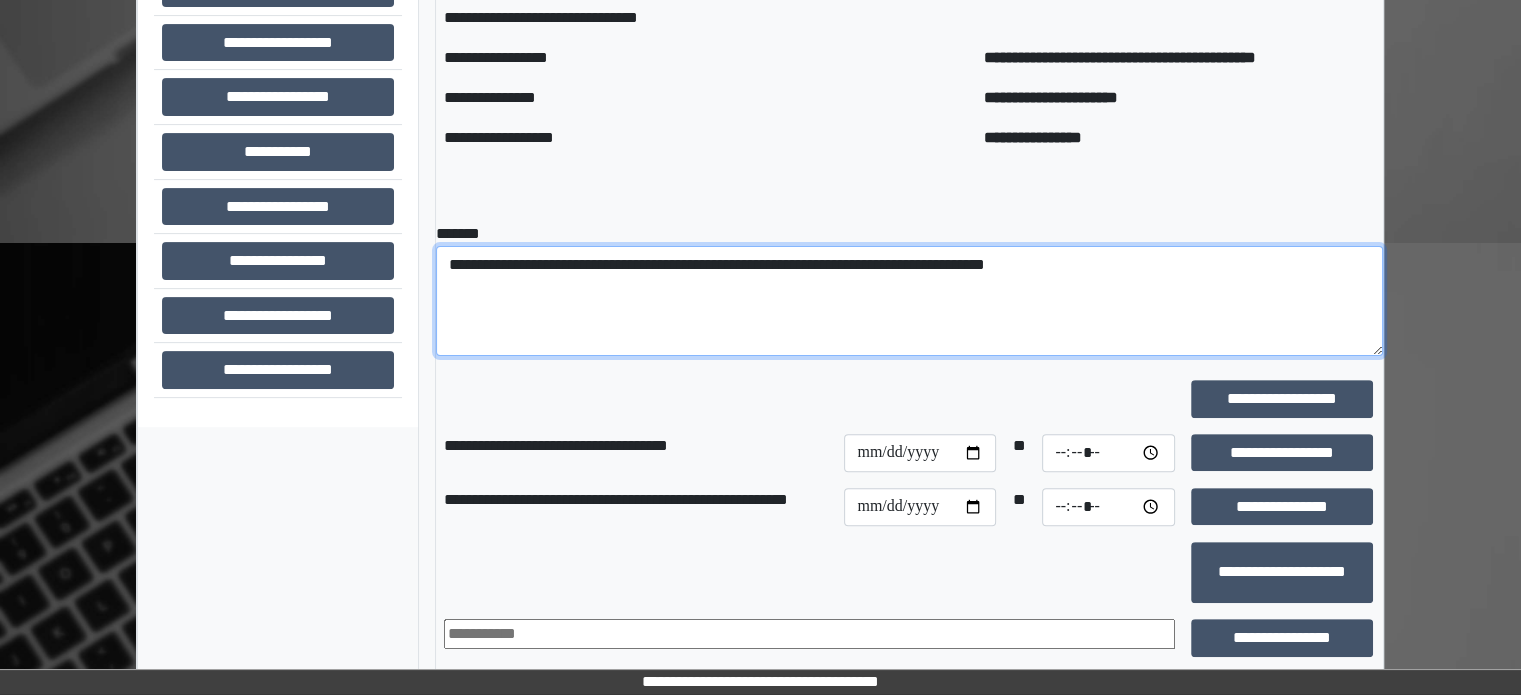 scroll, scrollTop: 608, scrollLeft: 0, axis: vertical 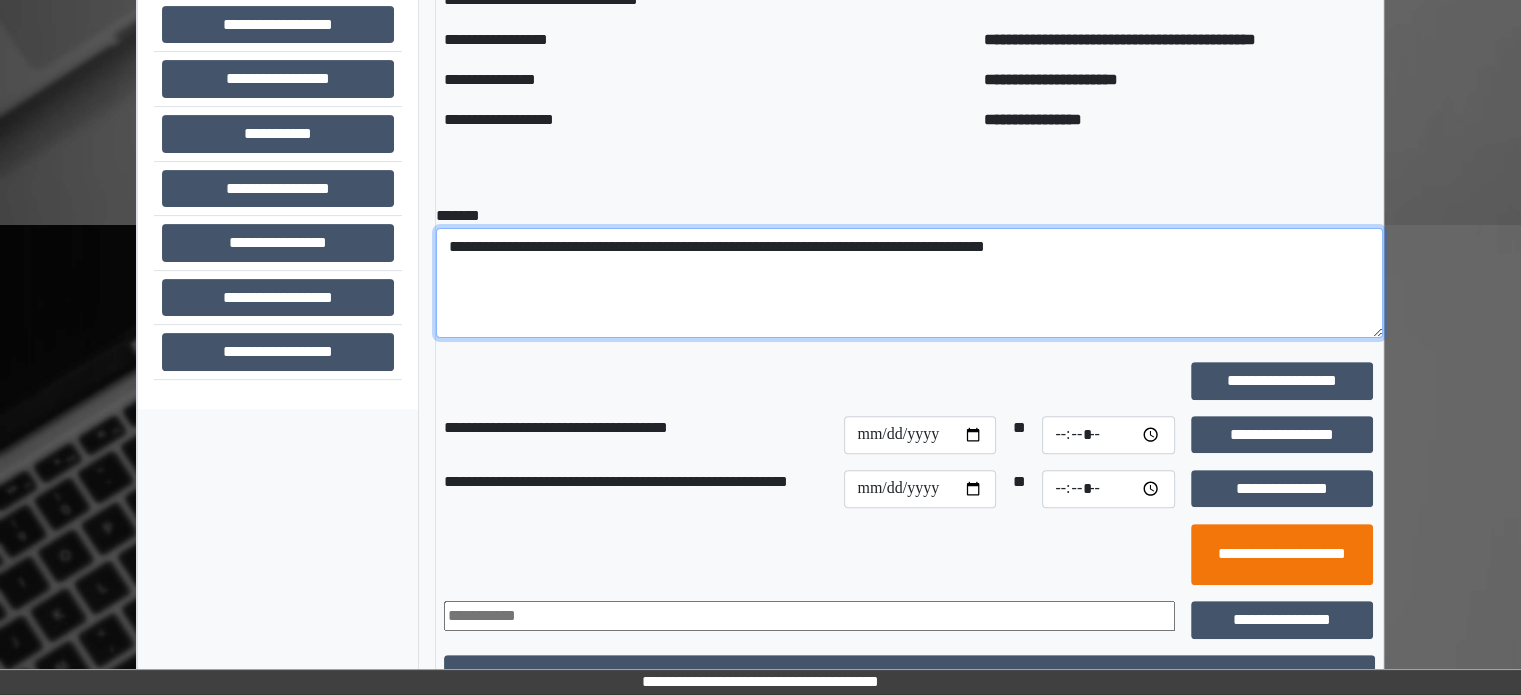 type on "**********" 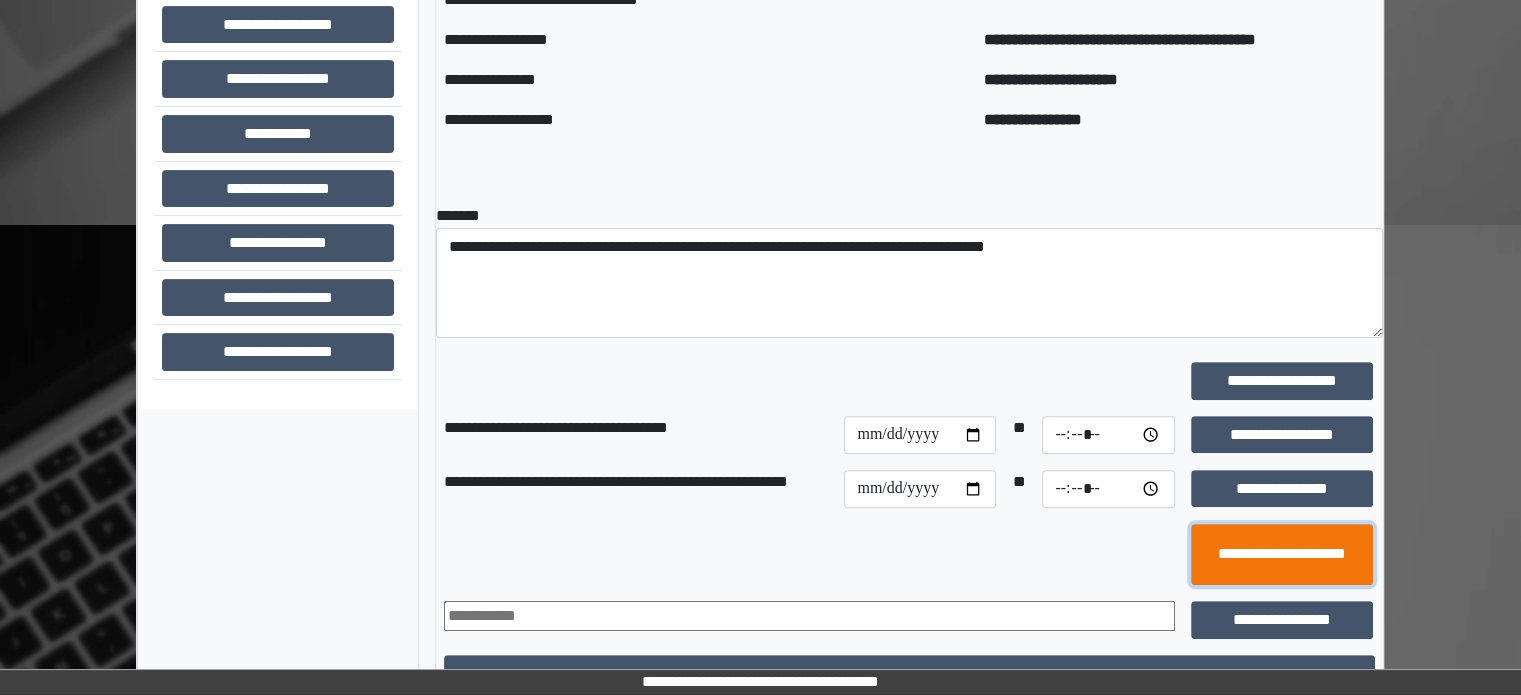 click on "**********" at bounding box center (1282, 555) 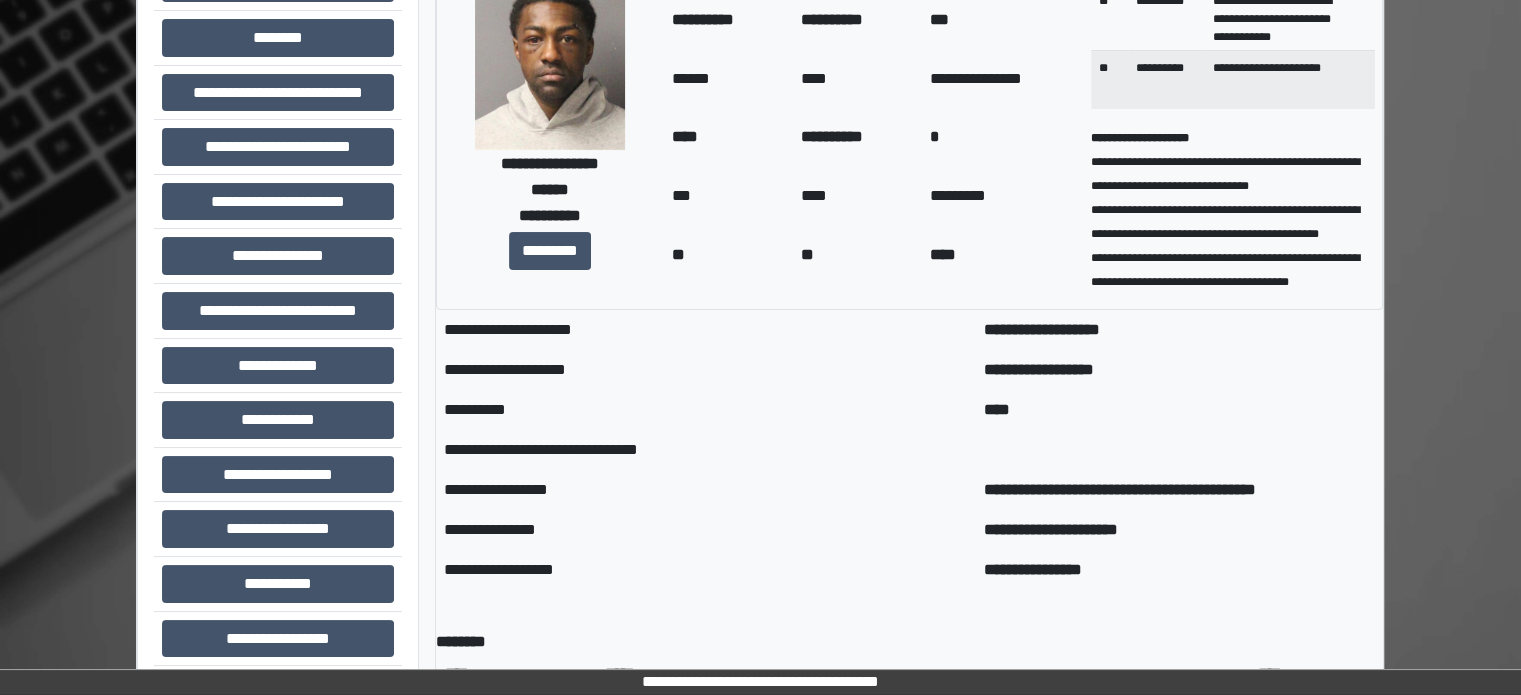 scroll, scrollTop: 152, scrollLeft: 0, axis: vertical 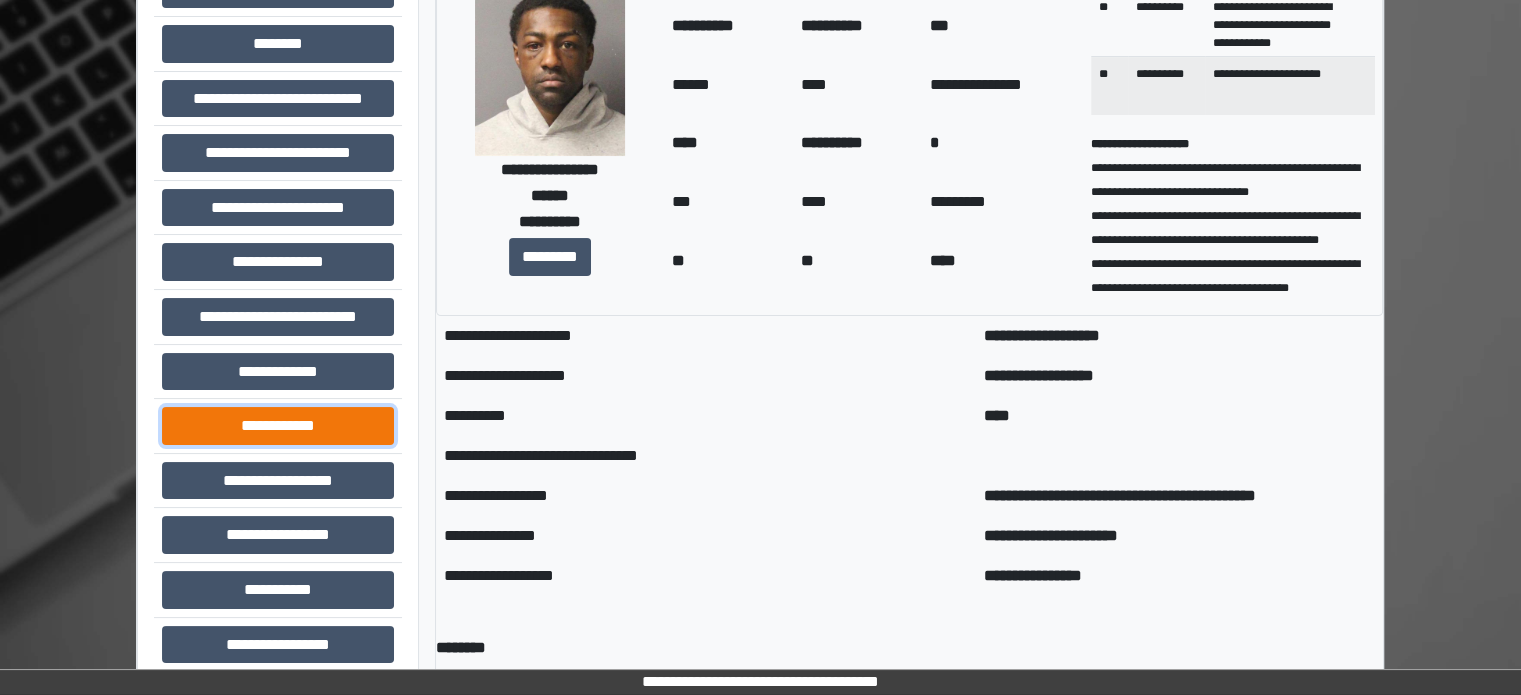 click on "**********" at bounding box center (278, 426) 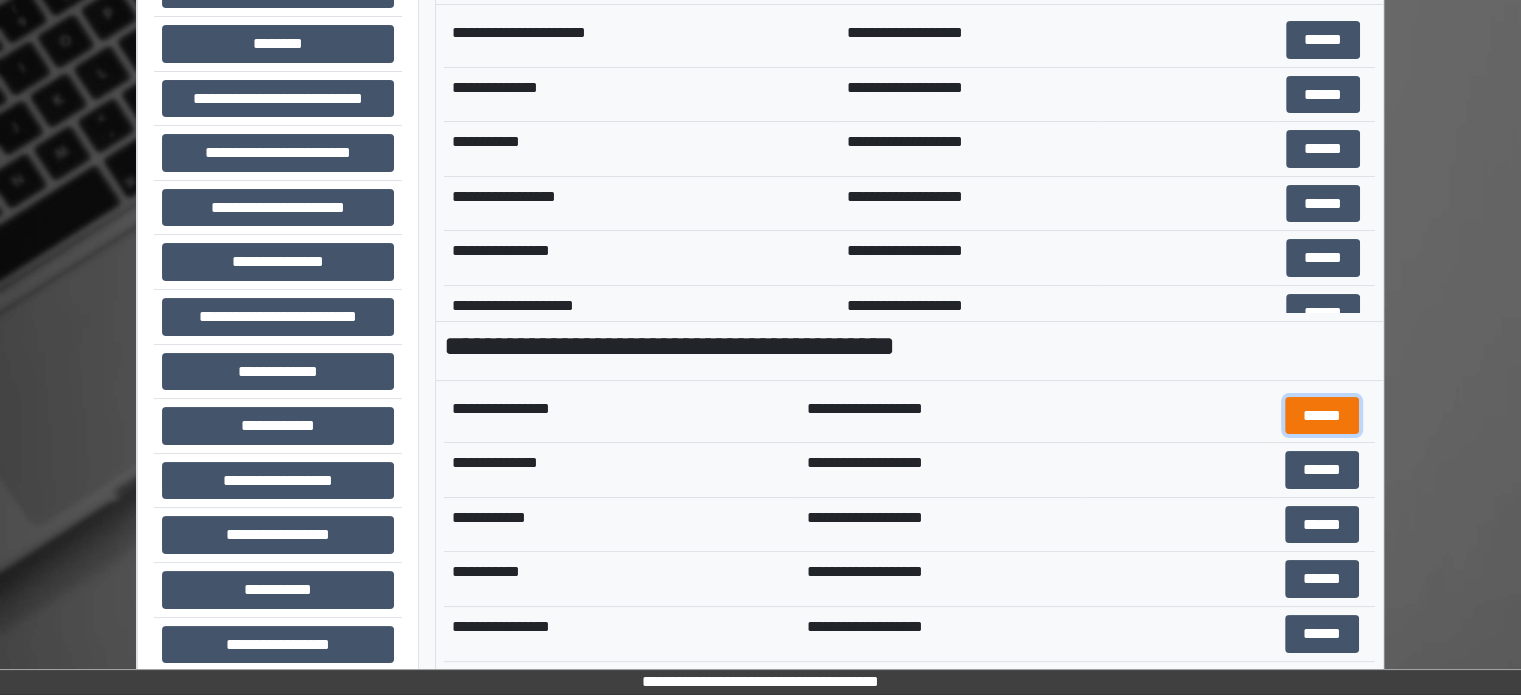 click on "******" at bounding box center [1322, 416] 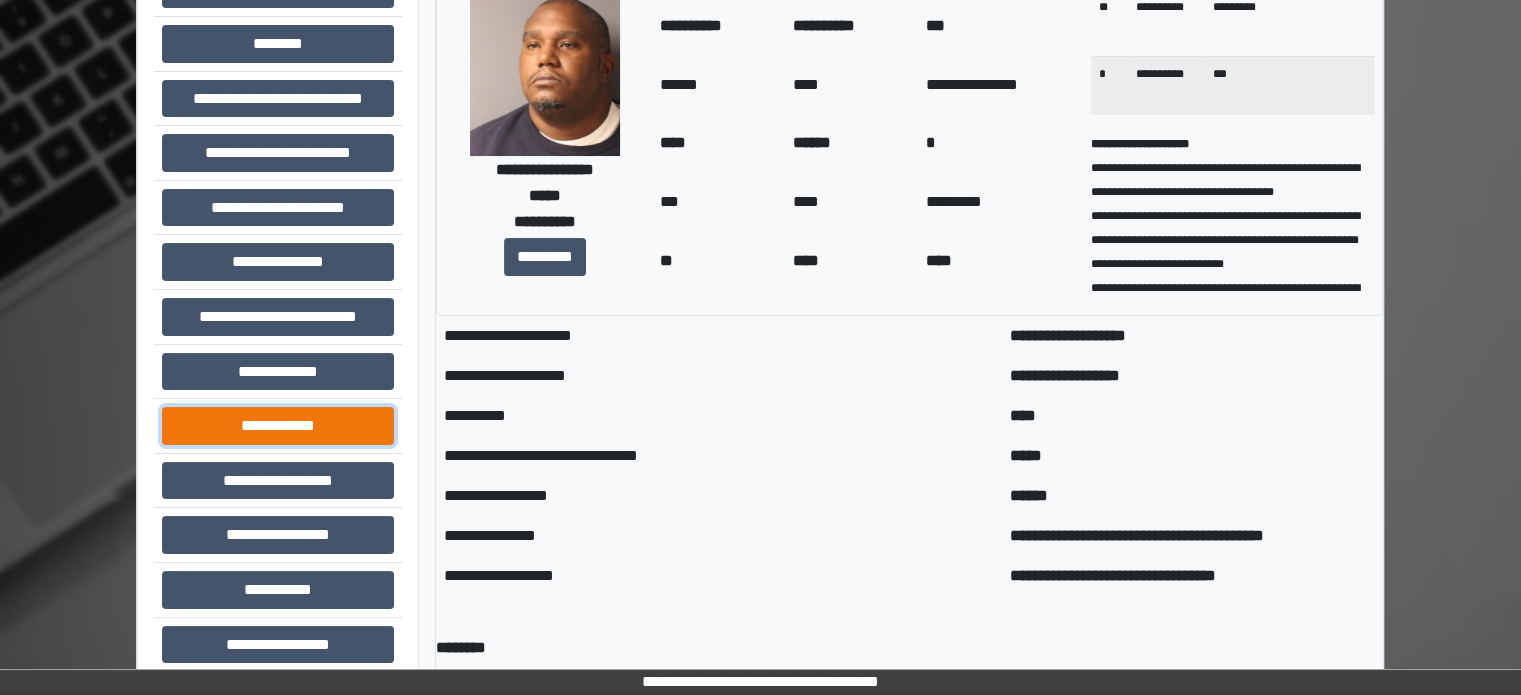 click on "**********" at bounding box center [278, 426] 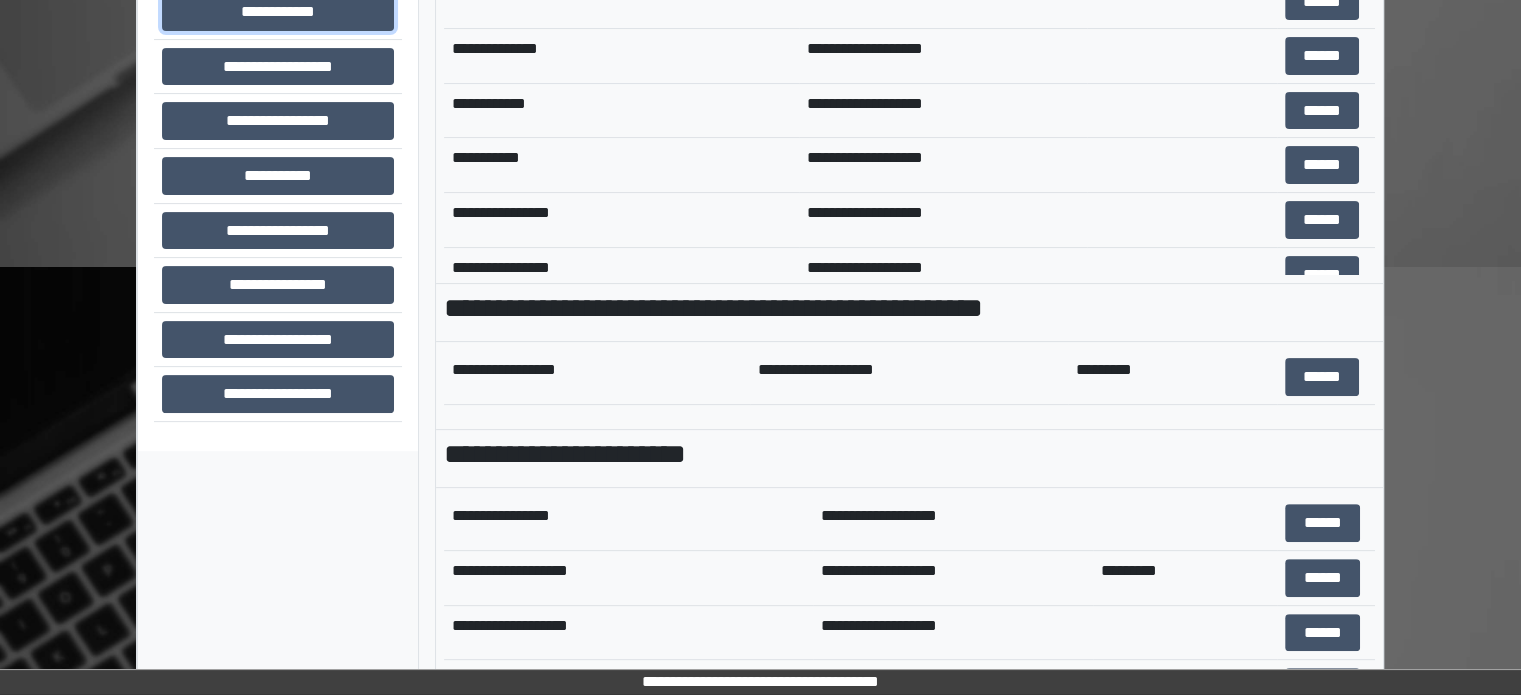 scroll, scrollTop: 708, scrollLeft: 0, axis: vertical 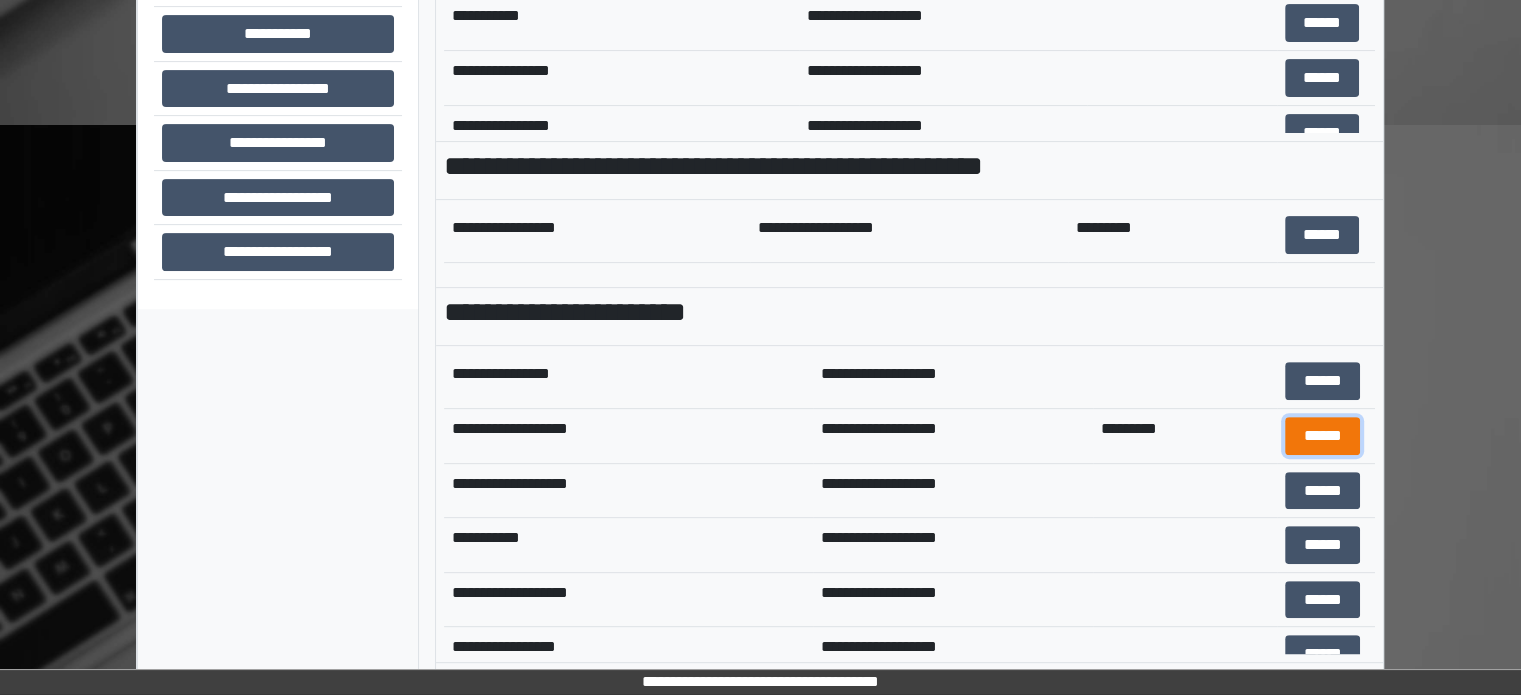 click on "******" at bounding box center [1322, 436] 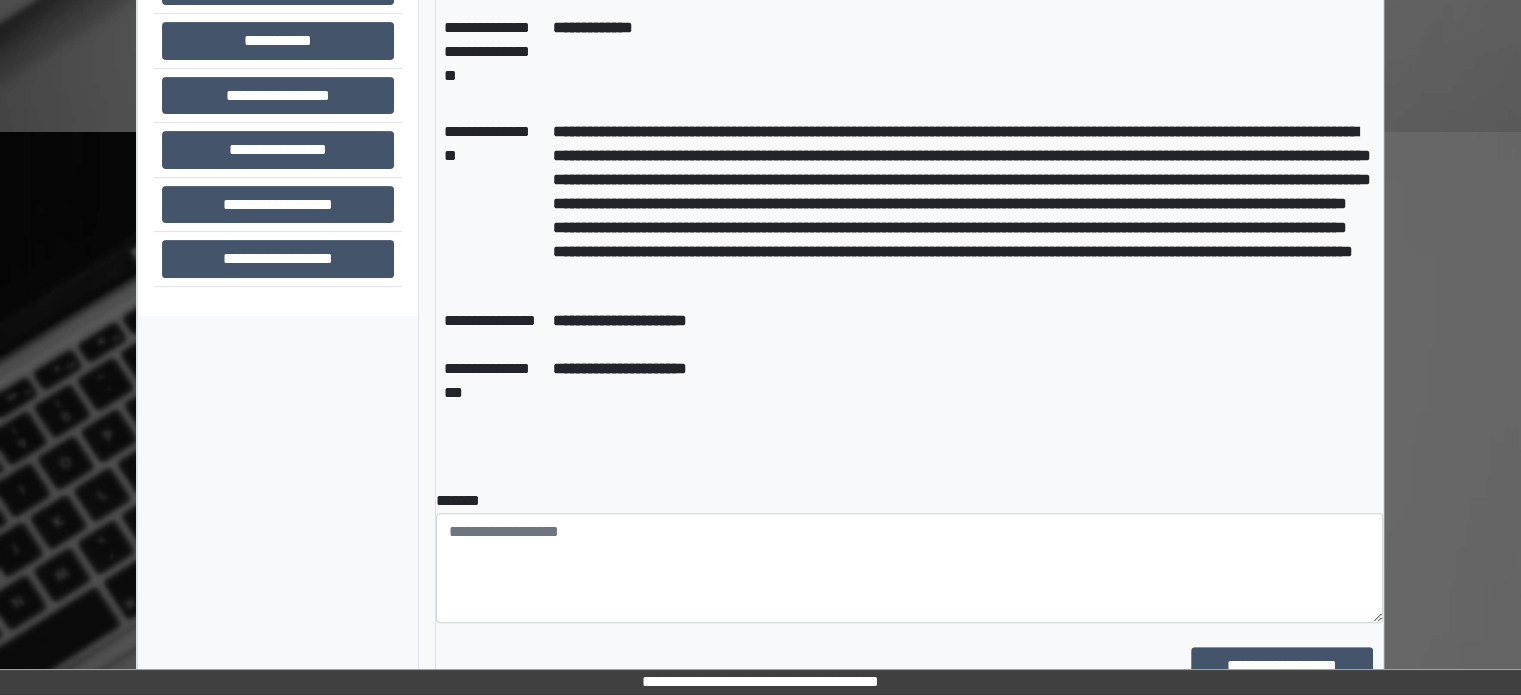 scroll, scrollTop: 708, scrollLeft: 0, axis: vertical 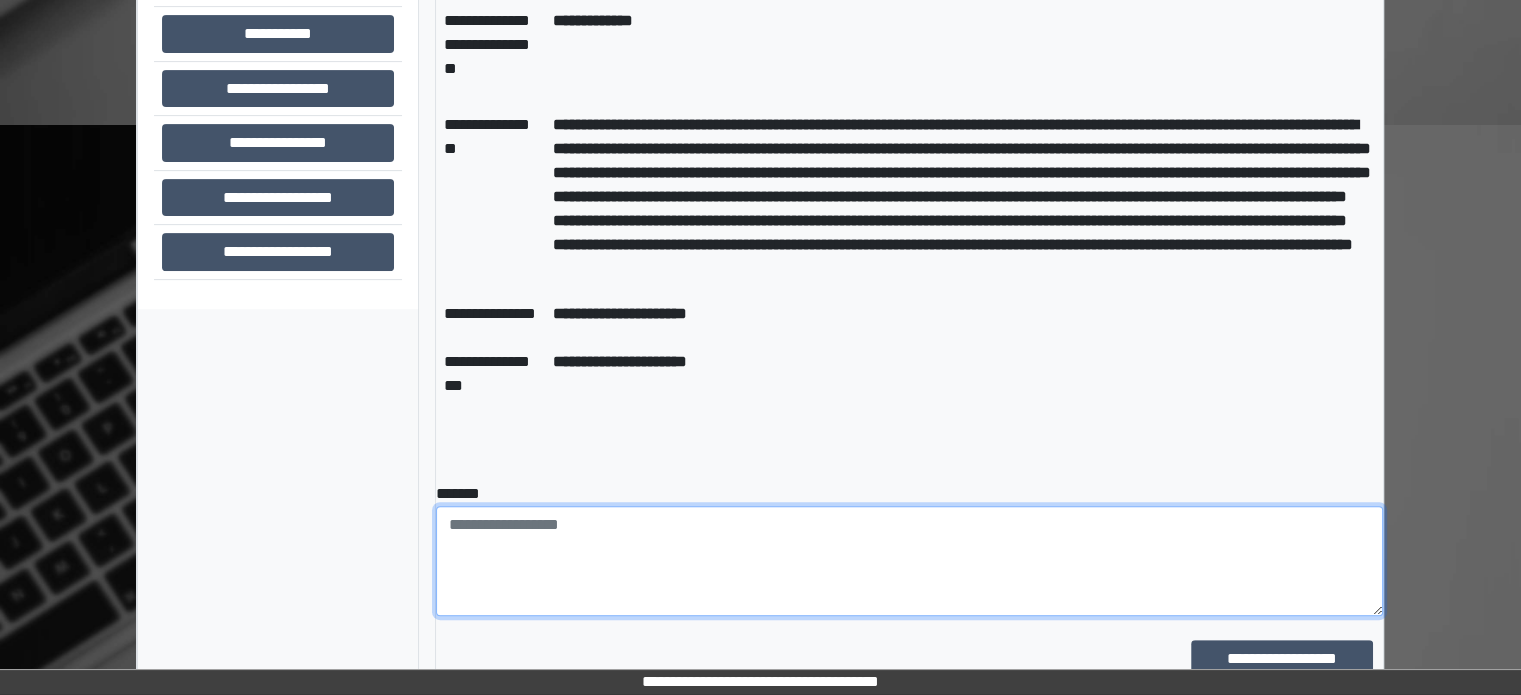 click at bounding box center (909, 561) 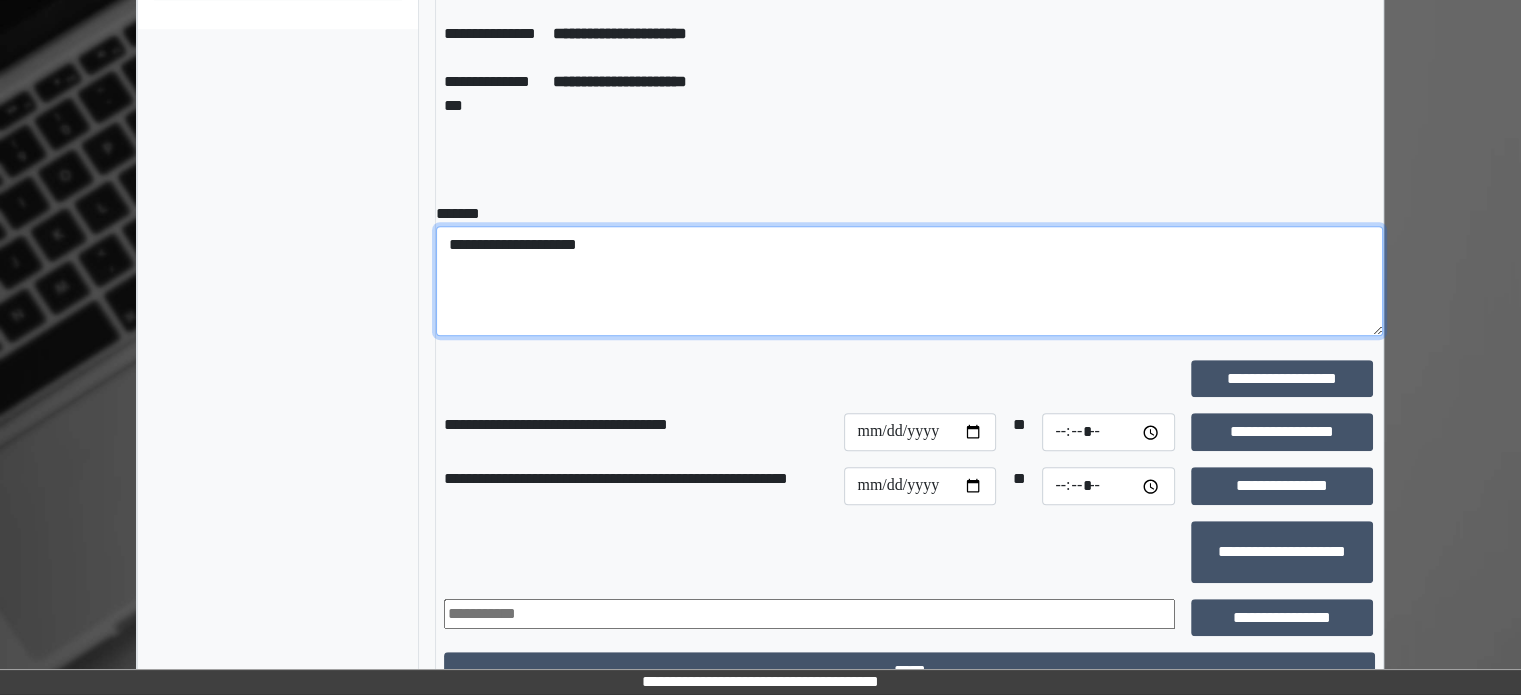 scroll, scrollTop: 1008, scrollLeft: 0, axis: vertical 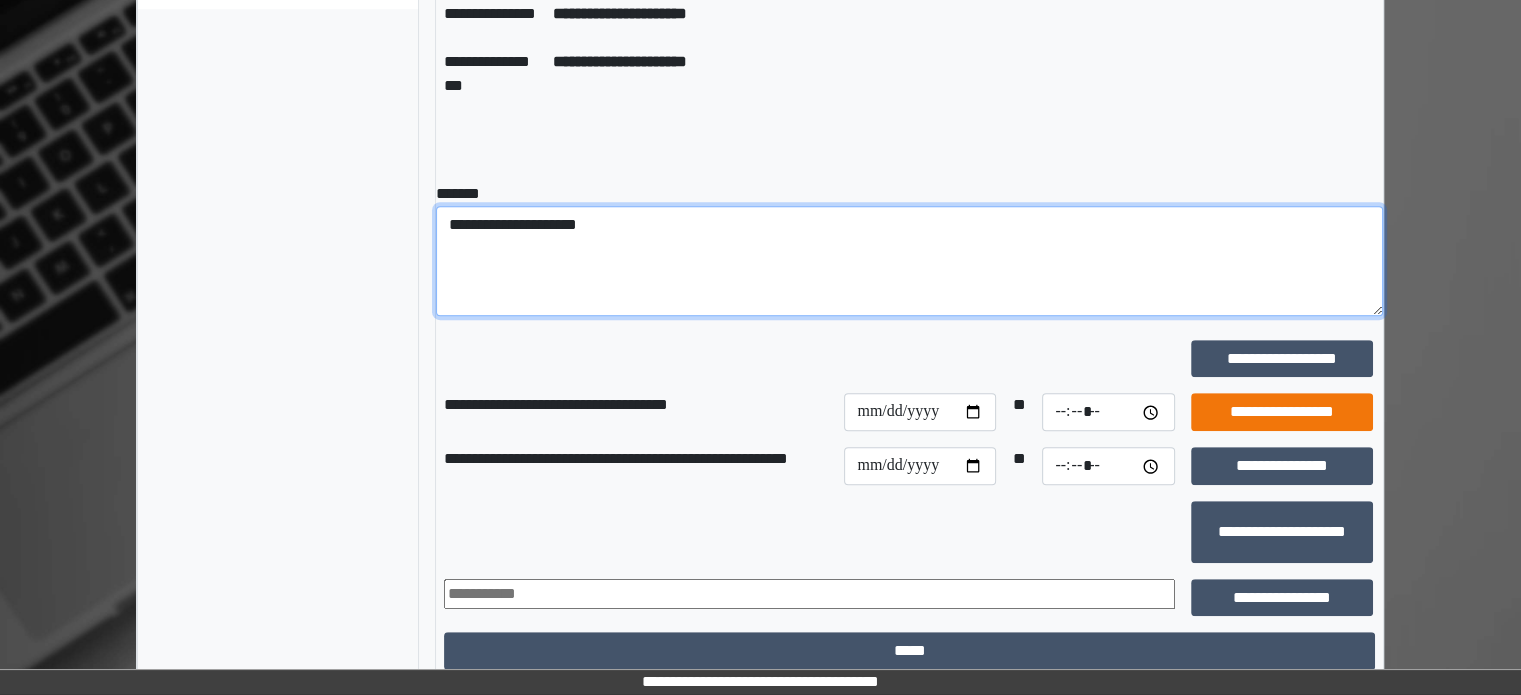 type on "**********" 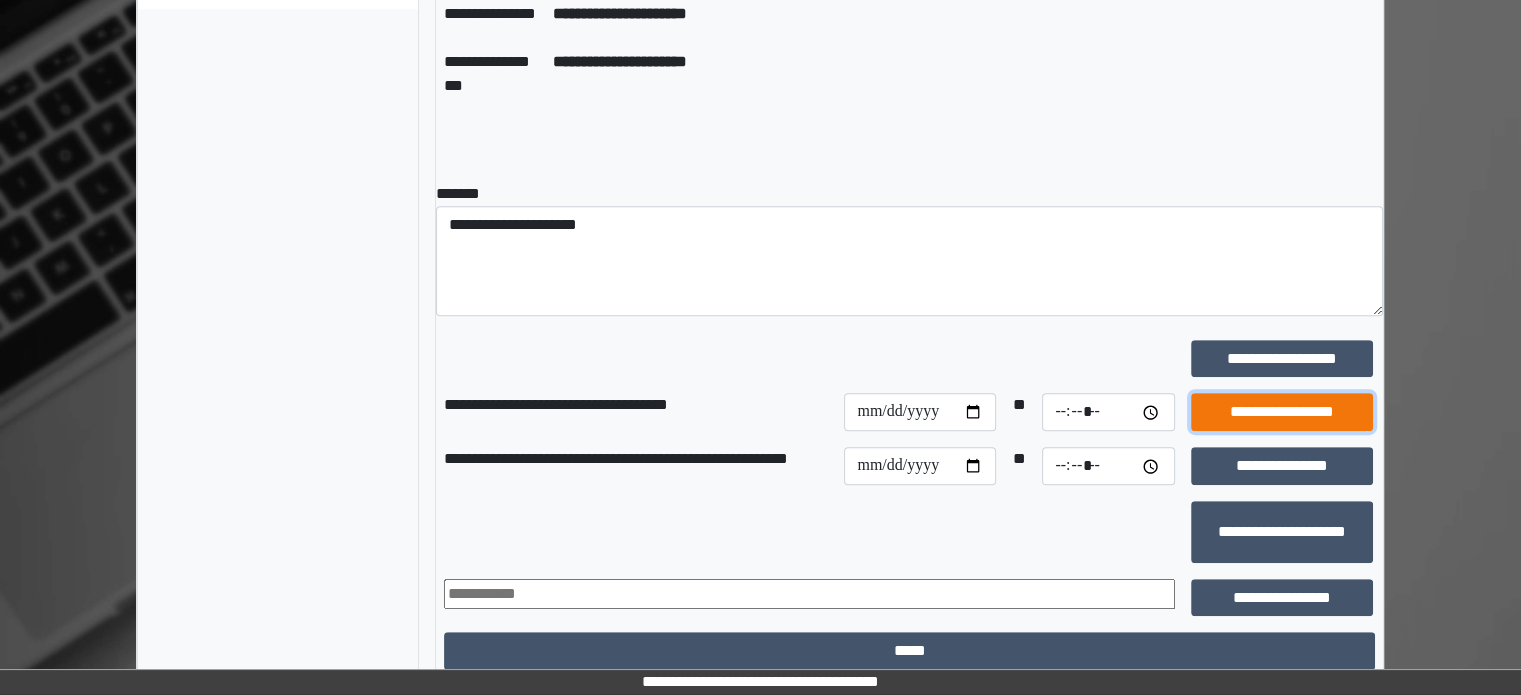 click on "**********" at bounding box center (1282, 412) 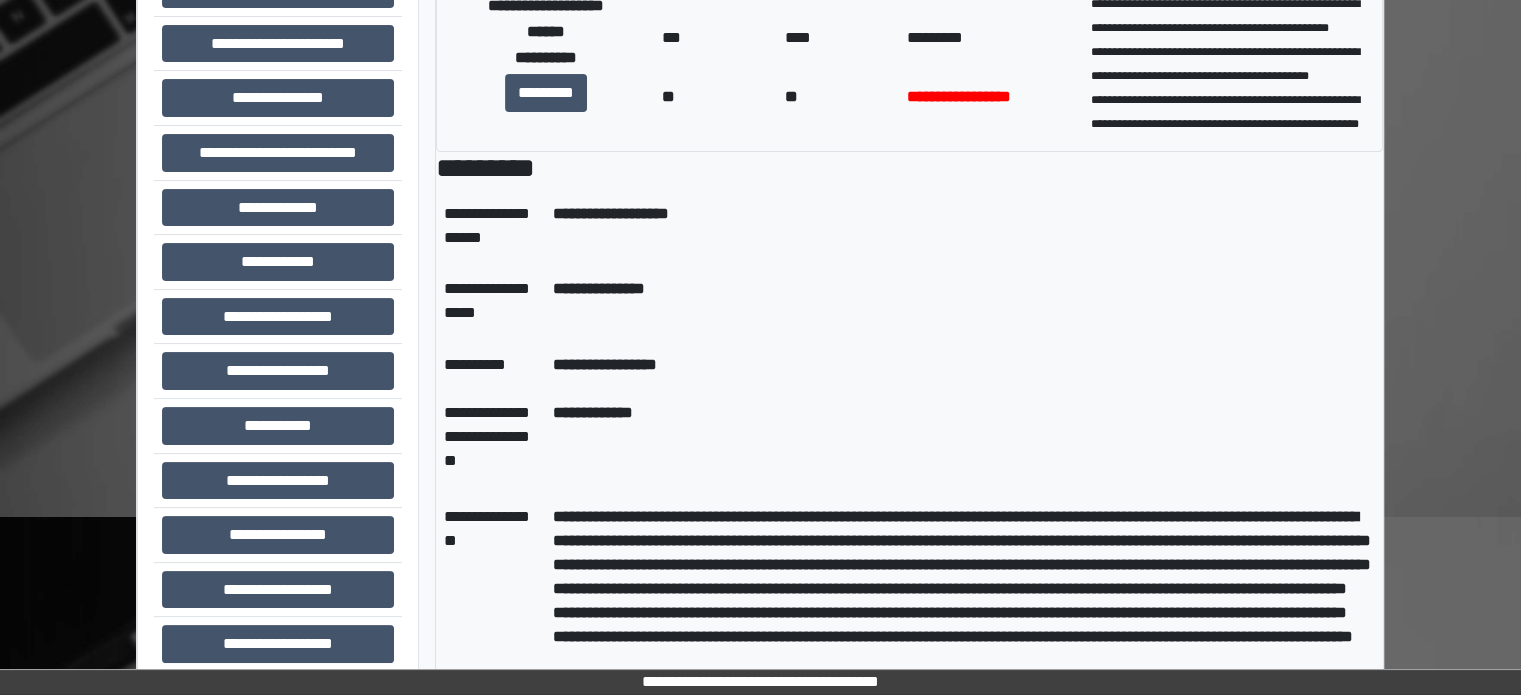 scroll, scrollTop: 308, scrollLeft: 0, axis: vertical 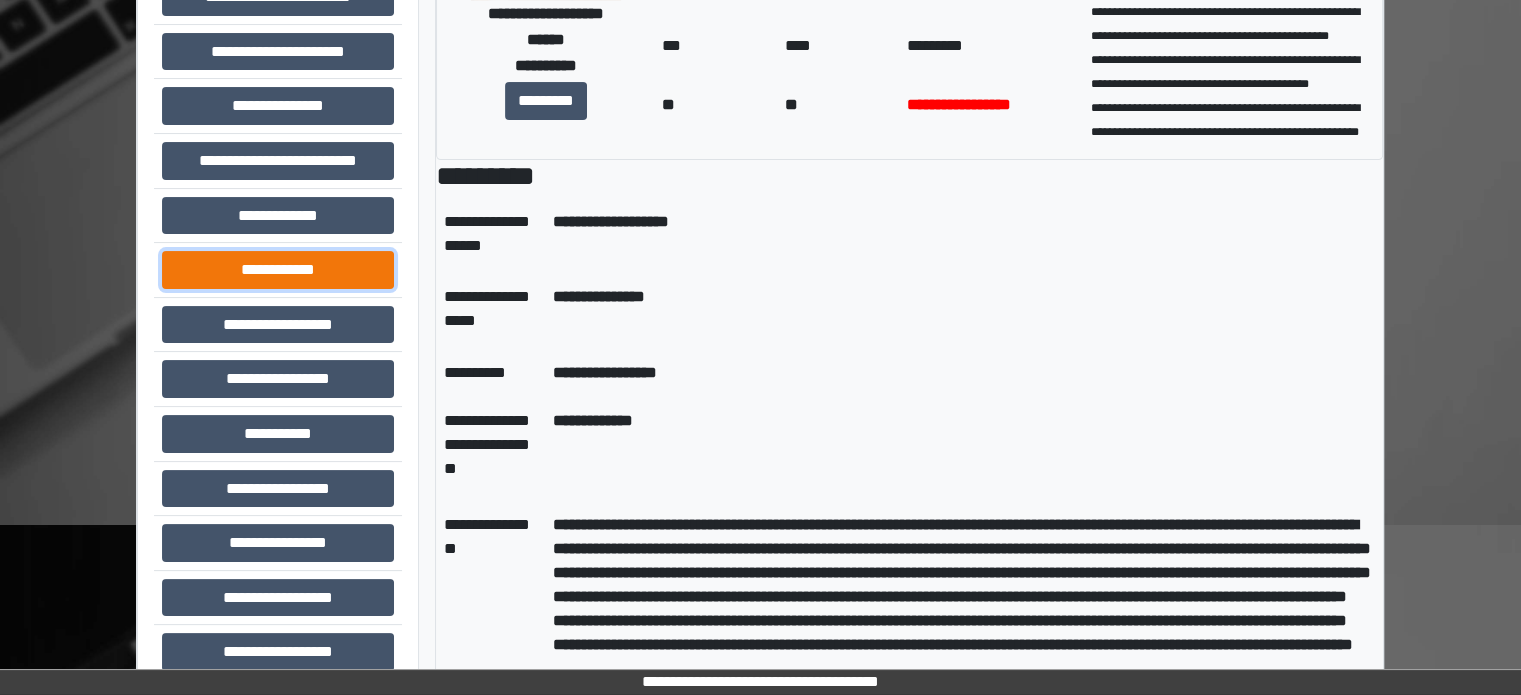 click on "**********" at bounding box center [278, 270] 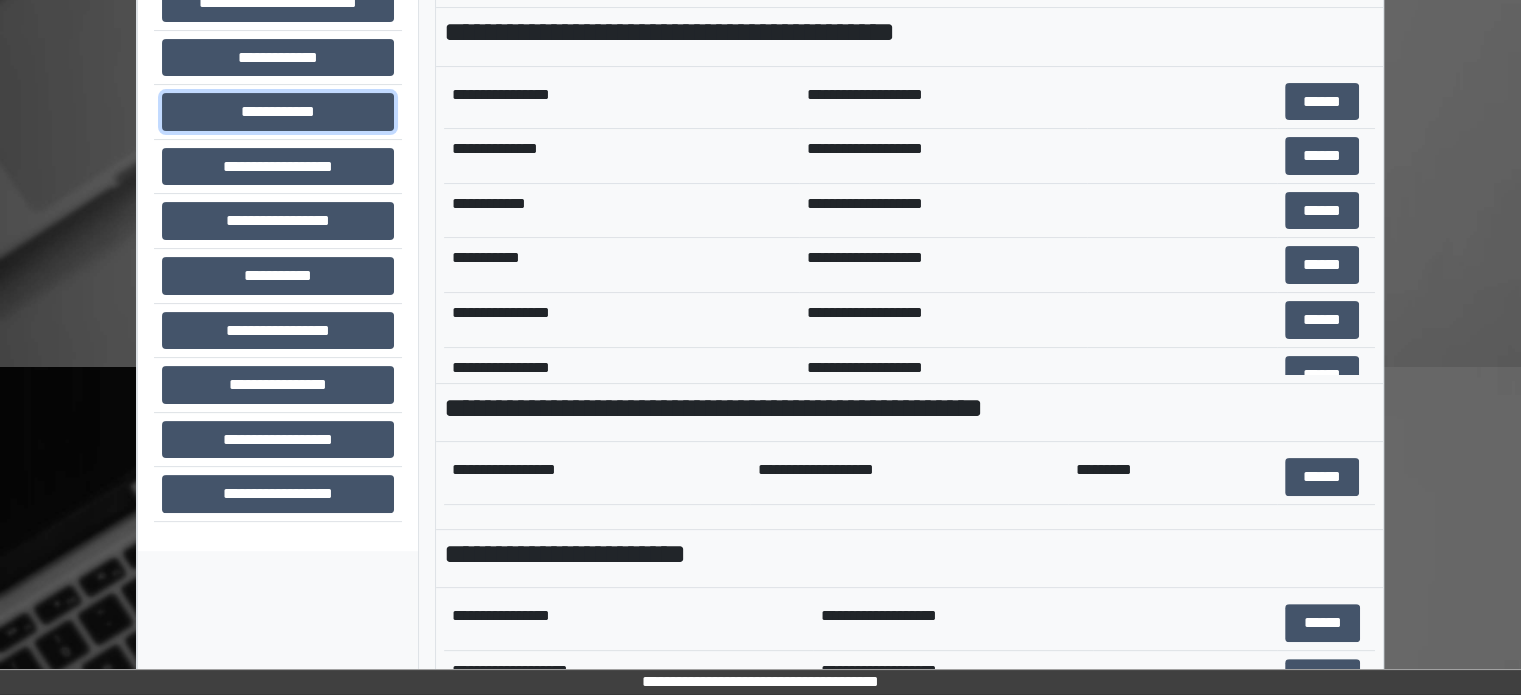 scroll, scrollTop: 708, scrollLeft: 0, axis: vertical 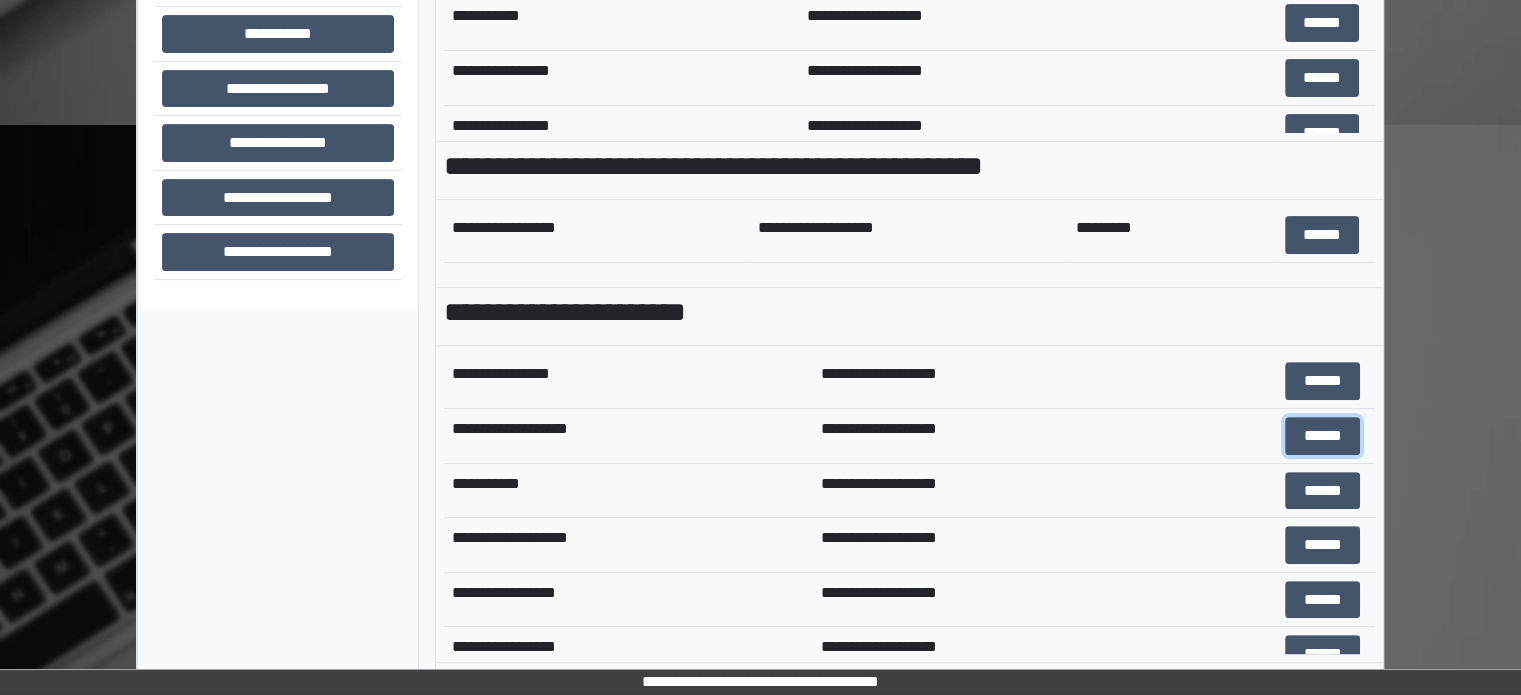 drag, startPoint x: 1267, startPoint y: 439, endPoint x: 1231, endPoint y: 411, distance: 45.607018 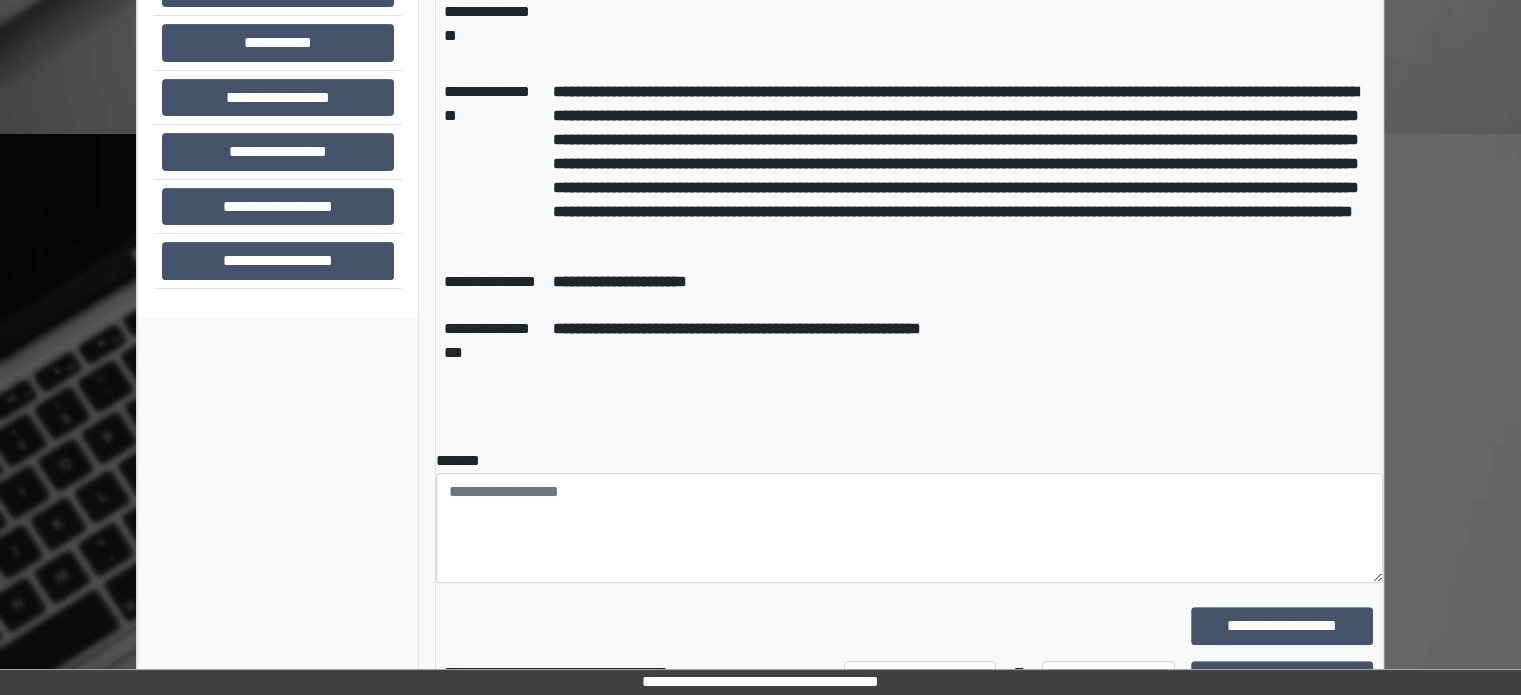 scroll, scrollTop: 708, scrollLeft: 0, axis: vertical 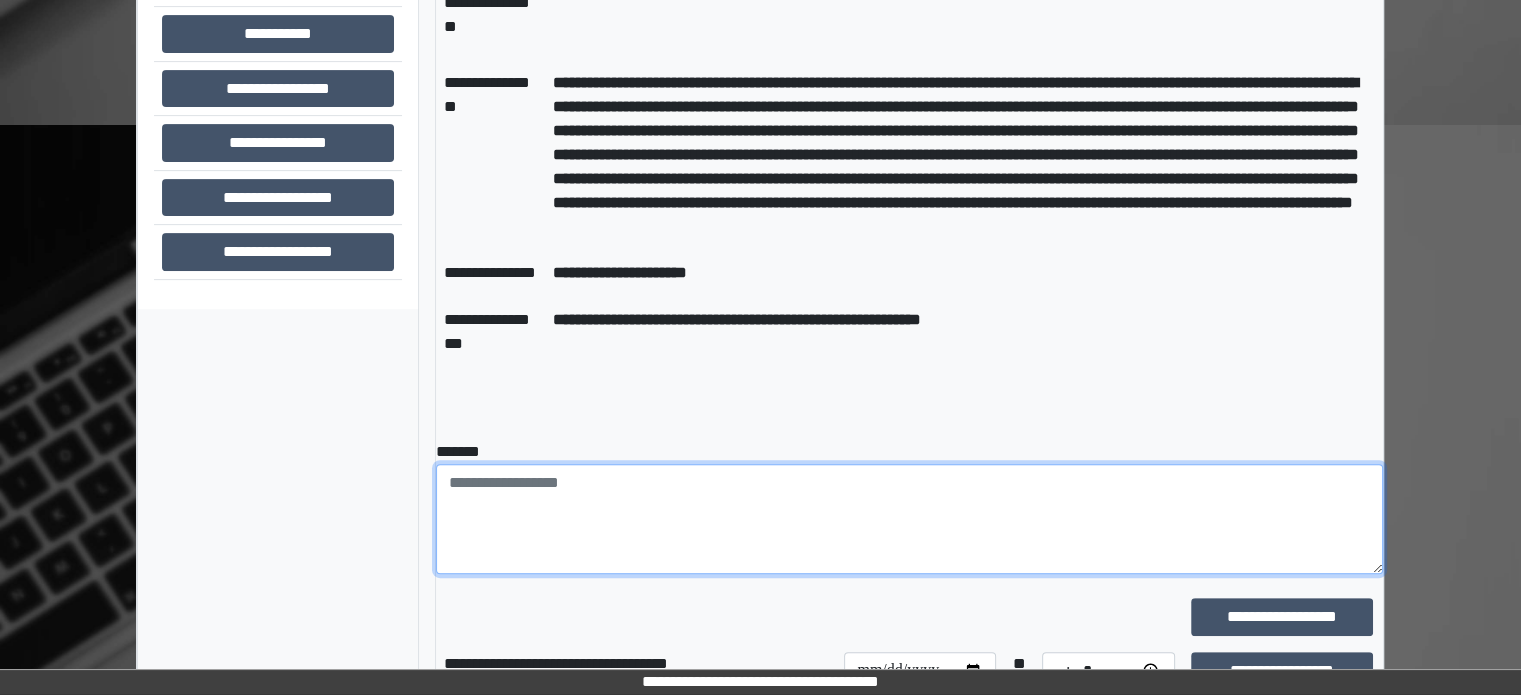 click at bounding box center [909, 519] 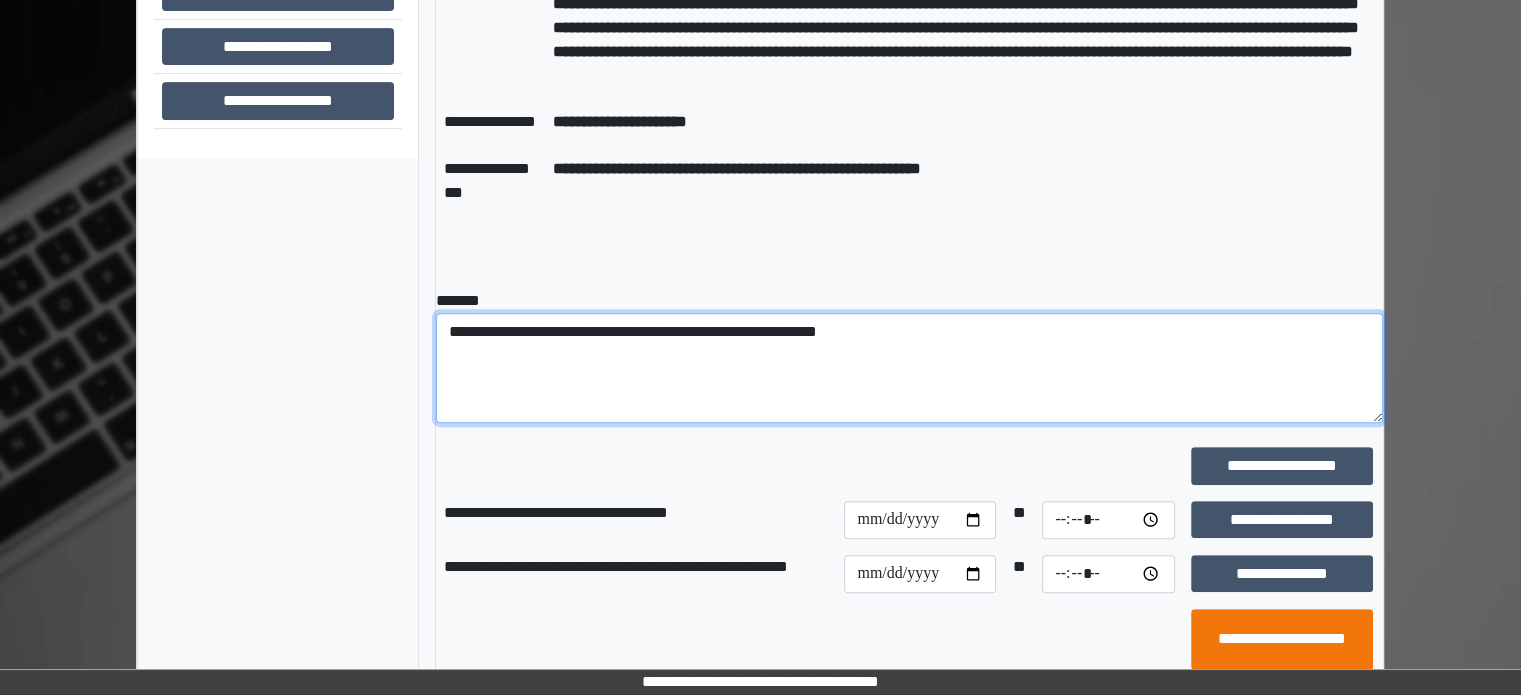 scroll, scrollTop: 908, scrollLeft: 0, axis: vertical 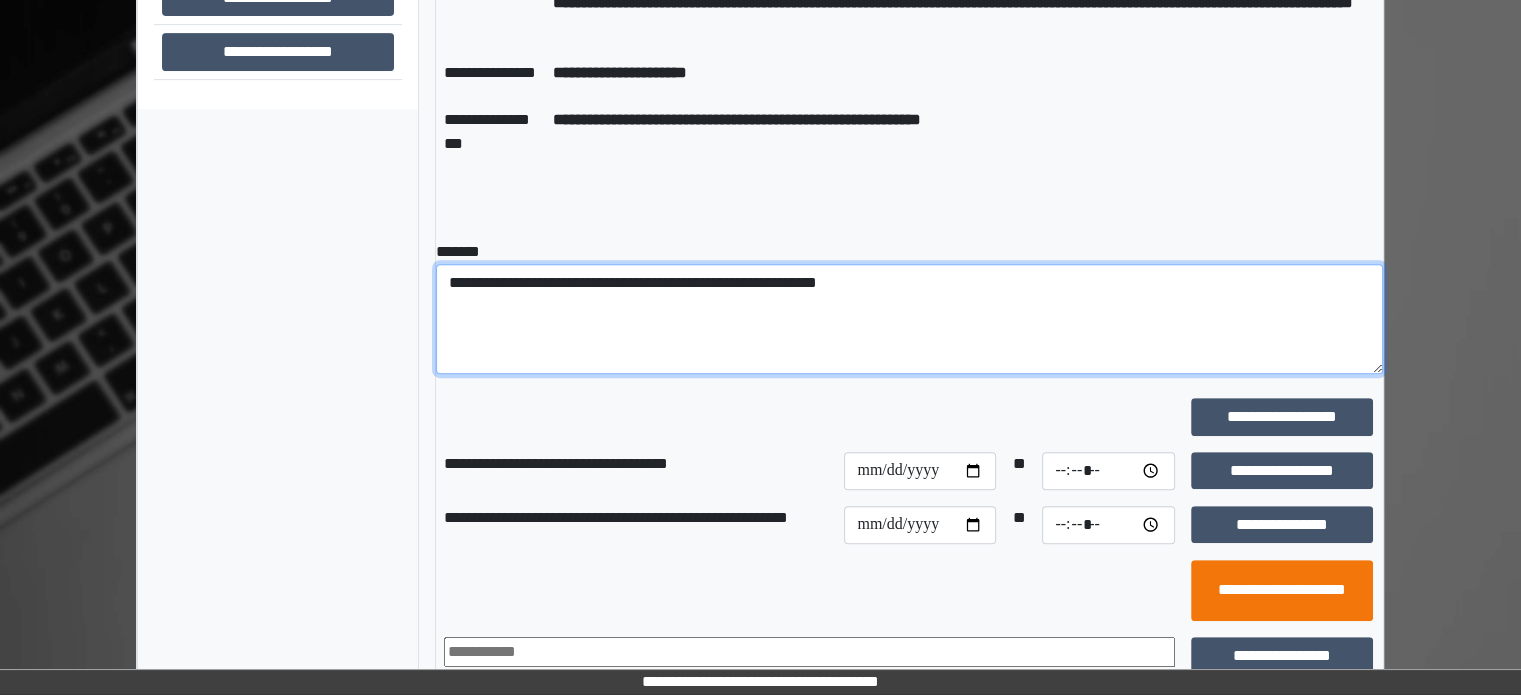 type on "**********" 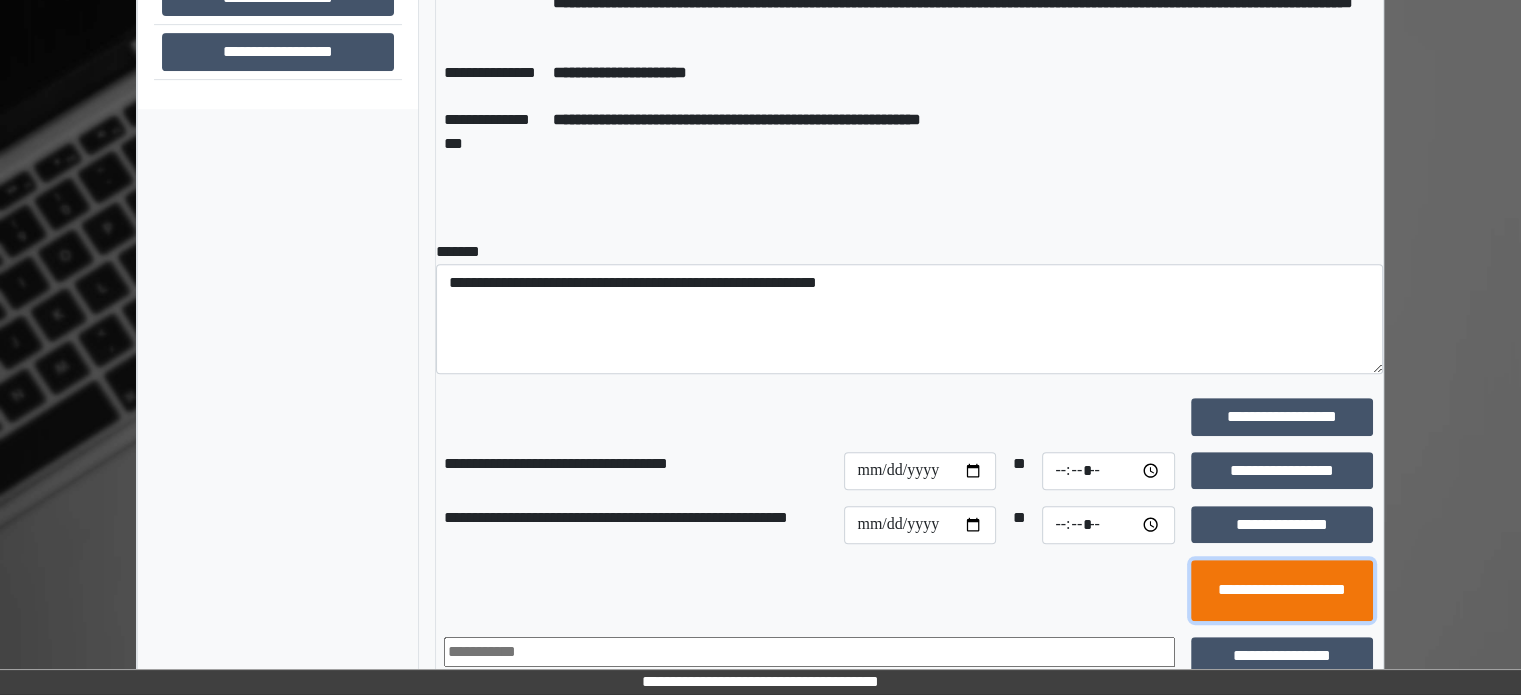 click on "**********" at bounding box center (1282, 591) 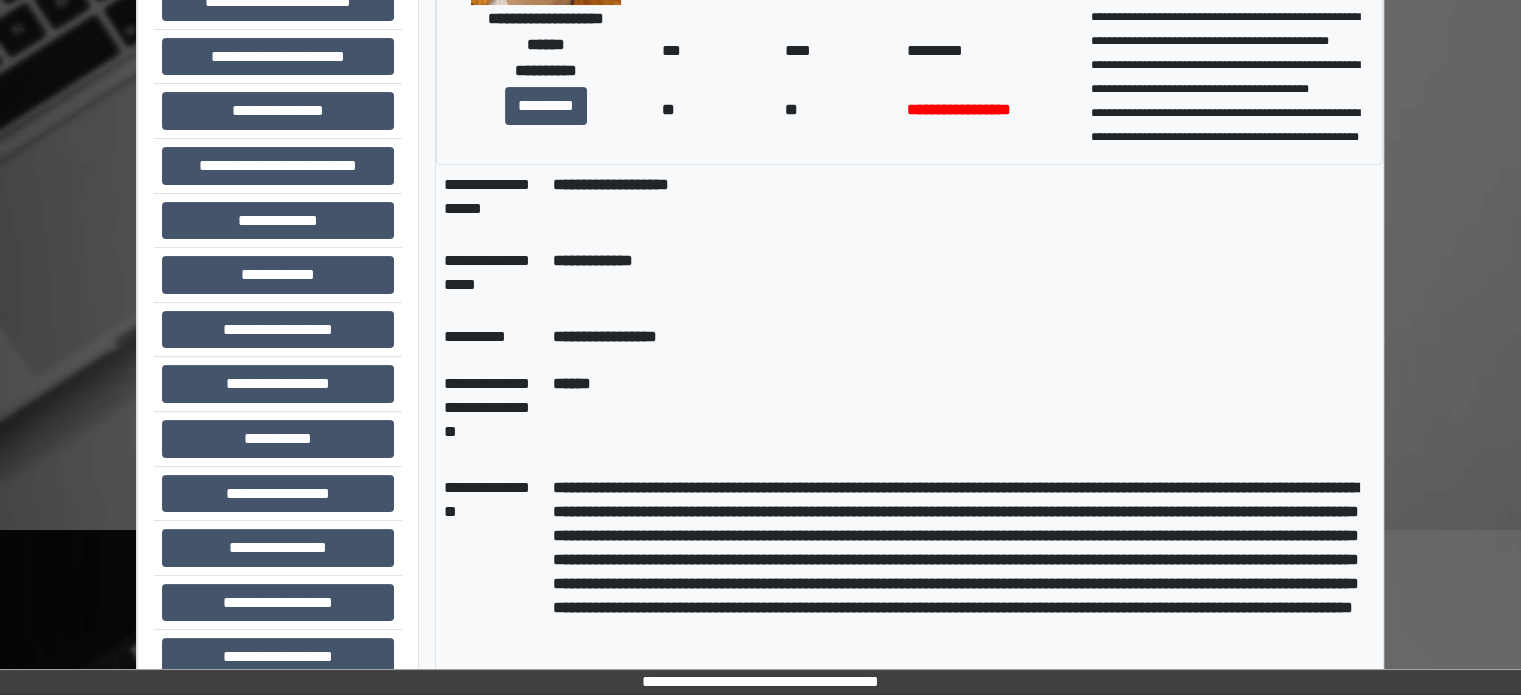 scroll, scrollTop: 500, scrollLeft: 0, axis: vertical 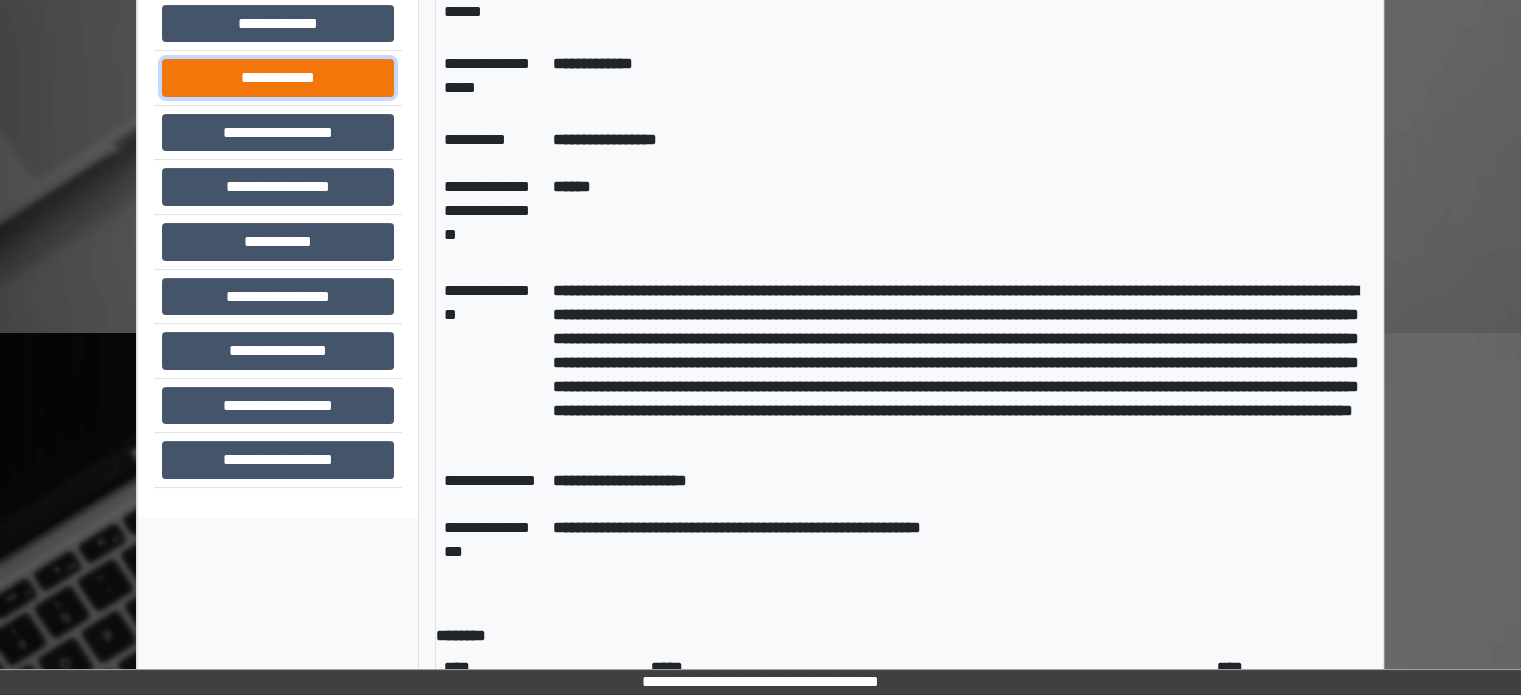 click on "**********" at bounding box center [278, 78] 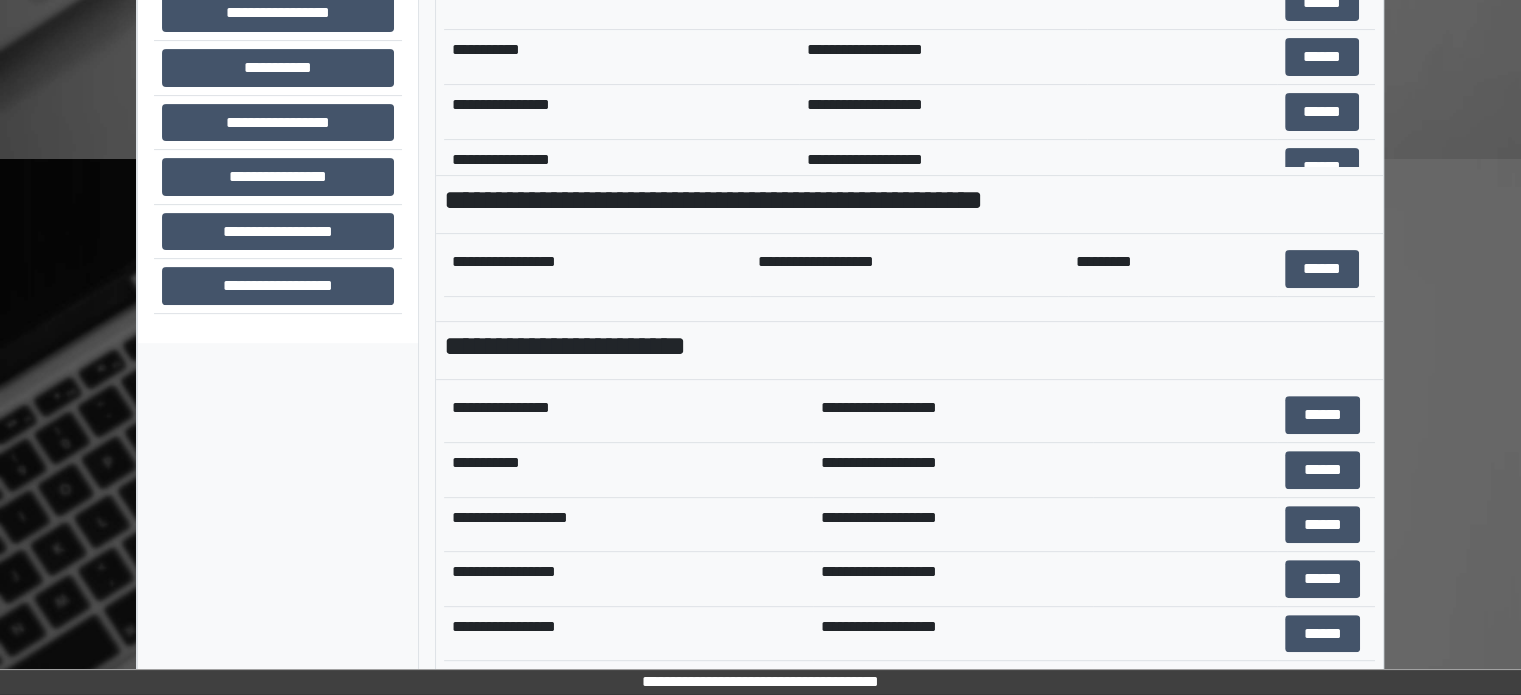 scroll, scrollTop: 708, scrollLeft: 0, axis: vertical 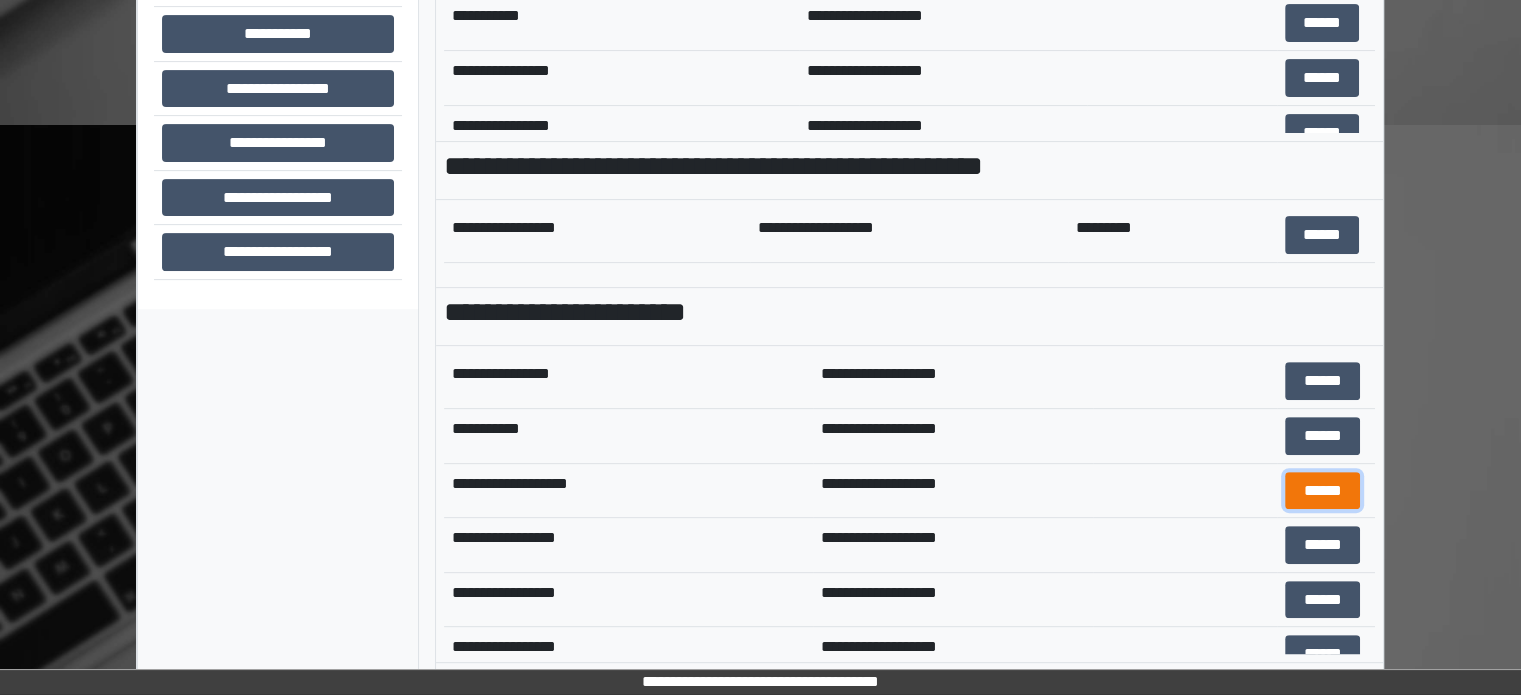 click on "******" at bounding box center [1322, 491] 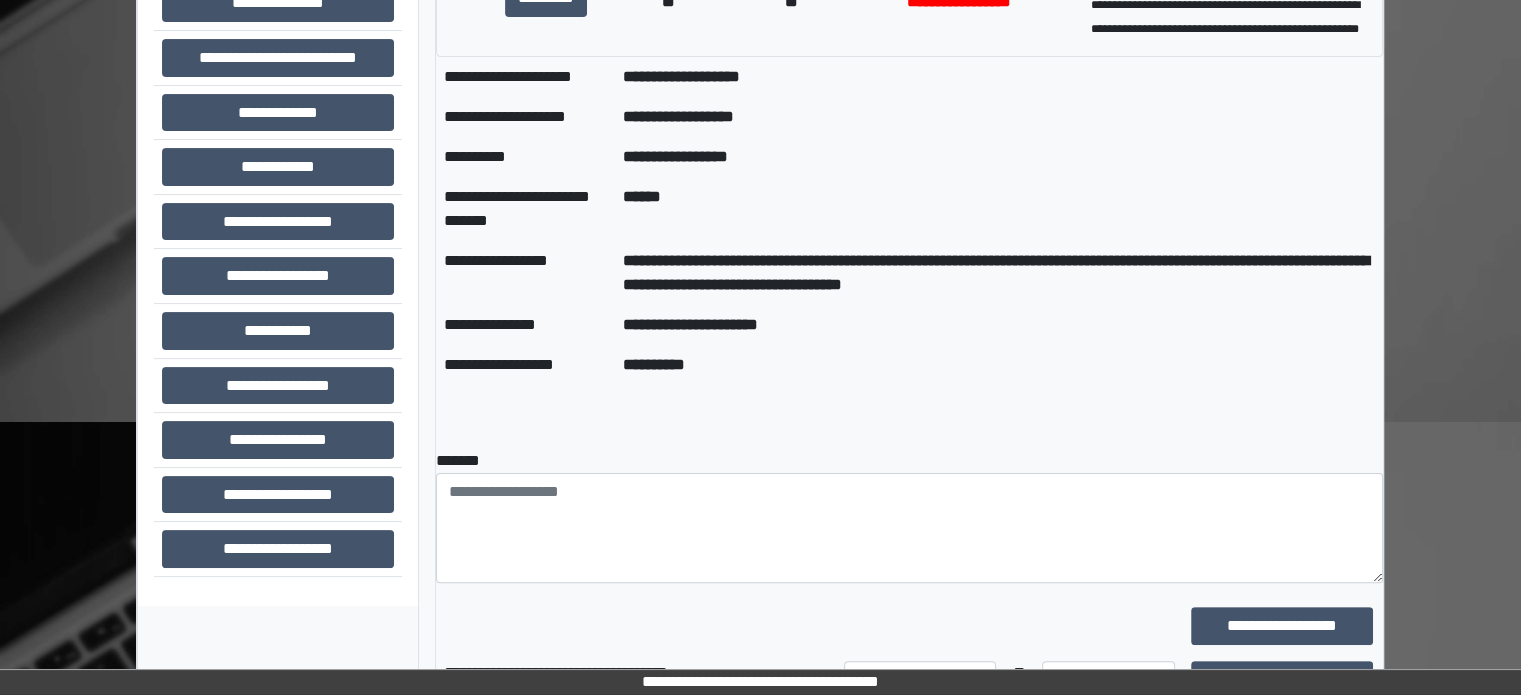 scroll, scrollTop: 408, scrollLeft: 0, axis: vertical 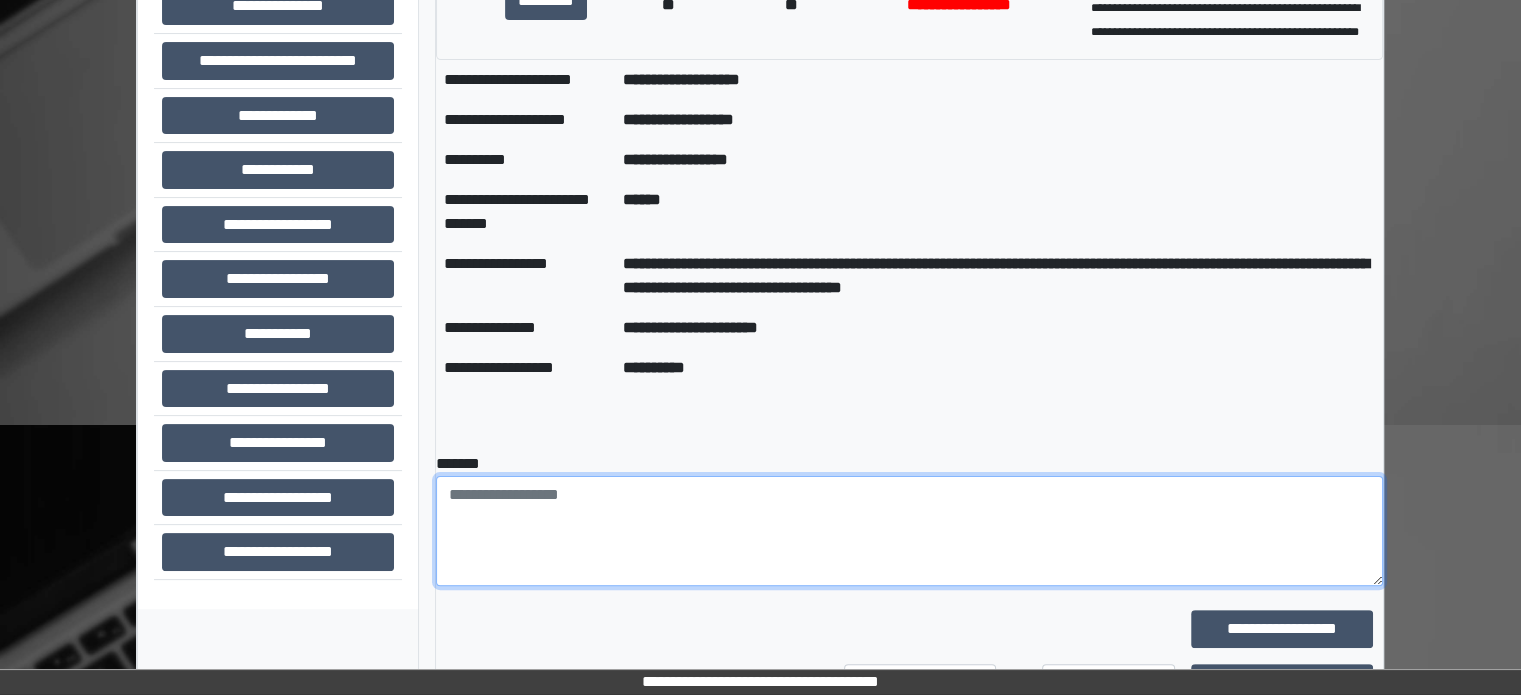 paste on "**********" 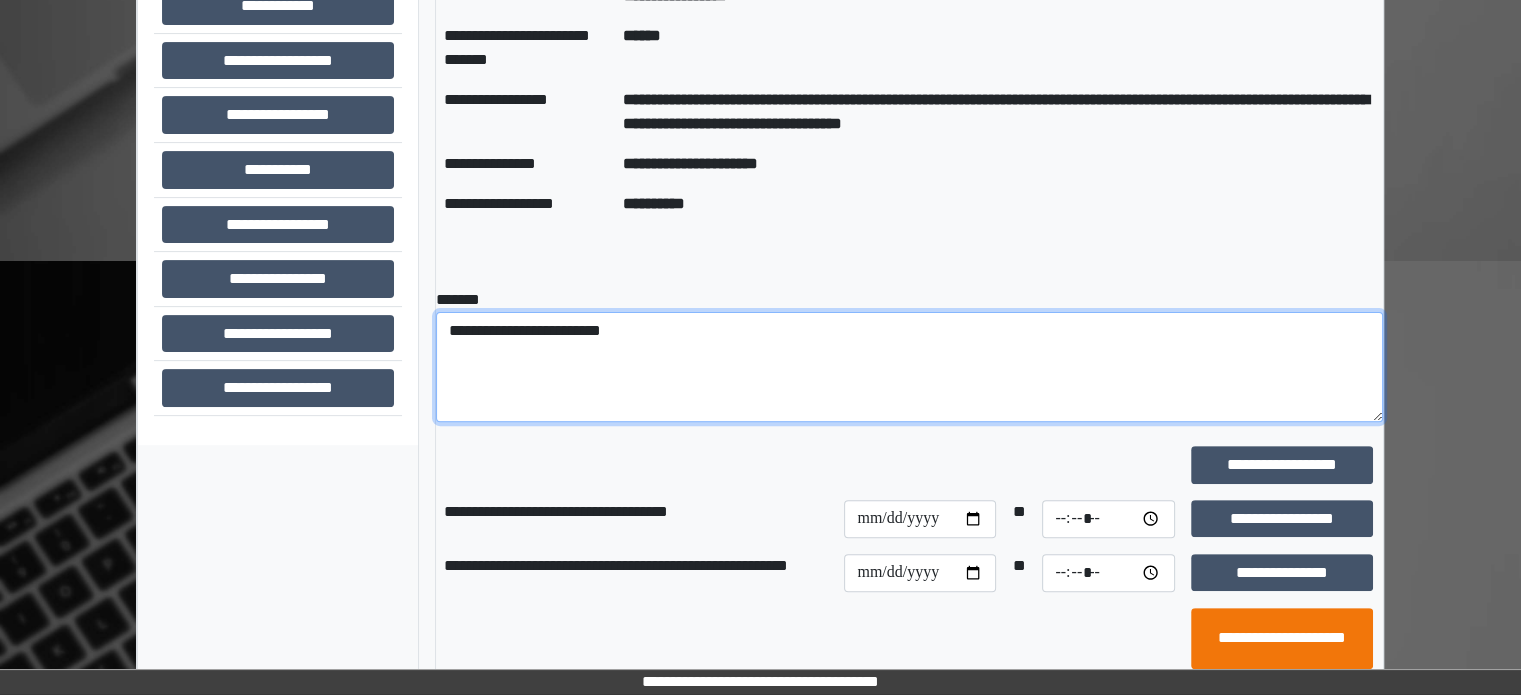 scroll, scrollTop: 608, scrollLeft: 0, axis: vertical 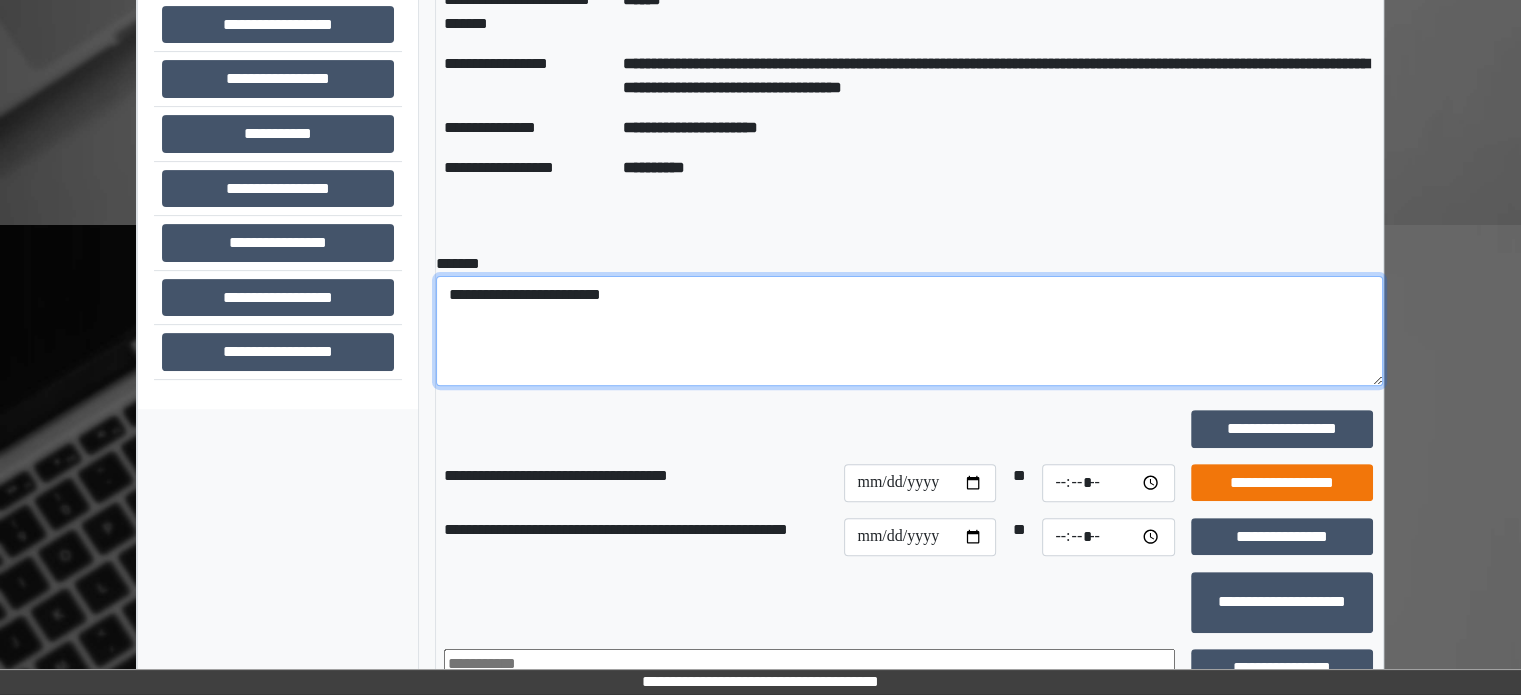 type on "**********" 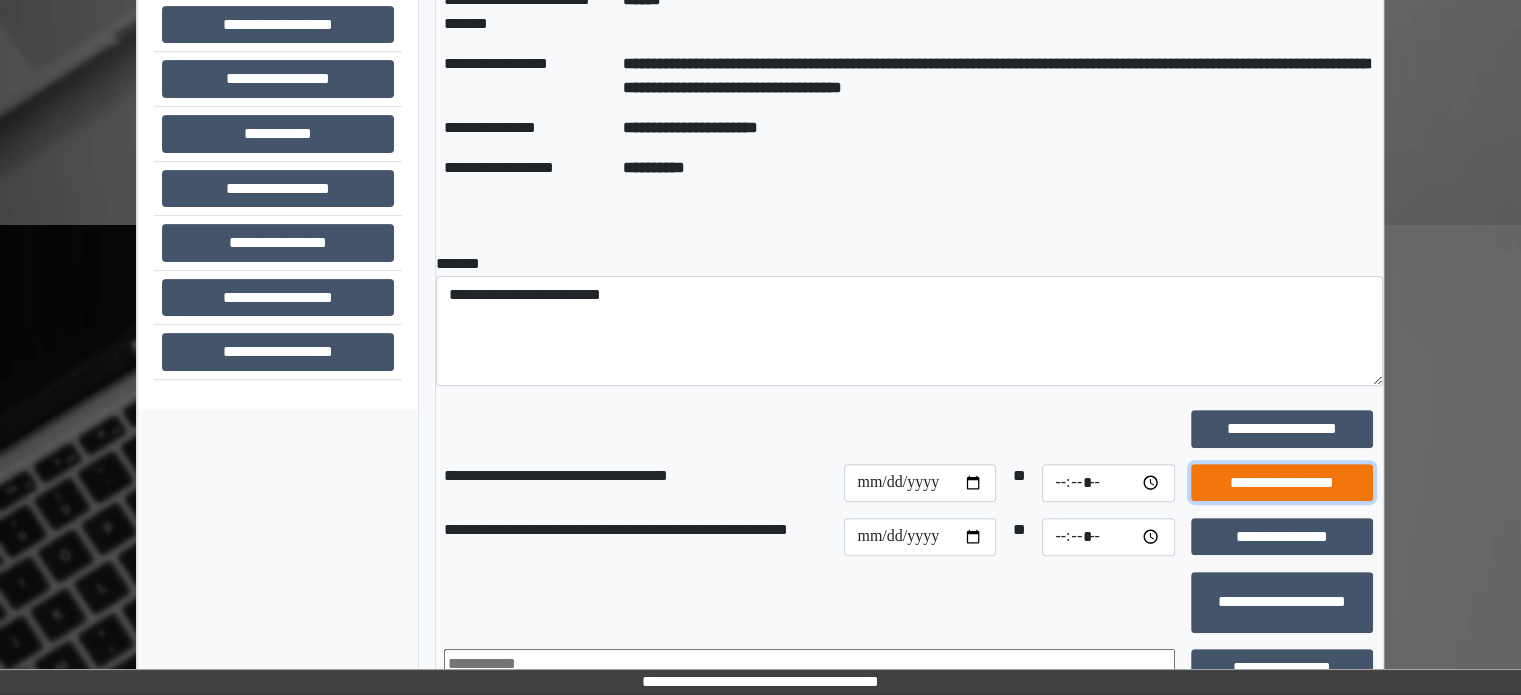 click on "**********" at bounding box center (1282, 483) 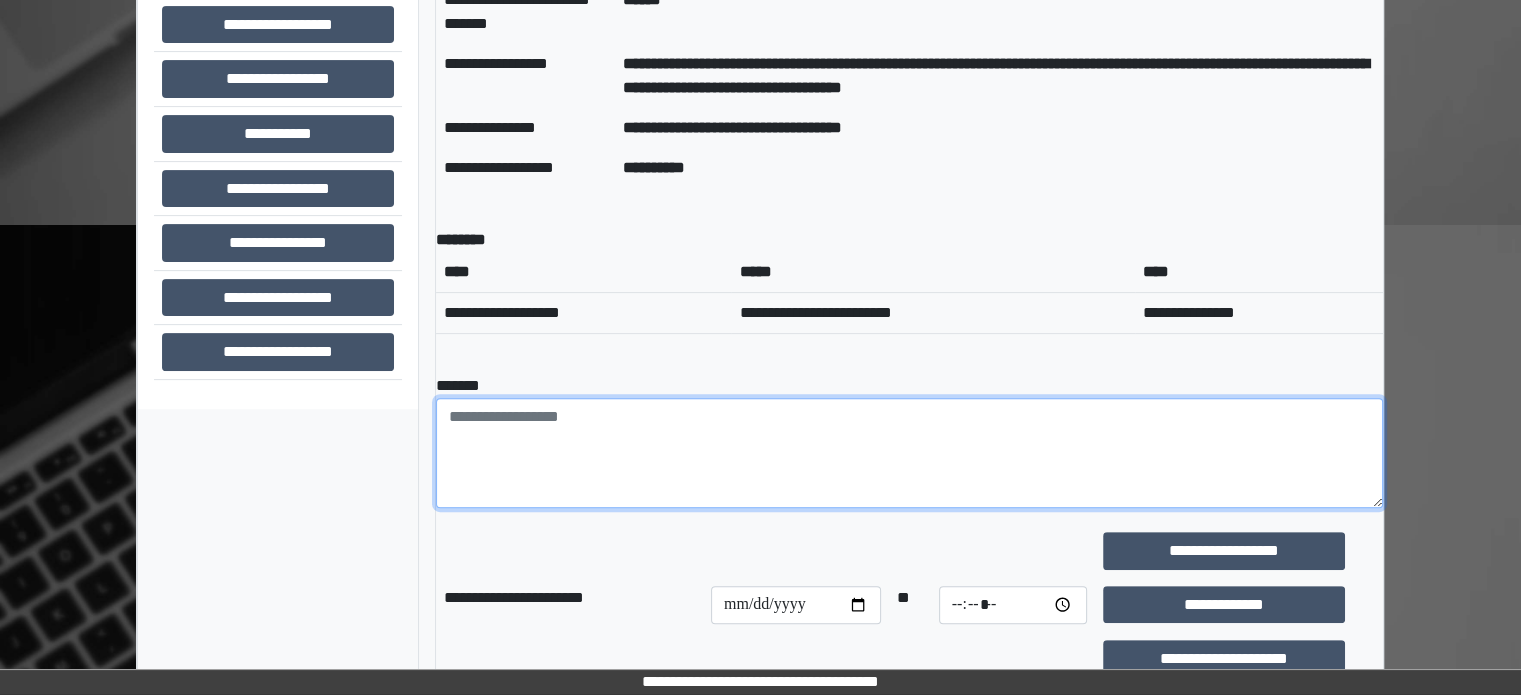 paste on "**********" 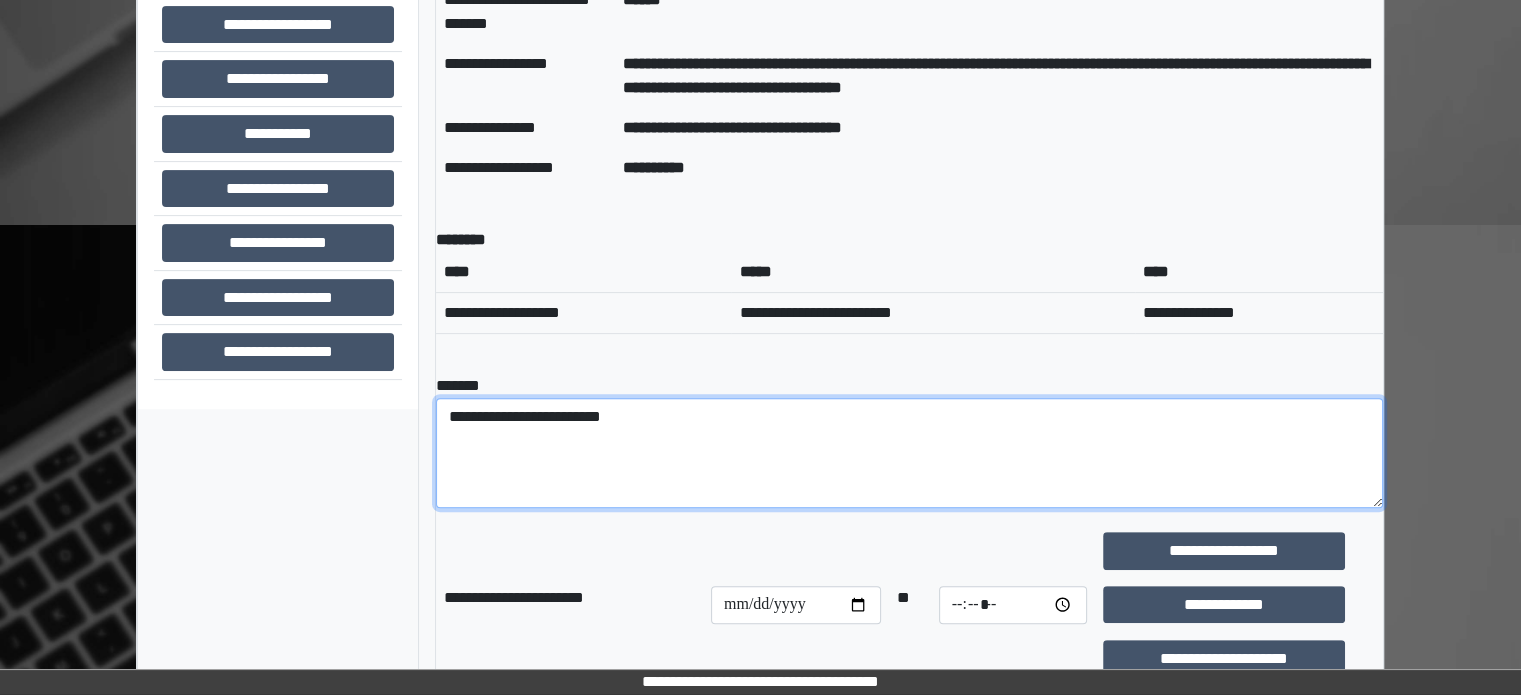 drag, startPoint x: 660, startPoint y: 411, endPoint x: 448, endPoint y: 411, distance: 212 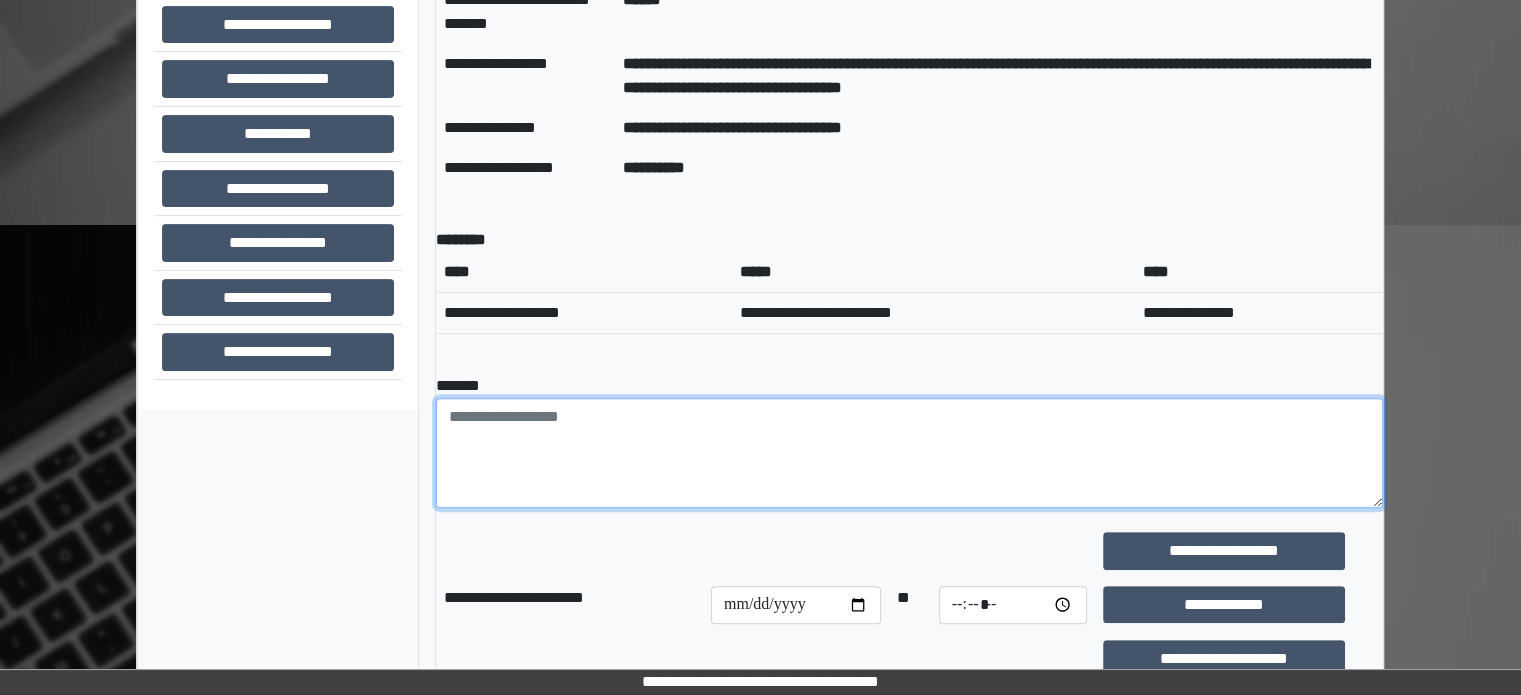 scroll, scrollTop: 408, scrollLeft: 0, axis: vertical 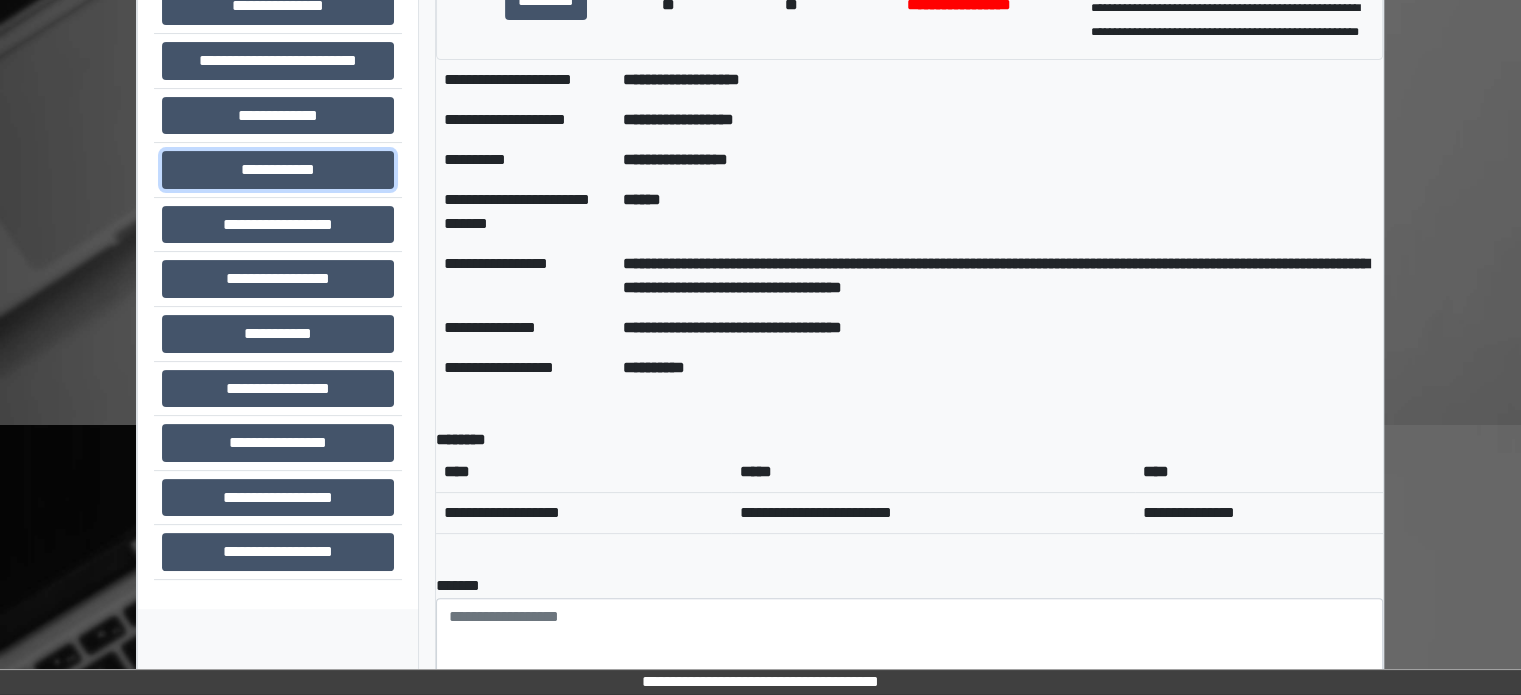 drag, startPoint x: 260, startPoint y: 160, endPoint x: 570, endPoint y: 163, distance: 310.01453 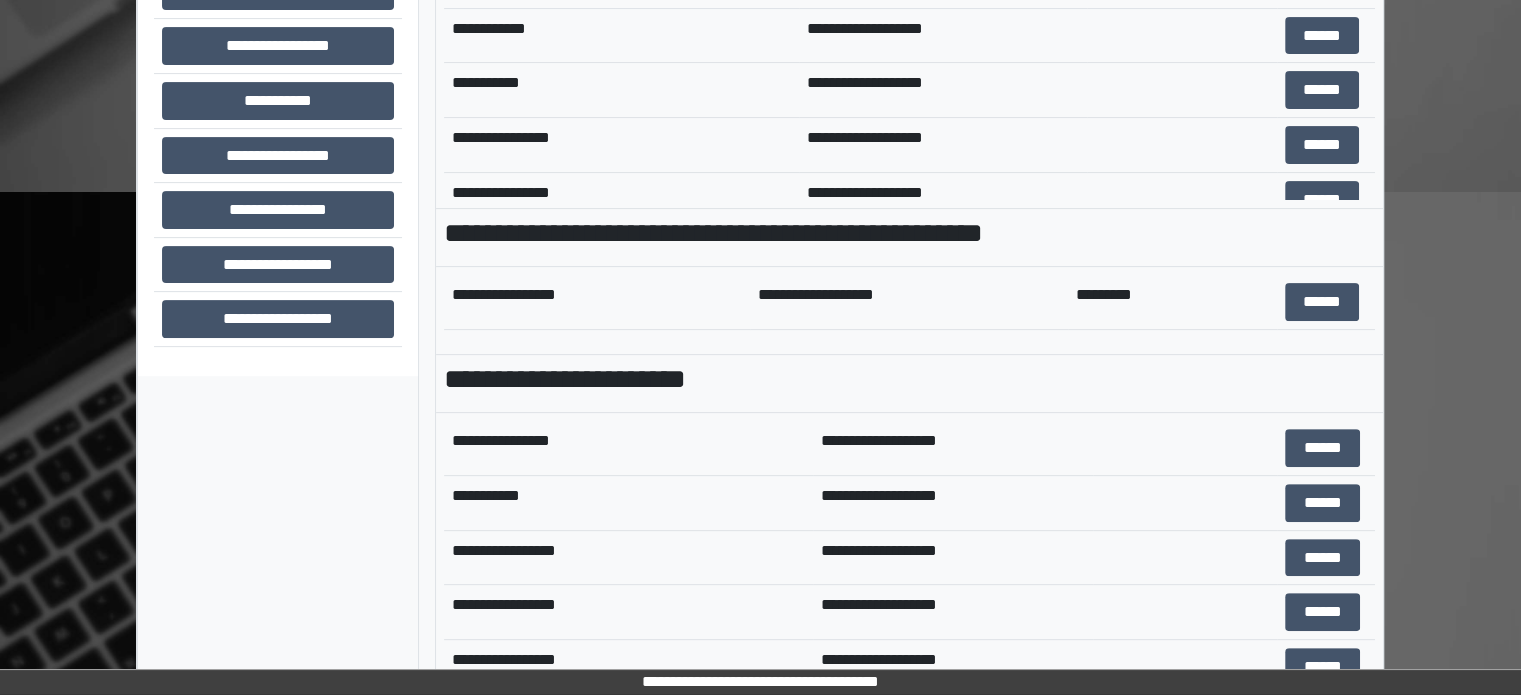 scroll, scrollTop: 708, scrollLeft: 0, axis: vertical 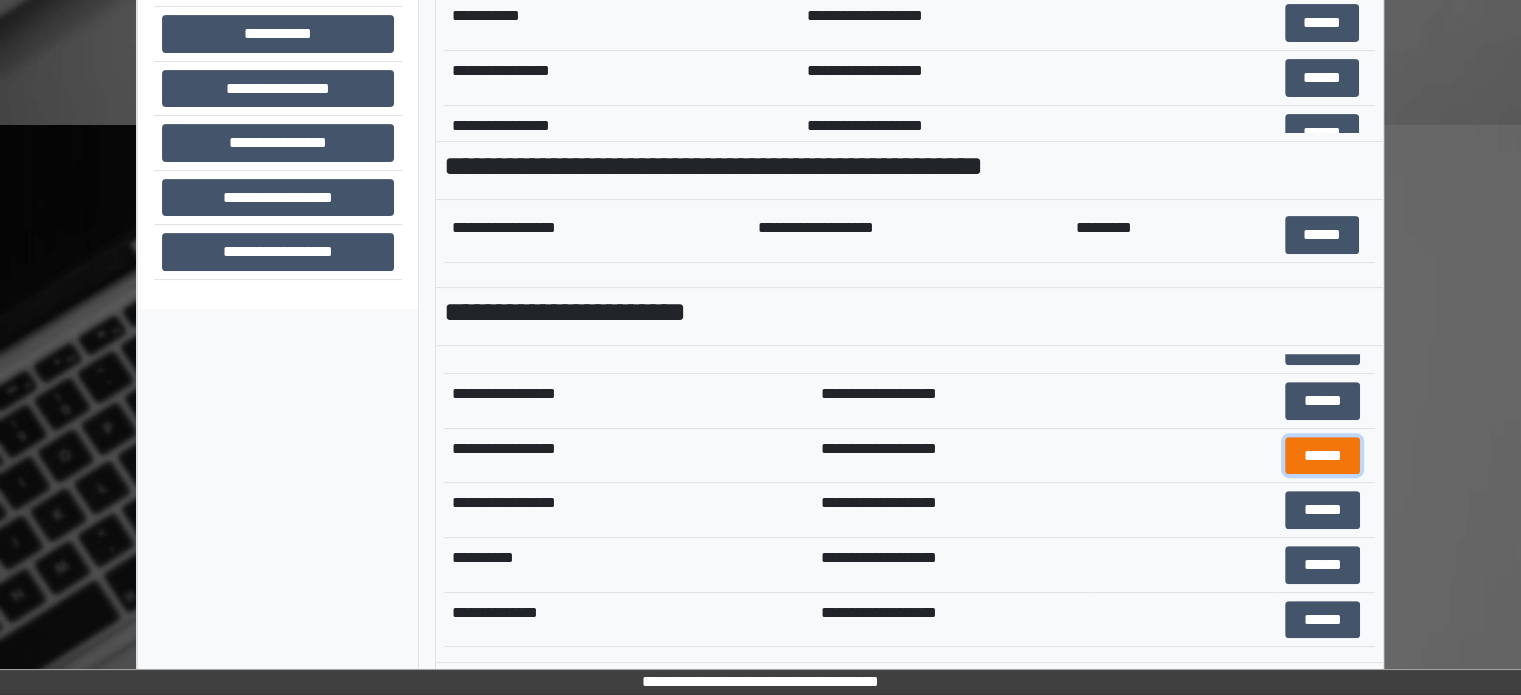 click on "******" at bounding box center (1322, 456) 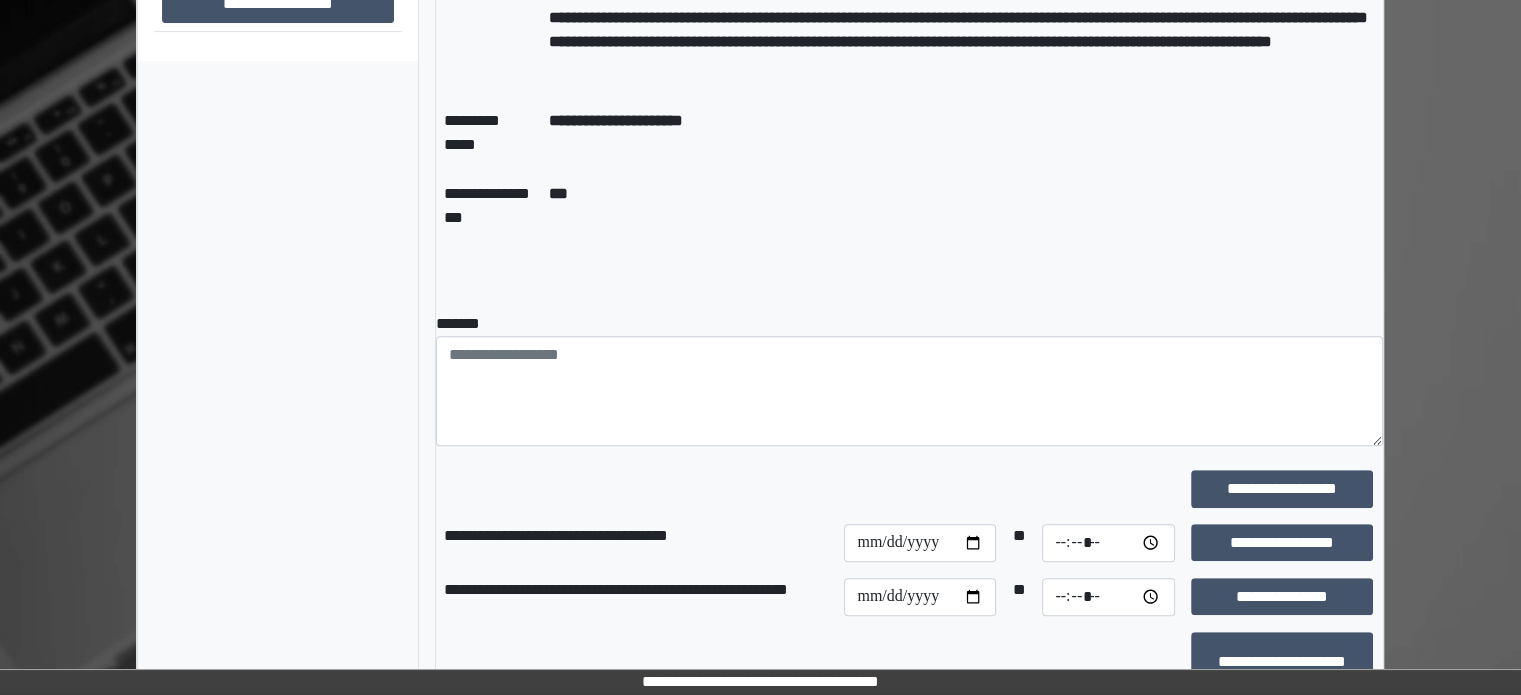scroll, scrollTop: 1008, scrollLeft: 0, axis: vertical 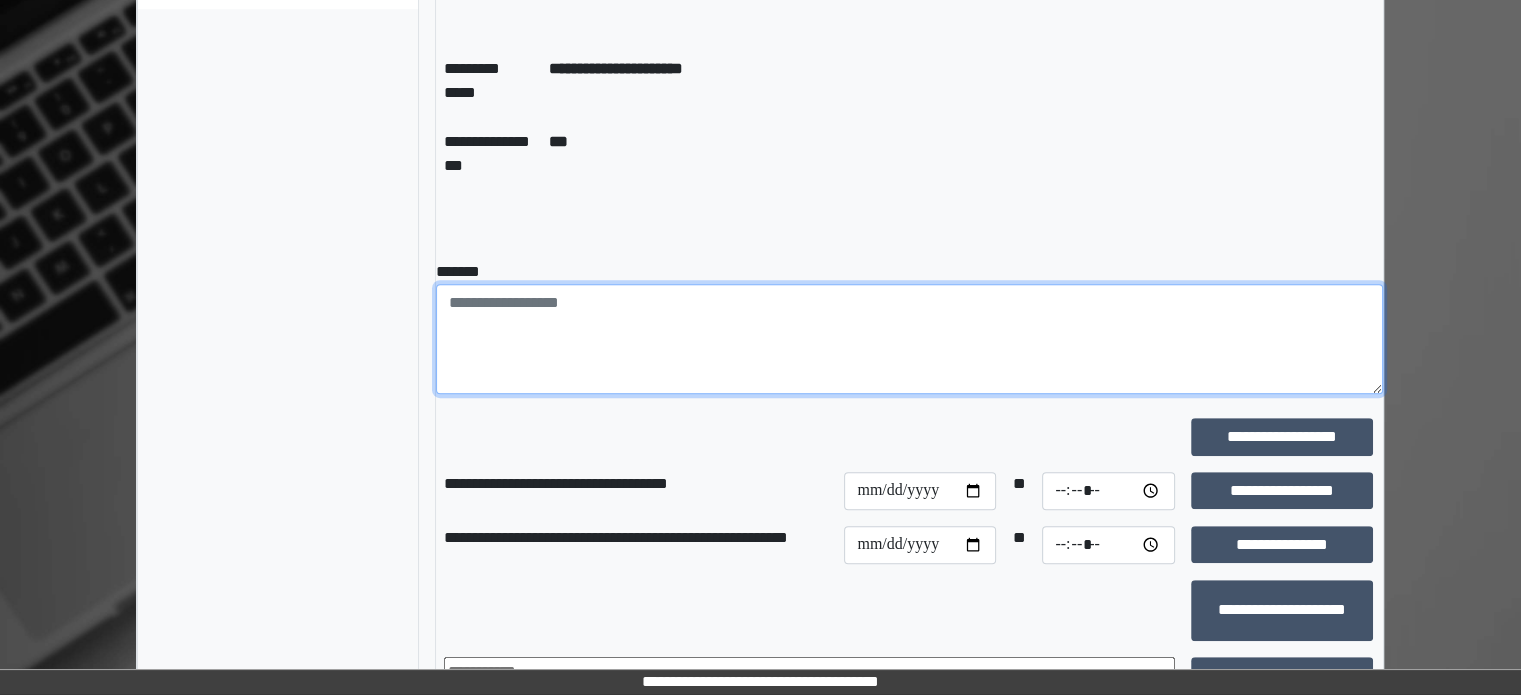 paste on "**********" 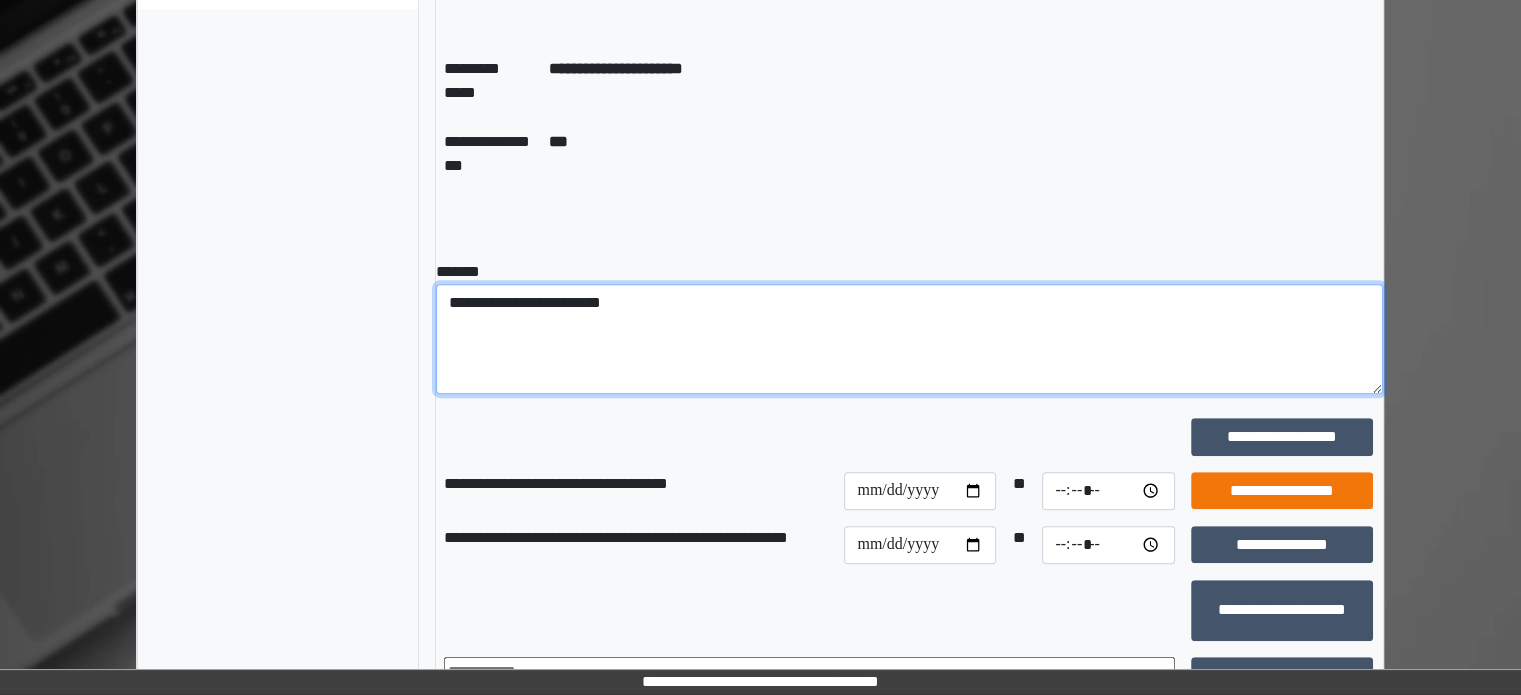 type on "**********" 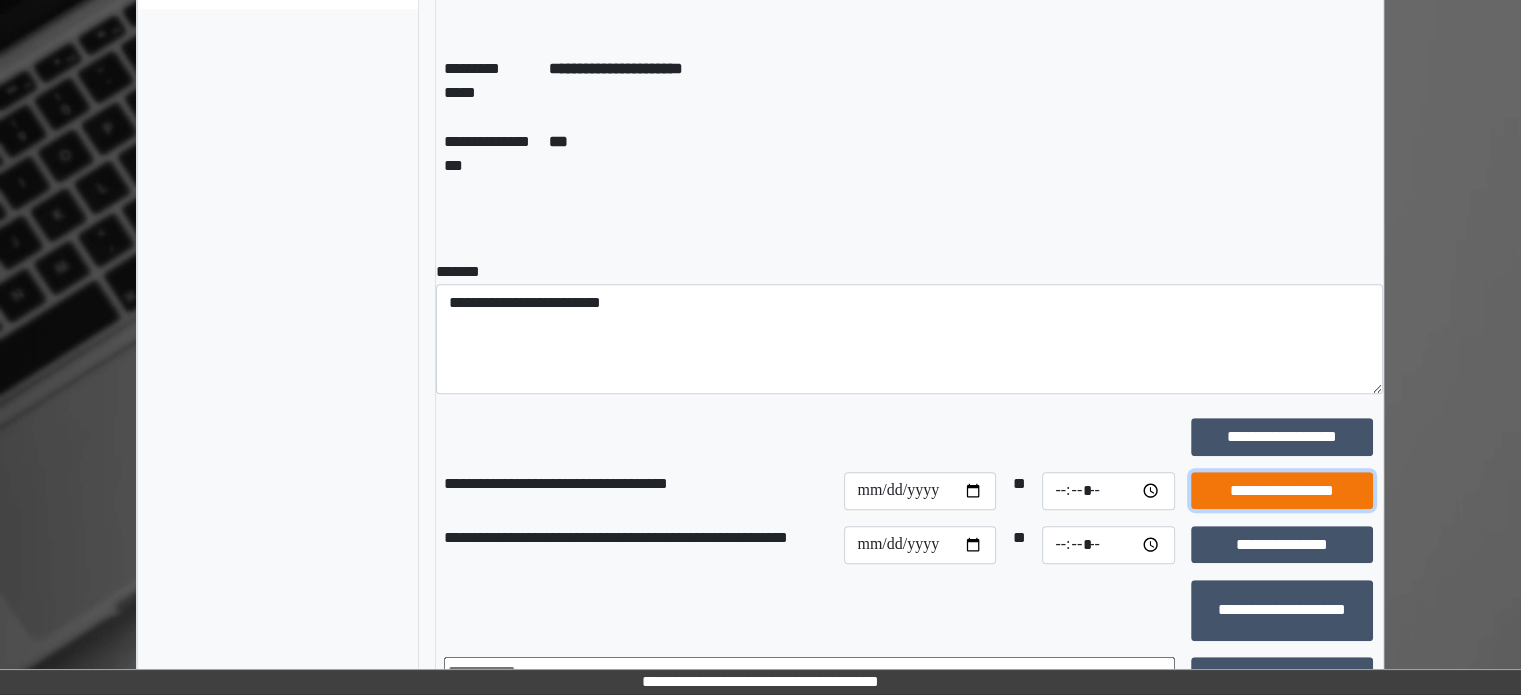 click on "**********" at bounding box center [1282, 491] 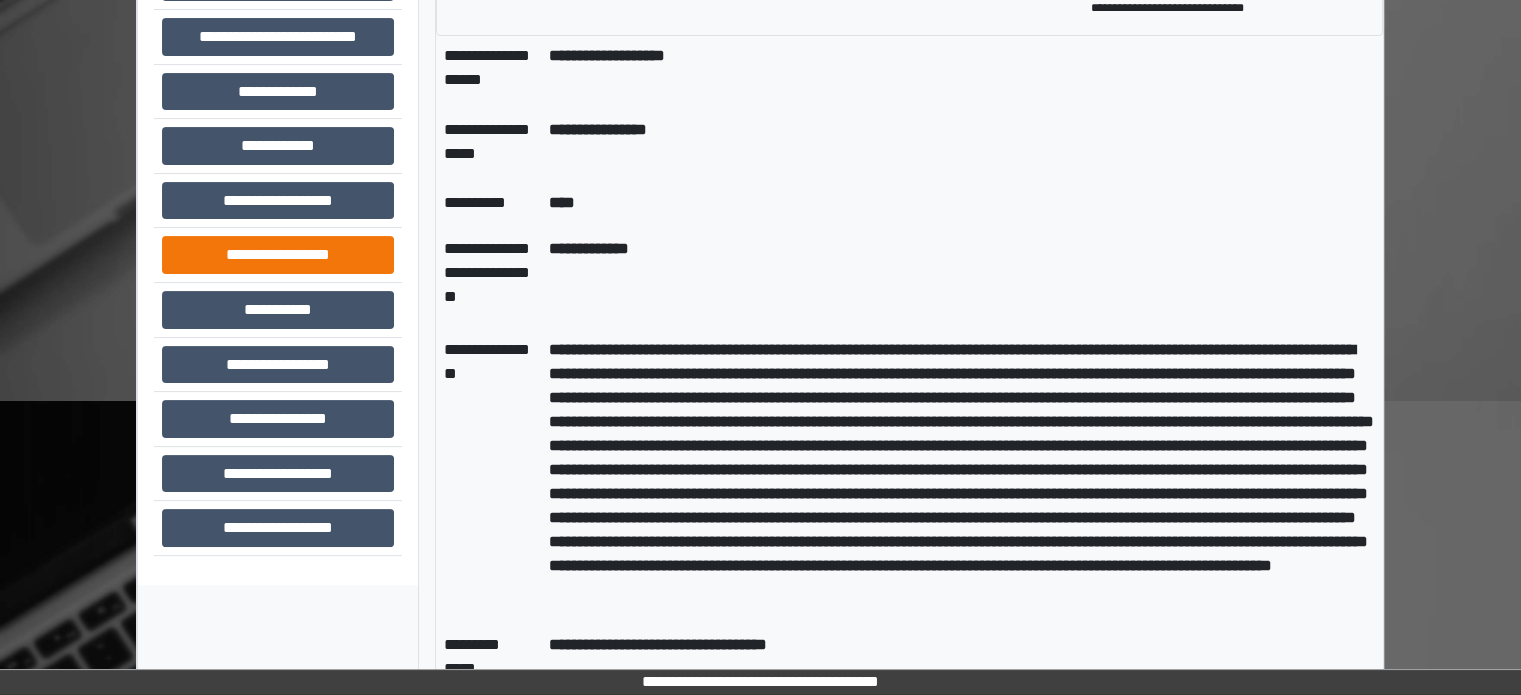 scroll, scrollTop: 408, scrollLeft: 0, axis: vertical 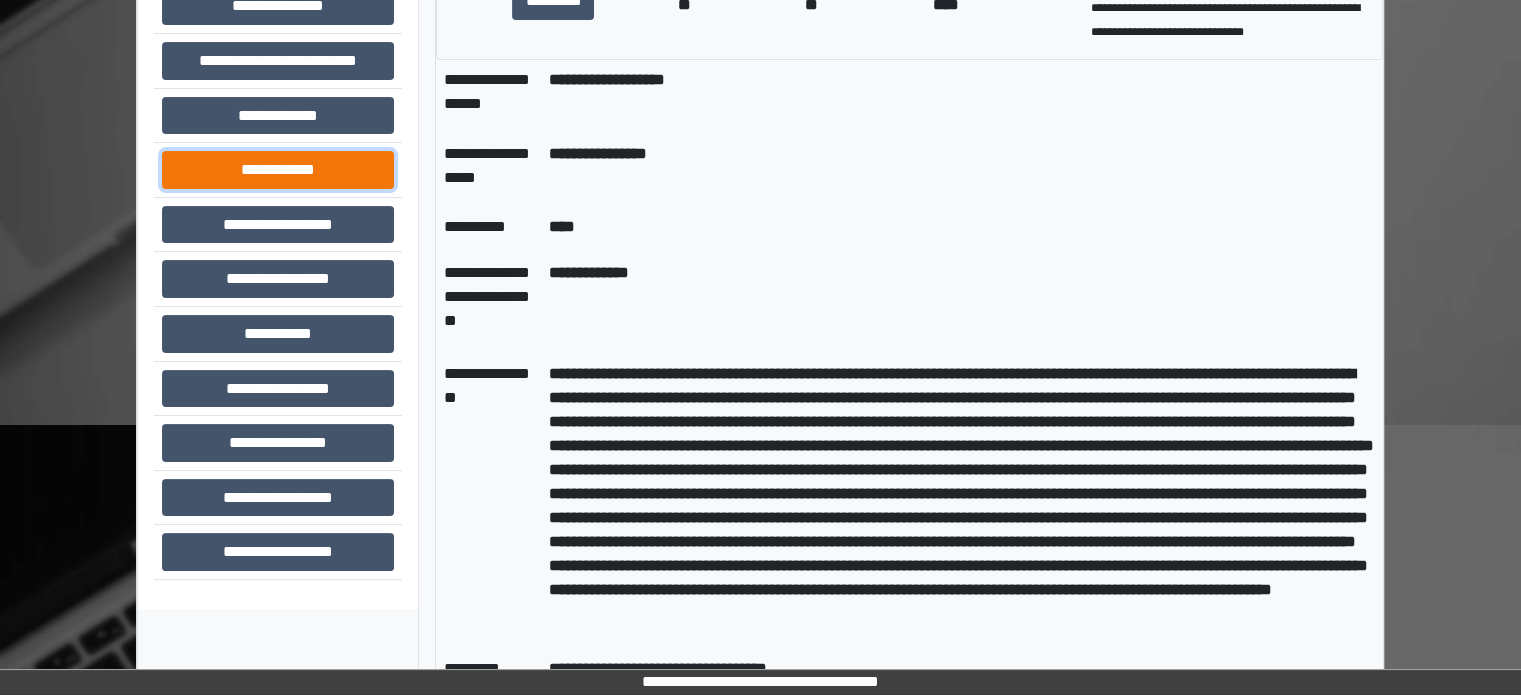 click on "**********" at bounding box center [278, 170] 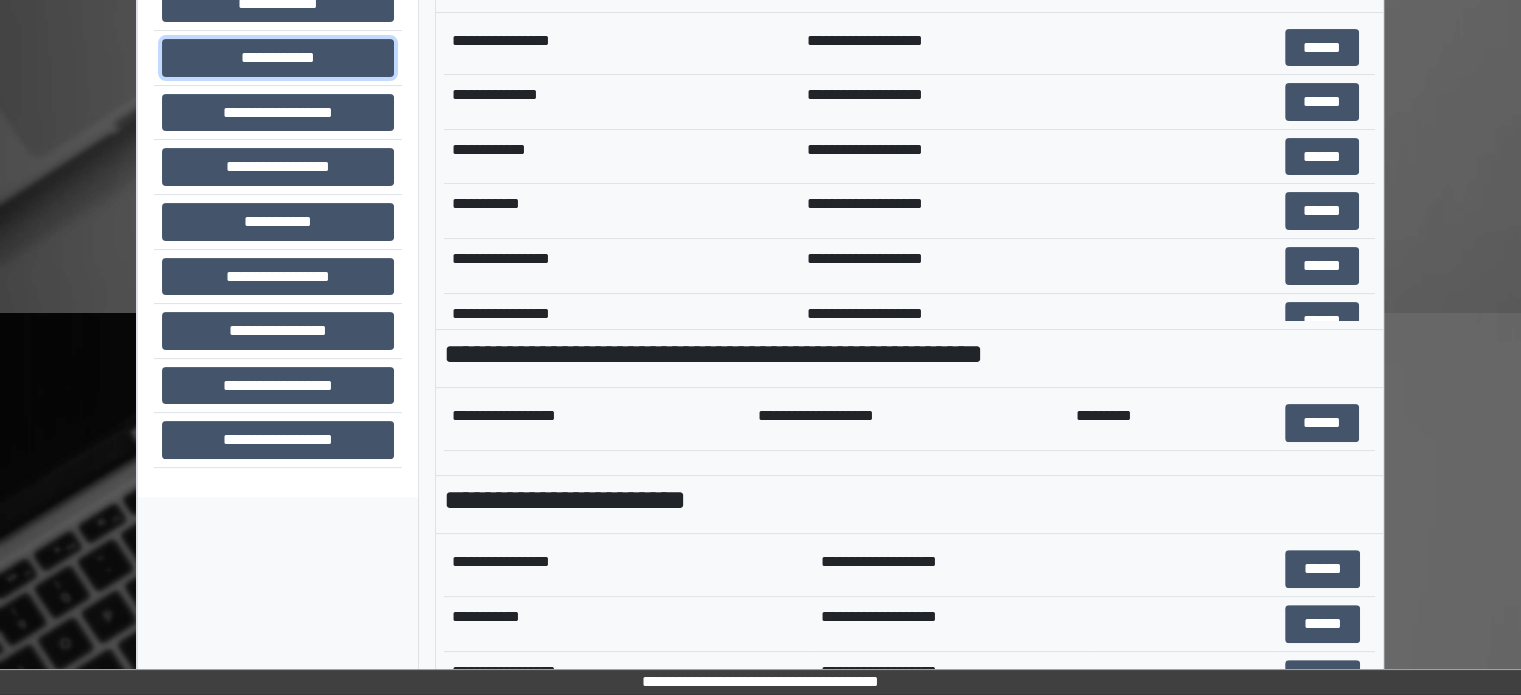 scroll, scrollTop: 708, scrollLeft: 0, axis: vertical 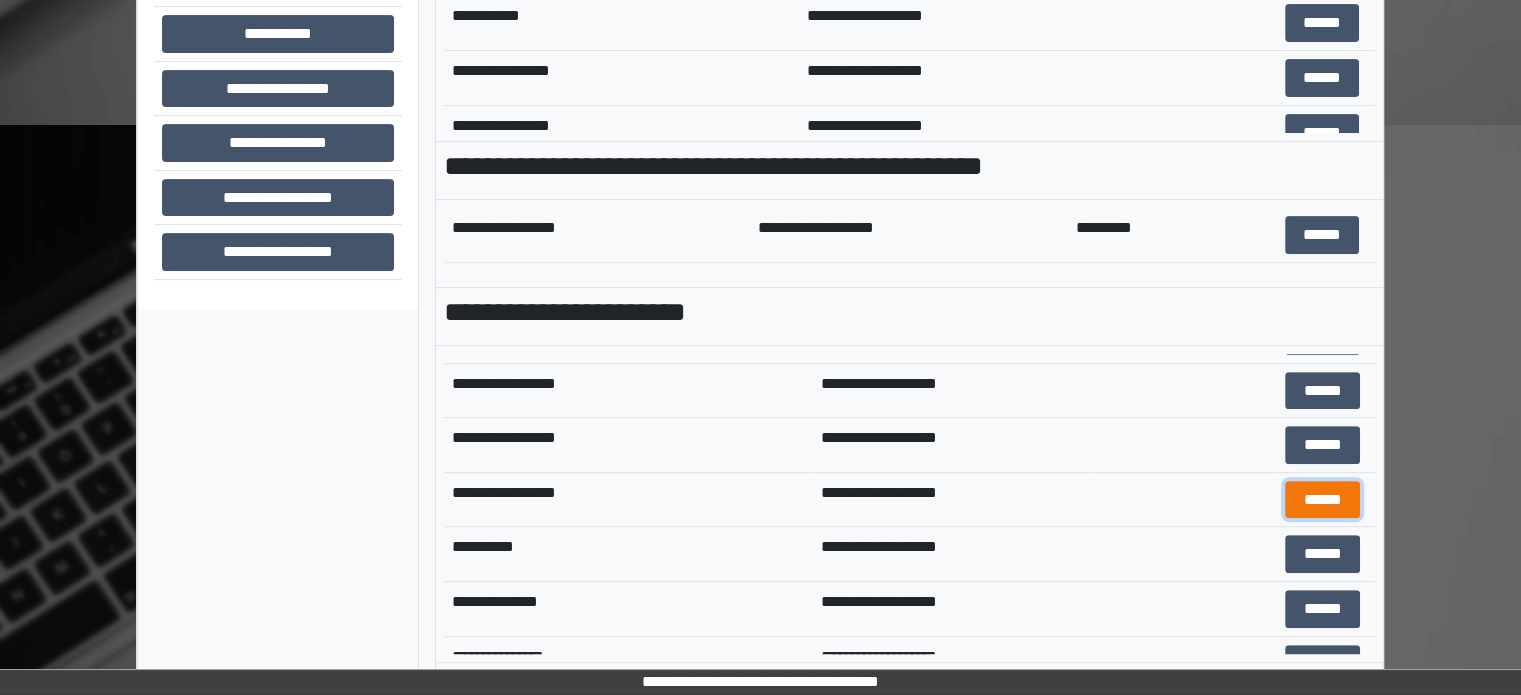 click on "******" at bounding box center (1322, 500) 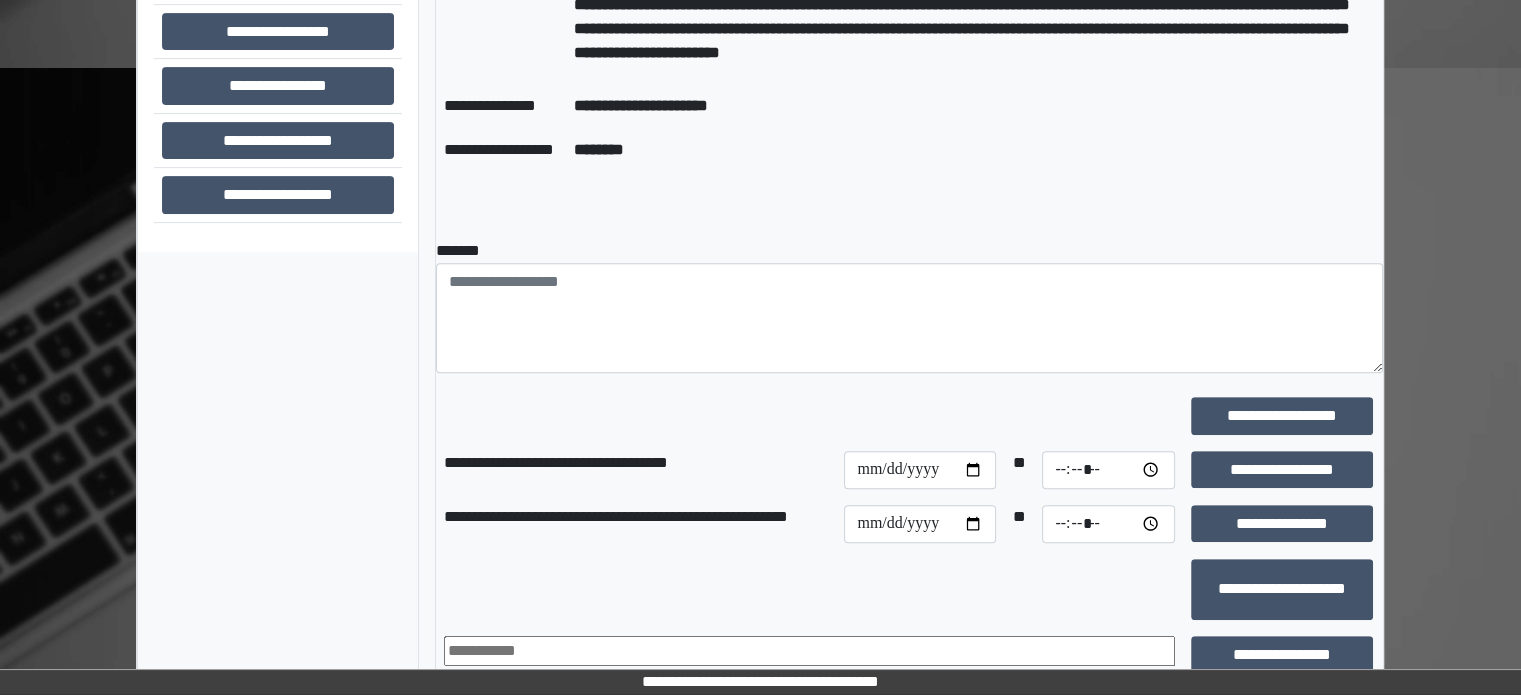 scroll, scrollTop: 808, scrollLeft: 0, axis: vertical 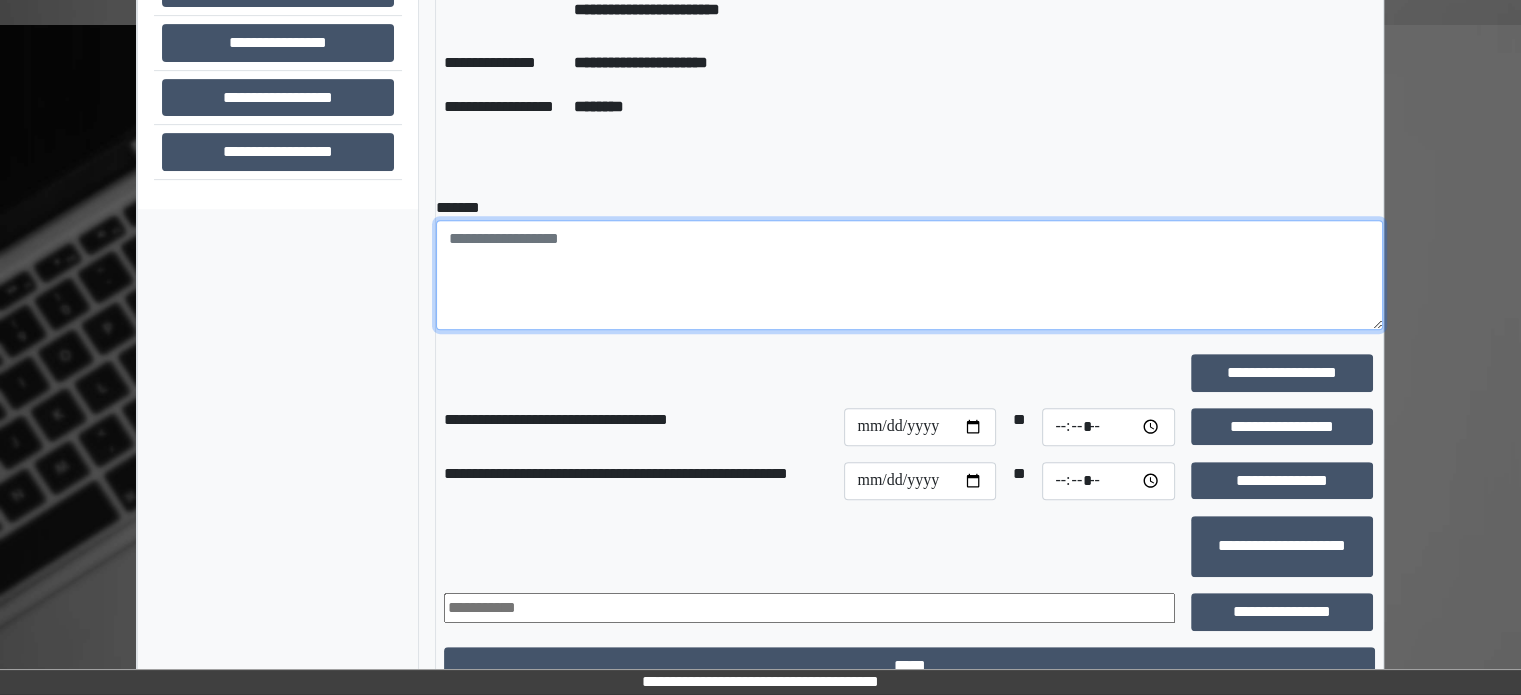 paste on "**********" 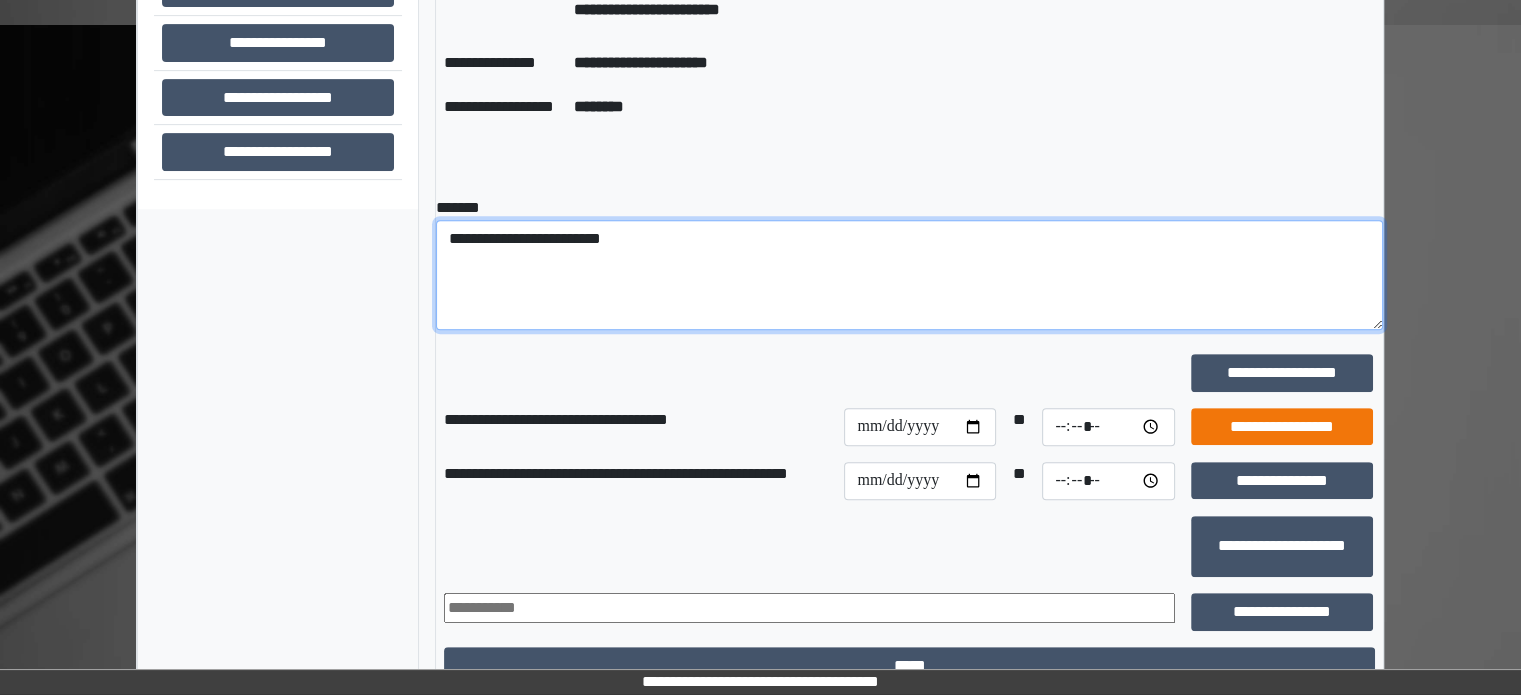 type on "**********" 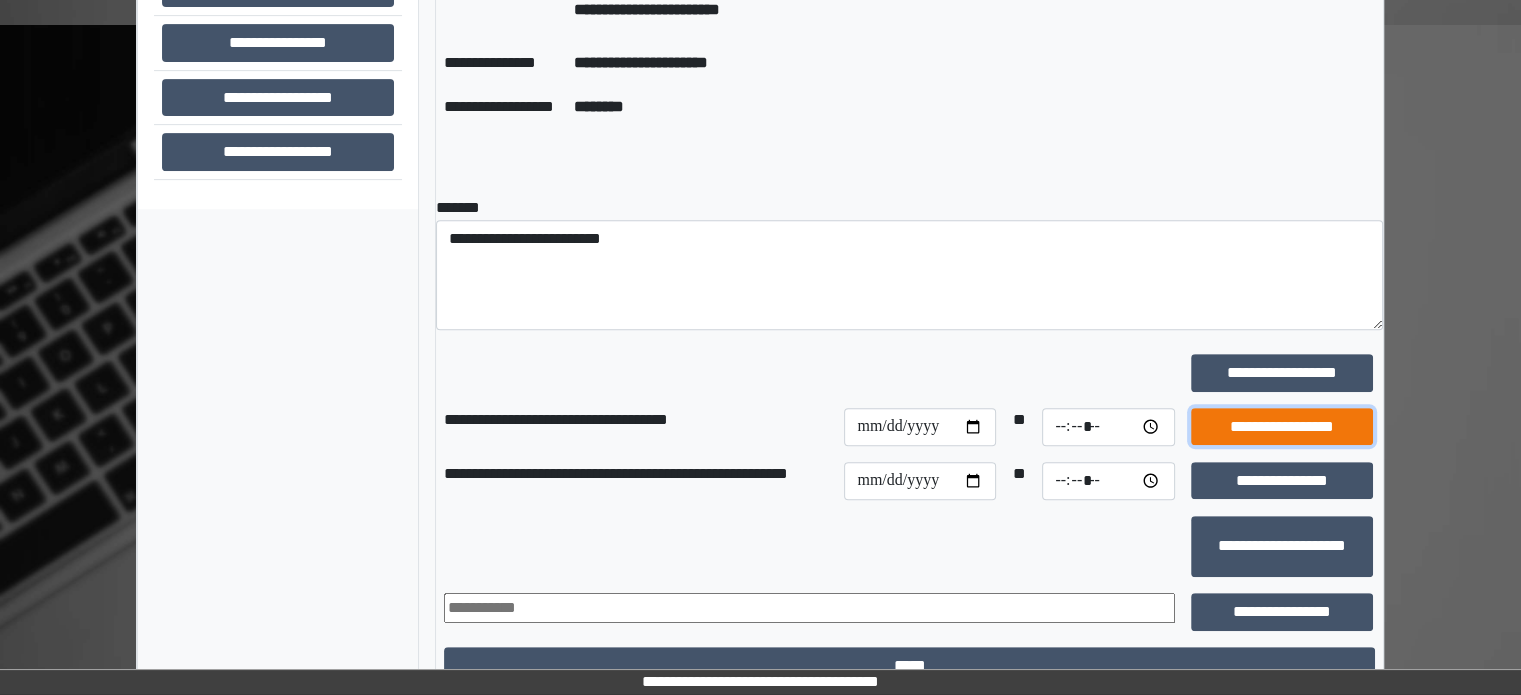 click on "**********" at bounding box center (1282, 427) 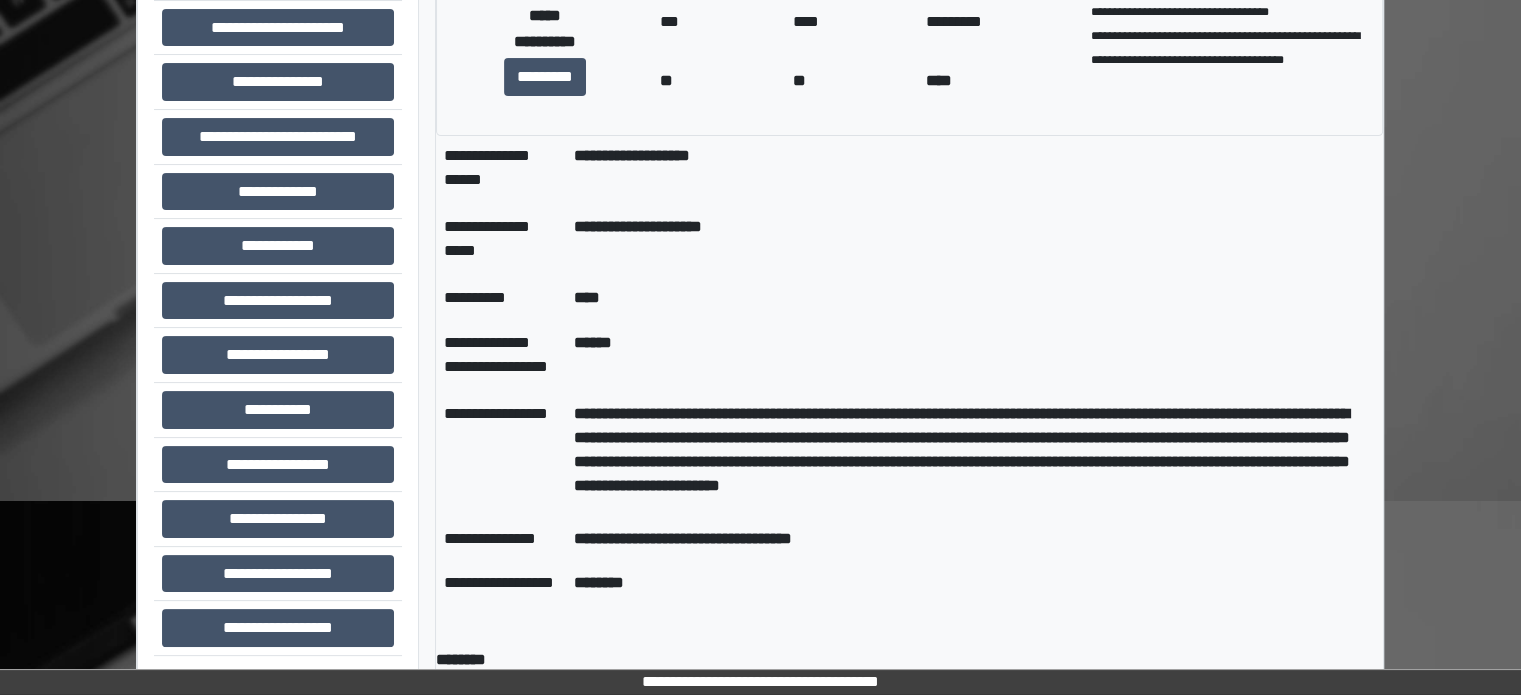 scroll, scrollTop: 308, scrollLeft: 0, axis: vertical 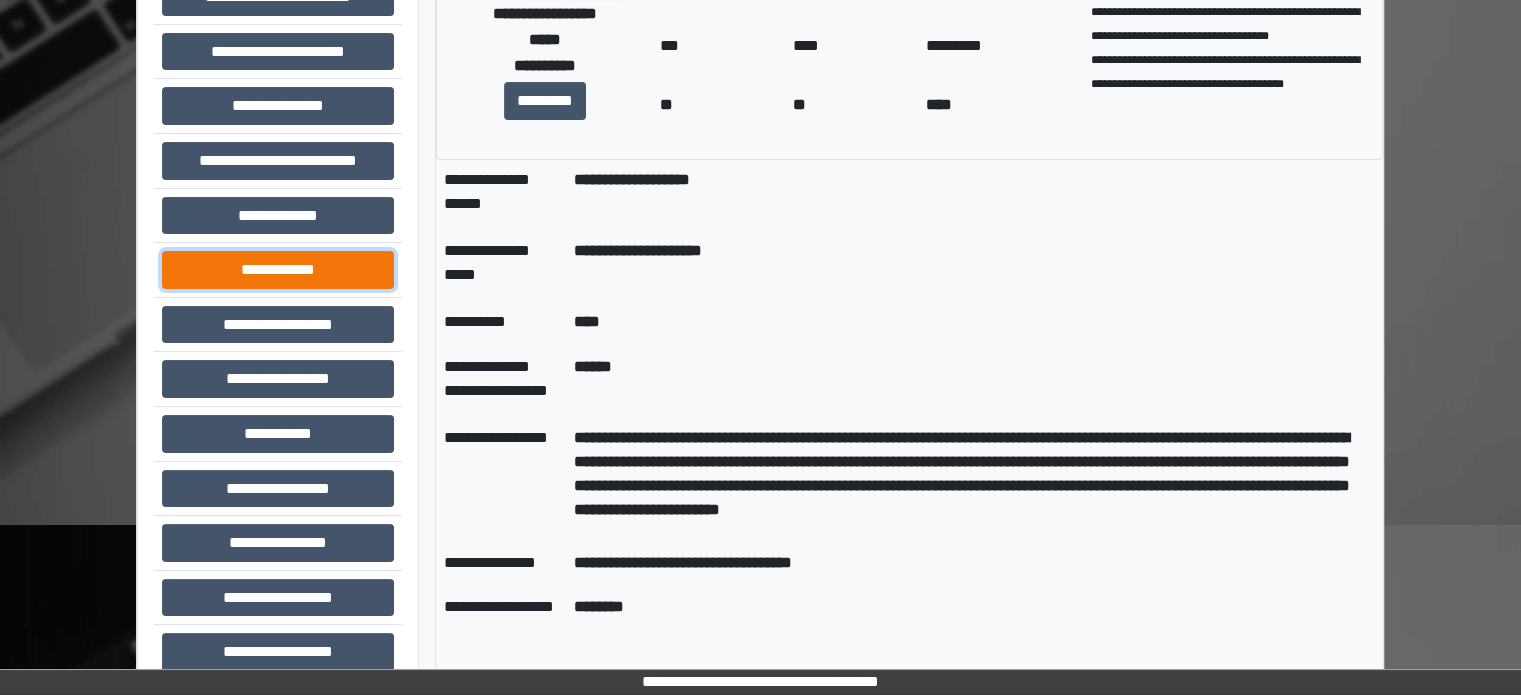 click on "**********" at bounding box center [278, 270] 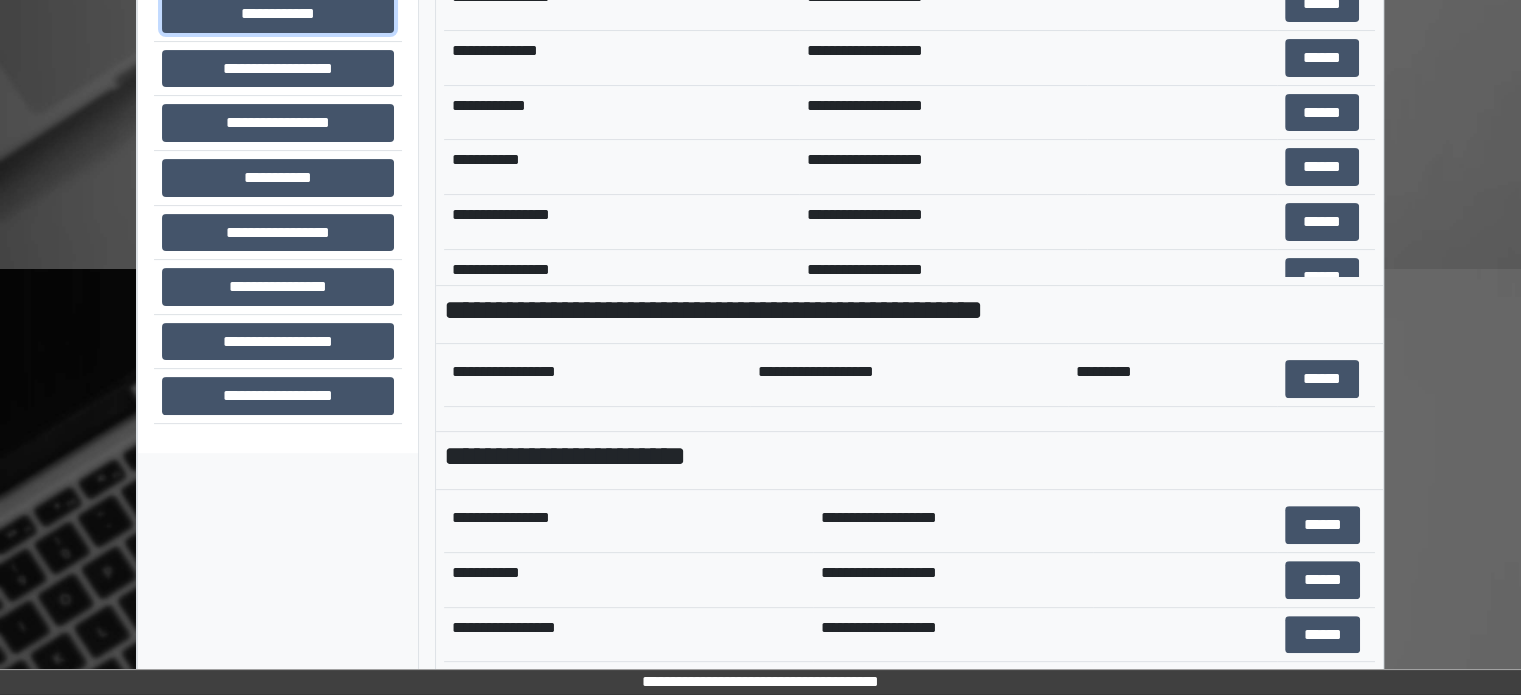 scroll, scrollTop: 708, scrollLeft: 0, axis: vertical 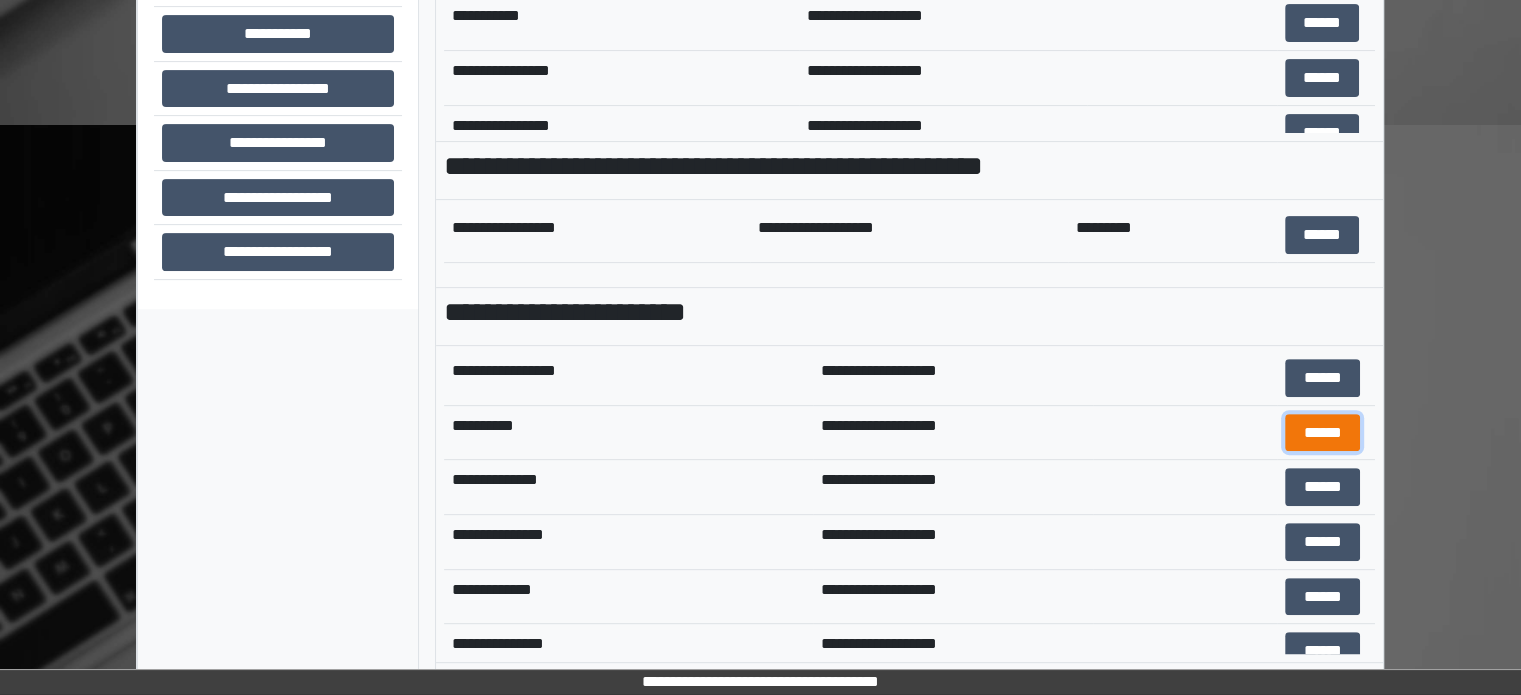 click on "******" at bounding box center [1322, 433] 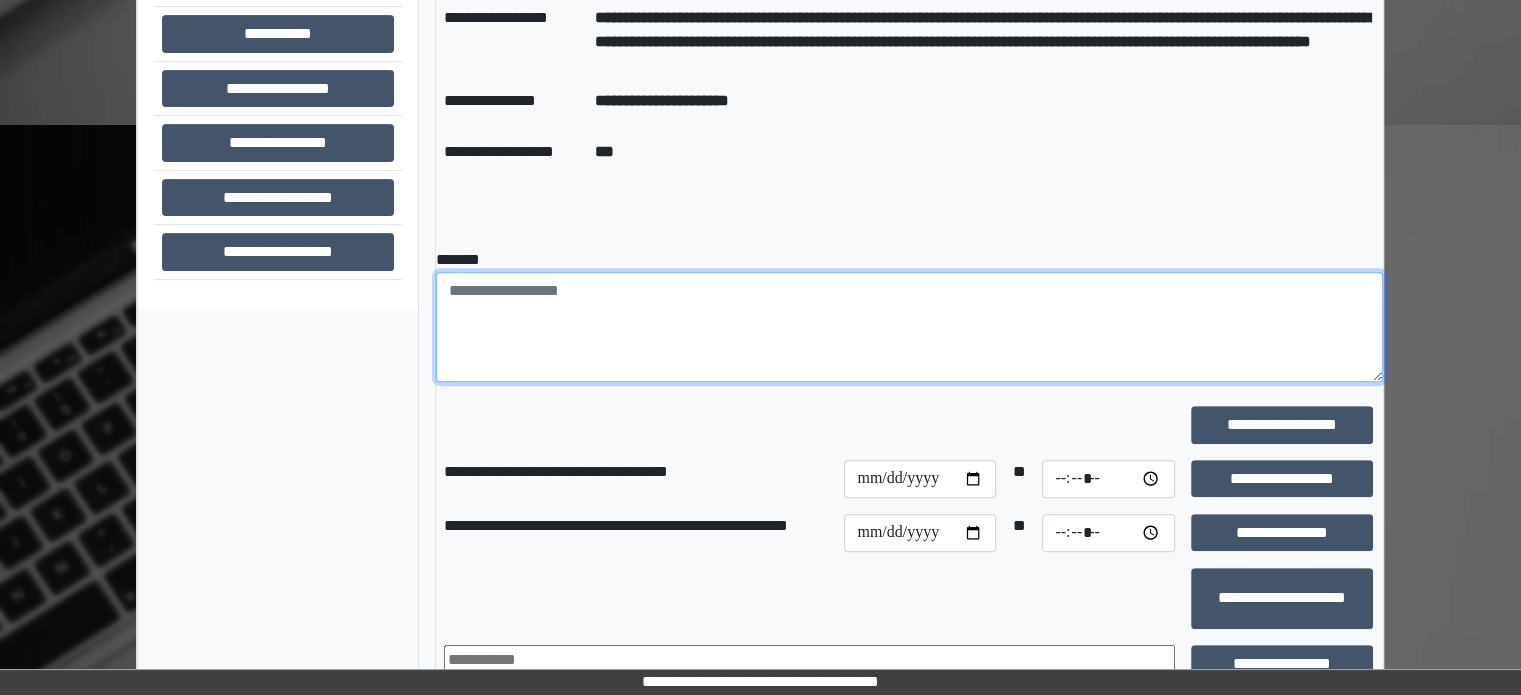 paste on "**********" 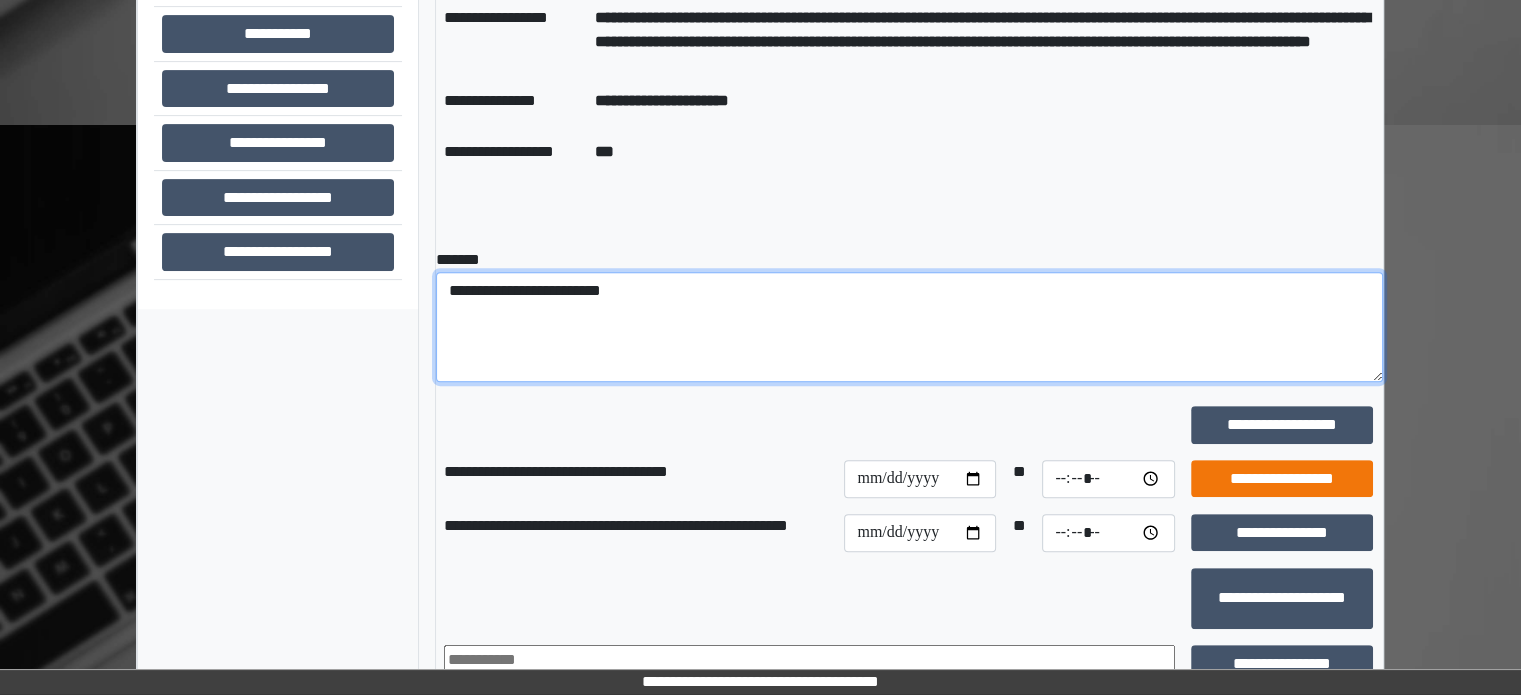 type on "**********" 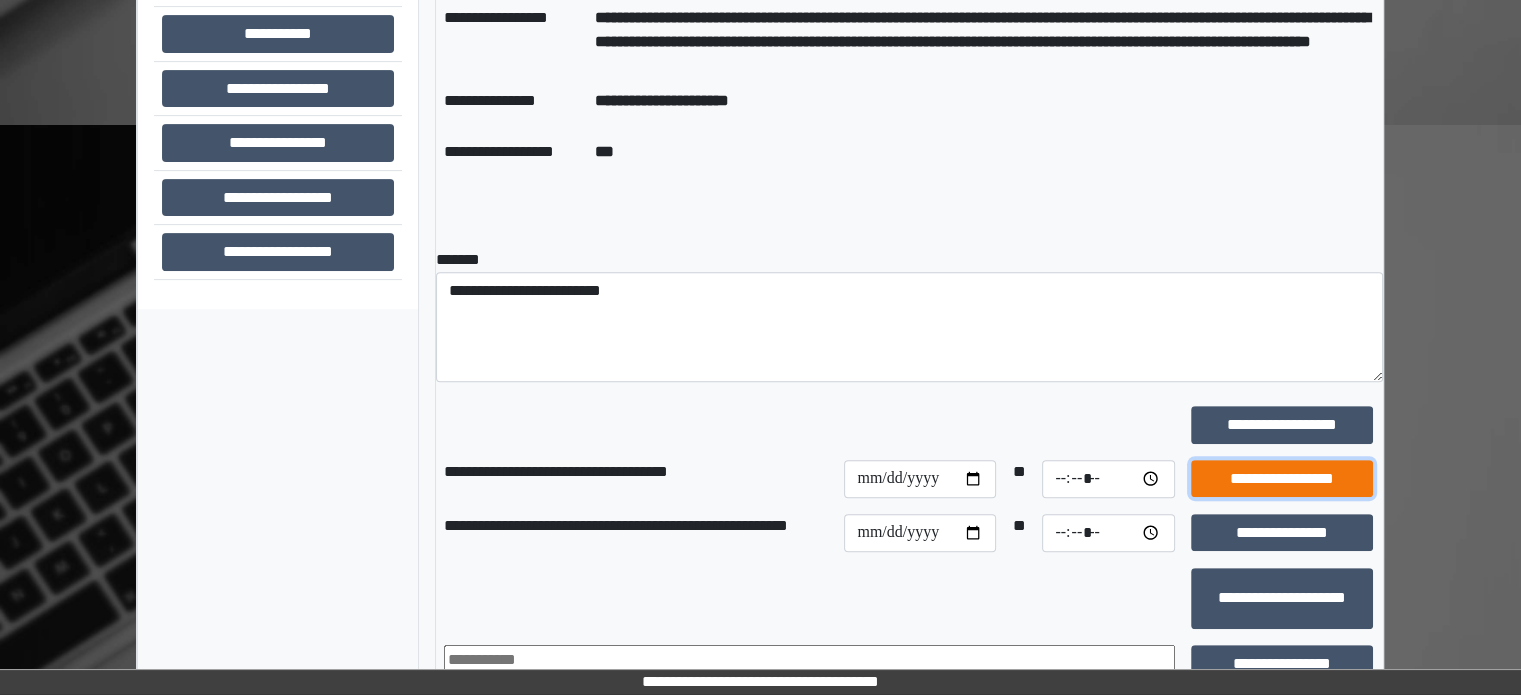 click on "**********" at bounding box center (1282, 479) 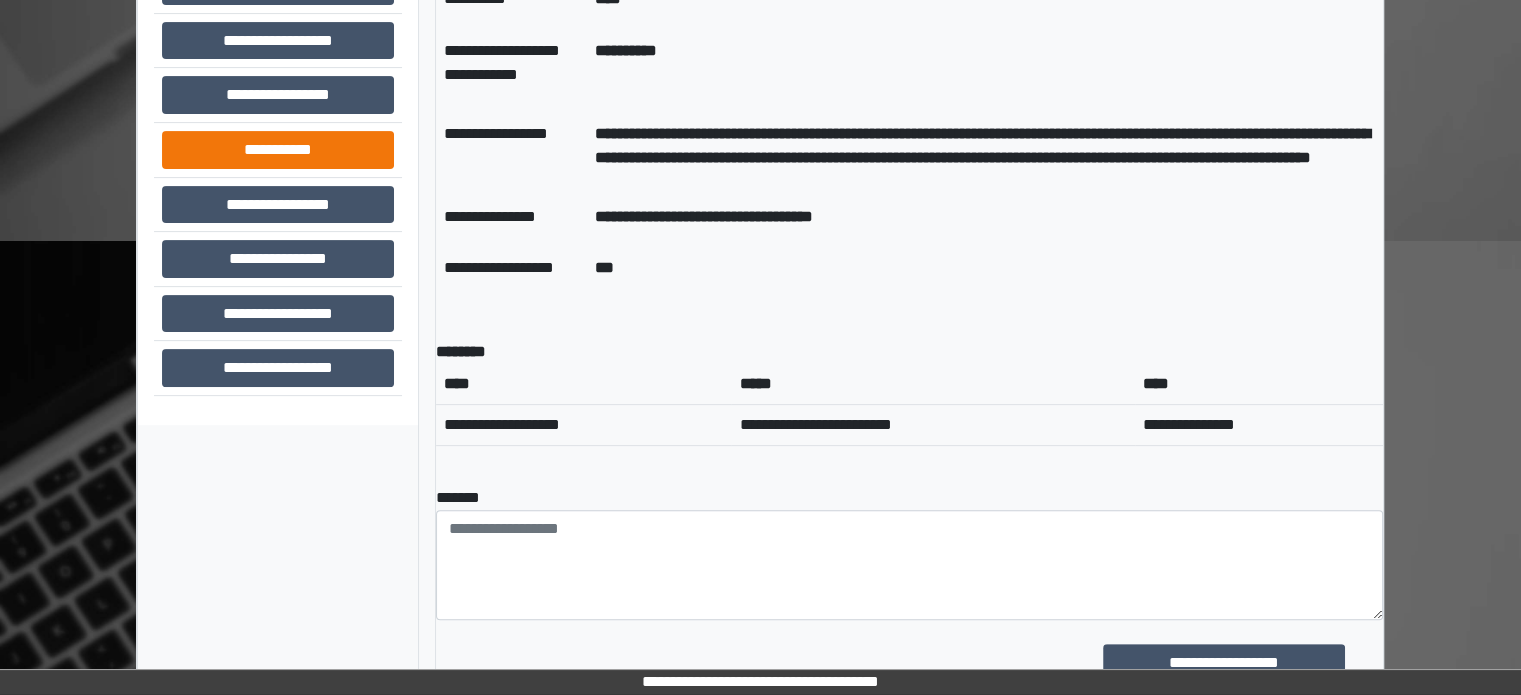 scroll, scrollTop: 408, scrollLeft: 0, axis: vertical 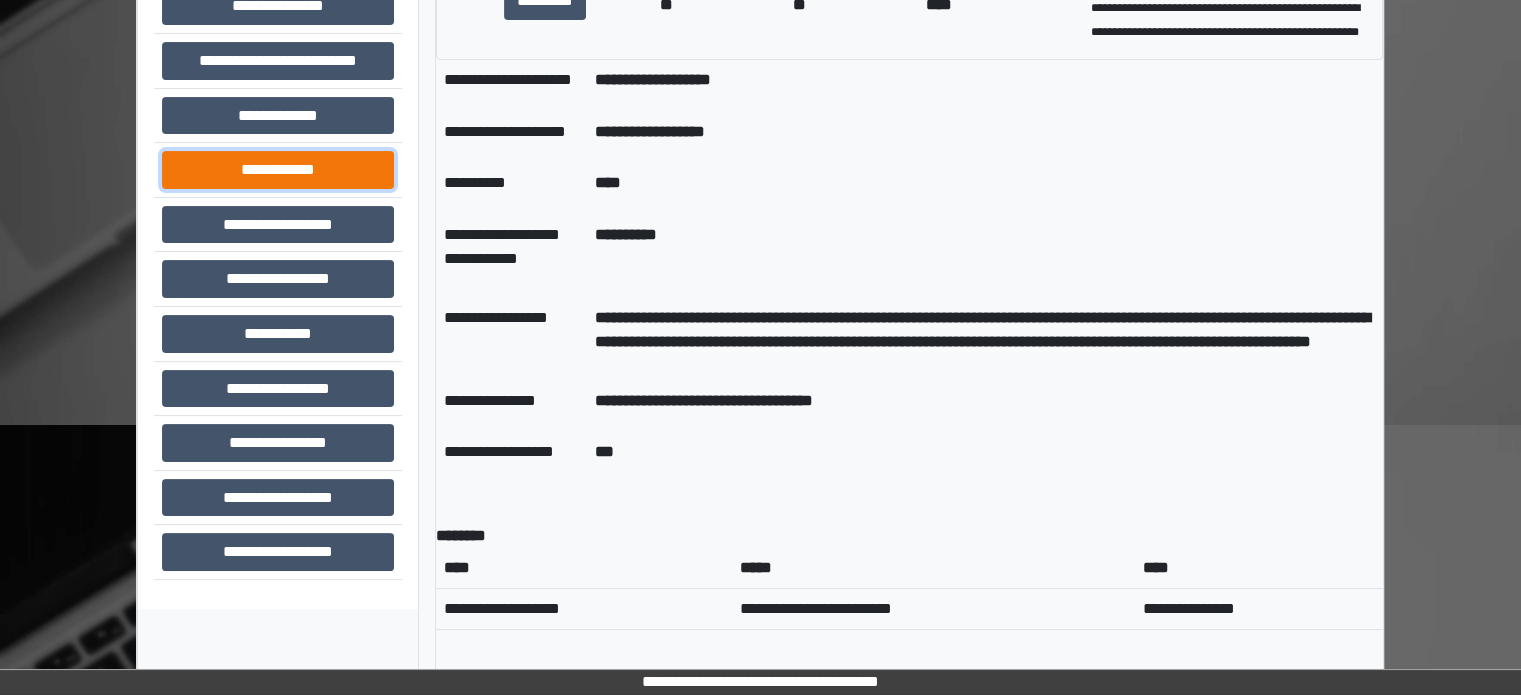 click on "**********" at bounding box center [278, 170] 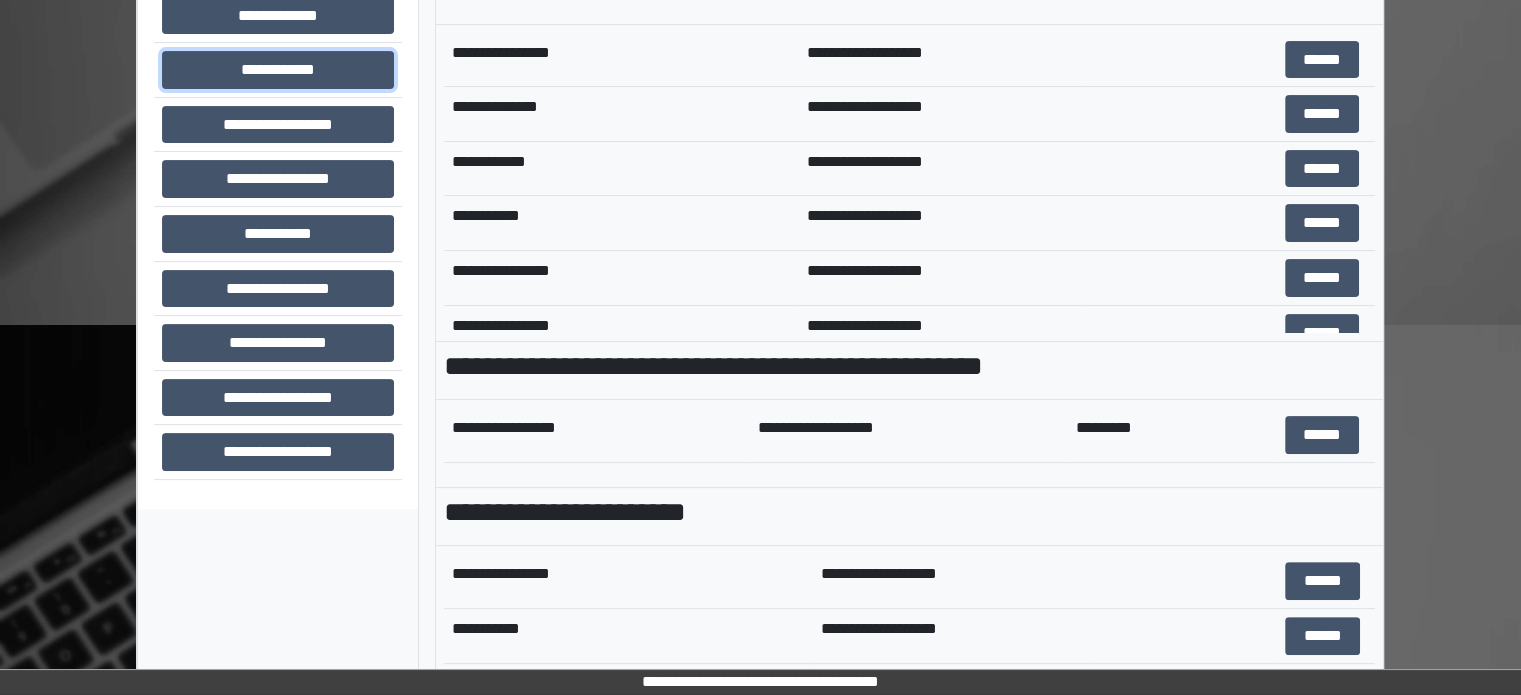 scroll, scrollTop: 708, scrollLeft: 0, axis: vertical 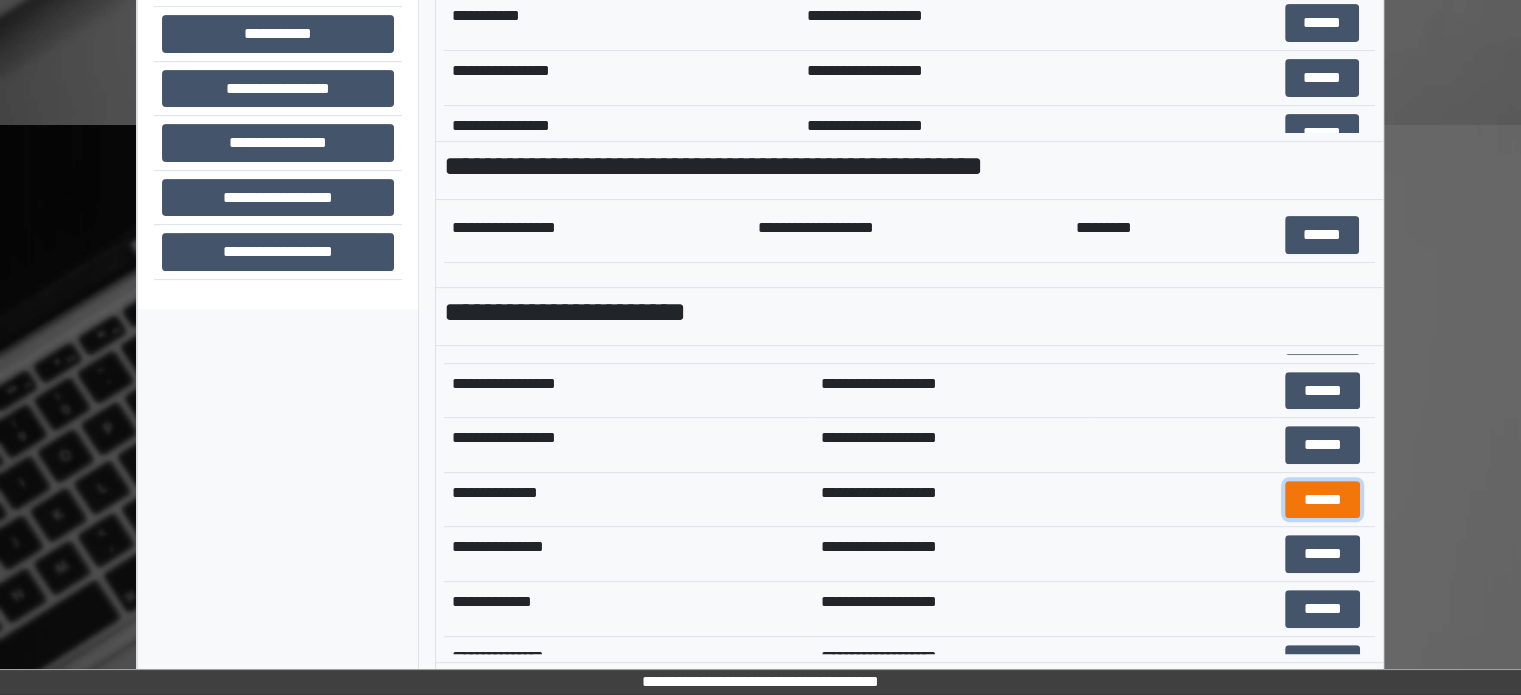 click on "******" at bounding box center [1322, 500] 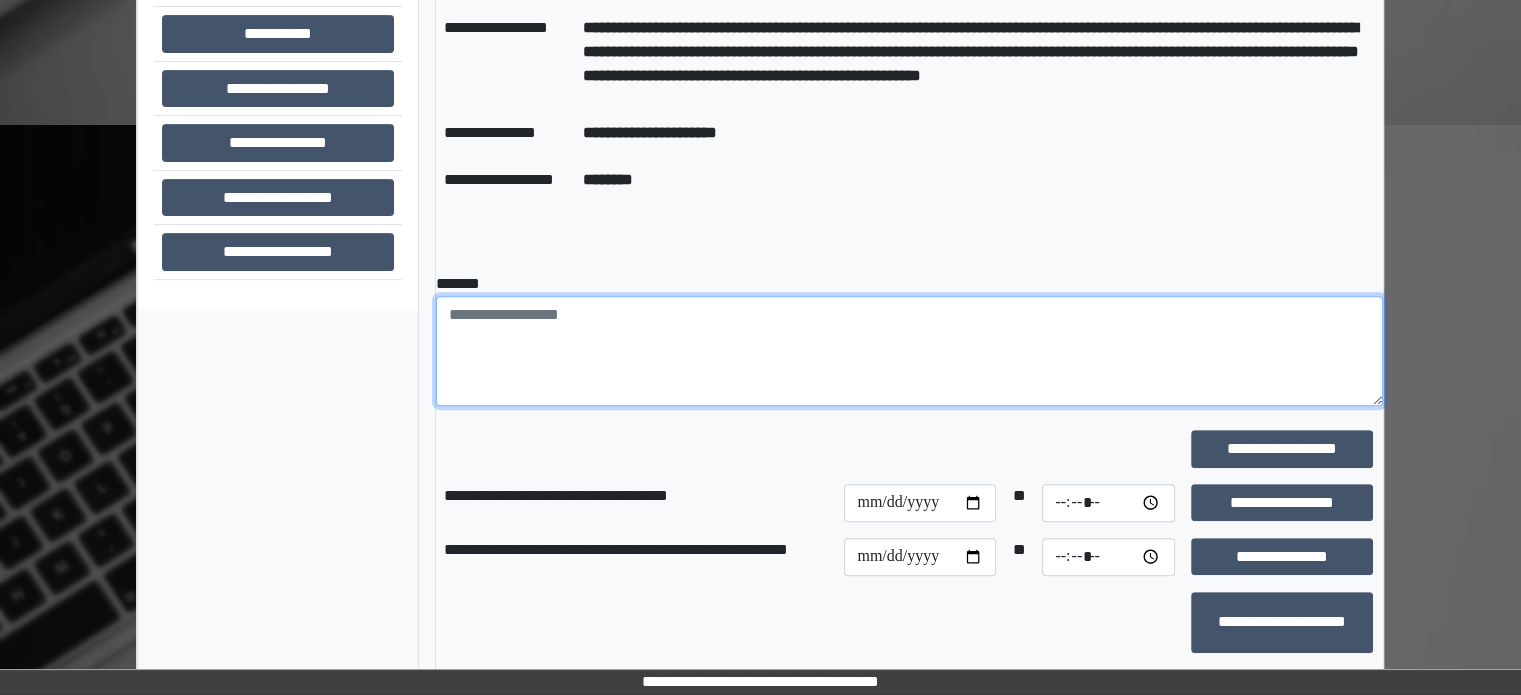 click at bounding box center (909, 351) 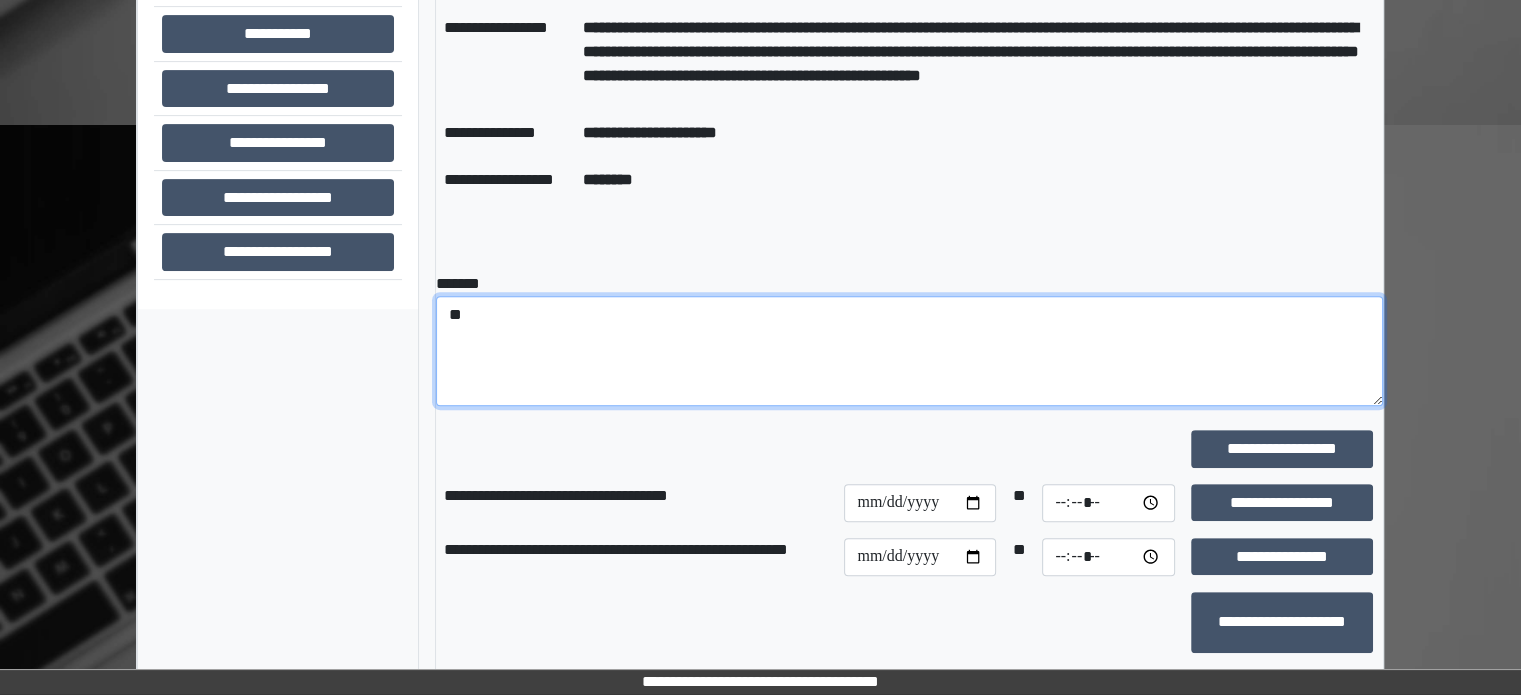 type on "*" 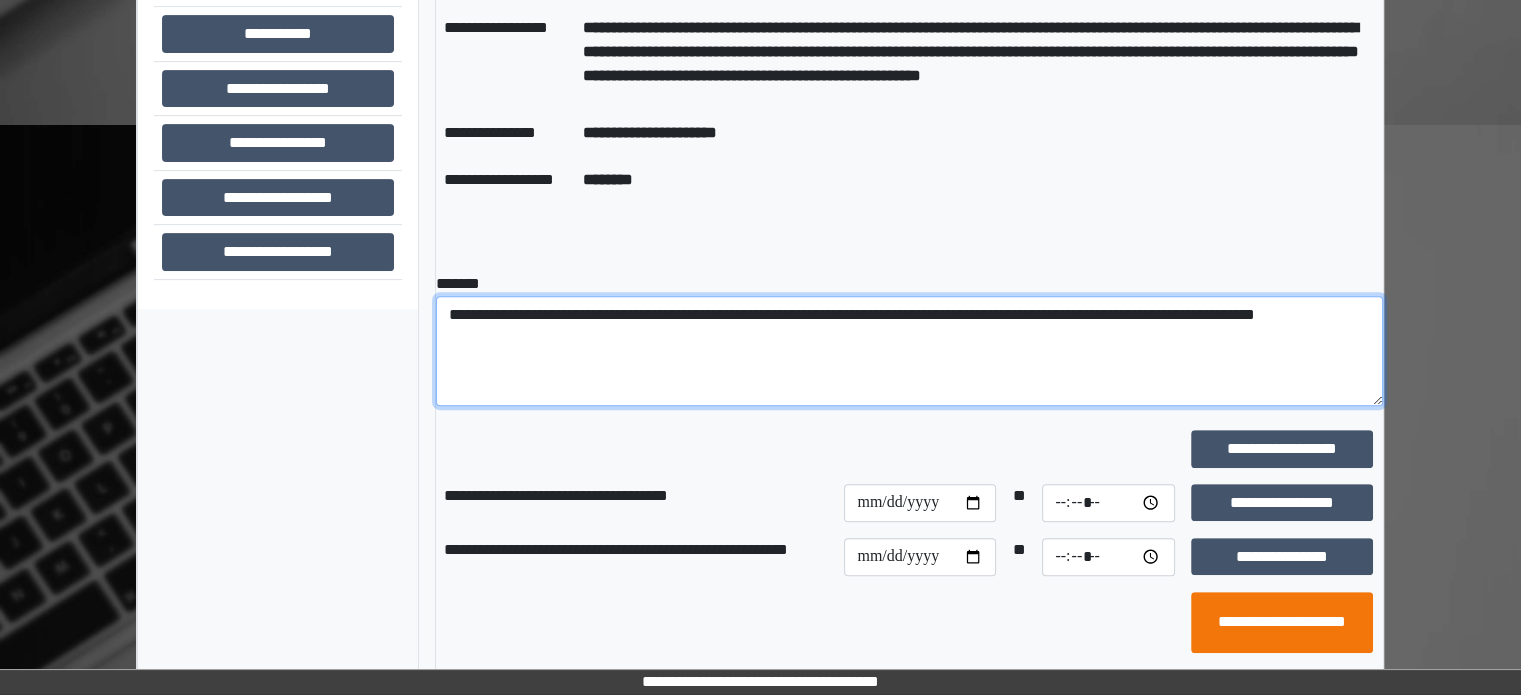 type on "**********" 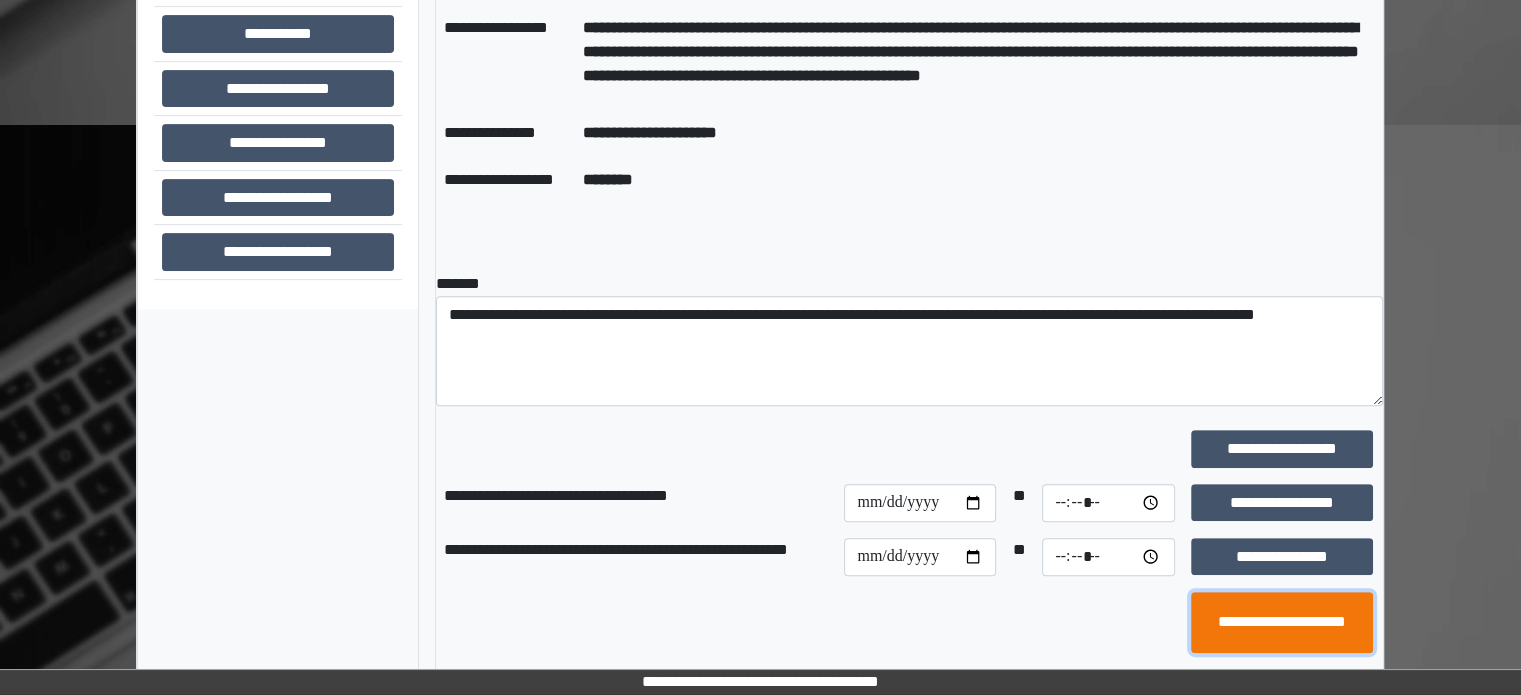 click on "**********" at bounding box center (1282, 623) 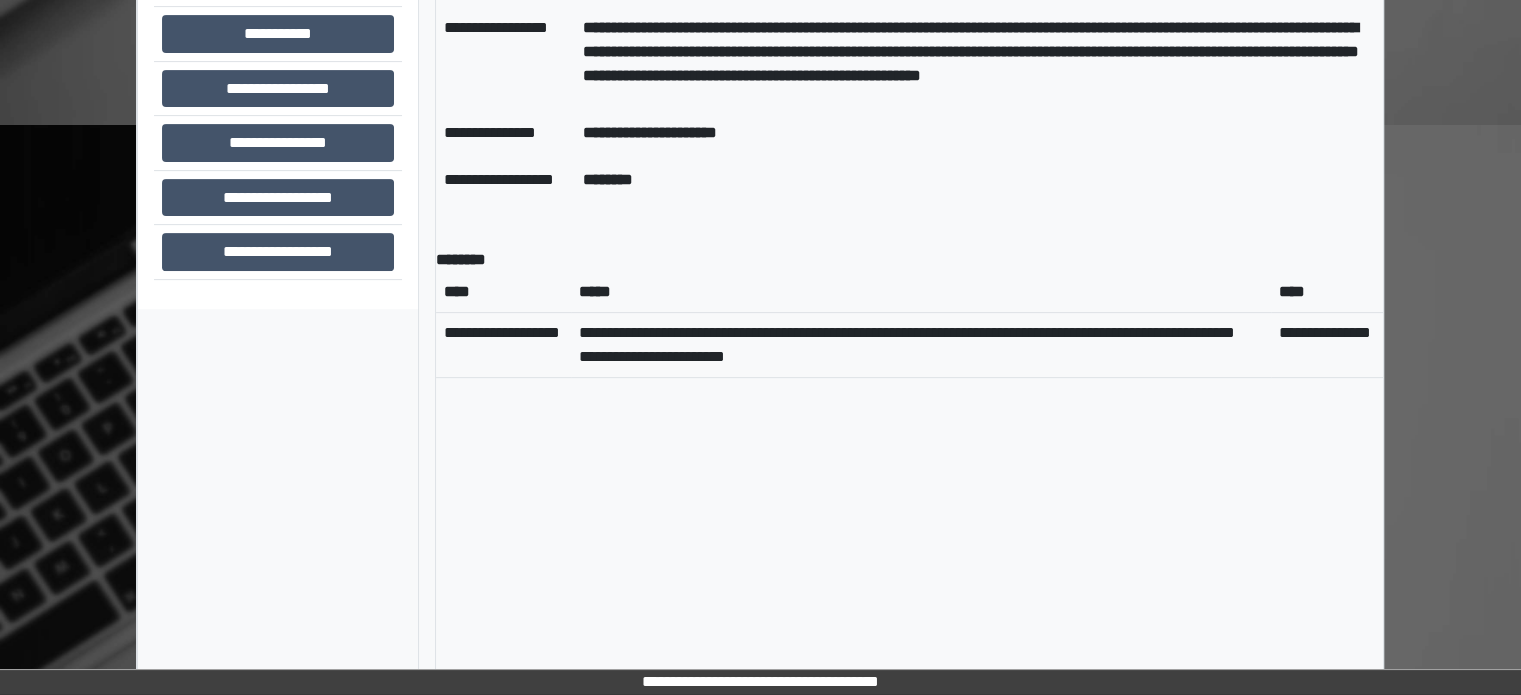 scroll, scrollTop: 520, scrollLeft: 0, axis: vertical 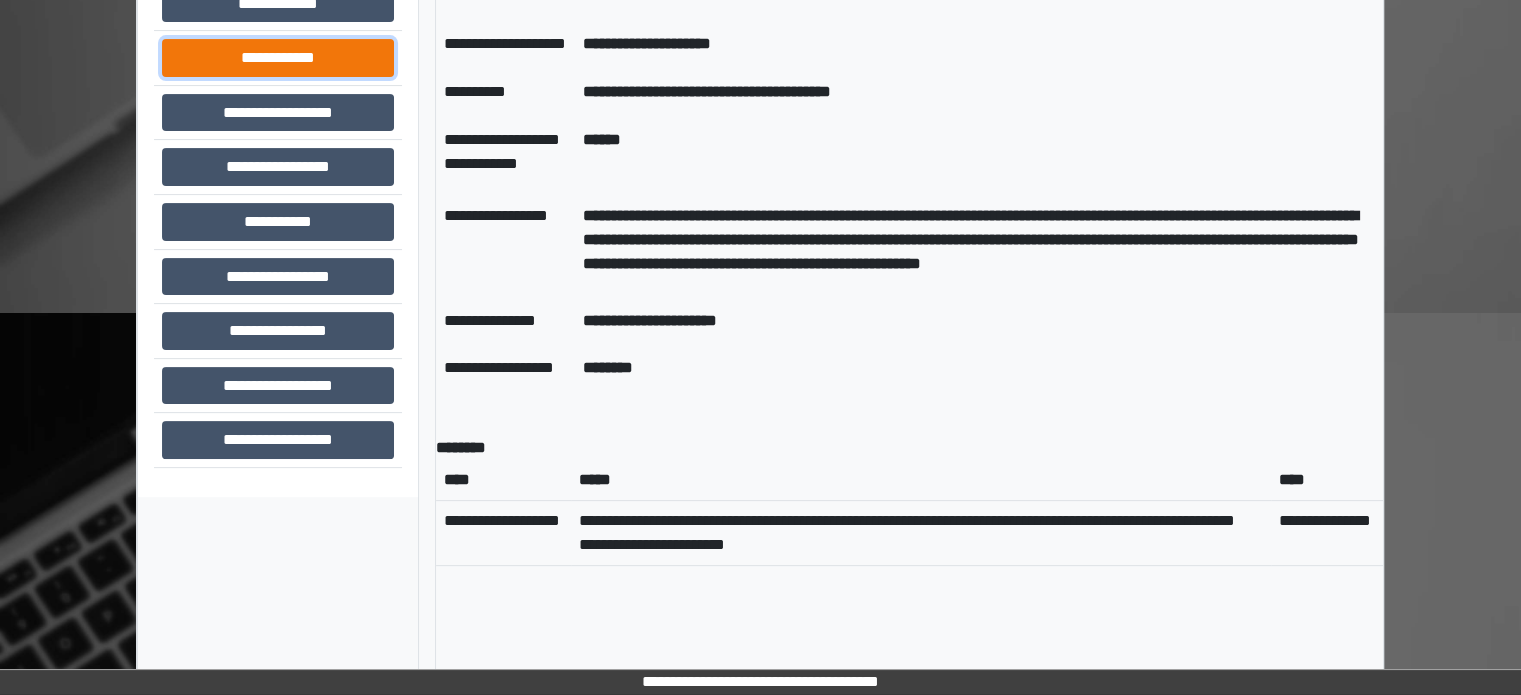 click on "**********" at bounding box center (278, 58) 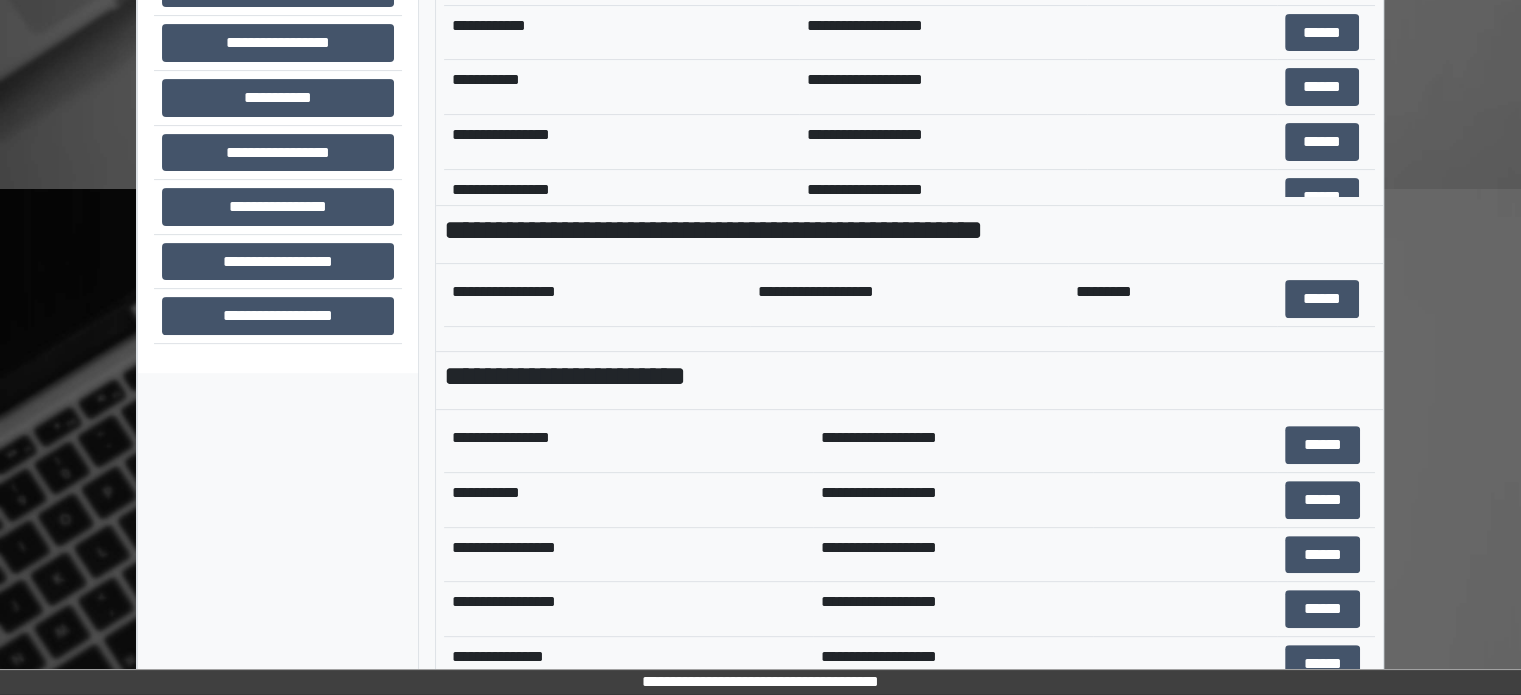 scroll, scrollTop: 708, scrollLeft: 0, axis: vertical 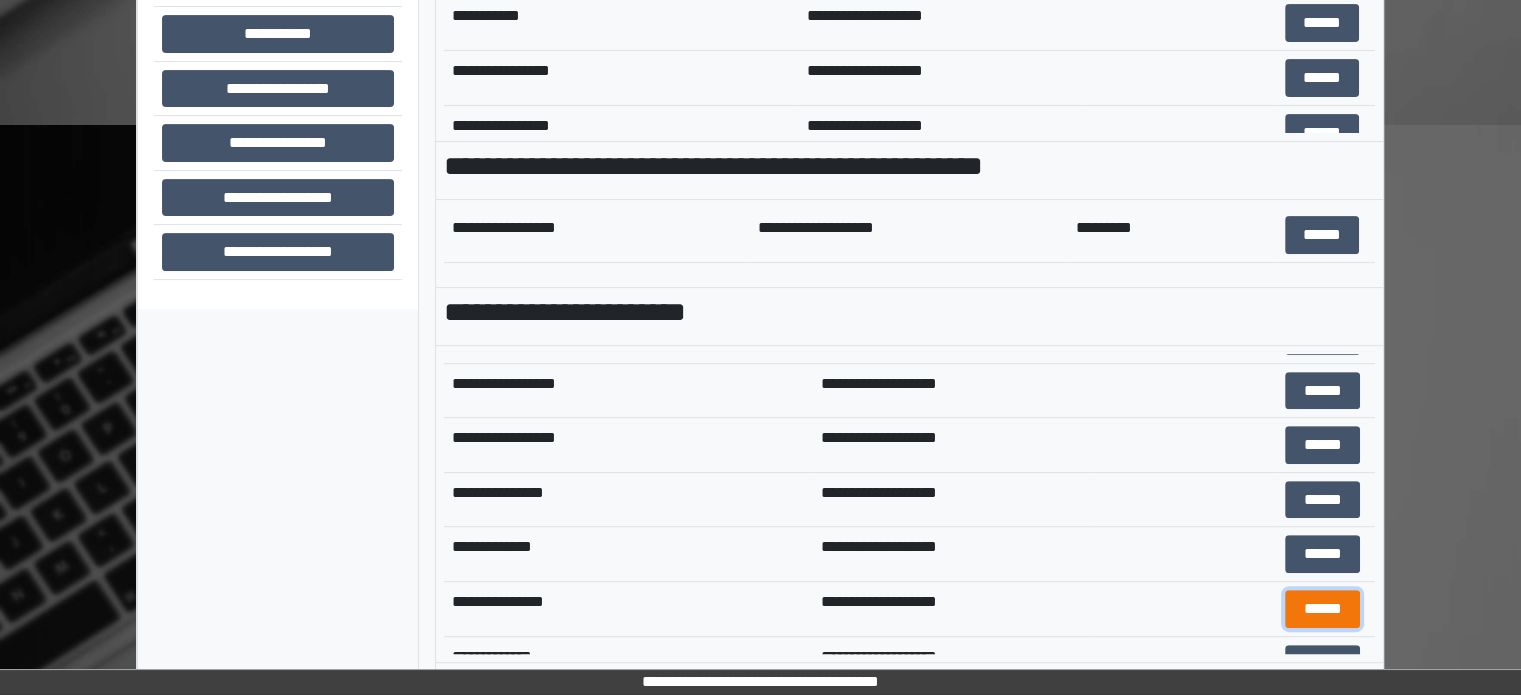 click on "******" at bounding box center [1322, 609] 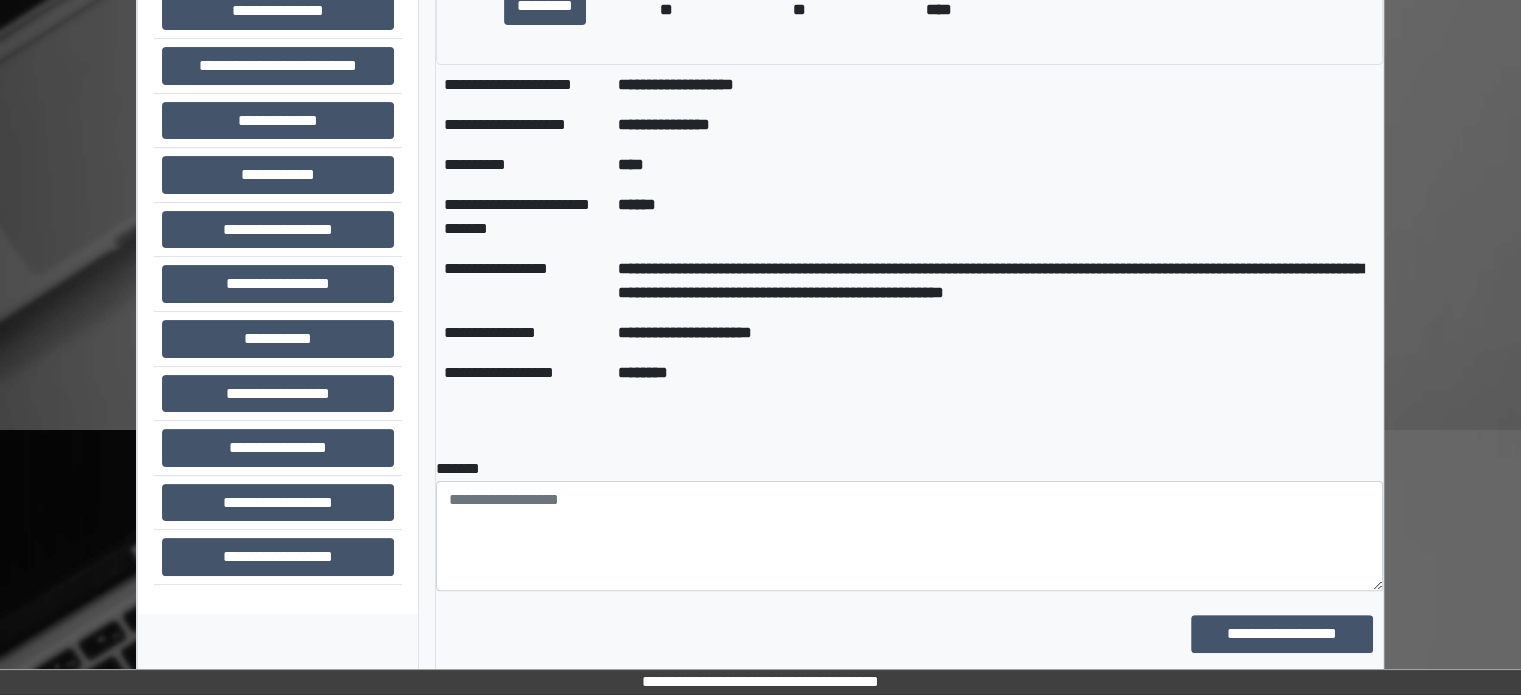 scroll, scrollTop: 608, scrollLeft: 0, axis: vertical 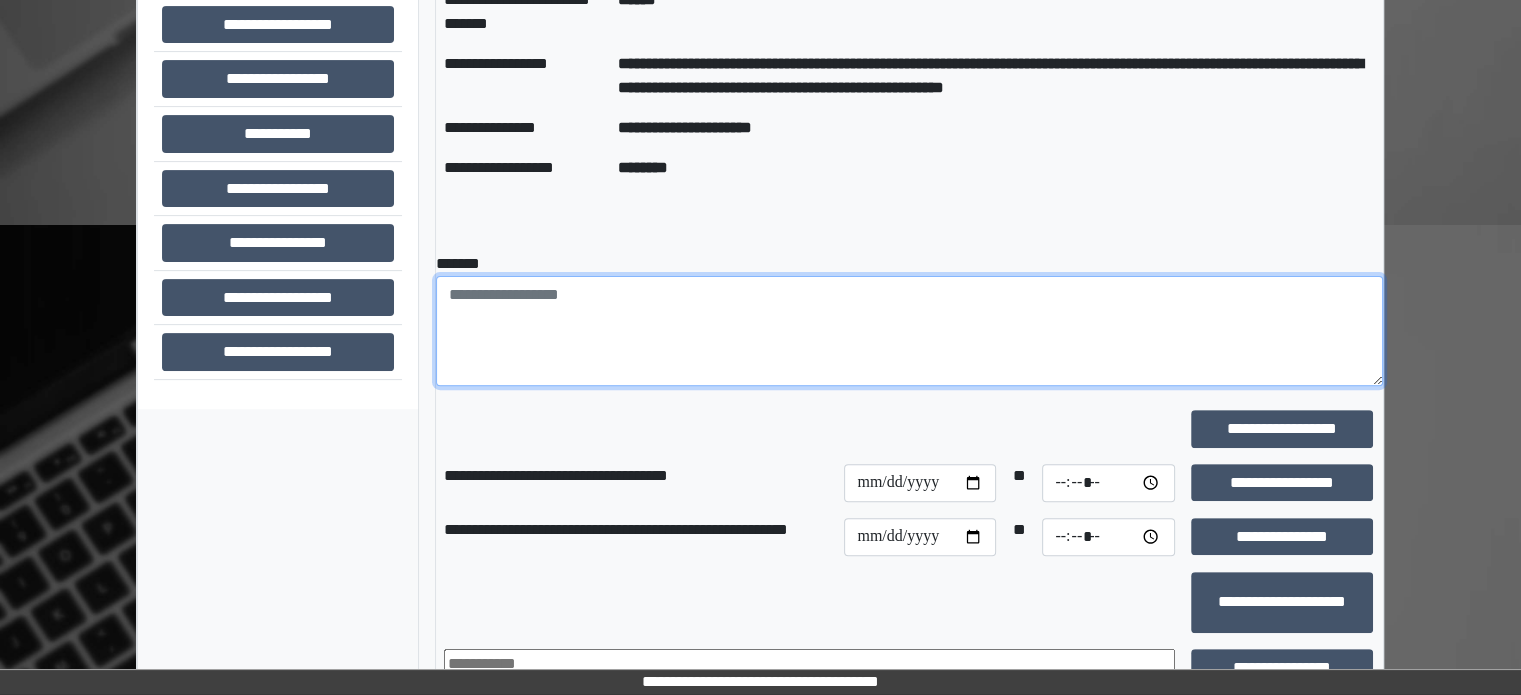 paste on "**********" 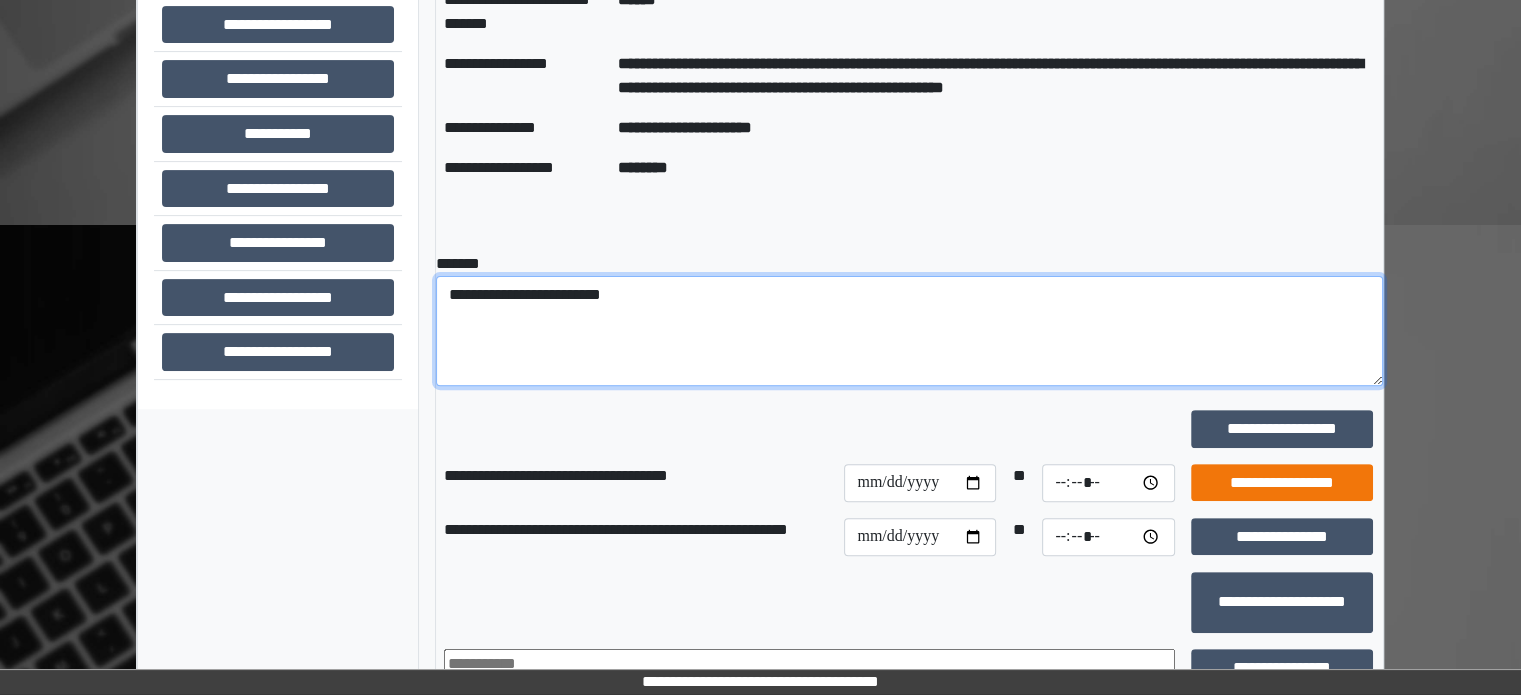 type on "**********" 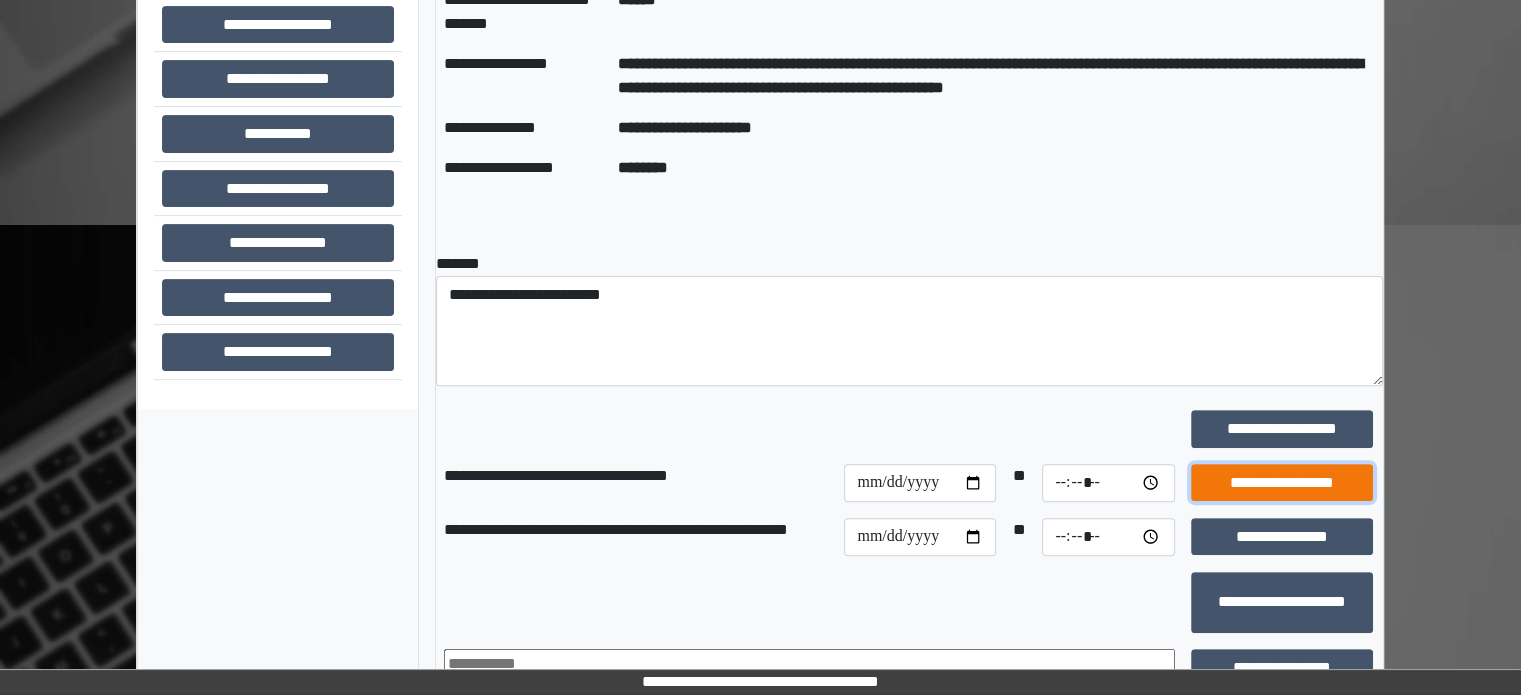 click on "**********" at bounding box center [1282, 483] 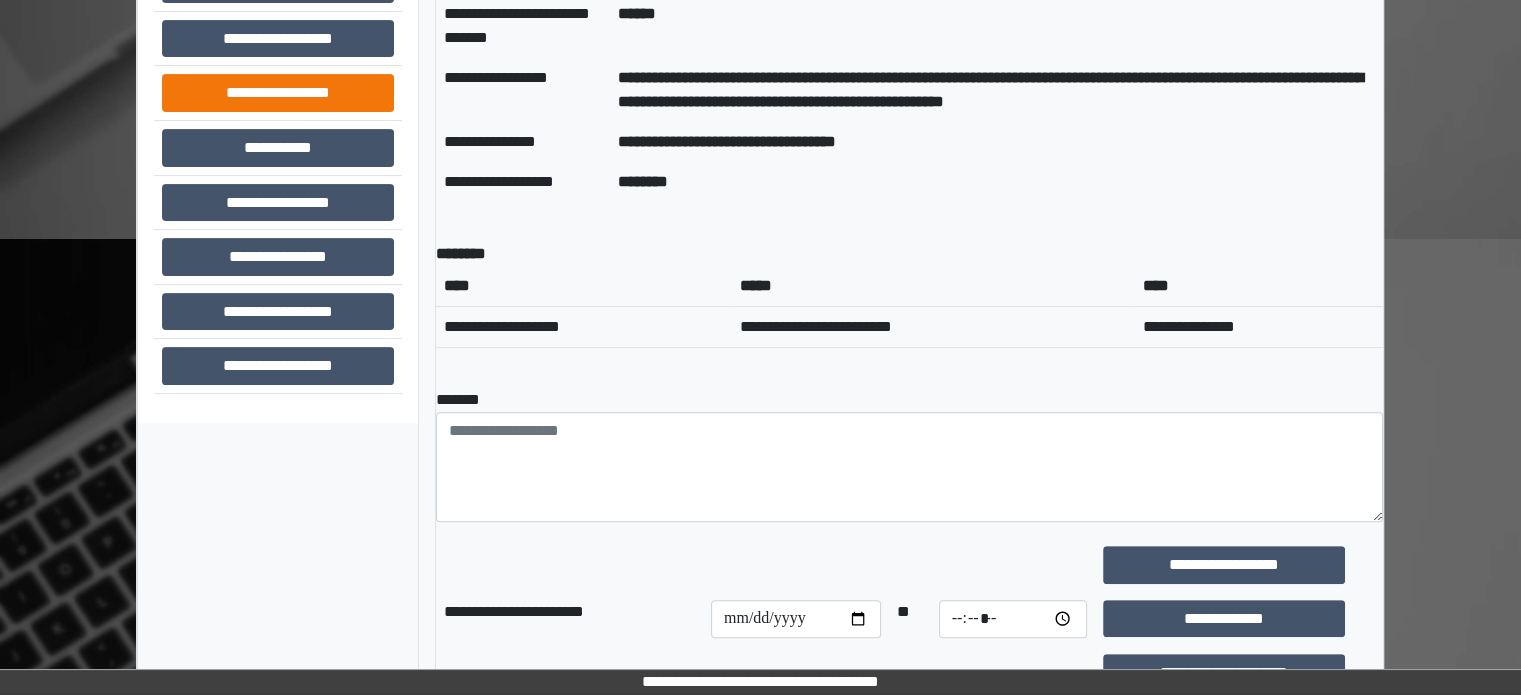 scroll, scrollTop: 408, scrollLeft: 0, axis: vertical 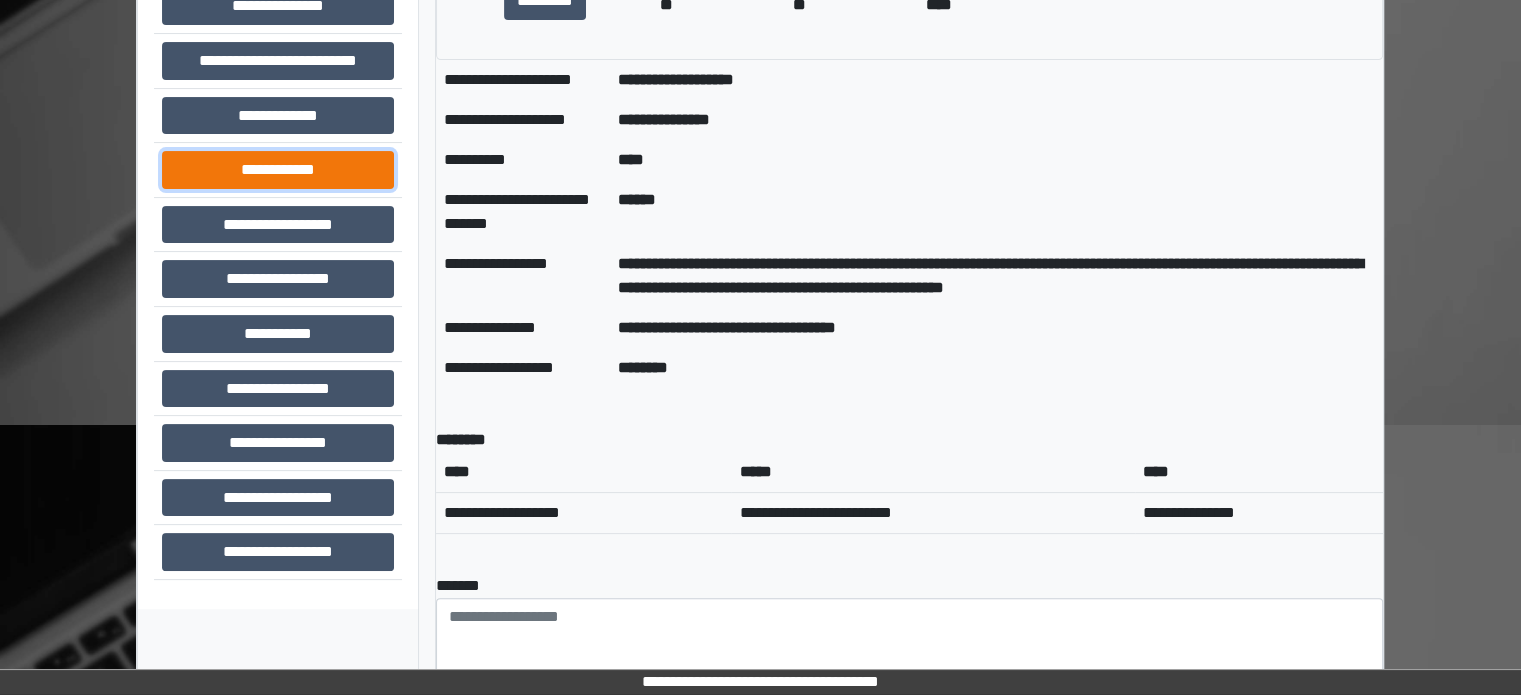 click on "**********" at bounding box center (278, 170) 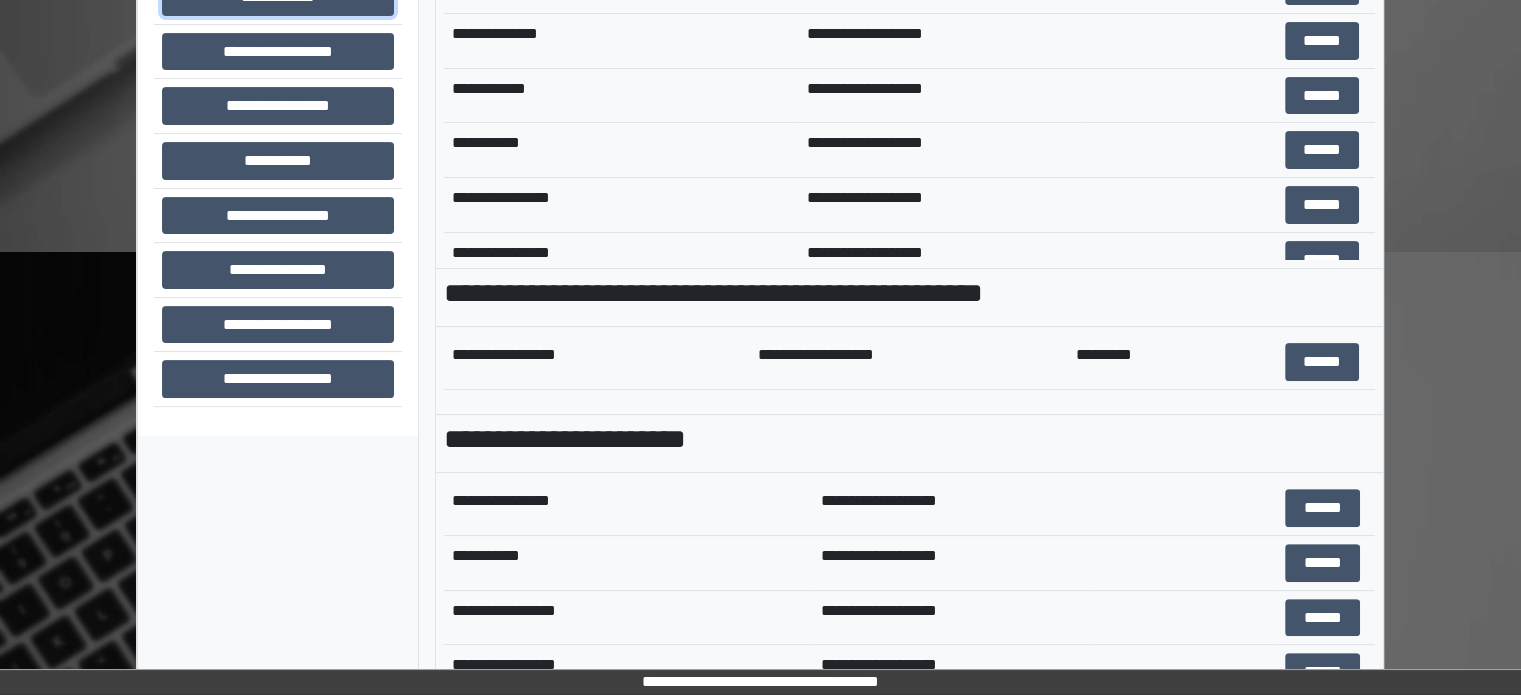 scroll, scrollTop: 708, scrollLeft: 0, axis: vertical 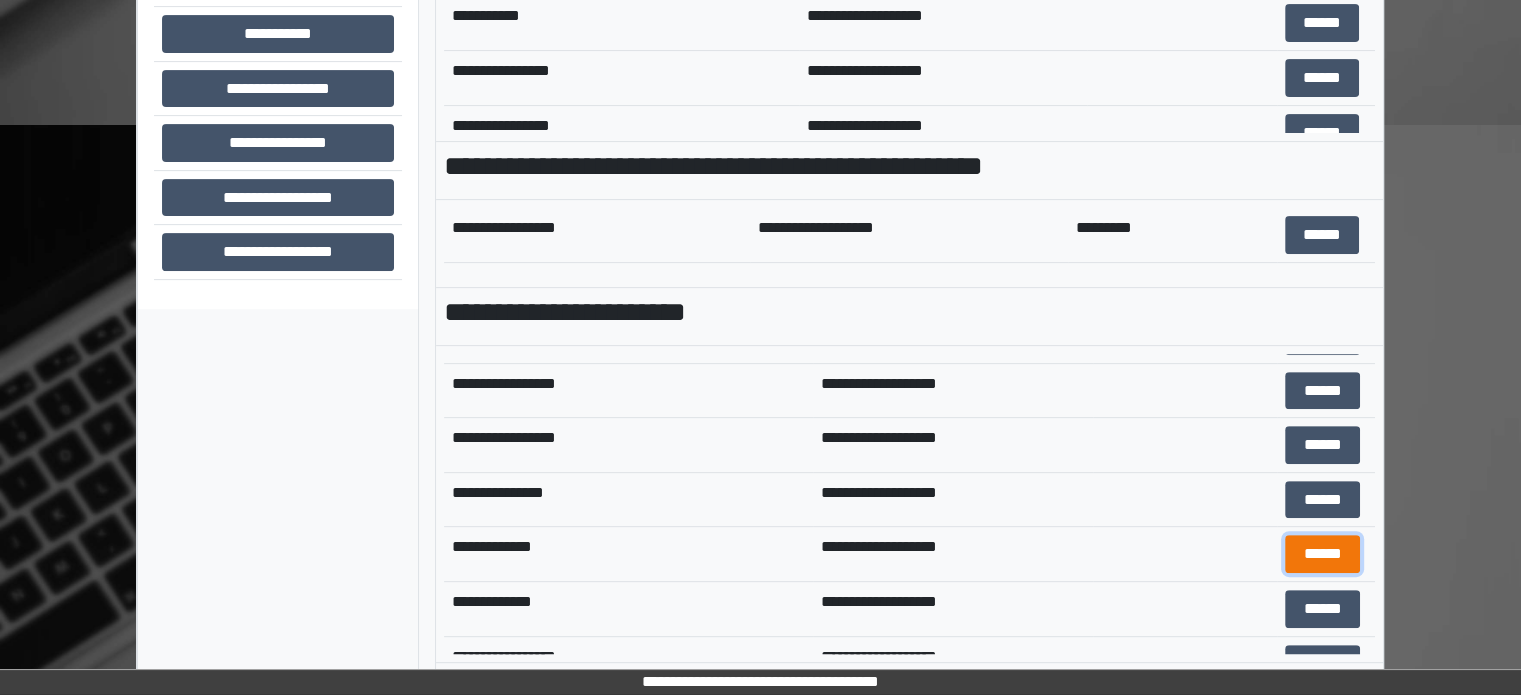 click on "******" at bounding box center (1322, 554) 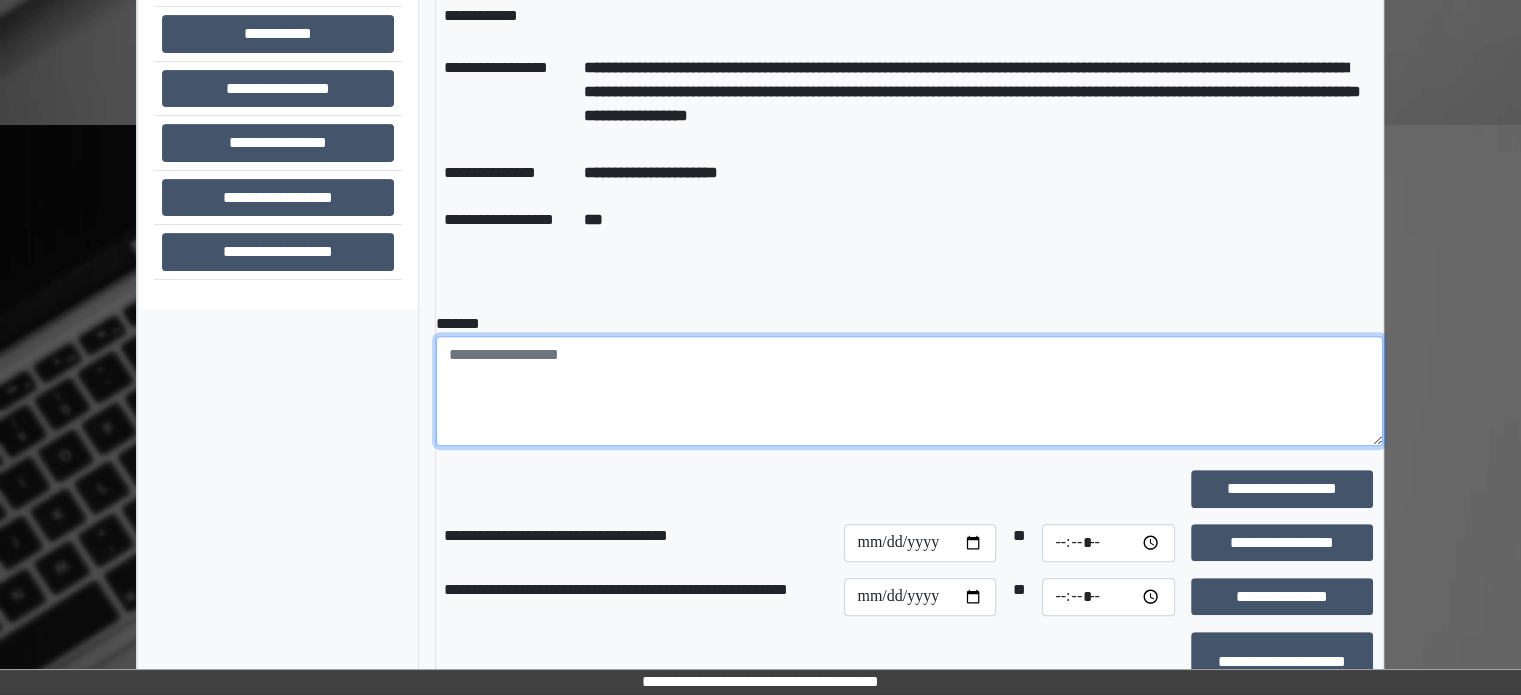 paste on "**********" 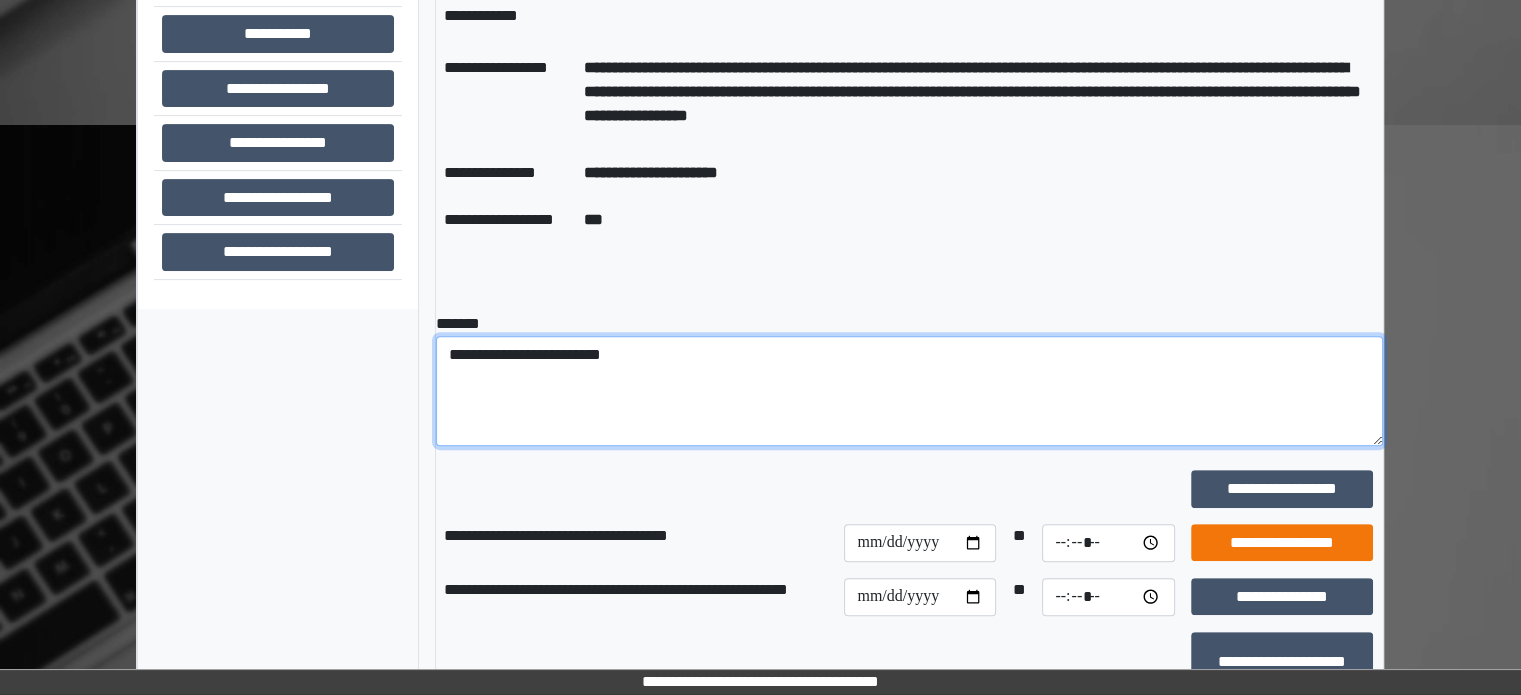 type on "**********" 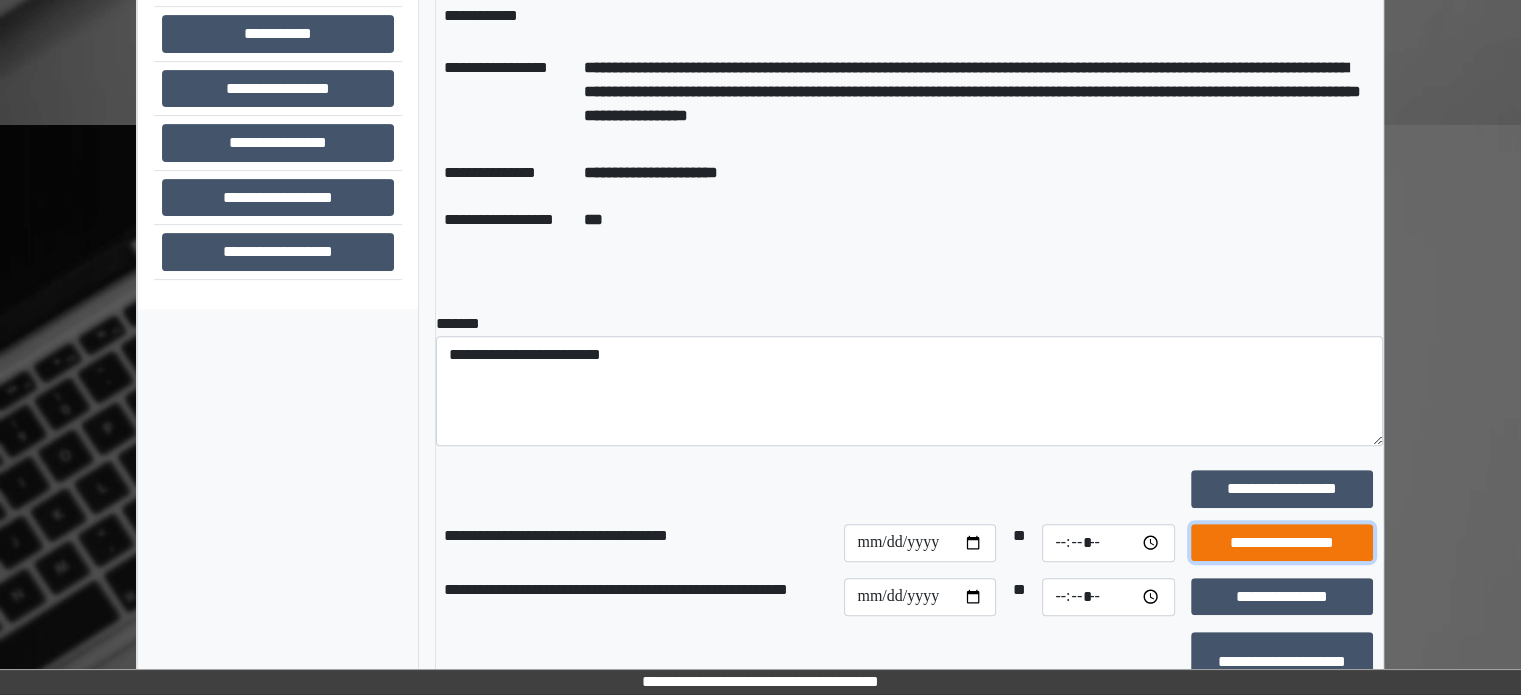 click on "**********" at bounding box center [1282, 543] 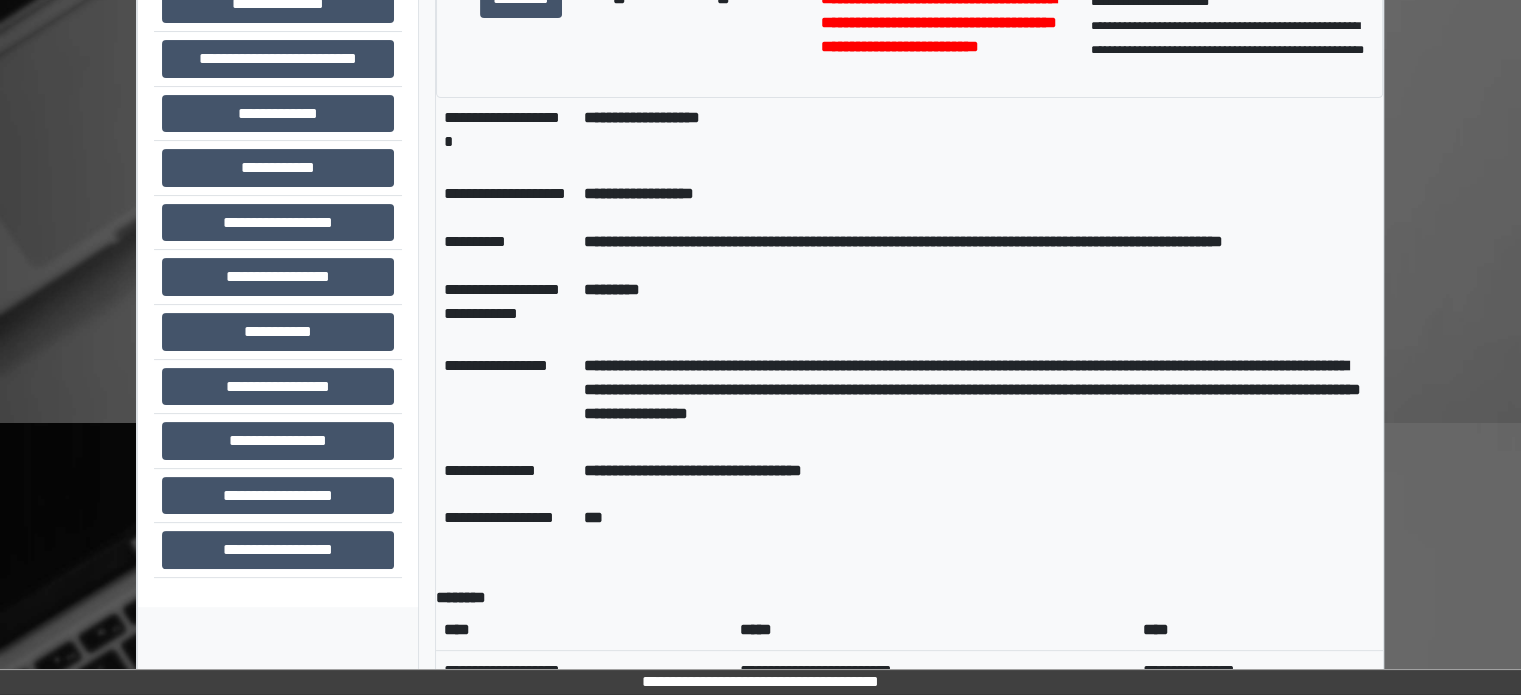scroll, scrollTop: 408, scrollLeft: 0, axis: vertical 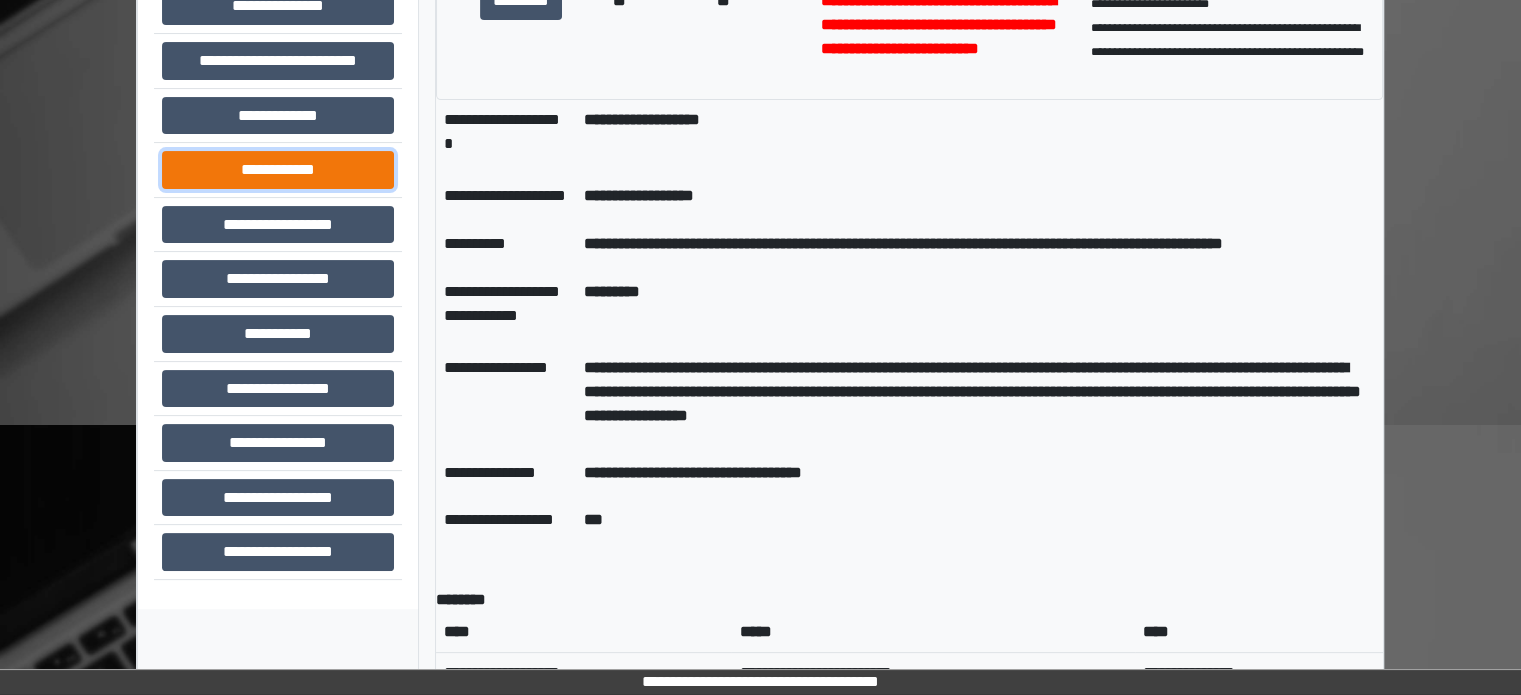 click on "**********" at bounding box center [278, 170] 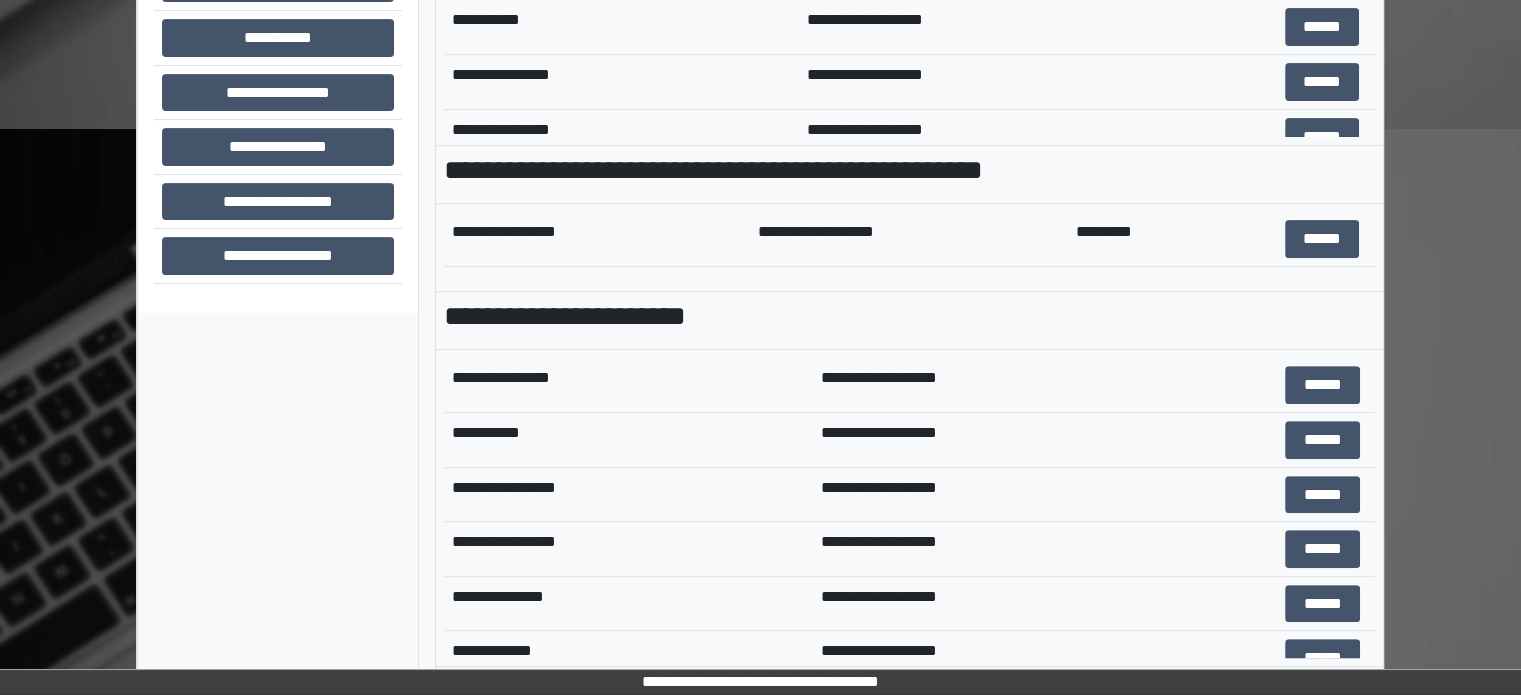 scroll, scrollTop: 708, scrollLeft: 0, axis: vertical 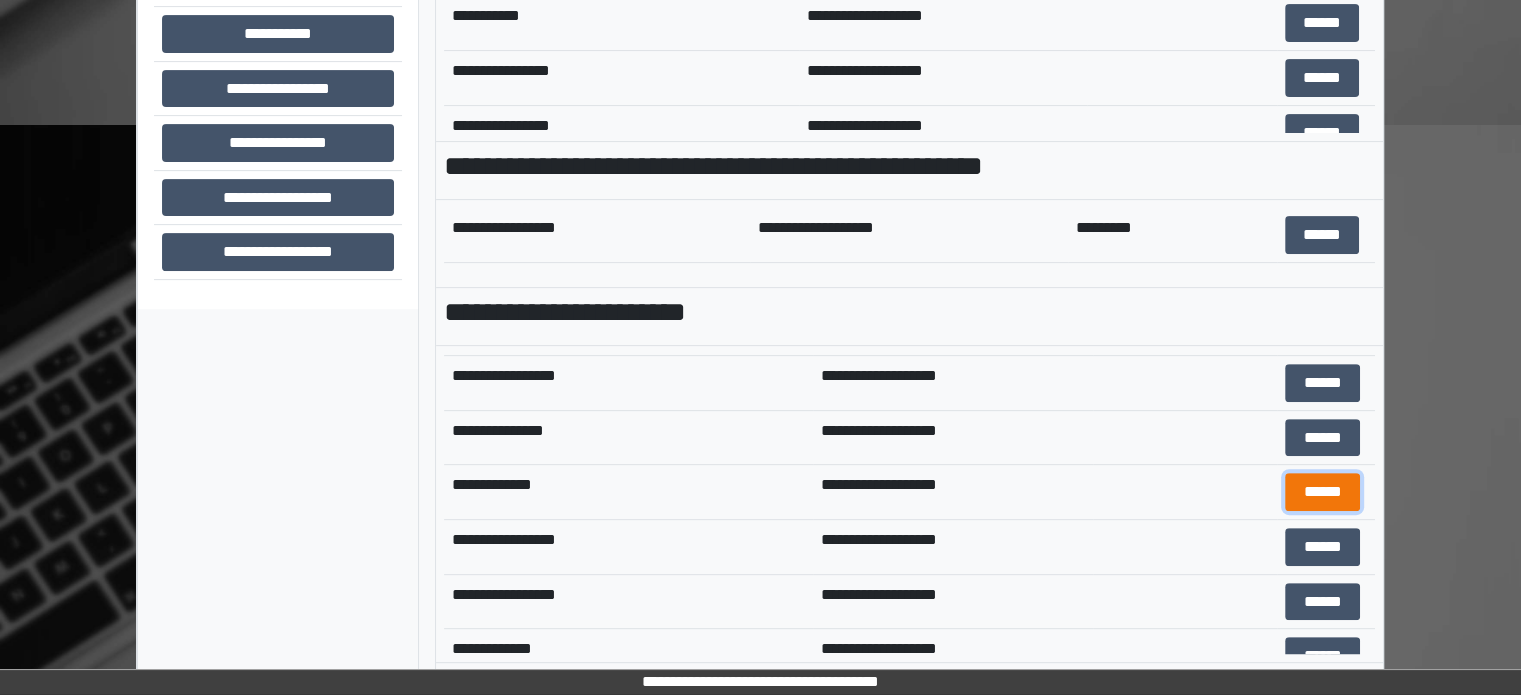 click on "******" at bounding box center (1322, 492) 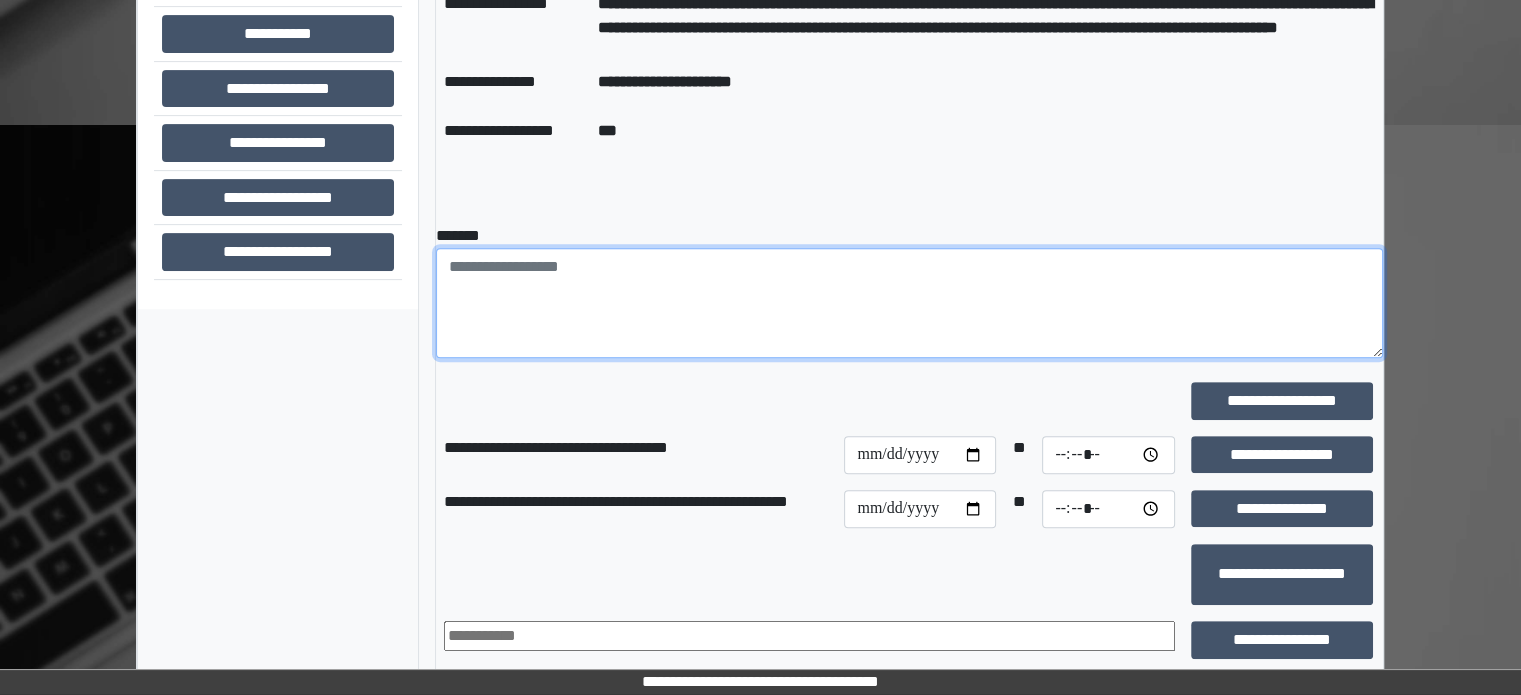 click at bounding box center [909, 303] 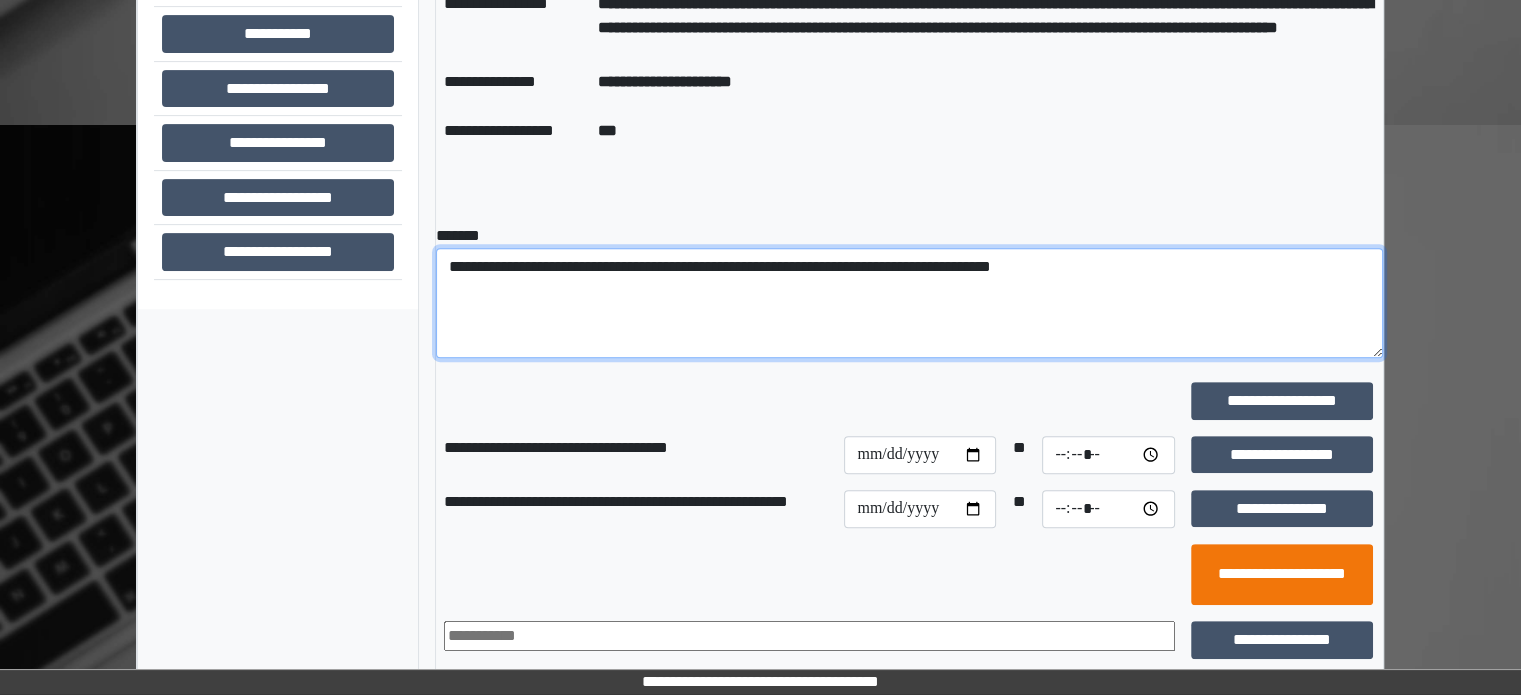 type on "**********" 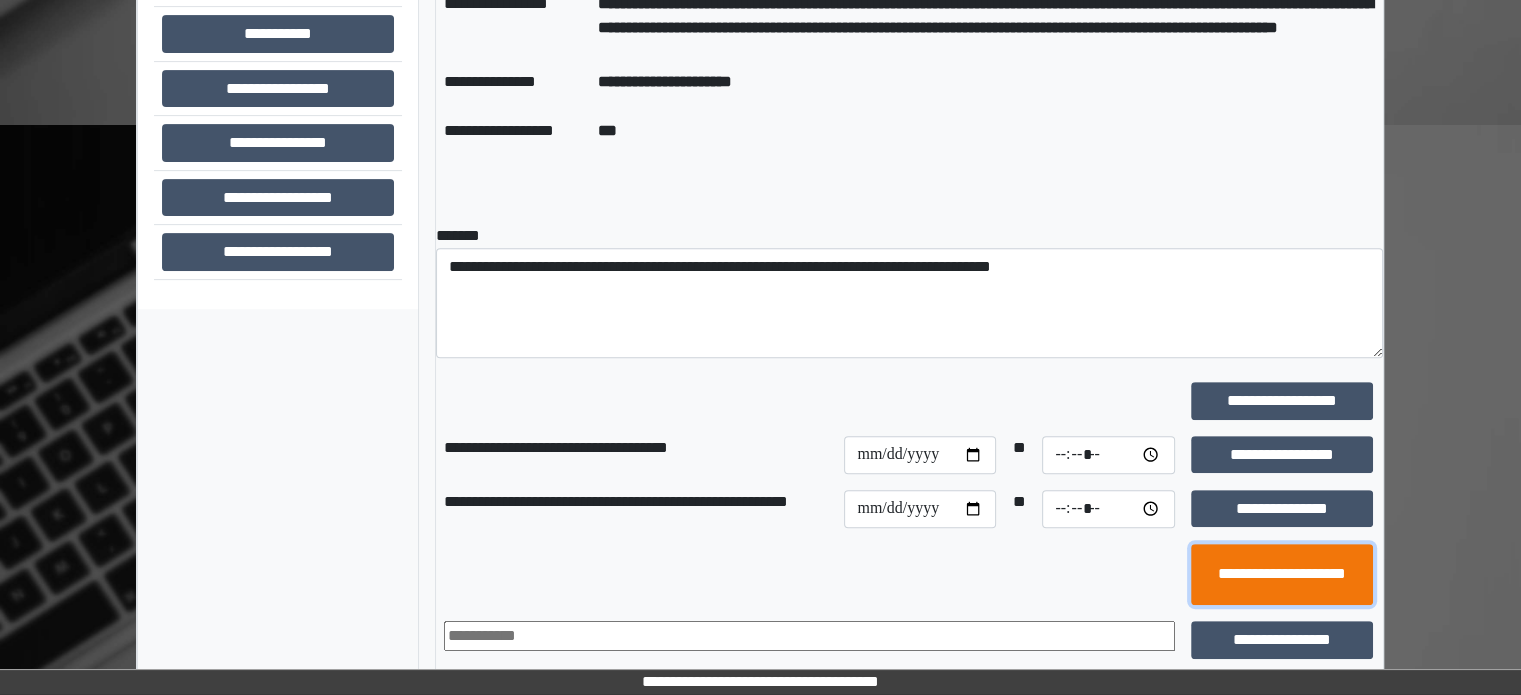 click on "**********" at bounding box center (1282, 575) 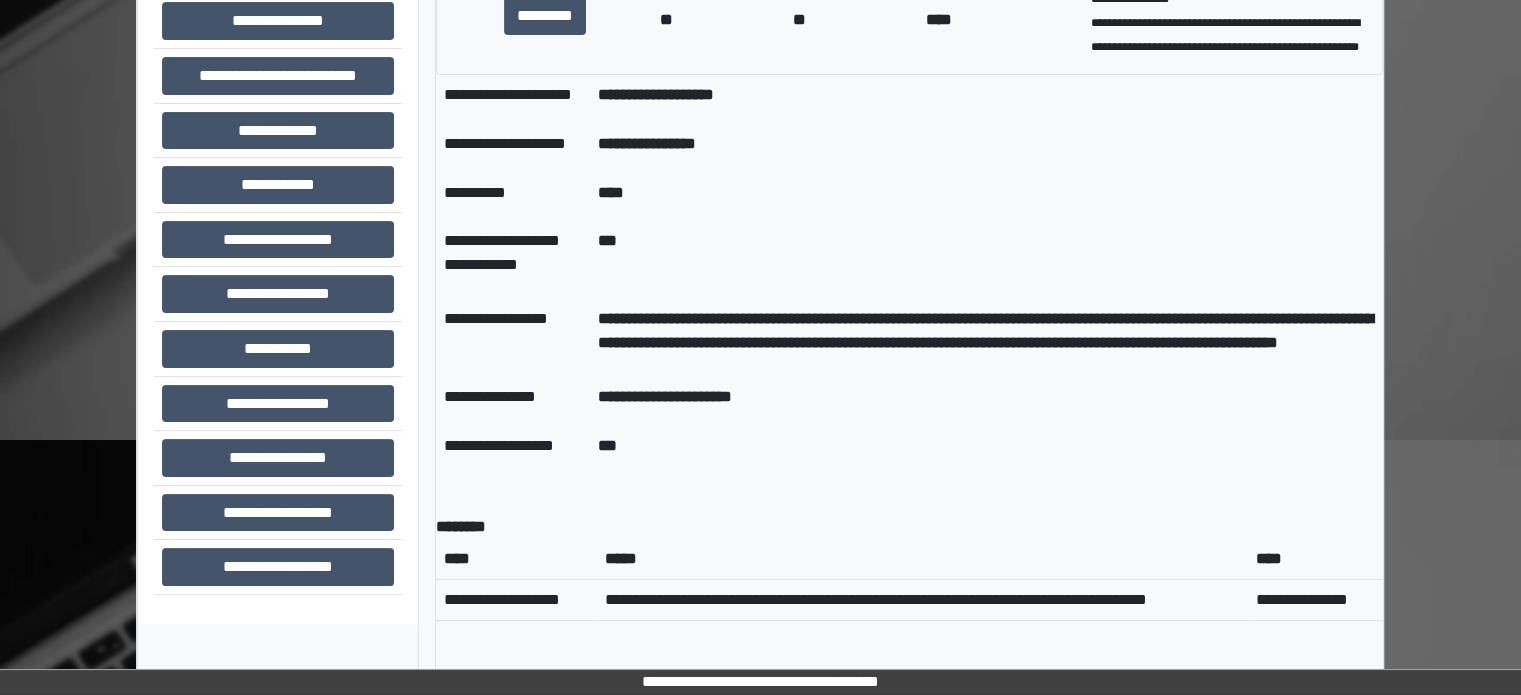 scroll, scrollTop: 372, scrollLeft: 0, axis: vertical 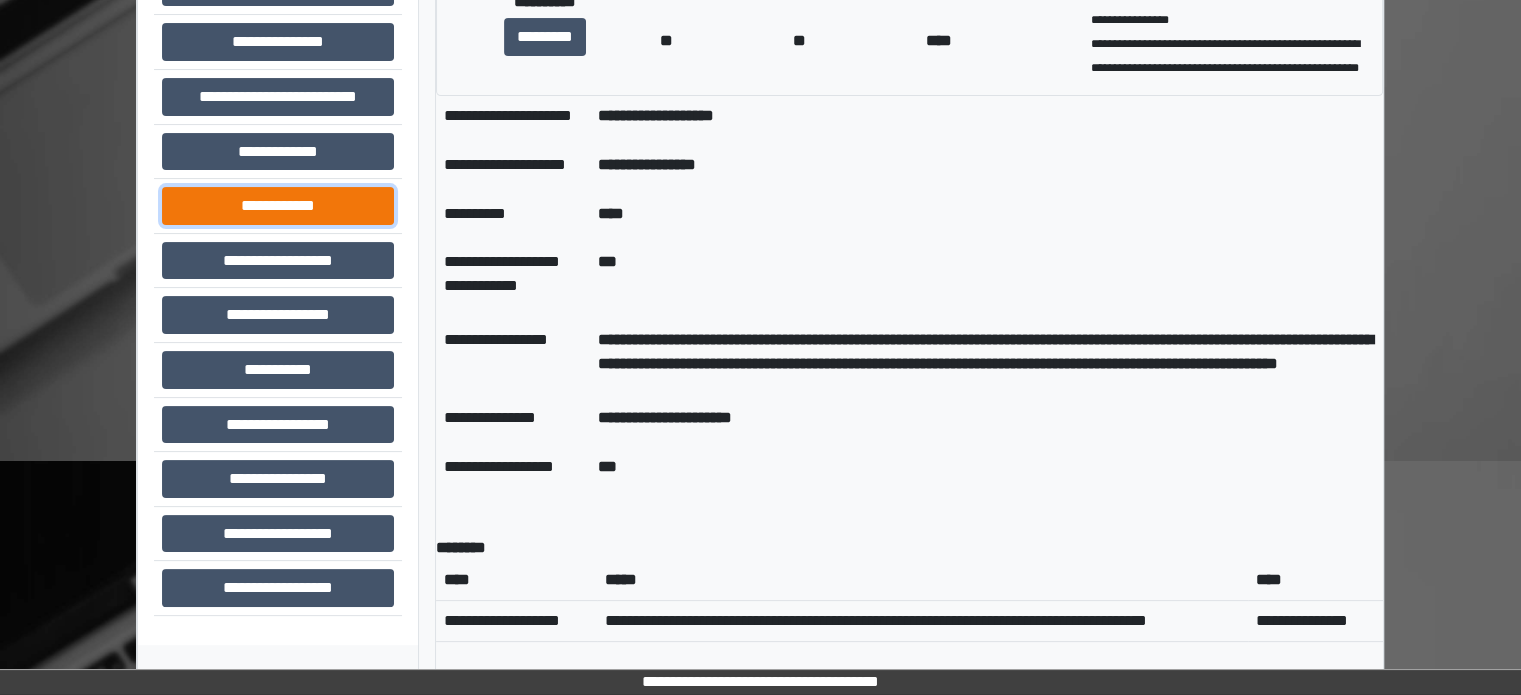 click on "**********" at bounding box center (278, 206) 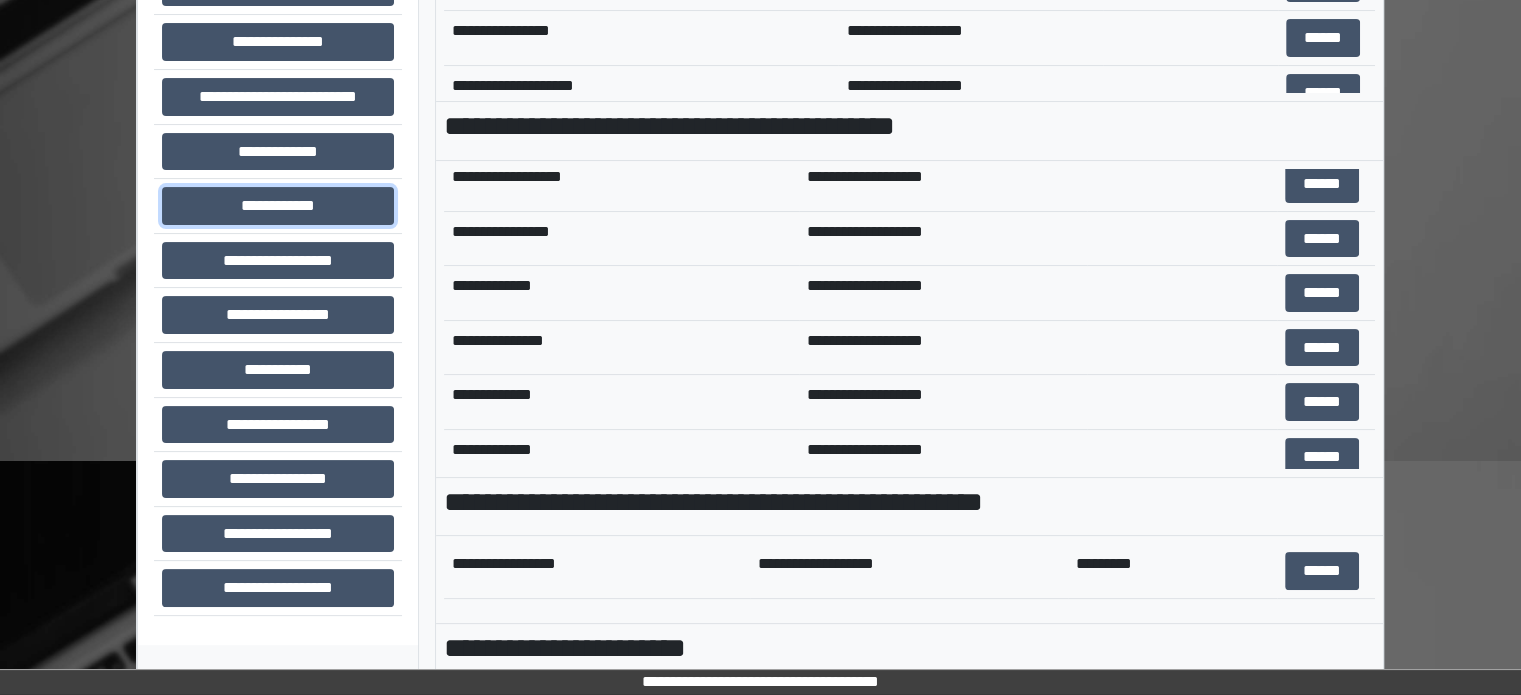 scroll, scrollTop: 600, scrollLeft: 0, axis: vertical 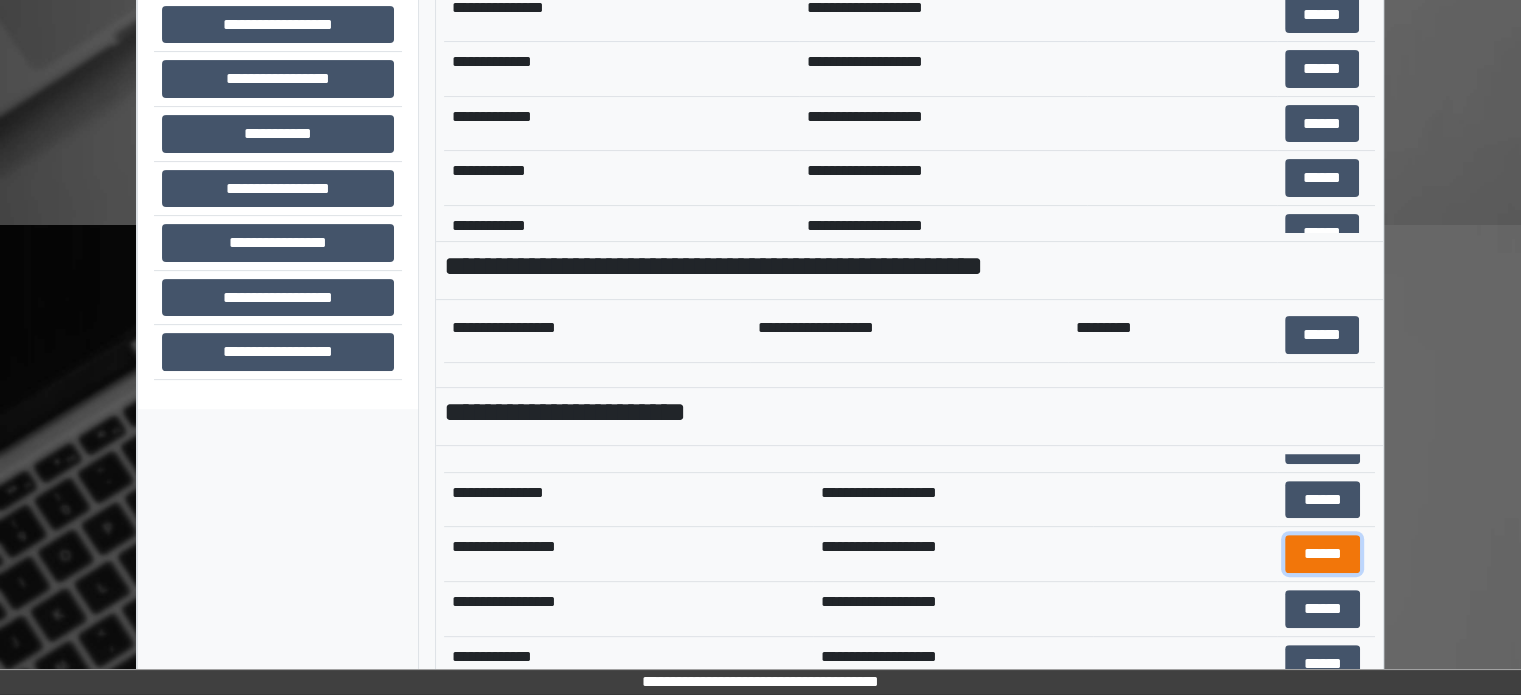 click on "******" at bounding box center (1322, 554) 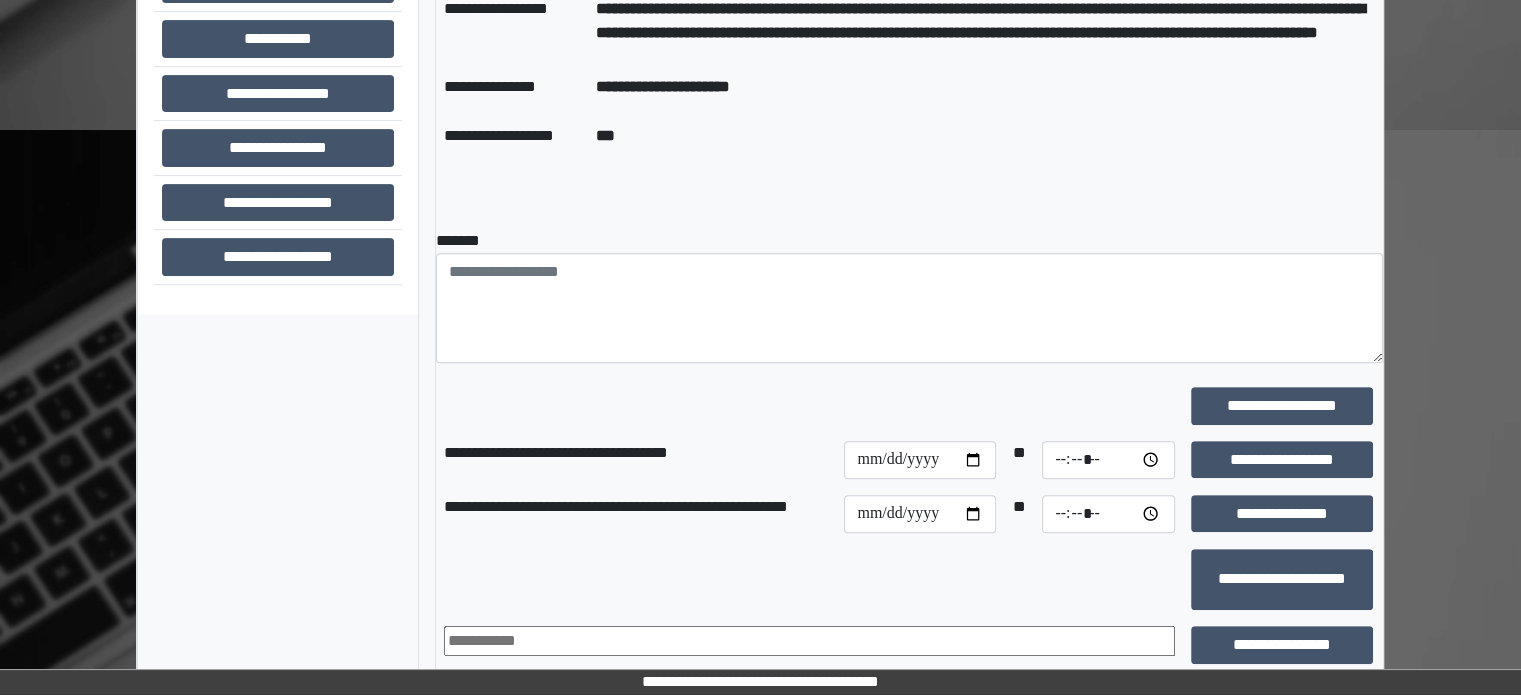 scroll, scrollTop: 708, scrollLeft: 0, axis: vertical 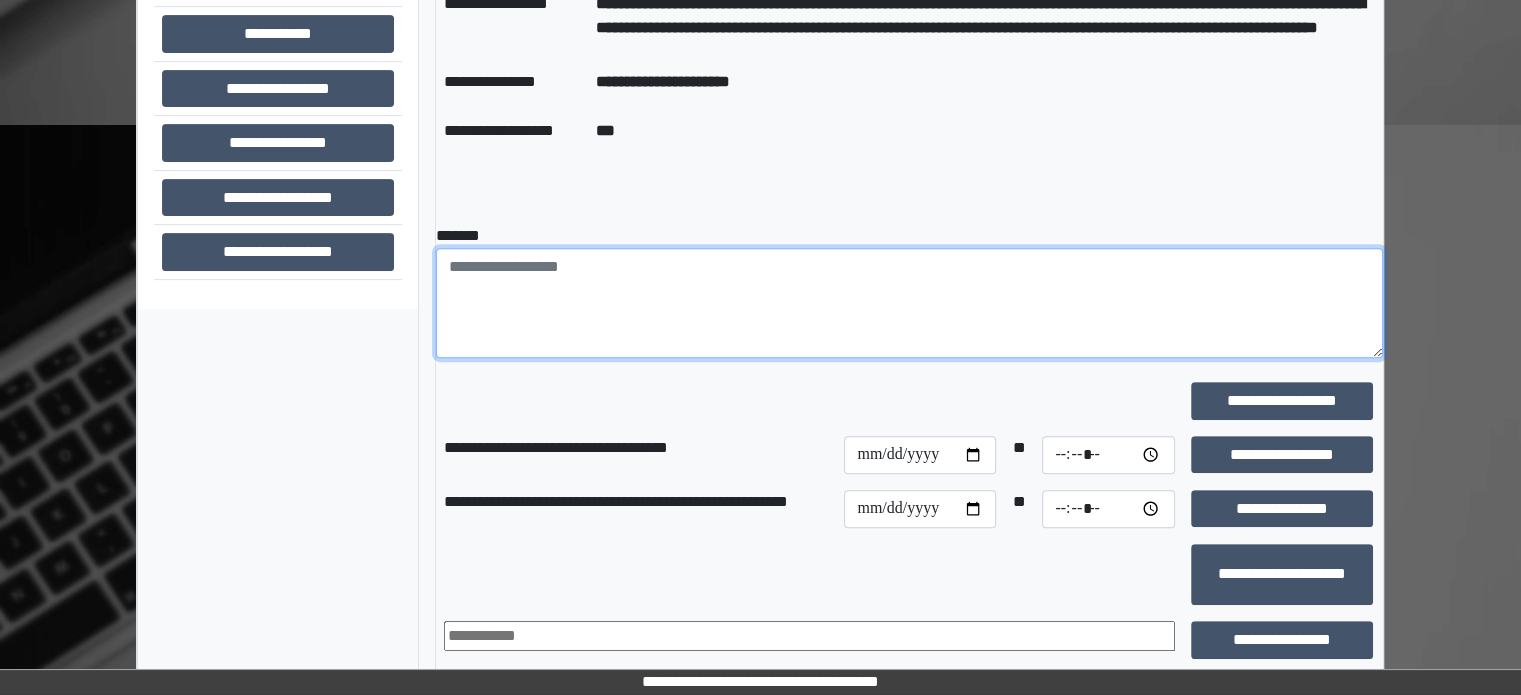 click at bounding box center [909, 303] 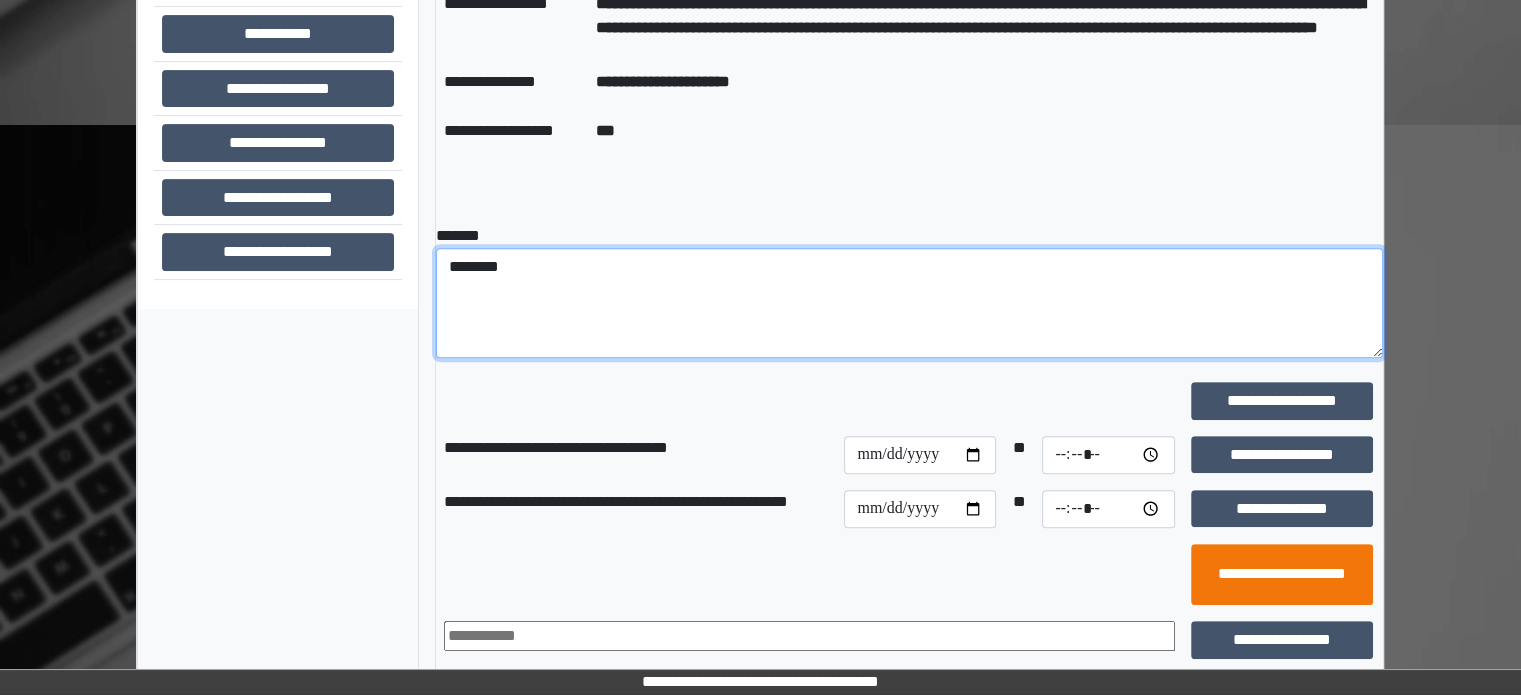type on "********" 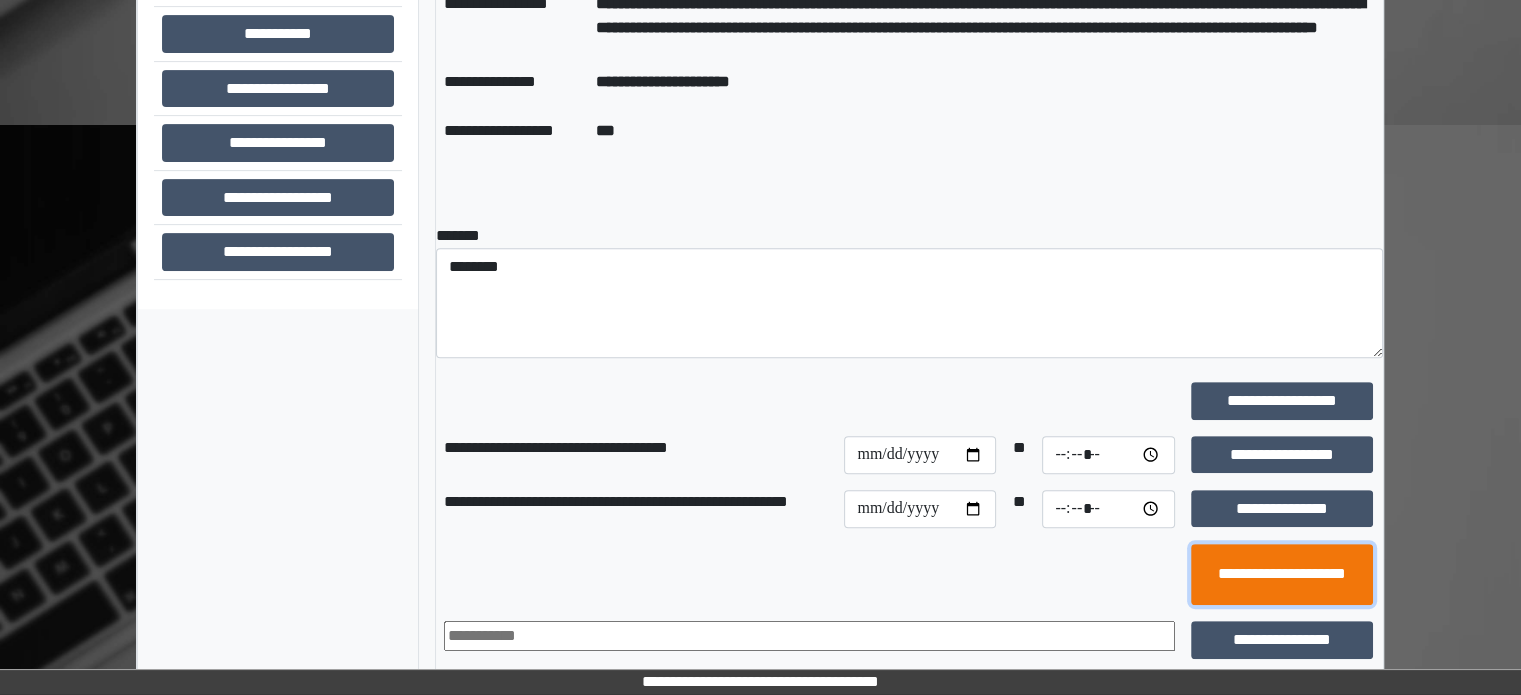 click on "**********" at bounding box center (1282, 575) 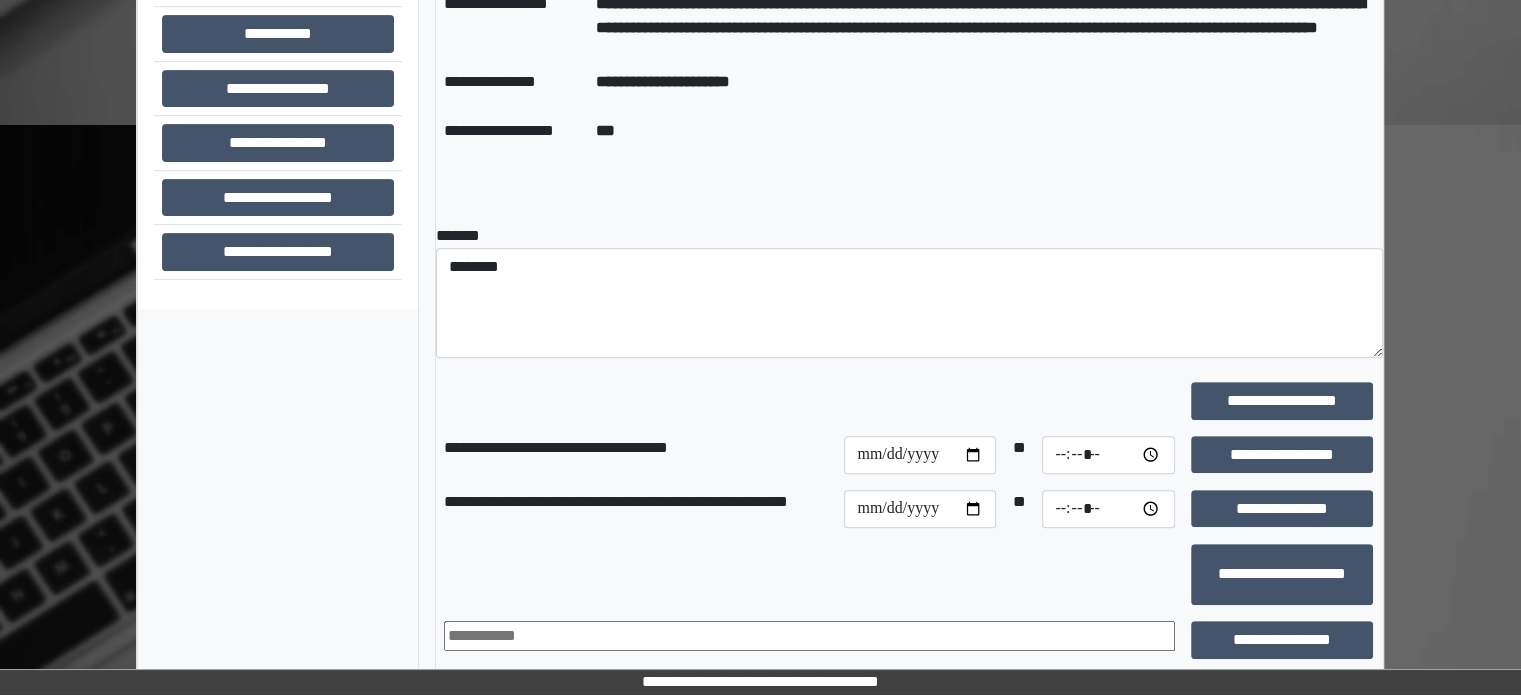 scroll, scrollTop: 448, scrollLeft: 0, axis: vertical 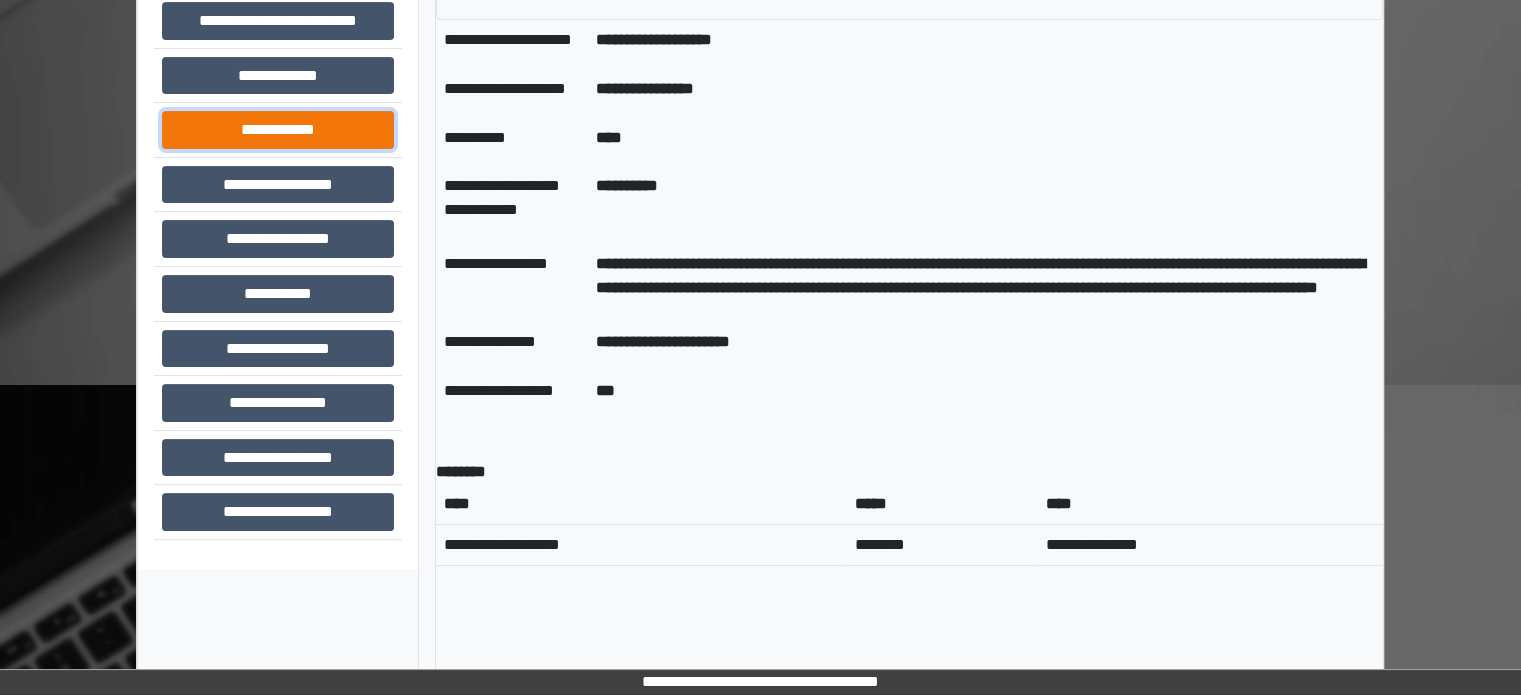 click on "**********" at bounding box center [278, 130] 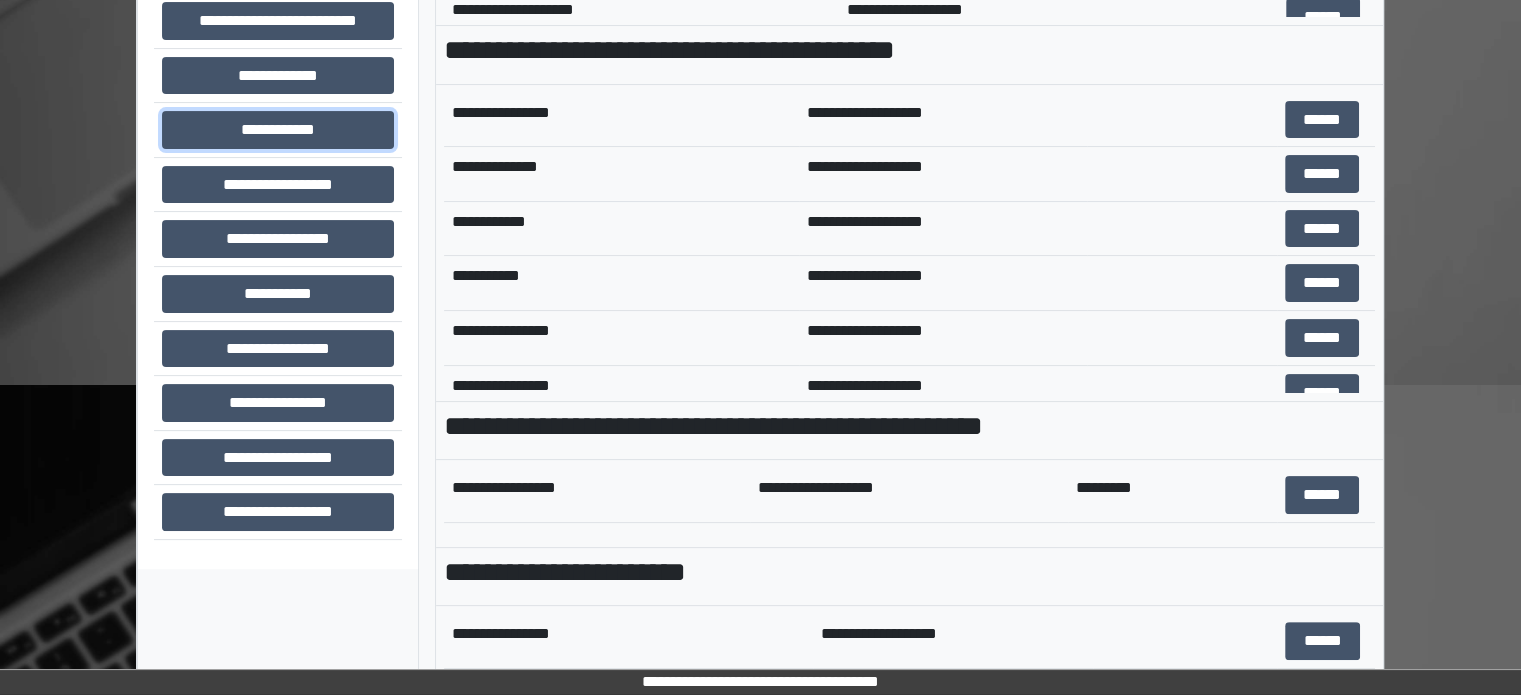 scroll, scrollTop: 708, scrollLeft: 0, axis: vertical 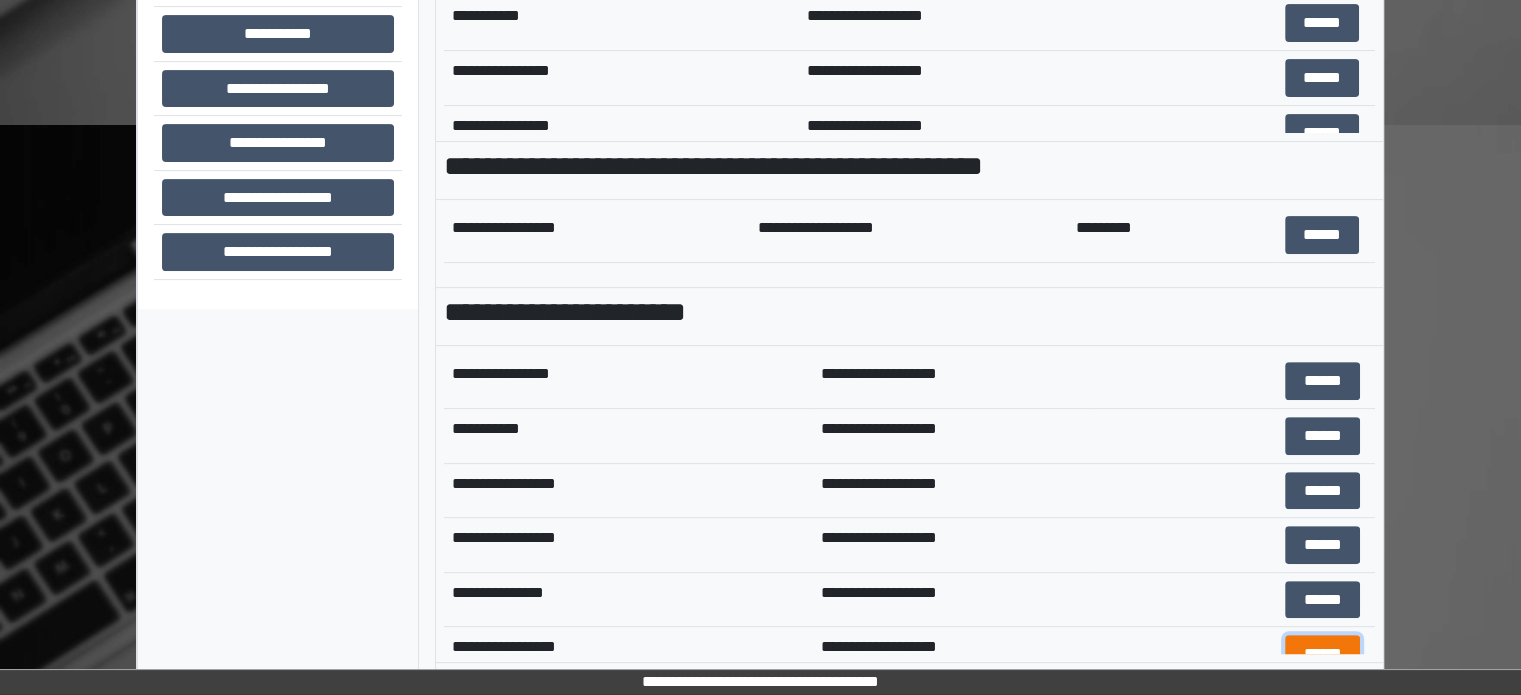 click on "******" at bounding box center (1322, 654) 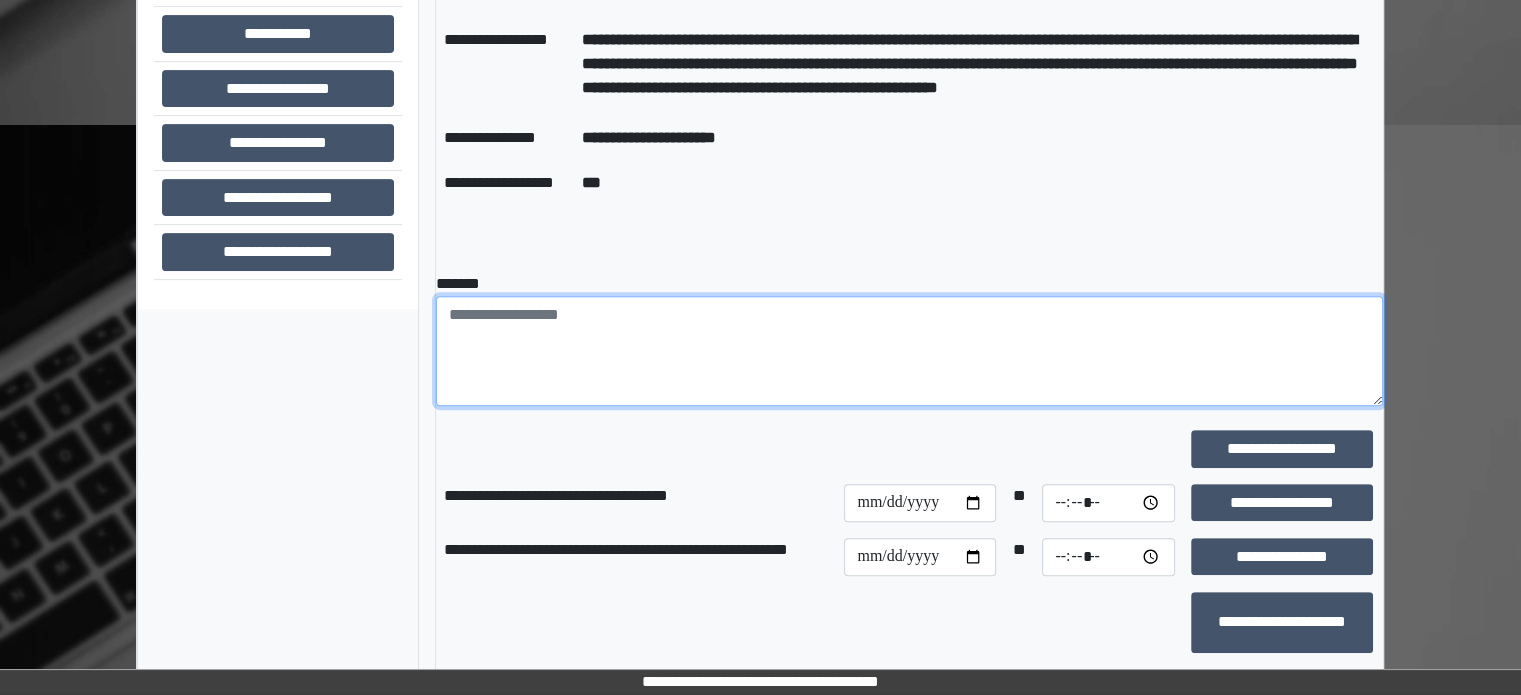click at bounding box center [909, 351] 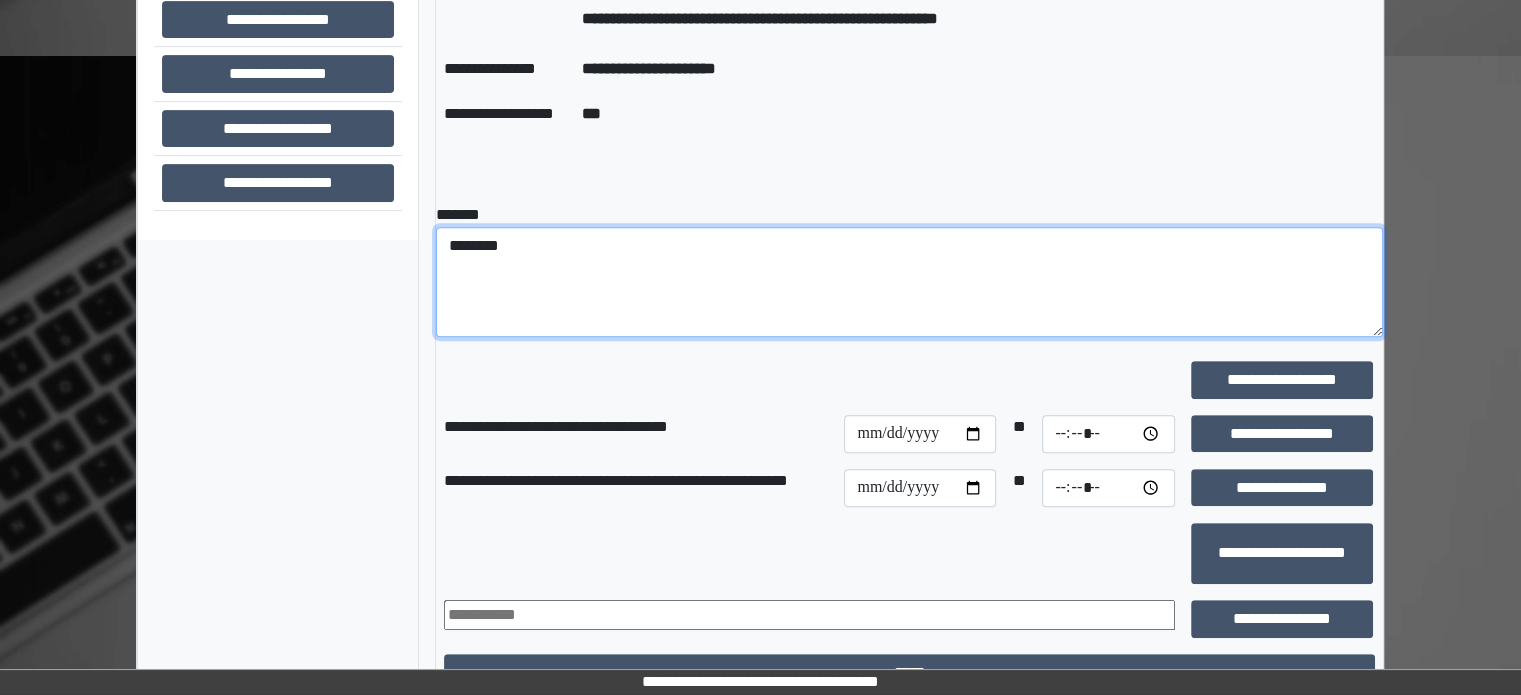 scroll, scrollTop: 808, scrollLeft: 0, axis: vertical 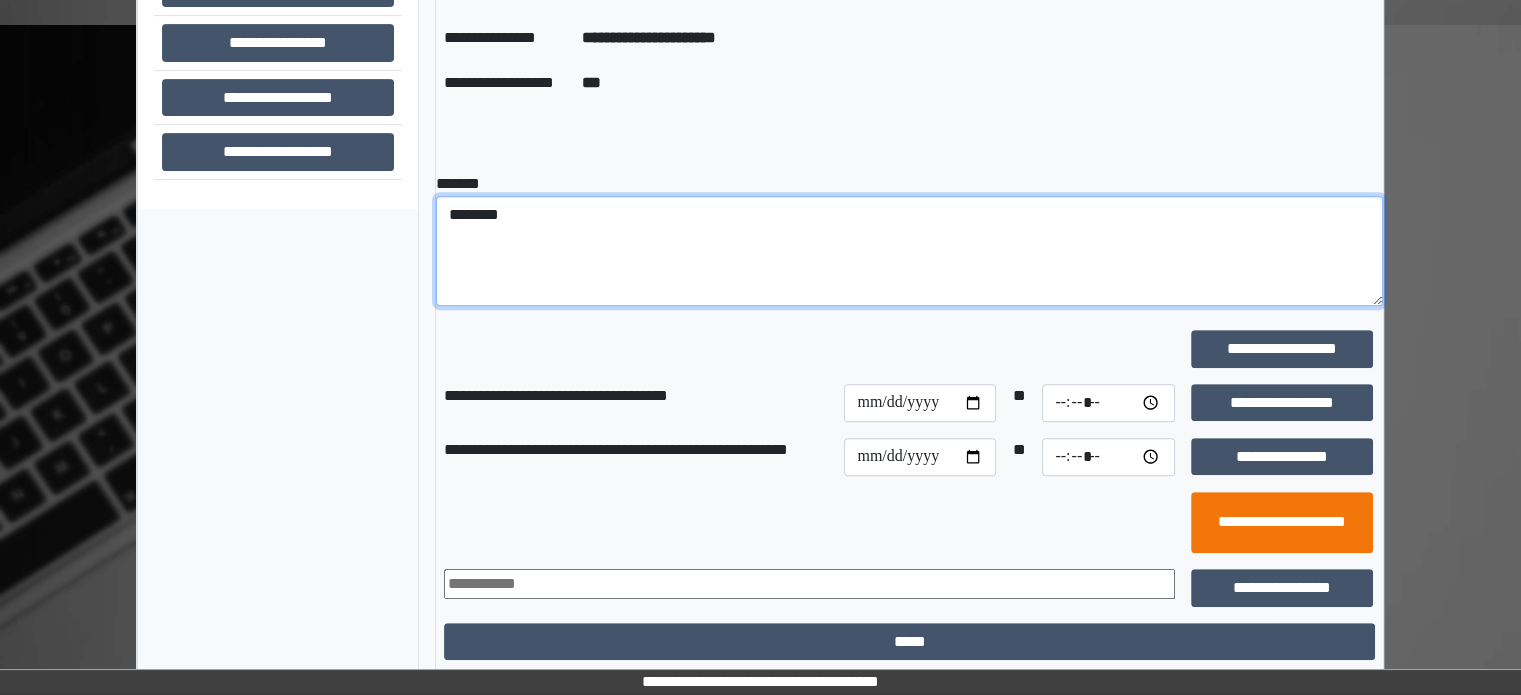 type on "********" 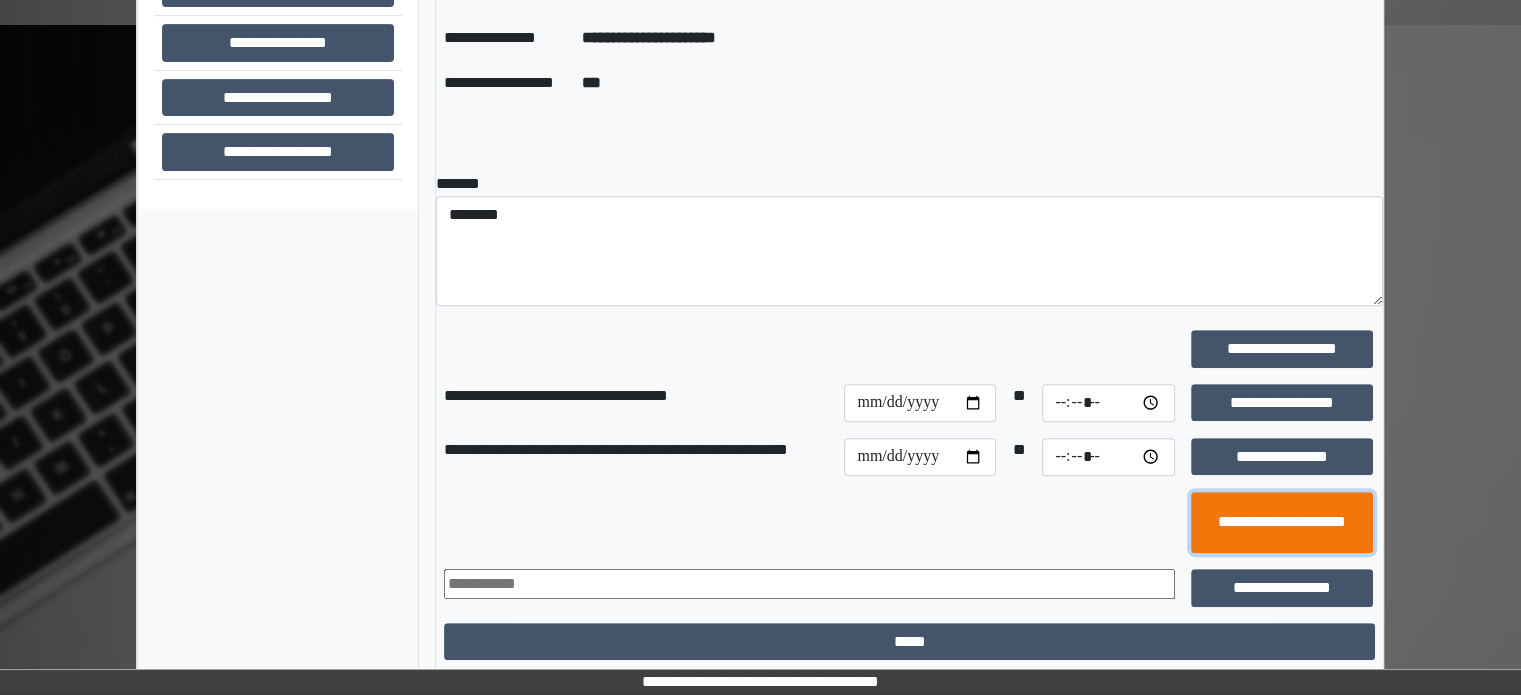 click on "**********" at bounding box center [1282, 523] 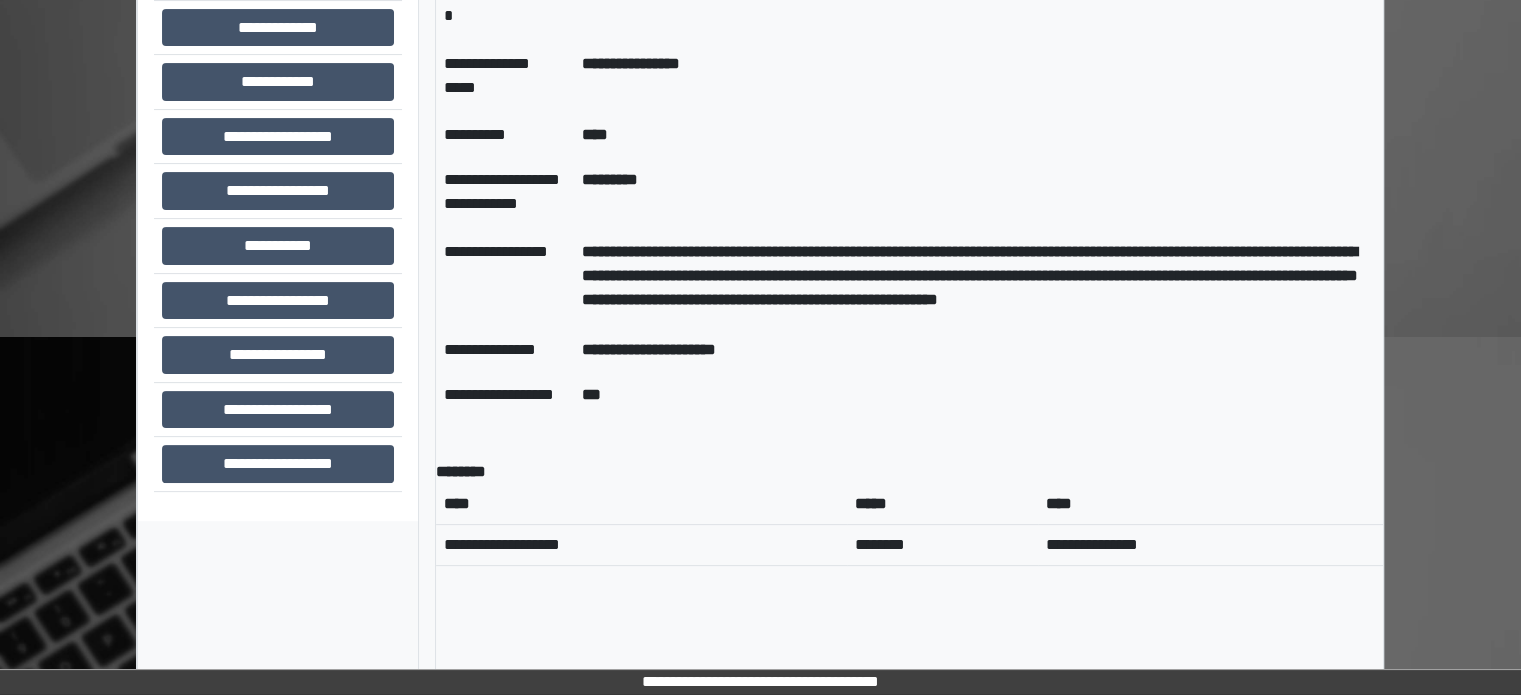 scroll, scrollTop: 396, scrollLeft: 0, axis: vertical 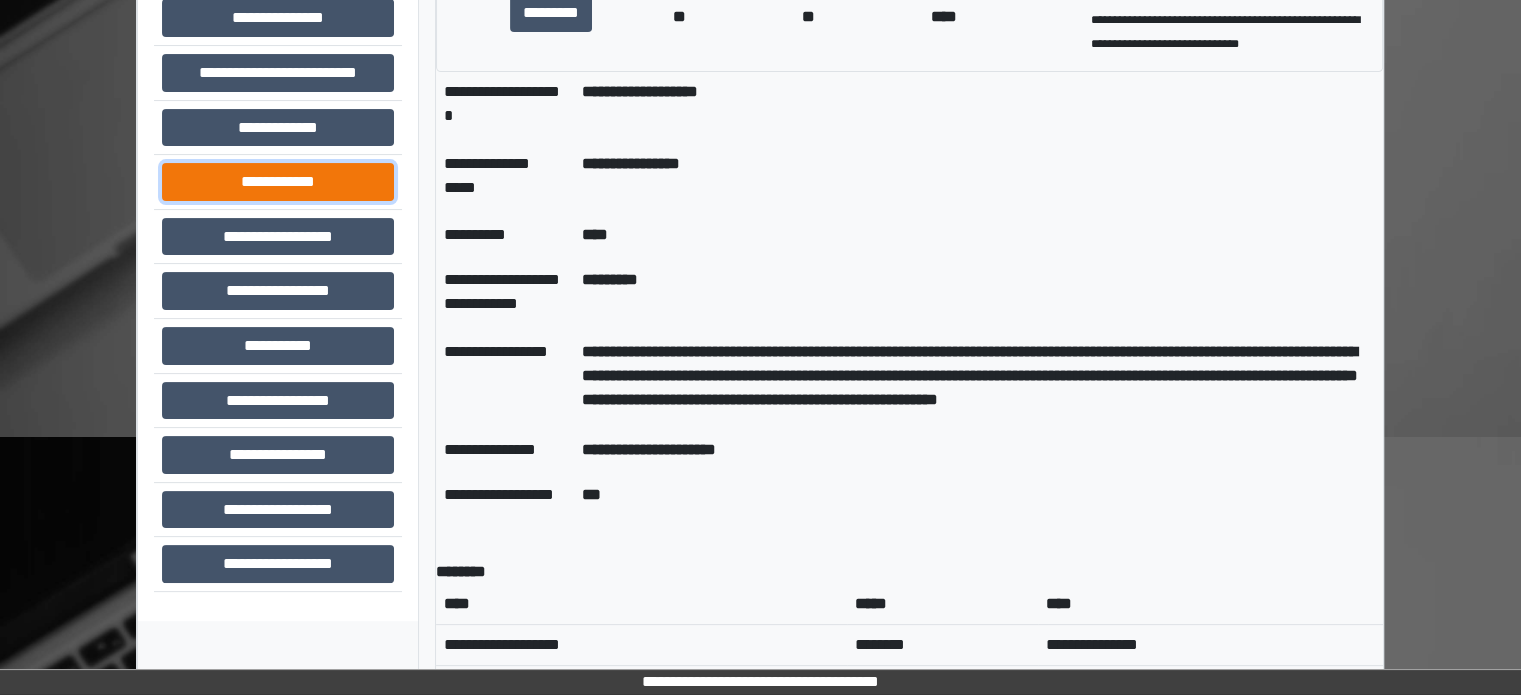click on "**********" at bounding box center [278, 182] 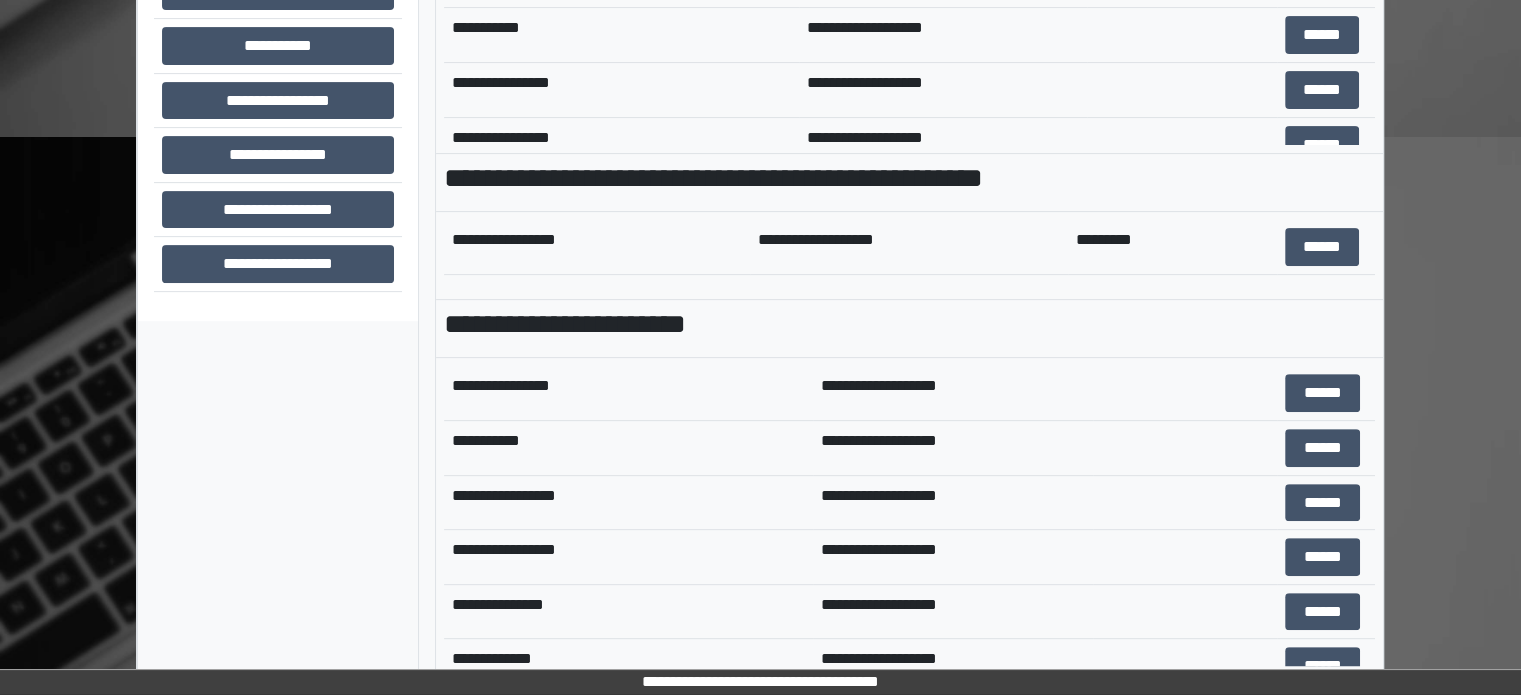 scroll, scrollTop: 708, scrollLeft: 0, axis: vertical 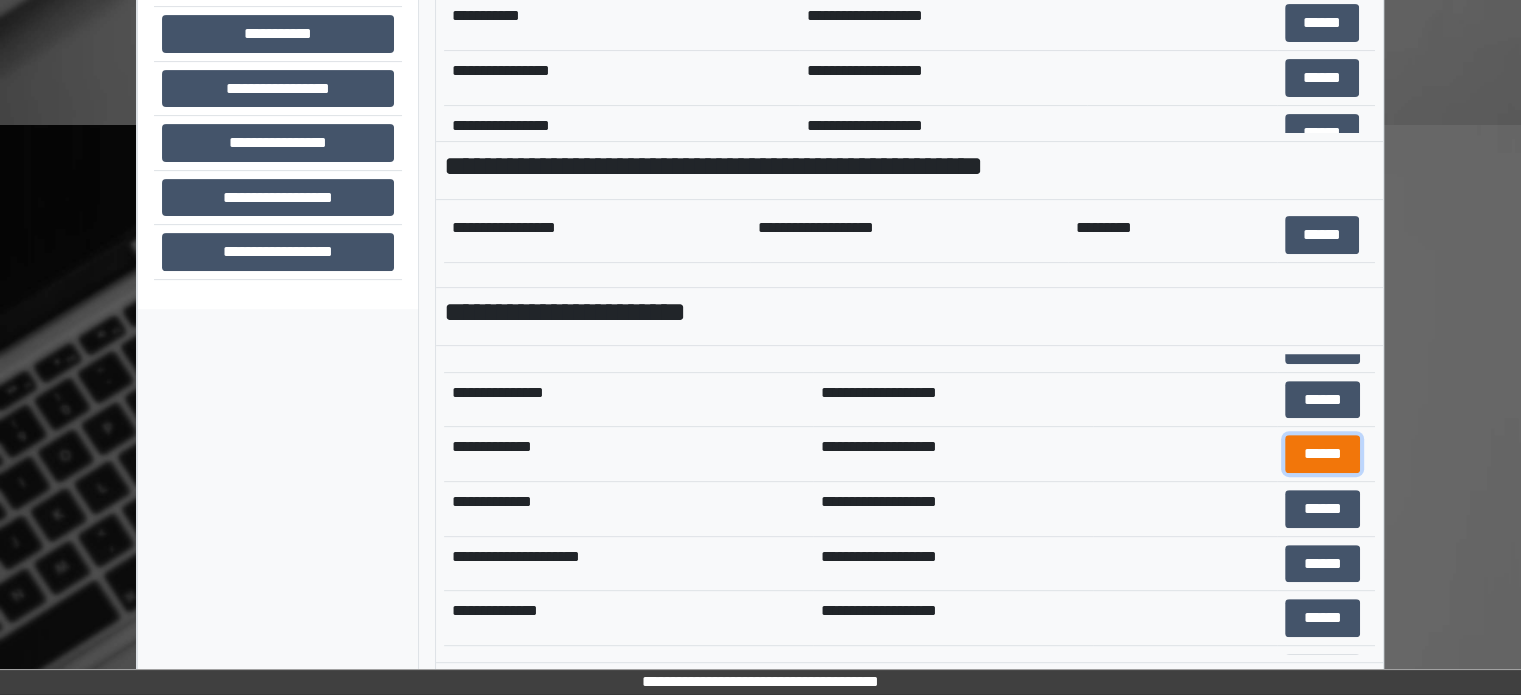 click on "******" at bounding box center (1322, 454) 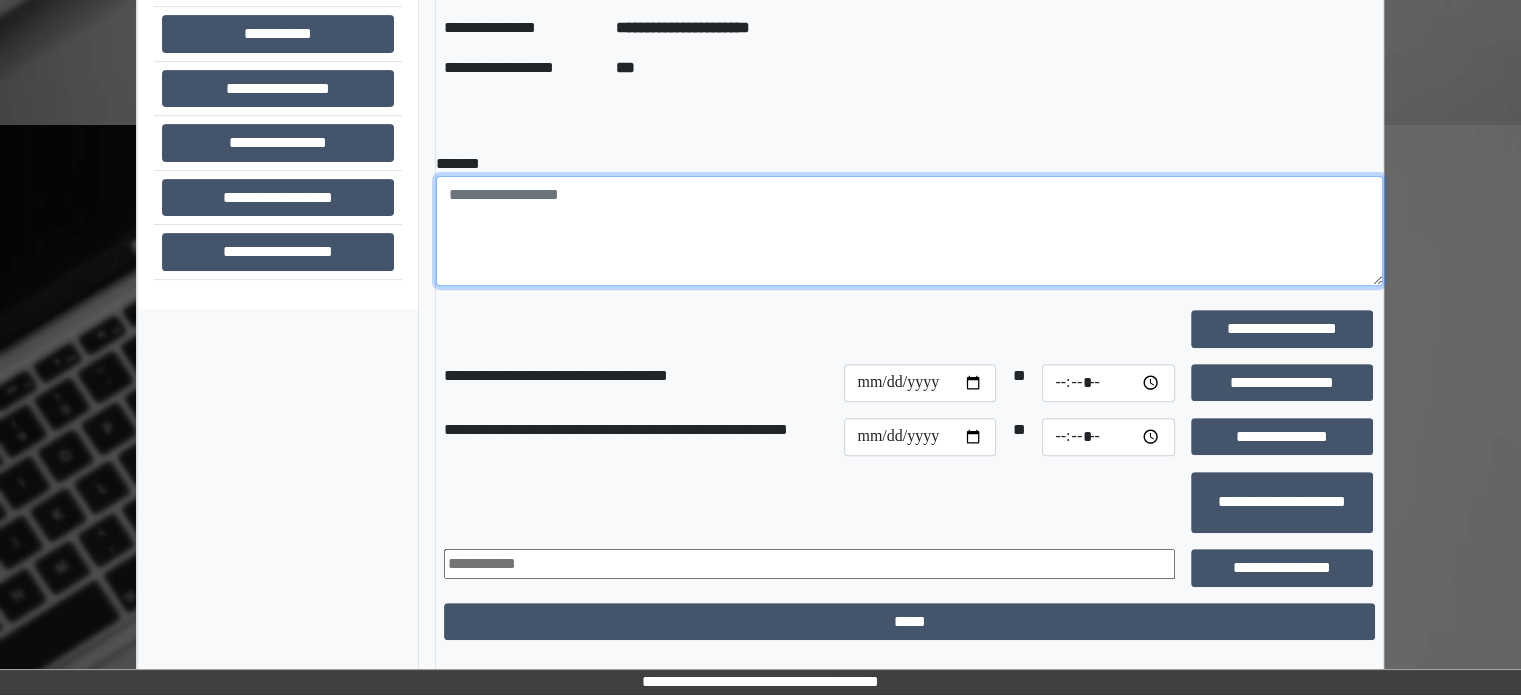 click at bounding box center [909, 231] 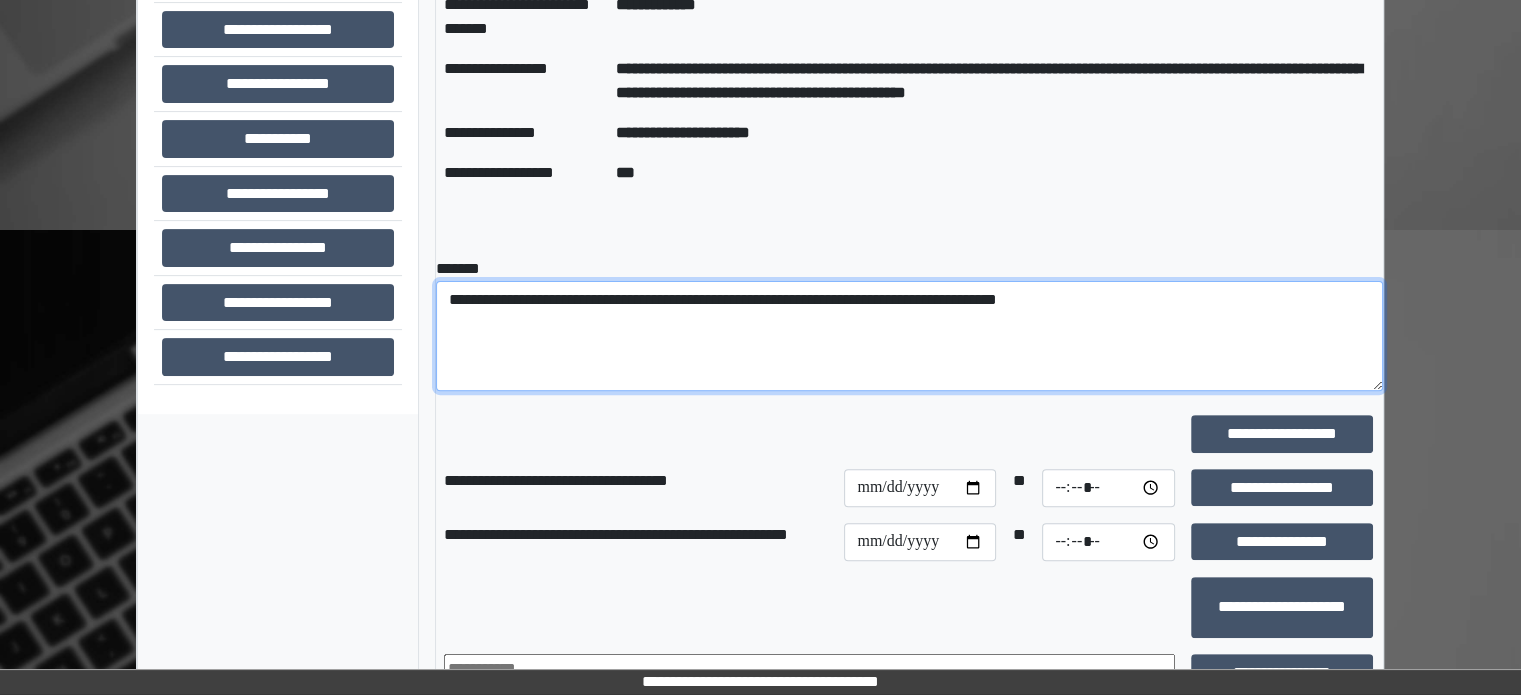 scroll, scrollTop: 708, scrollLeft: 0, axis: vertical 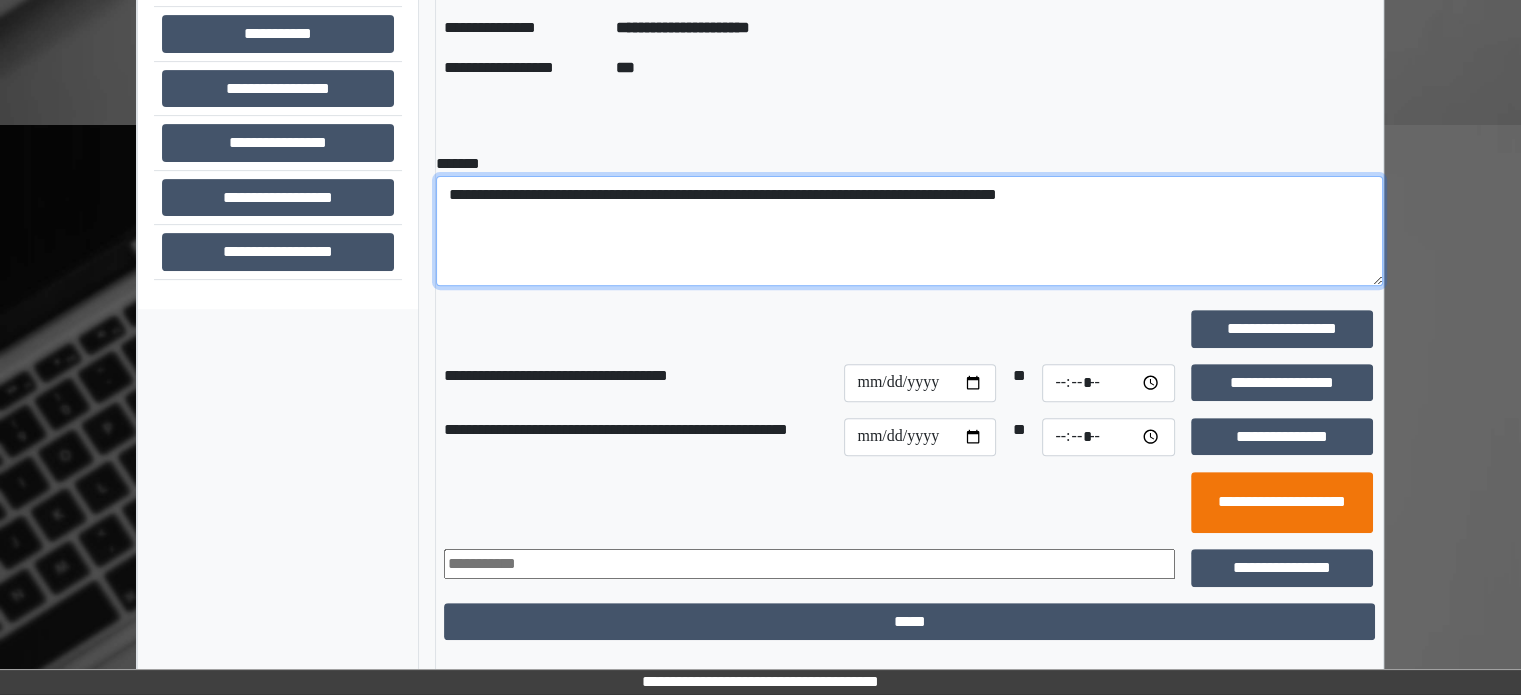 type on "**********" 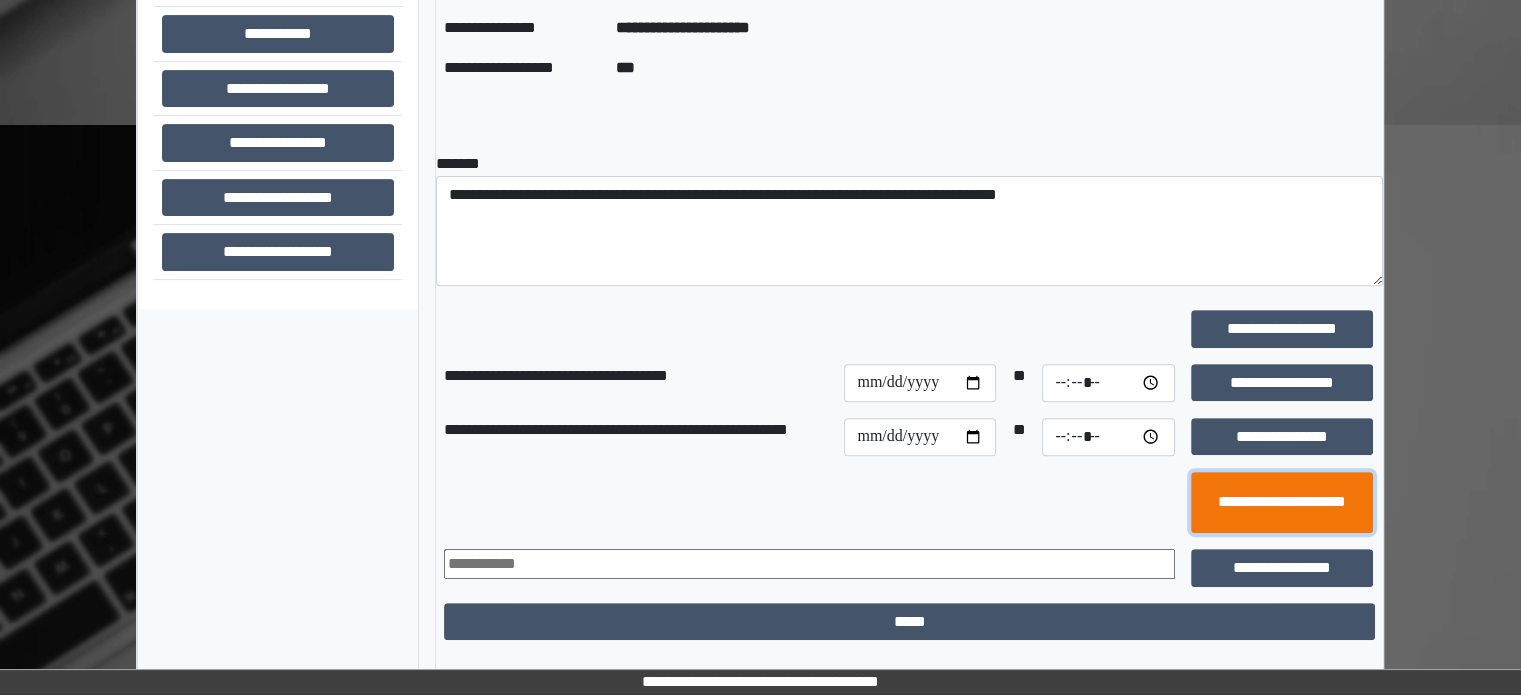 click on "**********" at bounding box center (1282, 503) 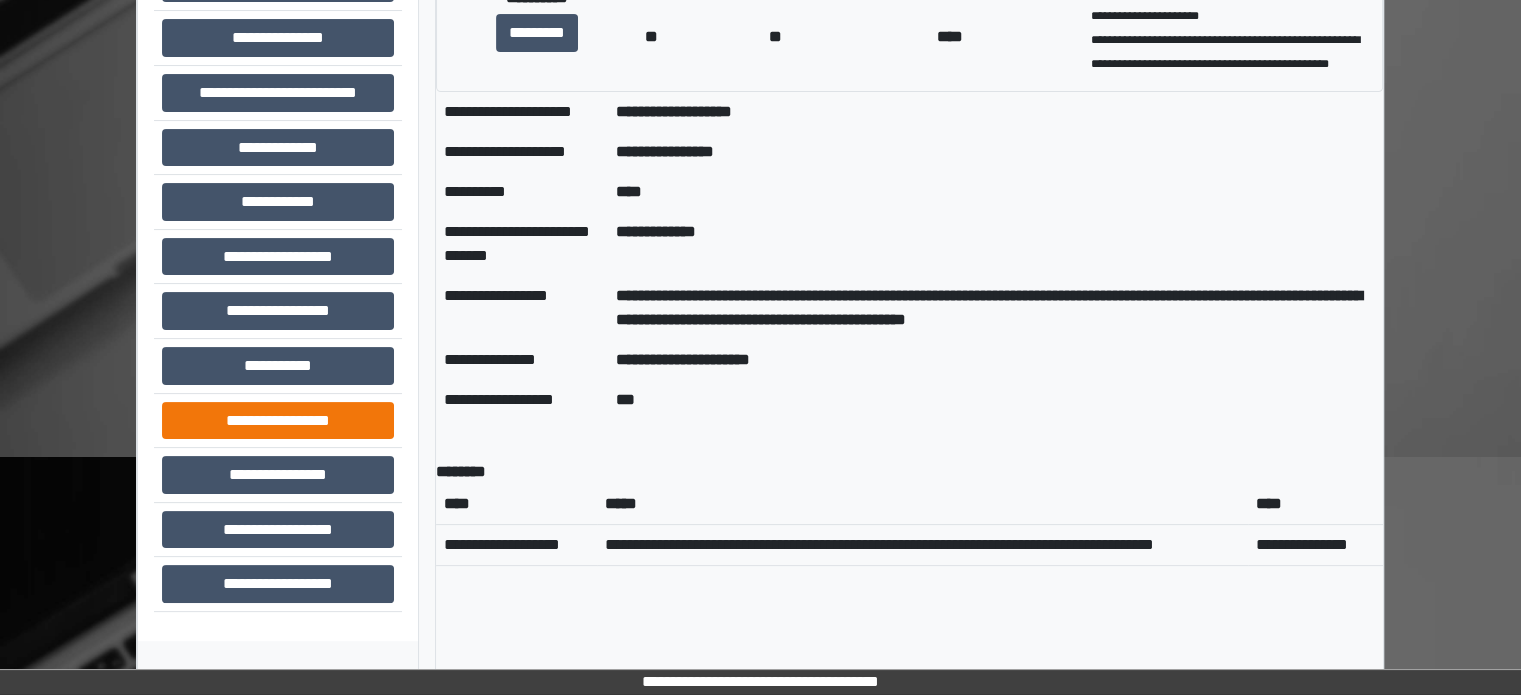 scroll, scrollTop: 376, scrollLeft: 0, axis: vertical 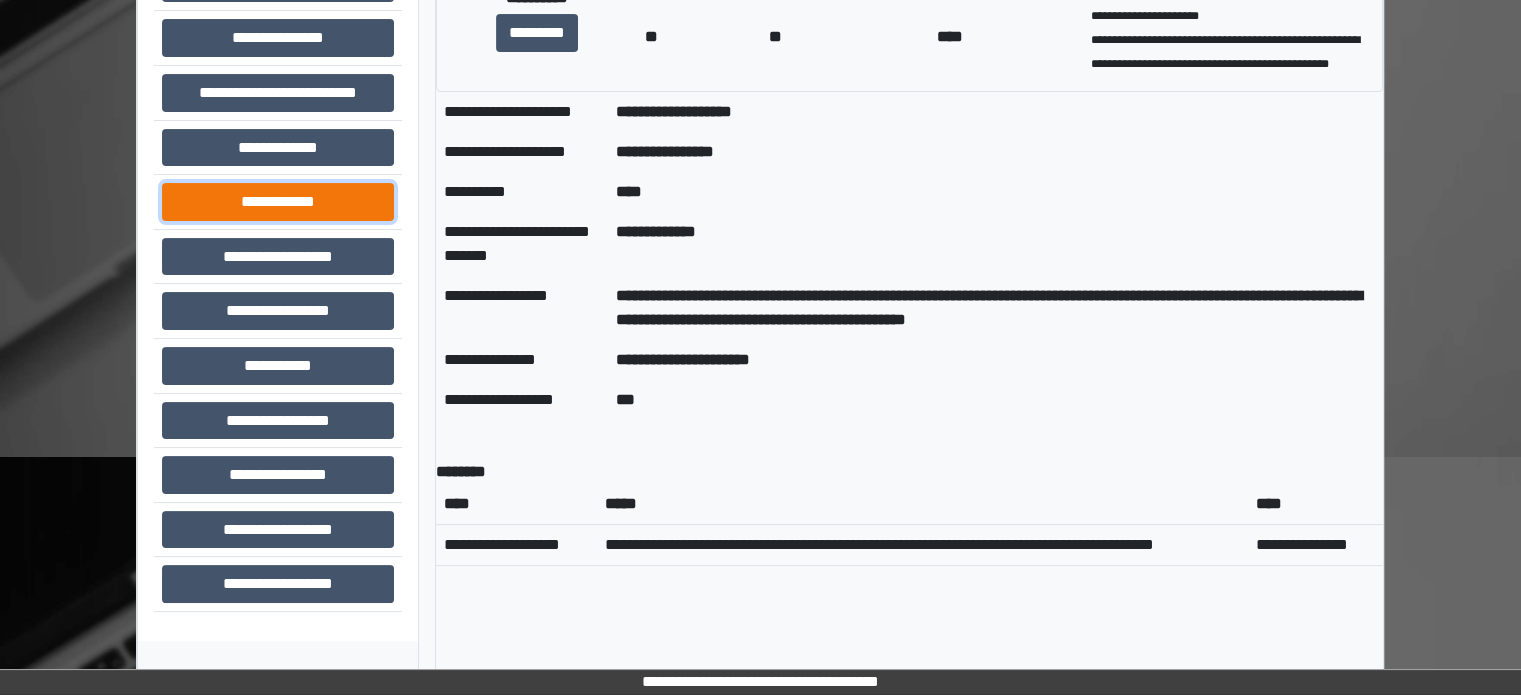 click on "**********" at bounding box center [278, 202] 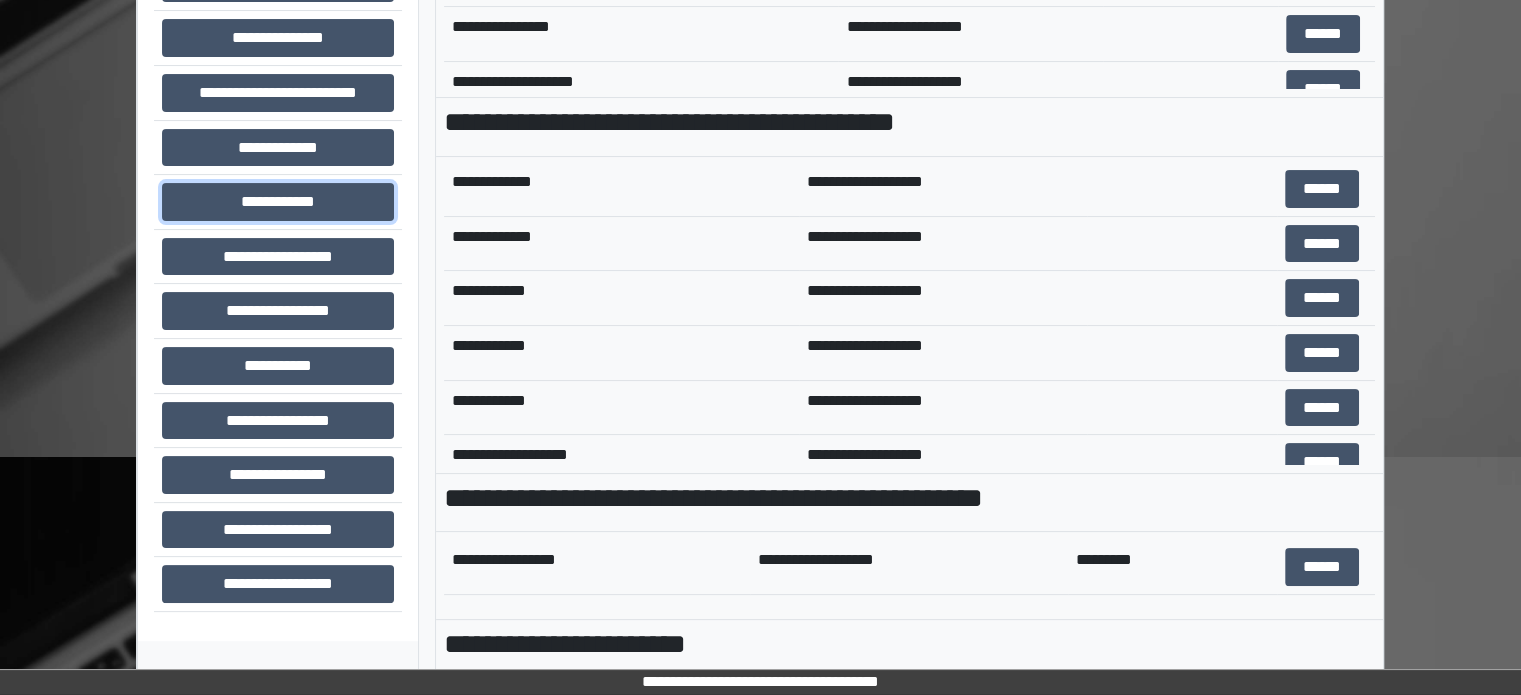 scroll, scrollTop: 700, scrollLeft: 0, axis: vertical 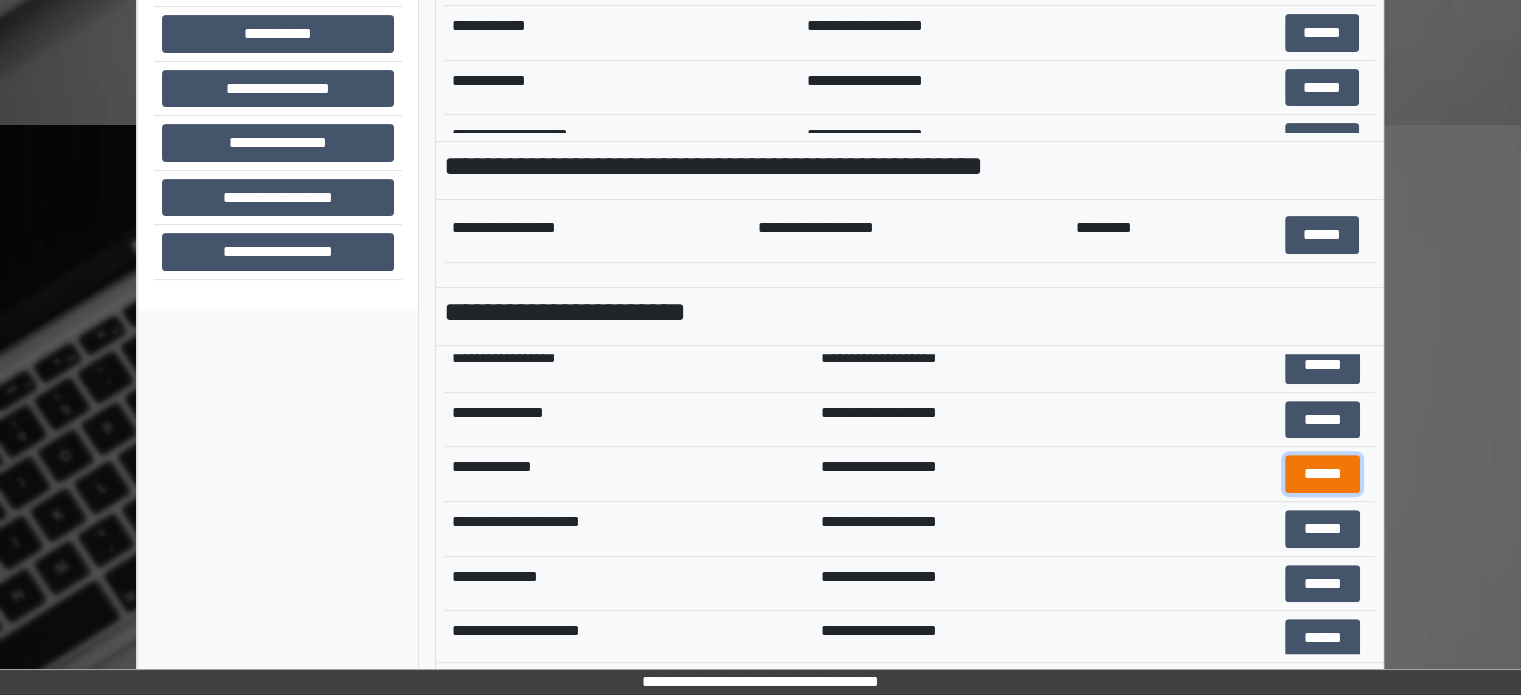 click on "******" at bounding box center (1322, 474) 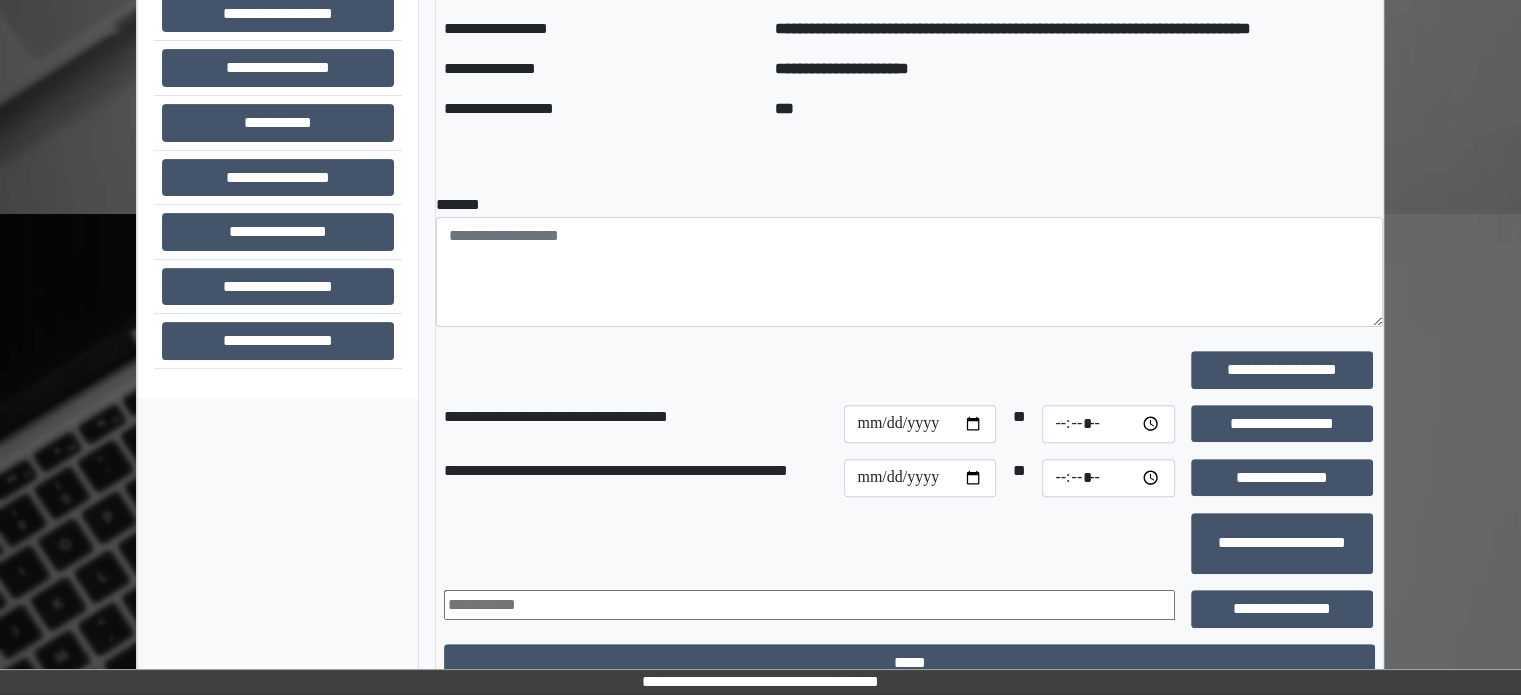 scroll, scrollTop: 508, scrollLeft: 0, axis: vertical 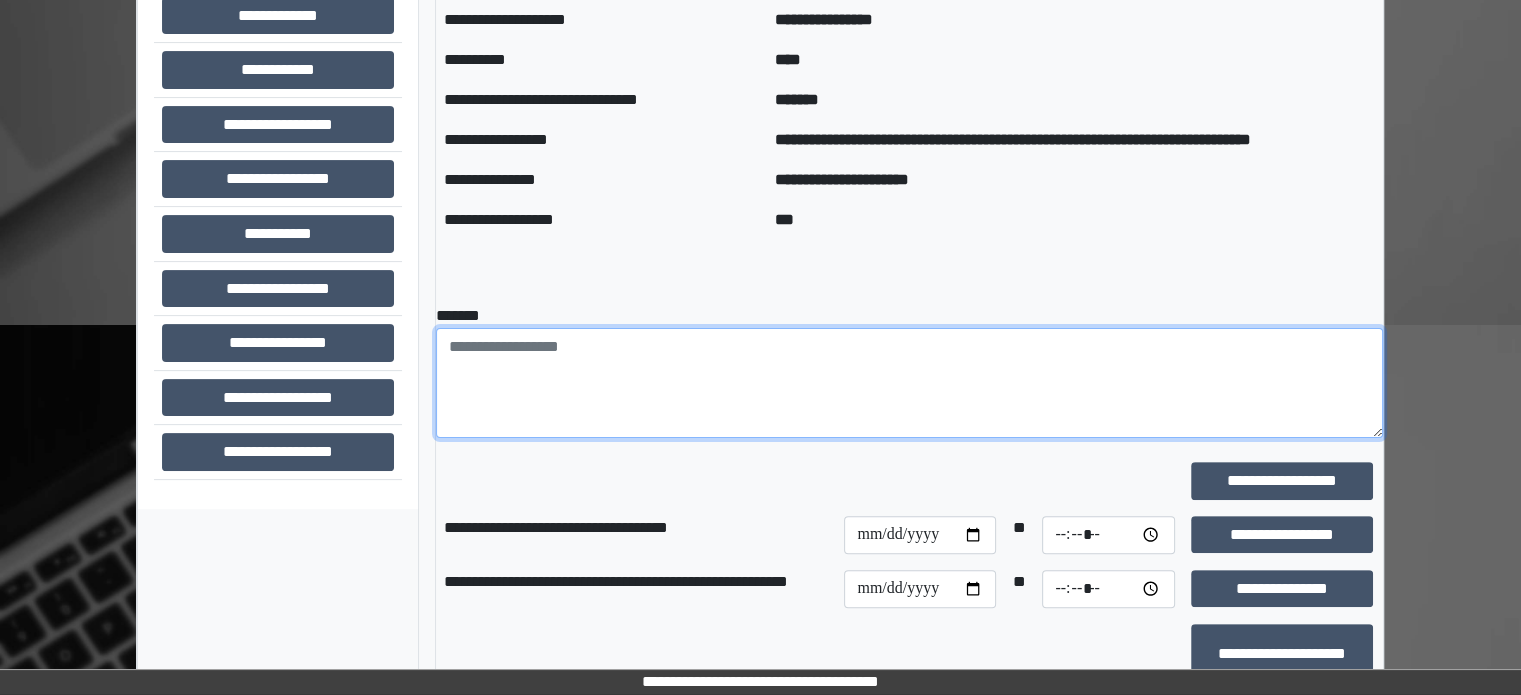 click at bounding box center (909, 383) 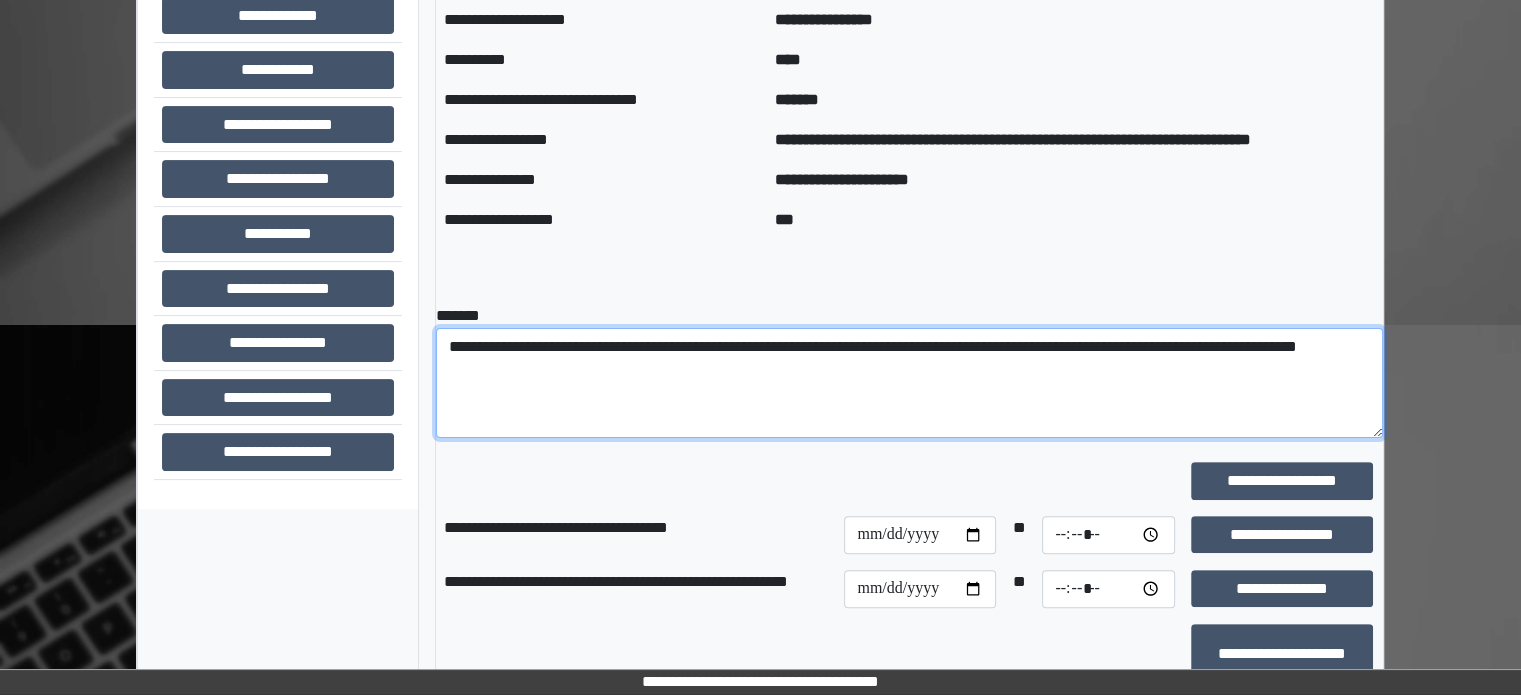 click on "**********" at bounding box center [909, 383] 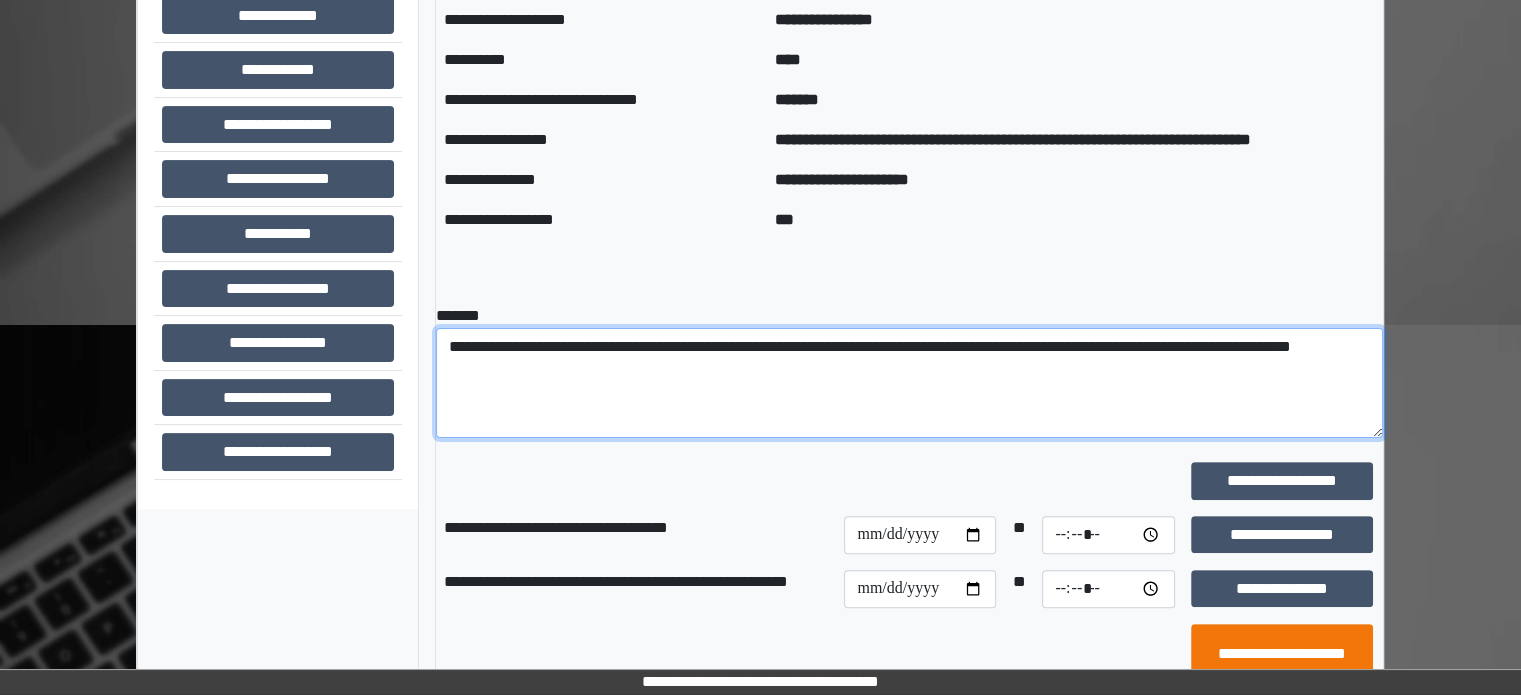 type on "**********" 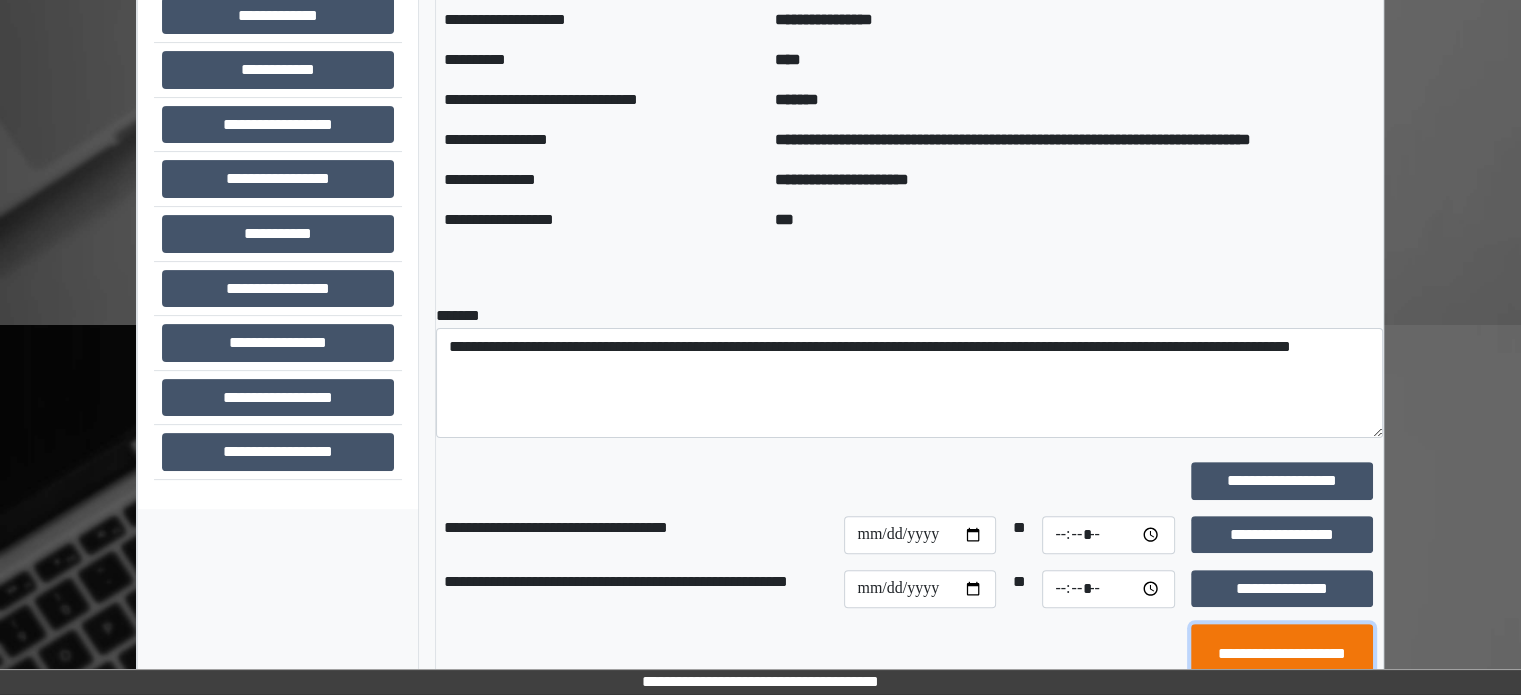 click on "**********" at bounding box center [1282, 655] 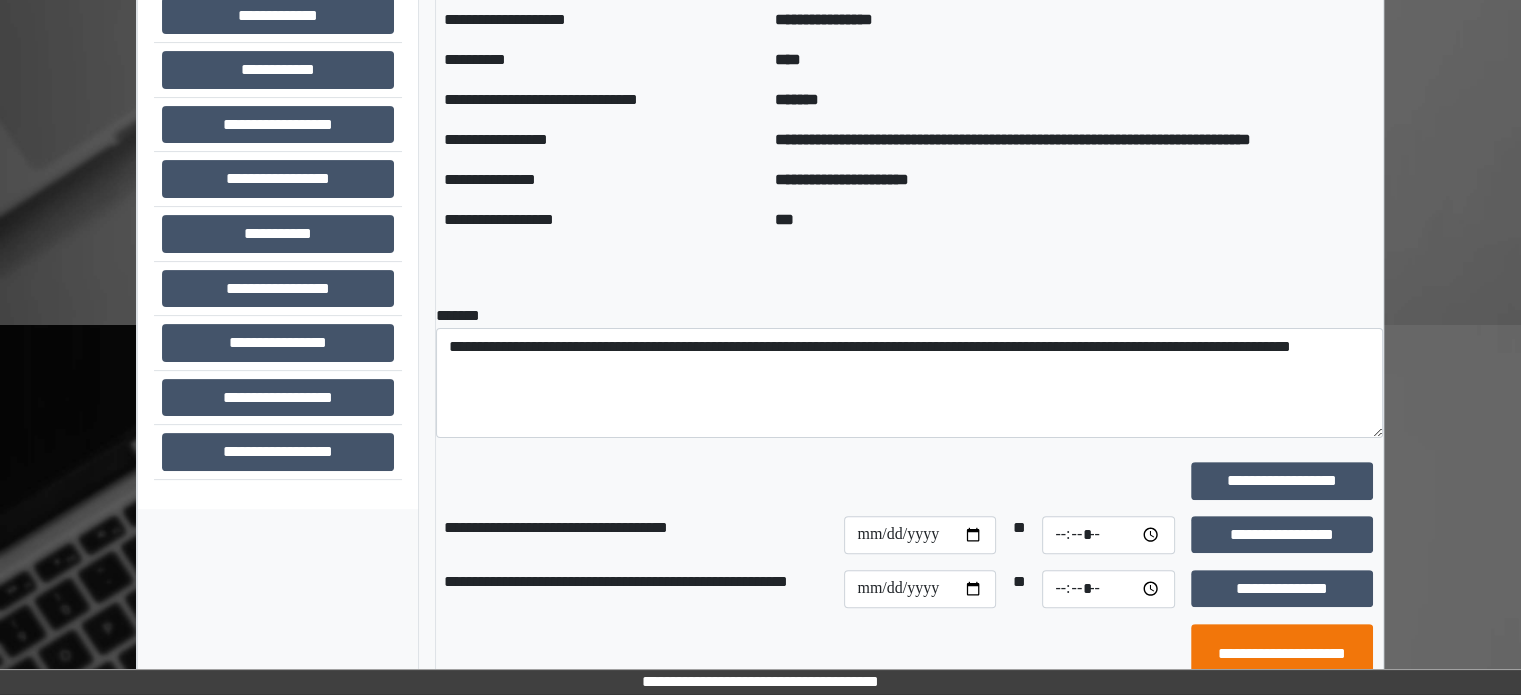 scroll, scrollTop: 352, scrollLeft: 0, axis: vertical 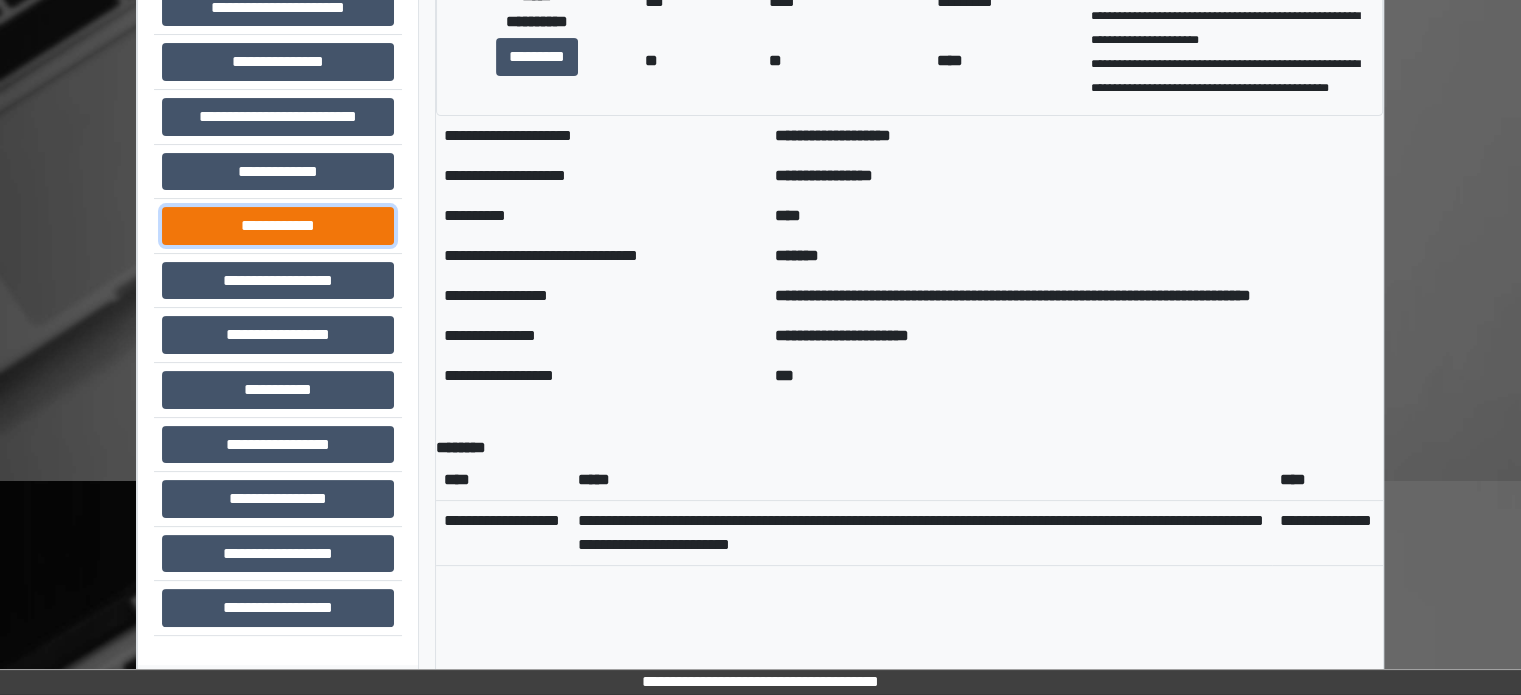 click on "**********" at bounding box center [278, 226] 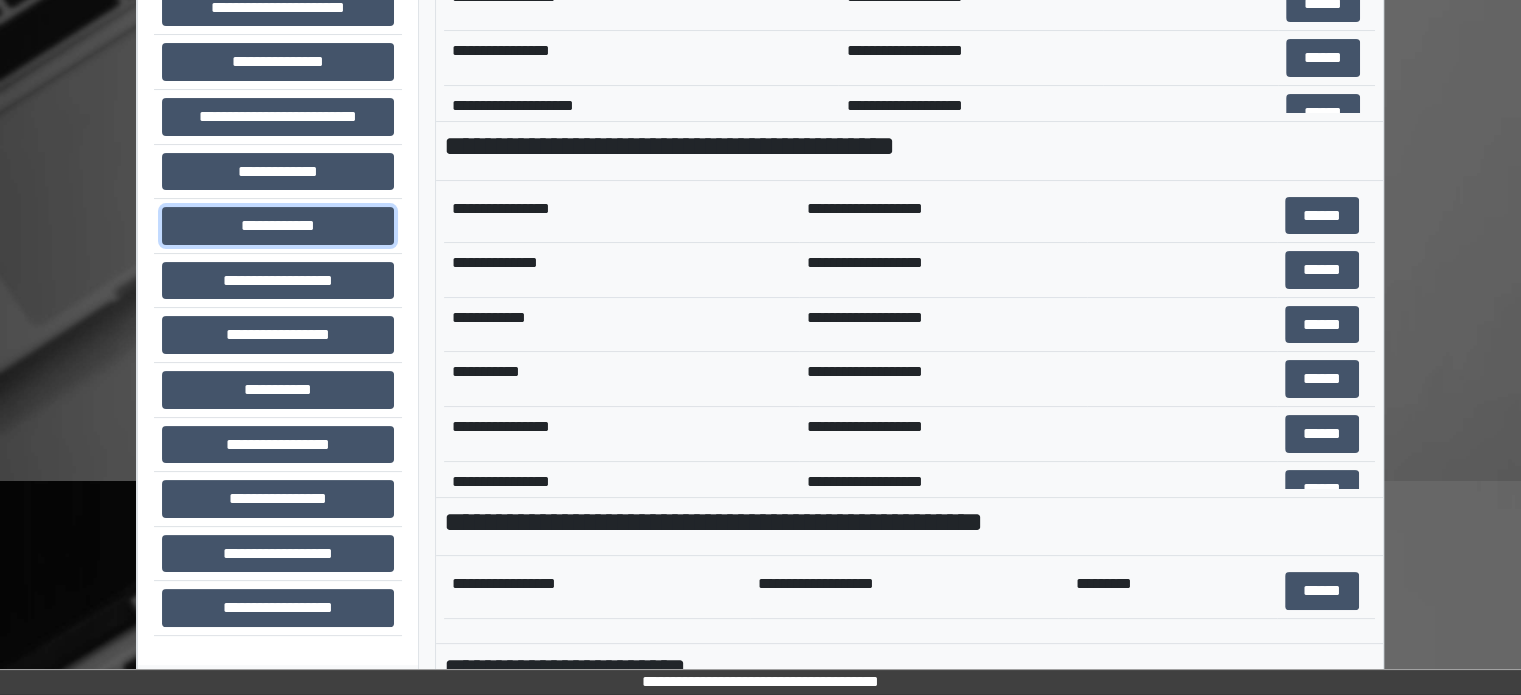 scroll, scrollTop: 708, scrollLeft: 0, axis: vertical 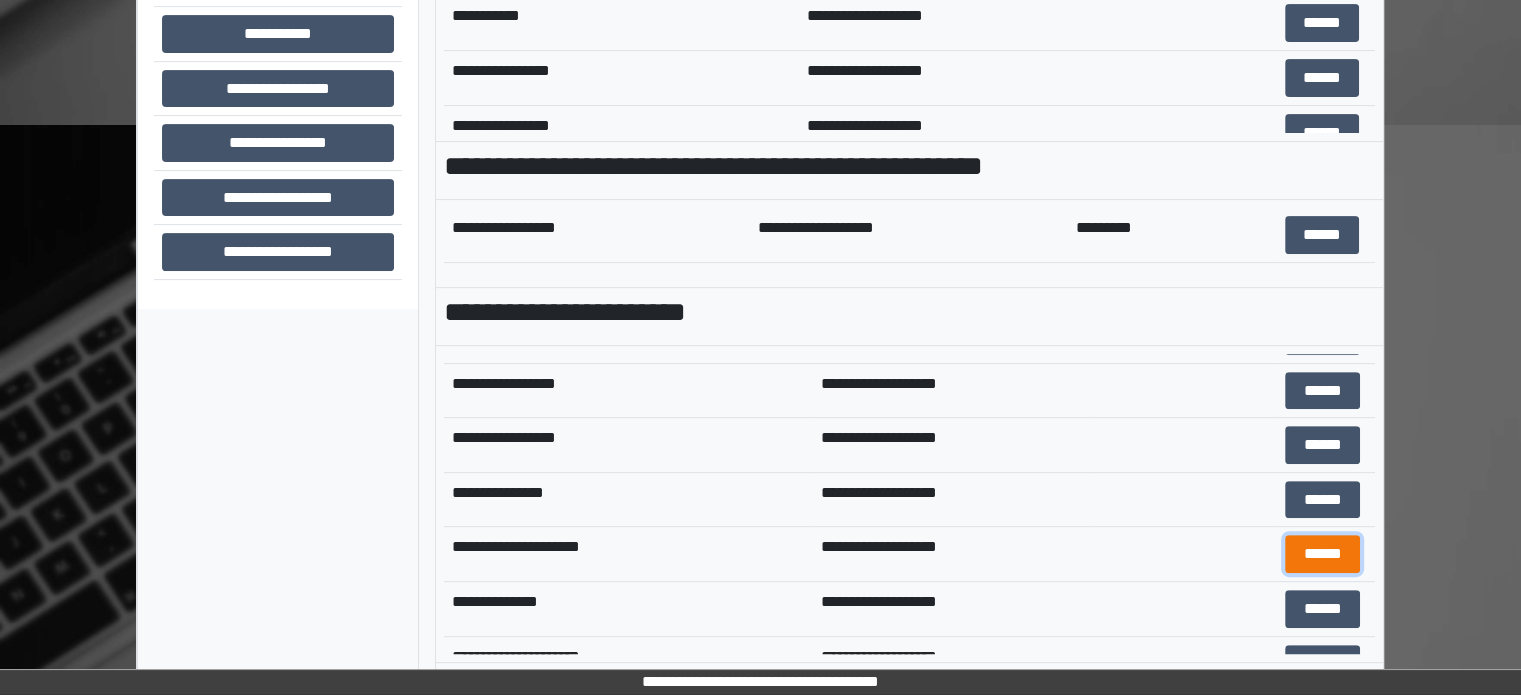 click on "******" at bounding box center (1322, 554) 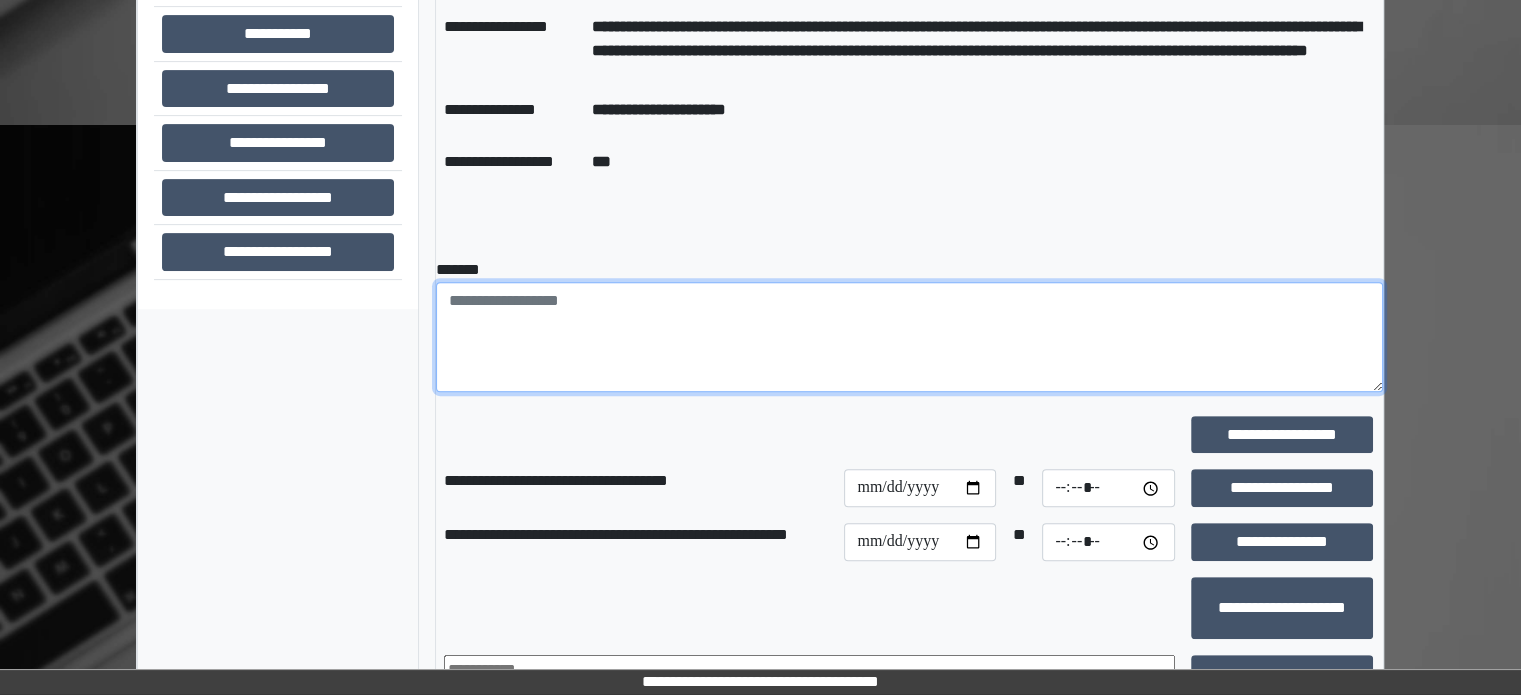 click at bounding box center (909, 337) 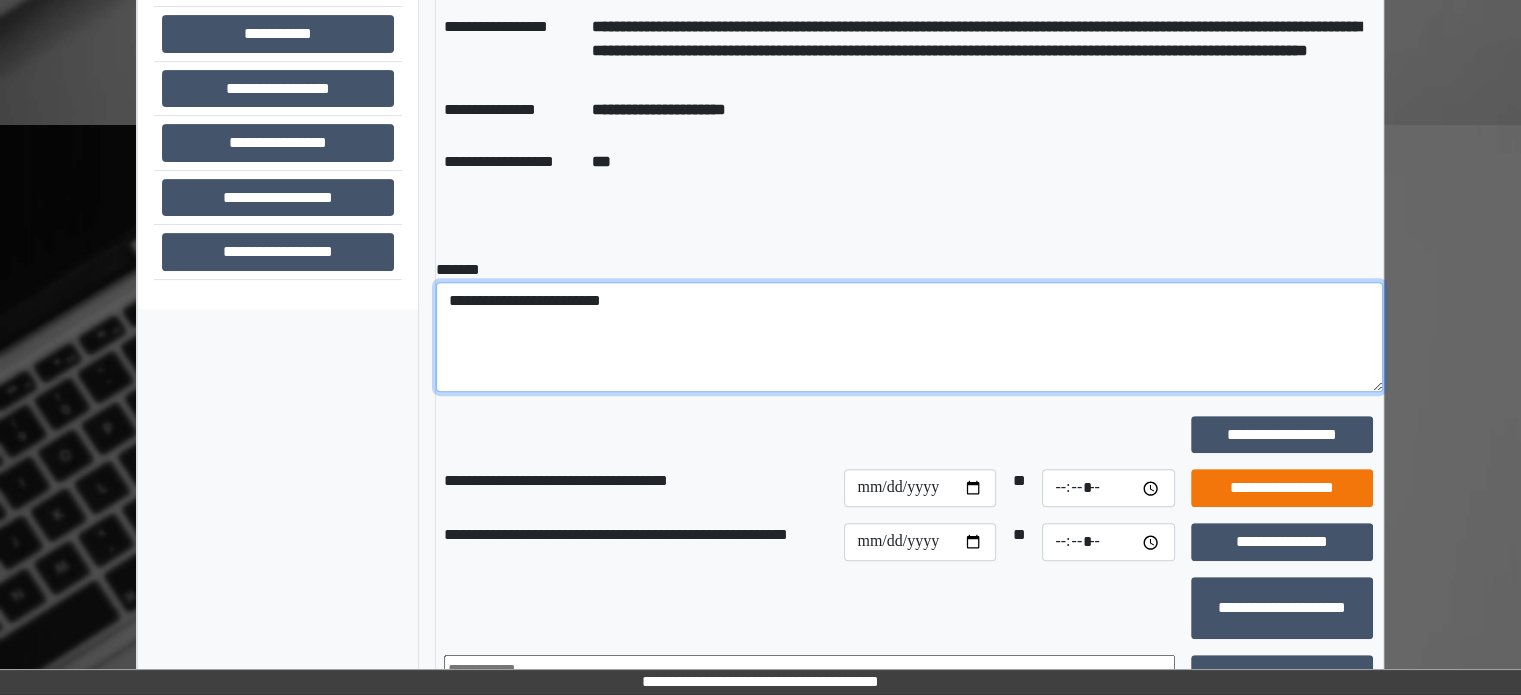 type on "**********" 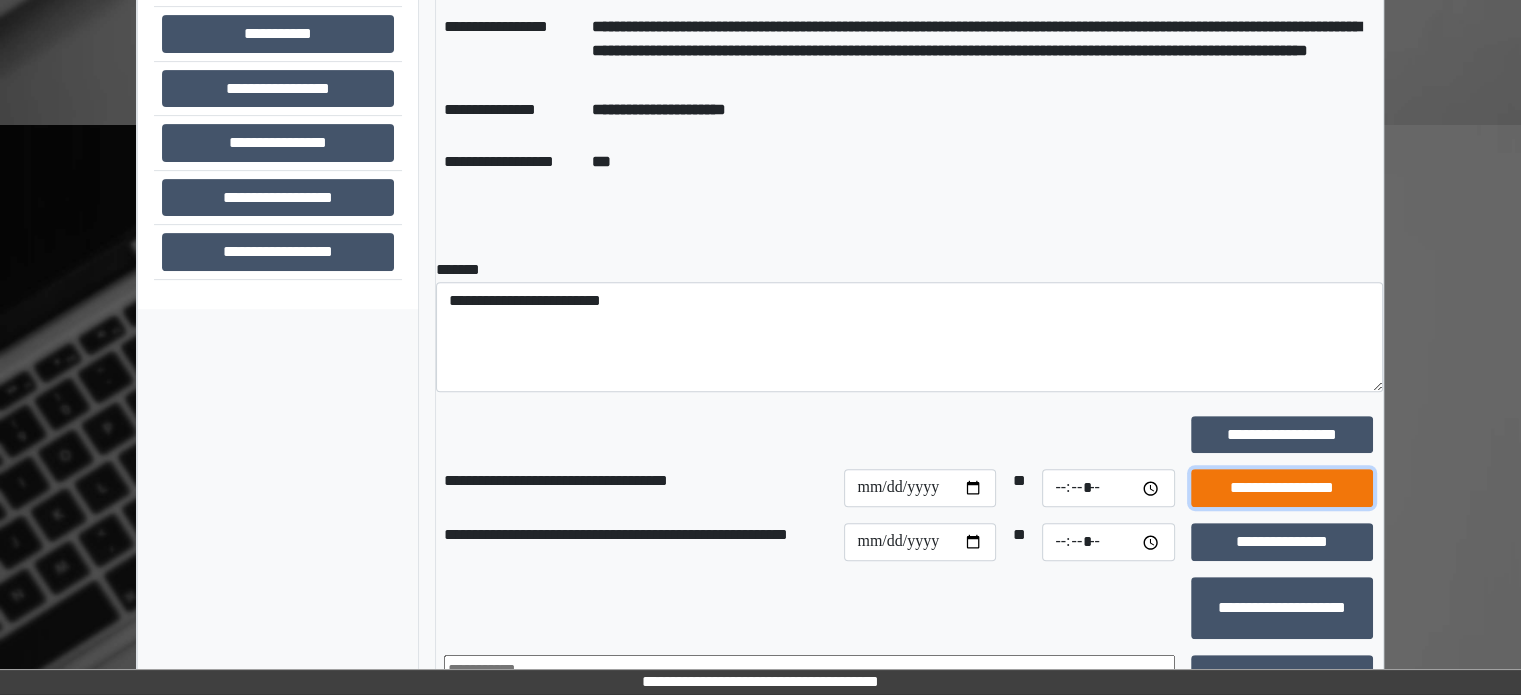 click on "**********" at bounding box center (1282, 488) 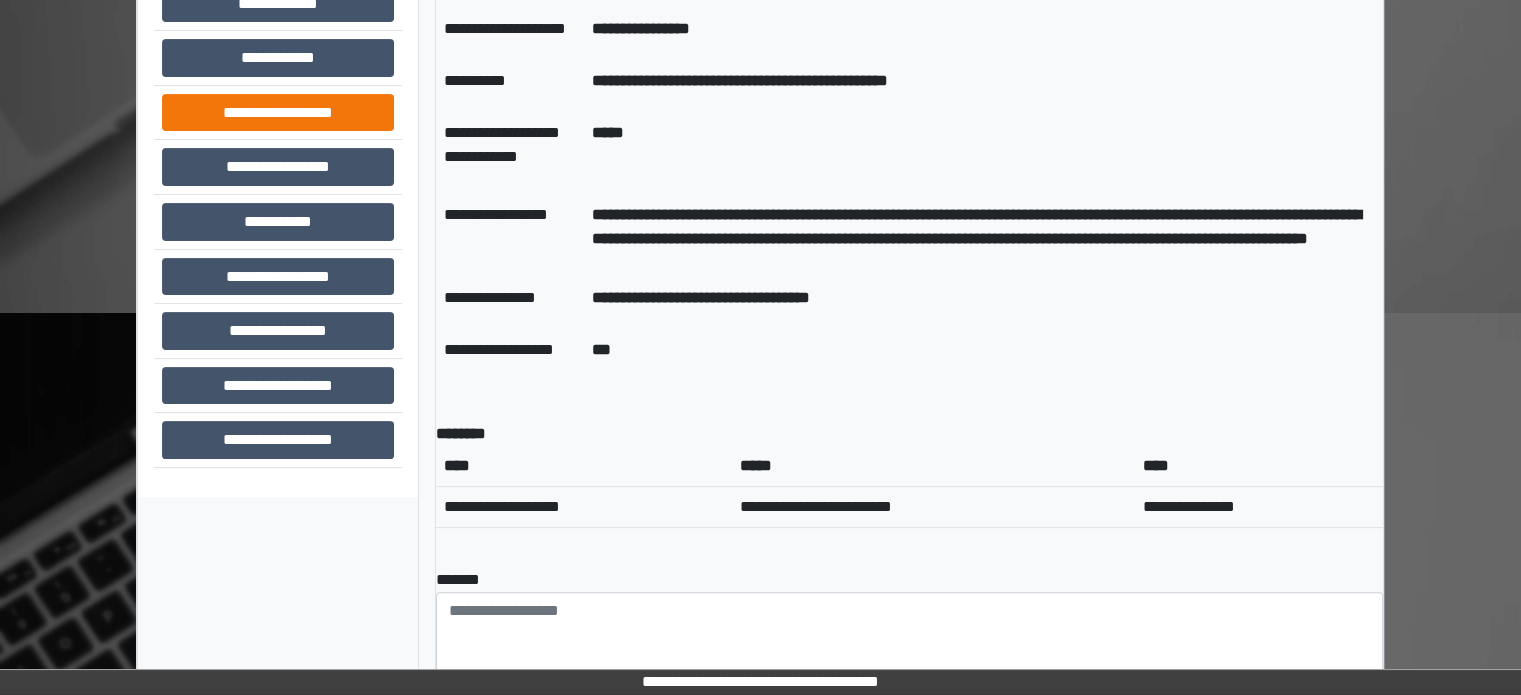 scroll, scrollTop: 508, scrollLeft: 0, axis: vertical 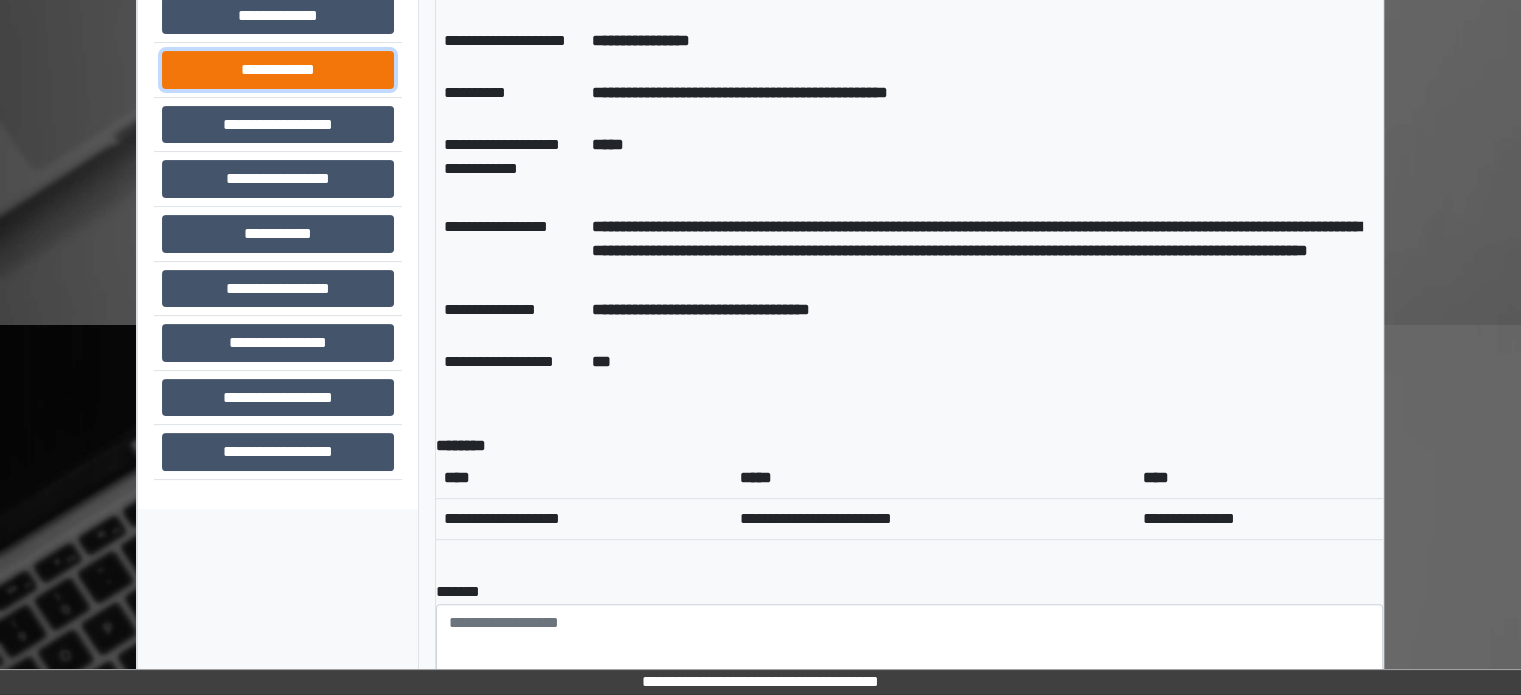 click on "**********" at bounding box center [278, 70] 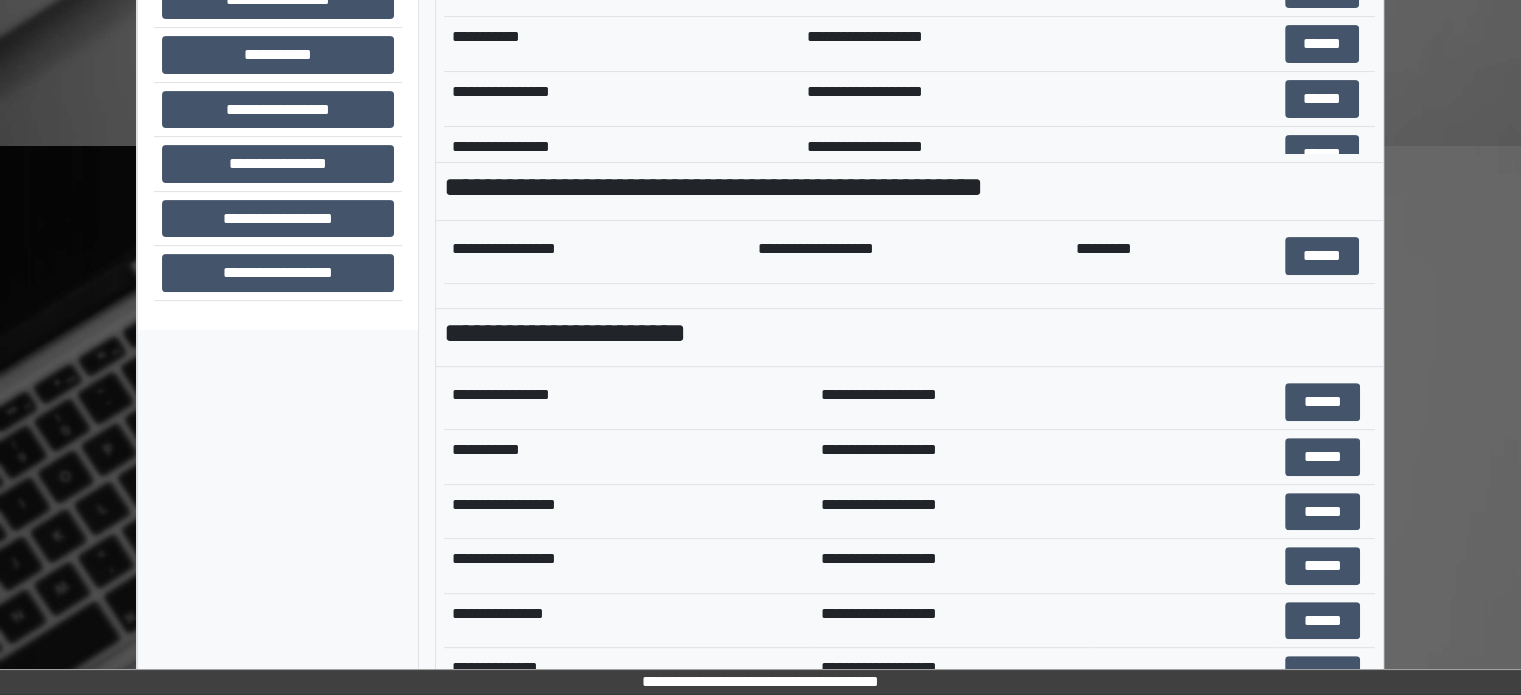 scroll, scrollTop: 708, scrollLeft: 0, axis: vertical 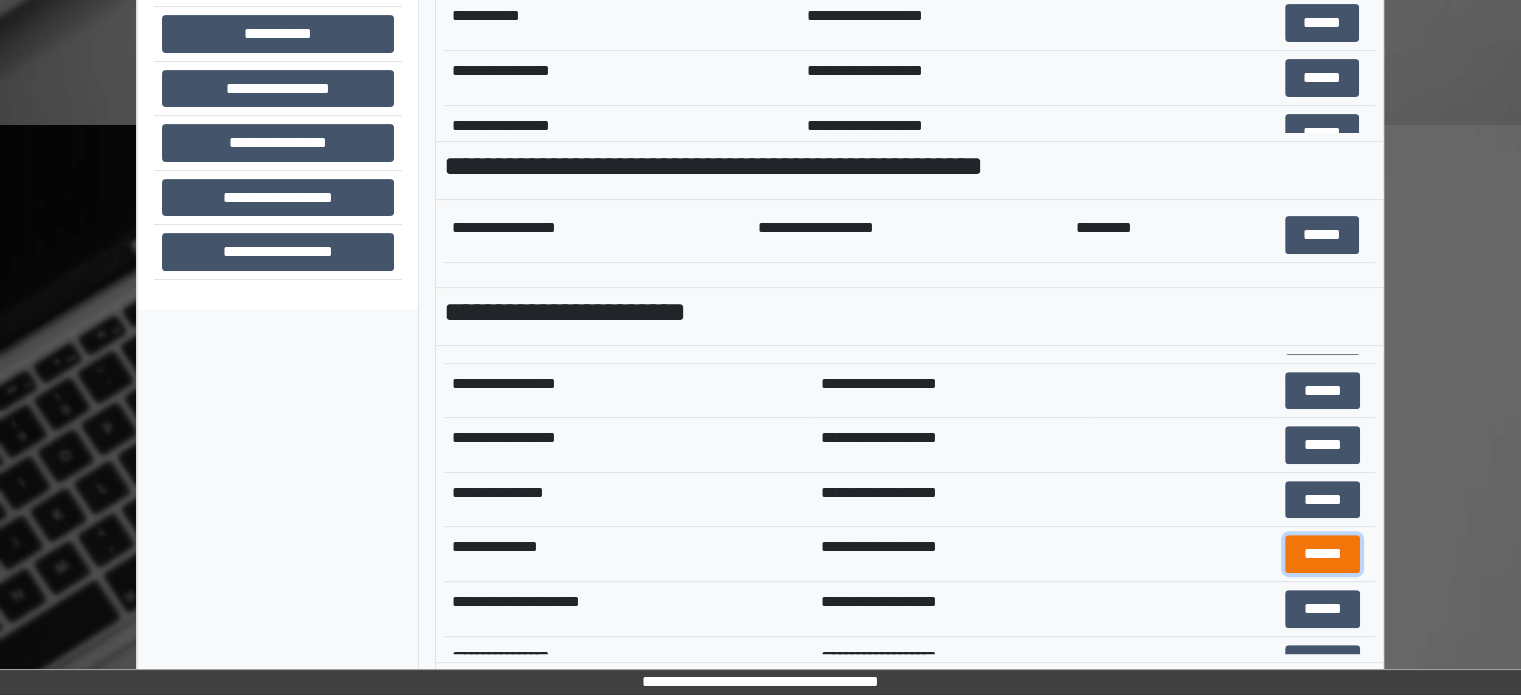 click on "******" at bounding box center (1322, 554) 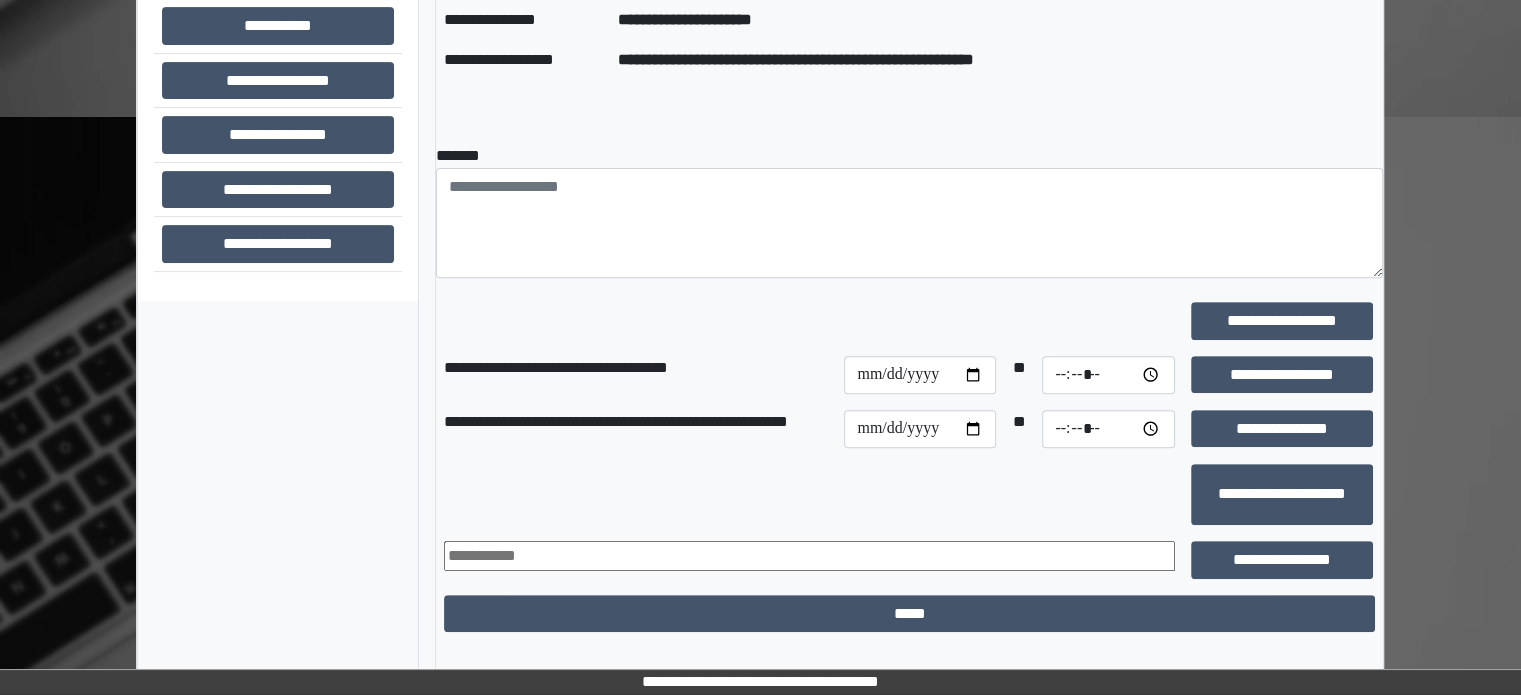 scroll, scrollTop: 776, scrollLeft: 0, axis: vertical 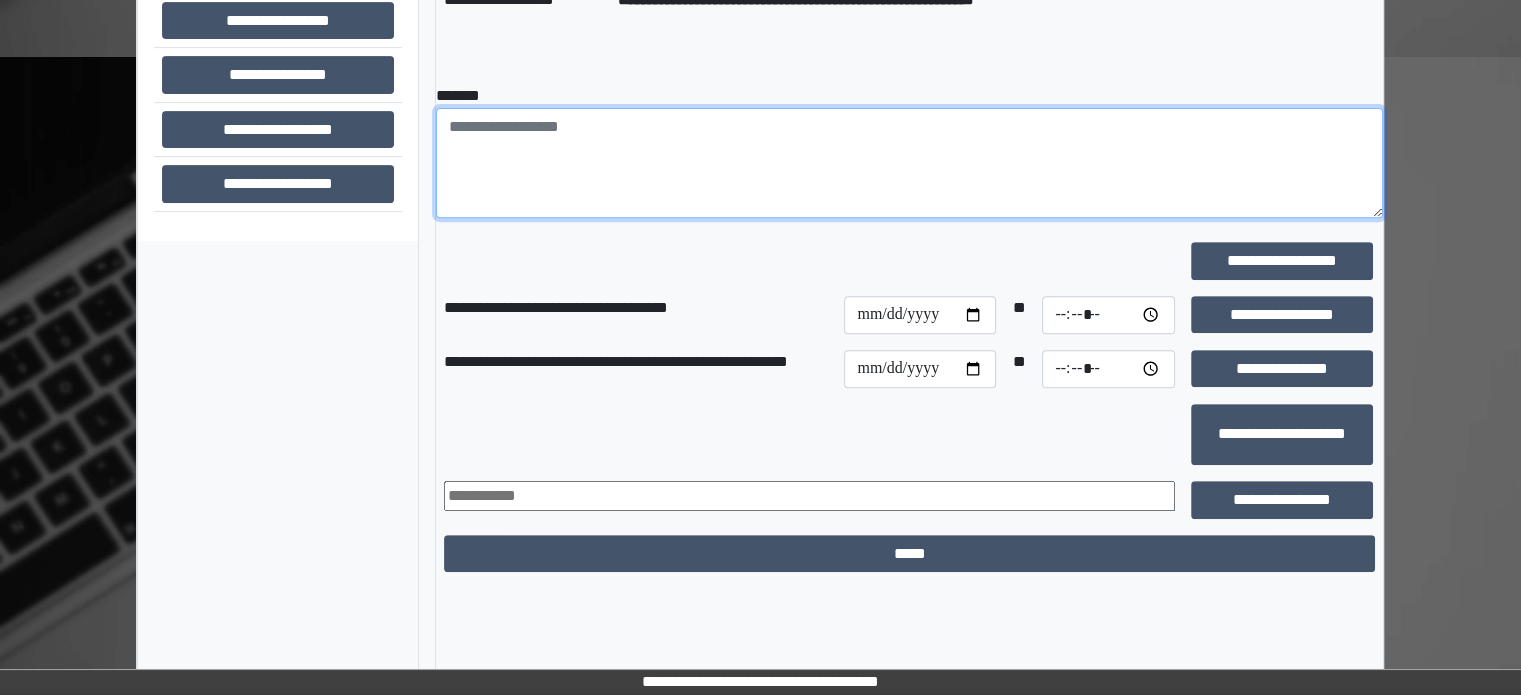 paste on "**********" 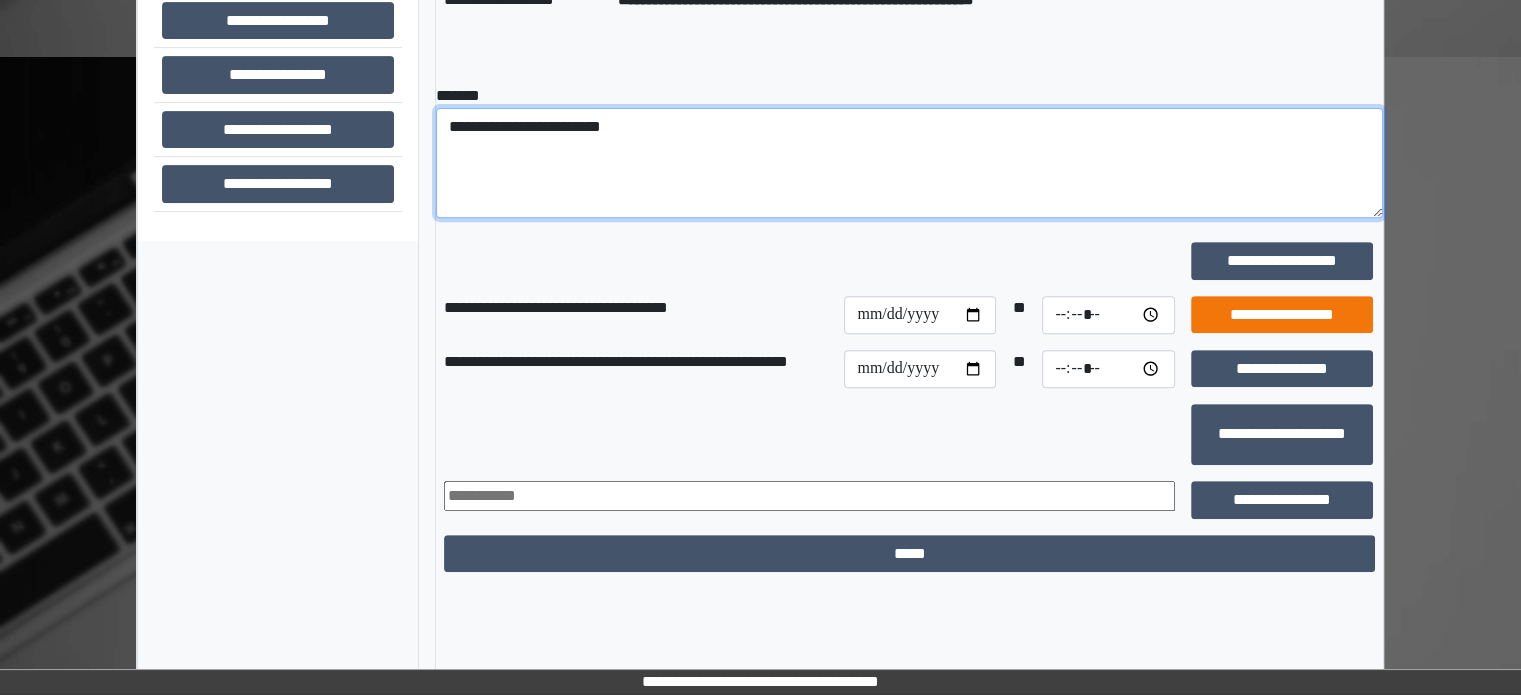 type on "**********" 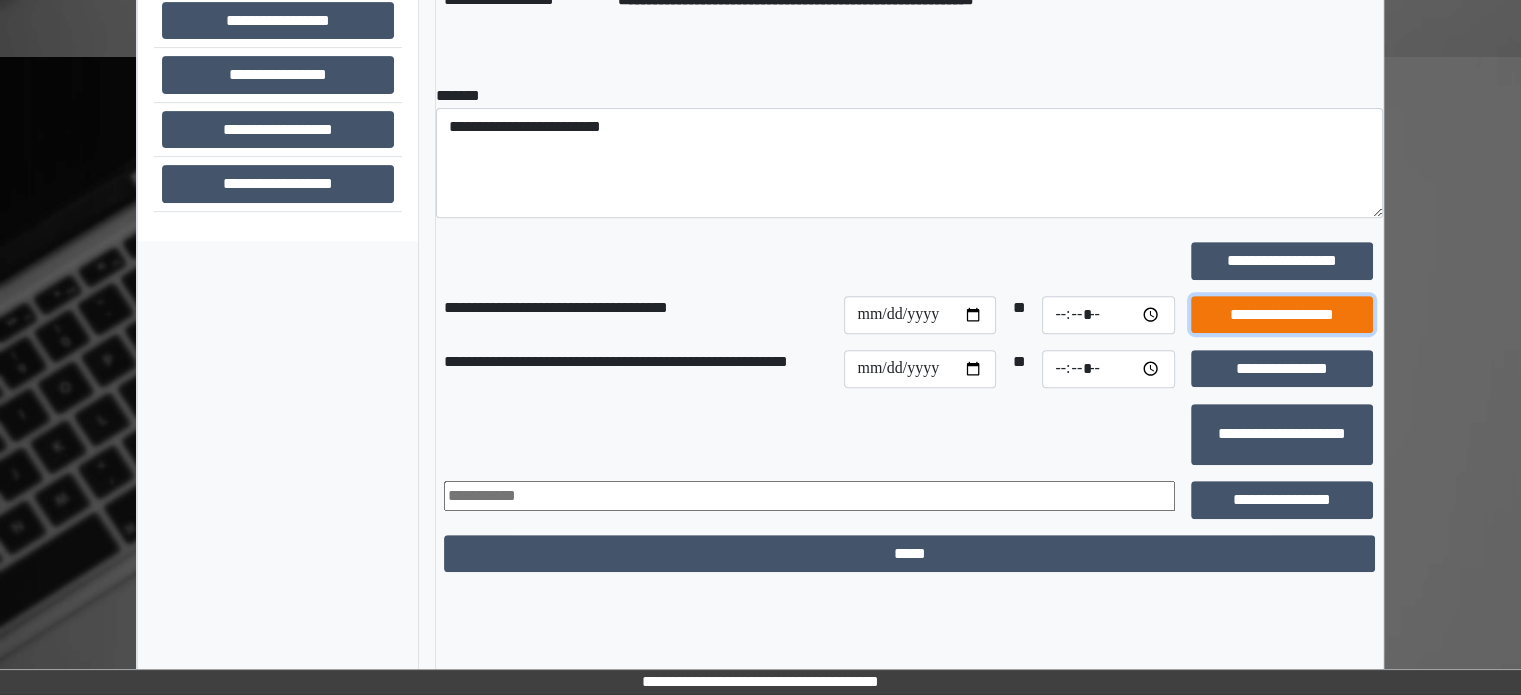click on "**********" at bounding box center (1282, 315) 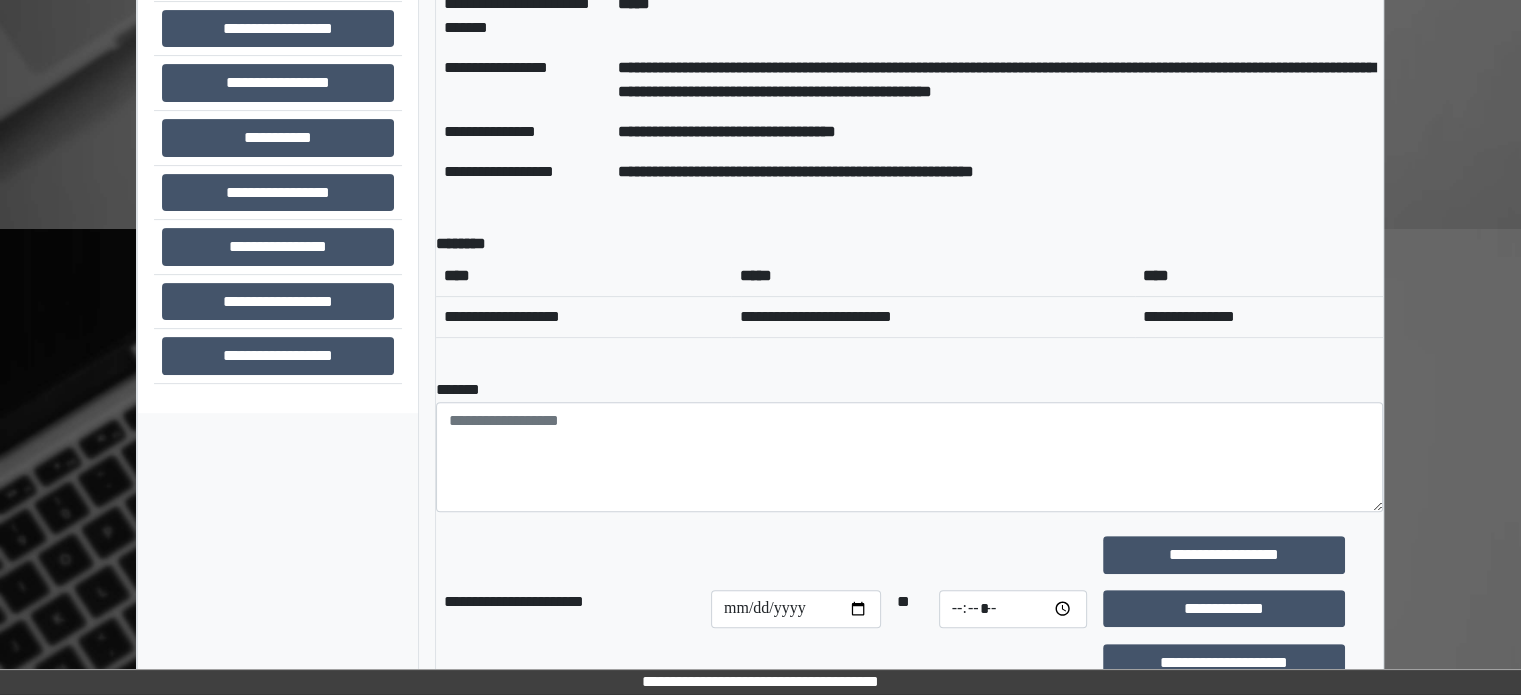 scroll, scrollTop: 476, scrollLeft: 0, axis: vertical 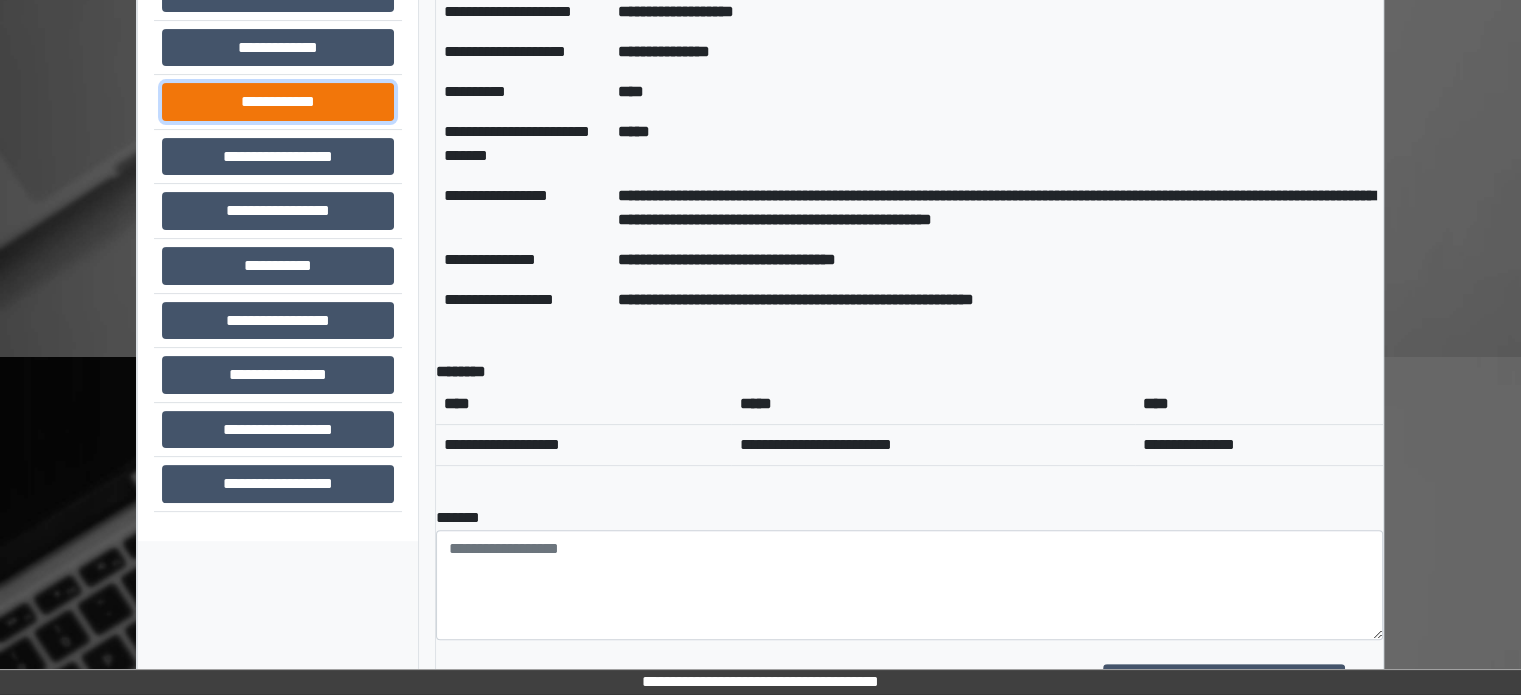 click on "**********" at bounding box center (278, 102) 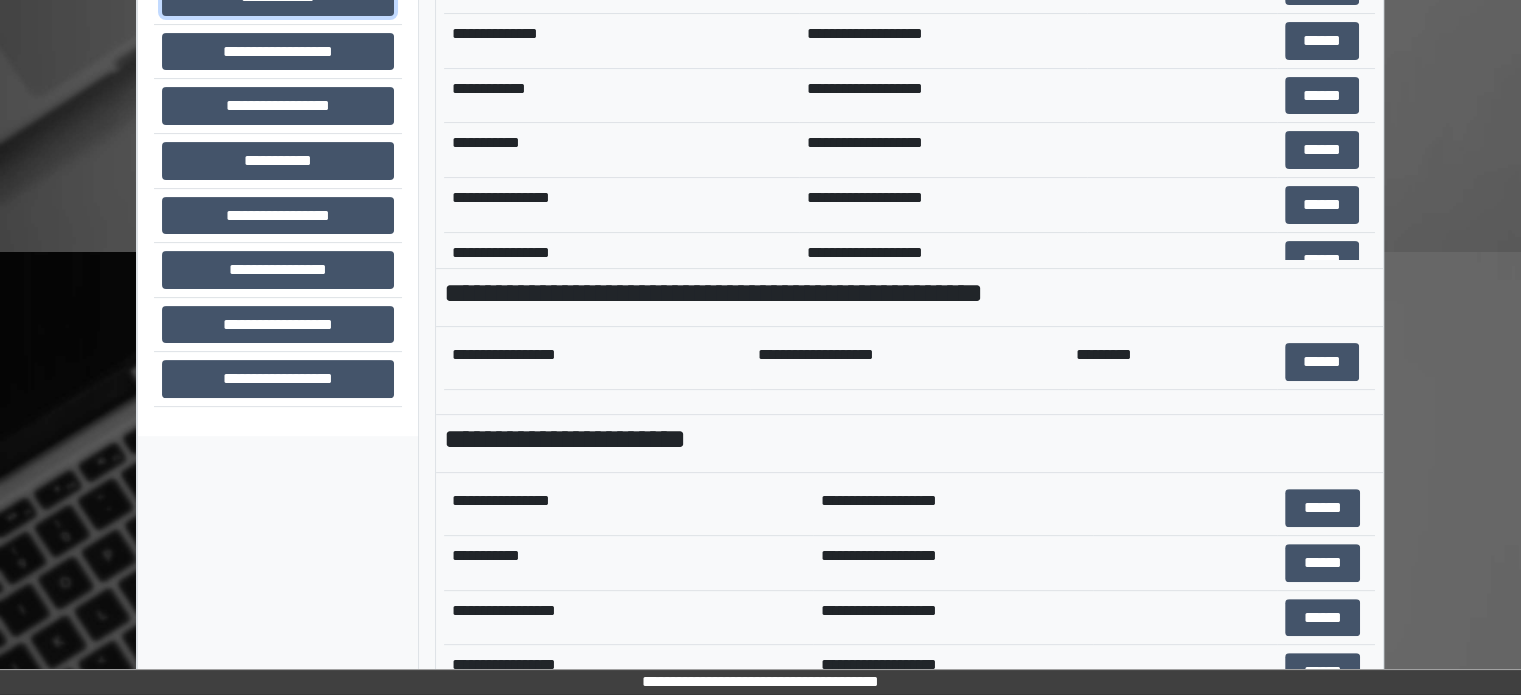 scroll, scrollTop: 708, scrollLeft: 0, axis: vertical 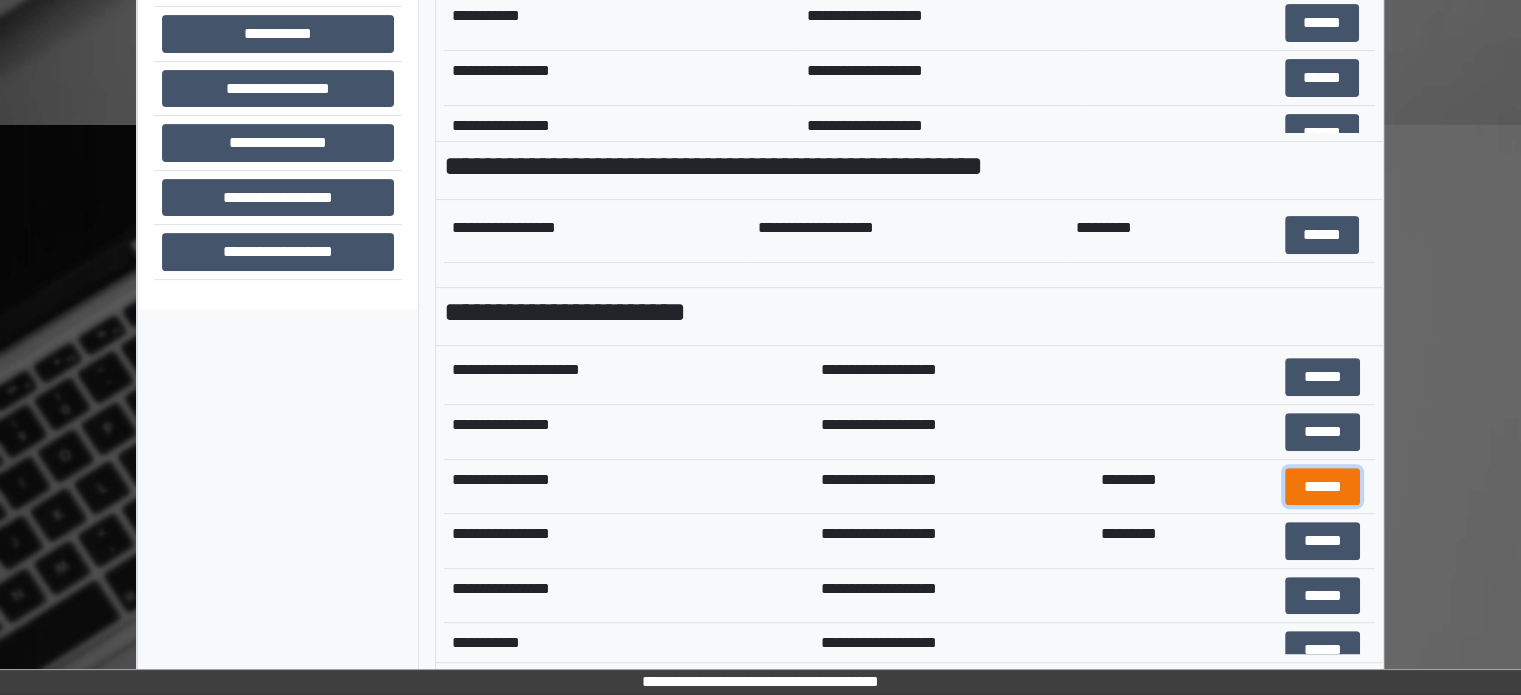 click on "******" at bounding box center [1322, 487] 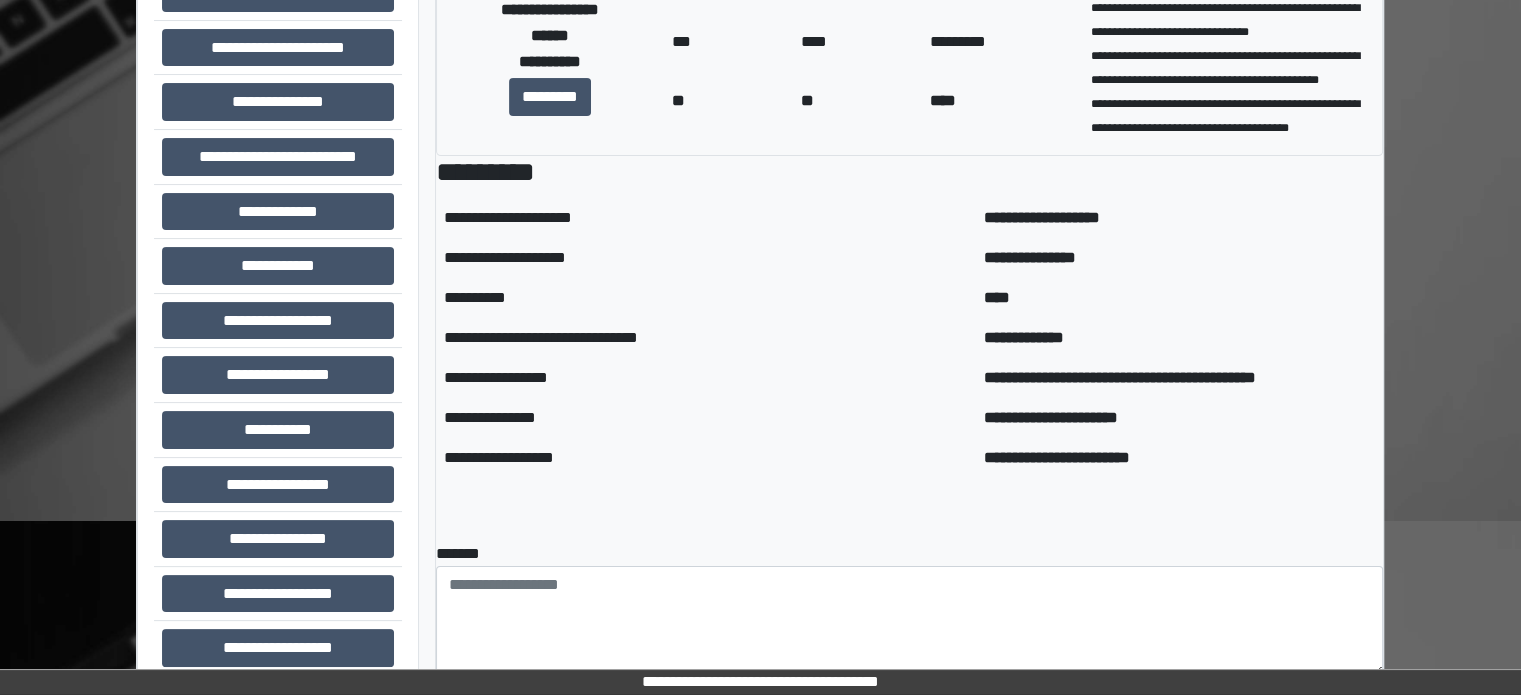 scroll, scrollTop: 408, scrollLeft: 0, axis: vertical 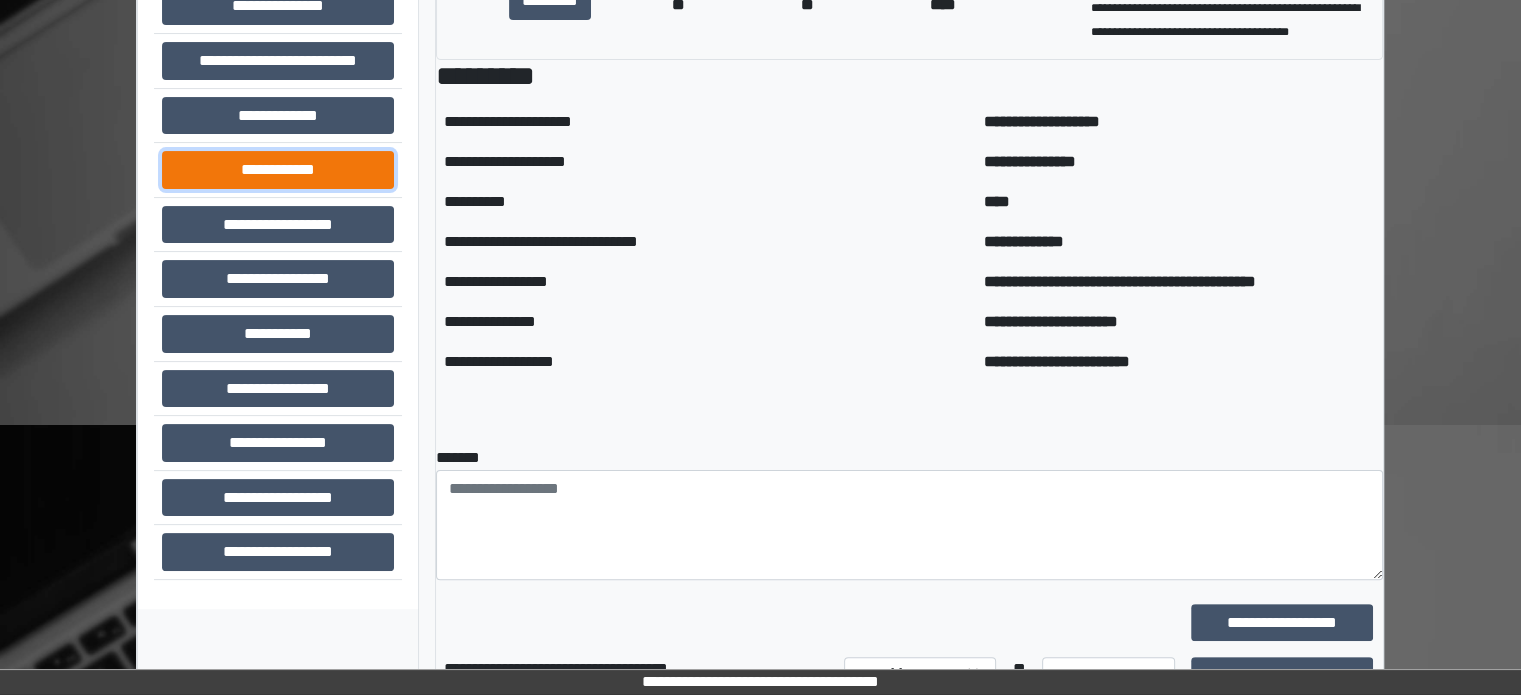 click on "**********" at bounding box center (278, 170) 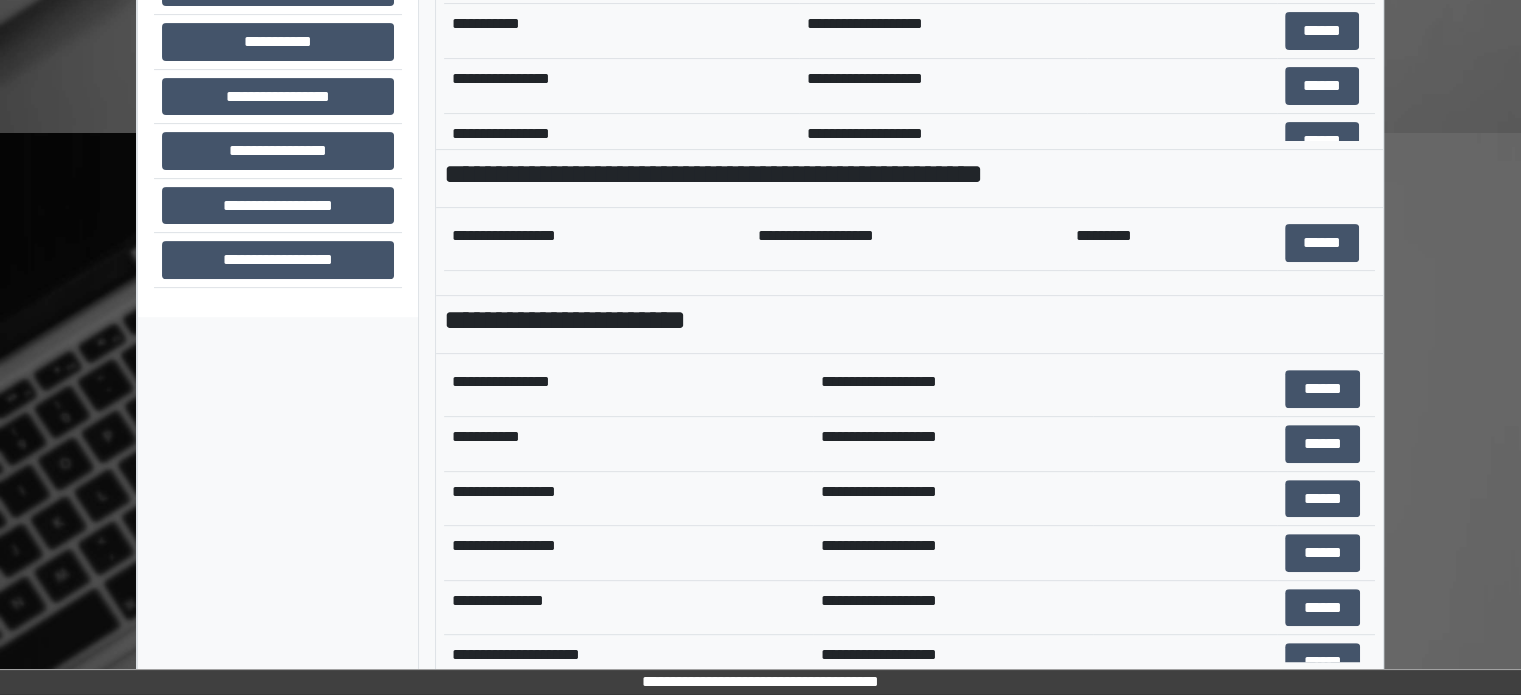 scroll, scrollTop: 708, scrollLeft: 0, axis: vertical 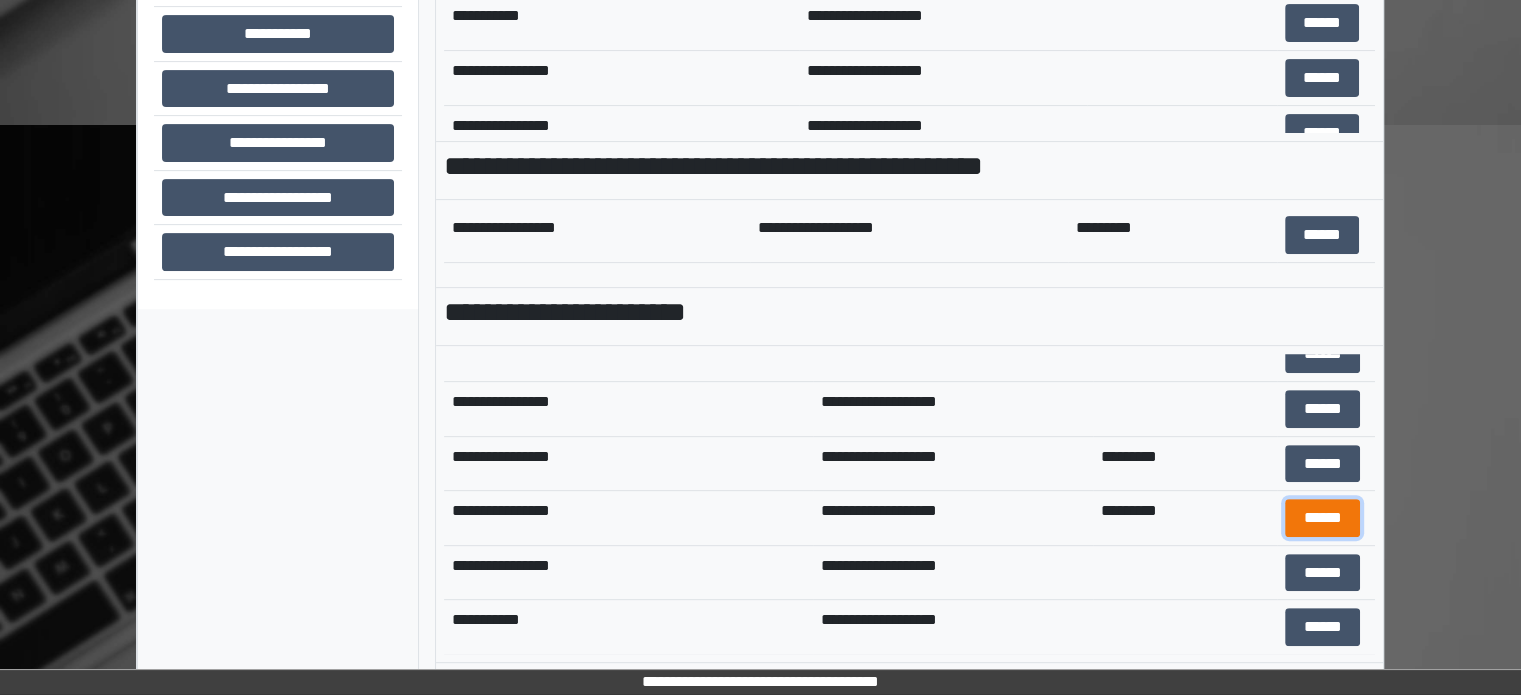 click on "******" at bounding box center (1322, 518) 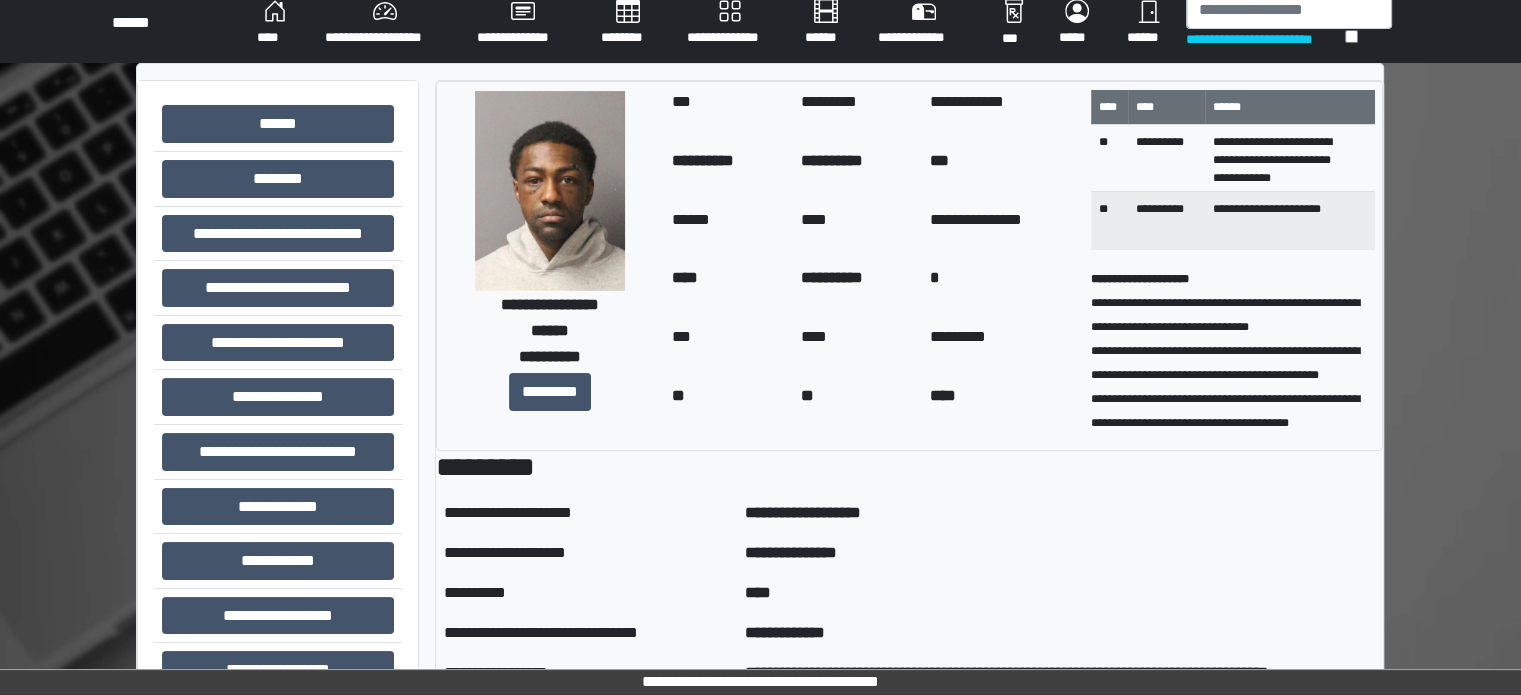 scroll, scrollTop: 0, scrollLeft: 0, axis: both 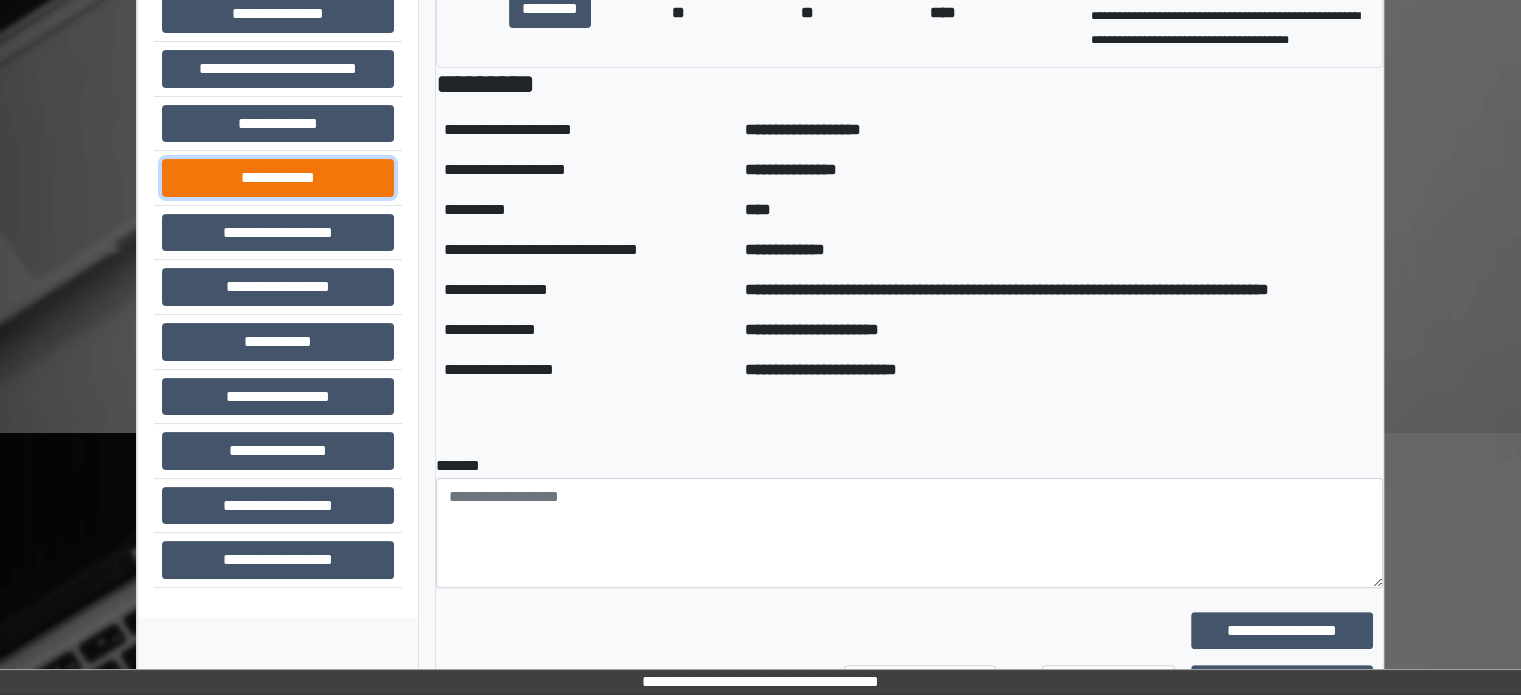 click on "**********" at bounding box center (278, 178) 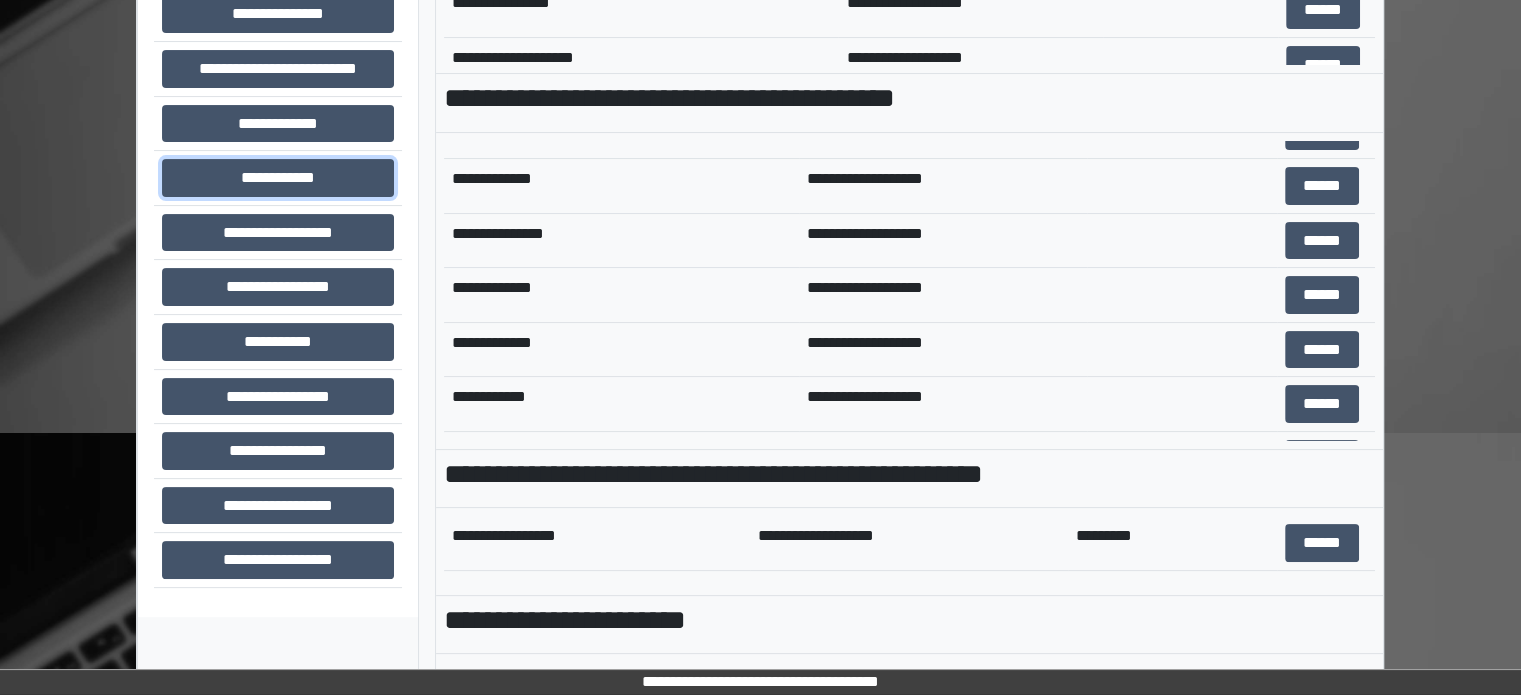 scroll, scrollTop: 600, scrollLeft: 0, axis: vertical 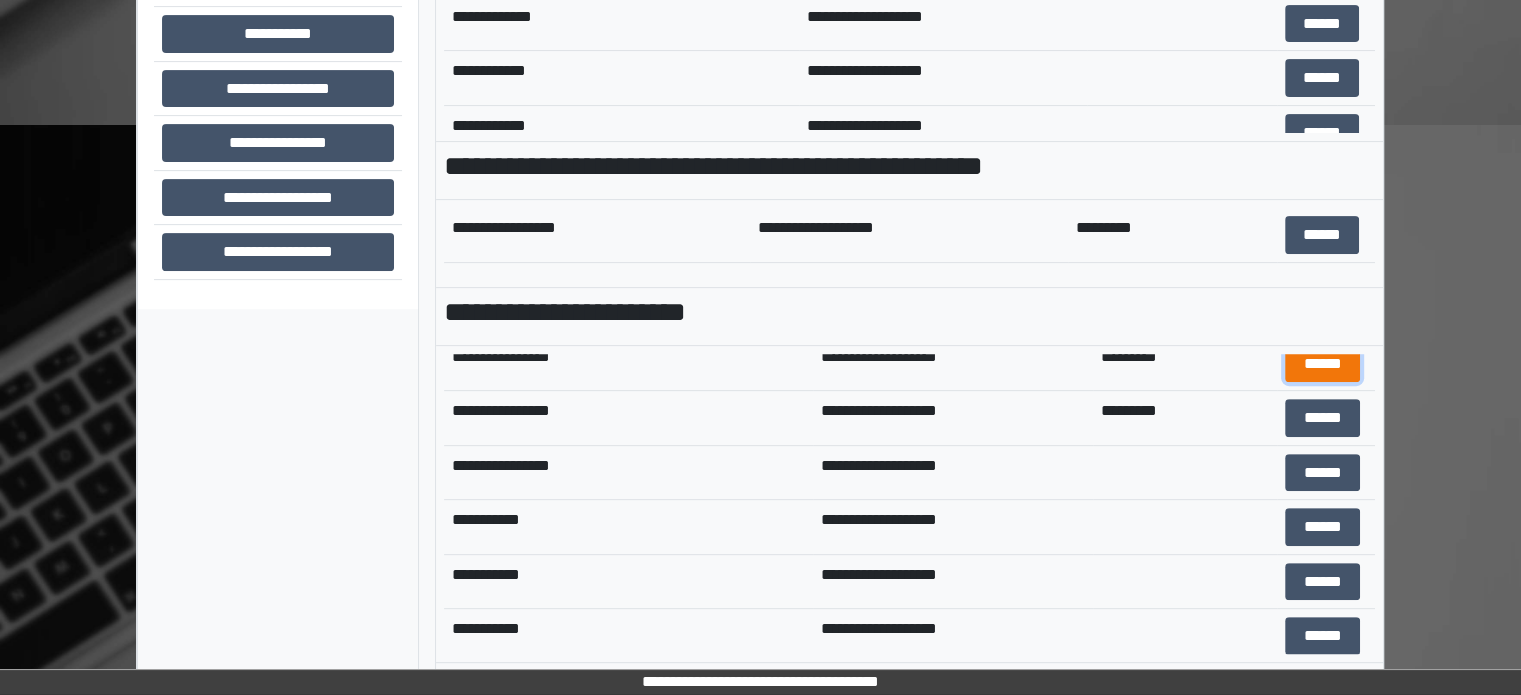 click on "******" at bounding box center (1322, 364) 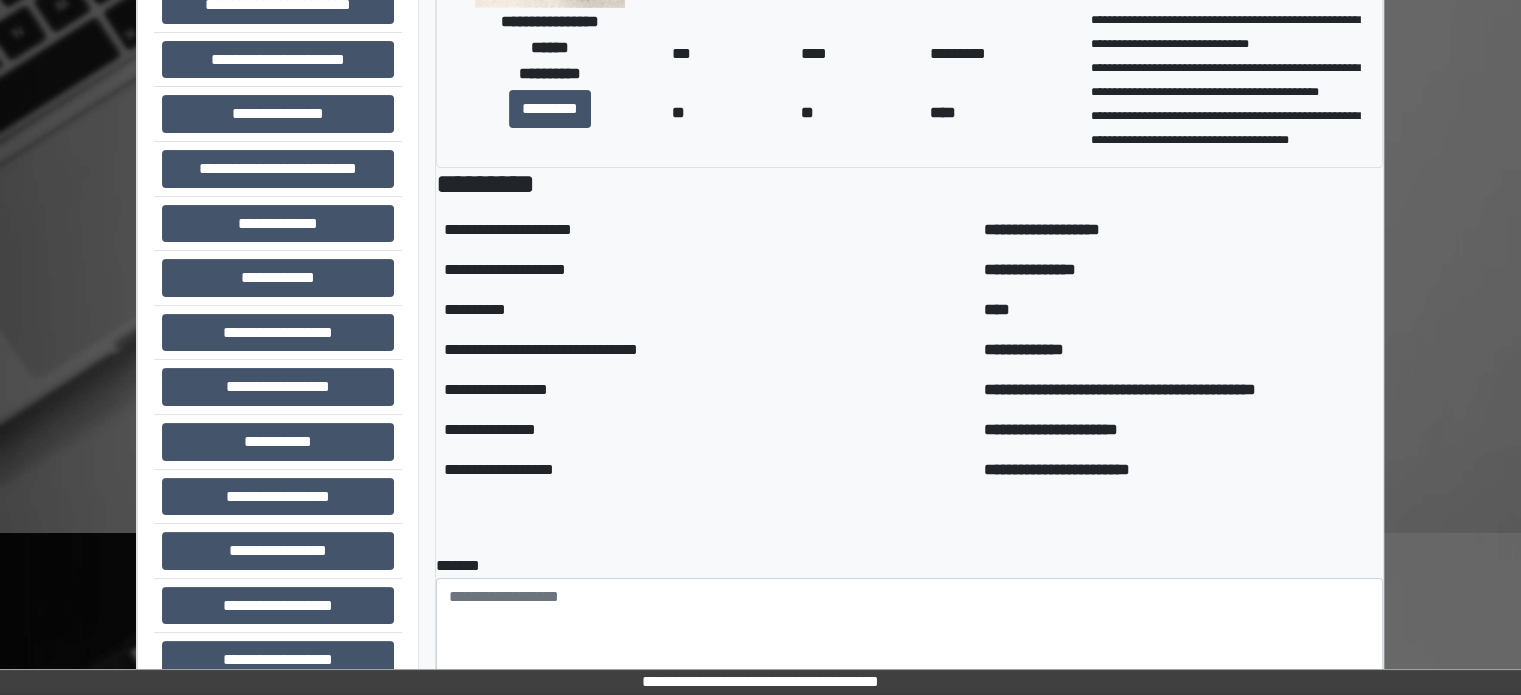 scroll, scrollTop: 308, scrollLeft: 0, axis: vertical 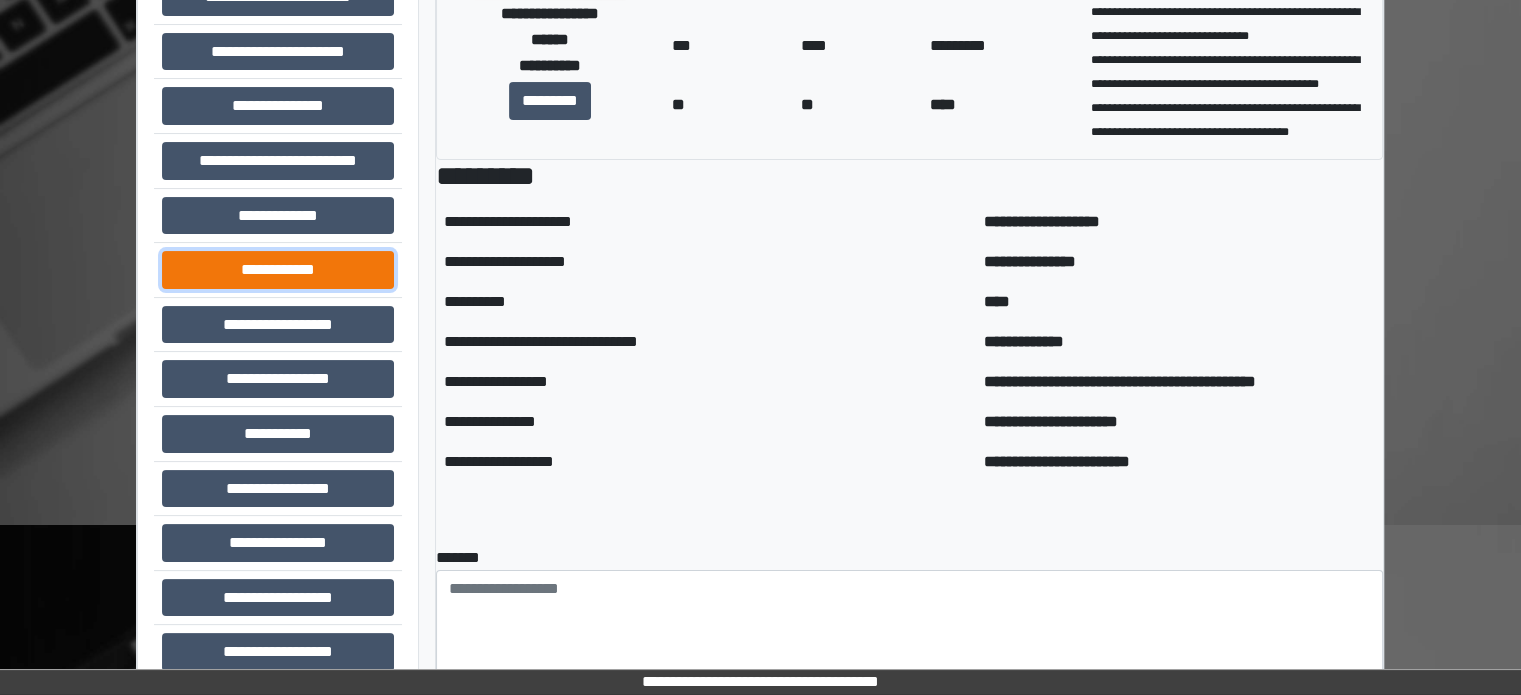 click on "**********" at bounding box center (278, 270) 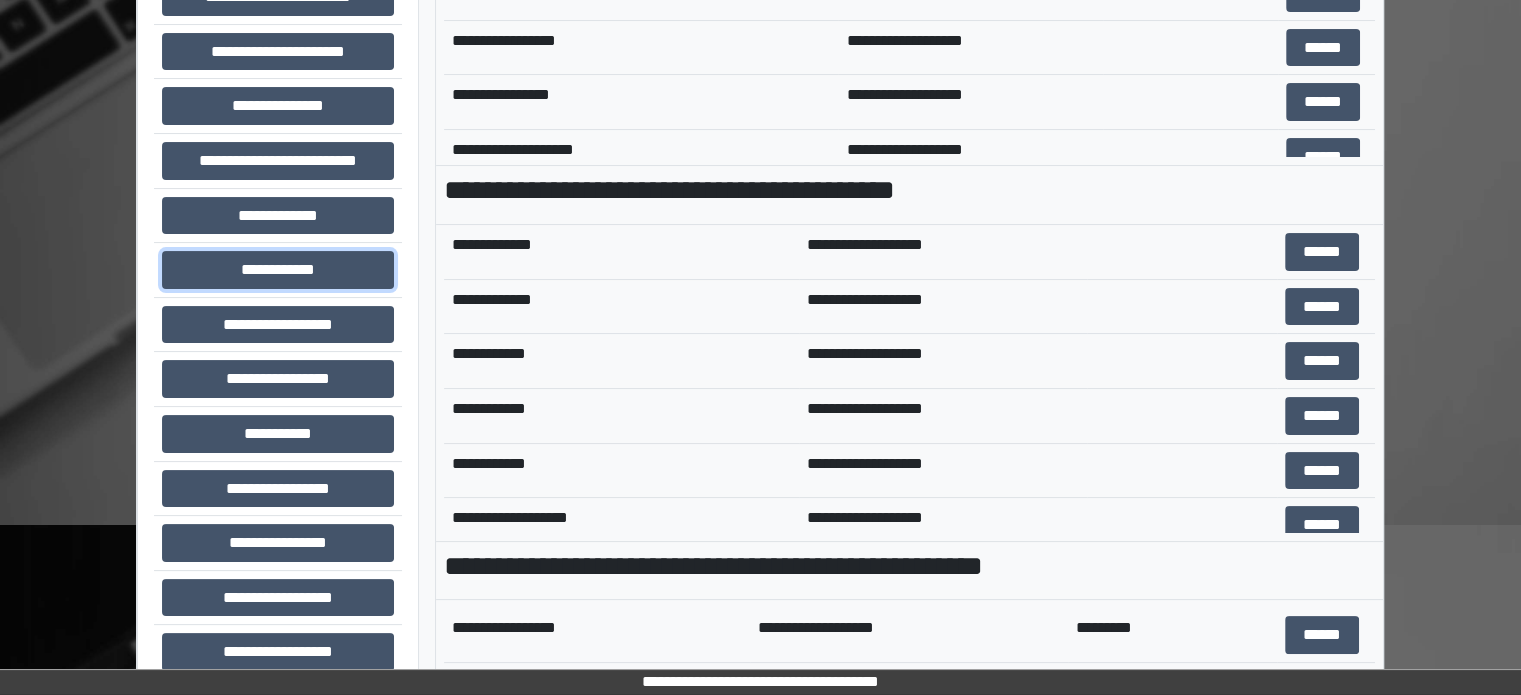 scroll, scrollTop: 800, scrollLeft: 0, axis: vertical 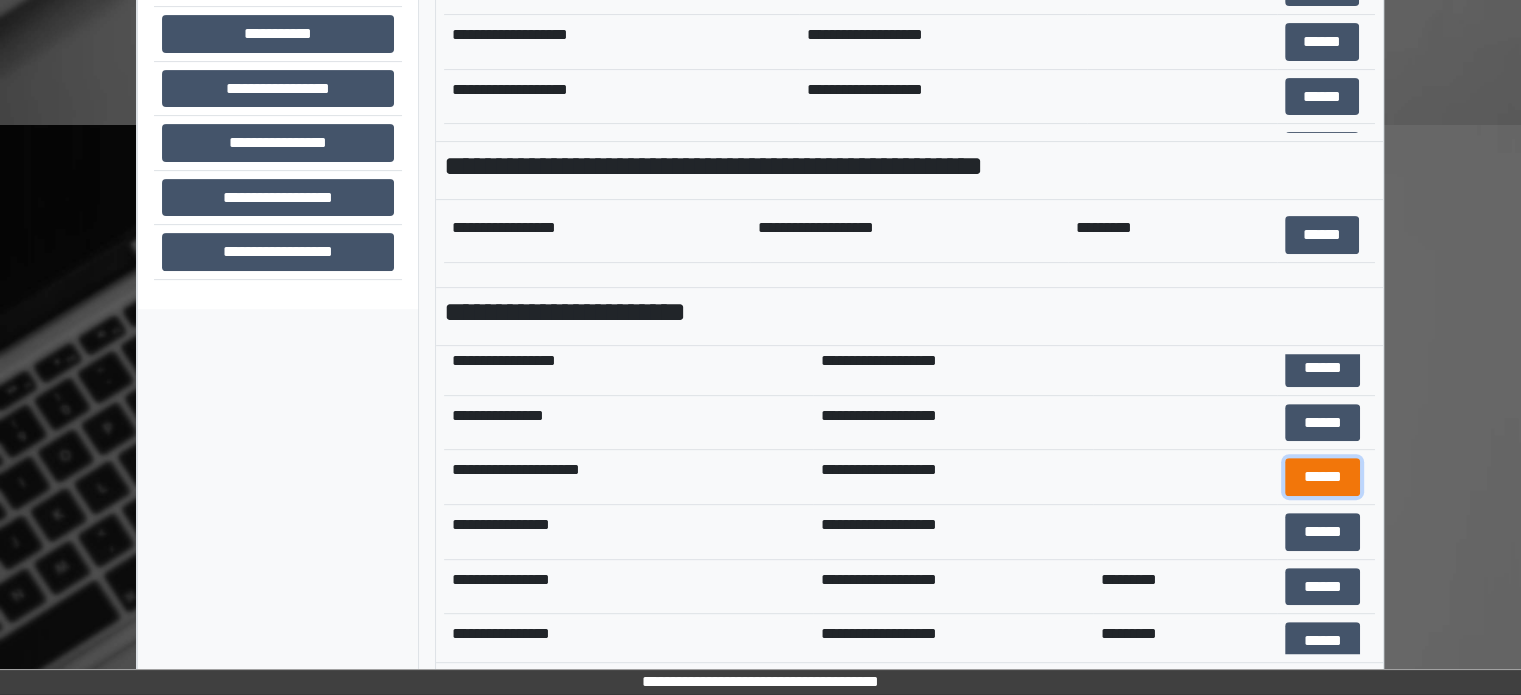 click on "******" at bounding box center (1322, 477) 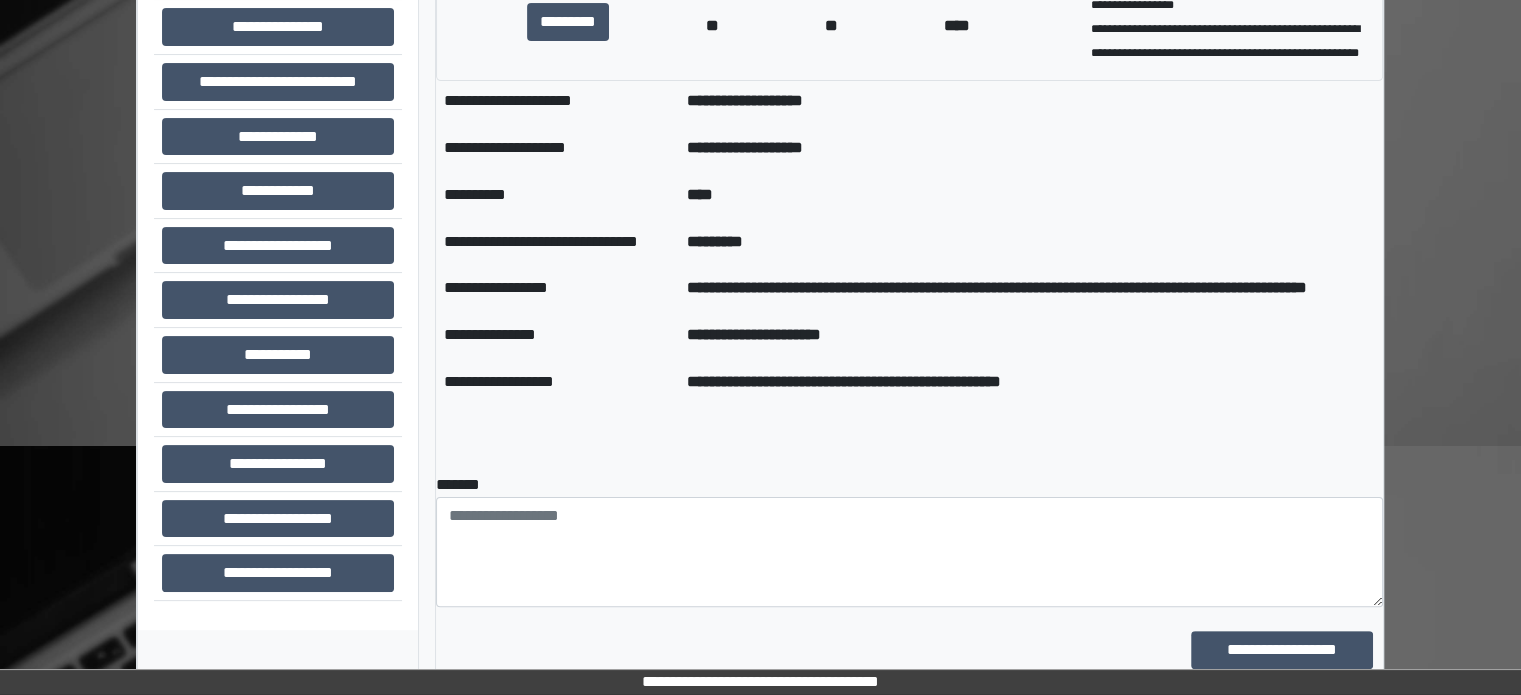 scroll, scrollTop: 408, scrollLeft: 0, axis: vertical 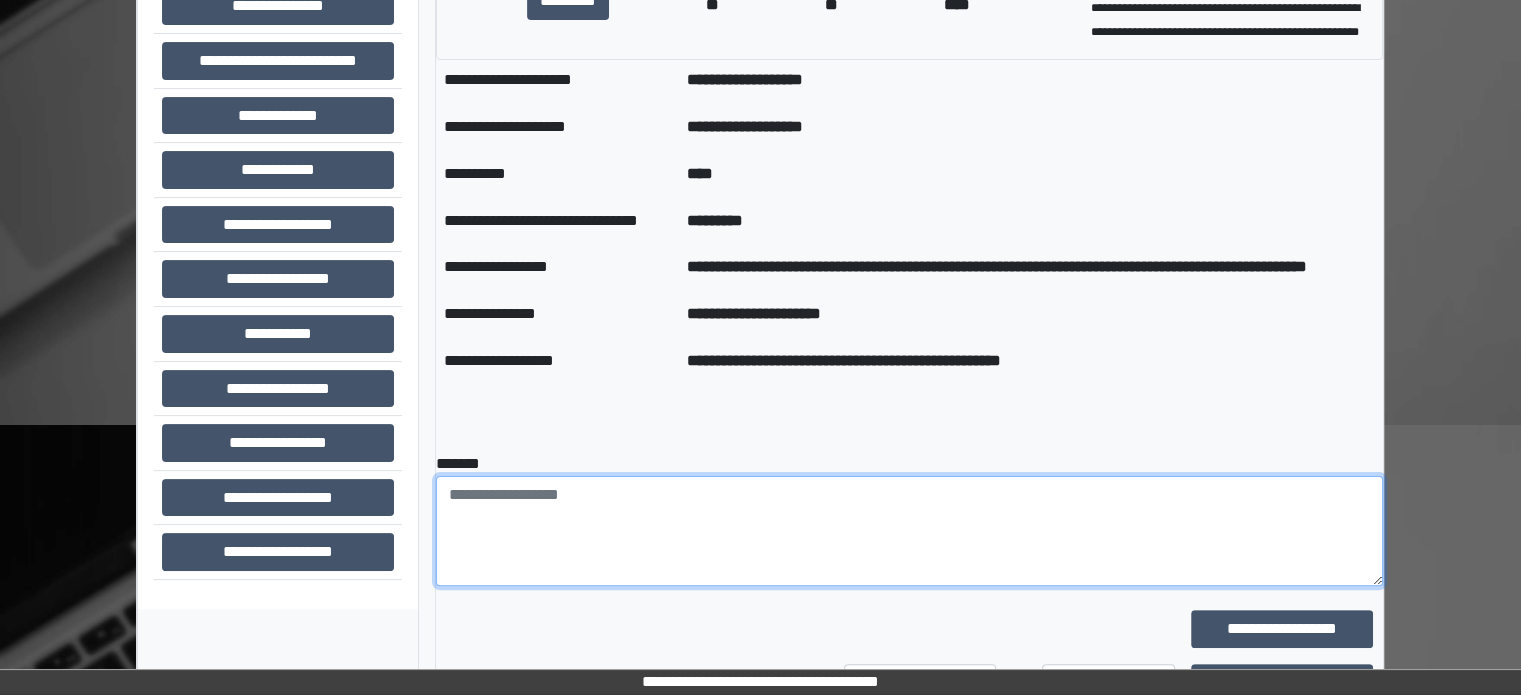 click at bounding box center (909, 531) 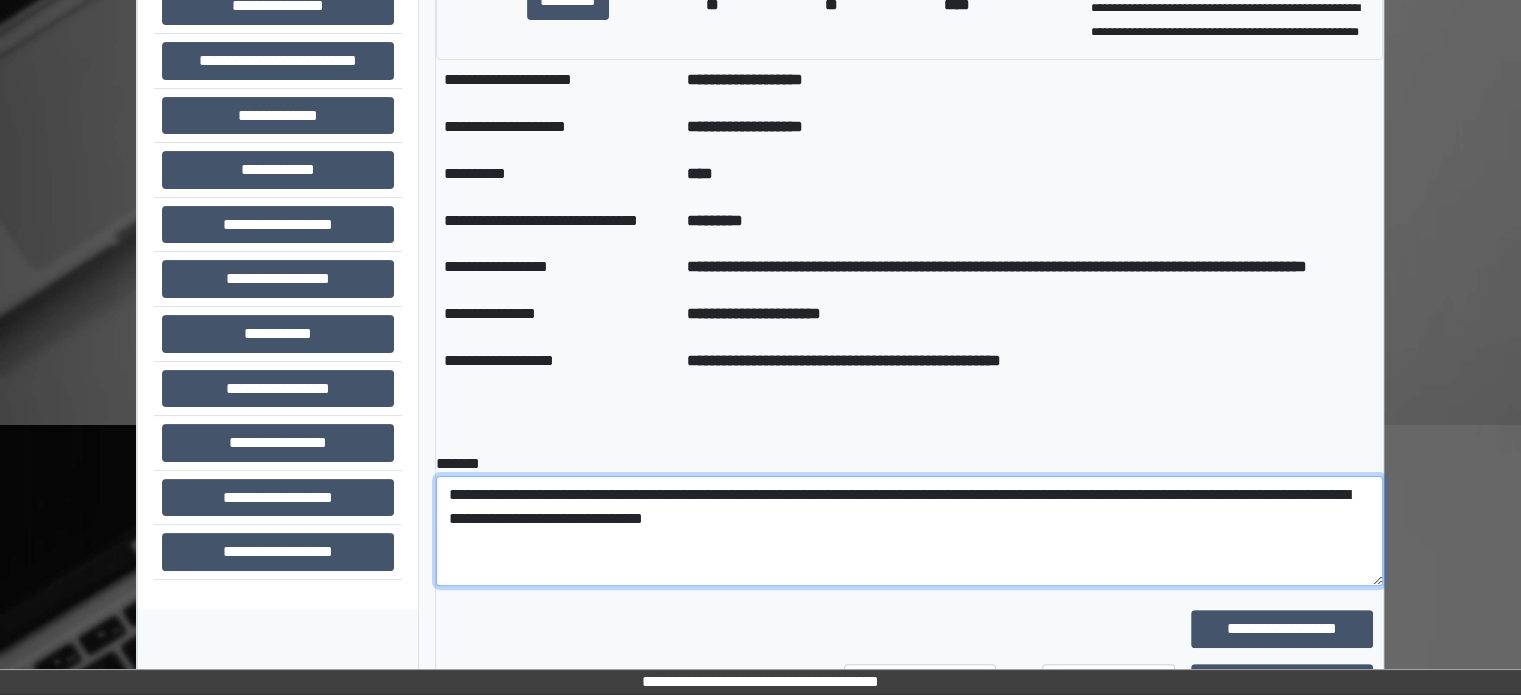 click on "**********" at bounding box center [909, 531] 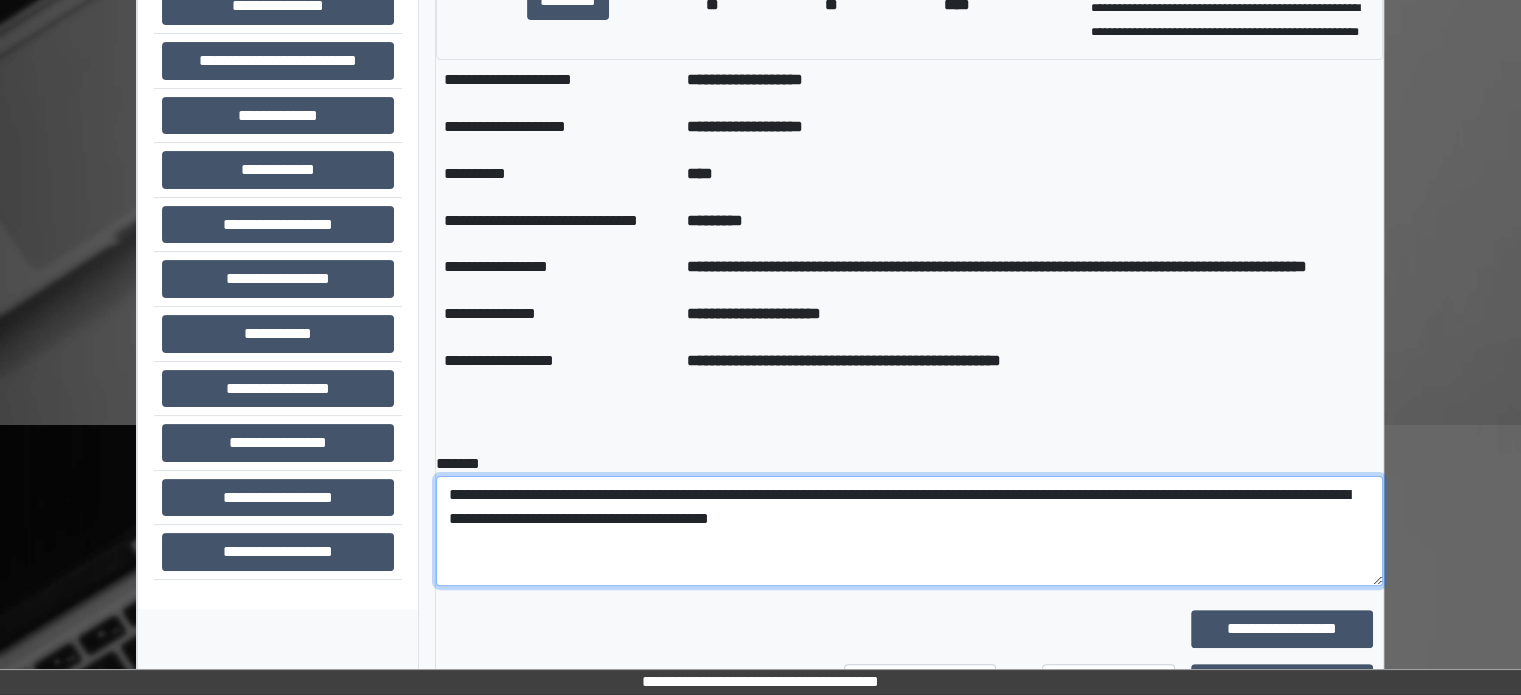 drag, startPoint x: 1323, startPoint y: 492, endPoint x: 1323, endPoint y: 481, distance: 11 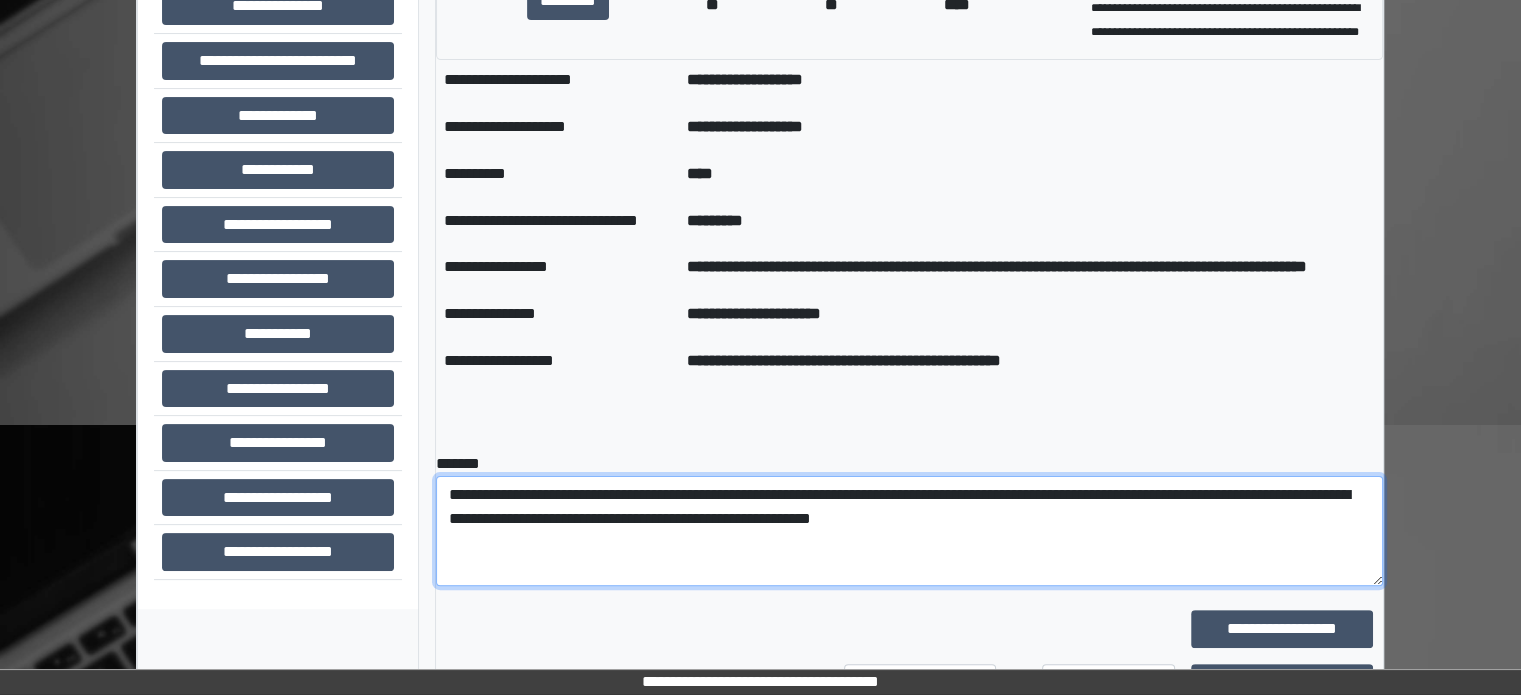 click on "**********" at bounding box center [909, 531] 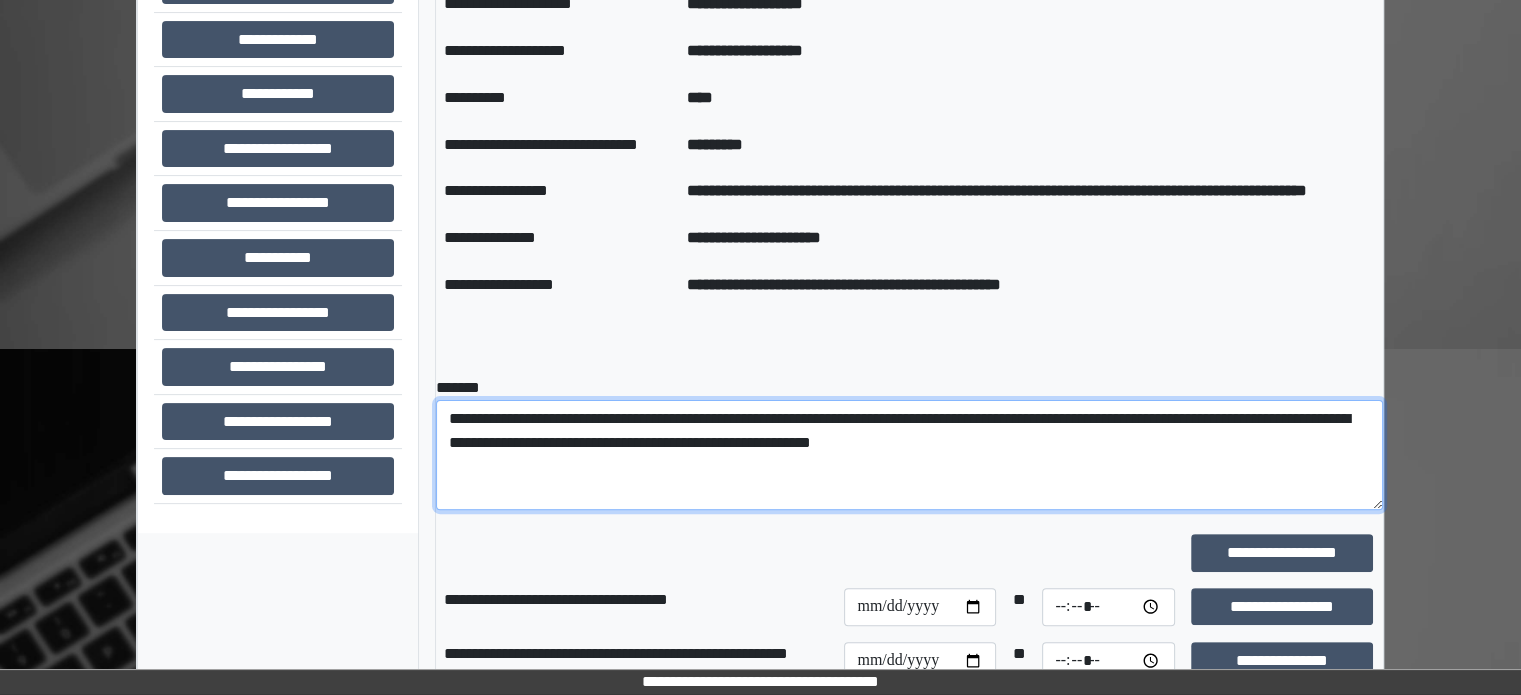 scroll, scrollTop: 600, scrollLeft: 0, axis: vertical 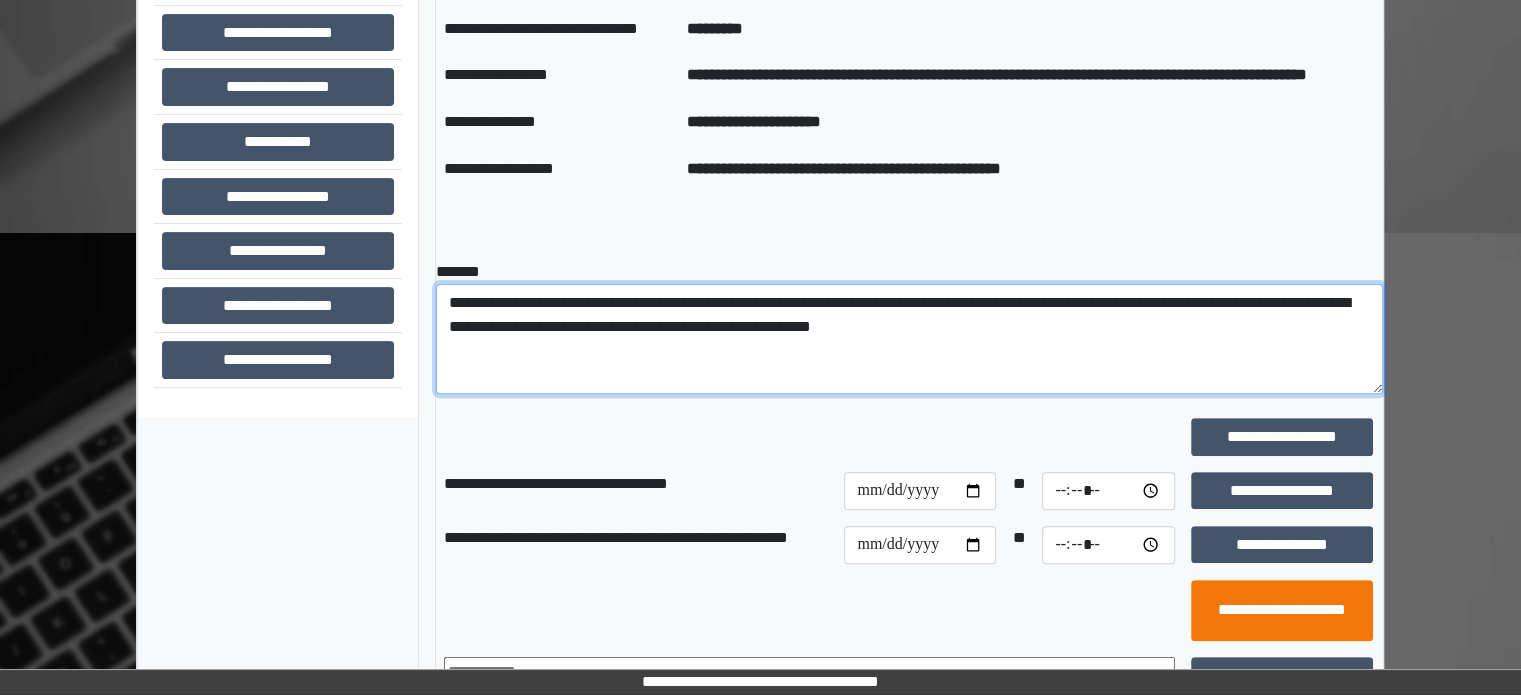 type on "**********" 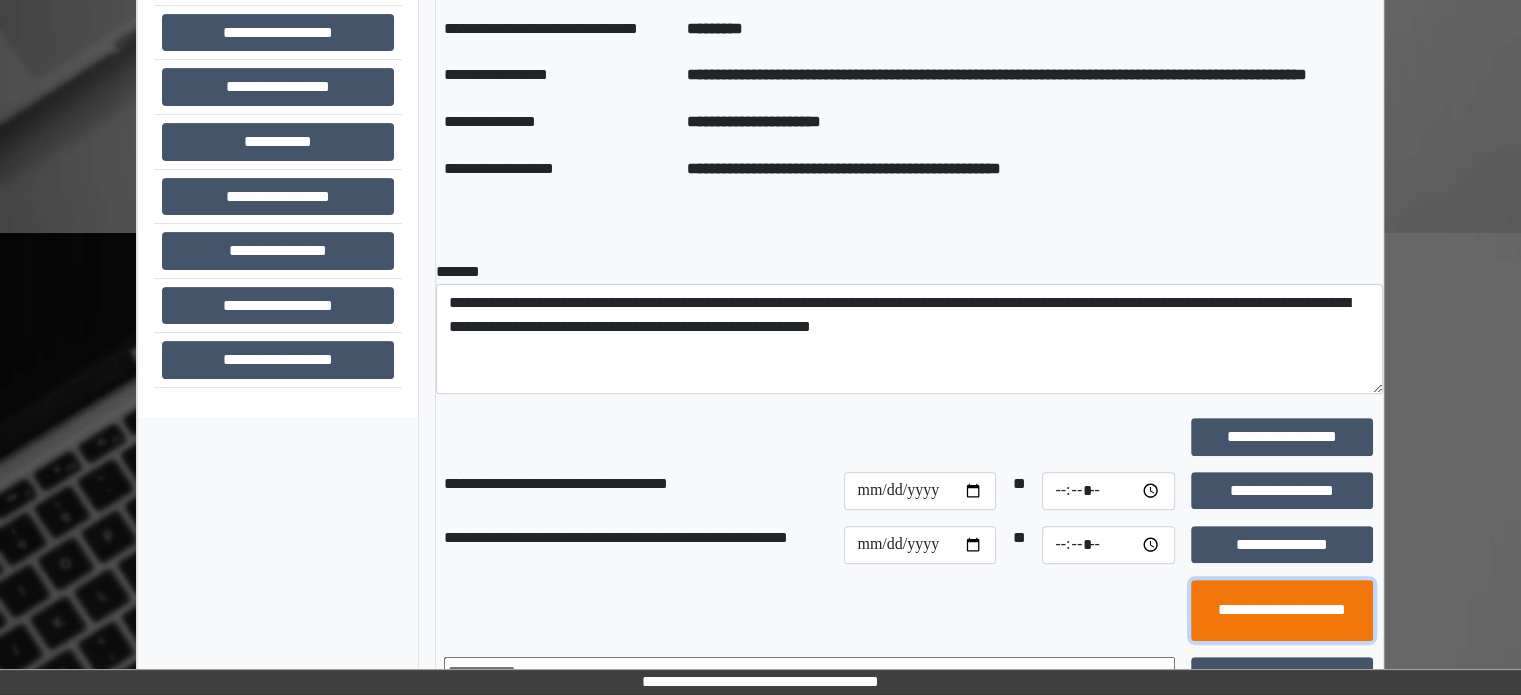 click on "**********" at bounding box center [1282, 611] 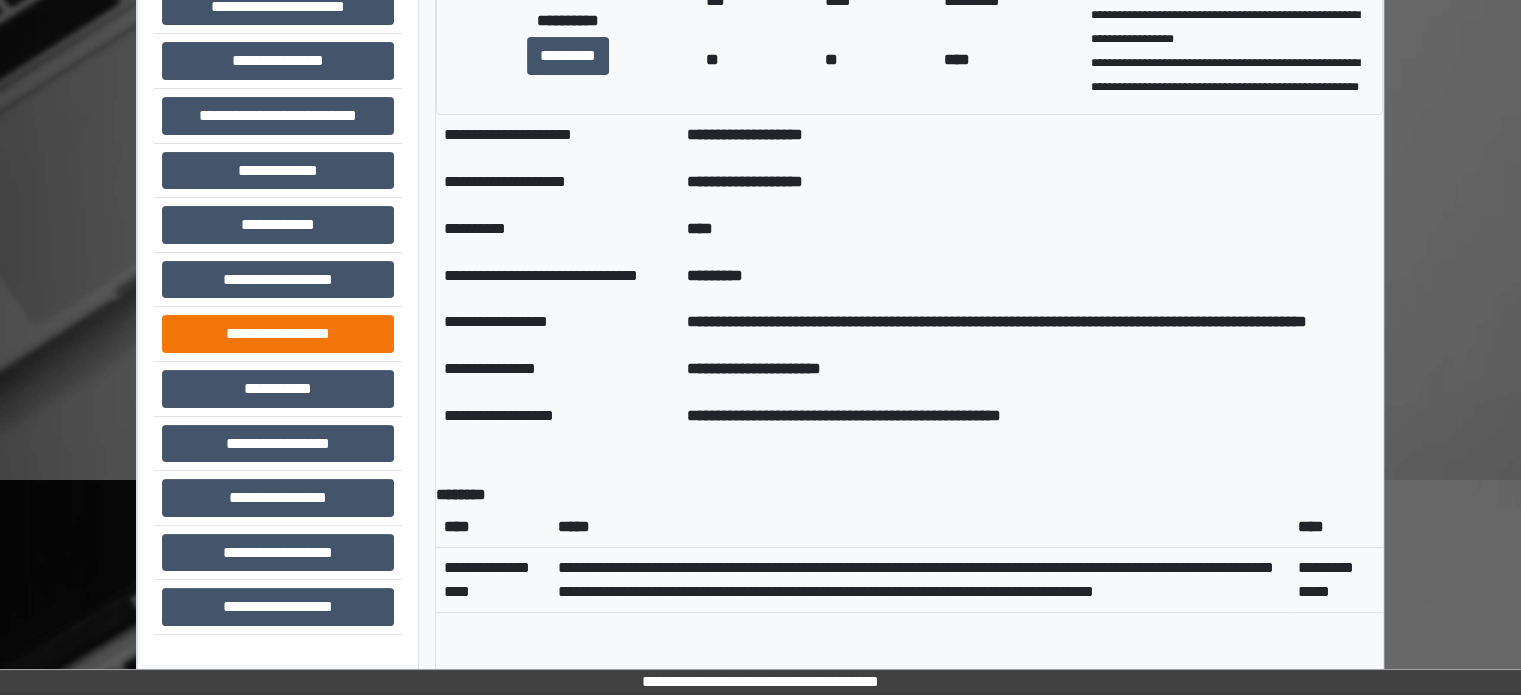 scroll, scrollTop: 324, scrollLeft: 0, axis: vertical 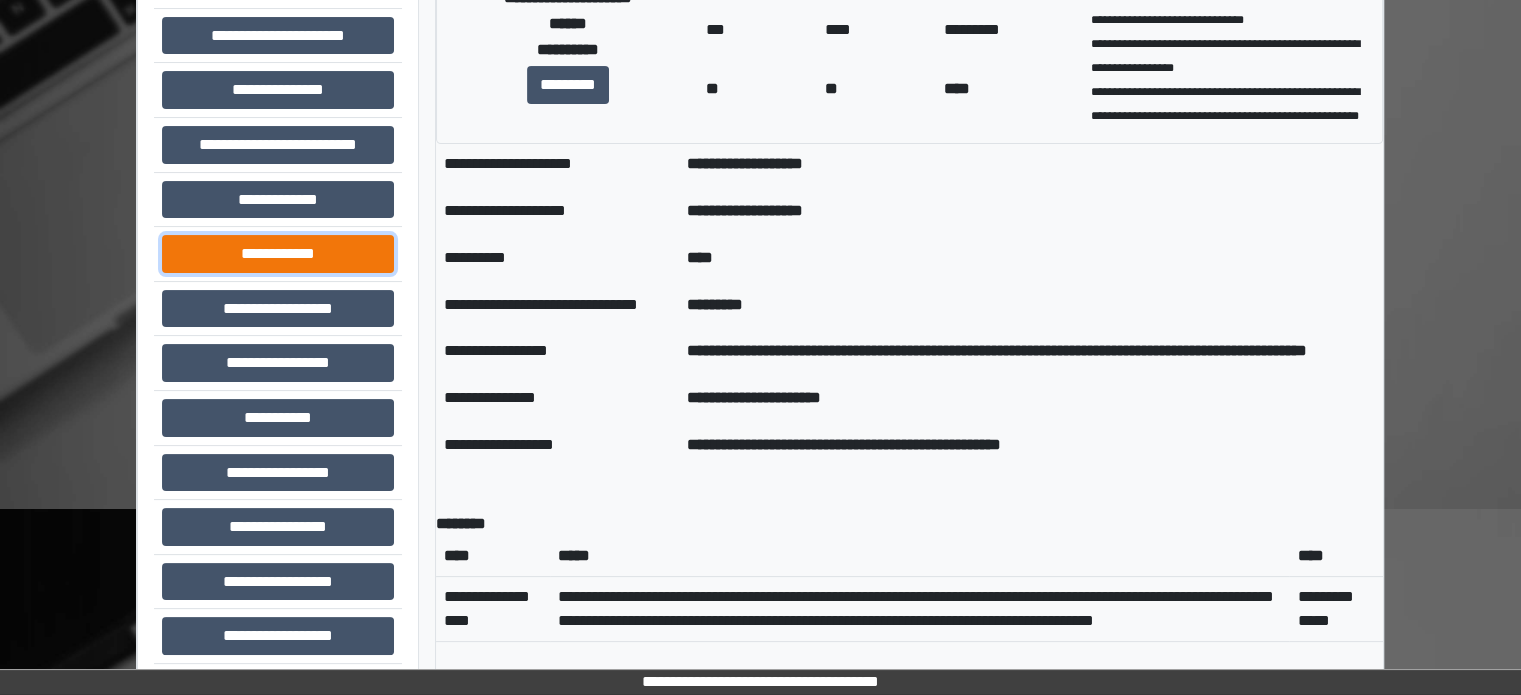click on "**********" at bounding box center (278, 254) 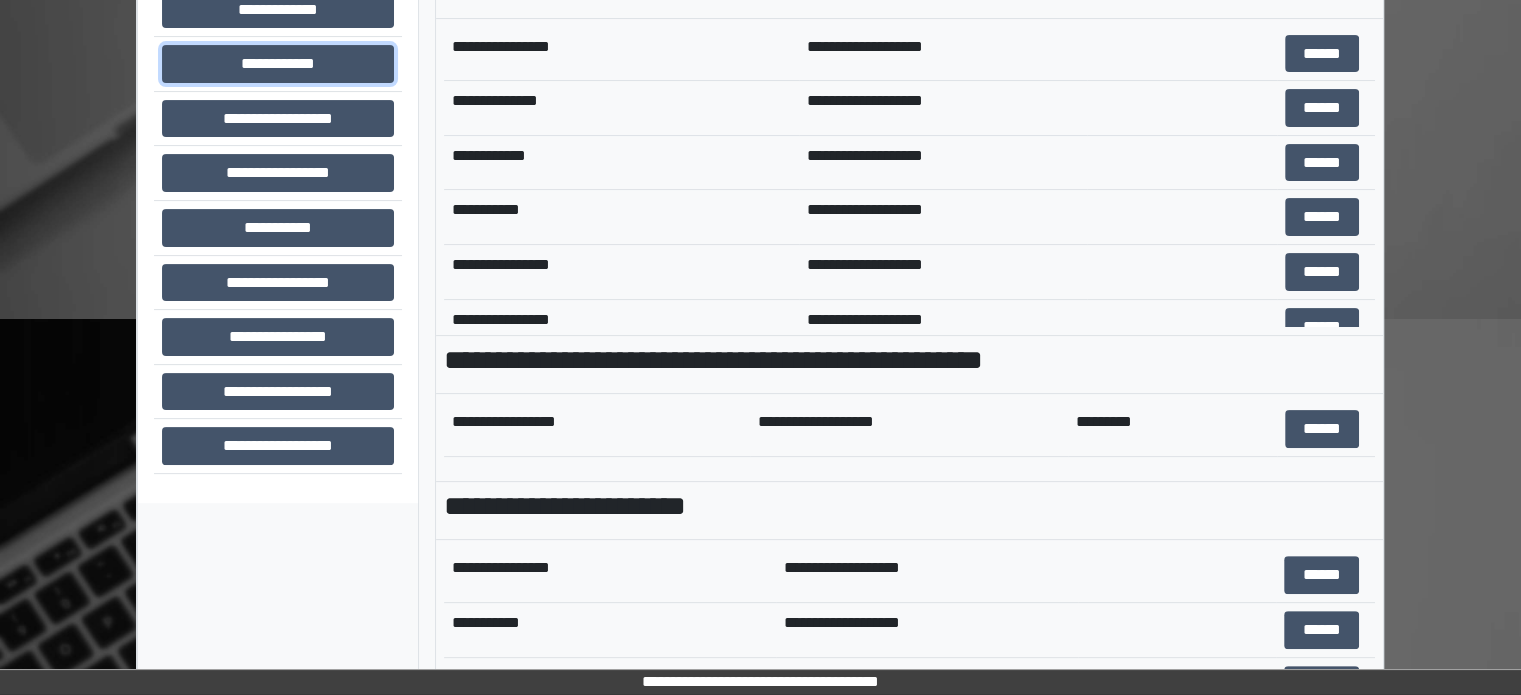 scroll, scrollTop: 708, scrollLeft: 0, axis: vertical 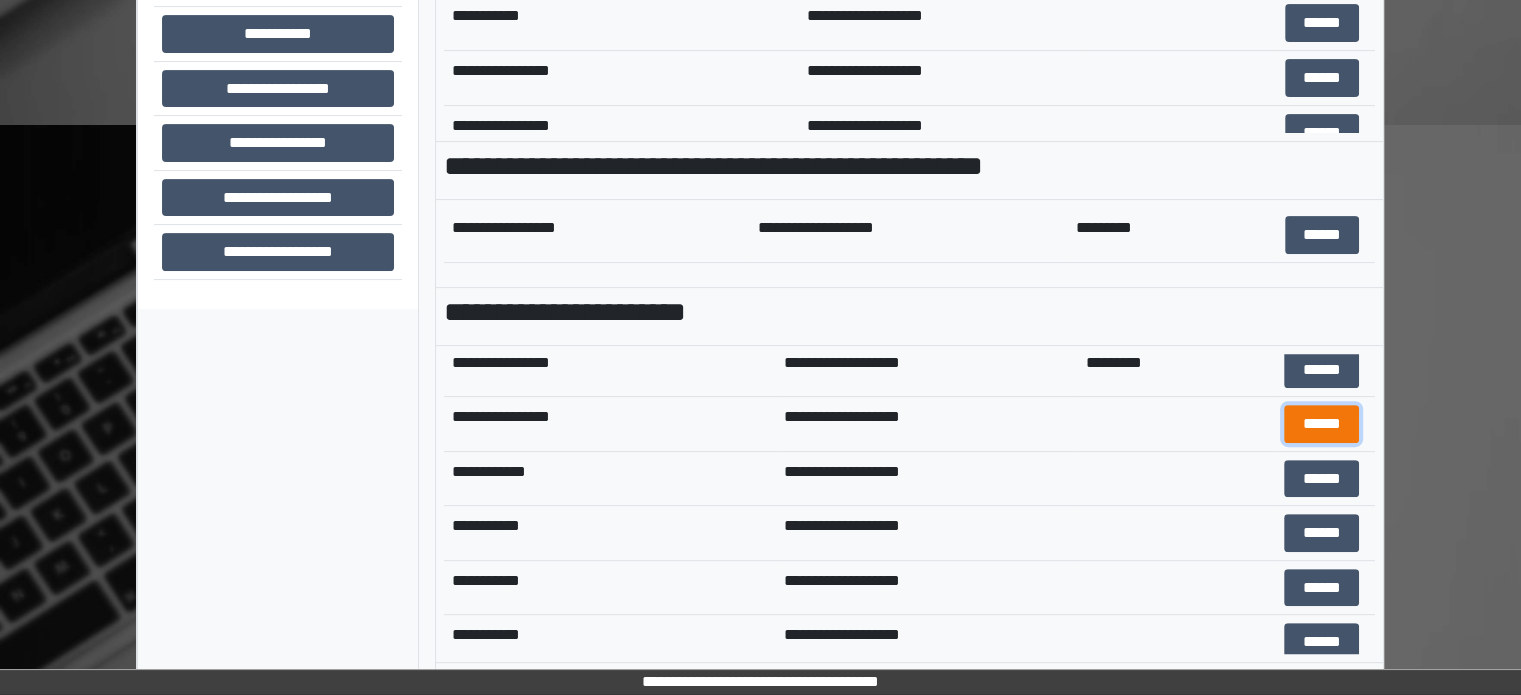 click on "******" at bounding box center (1321, 424) 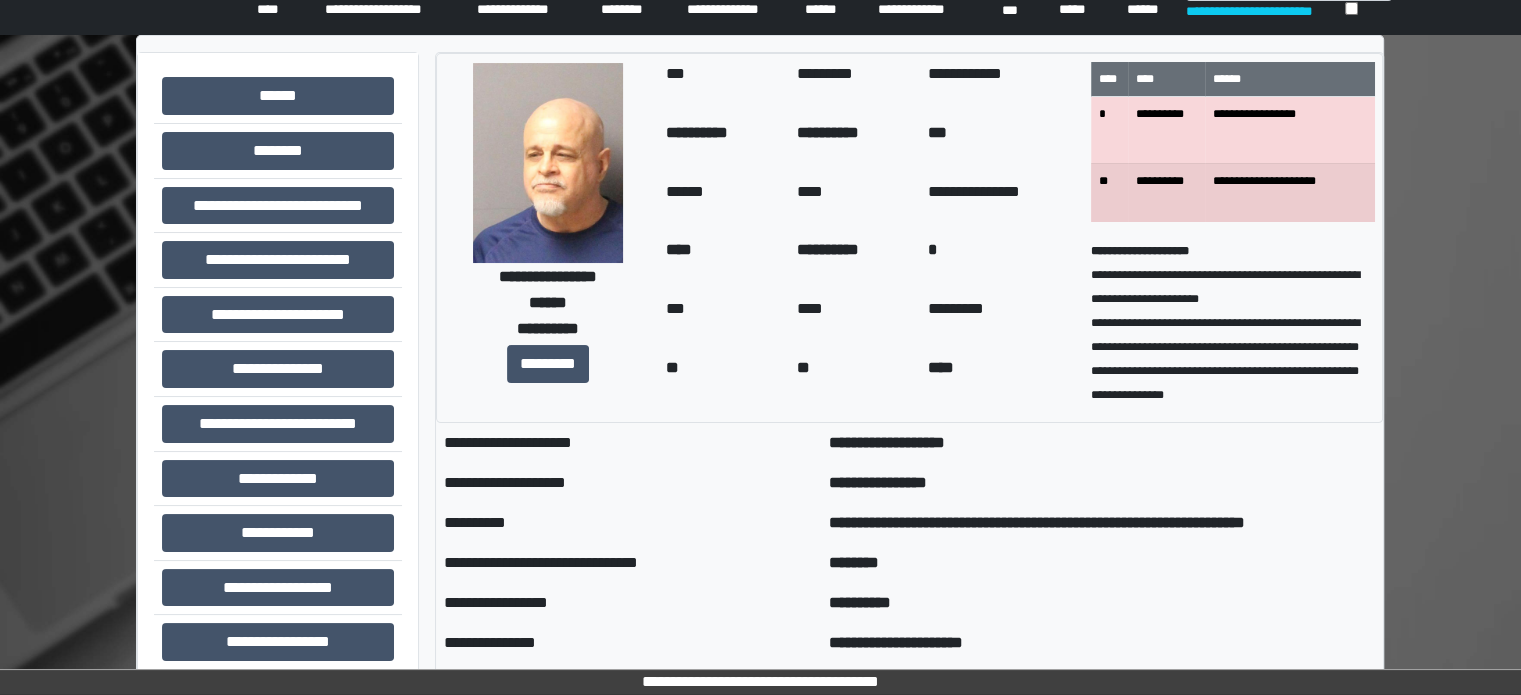 scroll, scrollTop: 0, scrollLeft: 0, axis: both 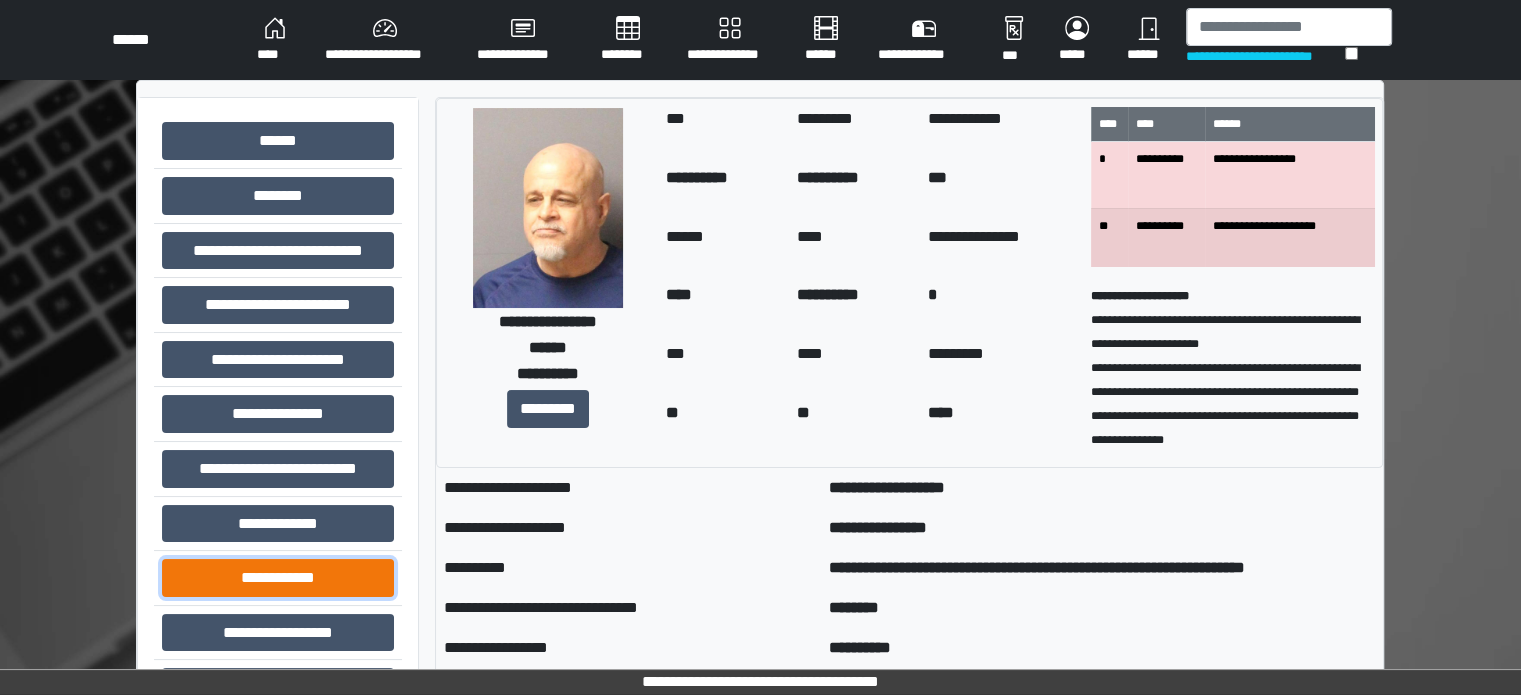 click on "**********" at bounding box center [278, 578] 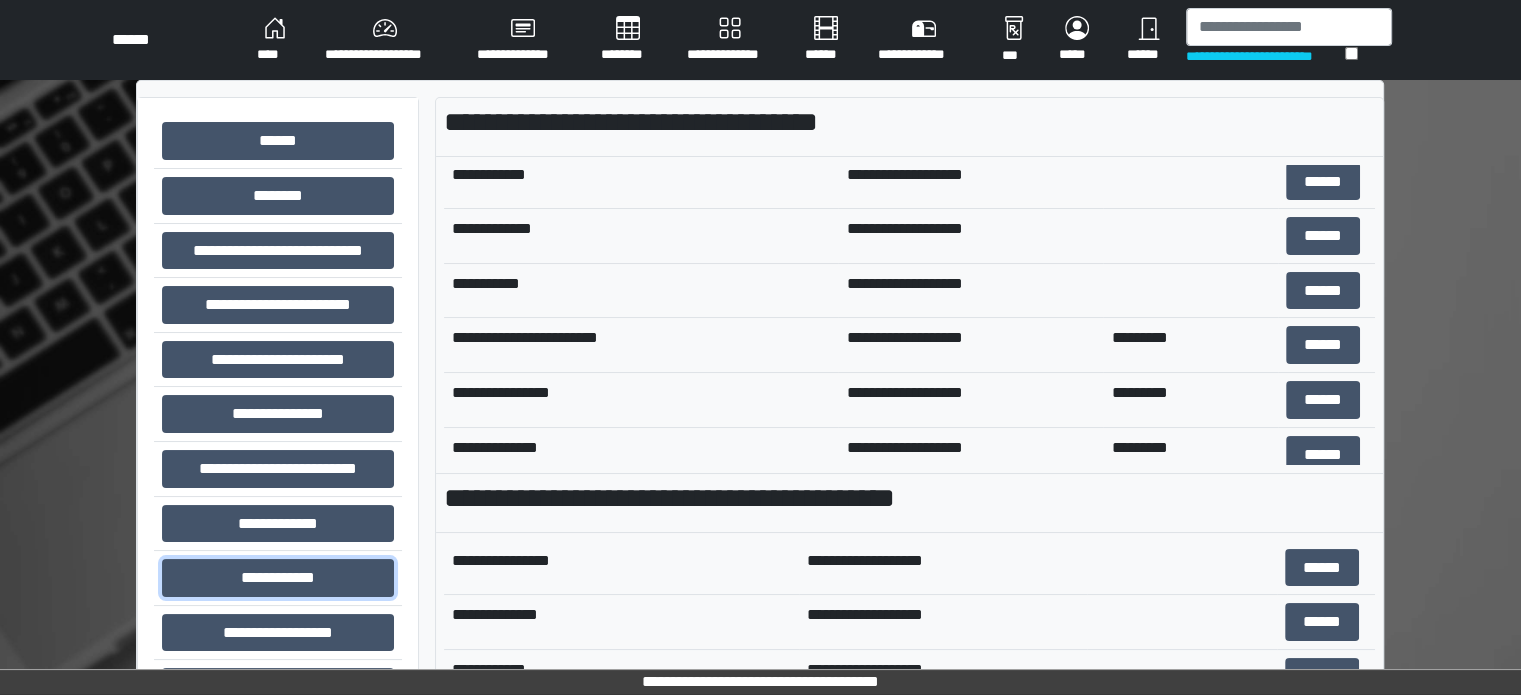 scroll, scrollTop: 1900, scrollLeft: 0, axis: vertical 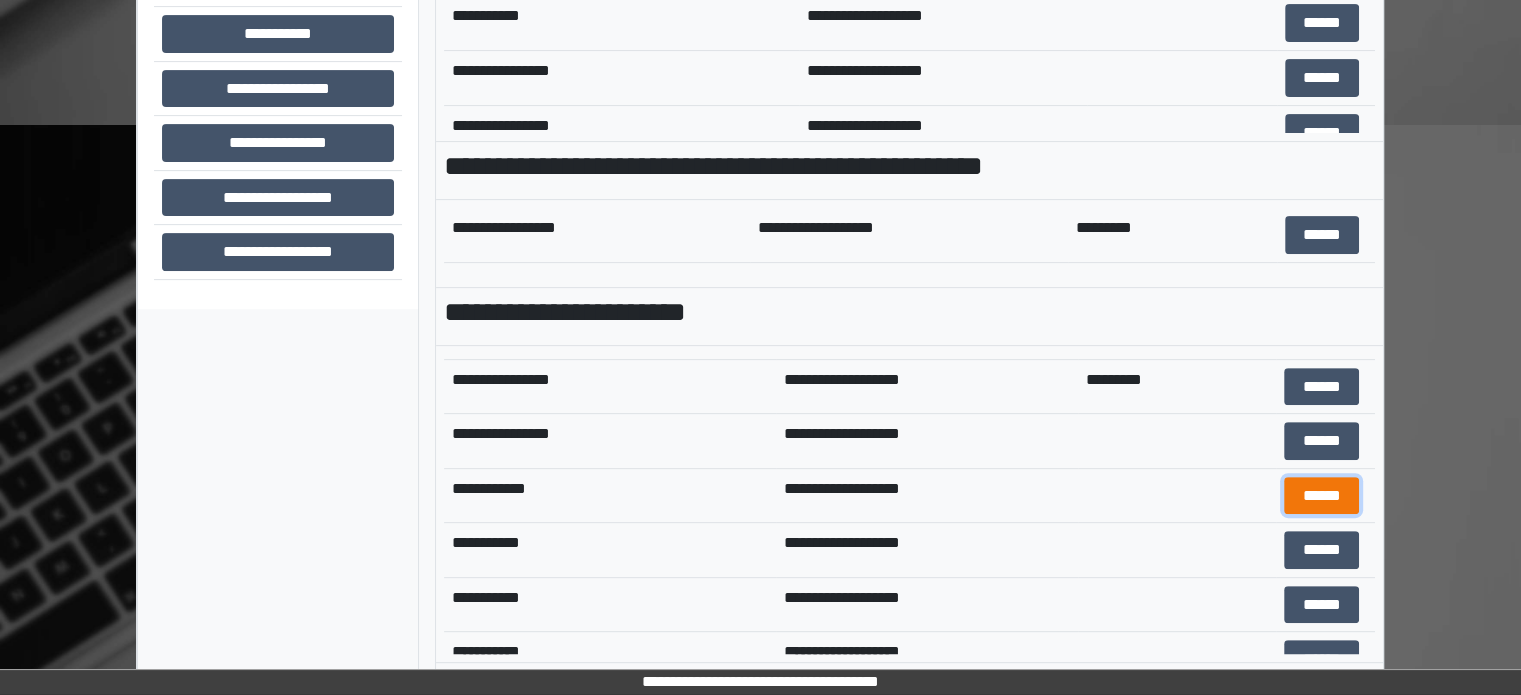 click on "******" at bounding box center (1321, 496) 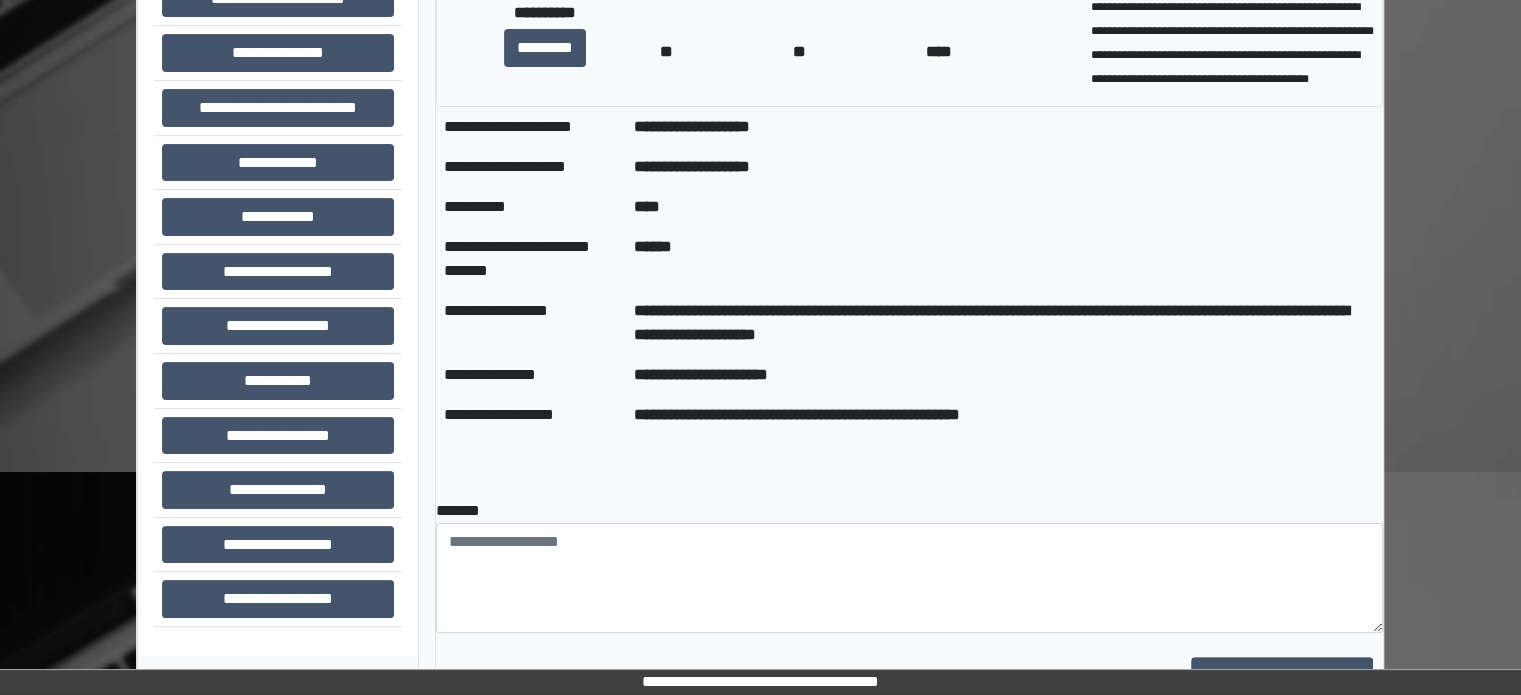 scroll, scrollTop: 408, scrollLeft: 0, axis: vertical 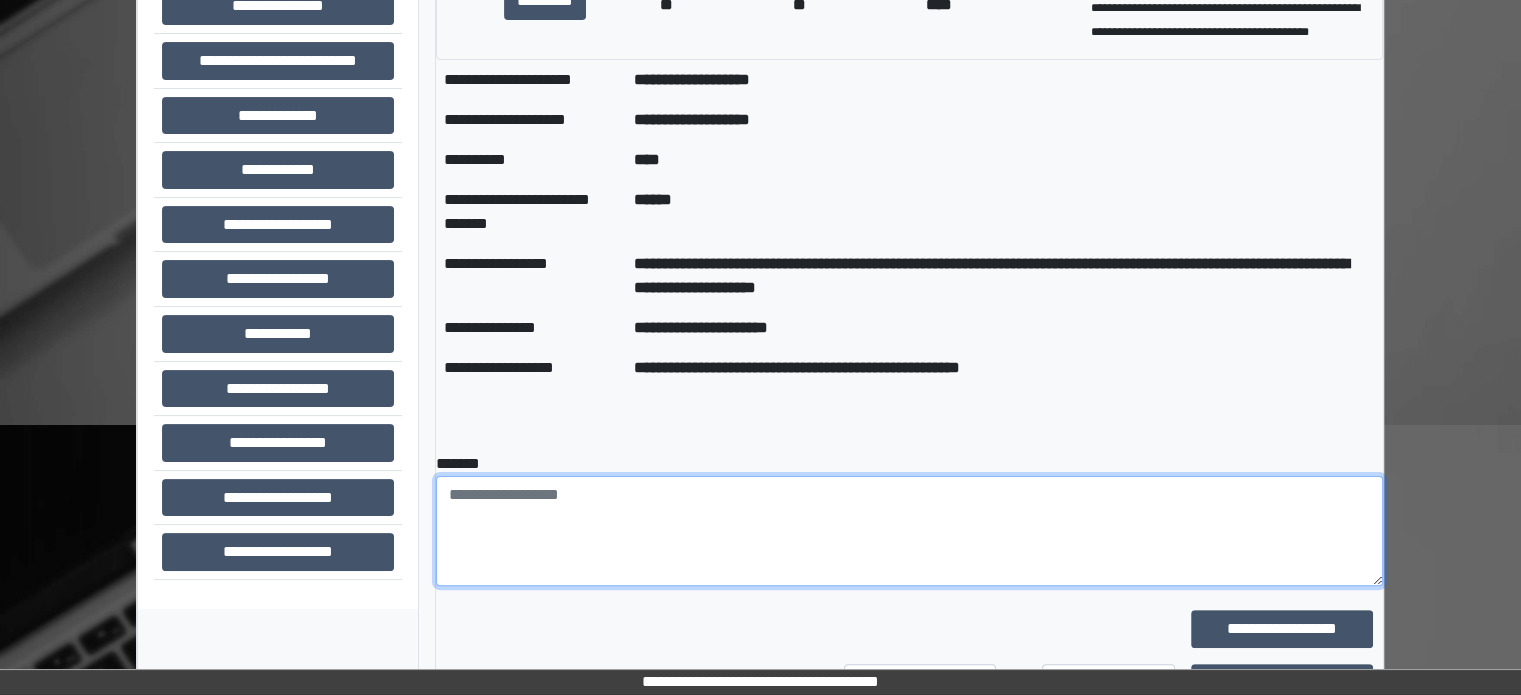 paste on "**********" 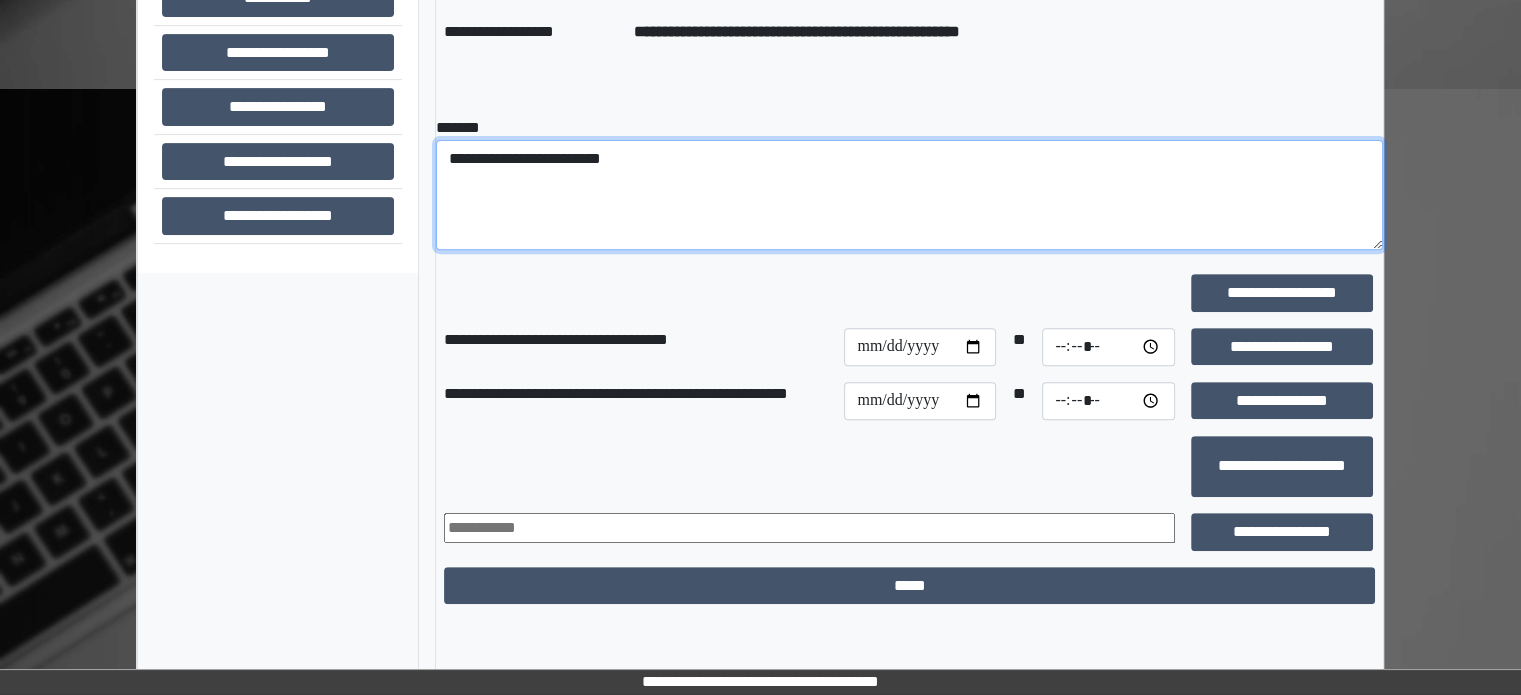 scroll, scrollTop: 776, scrollLeft: 0, axis: vertical 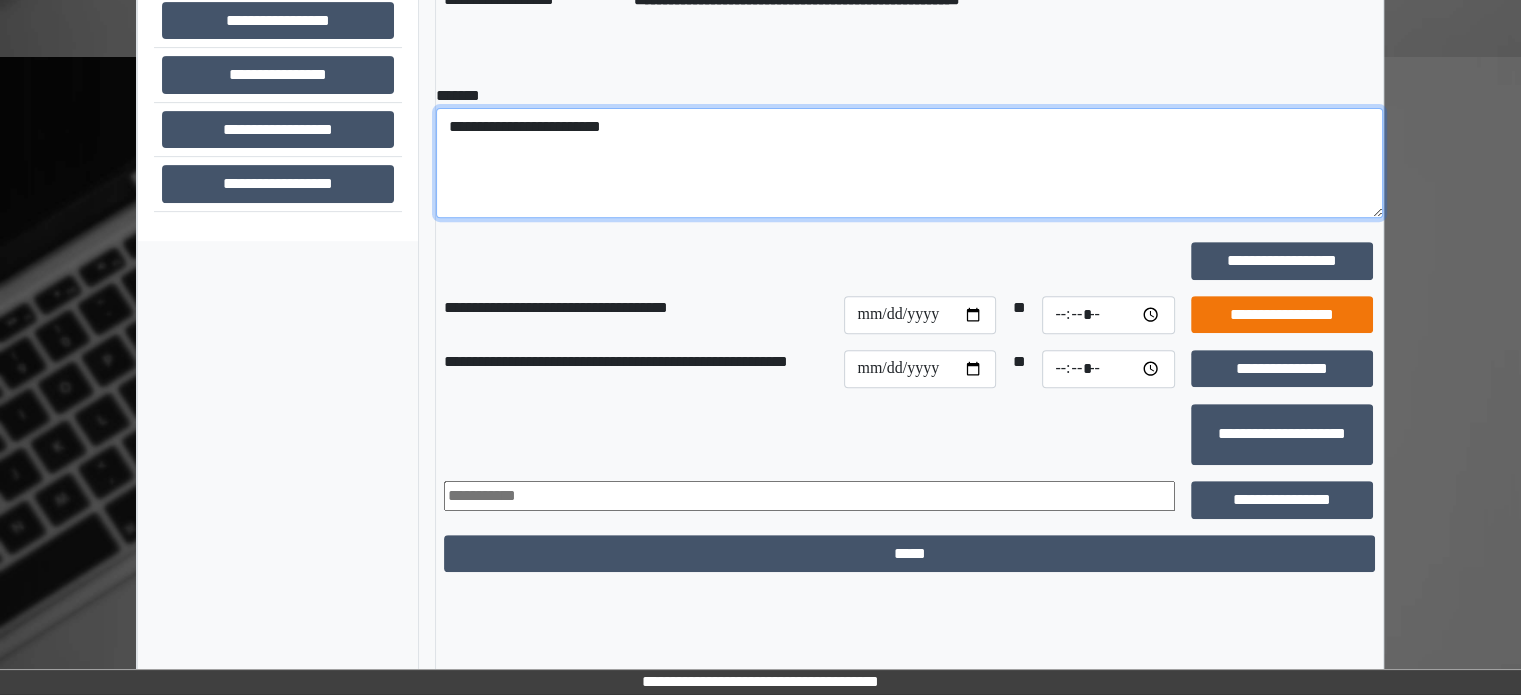 type on "**********" 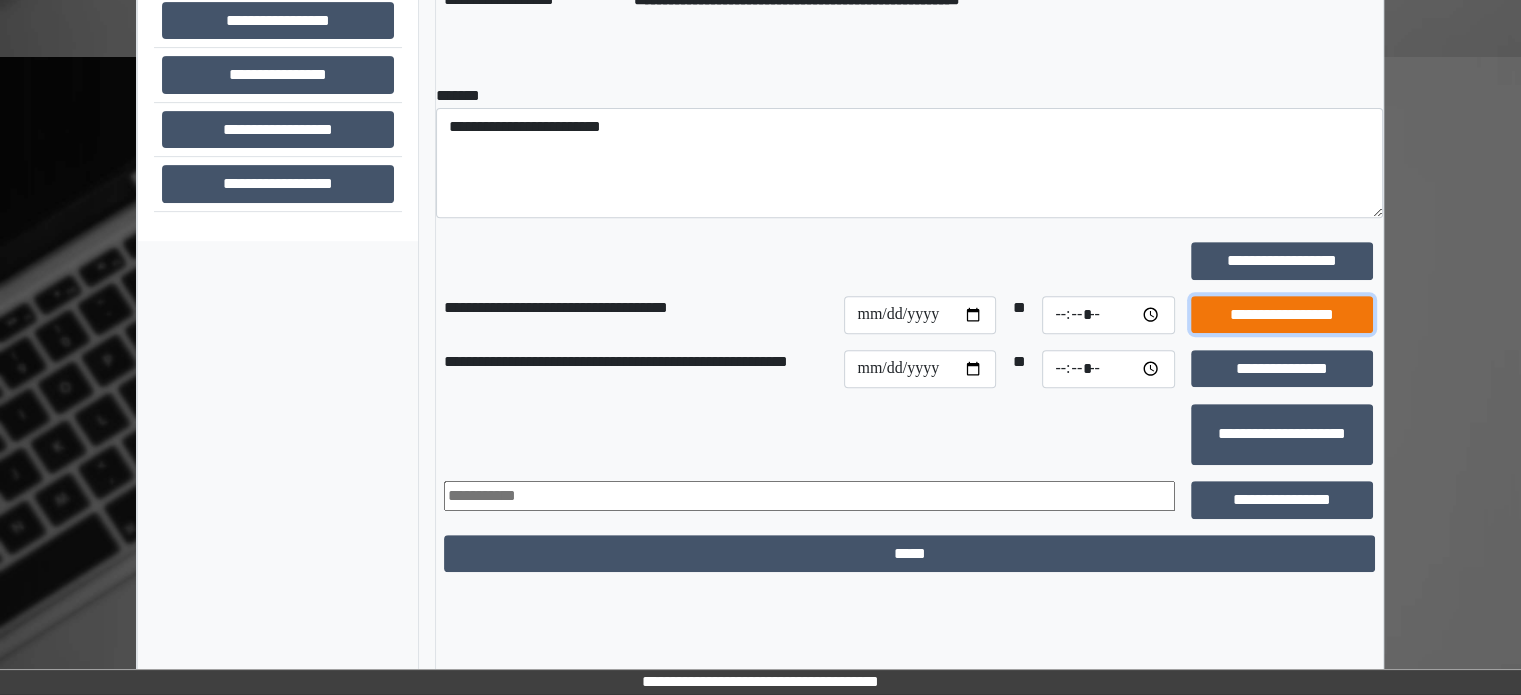 click on "**********" at bounding box center (1282, 315) 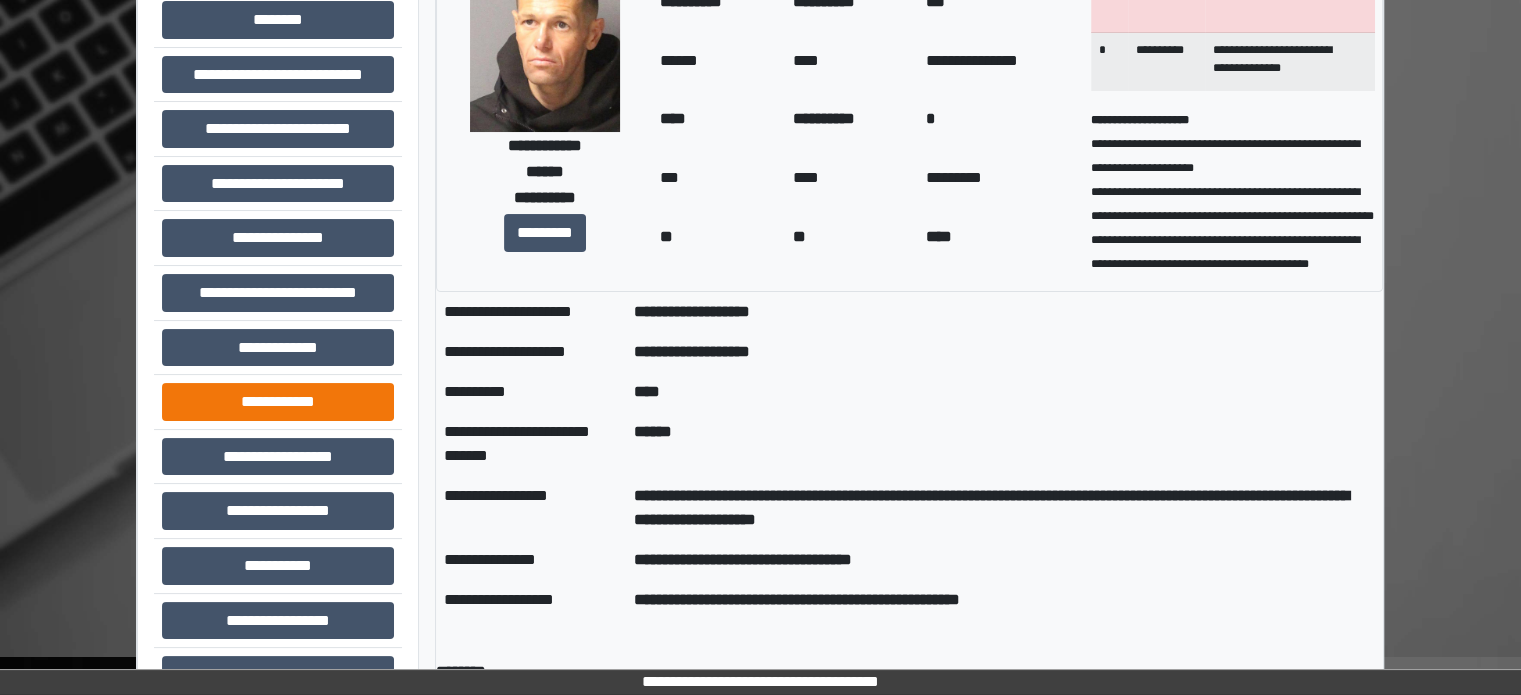 scroll, scrollTop: 176, scrollLeft: 0, axis: vertical 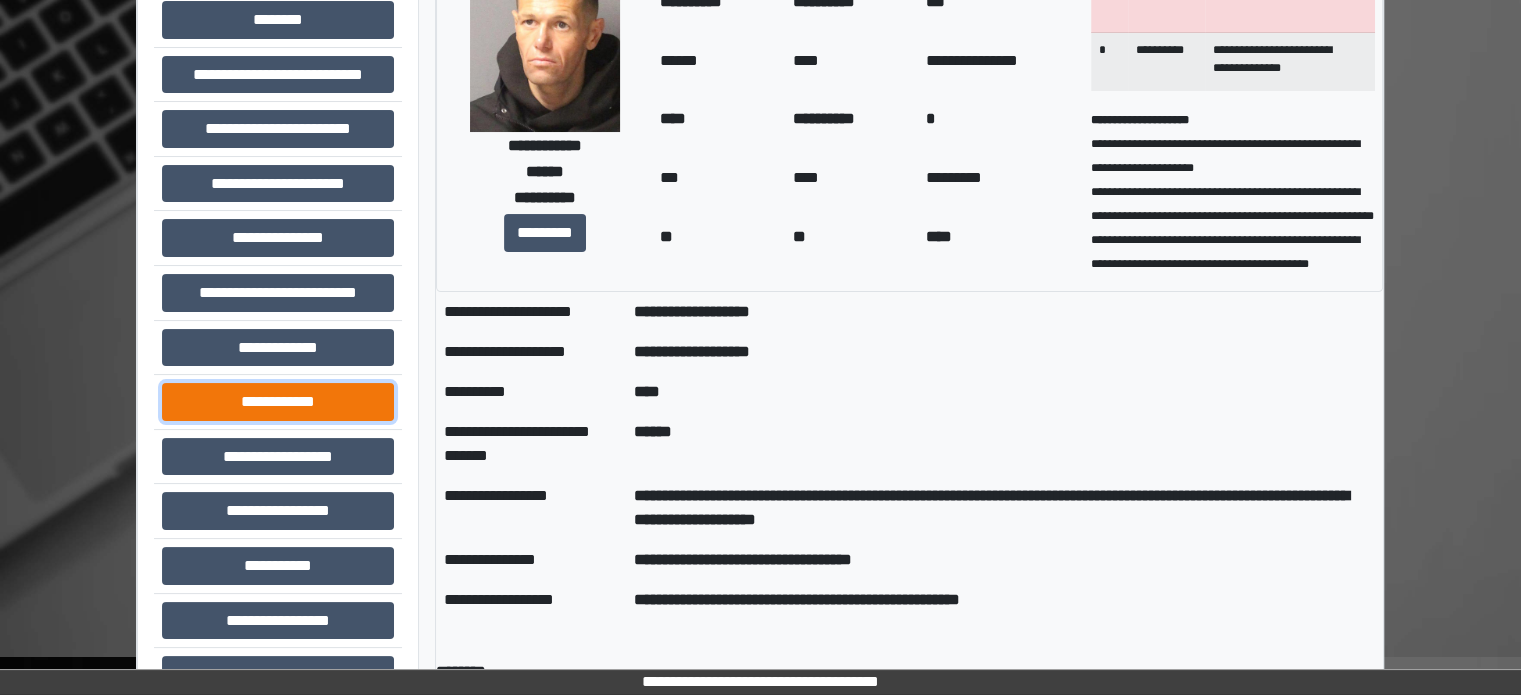 click on "**********" at bounding box center [278, 402] 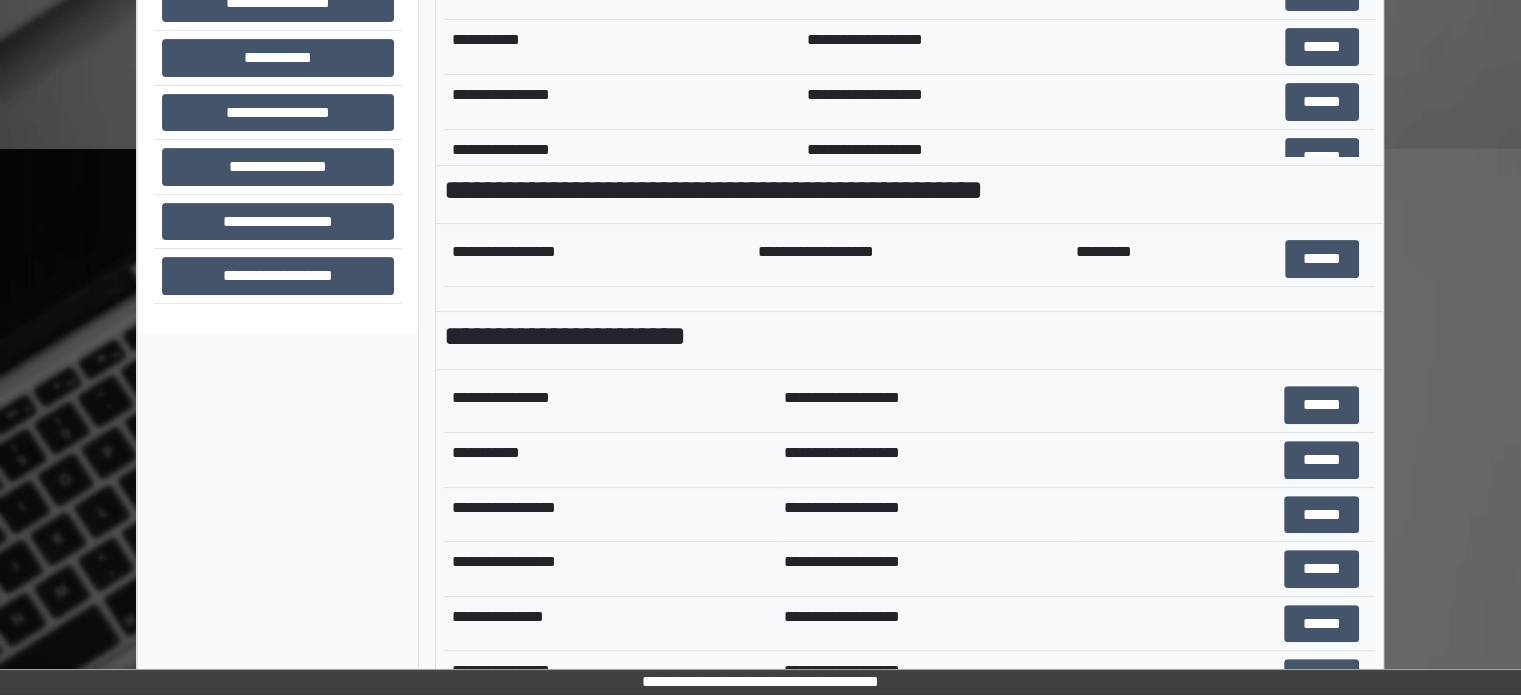scroll, scrollTop: 708, scrollLeft: 0, axis: vertical 